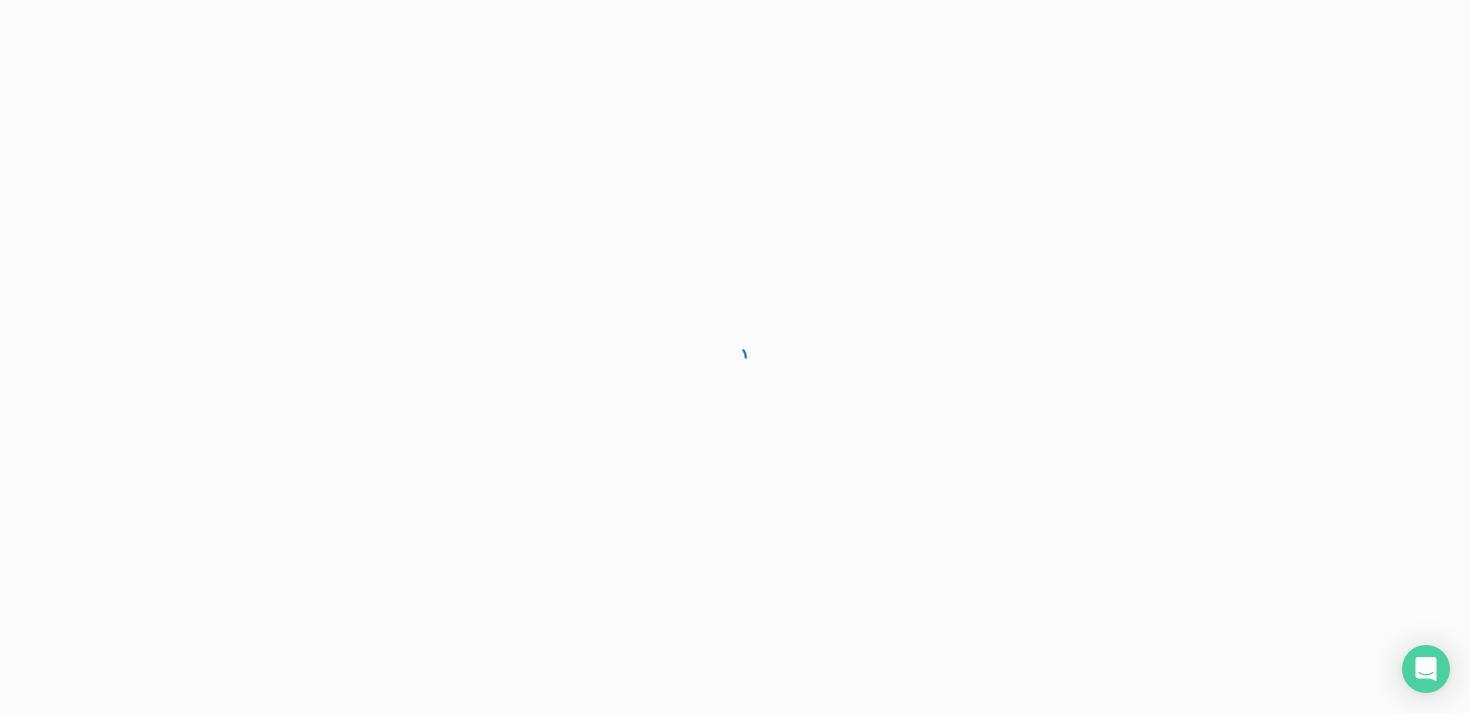 scroll, scrollTop: 0, scrollLeft: 0, axis: both 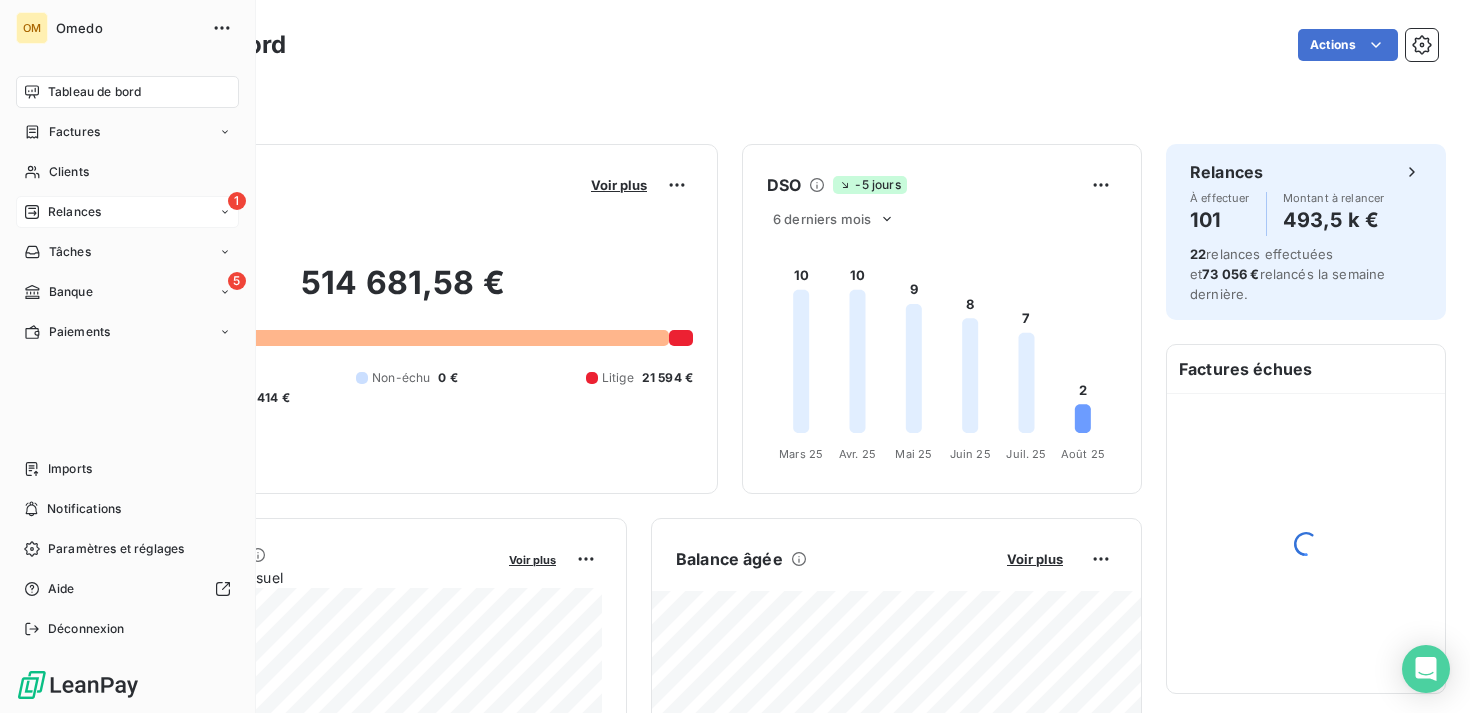 click on "1 Relances" at bounding box center [127, 212] 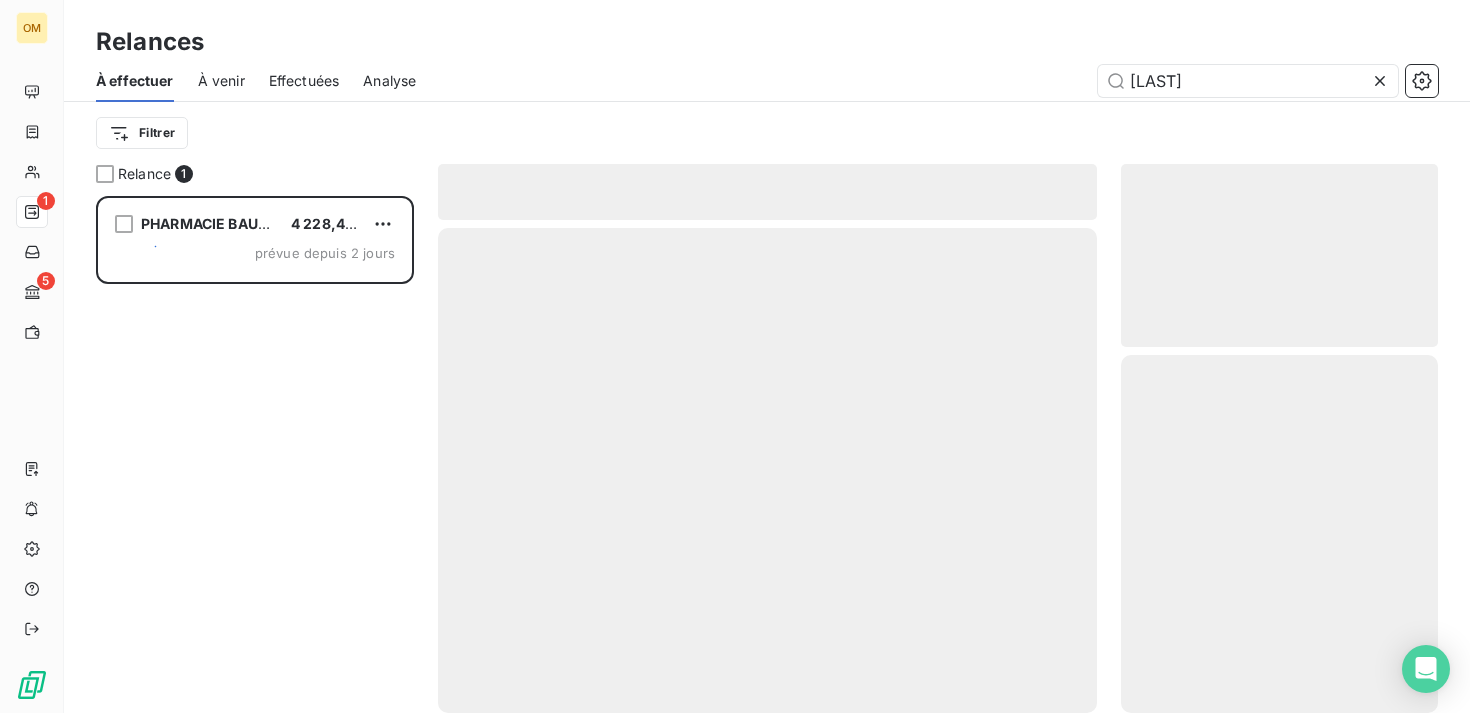 scroll, scrollTop: 1, scrollLeft: 1, axis: both 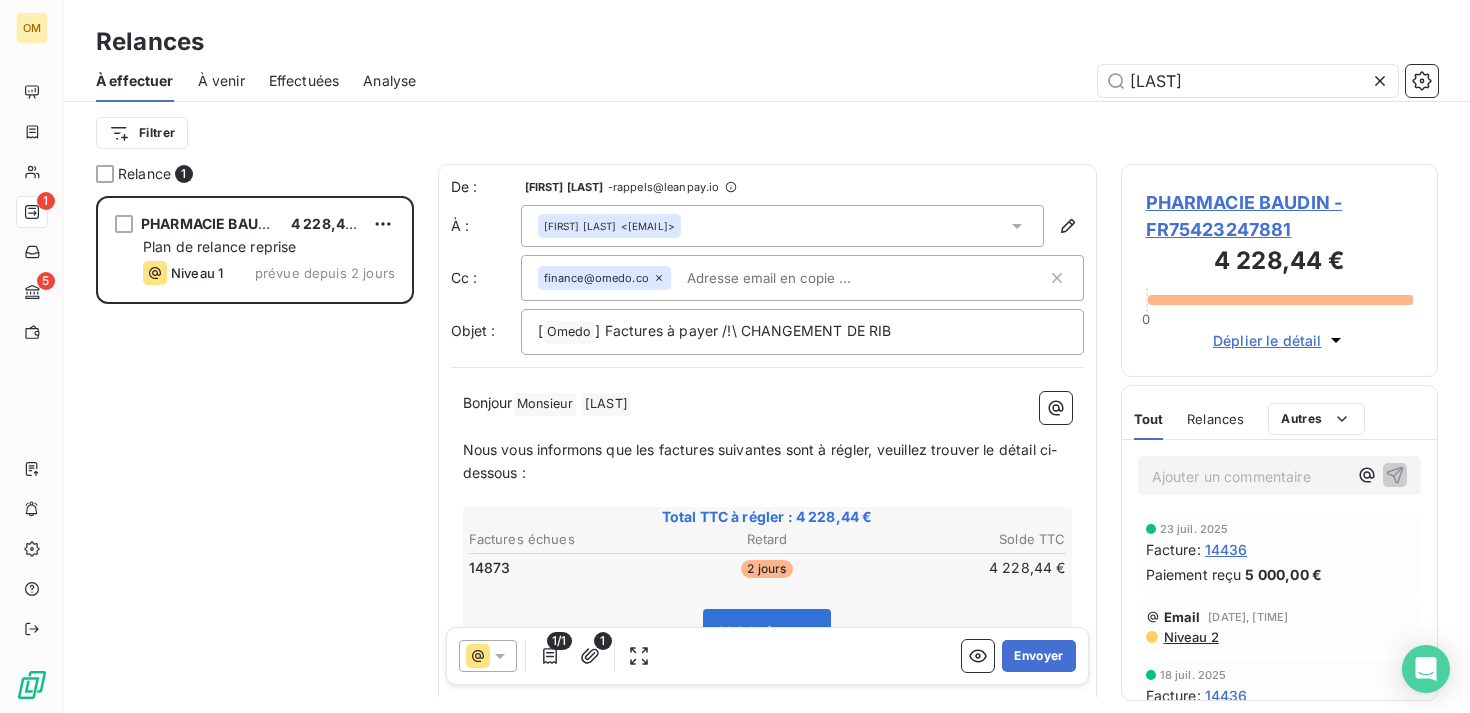 click 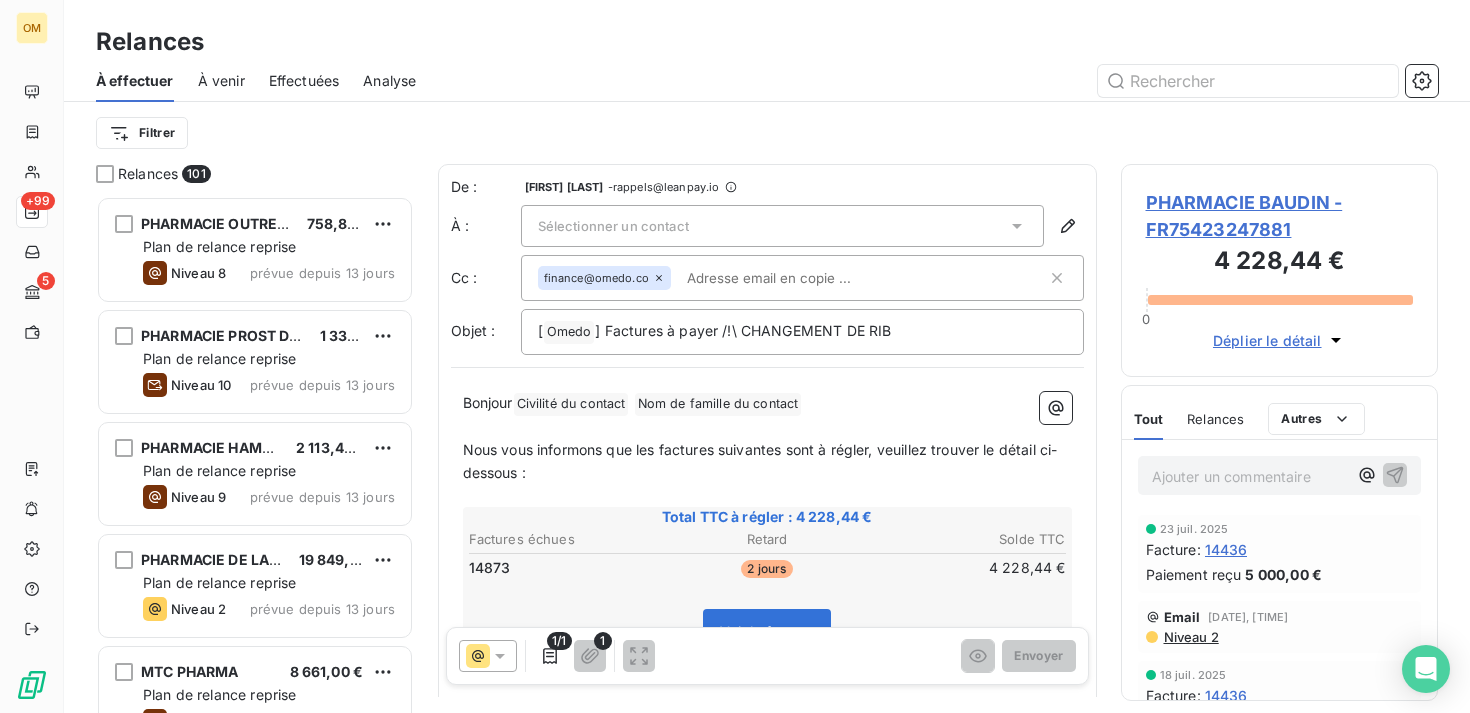 scroll, scrollTop: 1, scrollLeft: 1, axis: both 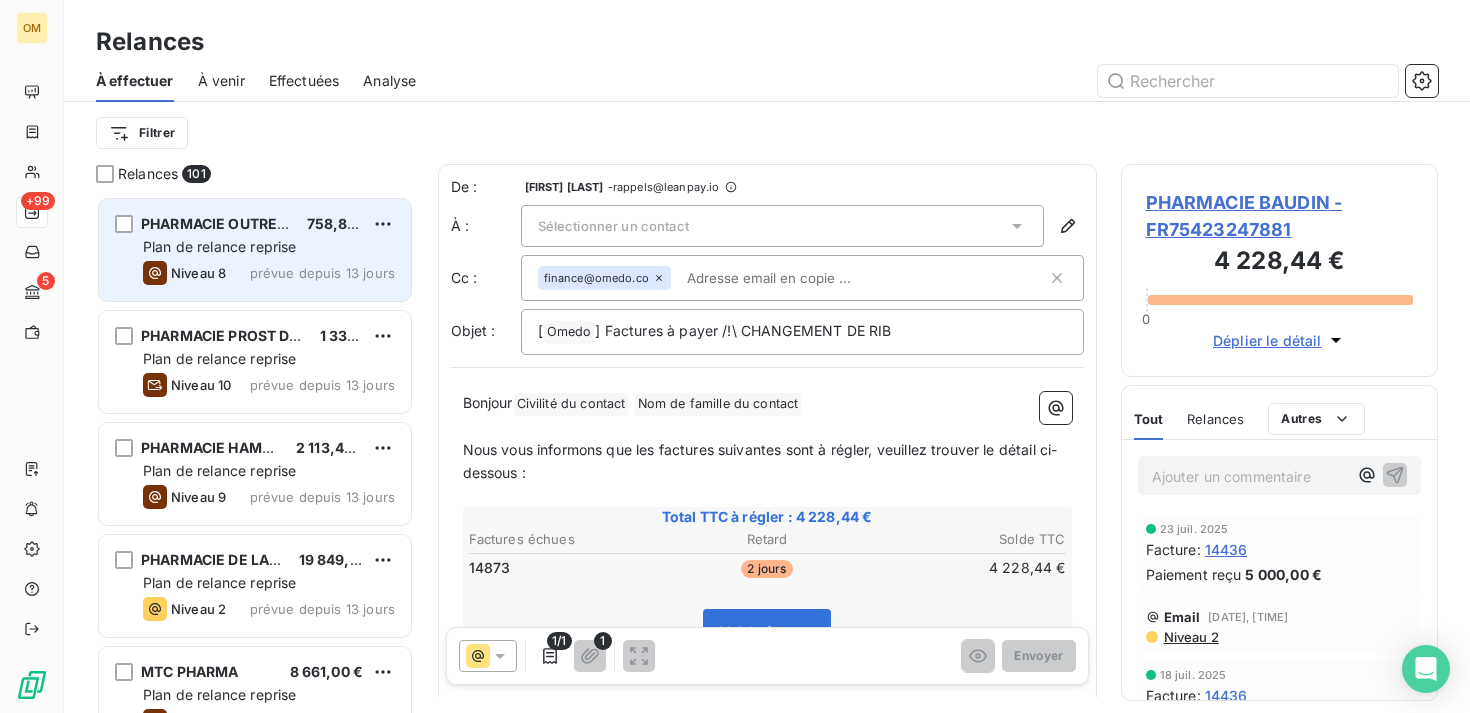 click on "Niveau 8 prévue depuis 13 jours" at bounding box center [269, 273] 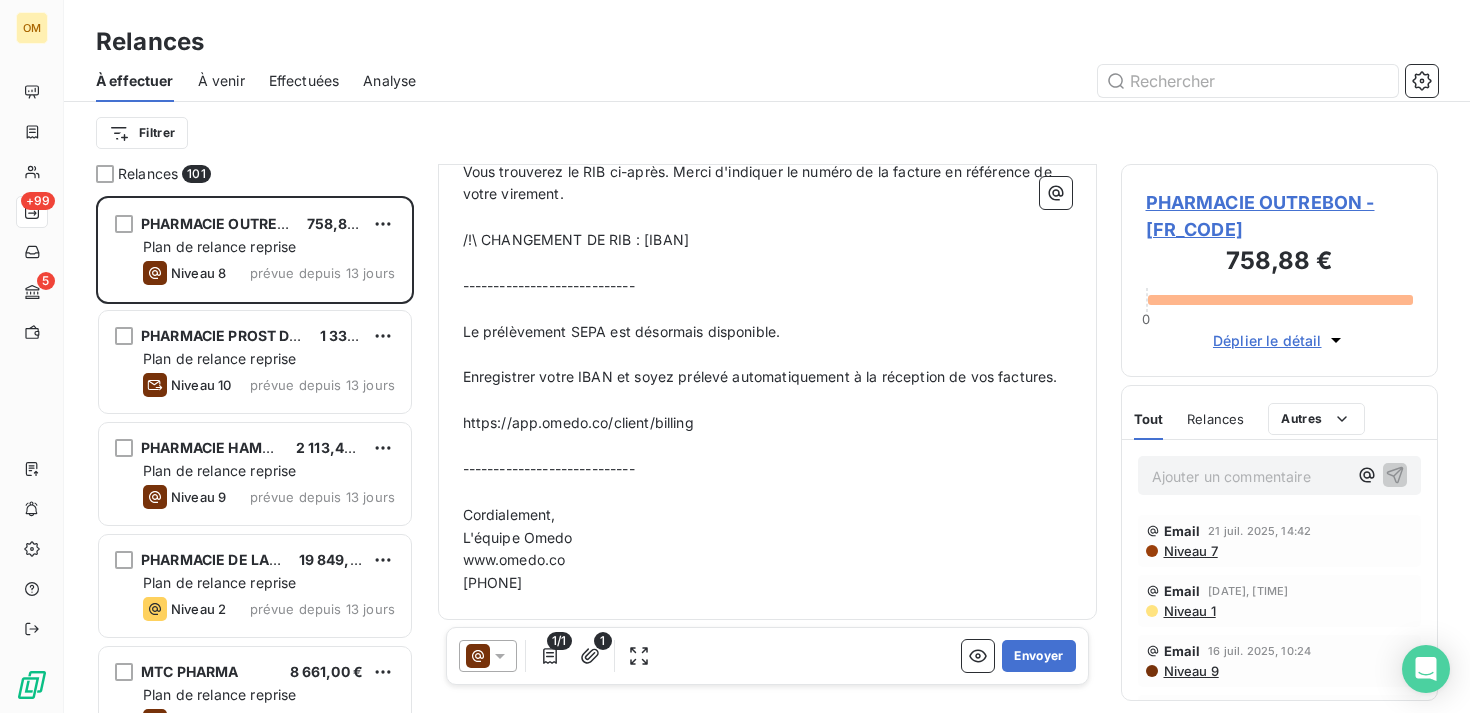 scroll, scrollTop: 775, scrollLeft: 0, axis: vertical 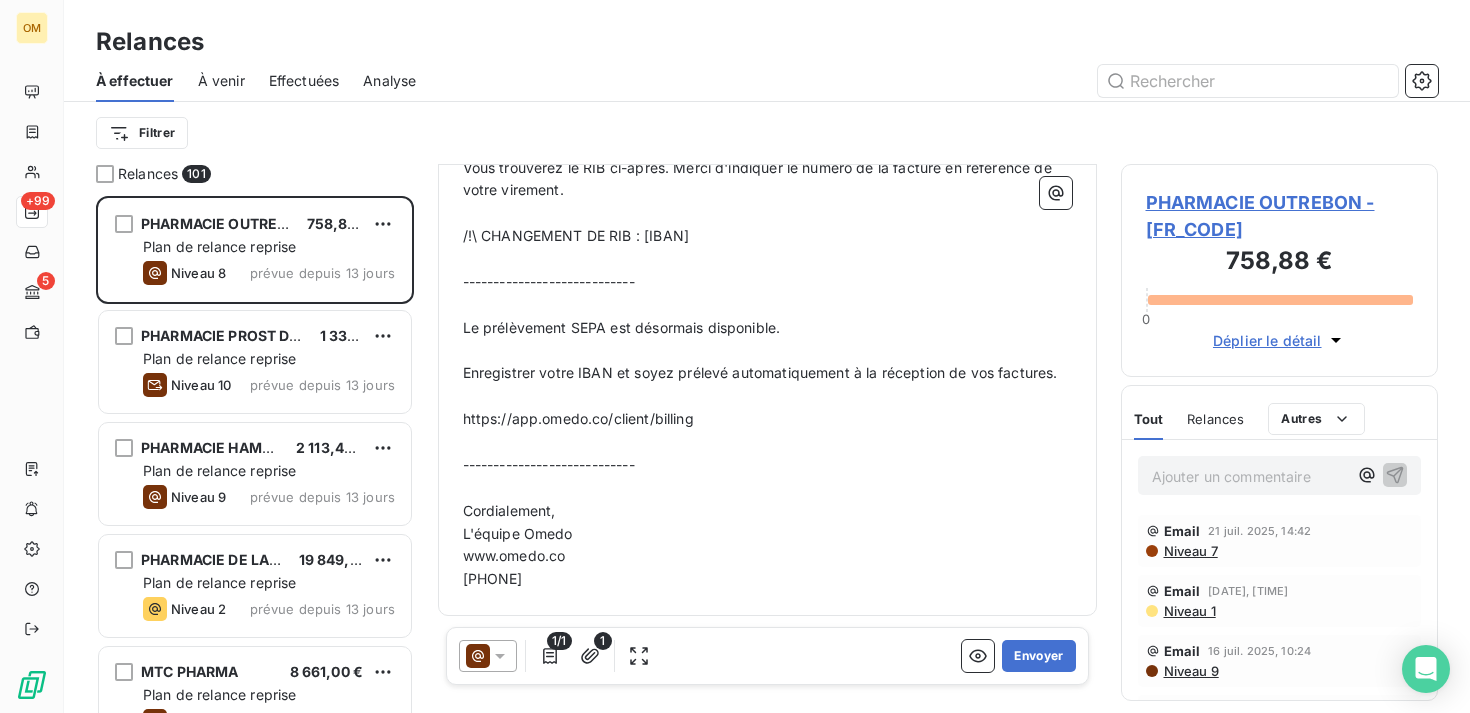 click 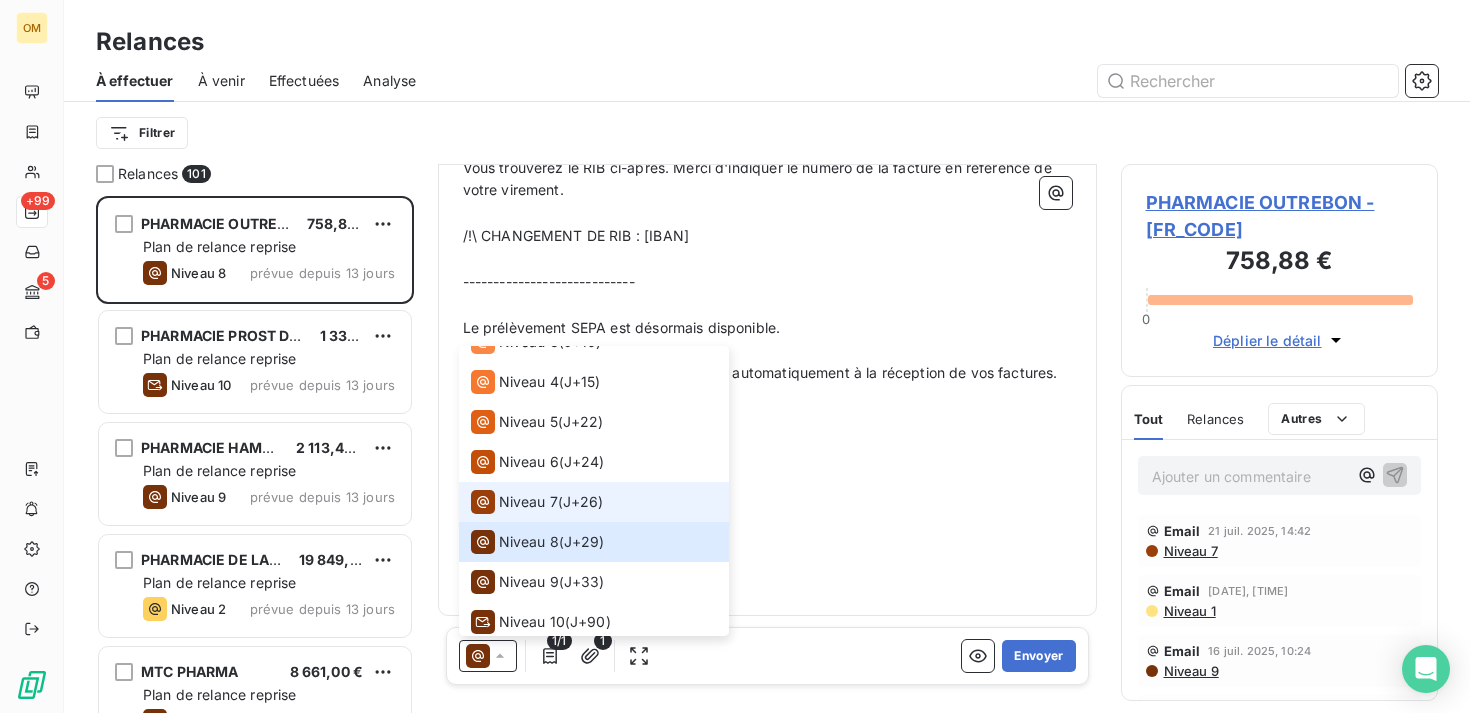 scroll, scrollTop: 146, scrollLeft: 0, axis: vertical 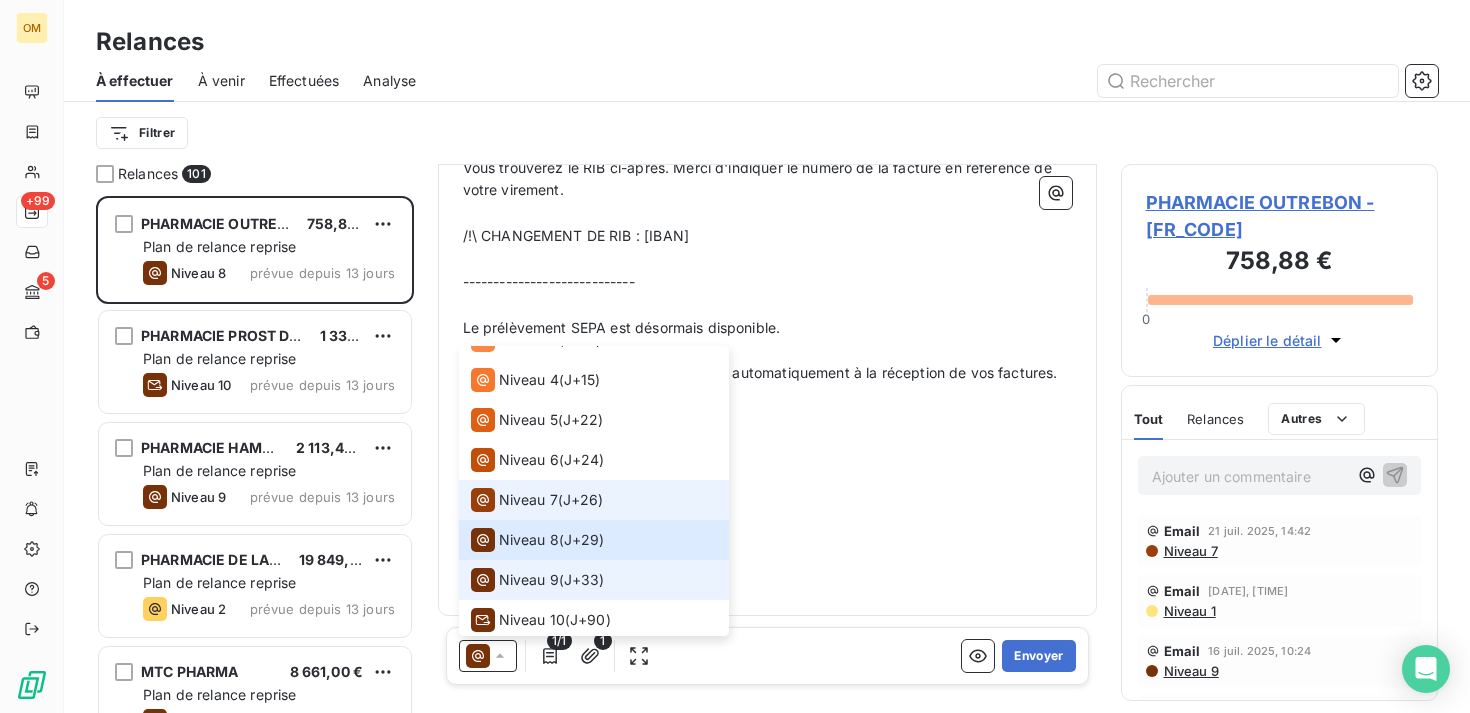 click on "J+[COUNTRY_CODE]" at bounding box center (584, 580) 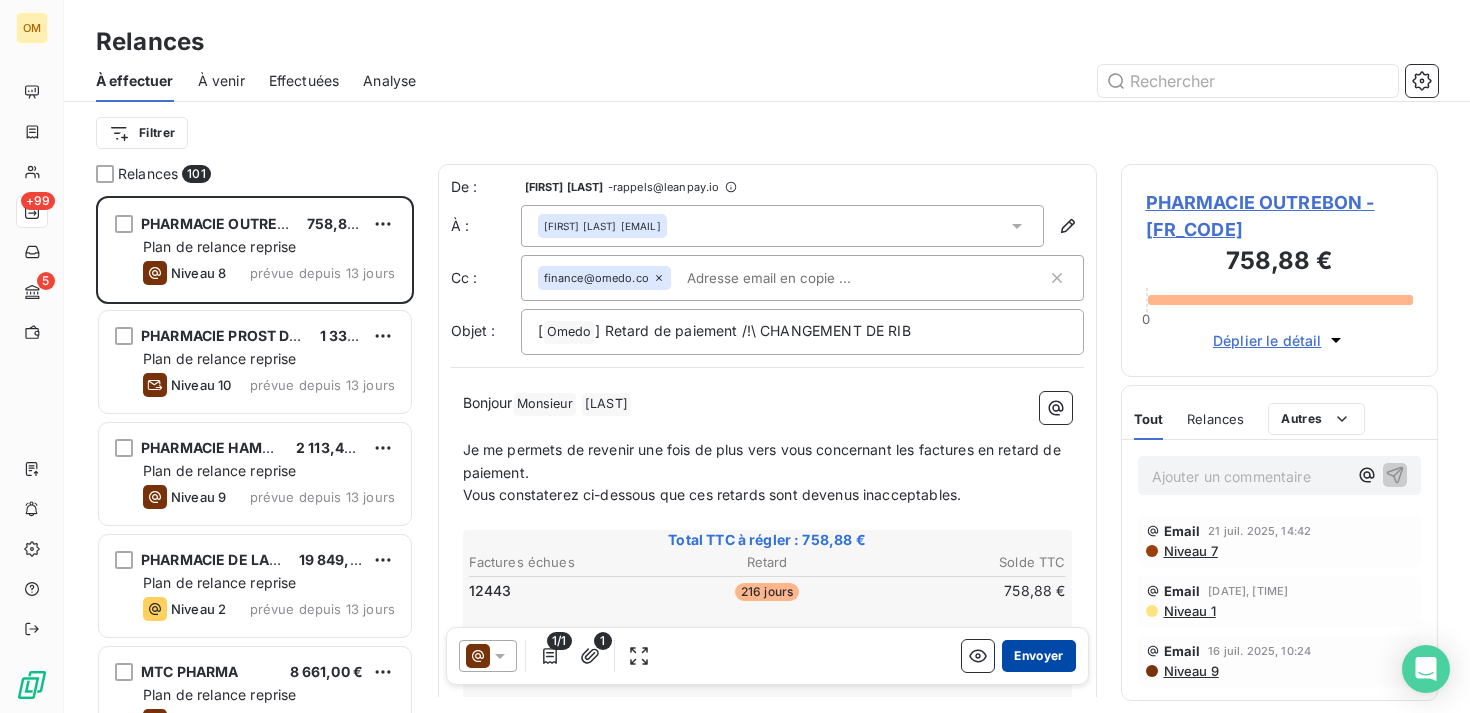 click on "Envoyer" at bounding box center (1038, 656) 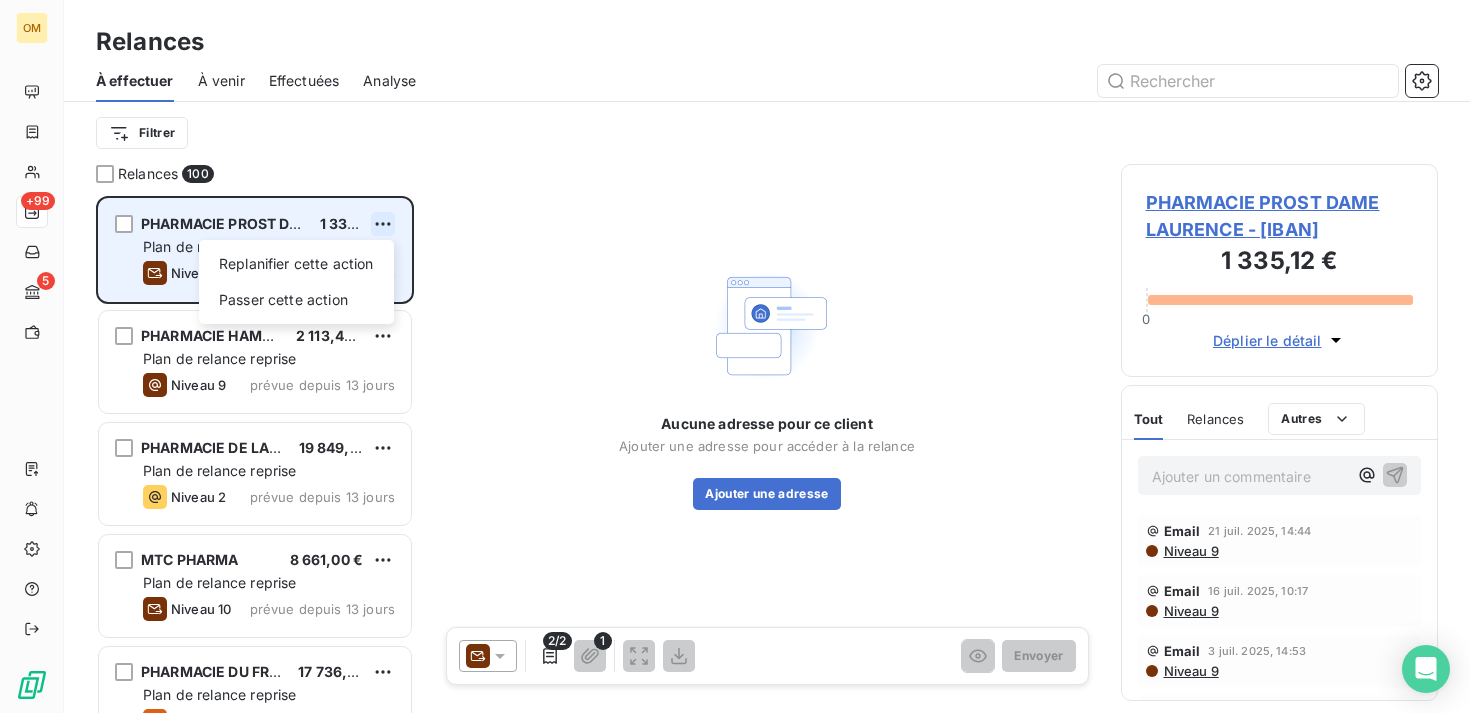 click on "OM +99 5 Relances À effectuer À venir Effectuées Analyse Filtrer Relances 100 PHARMACIE PROST DAME LAURENCE 1 335,12 € Replanifier cette action Passer cette action Plan de relance reprise Niveau 10 prévue depuis 13 jours PHARMACIE HAMANI 2 113,44 € Plan de relance reprise Niveau 9 prévue depuis 13 jours PHARMACIE DE LA MAIRIE 19 849,98 € Plan de relance reprise Niveau 2 prévue depuis 13 jours MTC PHARMA 8 661,00 € Plan de relance reprise Niveau 10 prévue depuis 13 jours PHARMACIE DU FRANCE 17 736,31 € Plan de relance reprise Niveau 5 prévue depuis 13 jours PHARMACIE DU GLOBE 3 207,80 € Plan de relance reprise Niveau 10 prévue depuis 13 jours PHARMACIE OCTAVIA 6 306,84 € Plan de relance reprise Niveau 10 prévue depuis 5 jours PHARMACIE DU PONT 425,28 € Plan de relance reprise Niveau 4 prévue depuis 5 jours PHARMACIE BOUMARAF 469,10 € Plan de relance reprise Niveau 3 prévue depuis 5 jours PHARMACIE DE L'AVENIR 386,88 € Plan de relance reprise 2/2" at bounding box center [735, 356] 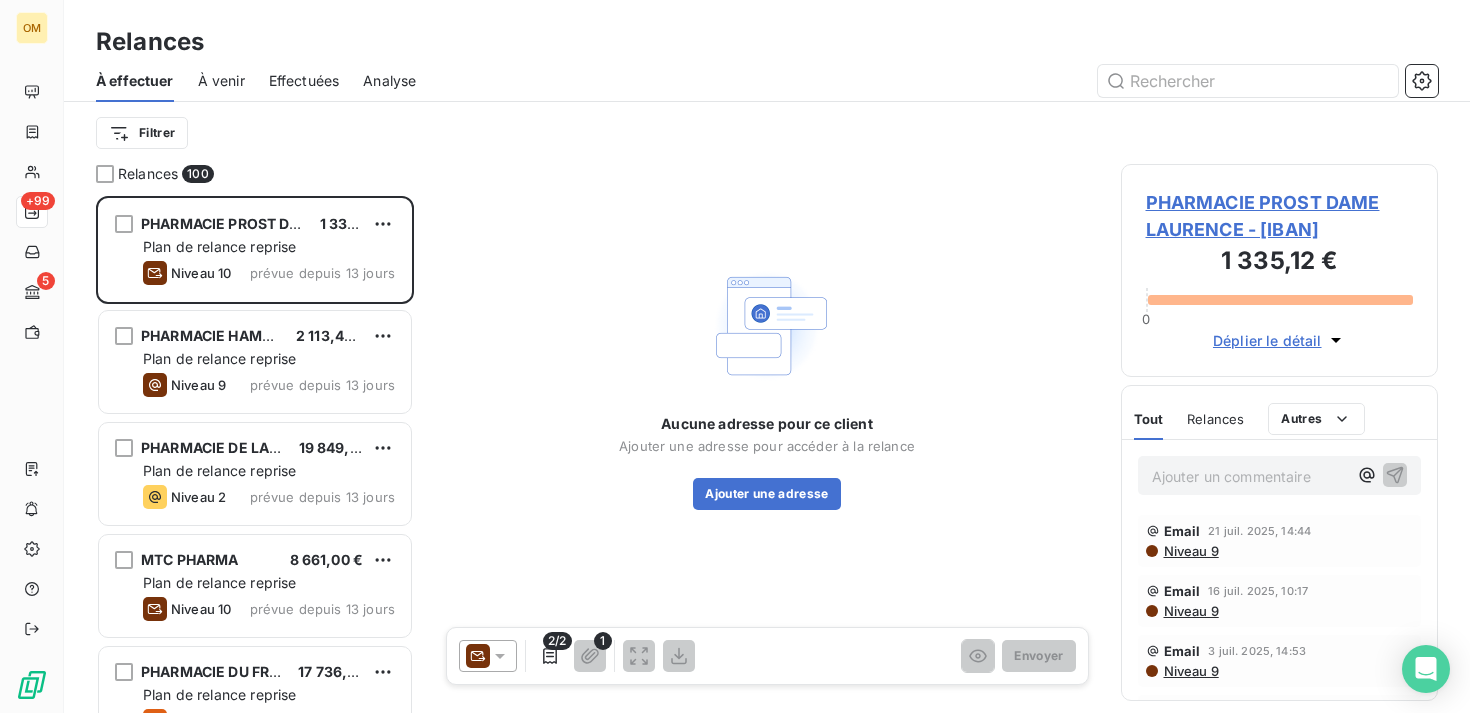 click on "OM +99 5 Relances À effectuer À venir Effectuées Analyse Filtrer Relances 100 PHARMACIE PROST DAME LAURENCE 1 335,12 € Plan de relance reprise Niveau 10 prévue depuis 13 jours PHARMACIE HAMANI 2 113,44 € Plan de relance reprise Niveau 9 prévue depuis 13 jours PHARMACIE DE LA MAIRIE 19 849,98 € Plan de relance reprise Niveau 2 prévue depuis 13 jours MTC PHARMA 8 661,00 € Plan de relance reprise Niveau 10 prévue depuis 13 jours PHARMACIE DU FRANCE 17 736,31 € Plan de relance reprise Niveau 5 prévue depuis 13 jours PHARMACIE DU GLOBE 3 207,80 € Plan de relance reprise Niveau 10 prévue depuis 13 jours PHARMACIE OCTAVIA 6 306,84 € Plan de relance reprise Niveau 10 prévue depuis 5 jours PHARMACIE DU PONT 425,28 € Plan de relance reprise Niveau 4 prévue depuis 5 jours PHARMACIE BOUMARAF 469,10 € Plan de relance reprise Niveau 3 prévue depuis 5 jours PHARMACIE DE L'AVENIR 386,88 € Plan de relance reprise Niveau 4 prévue depuis 5 jours 3 869,28 € 1" at bounding box center (735, 356) 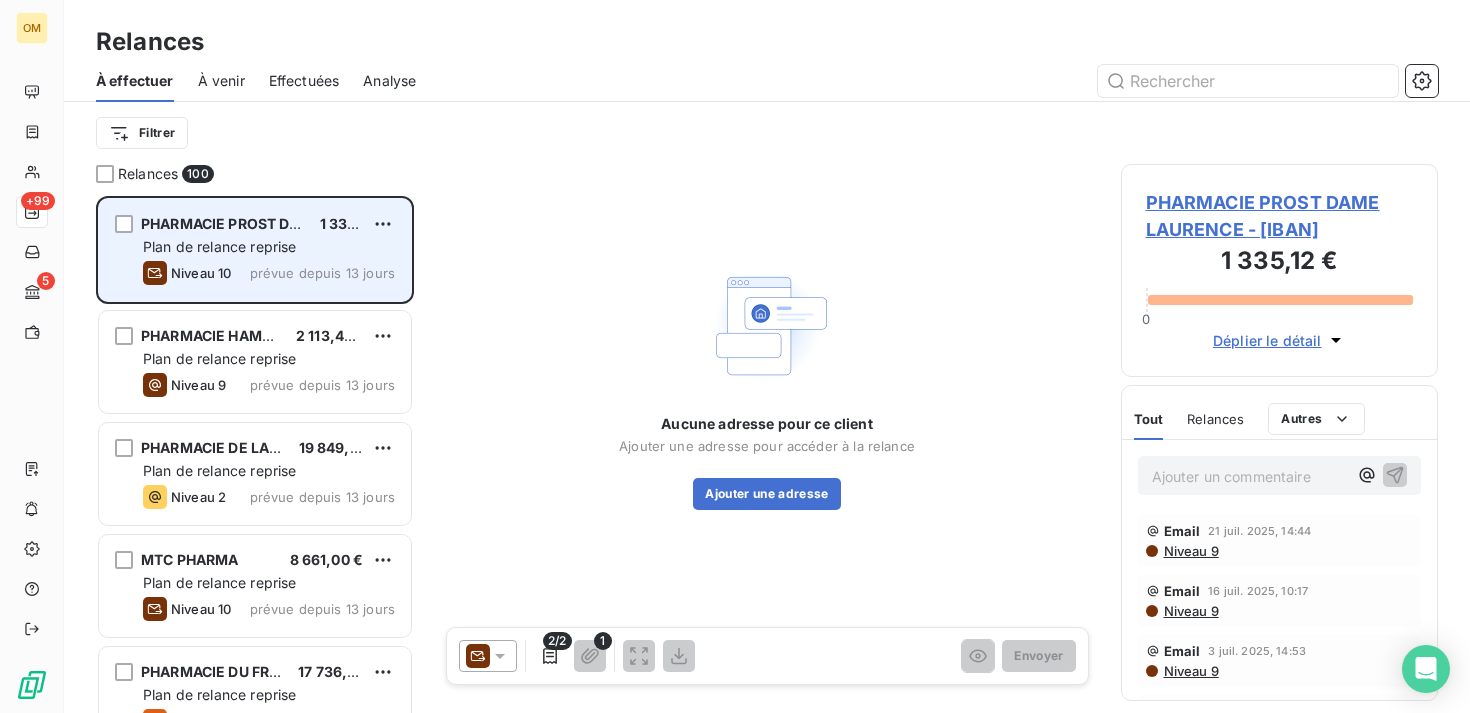 click on "Plan de relance reprise" at bounding box center [269, 247] 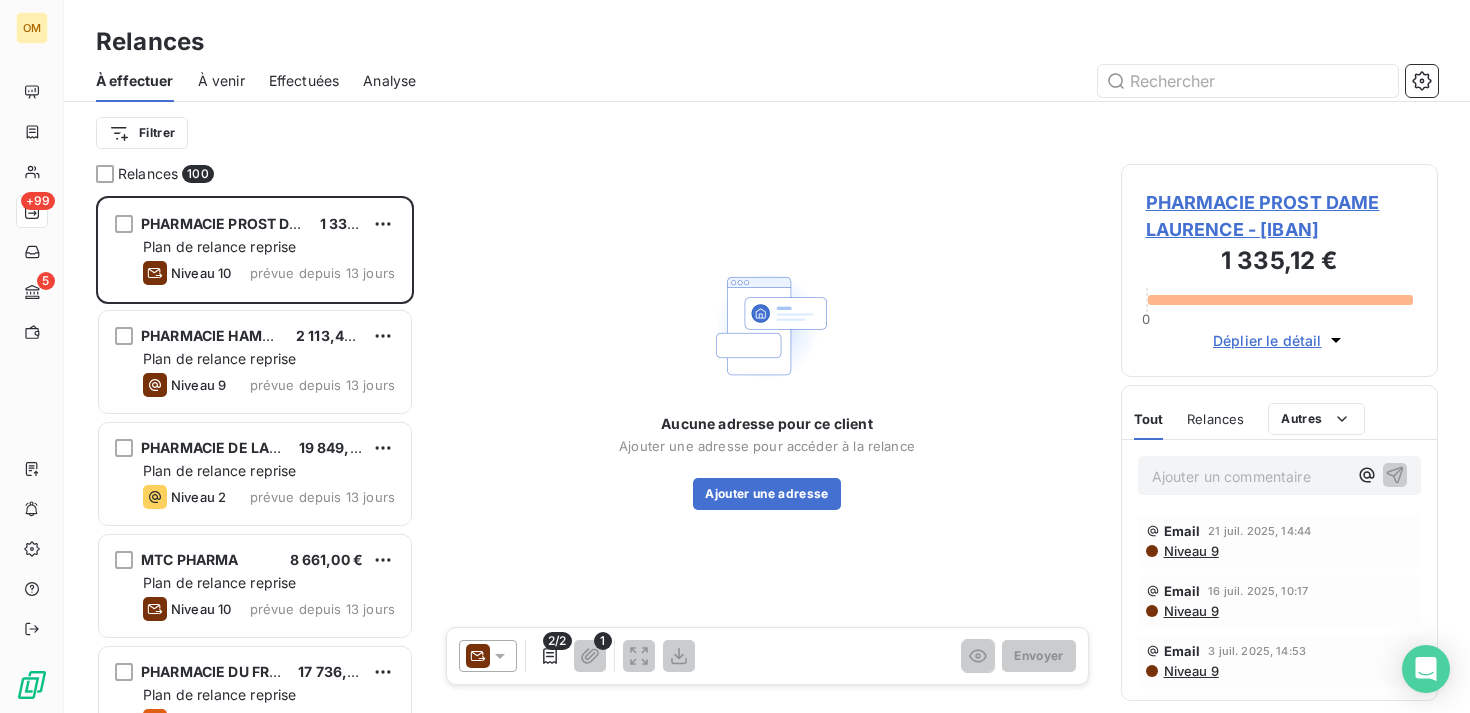 click at bounding box center [488, 656] 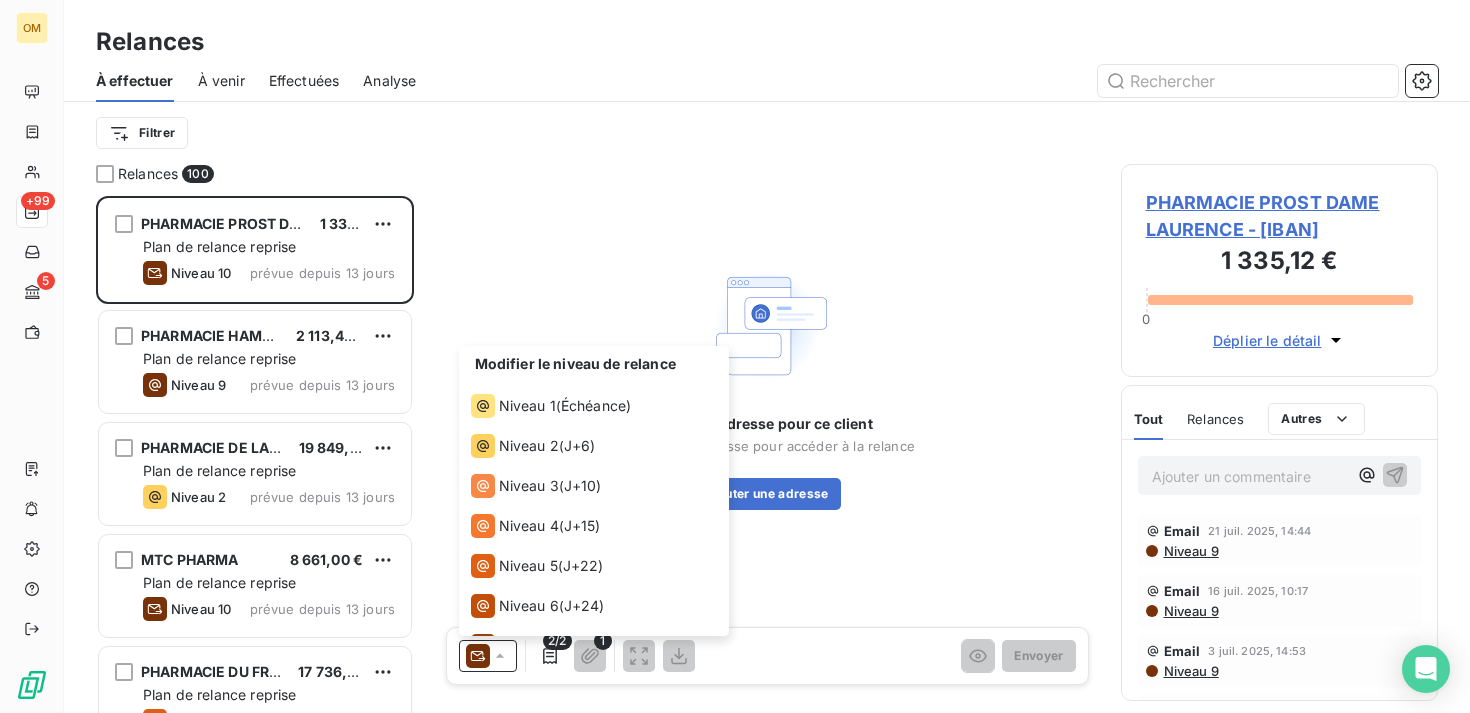 scroll, scrollTop: 150, scrollLeft: 0, axis: vertical 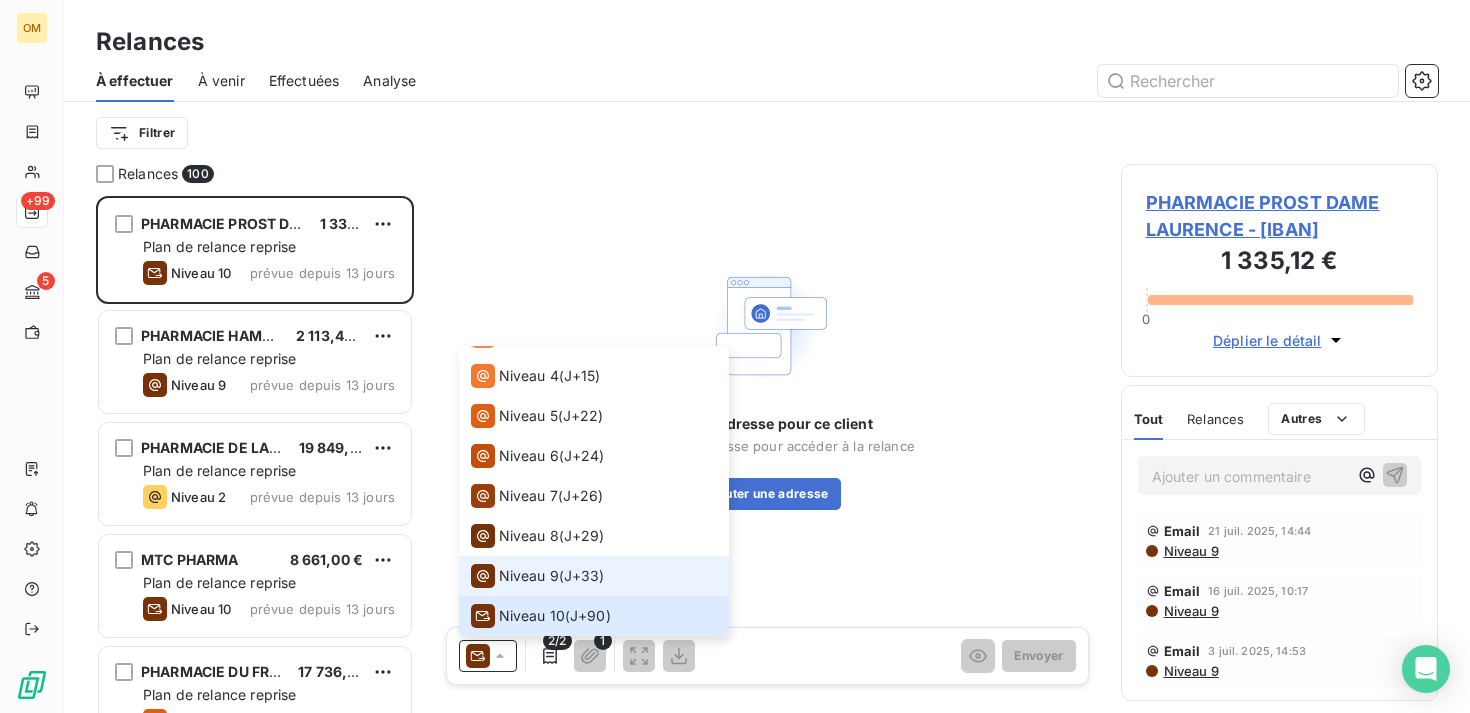 click on "Niveau 9  ( J+[COUNTRY_CODE] )" at bounding box center (538, 576) 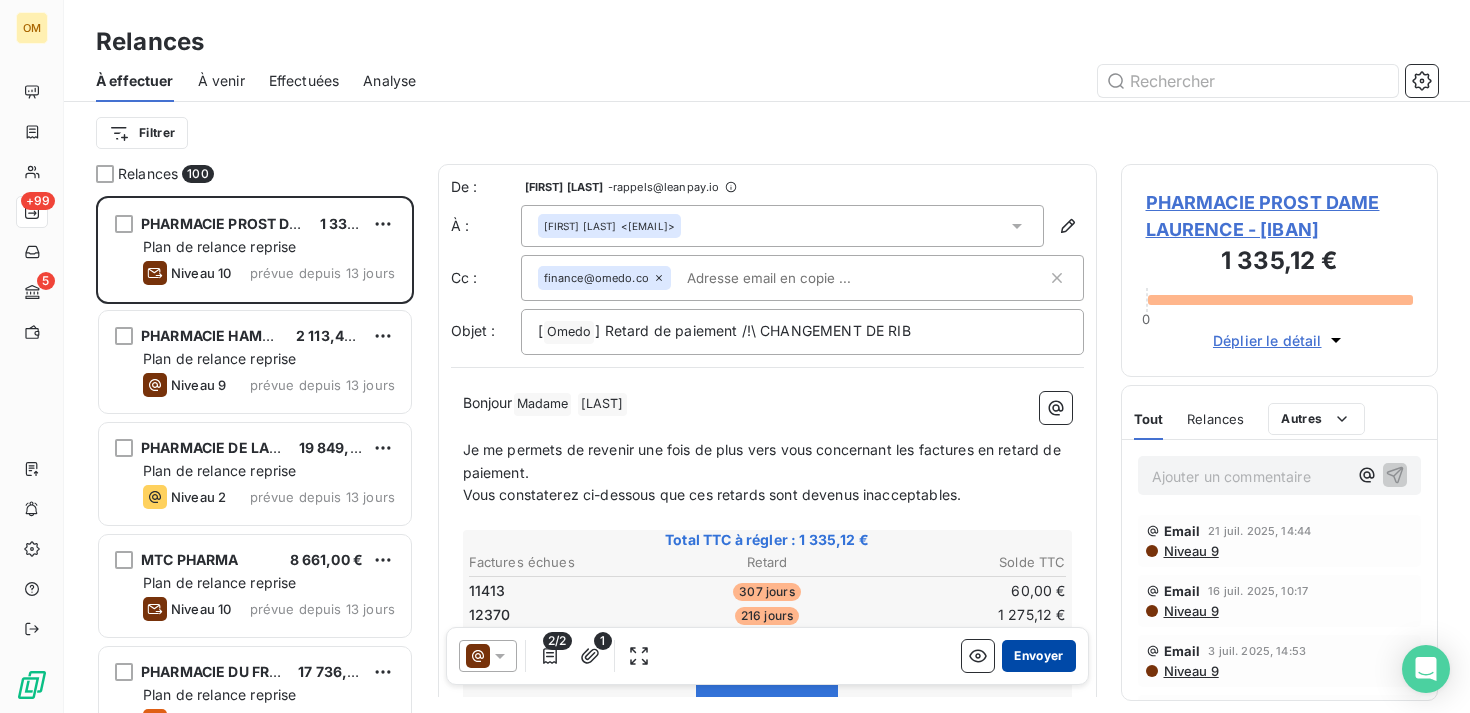 click on "Envoyer" at bounding box center [1038, 656] 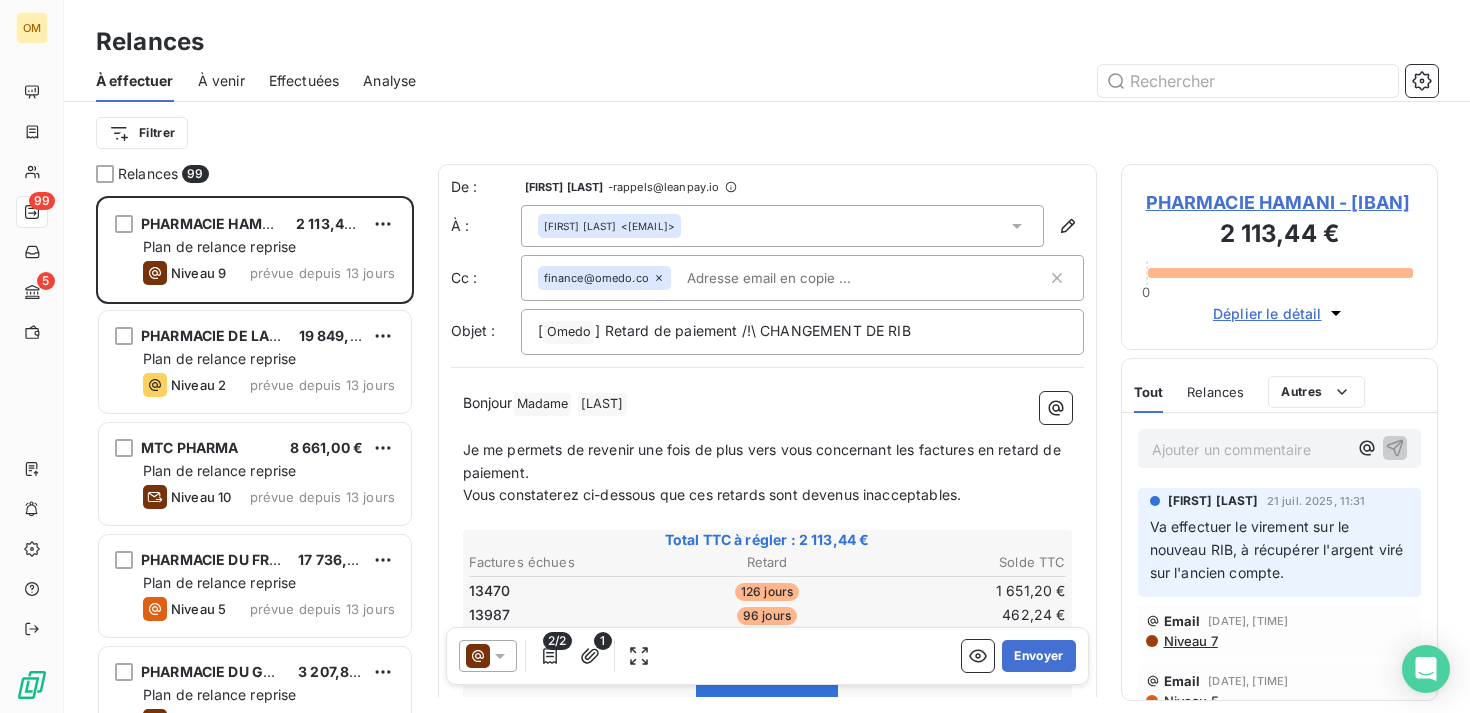 click 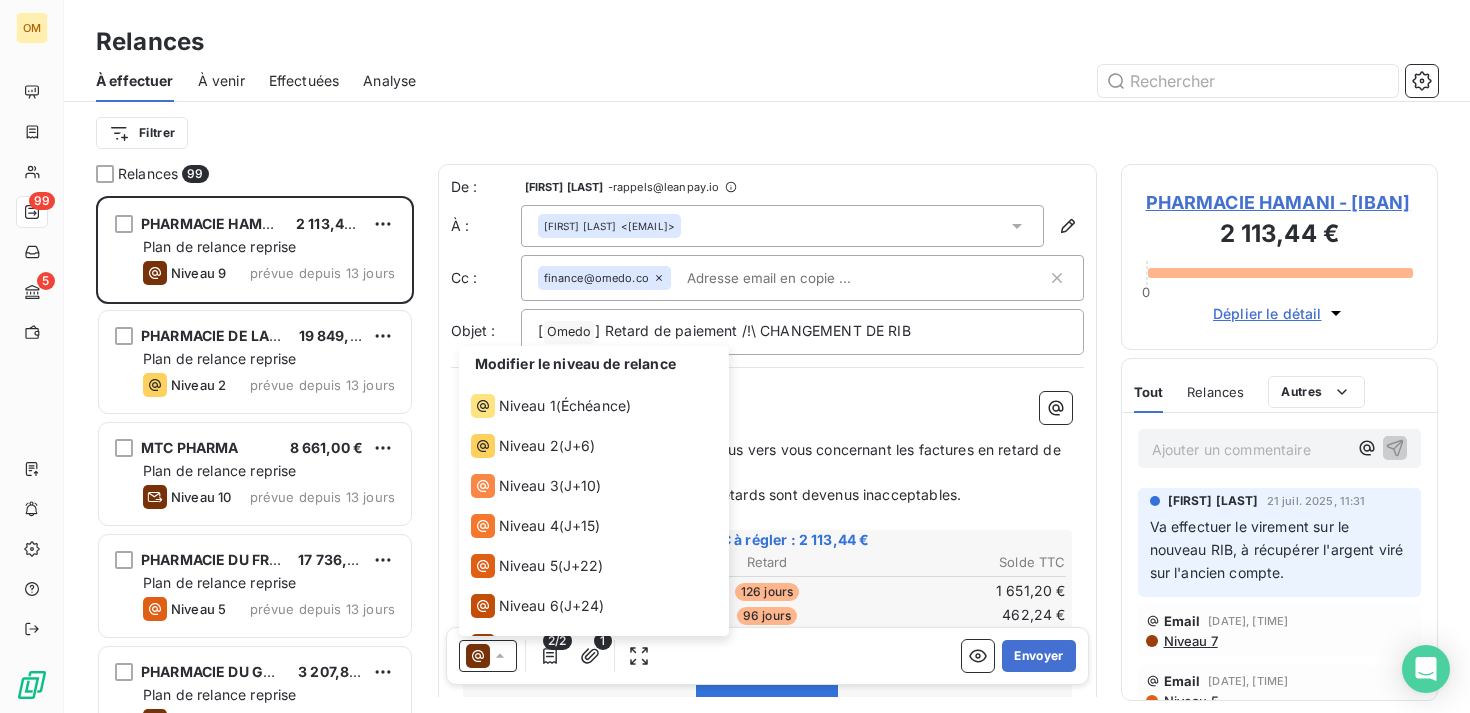 scroll, scrollTop: 110, scrollLeft: 0, axis: vertical 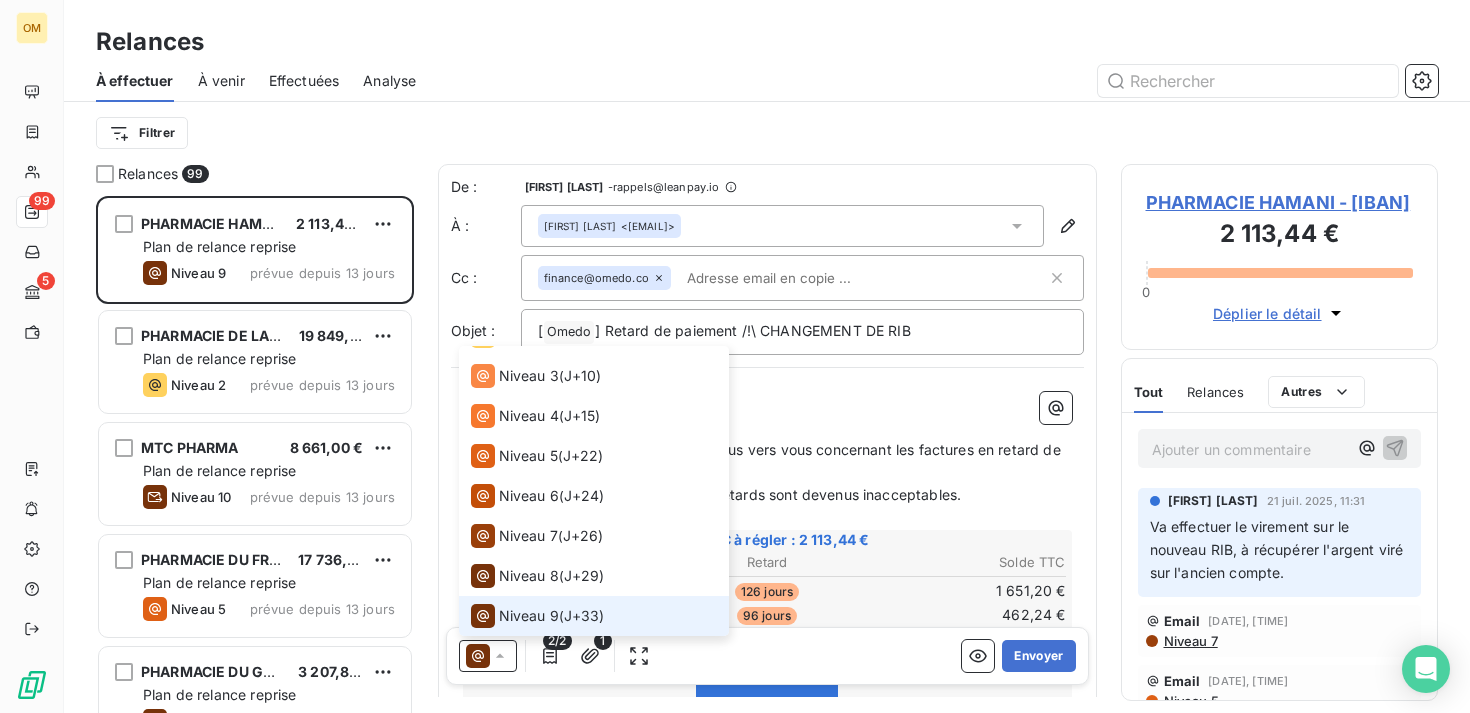 click on "Niveau 9" at bounding box center [529, 616] 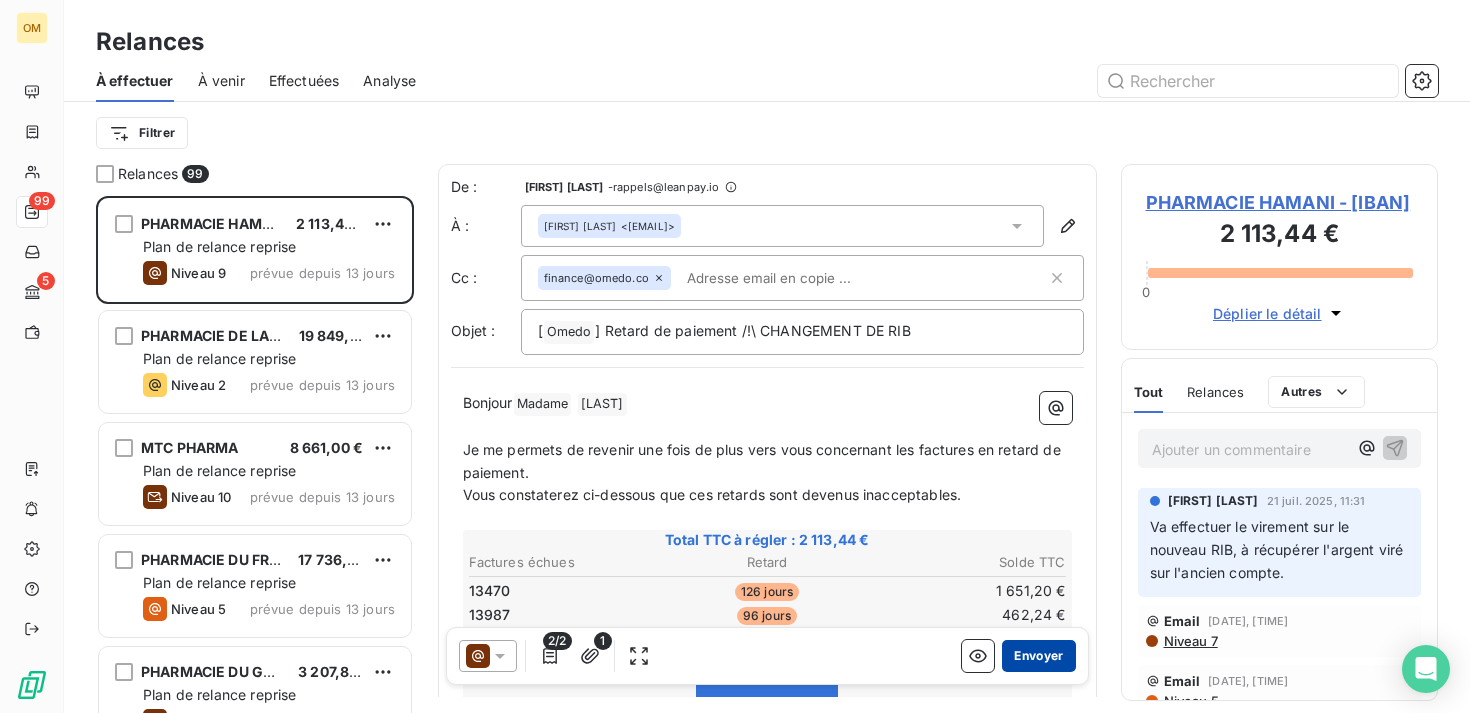click on "Envoyer" at bounding box center [1038, 656] 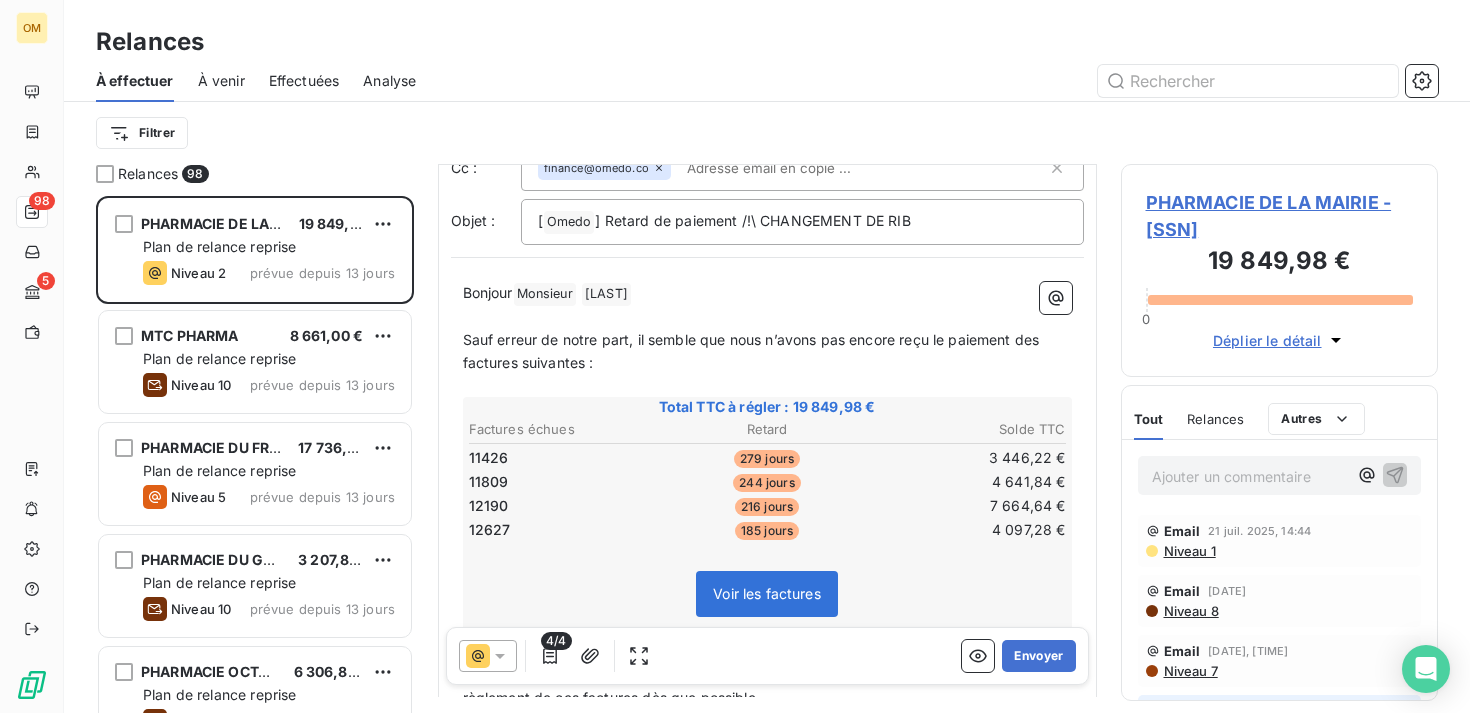 scroll, scrollTop: 112, scrollLeft: 0, axis: vertical 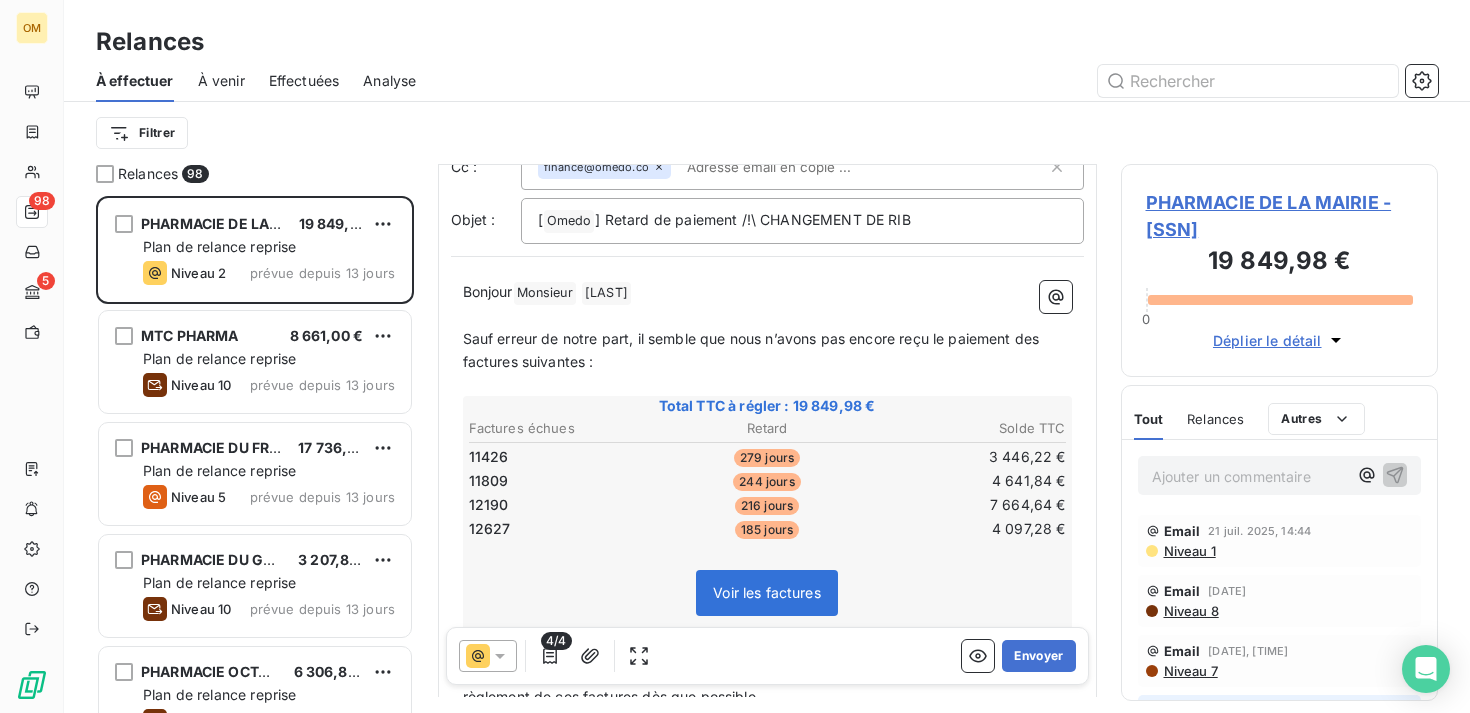 click 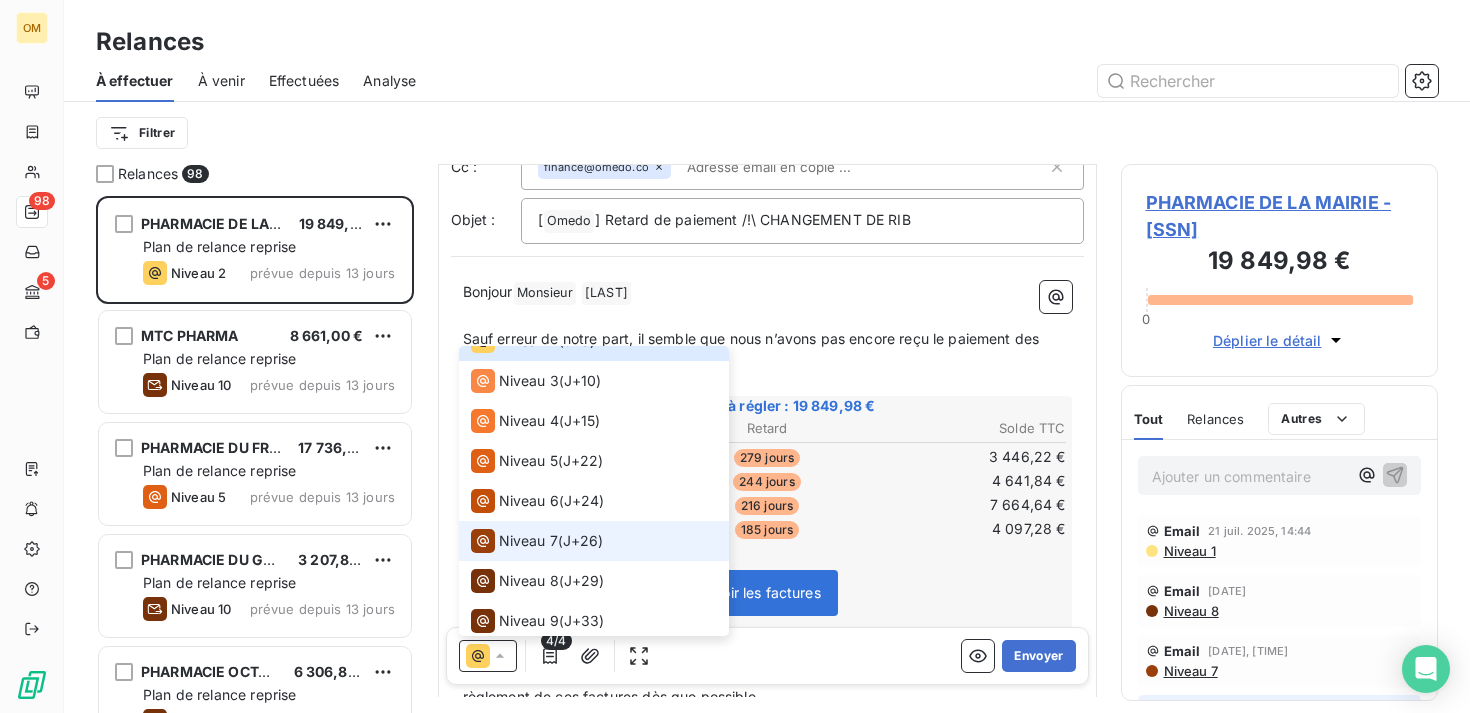 scroll, scrollTop: 112, scrollLeft: 0, axis: vertical 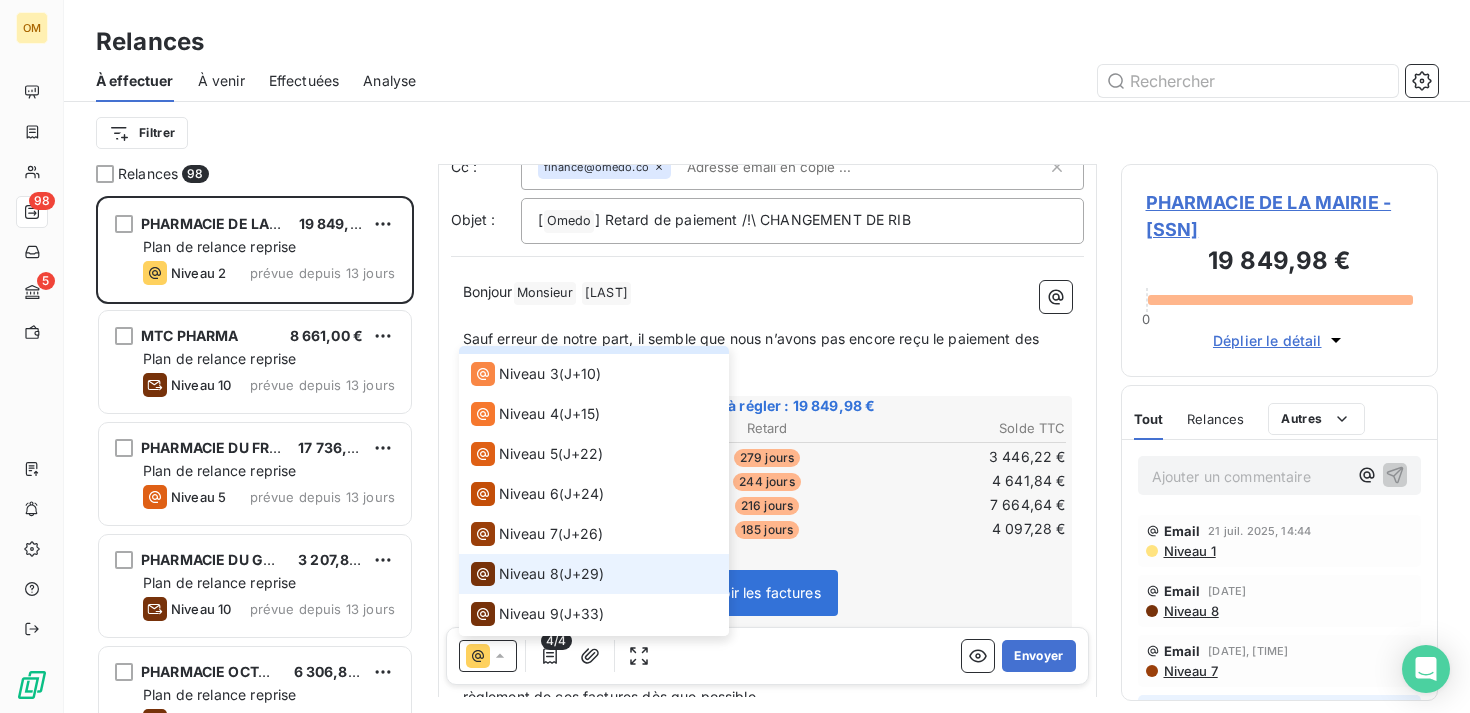 click on "[DAYS] )" at bounding box center [584, 574] 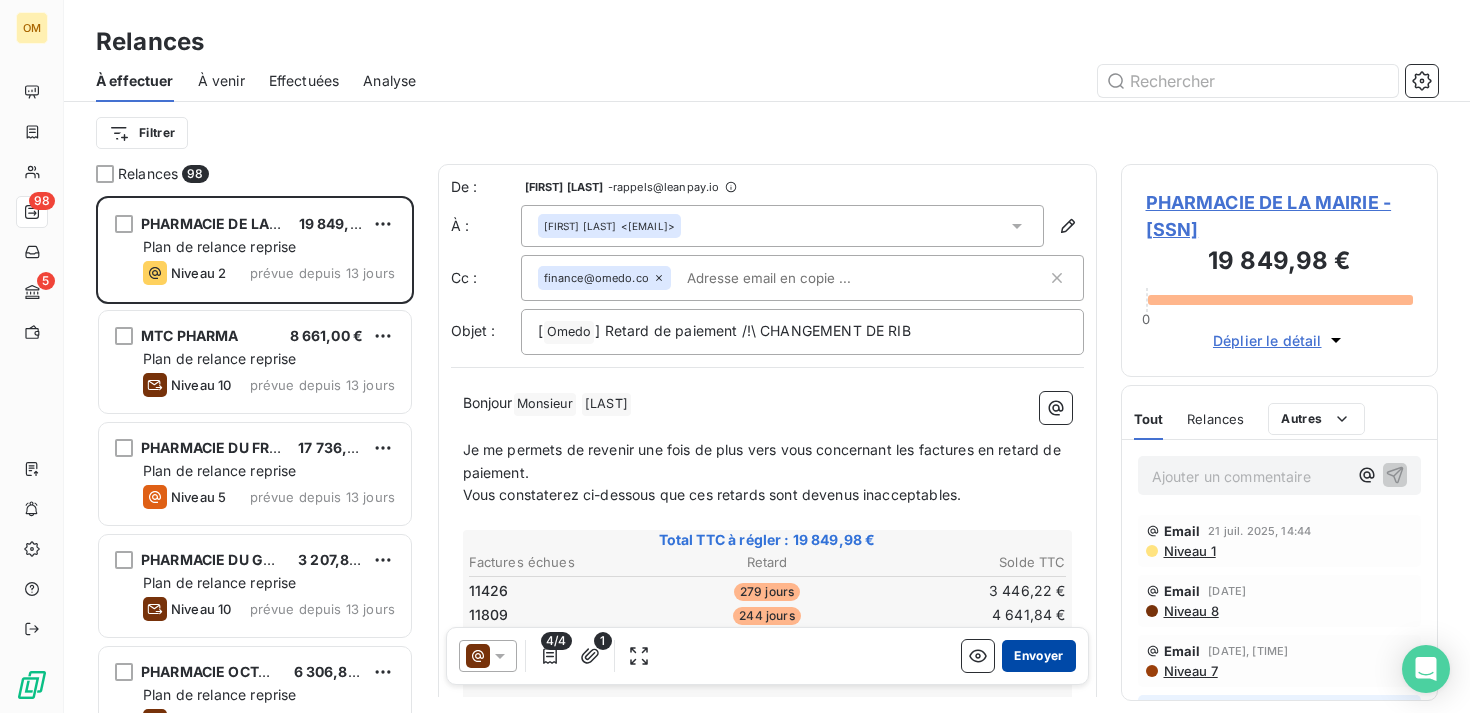 click on "Envoyer" at bounding box center [1038, 656] 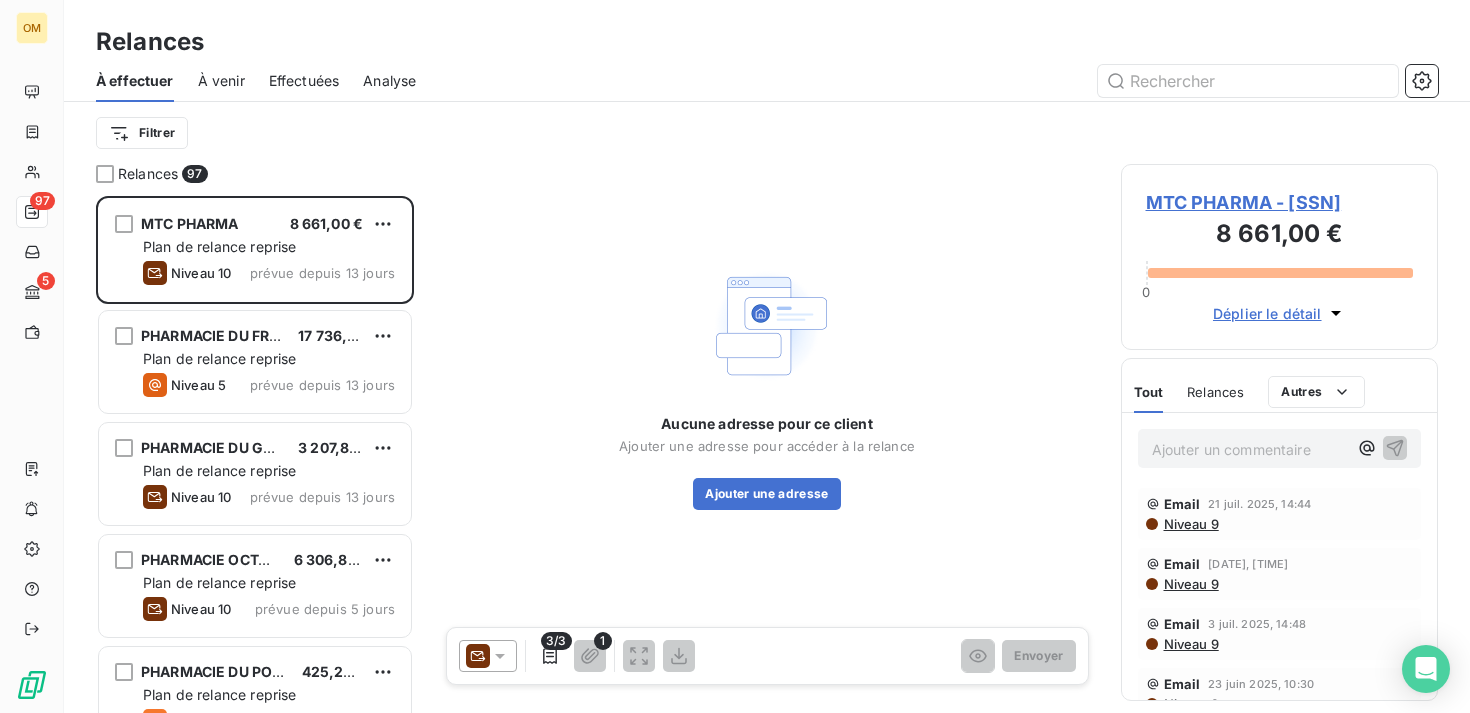 click 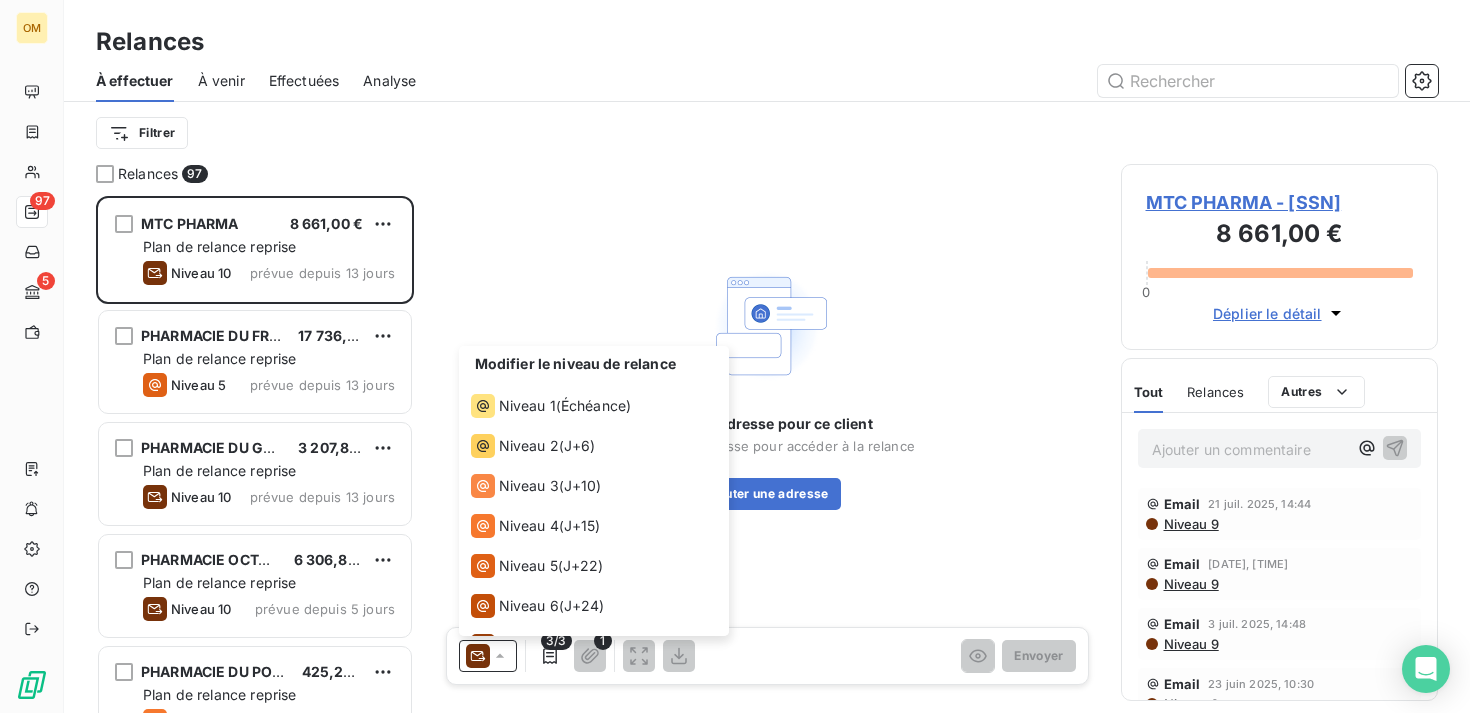 scroll, scrollTop: 150, scrollLeft: 0, axis: vertical 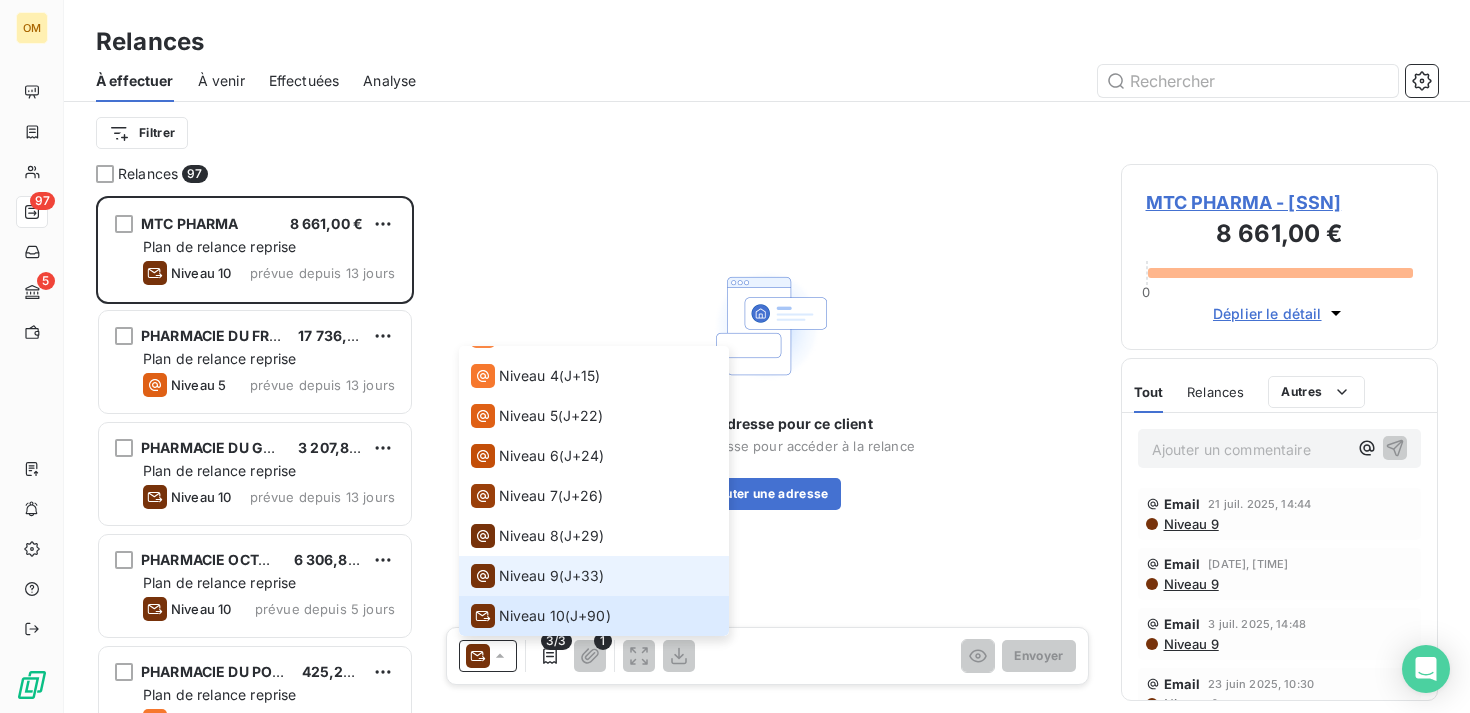 click on "Niveau 9" at bounding box center [529, 576] 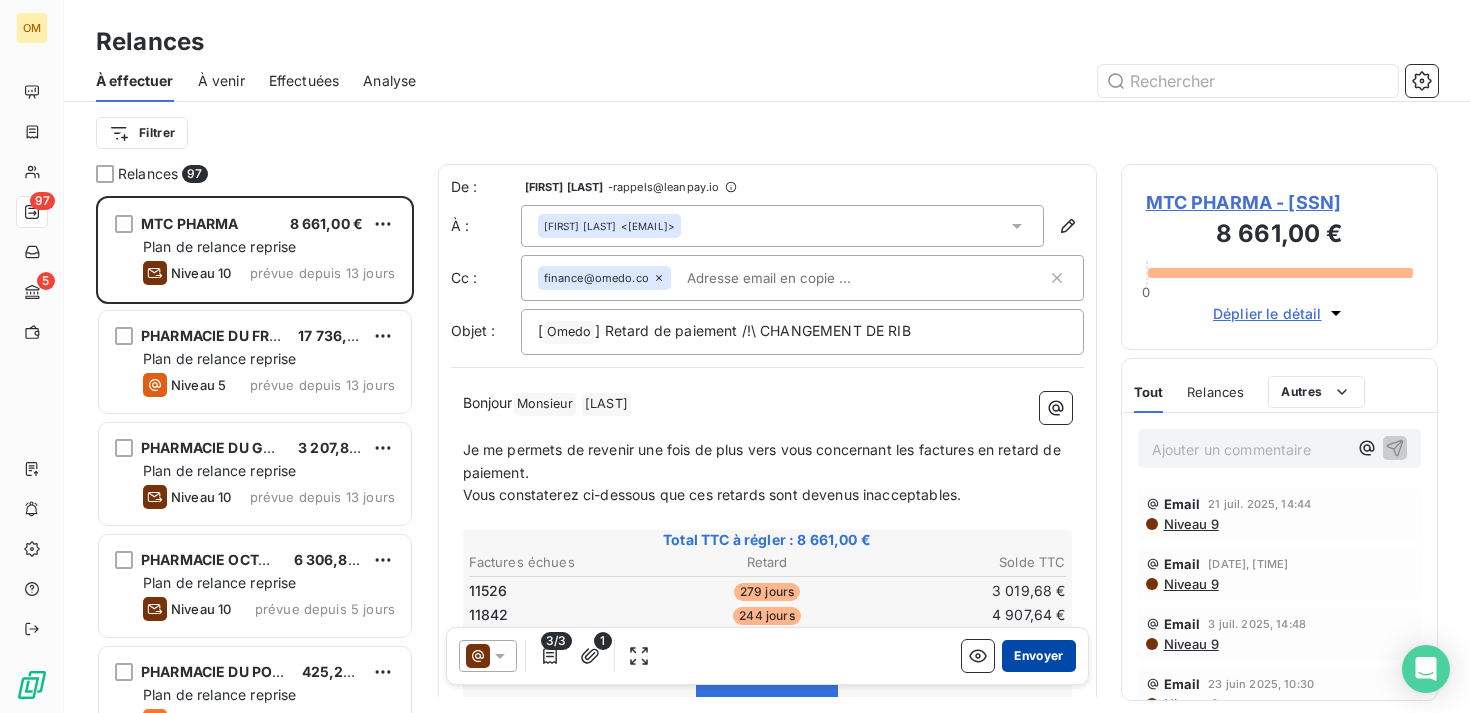 click on "Envoyer" at bounding box center (1038, 656) 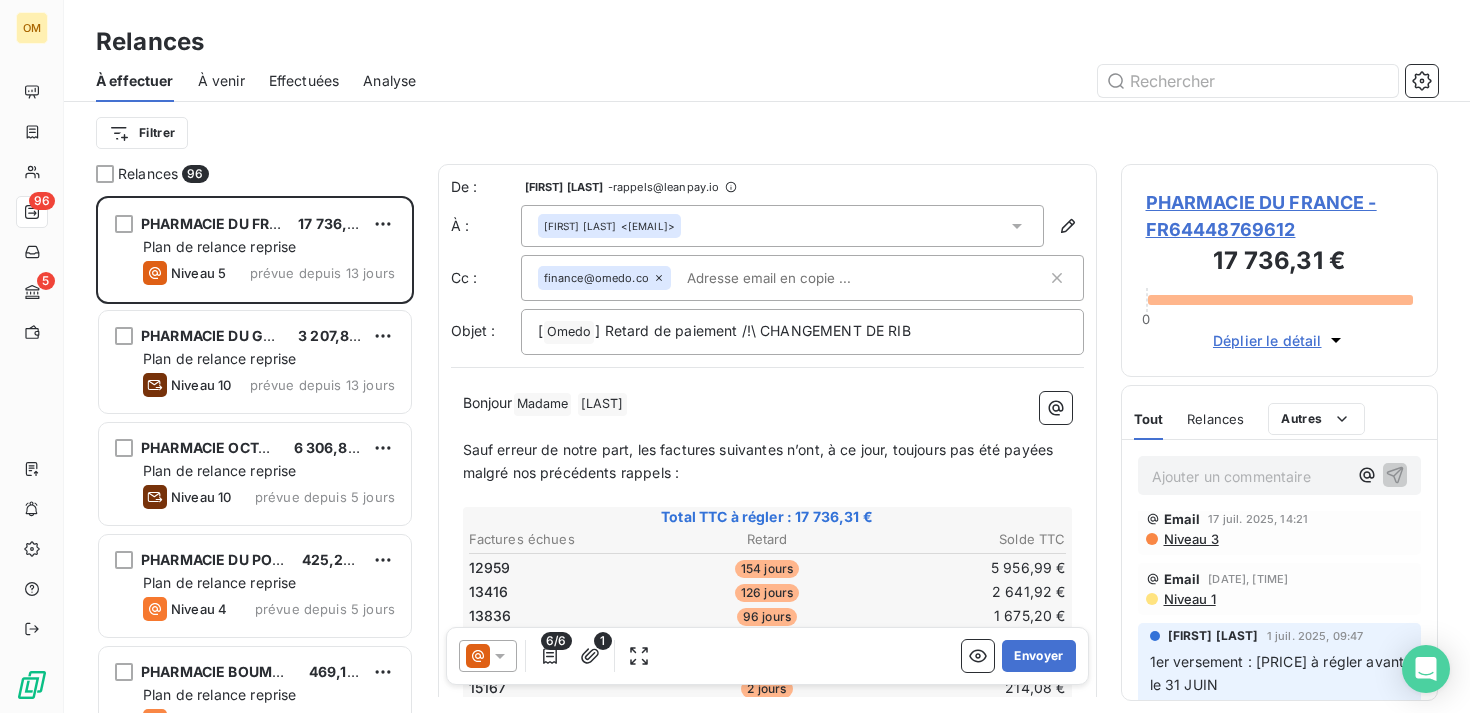scroll, scrollTop: 13, scrollLeft: 0, axis: vertical 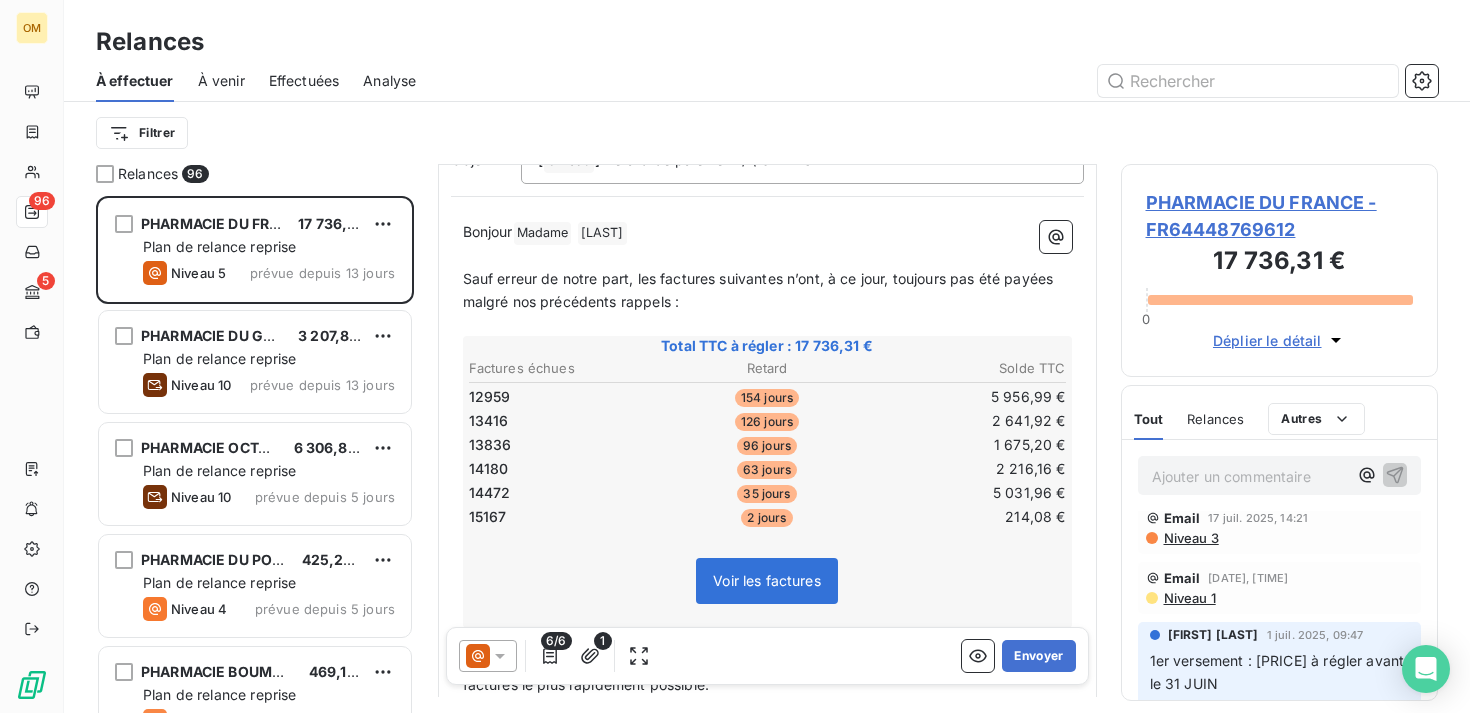click 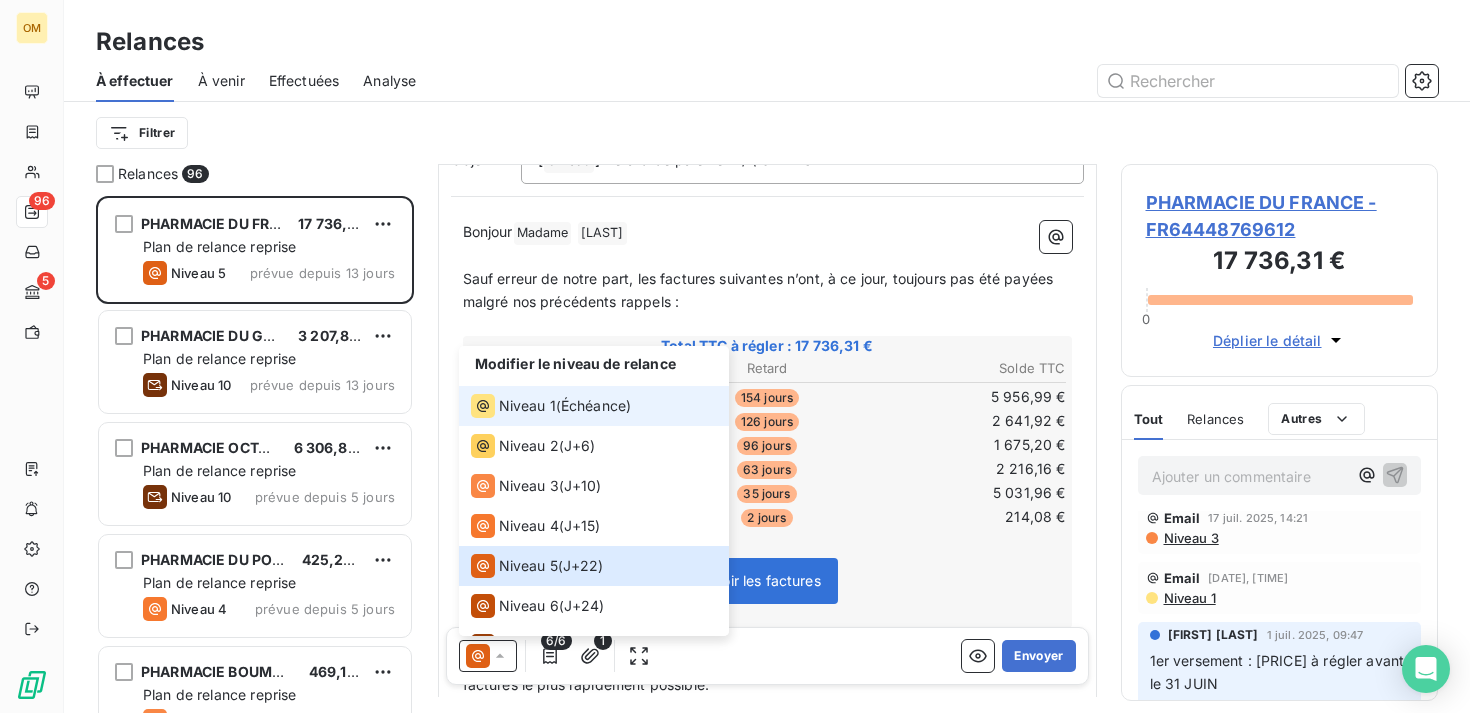 click on "Échéance )" at bounding box center (596, 406) 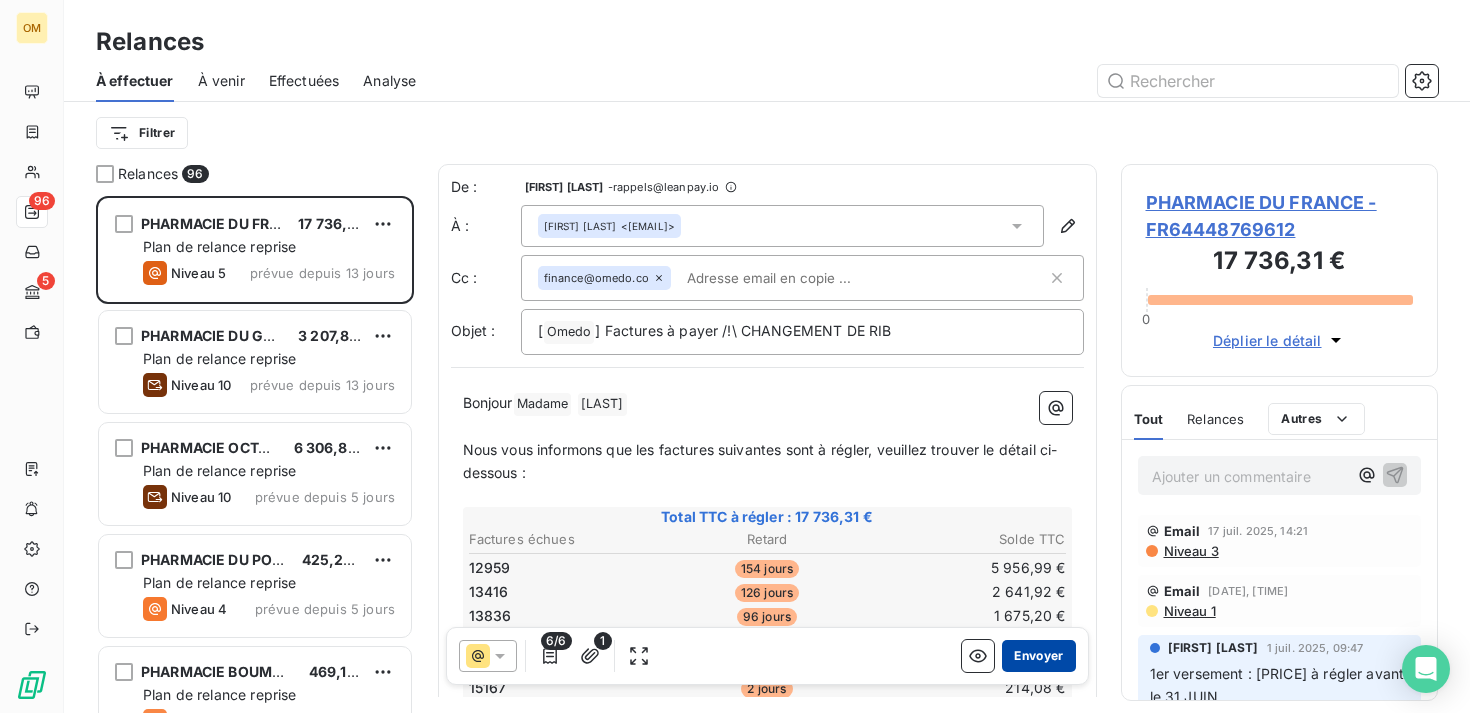 click on "Envoyer" at bounding box center [1038, 656] 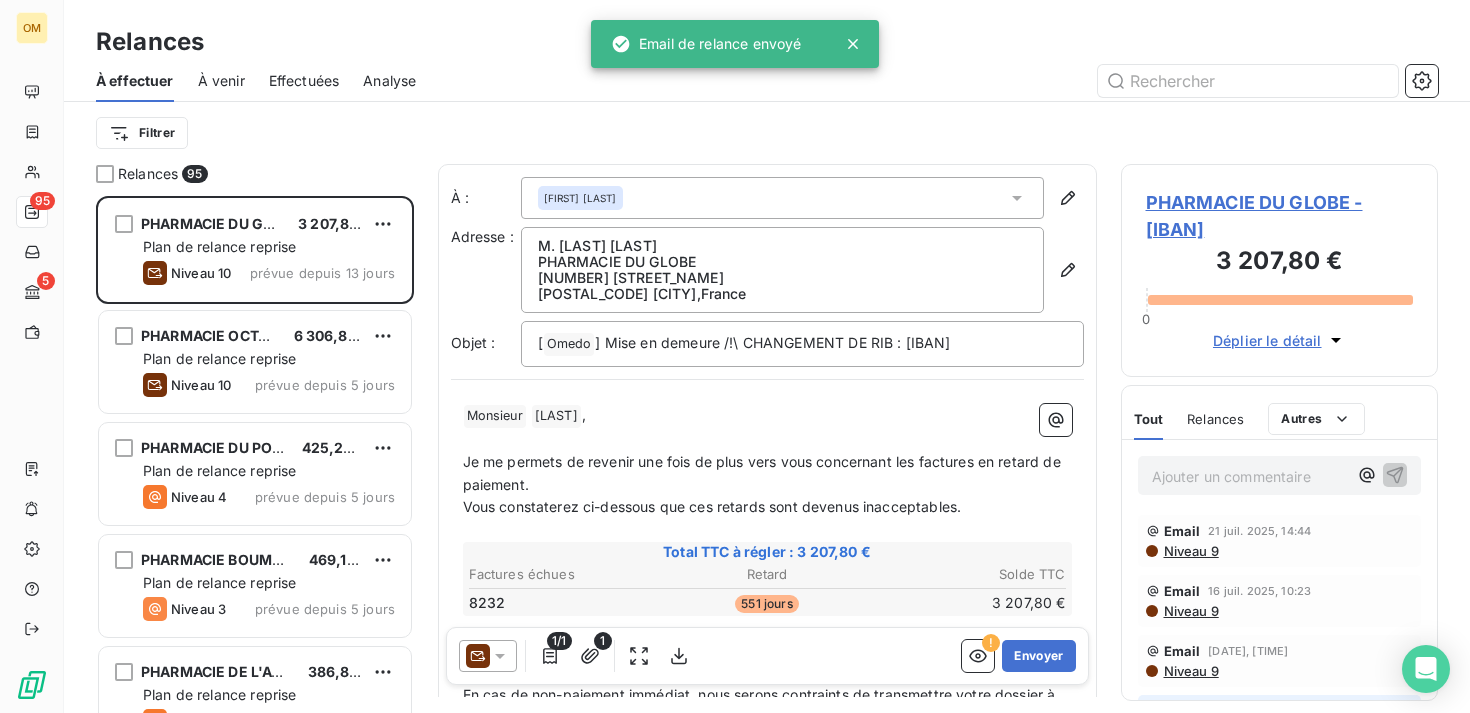 click 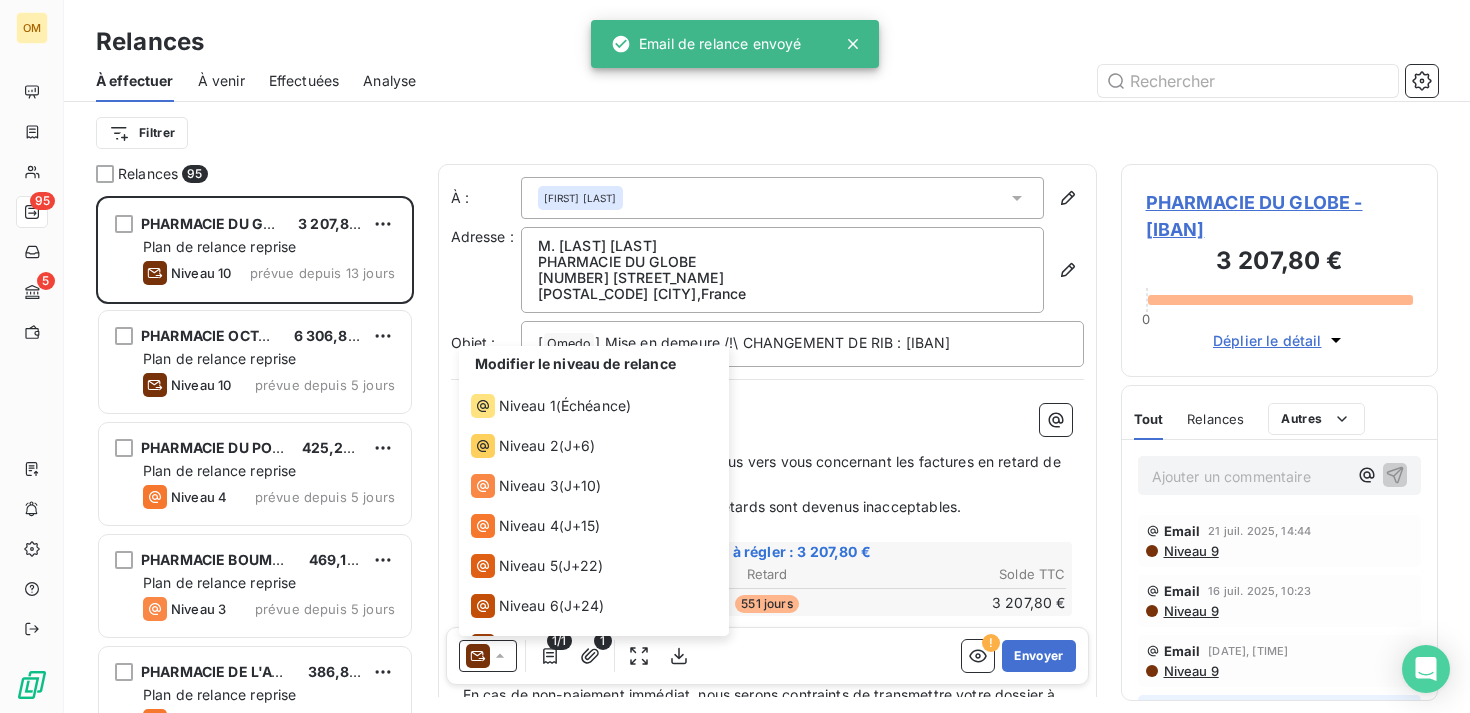 scroll, scrollTop: 150, scrollLeft: 0, axis: vertical 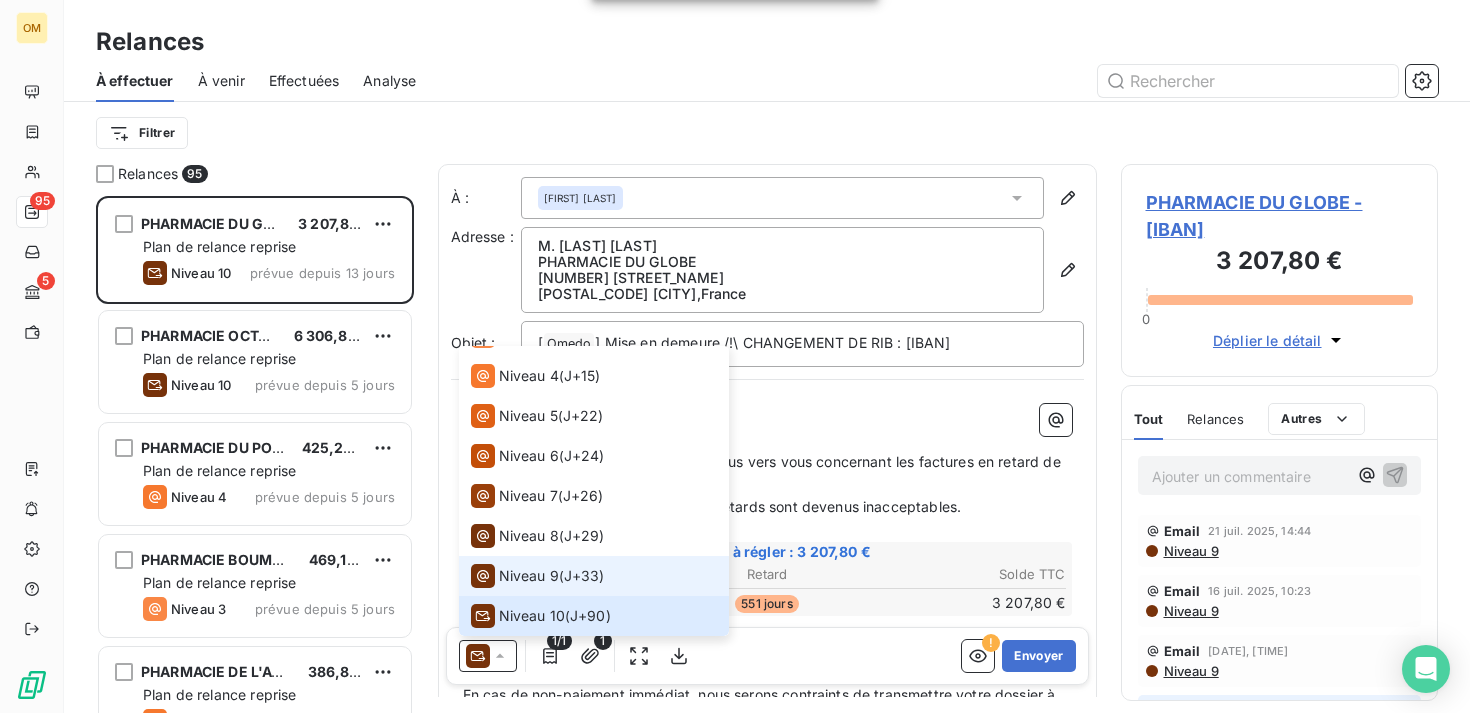 click on "Niveau 9" at bounding box center [529, 576] 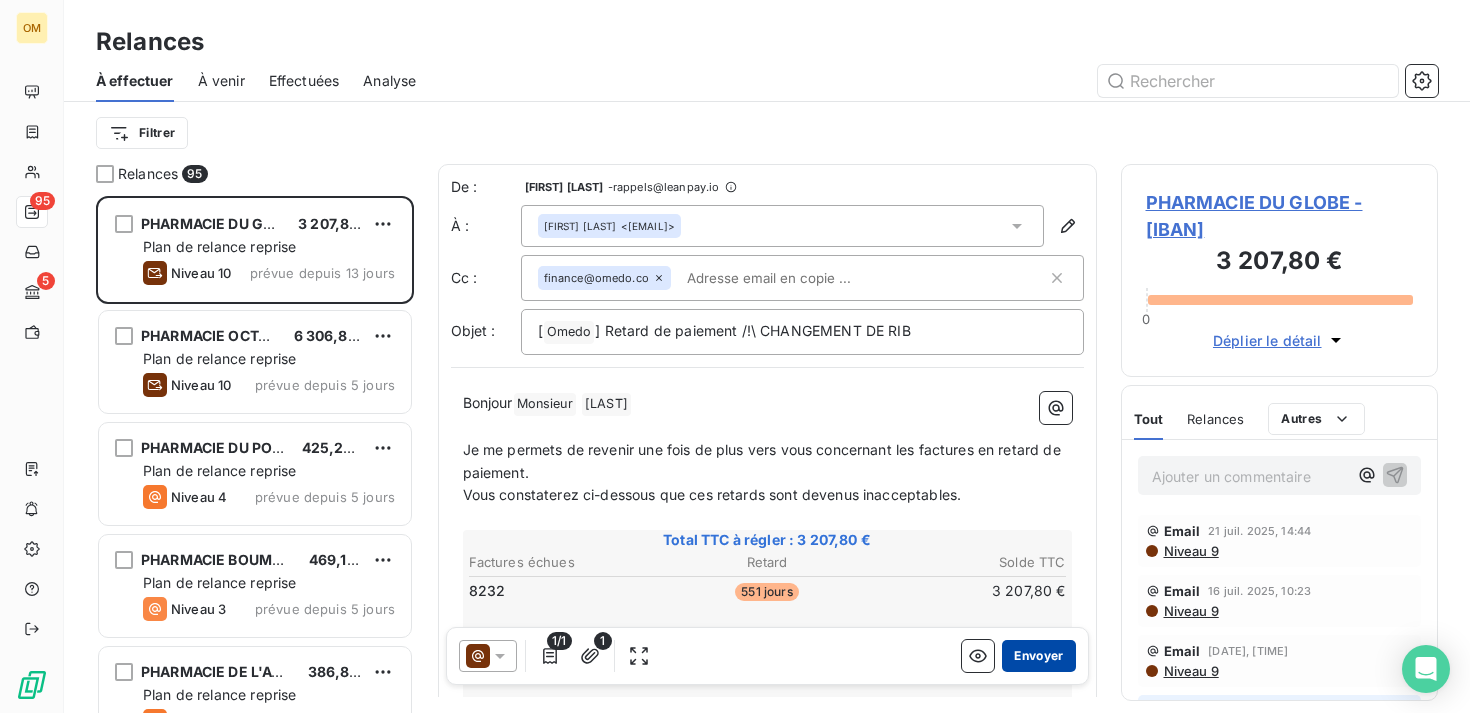 click on "Envoyer" at bounding box center (1038, 656) 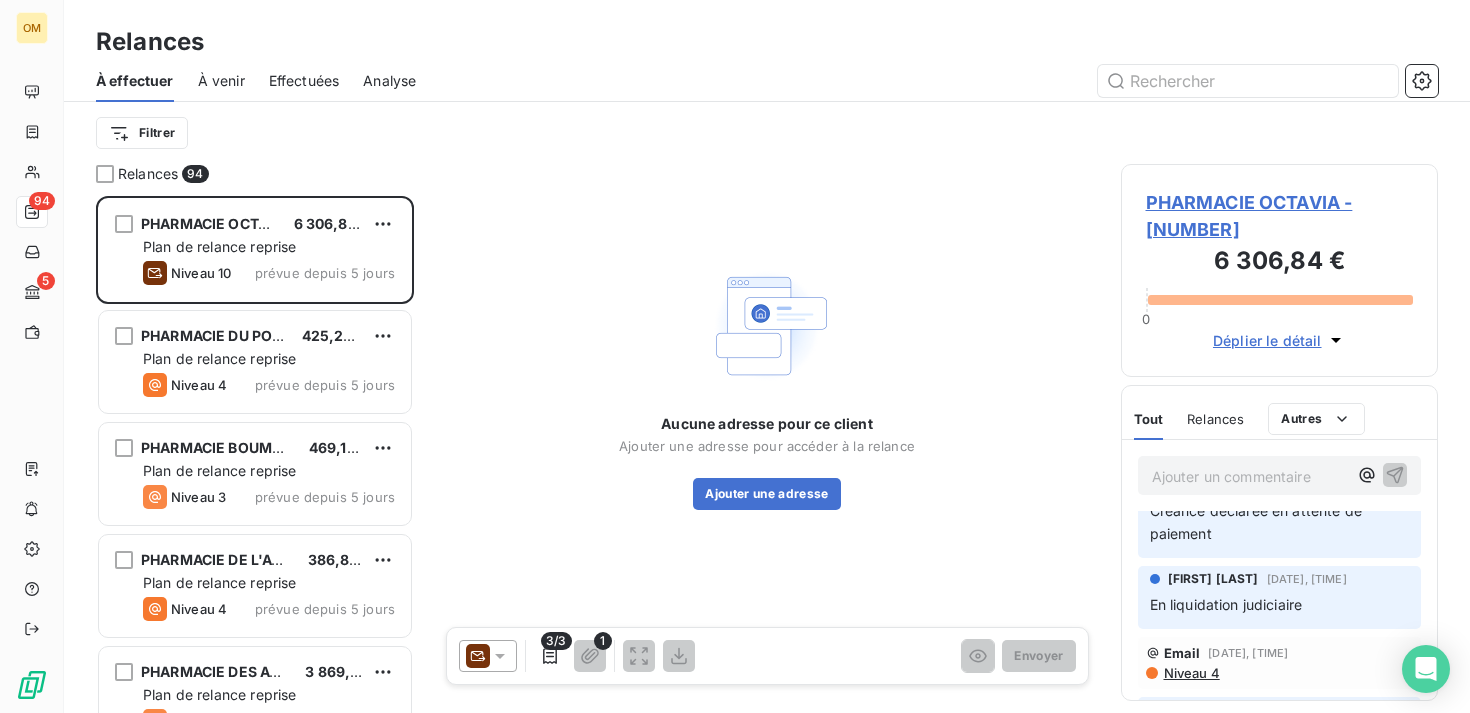 scroll, scrollTop: 0, scrollLeft: 0, axis: both 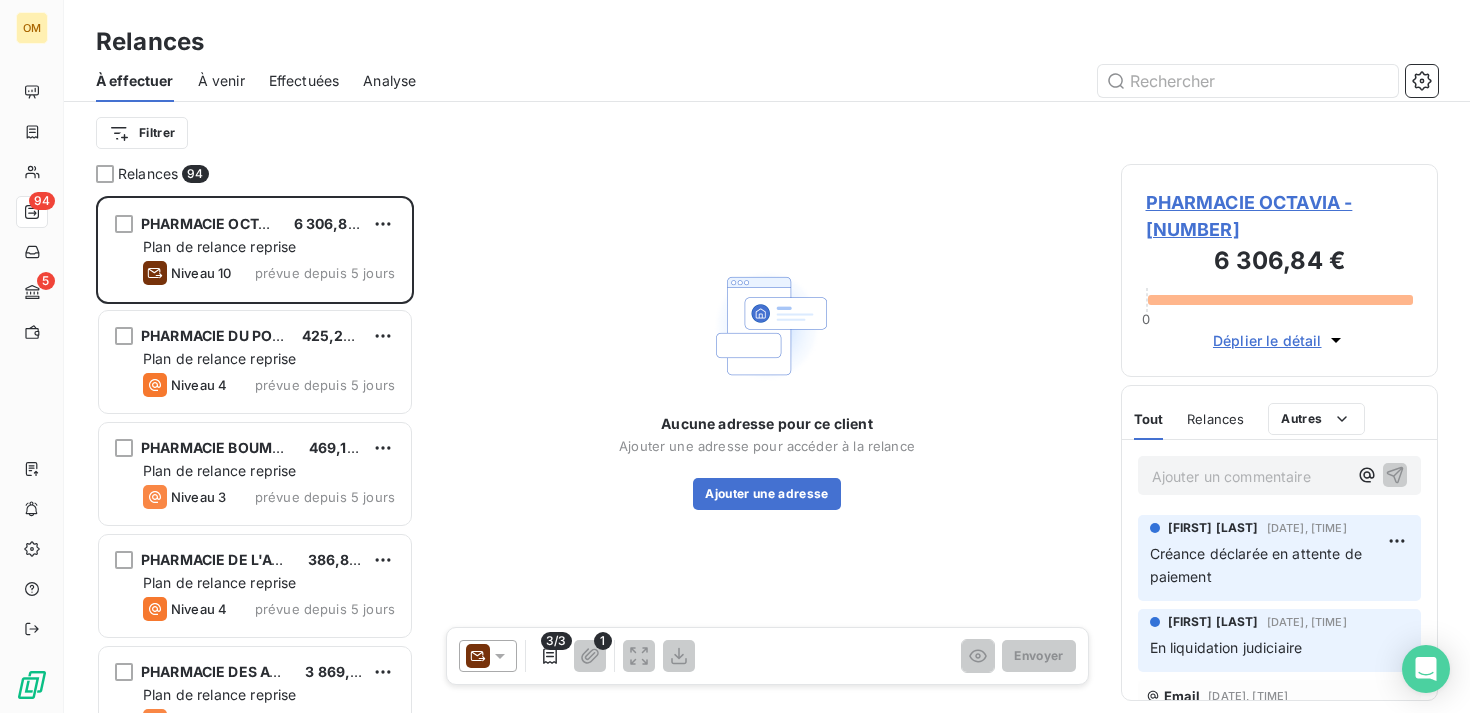 click 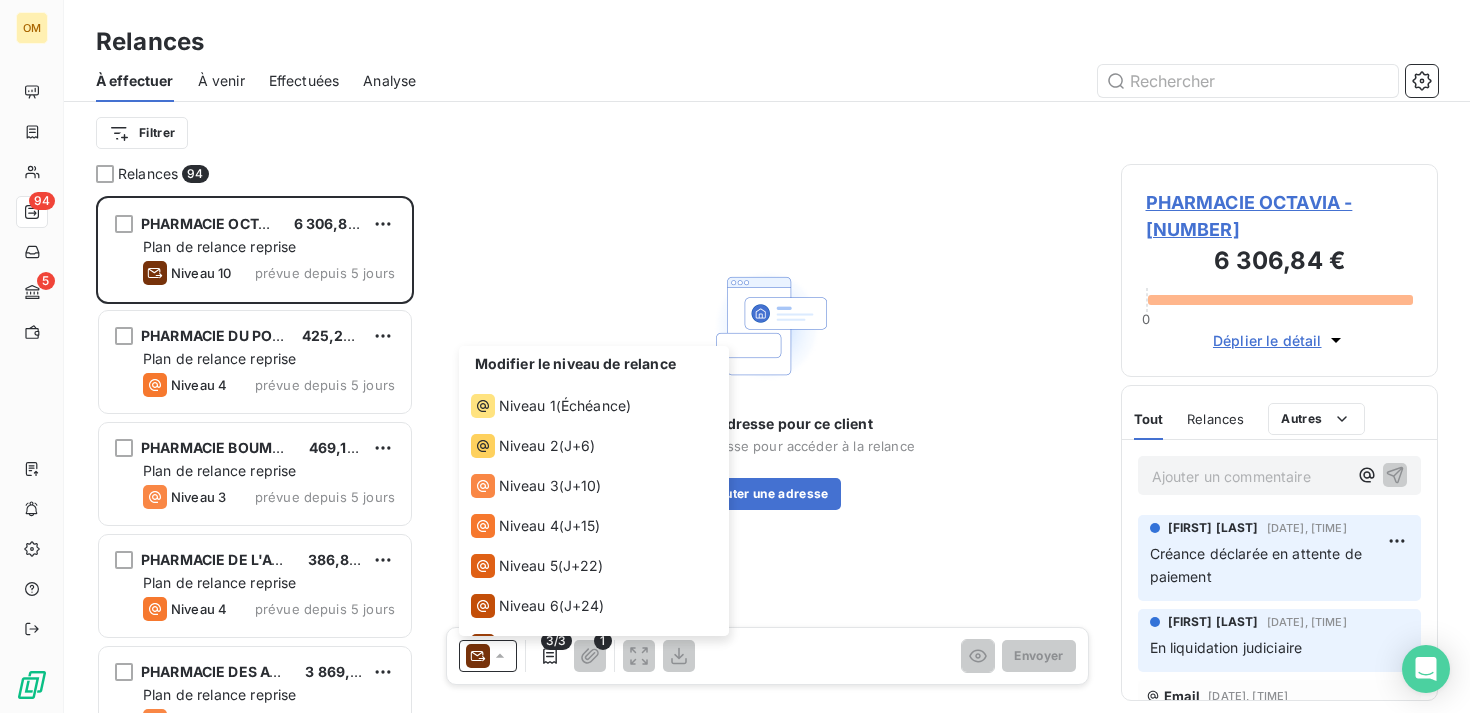 scroll, scrollTop: 150, scrollLeft: 0, axis: vertical 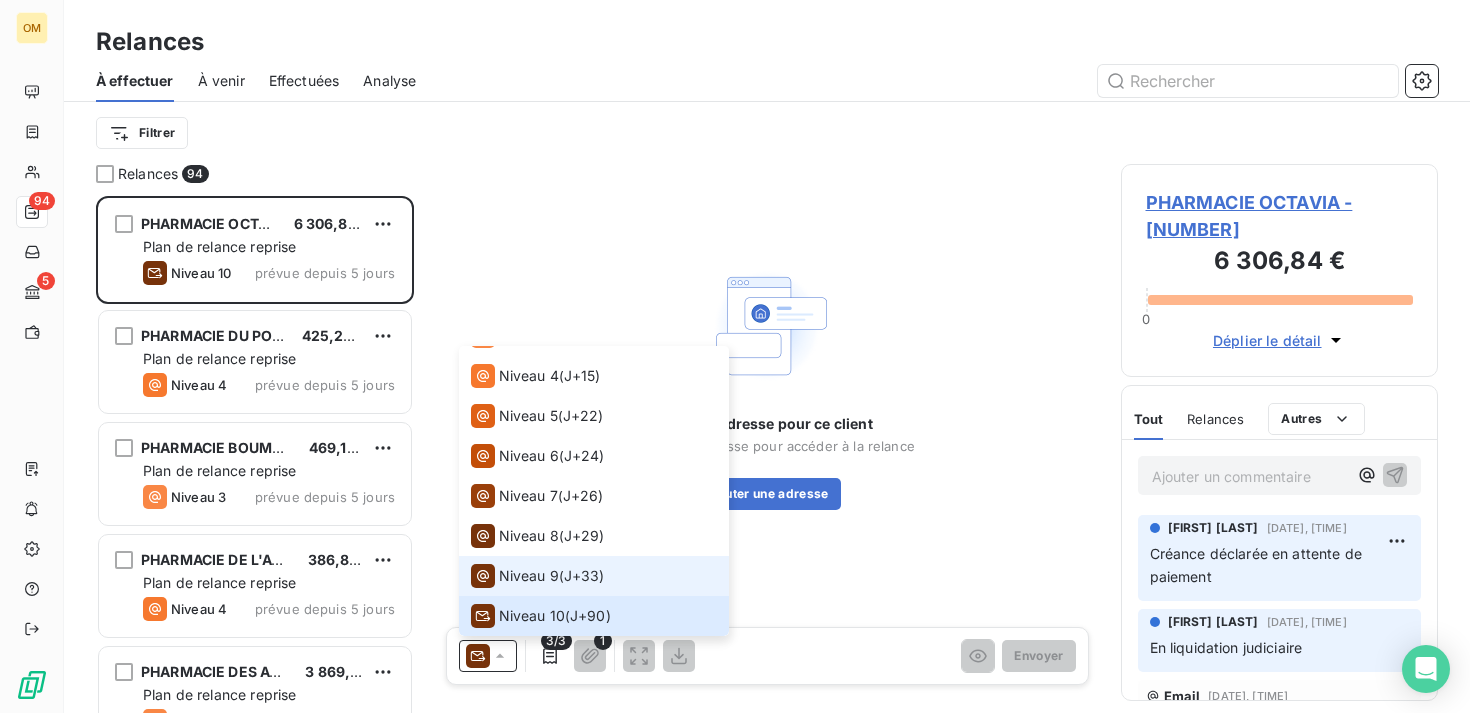 click on "Niveau 9  ( J+[COUNTRY_CODE] )" at bounding box center [594, 576] 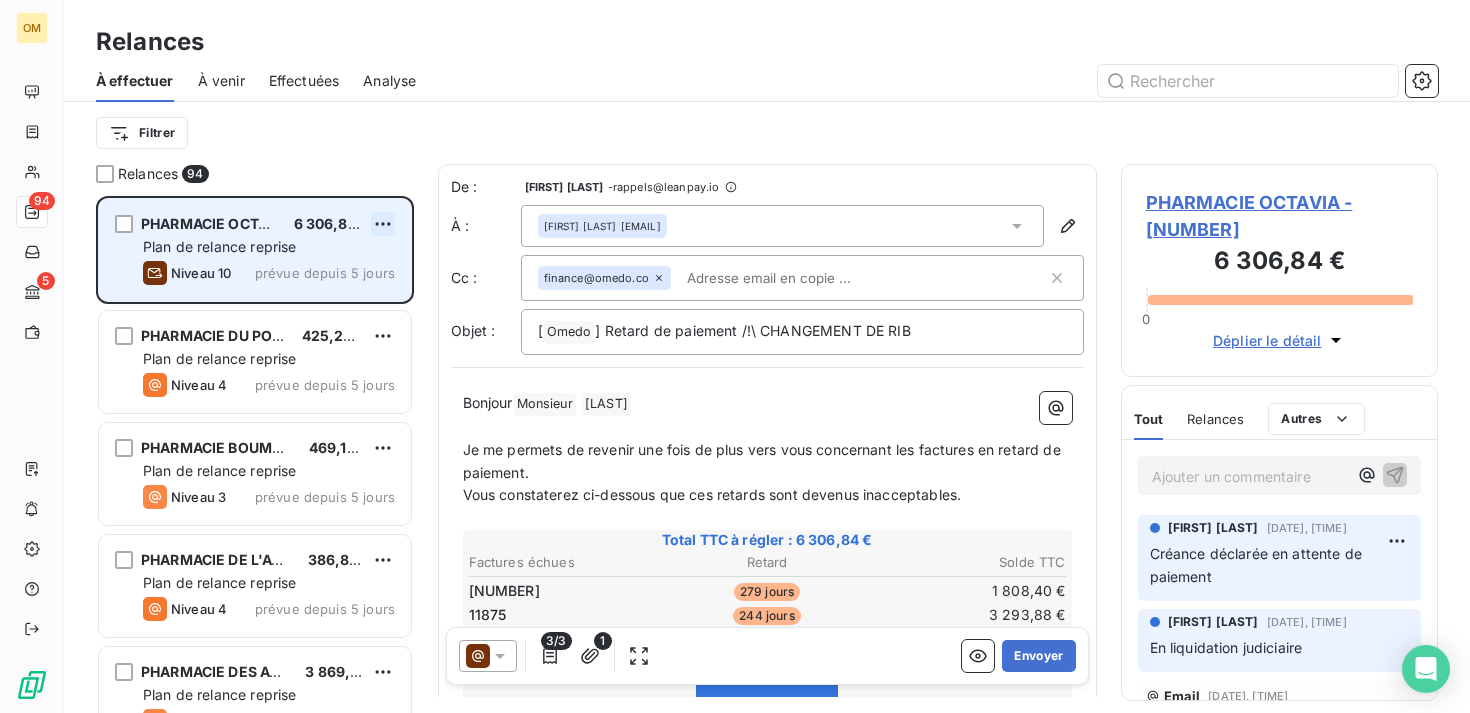 click on "OM 94 5 Relances À effectuer À venir Effectuées Analyse Filtrer Relances 94 PHARMACIE OCTAVIA 6 306,84 € Plan de relance reprise Niveau 10 prévue depuis 5 jours PHARMACIE DU PONT 425,28 € Plan de relance reprise Niveau 4 prévue depuis 5 jours PHARMACIE BOUMARAF 469,10 € Plan de relance reprise Niveau 3 prévue depuis 5 jours PHARMACIE DE L'AVENIR 386,88 € Plan de relance reprise Niveau 4 prévue depuis 5 jours PHARMACIE DES AGNETTES 3 869,28 € Plan de relance reprise Niveau 3 prévue depuis 5 jours PHARMACIE DES QUATRE CHEMINS 2 102,40 € Plan de relance reprise Niveau 3 prévue depuis 5 jours DAILYPHARMA 34 673,51 € Plan de relance reprise Niveau 10 prévue depuis 5 jours PHARMACIE MONTORGUEIL 475,68 € Plan de relance reprise Niveau 4 prévue depuis 5 jours MENILMONTANT 1 553,28 € Plan de relance reprise Niveau 5 prévue depuis 5 jours SELARL PHARMACIE DALAYRAC 22 329,84 € Plan de relance reprise Niveau 3 prévue depuis 5 jours PHARMACIE SOUFFLOT De :" at bounding box center [735, 356] 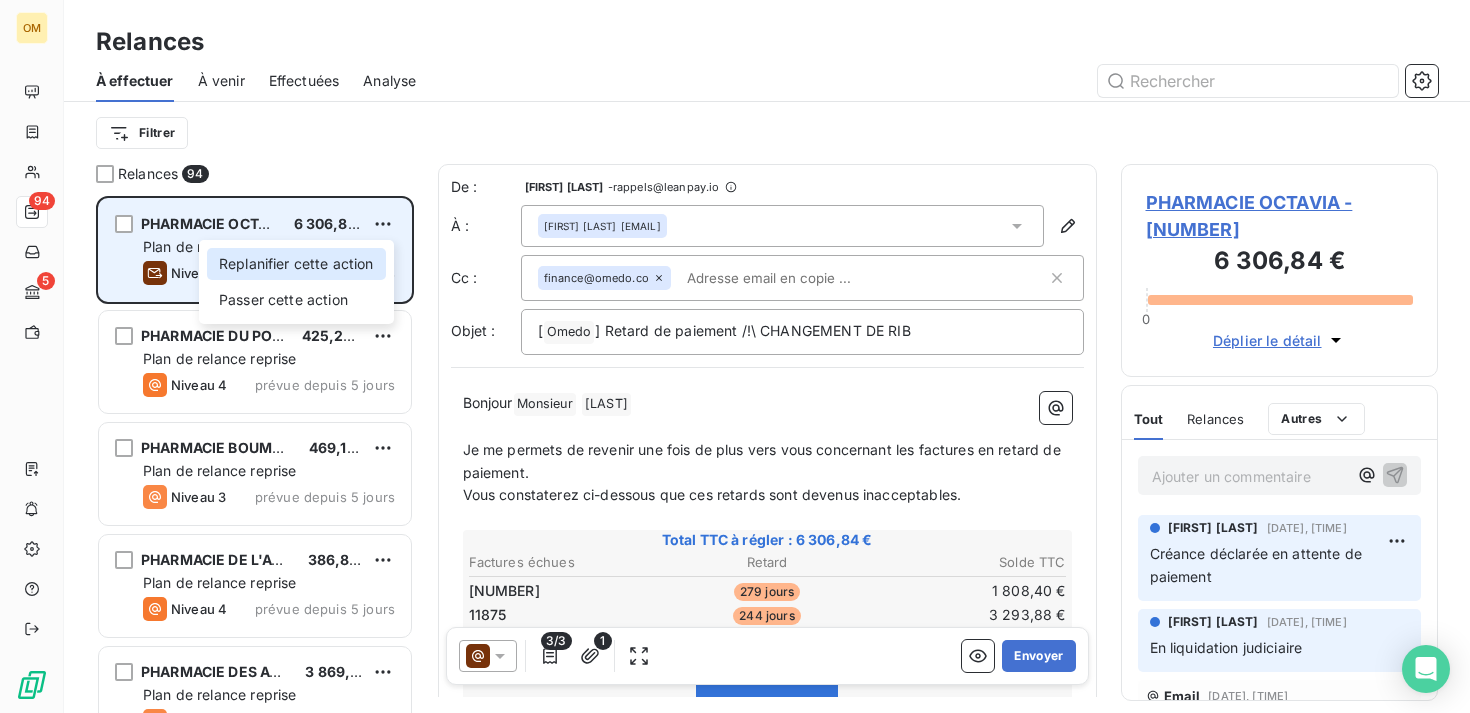 click on "Replanifier cette action" at bounding box center [296, 264] 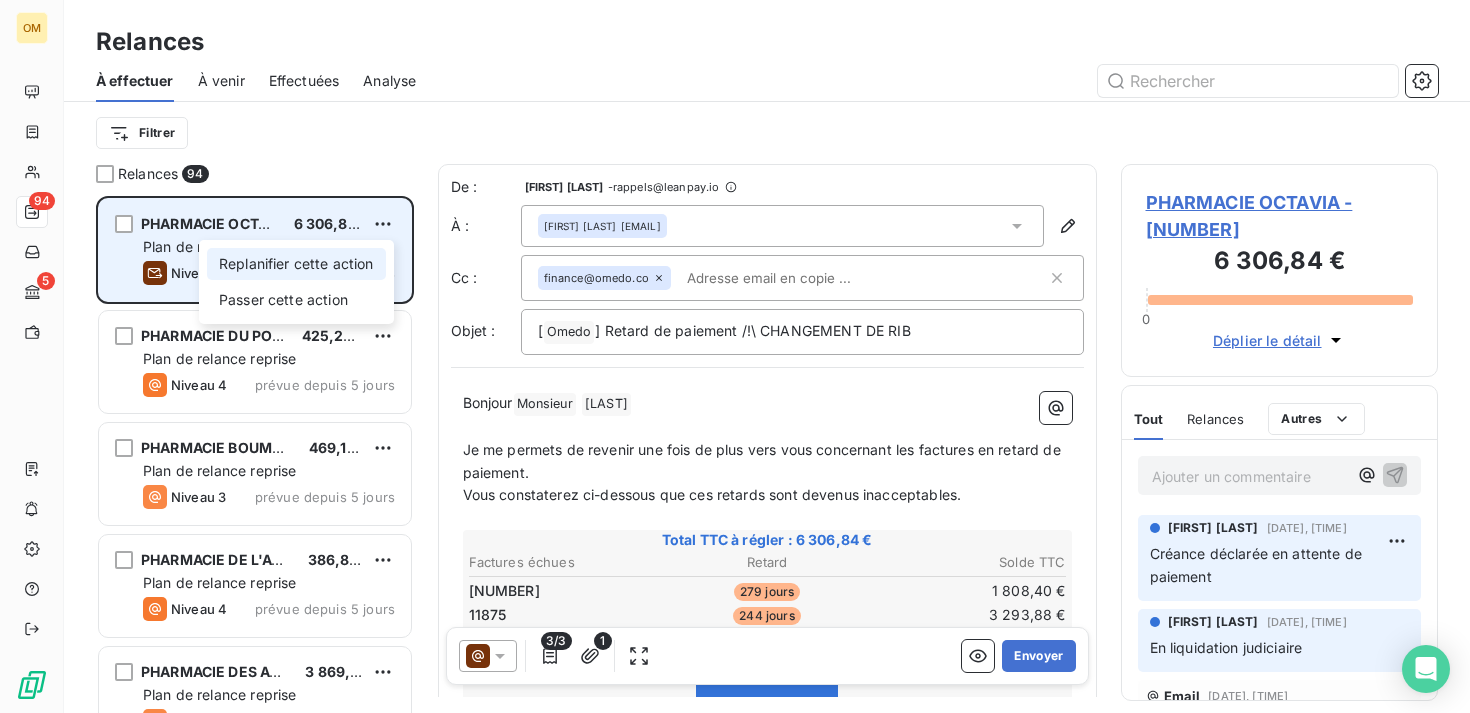 select on "7" 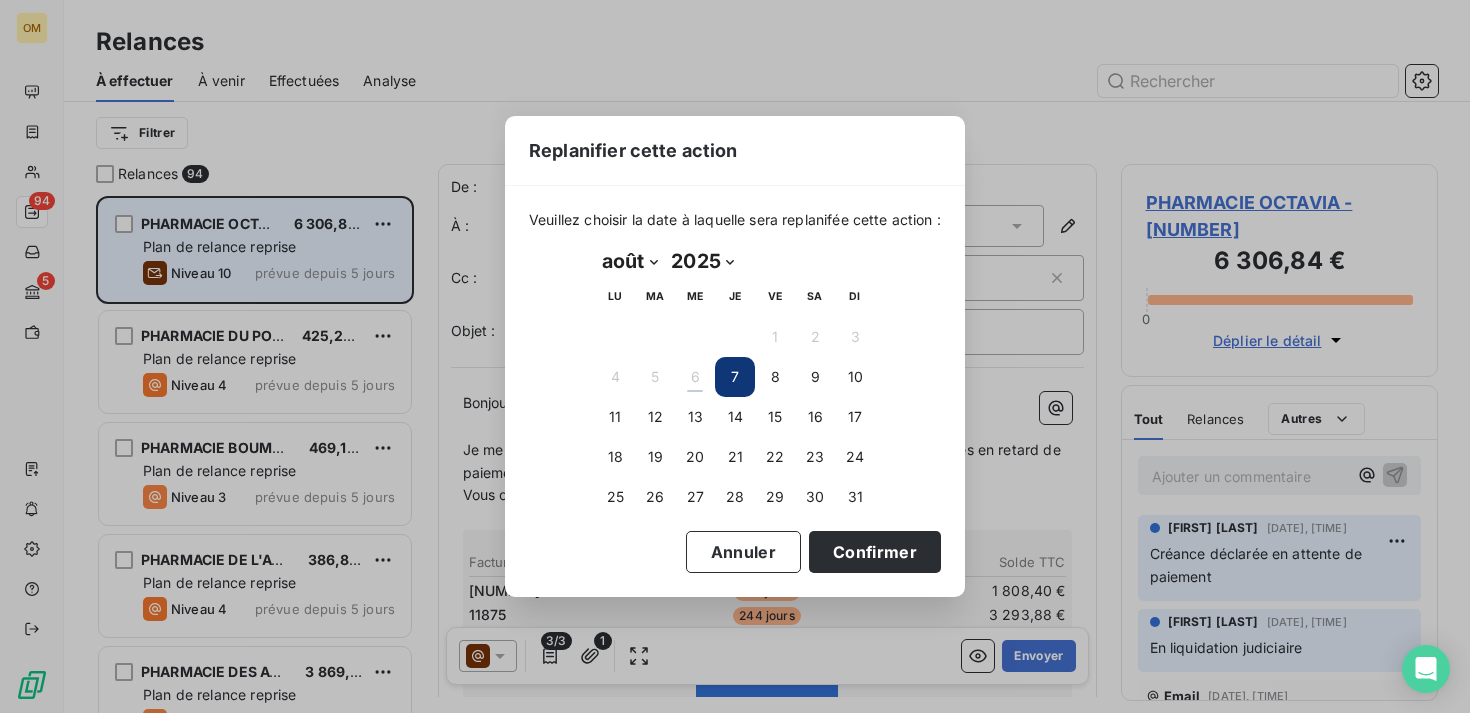 click on "Replanifier cette action Veuillez choisir la date à laquelle sera replanifée cette action : [MONTH] [YEAR] Month:  janvierfévriermarsavrilmaijuinjuilletaoûtseptembreoctobreNovembreDécembreaoût Year:  2025 2026 2027 2028 2029 2030 2031 2032 2033 2034 2035 2025 LU MA ME JE VE SA DI 1 2 3 4 5 6 7 8 9 10 11 12 13 14 15 16 17 18 19 20 21 22 23 24 25 26 27 28 29 30 31 Annuler Confirmer" at bounding box center (735, 356) 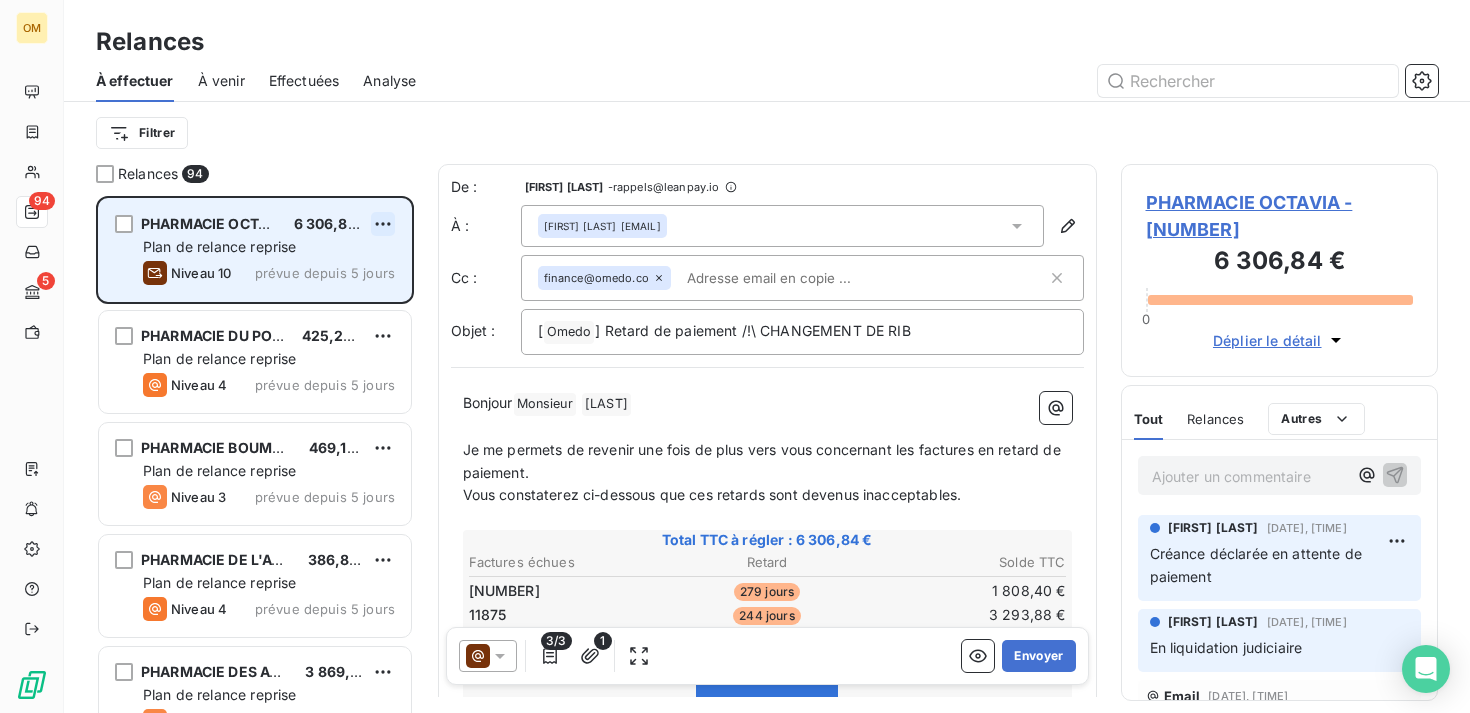 click on "OM 94 5 Relances À effectuer À venir Effectuées Analyse Filtrer Relances 94 PHARMACIE OCTAVIA 6 306,84 € Plan de relance reprise Niveau 10 prévue depuis 5 jours PHARMACIE DU PONT 425,28 € Plan de relance reprise Niveau 4 prévue depuis 5 jours PHARMACIE BOUMARAF 469,10 € Plan de relance reprise Niveau 3 prévue depuis 5 jours PHARMACIE DE L'AVENIR 386,88 € Plan de relance reprise Niveau 4 prévue depuis 5 jours PHARMACIE DES AGNETTES 3 869,28 € Plan de relance reprise Niveau 3 prévue depuis 5 jours PHARMACIE DES QUATRE CHEMINS 2 102,40 € Plan de relance reprise Niveau 3 prévue depuis 5 jours DAILYPHARMA 34 673,51 € Plan de relance reprise Niveau 10 prévue depuis 5 jours PHARMACIE MONTORGUEIL 475,68 € Plan de relance reprise Niveau 4 prévue depuis 5 jours MENILMONTANT 1 553,28 € Plan de relance reprise Niveau 5 prévue depuis 5 jours SELARL PHARMACIE DALAYRAC 22 329,84 € Plan de relance reprise Niveau 3 prévue depuis 5 jours PHARMACIE SOUFFLOT De :" at bounding box center (735, 356) 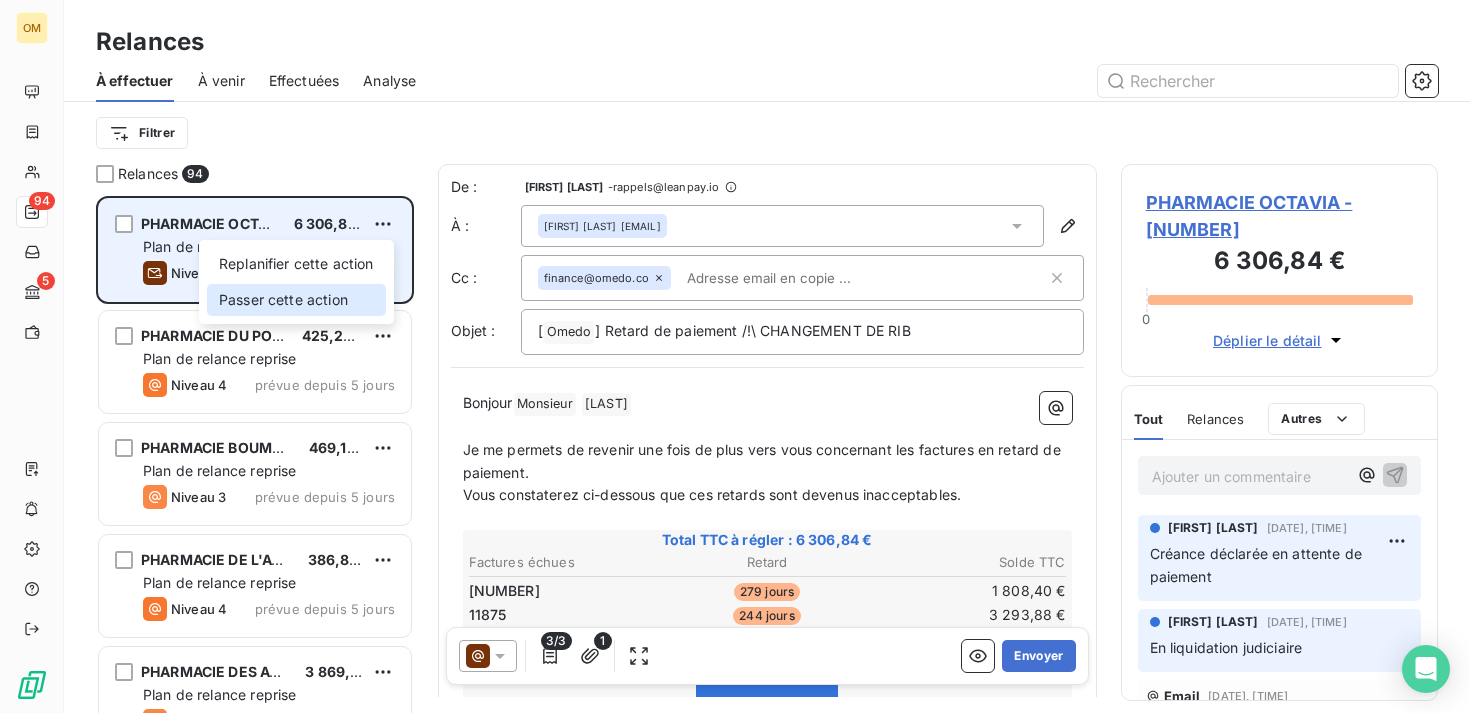 click on "Passer cette action" at bounding box center (296, 300) 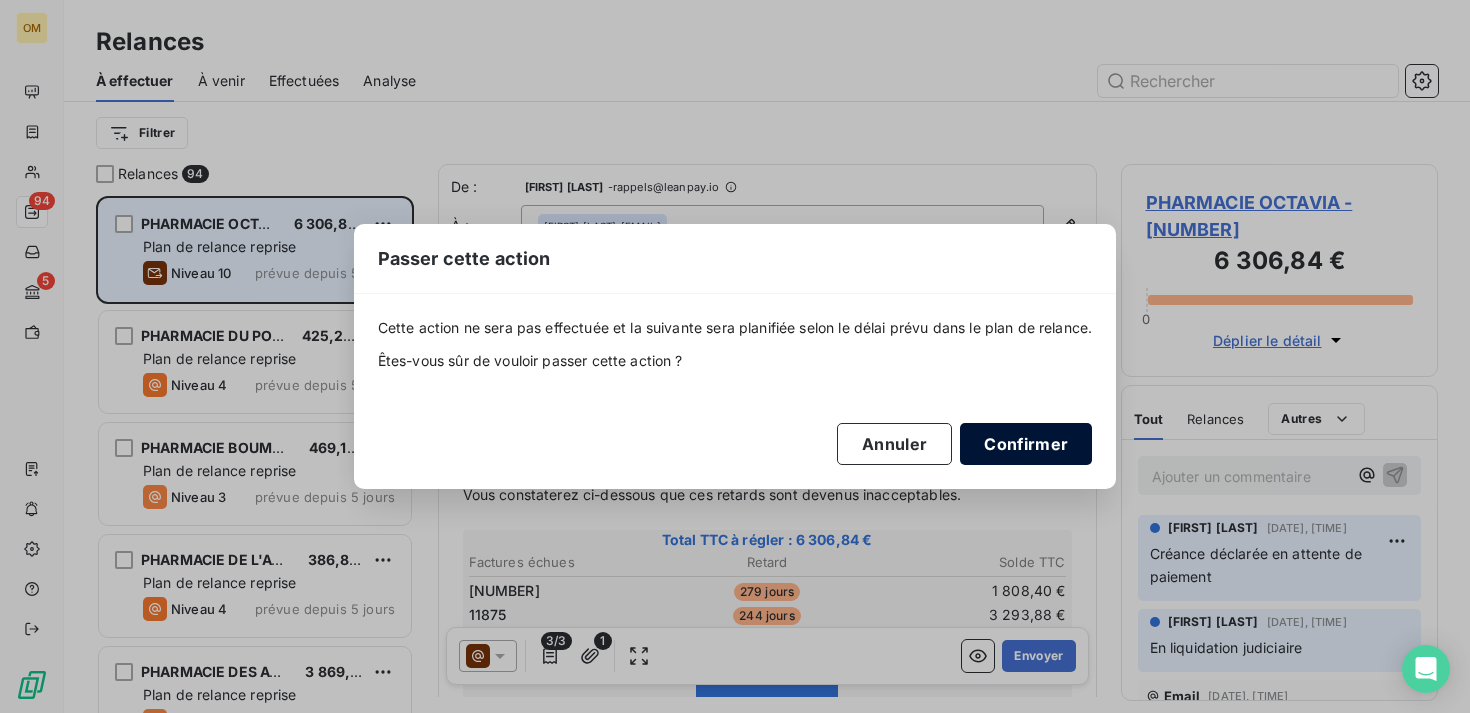 click on "Confirmer" at bounding box center (1026, 444) 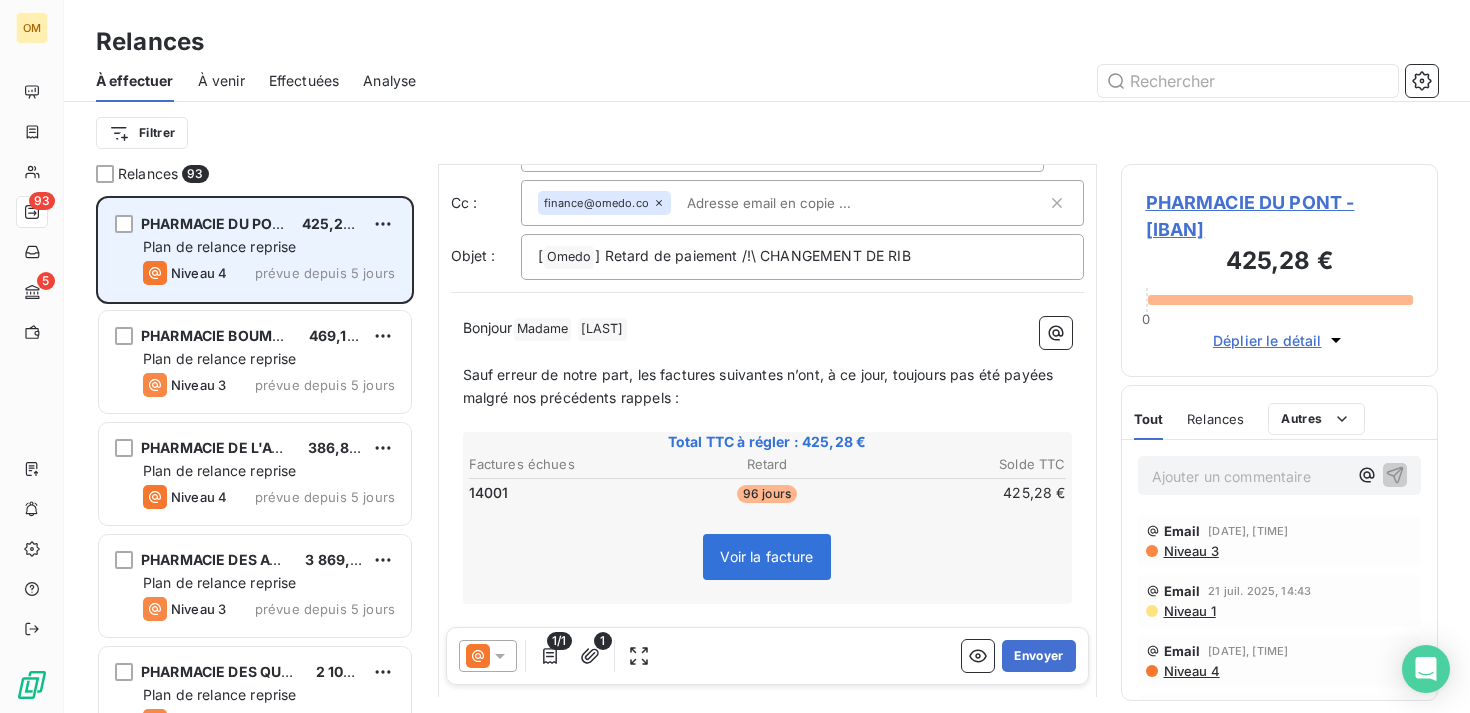 scroll, scrollTop: 81, scrollLeft: 0, axis: vertical 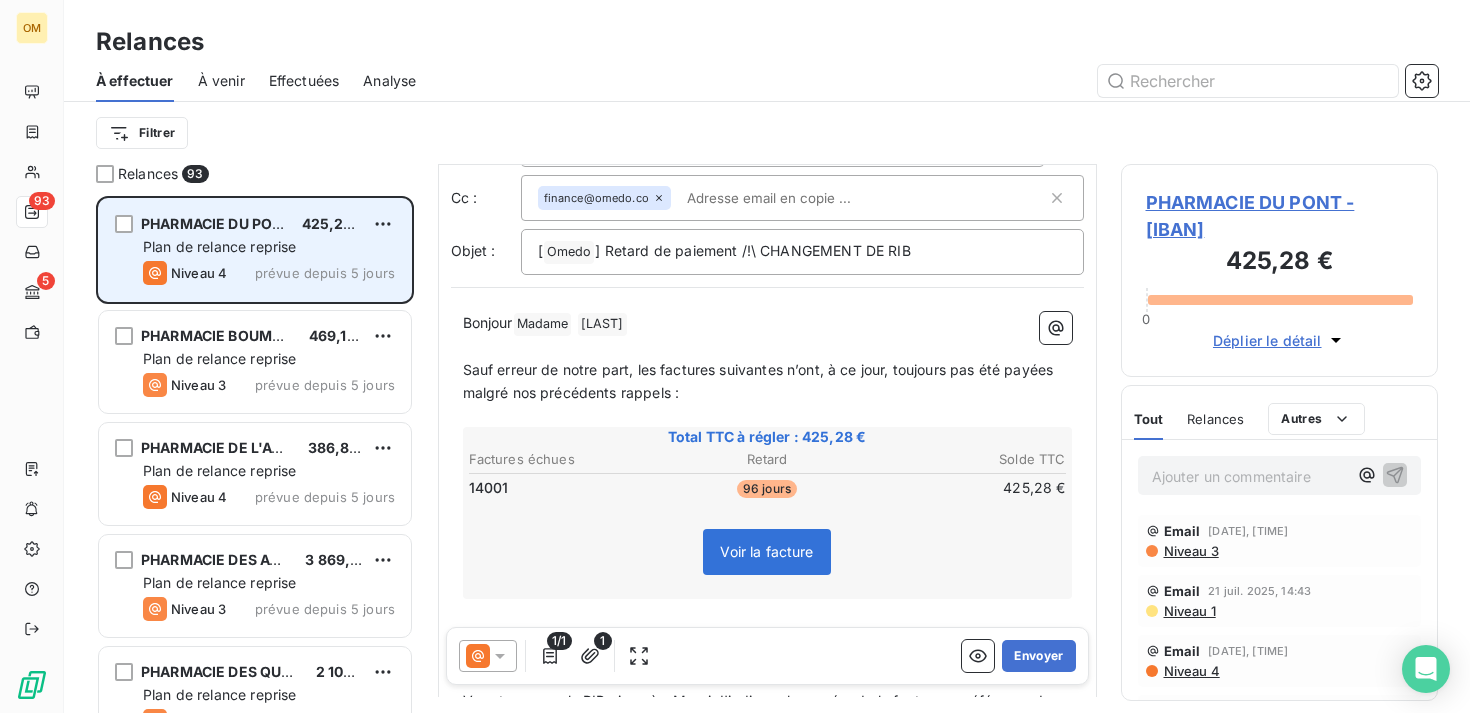 click 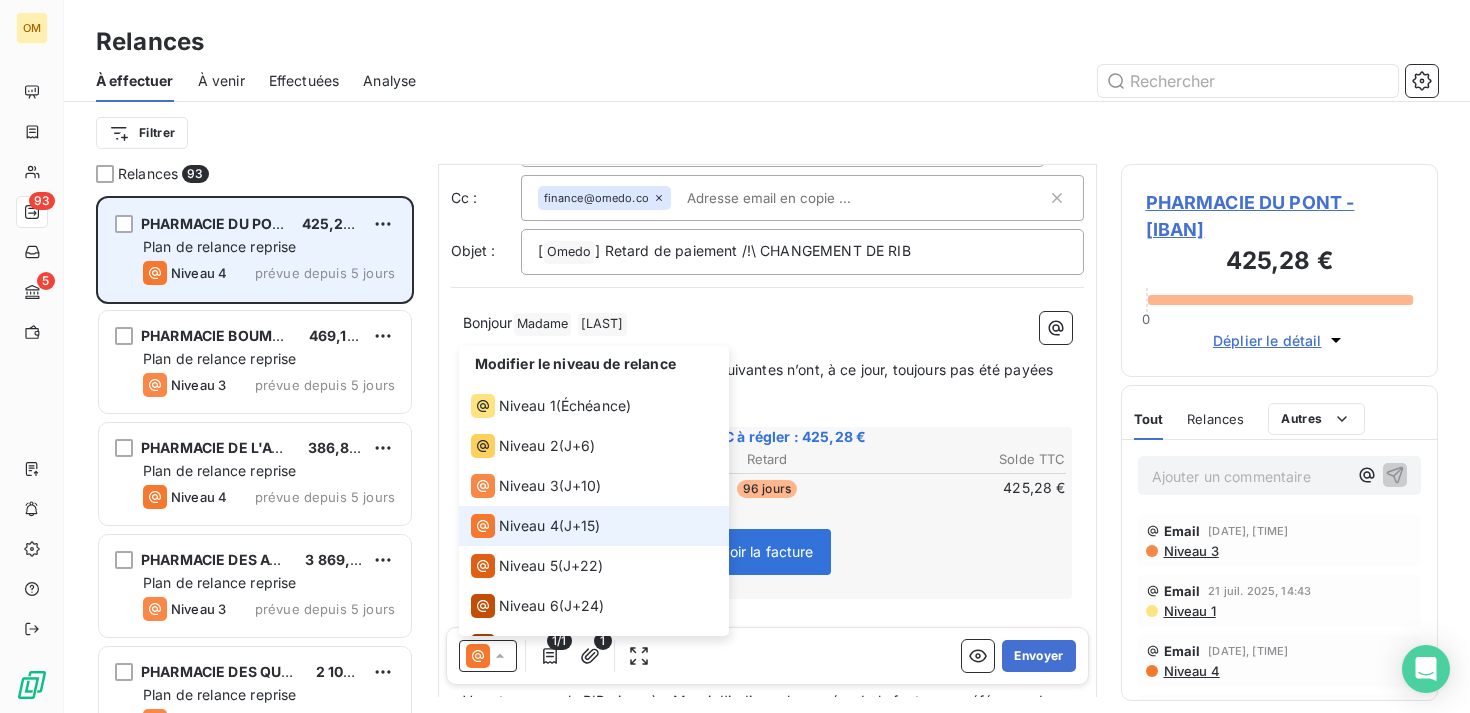 click on "Niveau 4" at bounding box center (529, 526) 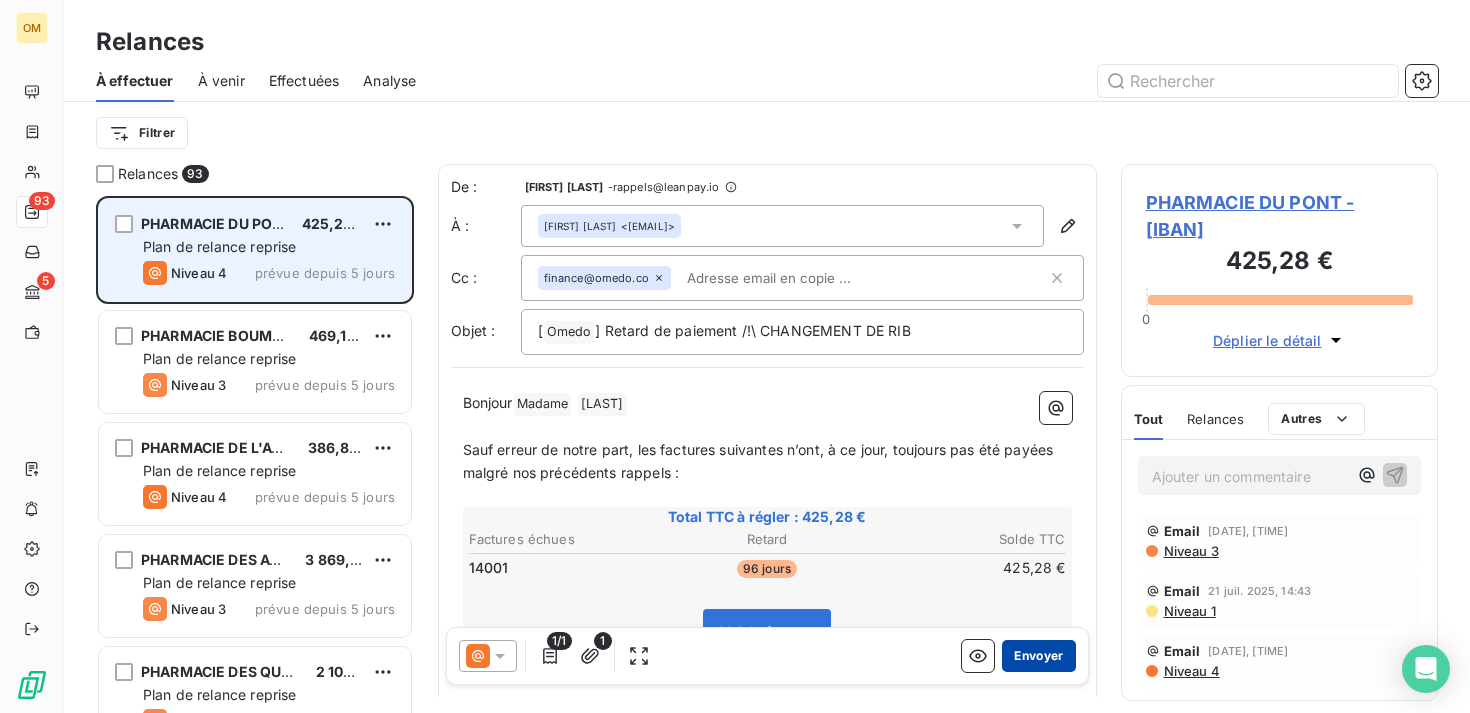 click on "Envoyer" at bounding box center [1038, 656] 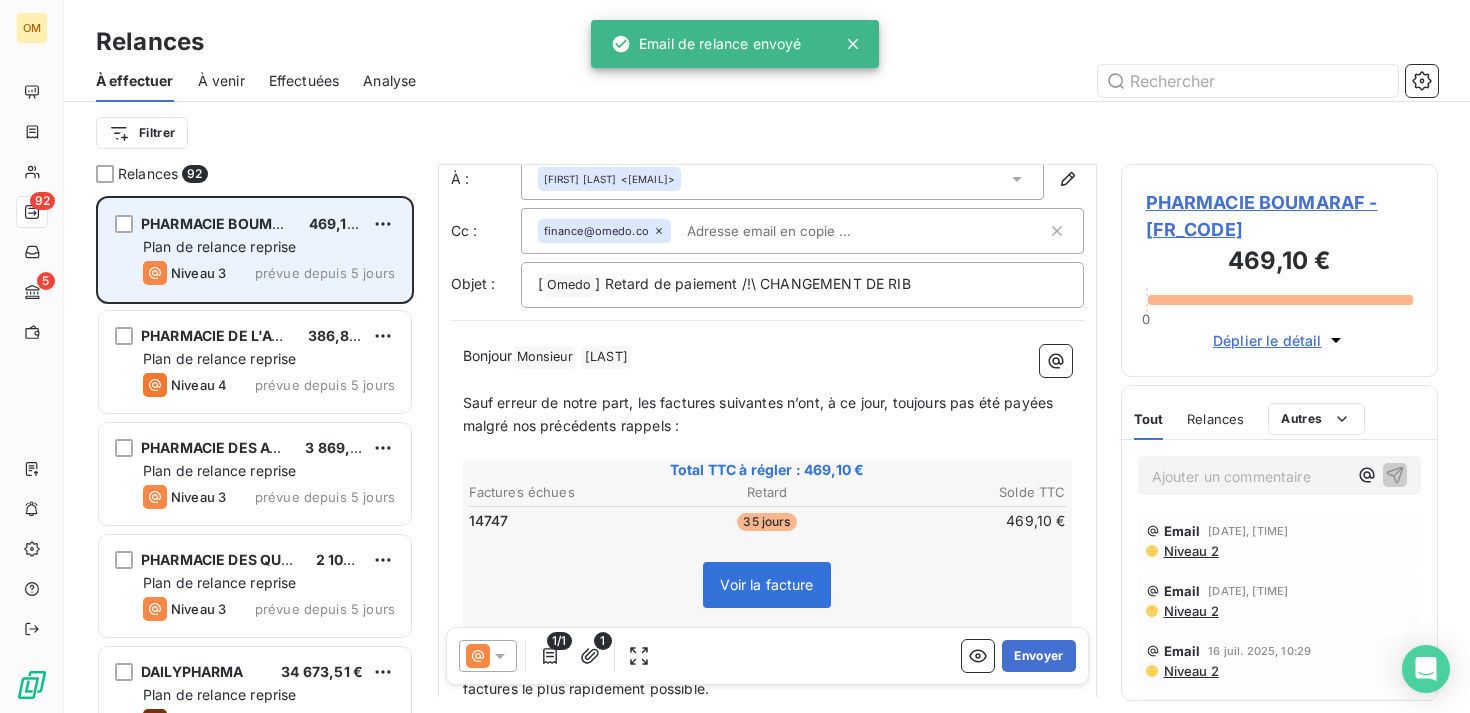 scroll, scrollTop: 63, scrollLeft: 0, axis: vertical 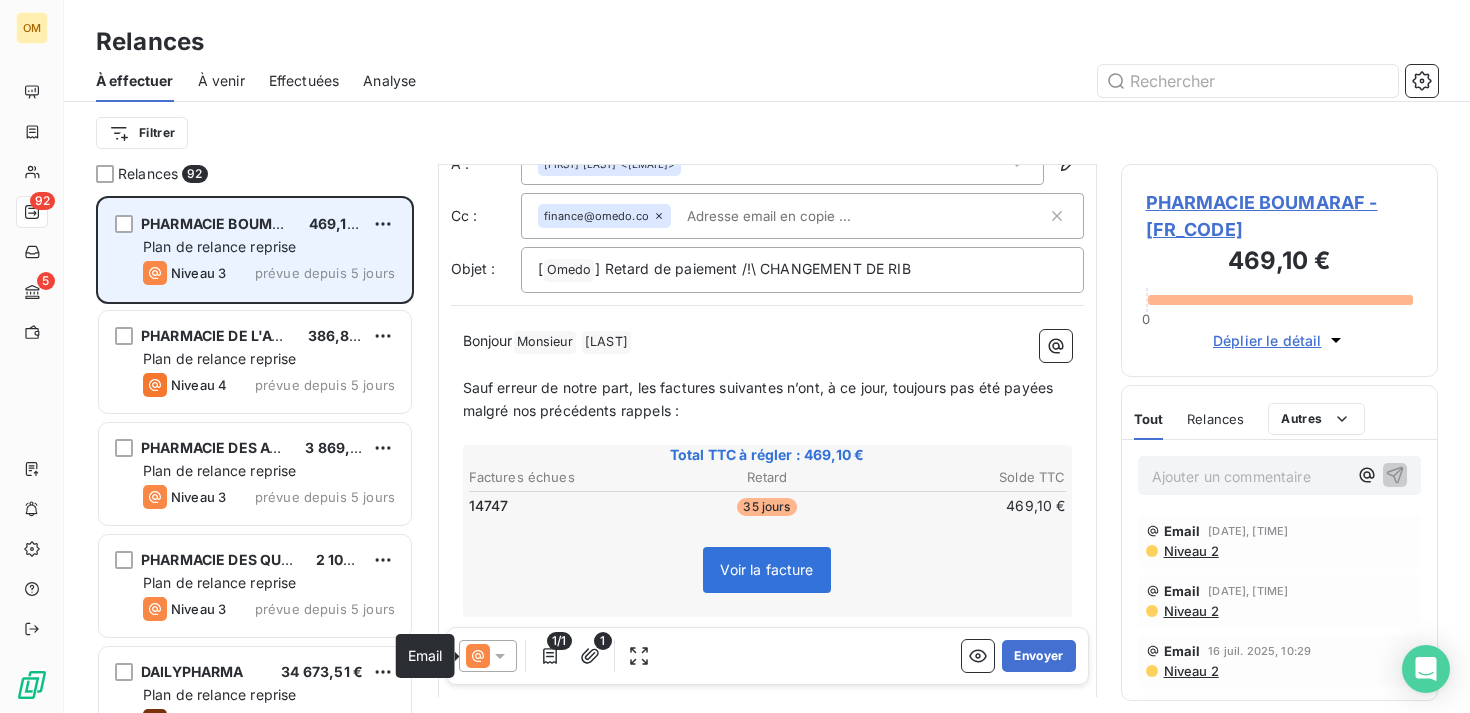 click 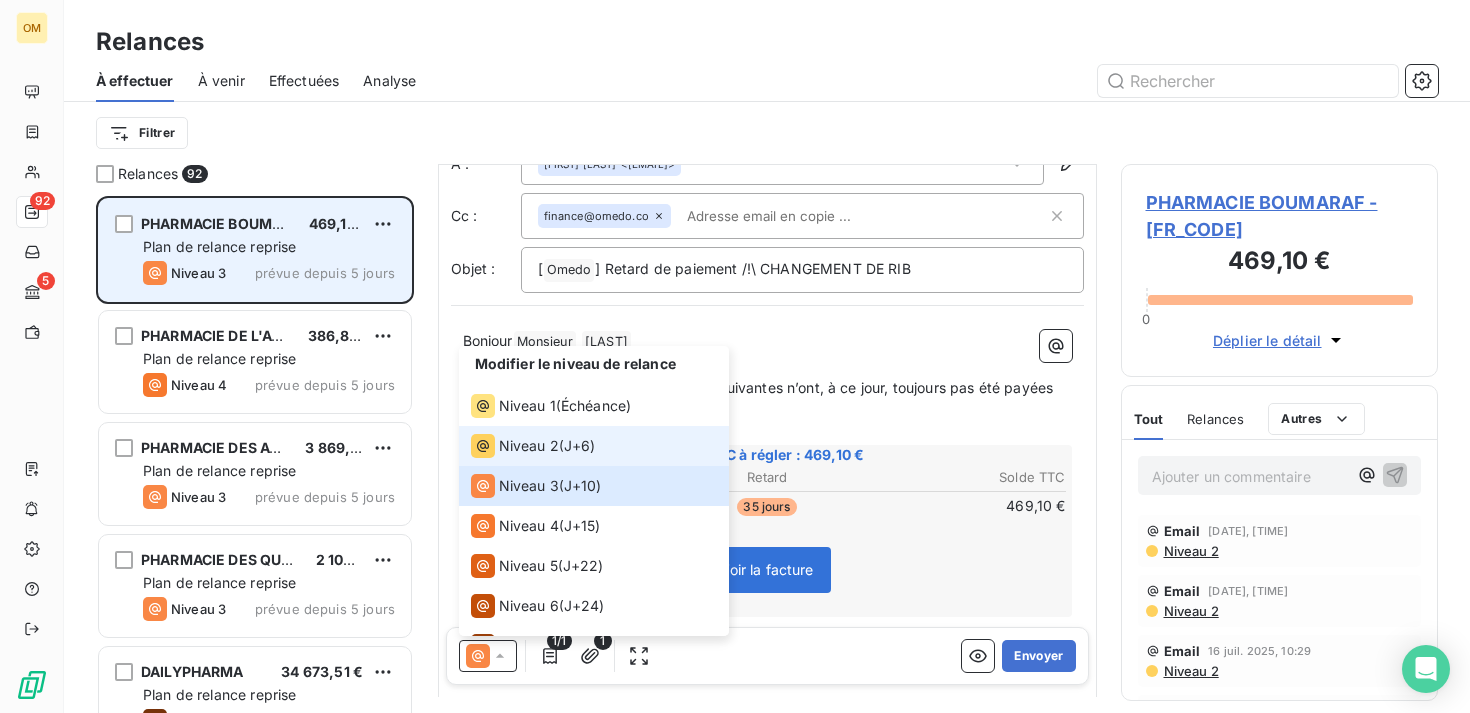 click on "Niveau 2" at bounding box center [529, 446] 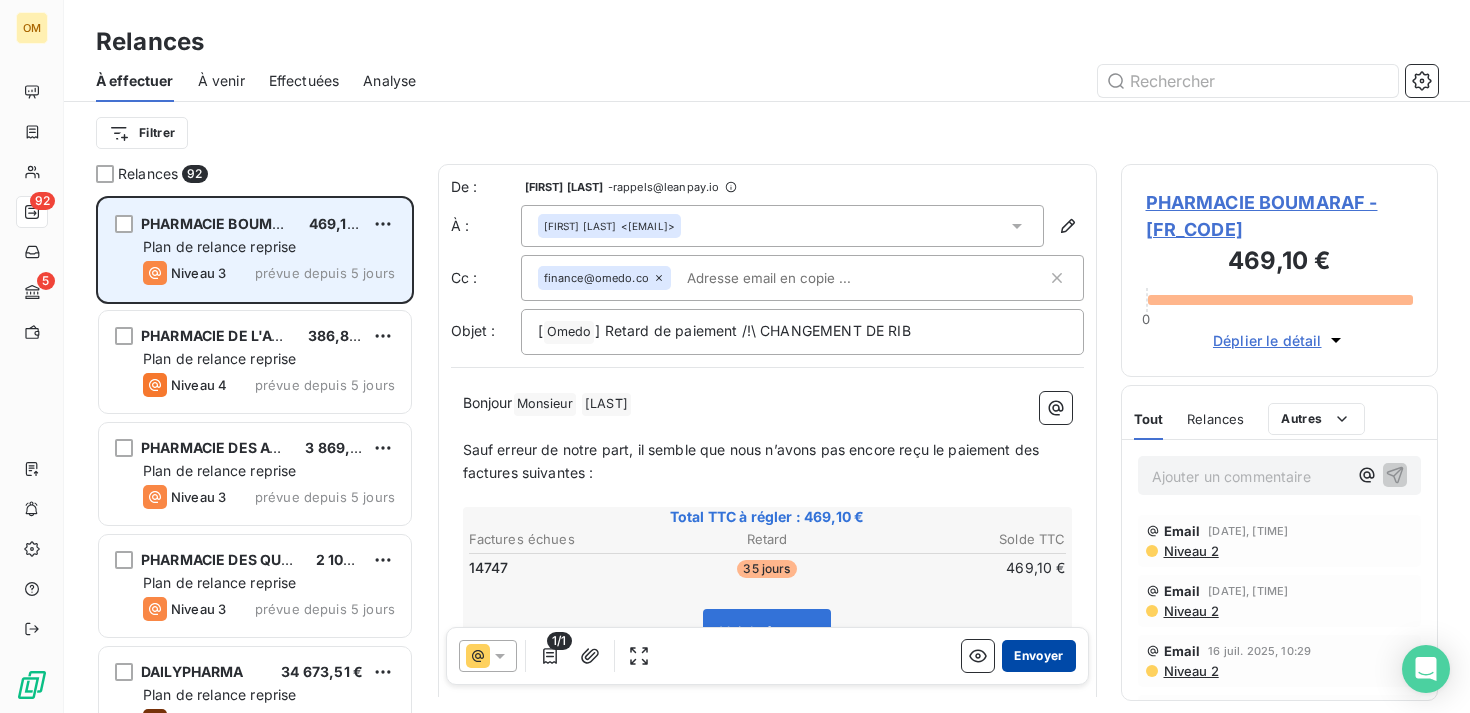 click on "Envoyer" at bounding box center (1038, 656) 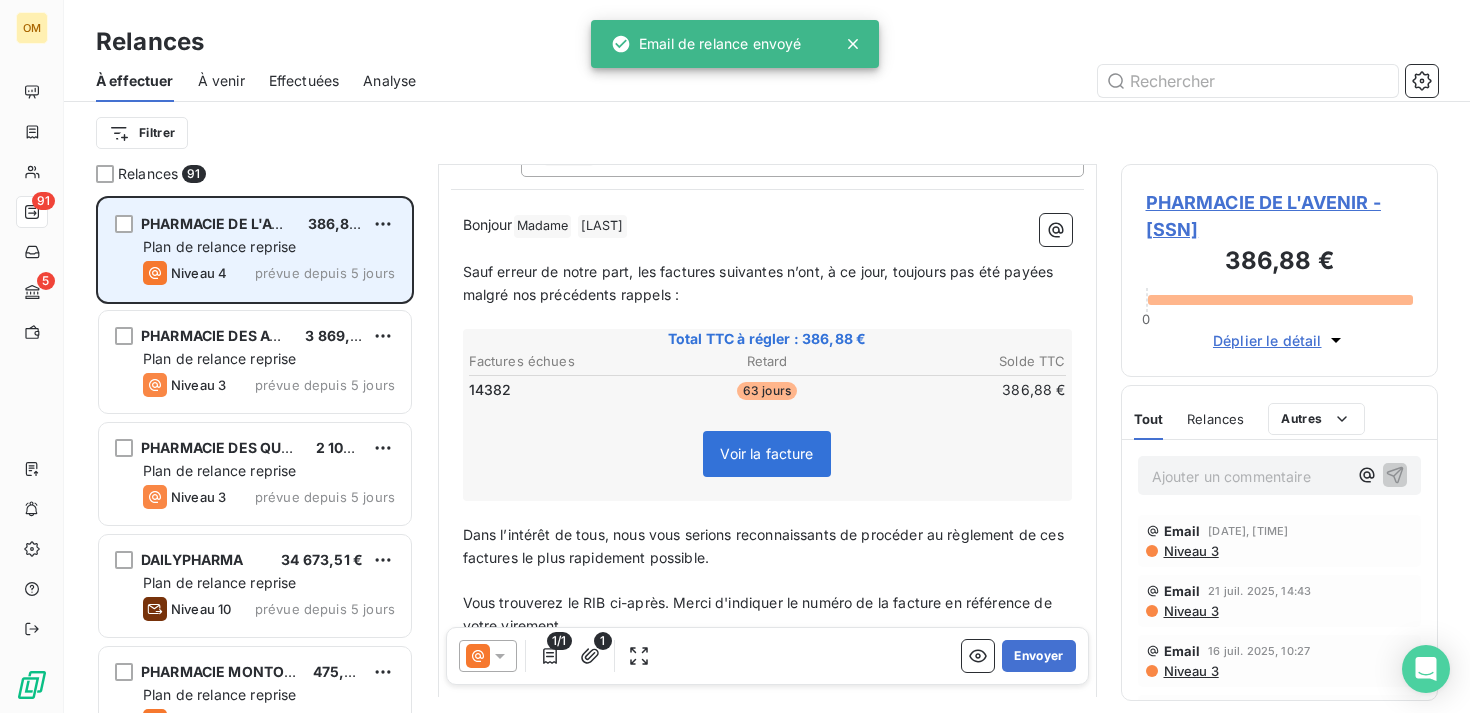 scroll, scrollTop: 182, scrollLeft: 0, axis: vertical 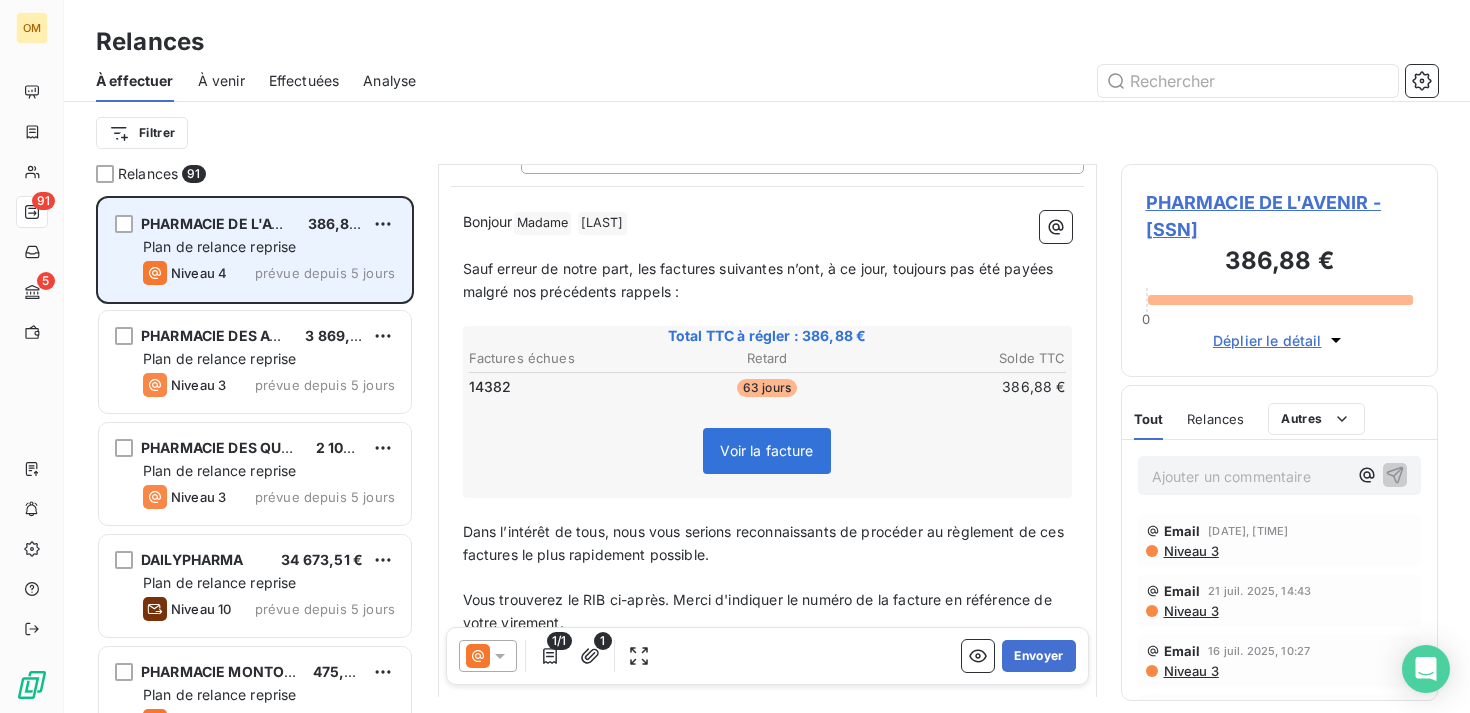 click 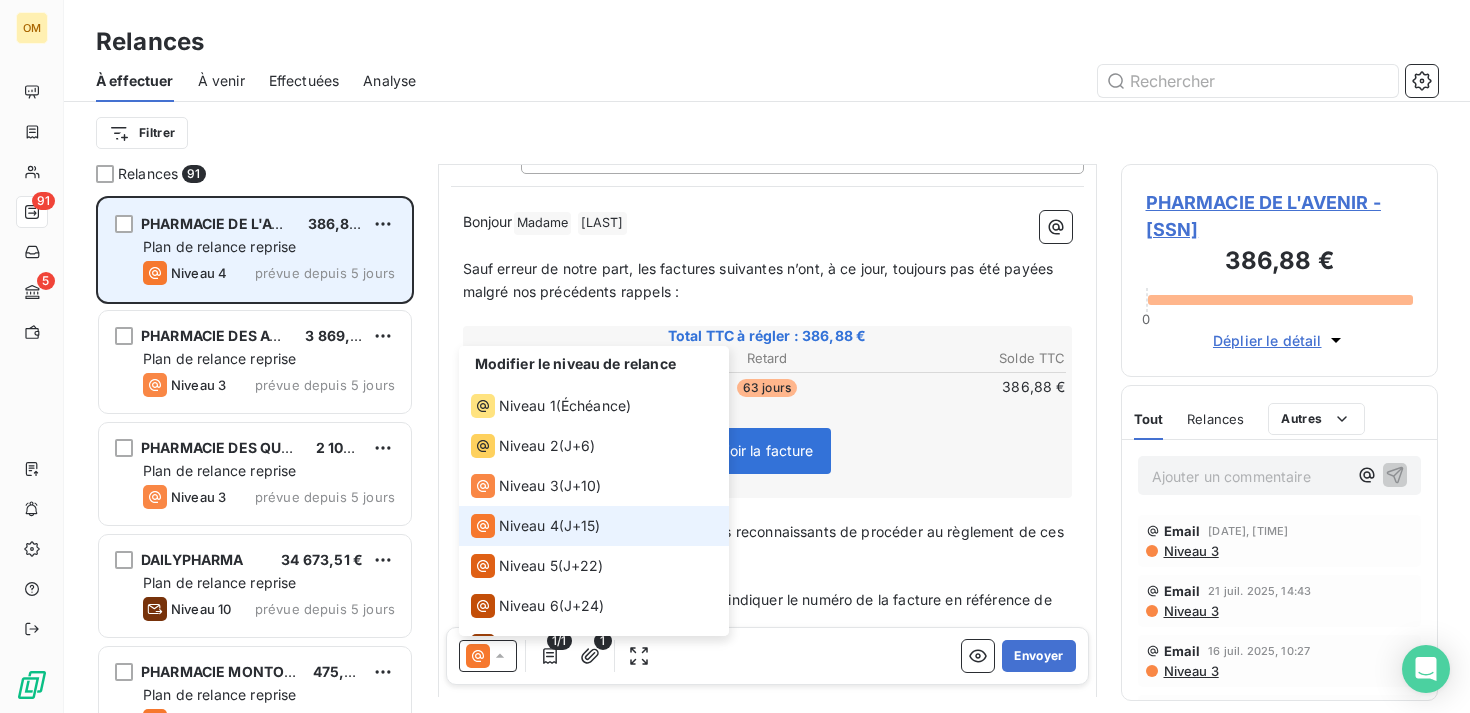 click on "Niveau 4  ( J+15 )" at bounding box center (536, 526) 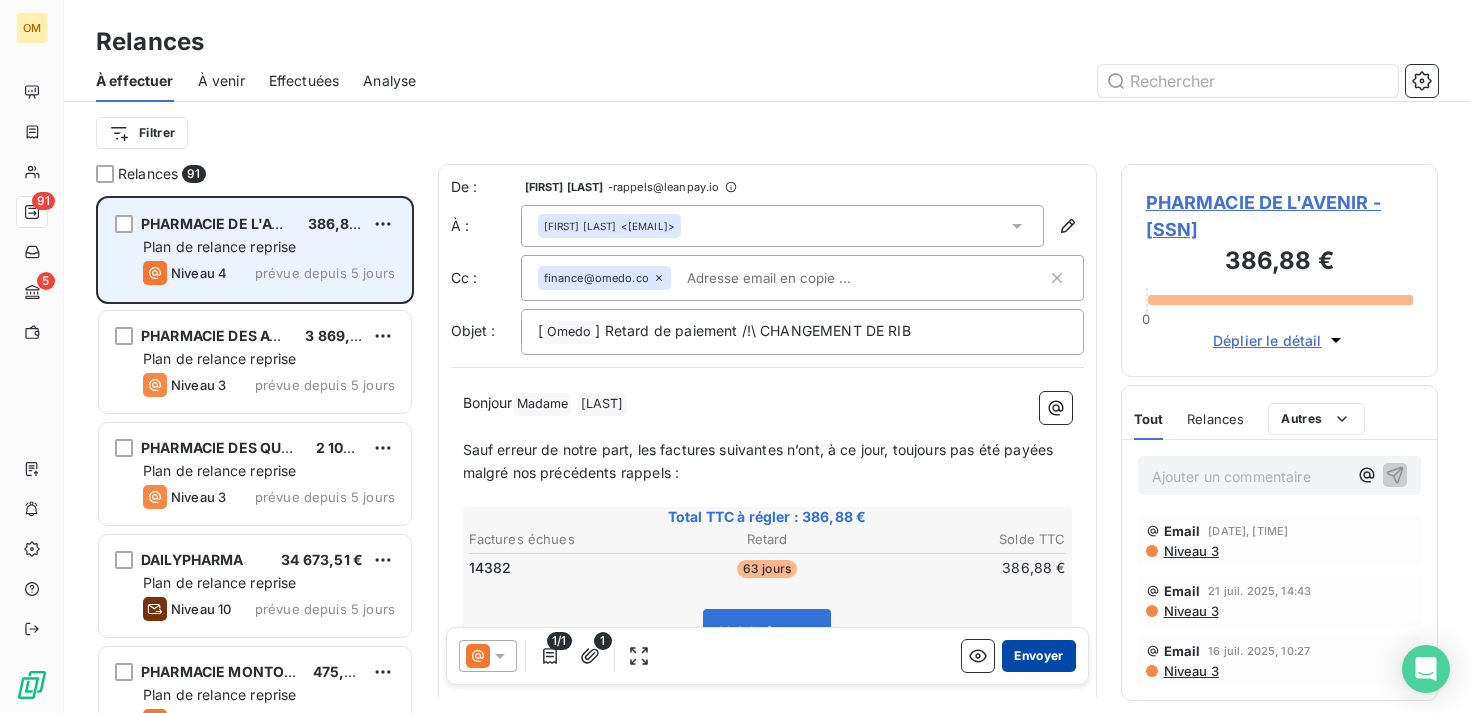 click on "Envoyer" at bounding box center (1038, 656) 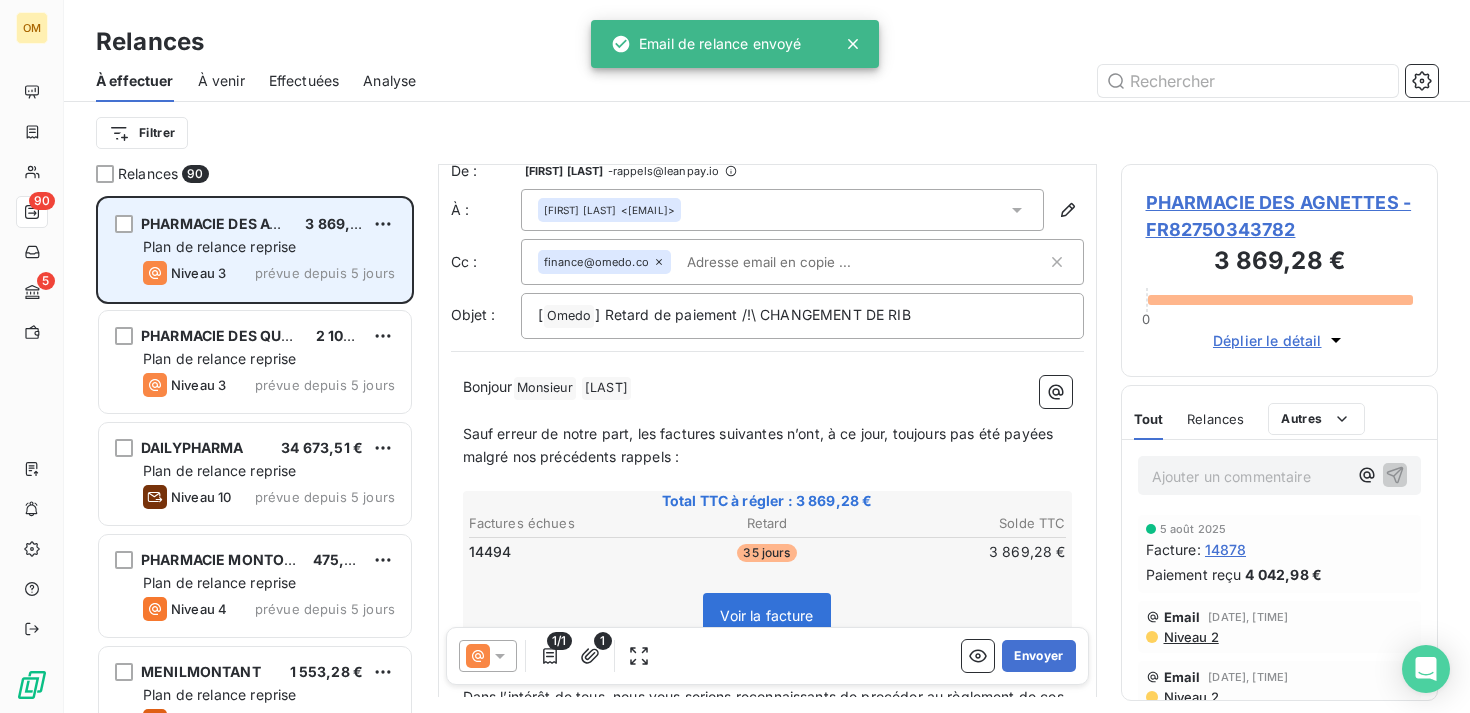 scroll, scrollTop: 26, scrollLeft: 0, axis: vertical 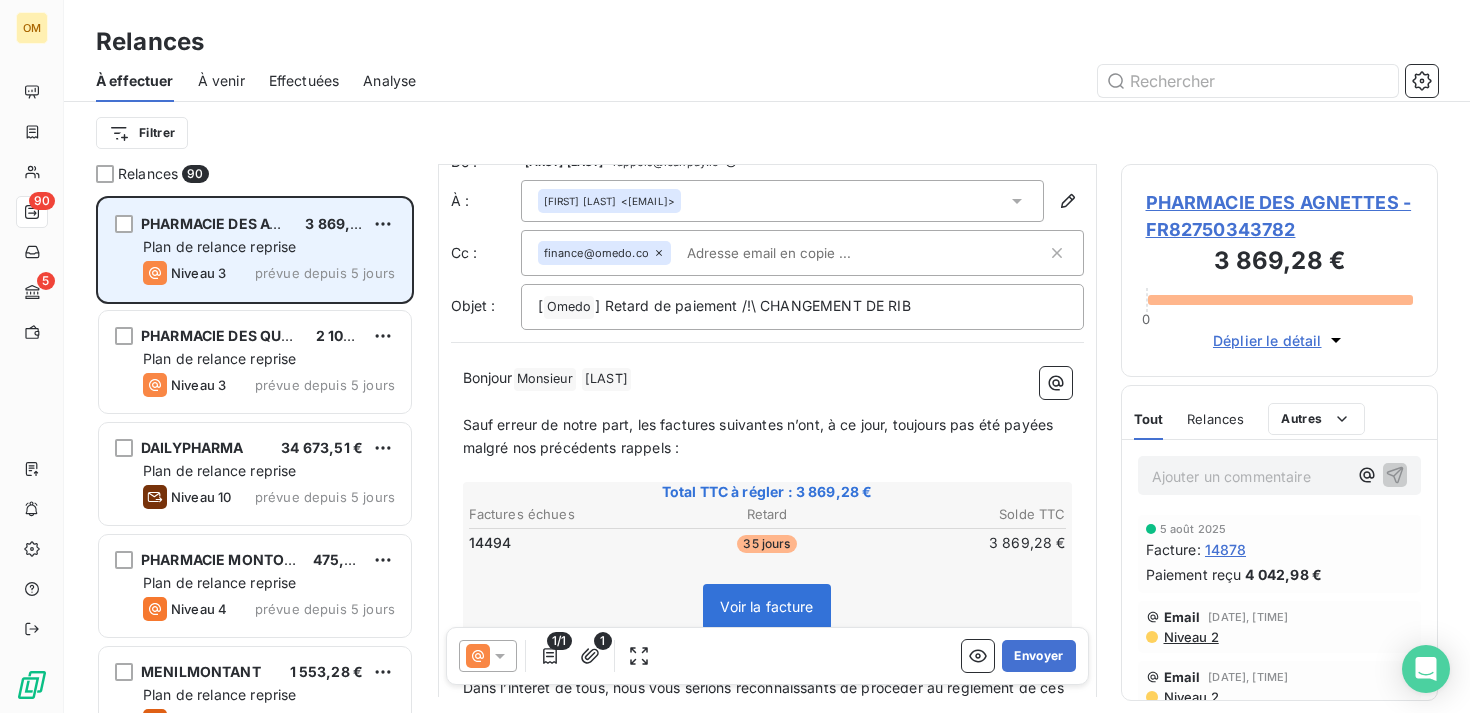 click 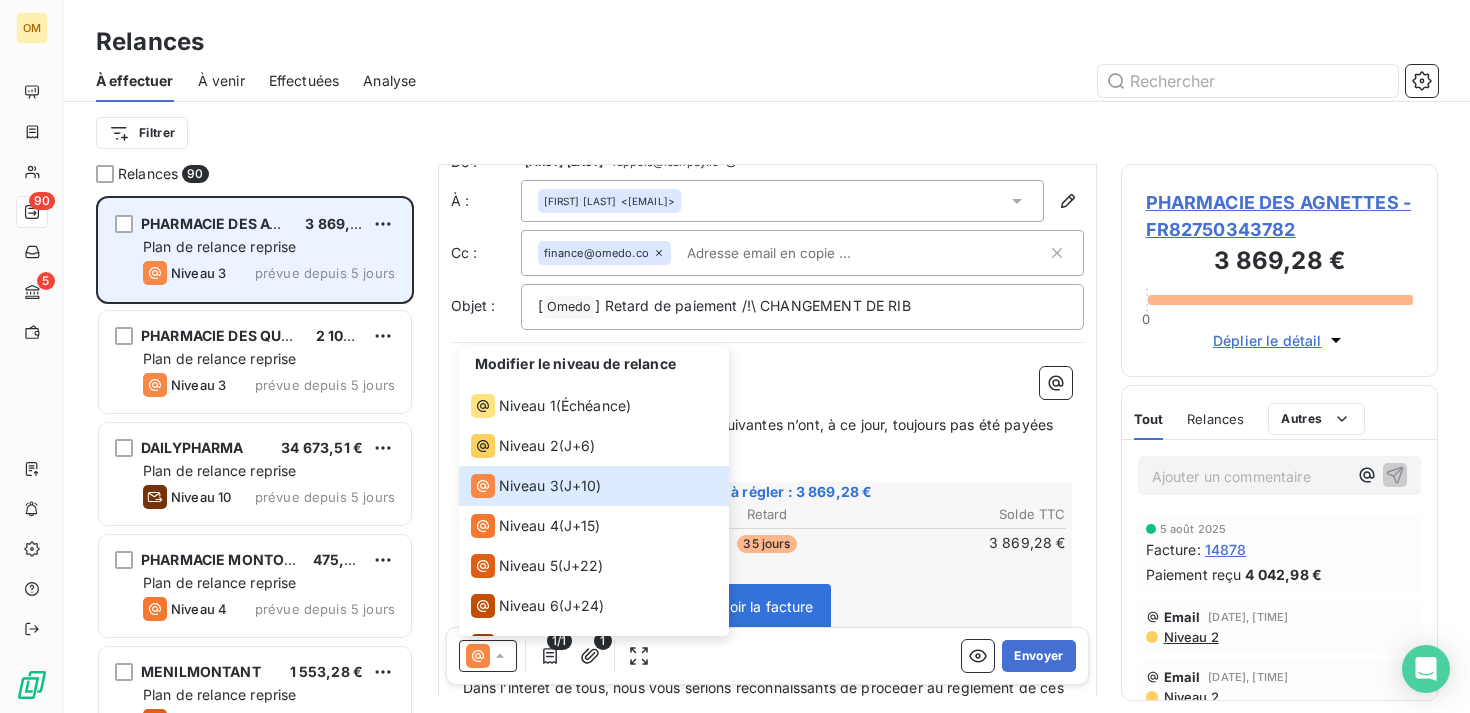 click on "Bonjour   Monsieur   Rohi     Sauf erreur de notre part, les factures suivantes n’ont, à ce jour, toujours pas été payées malgré nos précédents rappels :   Total TTC à régler :   3 869,28 € Factures échues Retard Solde TTC 14494 35 jours   3 869,28 € Voir   la facture     Dans l’intérêt de tous, nous vous serions reconnaissants de procéder au règlement de ces factures le plus rapidement possible.   Vous trouverez le RIB ci-après. Merci d'indiquer le numéro de la facture en référence de votre virement.   /!\ CHANGEMENT DE RIB : [IBAN]   ----------------------------     Le prélèvement SEPA est désormais disponible.   Enregistrer votre IBAN et soyez prélevé automatiquement à la réception de vos factures.   https://app.omedo.co/client/billing   ----------------------------   Merci beaucoup   Cordialement, L'equipe Omedo www.omedo.co +33 1 84 80 75 57" at bounding box center (767, 796) 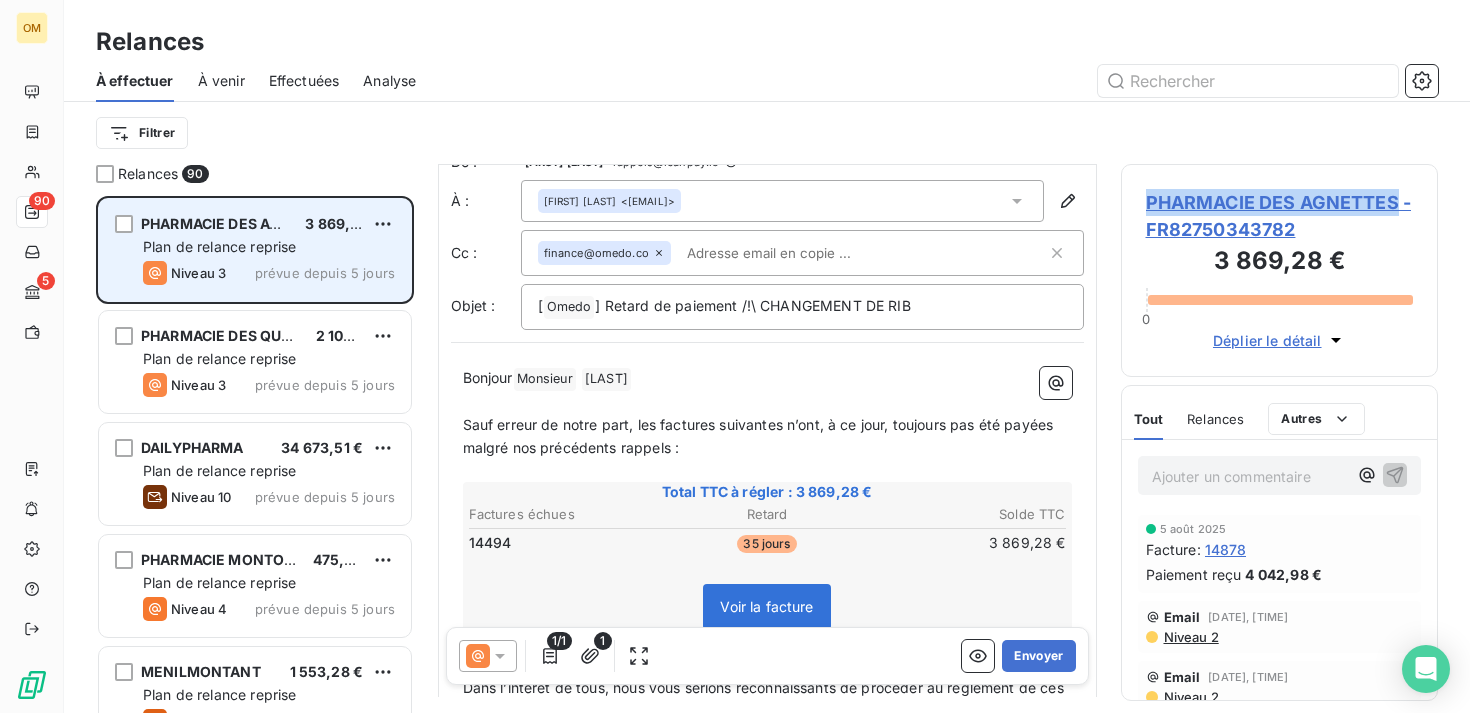 drag, startPoint x: 1138, startPoint y: 199, endPoint x: 1400, endPoint y: 199, distance: 262 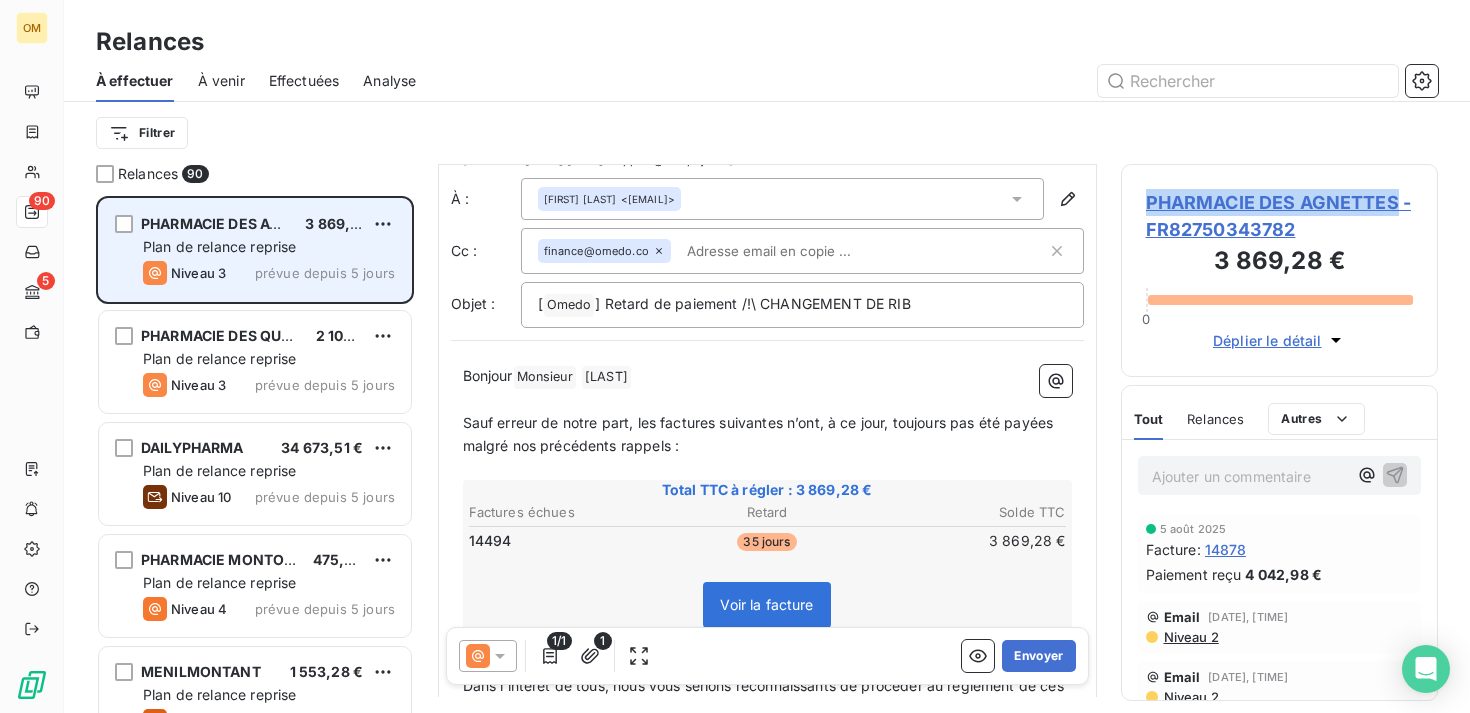 scroll, scrollTop: 26, scrollLeft: 0, axis: vertical 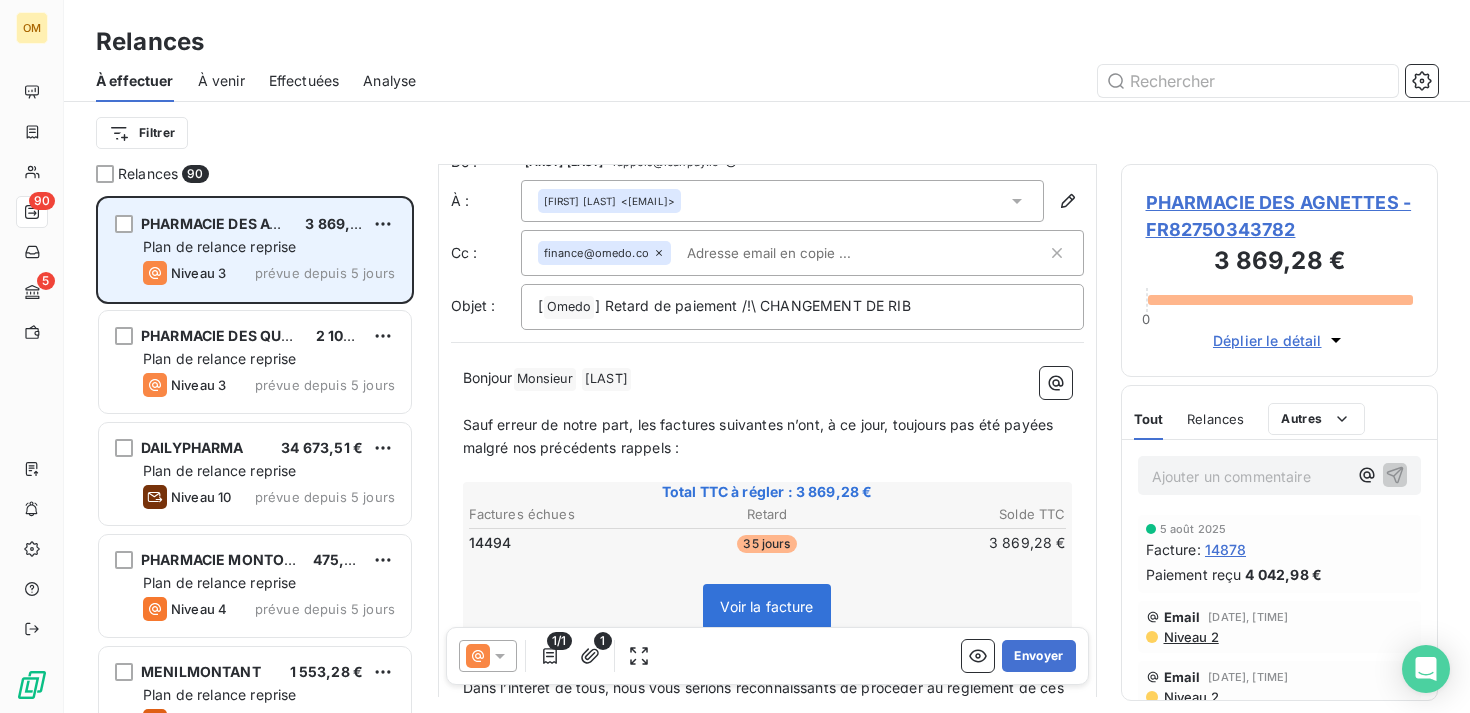 click at bounding box center (488, 656) 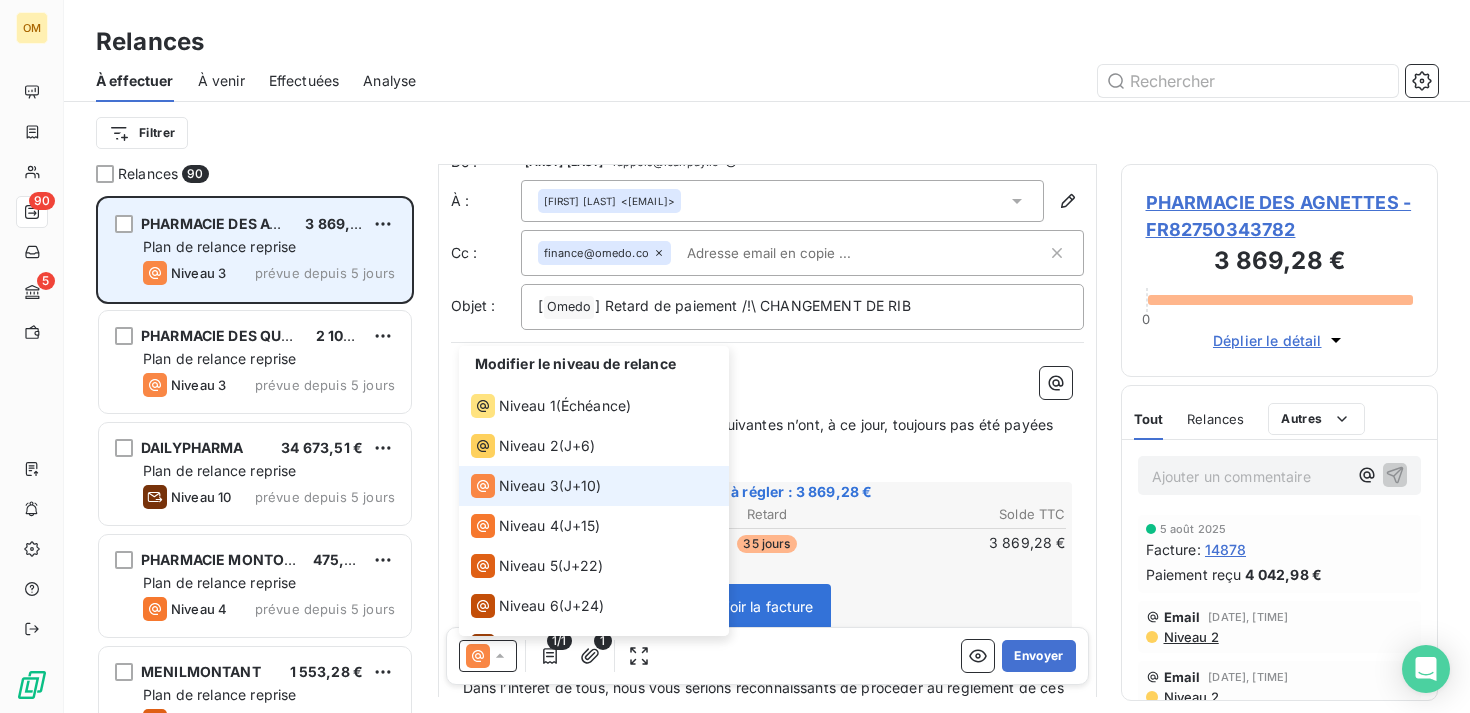 click on "J+10 )" at bounding box center (583, 486) 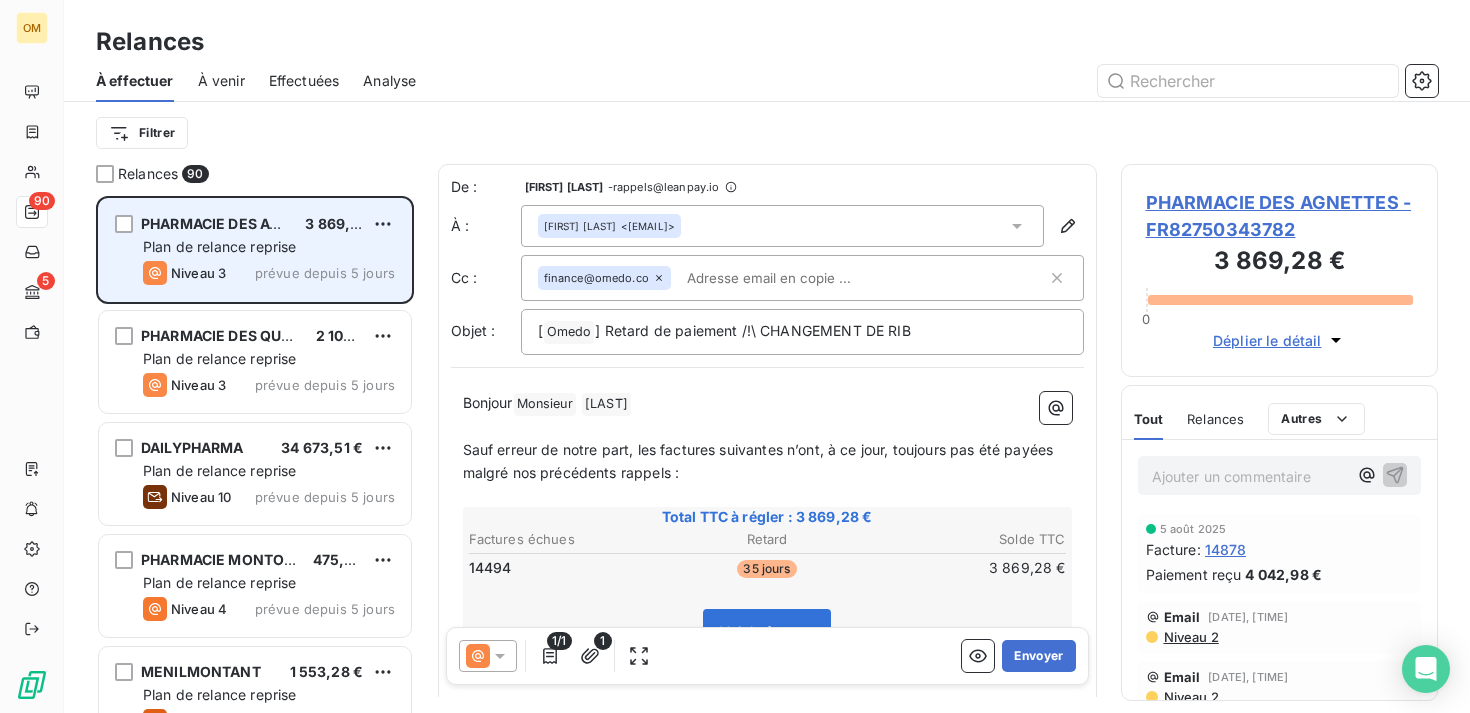 click 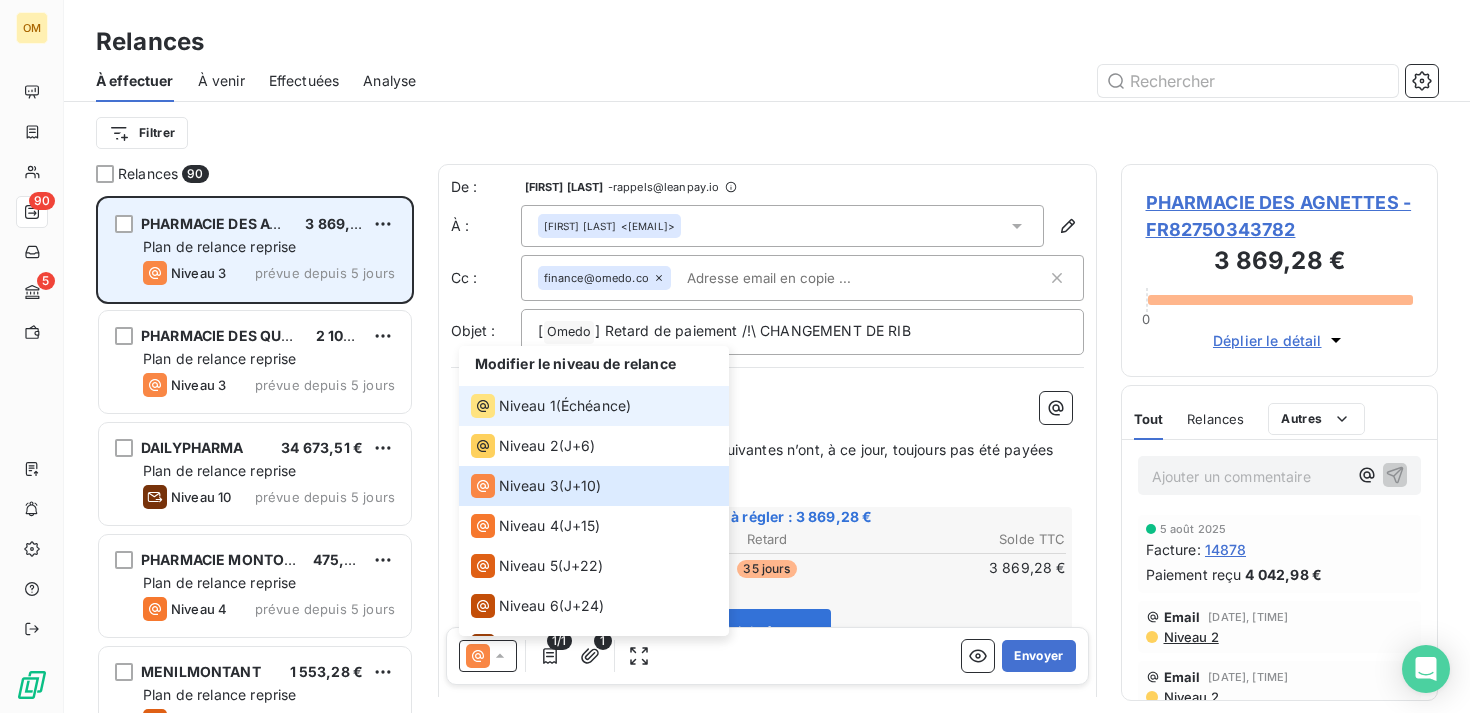 click on "Échéance )" at bounding box center (596, 406) 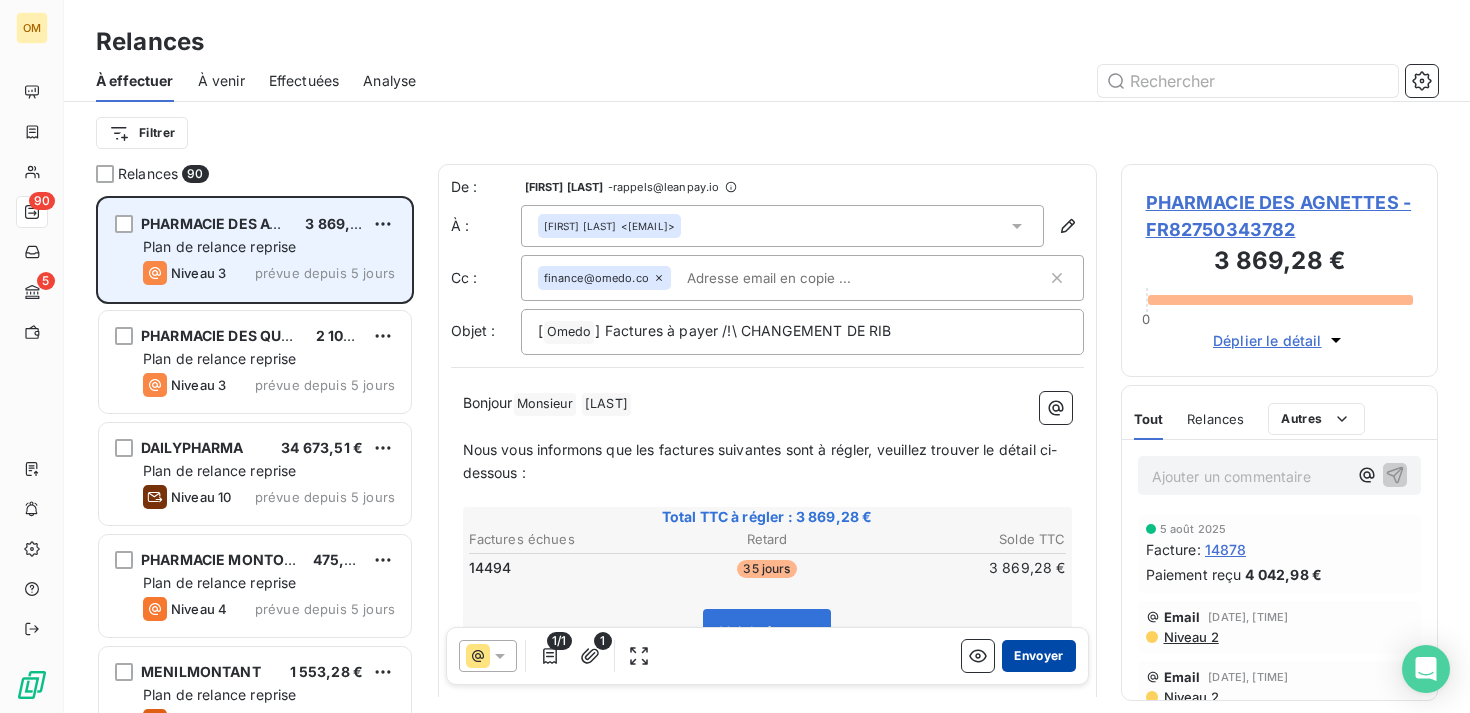 click on "Envoyer" at bounding box center (1038, 656) 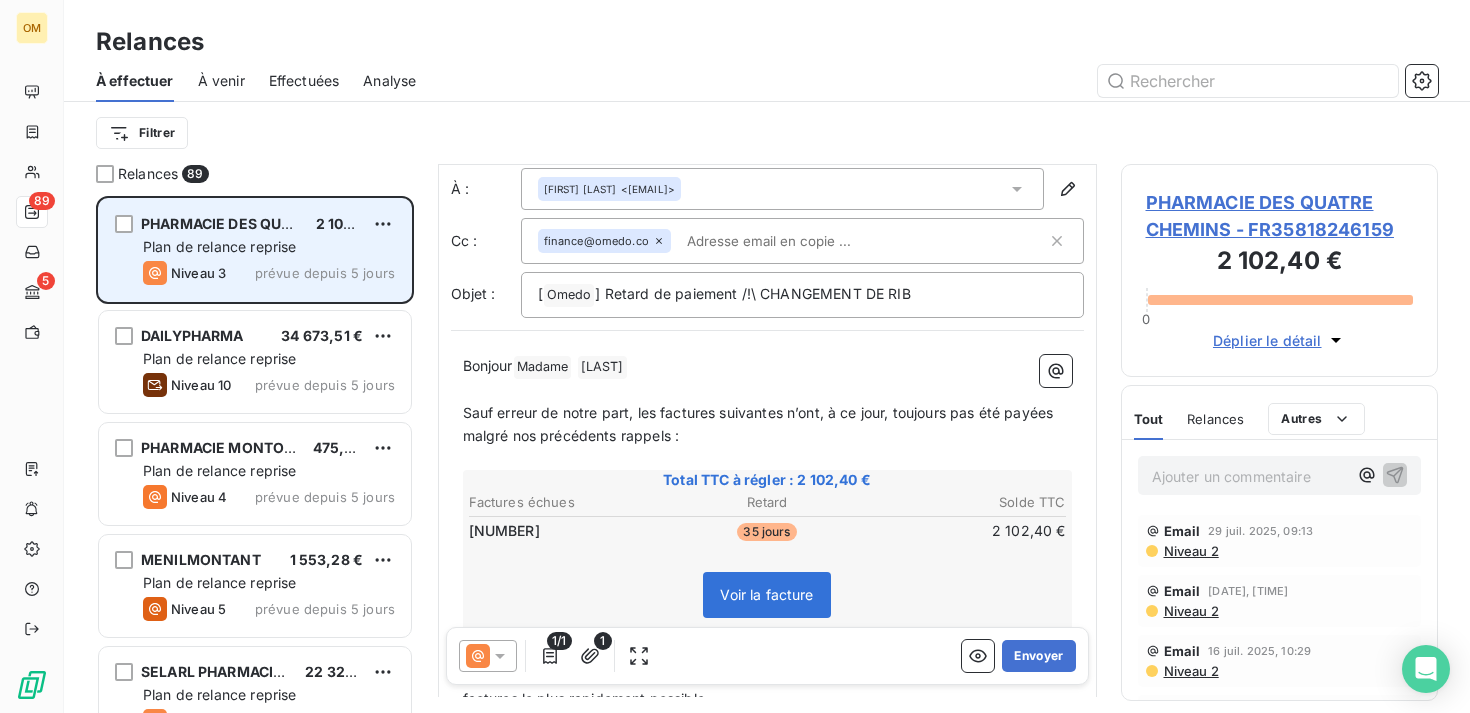 scroll, scrollTop: 52, scrollLeft: 0, axis: vertical 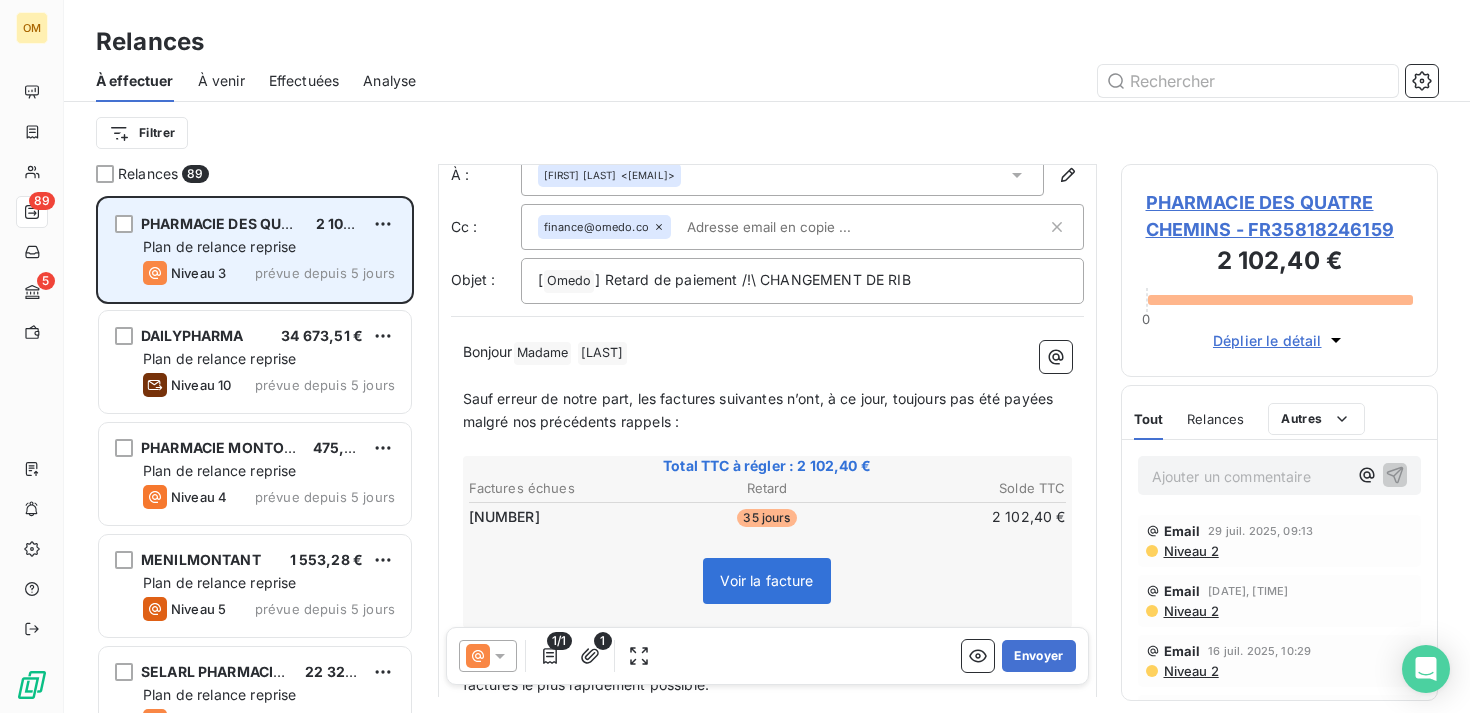 click at bounding box center [488, 656] 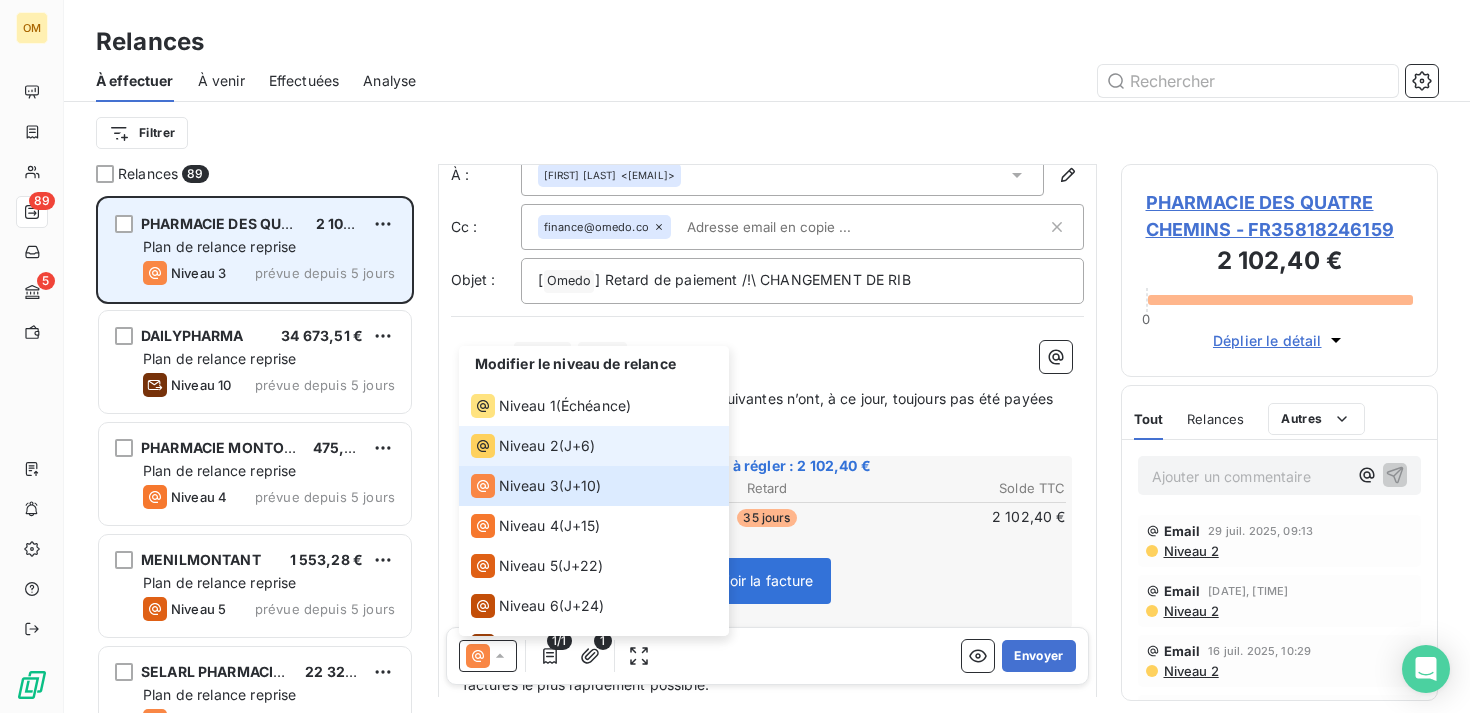 click on "Niveau 2" at bounding box center [515, 446] 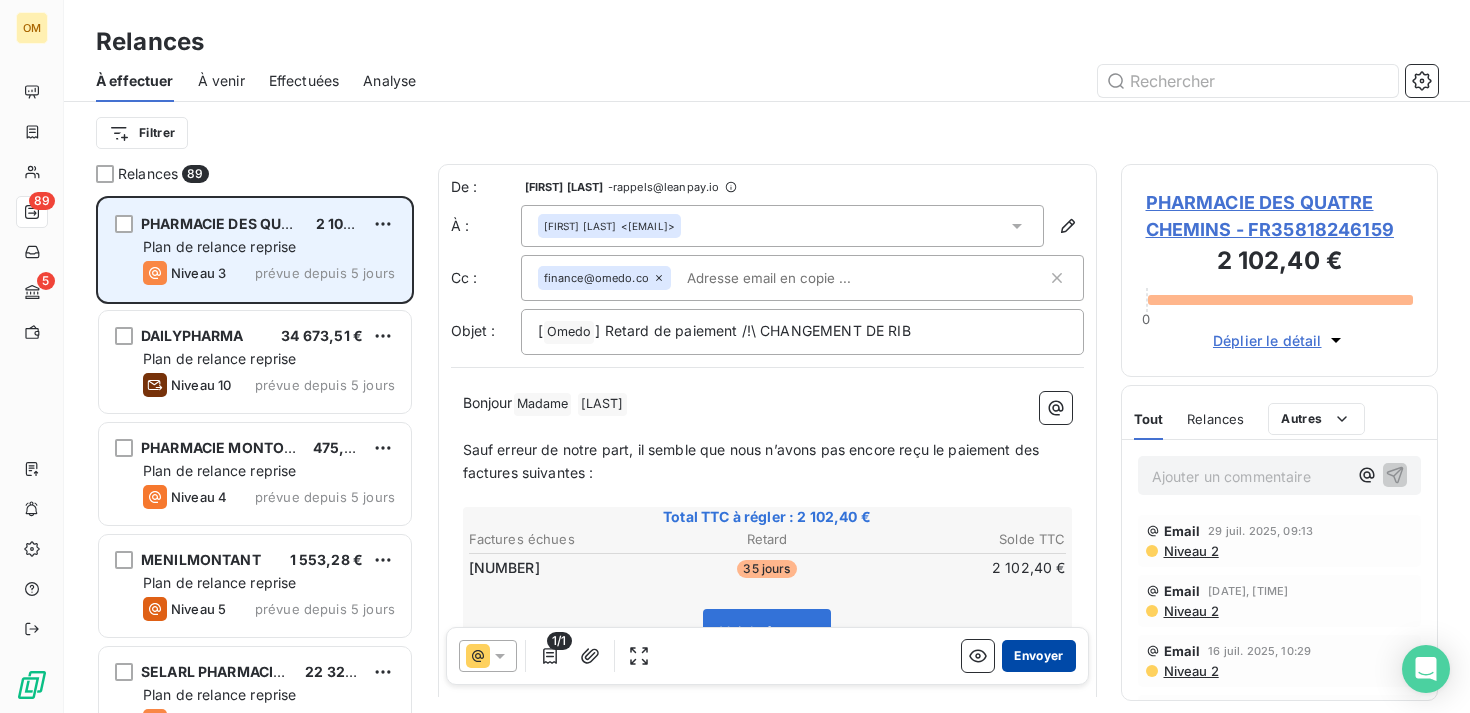 click on "Envoyer" at bounding box center (1038, 656) 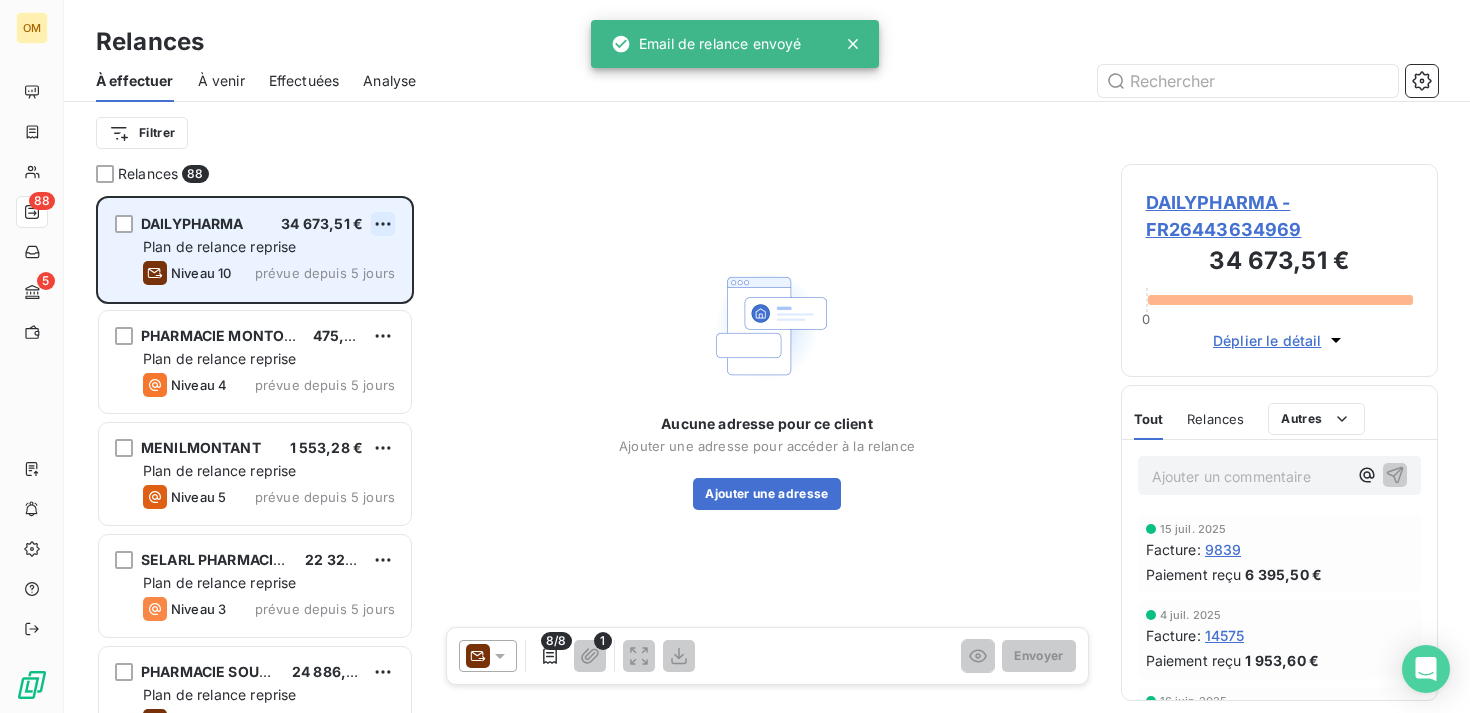click on "OM 88 5 Relances À effectuer À venir Effectuées Analyse Filtrer Relances 88 DAILYPHARMA 34 673,51 € Plan de relance reprise Niveau 10 prévue depuis 5 jours PHARMACIE MONTORGUEIL 475,68 € Plan de relance reprise Niveau 4 prévue depuis 5 jours MENILMONTANT 1 553,28 € Plan de relance reprise Niveau 5 prévue depuis 5 jours SELARL PHARMACIE DALAYRAC 22 329,84 € Plan de relance reprise Niveau 3 prévue depuis 5 jours PHARMACIE SOUFFLOT 24 886,06 € Plan de relance reprise Niveau 10 prévue depuis 5 jours PHARMACIE SEGUIN 31 808,10 € Plan de relance reprise Niveau 3 prévue depuis 5 jours PHARMACIE BIODAILY 54 187,45 € Plan de relance reprise Niveau 4 prévue depuis 5 jours PHARMACIE PIERRE ET MARIE CURIE 1 185,84 € Plan de relance reprise Niveau 3 prévue depuis 5 jours PHARMACIE RAYMOND POINCARÉ 758,88 € Plan de relance reprise Niveau 3 prévue depuis 5 jours PHARMACIE DE LA GARE NOGENT 2 188,44 € Plan de relance reprise Niveau 3 prévue depuis 5 jours 1" at bounding box center [735, 356] 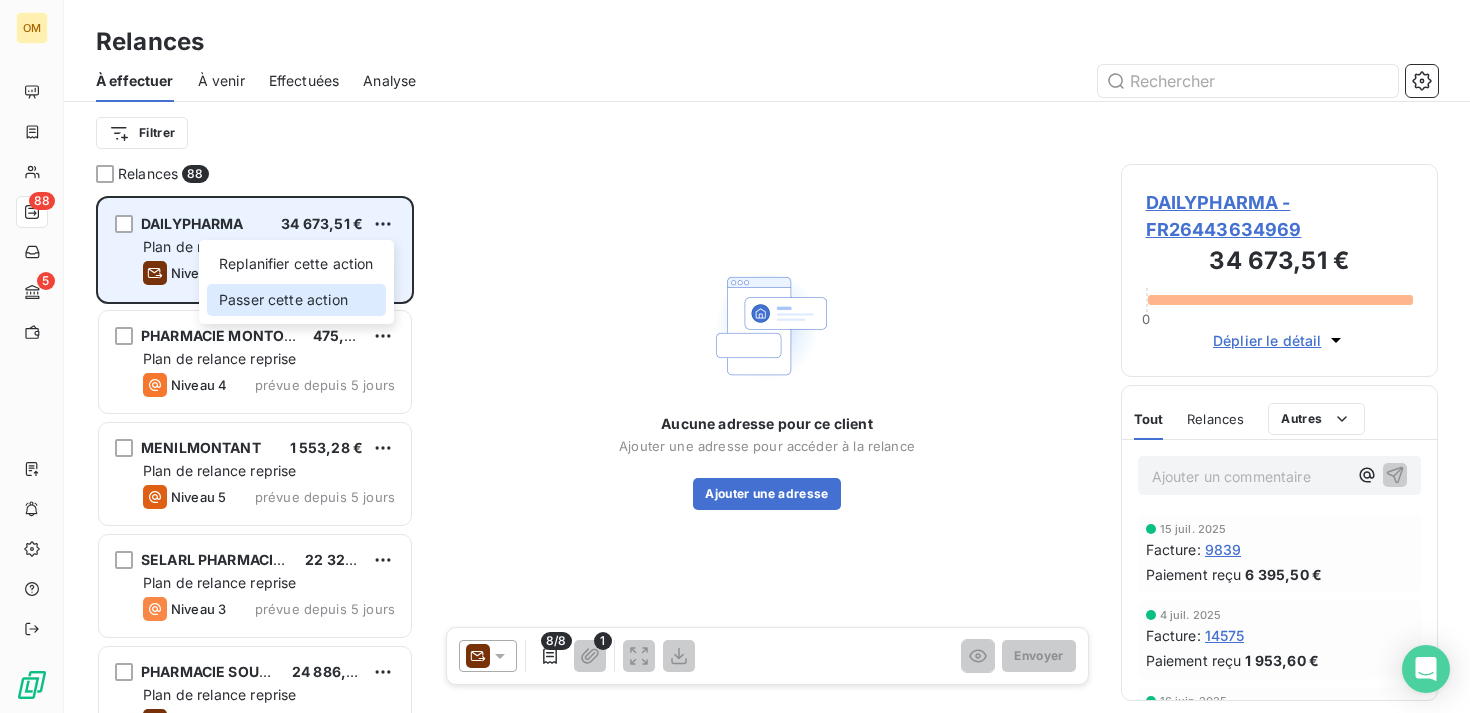 click on "Passer cette action" at bounding box center [296, 300] 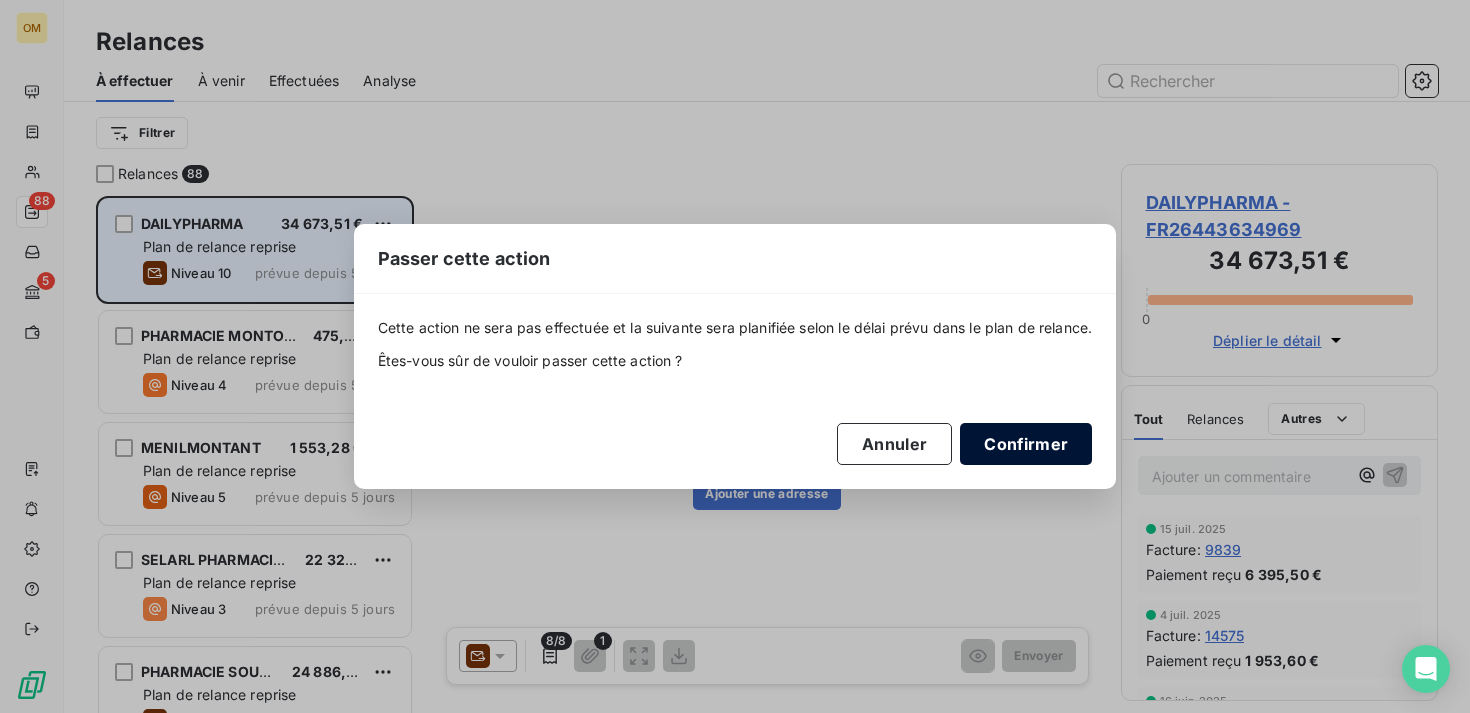 click on "Confirmer" at bounding box center [1026, 444] 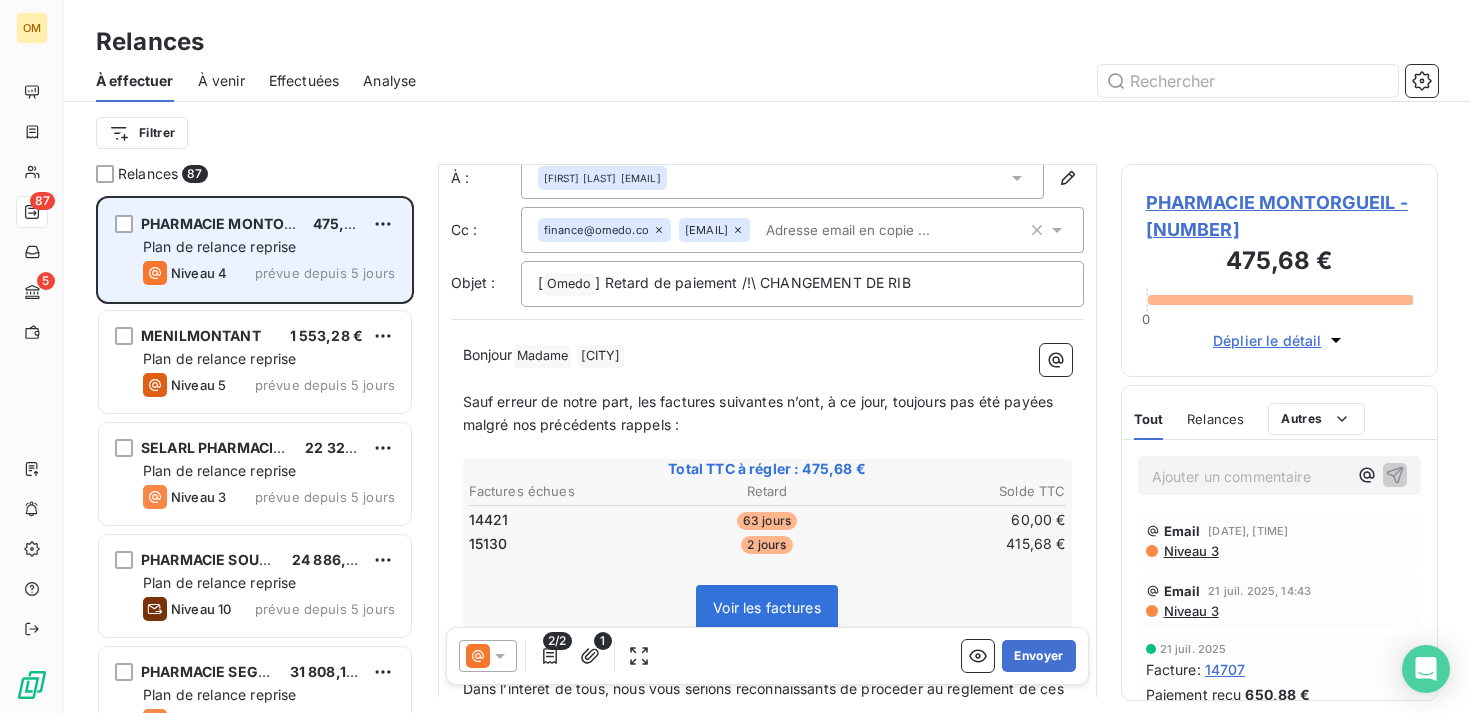 scroll, scrollTop: 50, scrollLeft: 0, axis: vertical 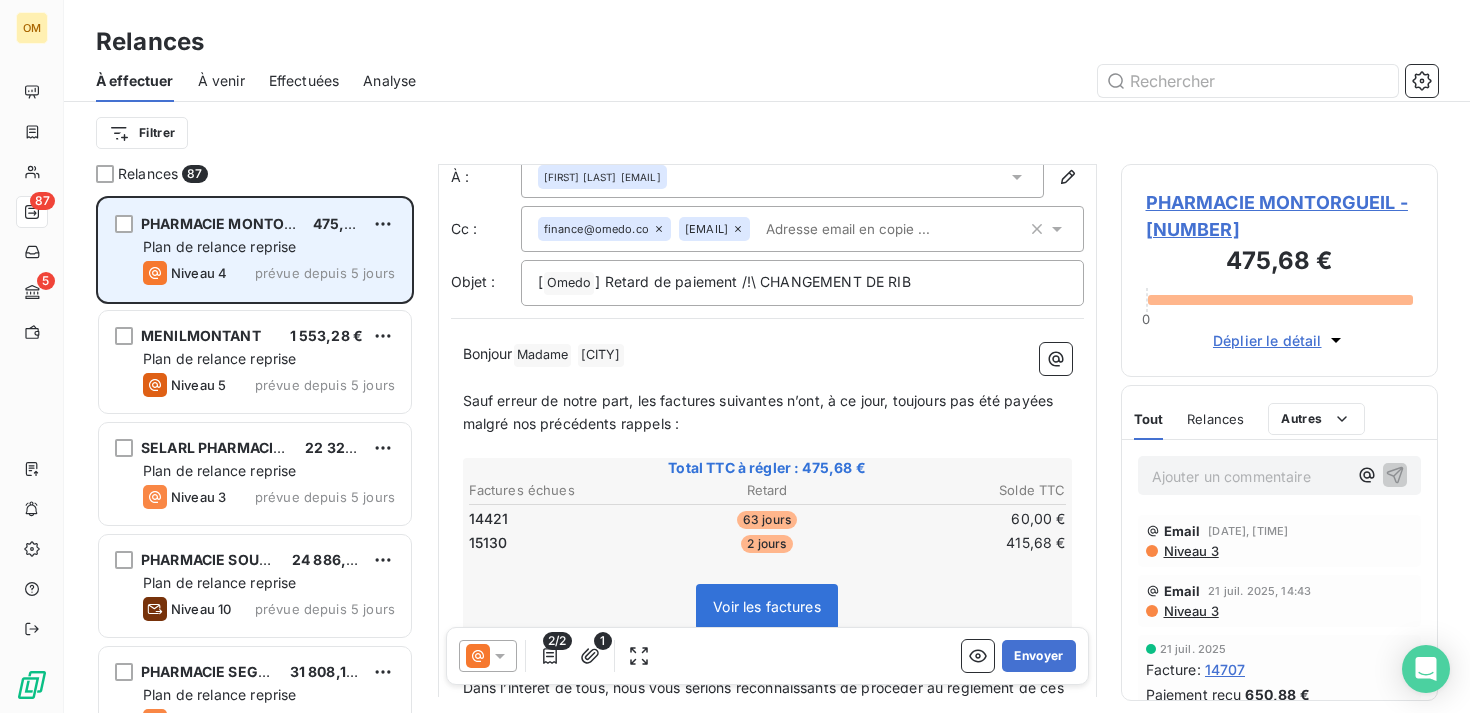 click 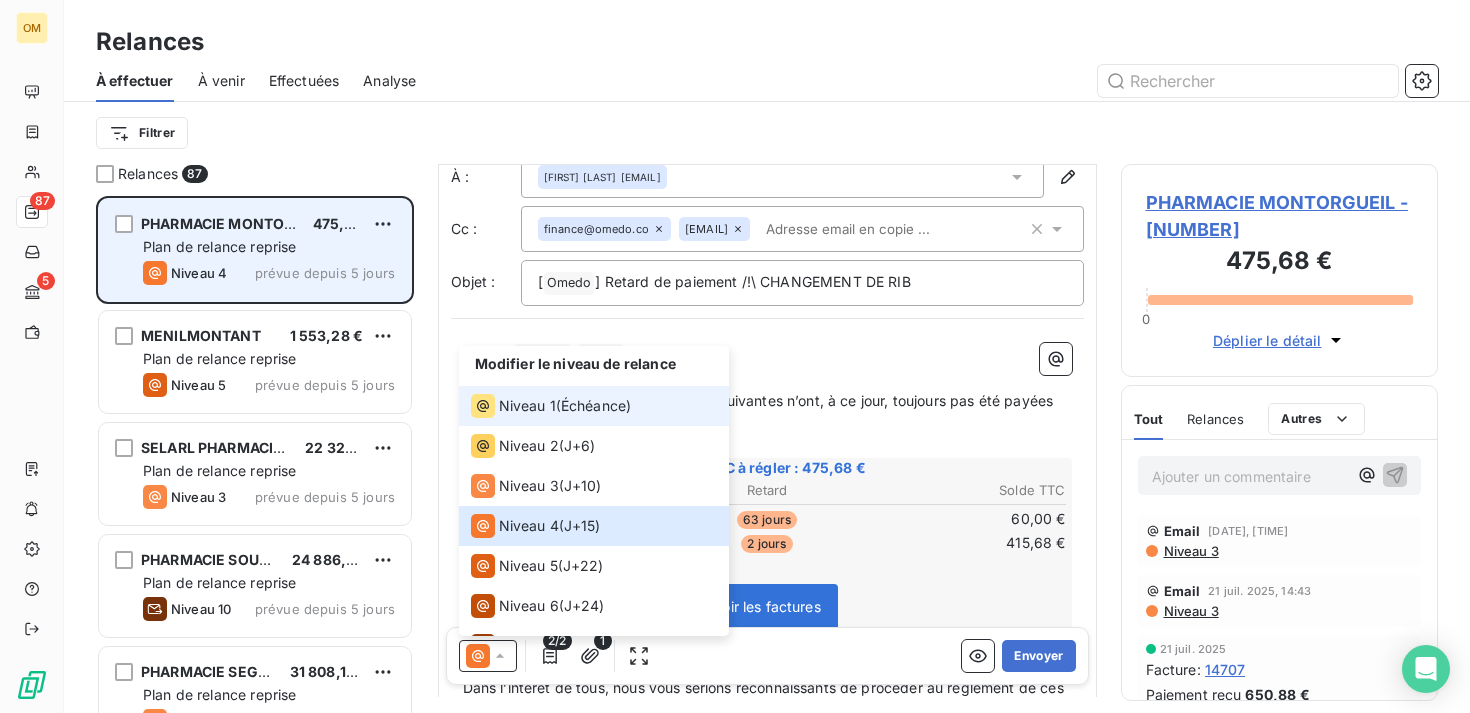 click on "Niveau 1" at bounding box center (527, 406) 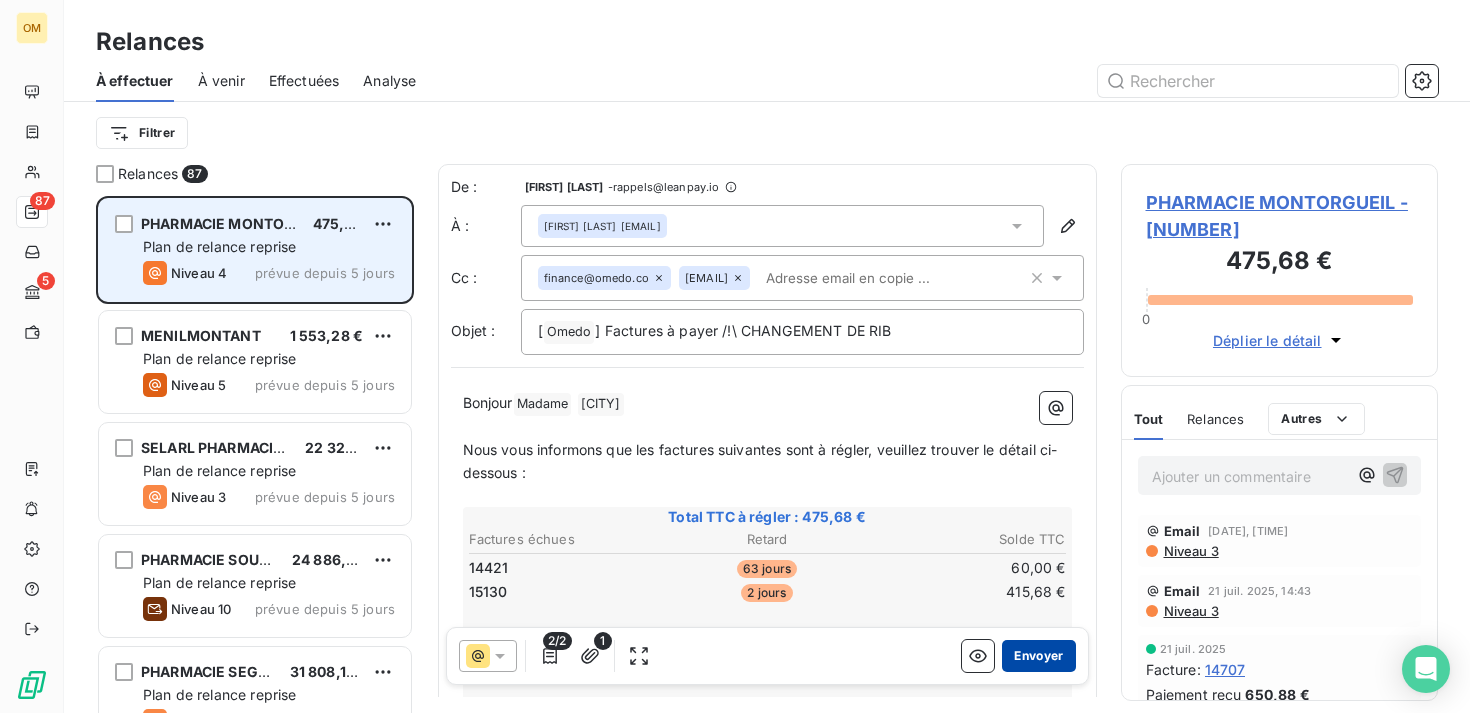 click on "Envoyer" at bounding box center (1038, 656) 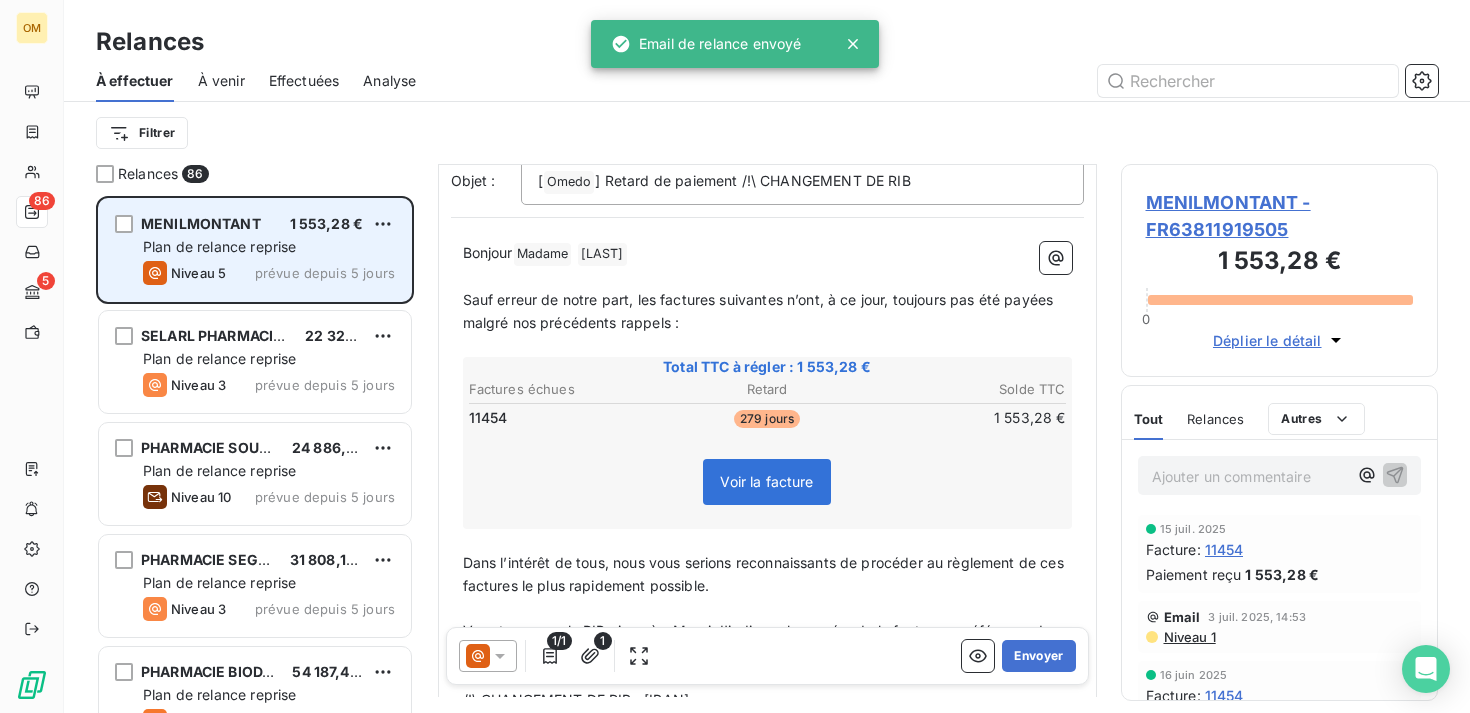 scroll, scrollTop: 169, scrollLeft: 0, axis: vertical 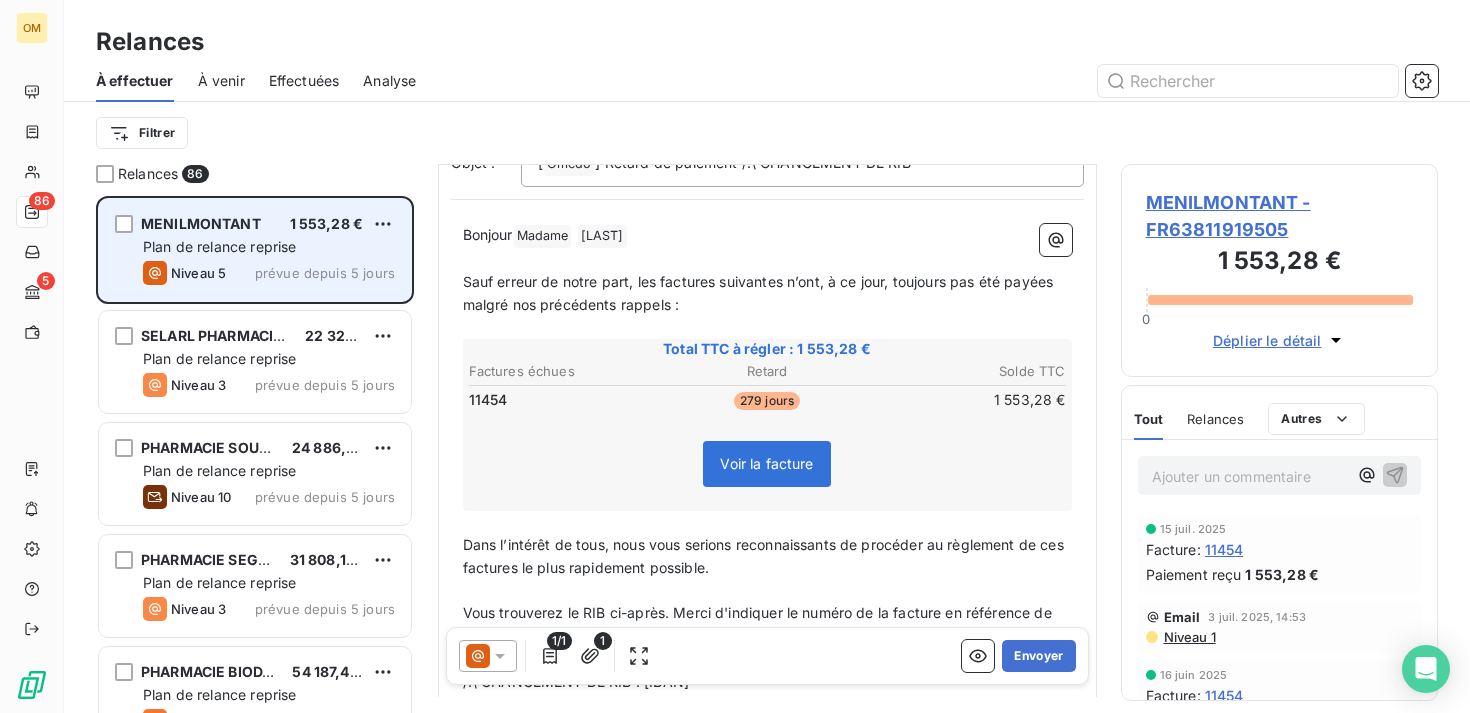 click on "[LOCATION] [PRICE]" at bounding box center (269, 224) 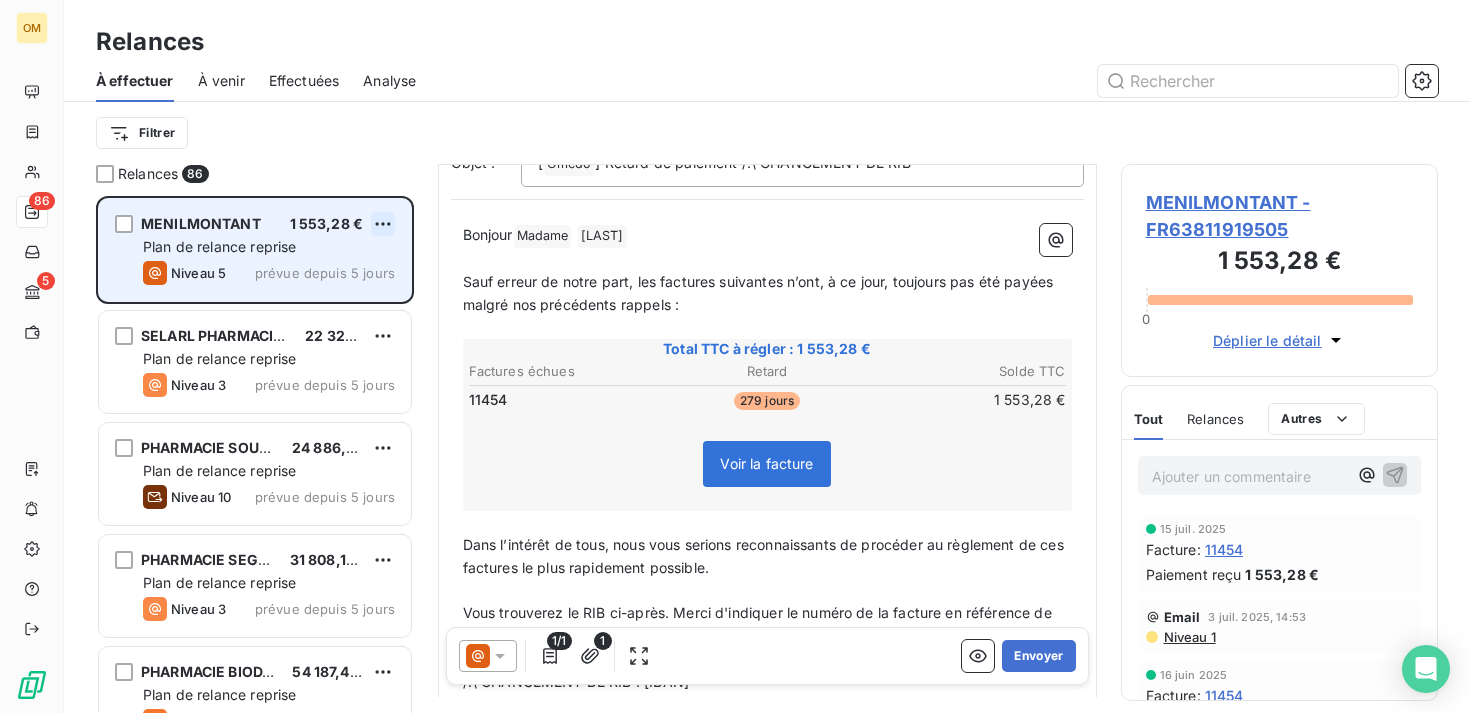 click on "OM 86 5 Relances À effectuer À venir Effectuées Analyse Filtrer Relances 86 MENILMONTANT 1 553,28 € Plan de relance reprise Niveau 5 prévue depuis 5 jours SELARL PHARMACIE DALAYRAC 22 329,84 € Plan de relance reprise Niveau 3 prévue depuis 5 jours PHARMACIE SOUFFLOT 24 886,06 € Plan de relance reprise Niveau 10 prévue depuis 5 jours PHARMACIE SEGUIN 31 808,10 € Plan de relance reprise Niveau 3 prévue depuis 5 jours PHARMACIE BIODAILY 54 187,45 € Plan de relance reprise Niveau 4 prévue depuis 5 jours PHARMACIE PIERRE ET MARIE CURIE 1 185,84 € Plan de relance reprise Niveau 3 prévue depuis 5 jours PHARMACIE RAYMOND POINCARÉ 758,88 € Plan de relance reprise Niveau 3 prévue depuis 5 jours PHARMACIE DE LA GARE NOGENT 2 188,44 € Plan de relance reprise Niveau 3 prévue depuis 5 jours PHARMACIE DU CLOS DE L'ARCHE 5 818,51 € Plan de relance reprise Niveau 2 prévue depuis 5 jours PHARMACIE DE LA VERBOISE 266,88 € Plan de relance reprise Niveau 3 De :" at bounding box center (735, 356) 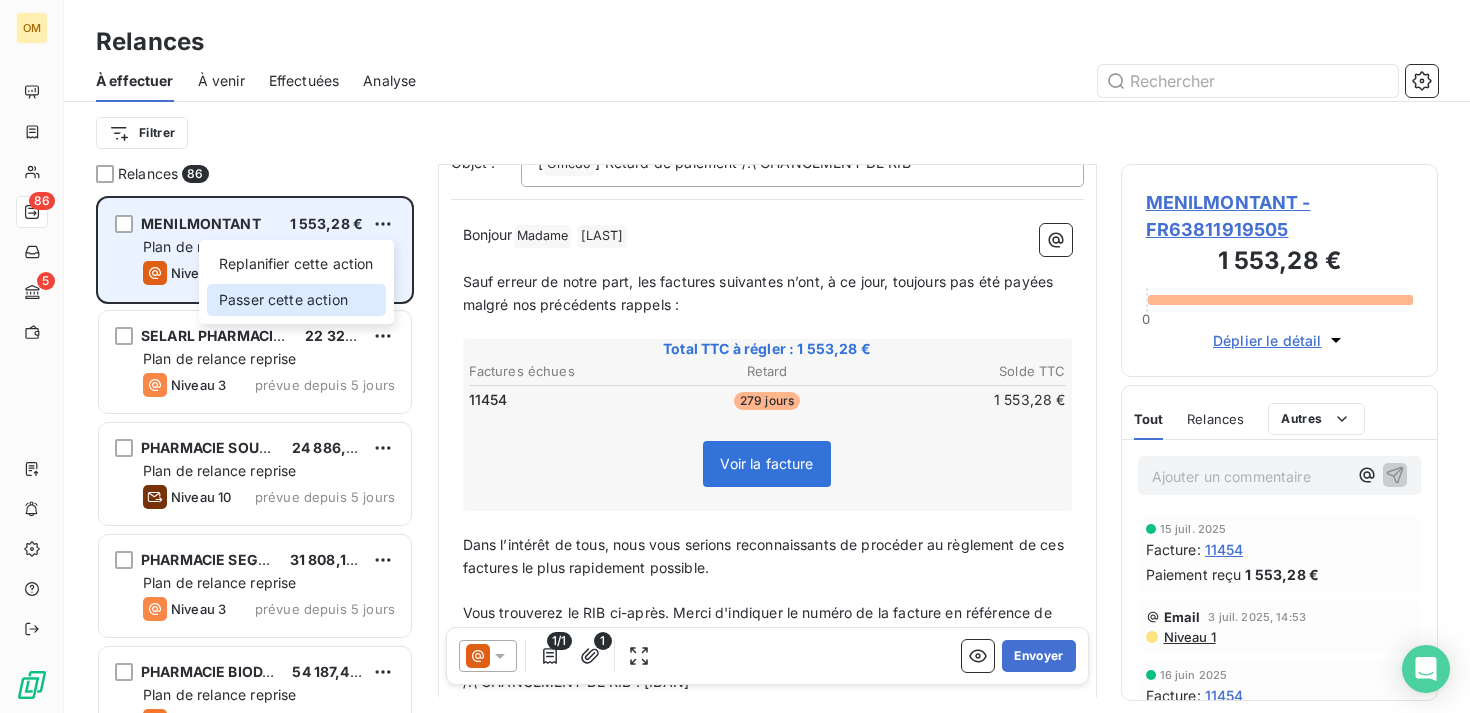 click on "Passer cette action" at bounding box center (296, 300) 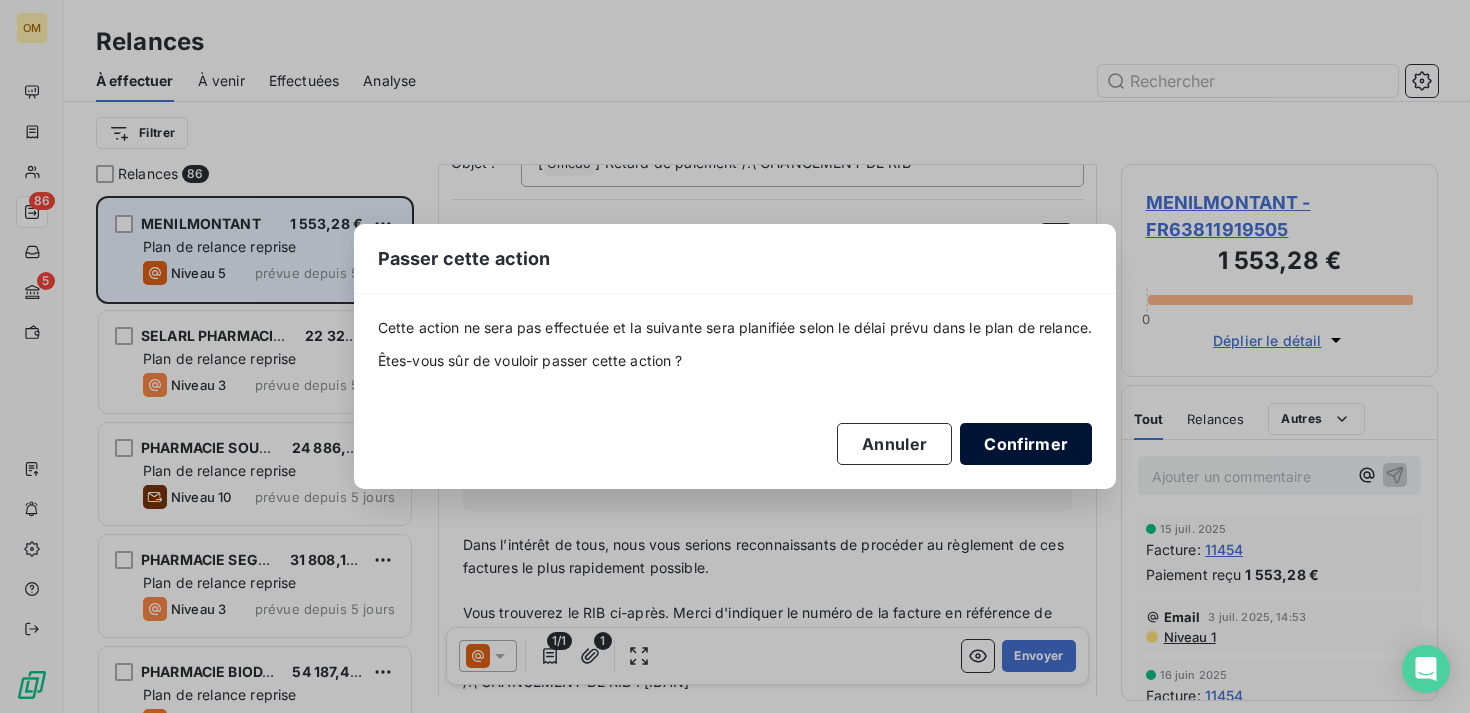 click on "Confirmer" at bounding box center (1026, 444) 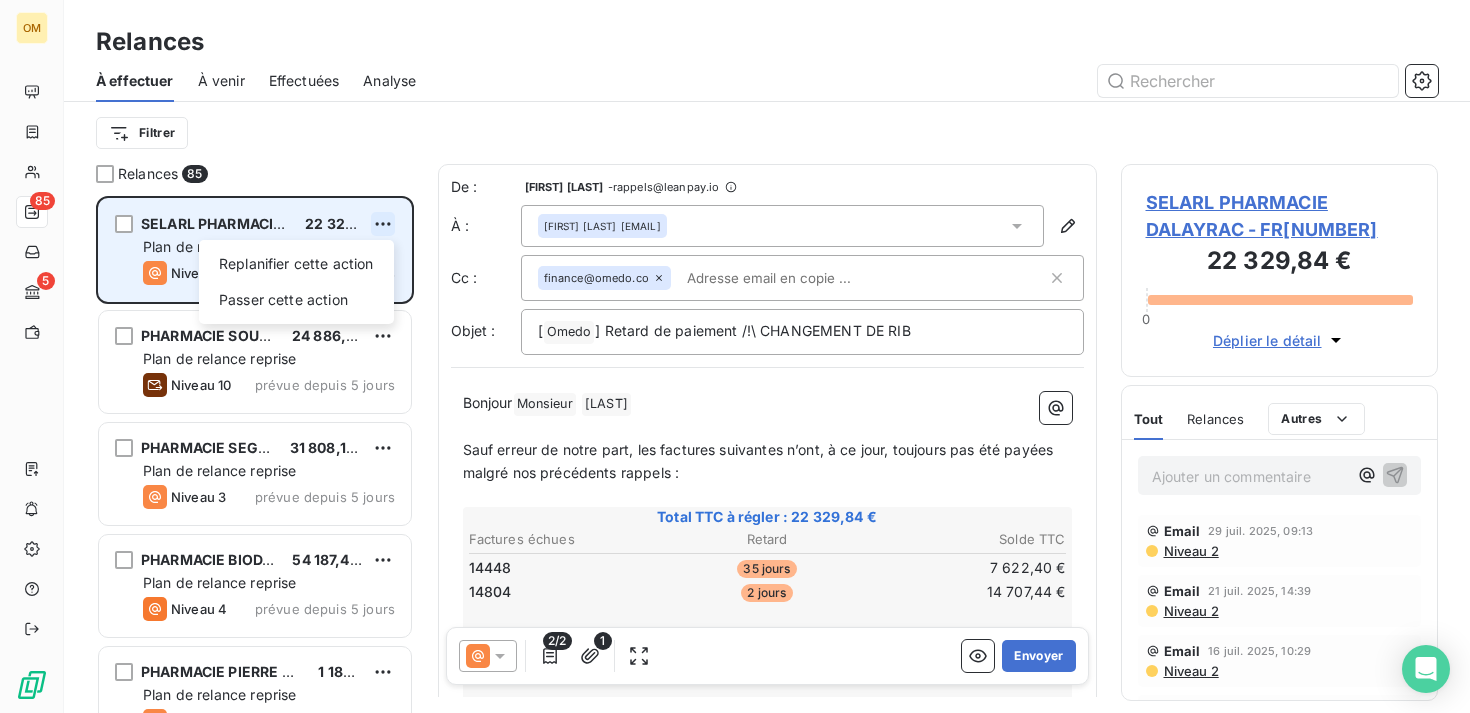 click on "OM 85 5 Relances À effectuer À venir Effectuées Analyse Filtrer Relances 85 SELARL PHARMACIE DALAYRAC 22 329,84 € Replanifier cette action Passer cette action Plan de relance reprise Niveau 3 prévue depuis 5 jours PHARMACIE SOUFFLOT 24 886,06 € Plan de relance reprise Niveau 10 prévue depuis 5 jours PHARMACIE SEGUIN 31 808,10 € Plan de relance reprise Niveau 3 prévue depuis 5 jours PHARMACIE BIODAILY 54 187,45 € Plan de relance reprise Niveau 4 prévue depuis 5 jours PHARMACIE PIERRE ET MARIE CURIE 1 185,84 € Plan de relance reprise Niveau 3 prévue depuis 5 jours PHARMACIE RAYMOND POINCARÉ 758,88 € Plan de relance reprise Niveau 3 prévue depuis 5 jours PHARMACIE DE LA GARE NOGENT 2 188,44 € Plan de relance reprise Niveau 3 prévue depuis 5 jours PHARMACIE DU CLOS DE L'ARCHE 5 818,51 € Plan de relance reprise Niveau 2 prévue depuis 5 jours PHARMACIE DE LA VERBOISE 266,88 € Plan de relance reprise Niveau 3 prévue depuis 5 jours PHARMACIE DU CHATEAU" at bounding box center (735, 356) 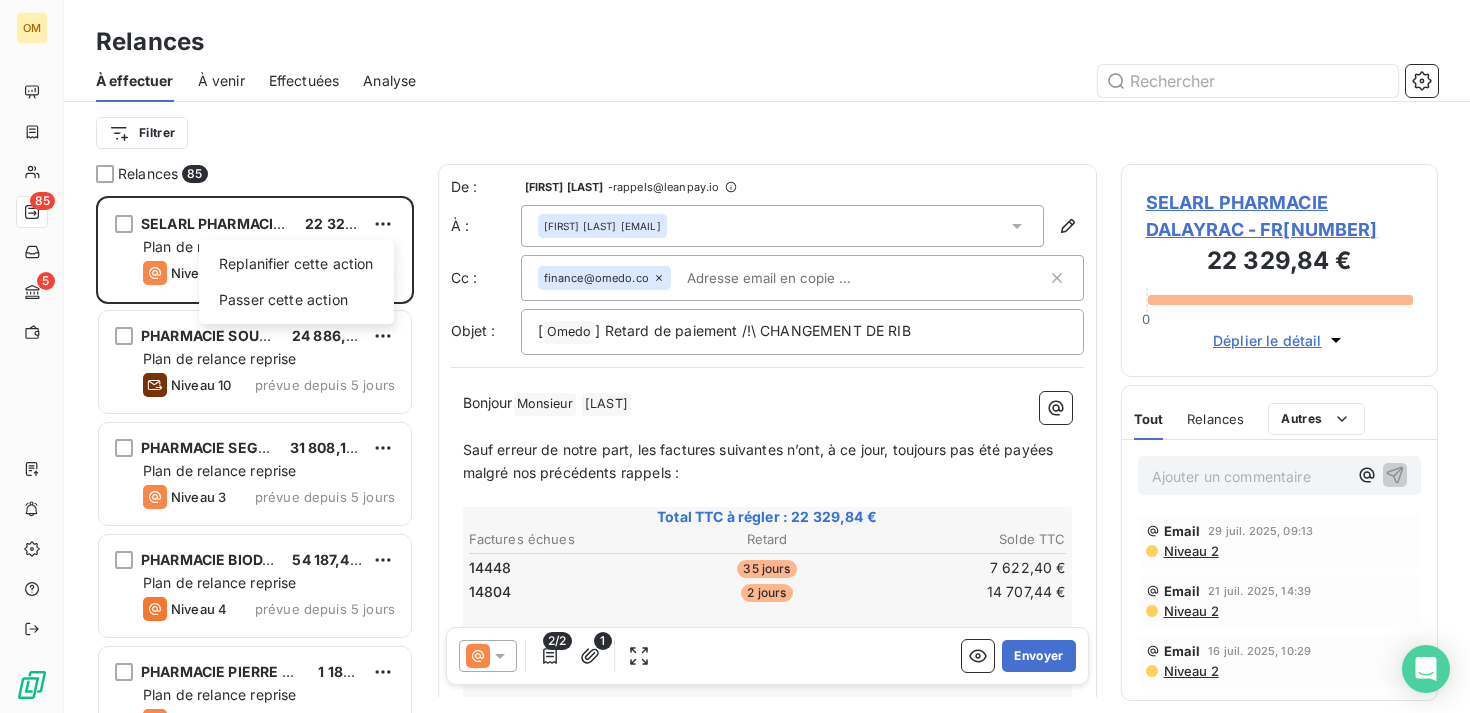 click on "OM 85 5 Relances À effectuer À venir Effectuées Analyse Filtrer Relances 85 SELARL PHARMACIE DALAYRAC 22 329,84 € Replanifier cette action Passer cette action Plan de relance reprise Niveau 3 prévue depuis 5 jours PHARMACIE SOUFFLOT 24 886,06 € Plan de relance reprise Niveau 10 prévue depuis 5 jours PHARMACIE SEGUIN 31 808,10 € Plan de relance reprise Niveau 3 prévue depuis 5 jours PHARMACIE BIODAILY 54 187,45 € Plan de relance reprise Niveau 4 prévue depuis 5 jours PHARMACIE PIERRE ET MARIE CURIE 1 185,84 € Plan de relance reprise Niveau 3 prévue depuis 5 jours PHARMACIE RAYMOND POINCARÉ 758,88 € Plan de relance reprise Niveau 3 prévue depuis 5 jours PHARMACIE DE LA GARE NOGENT 2 188,44 € Plan de relance reprise Niveau 3 prévue depuis 5 jours PHARMACIE DU CLOS DE L'ARCHE 5 818,51 € Plan de relance reprise Niveau 2 prévue depuis 5 jours PHARMACIE DE LA VERBOISE 266,88 € Plan de relance reprise Niveau 3 prévue depuis 5 jours PHARMACIE DU CHATEAU" at bounding box center [735, 356] 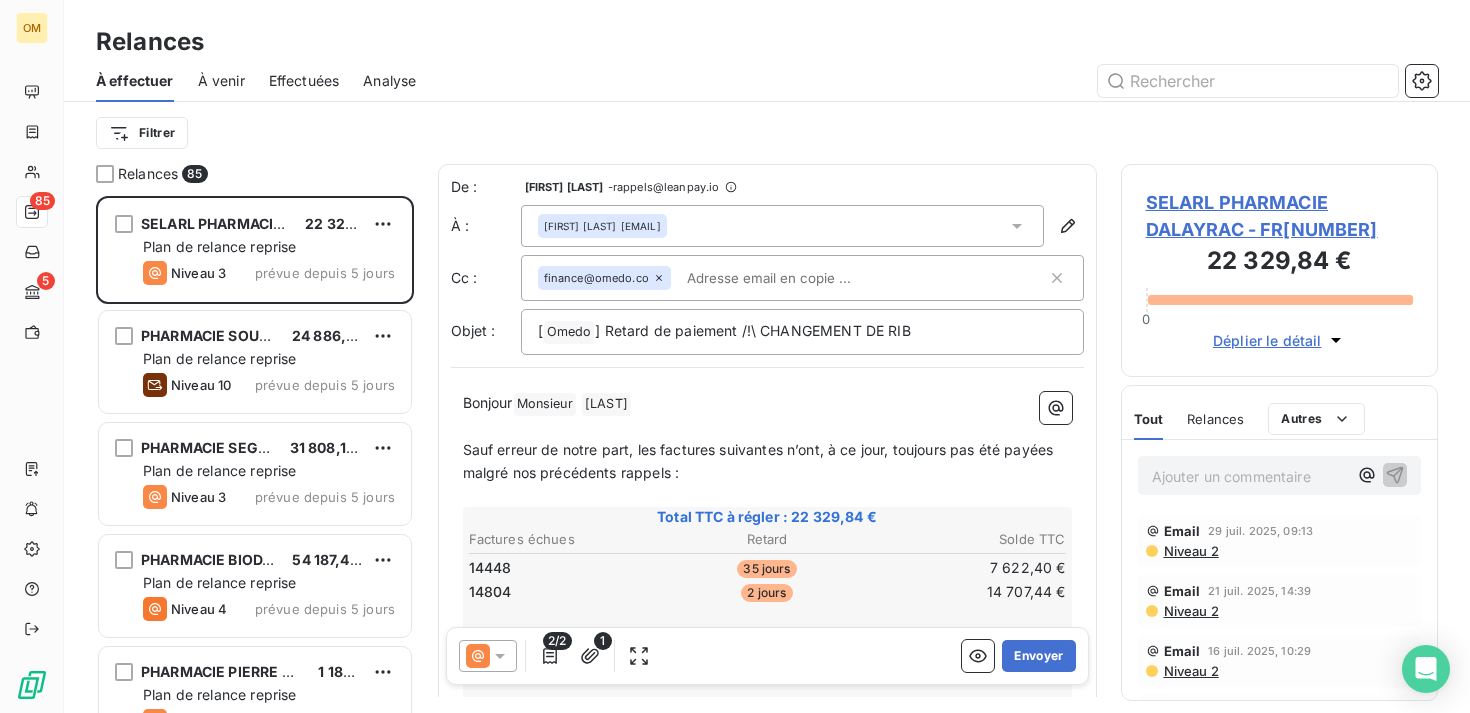 click 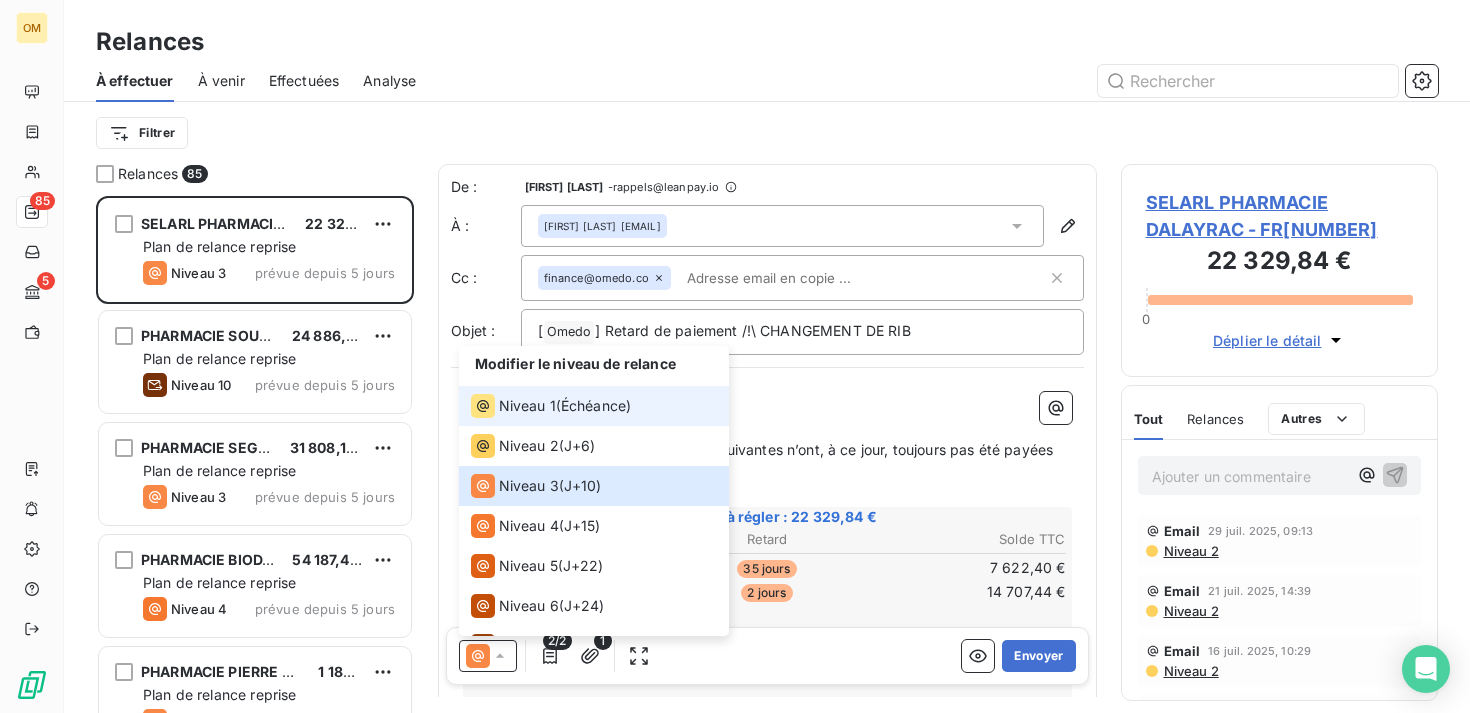 click on "Niveau 1  ( Échéance )" at bounding box center (551, 406) 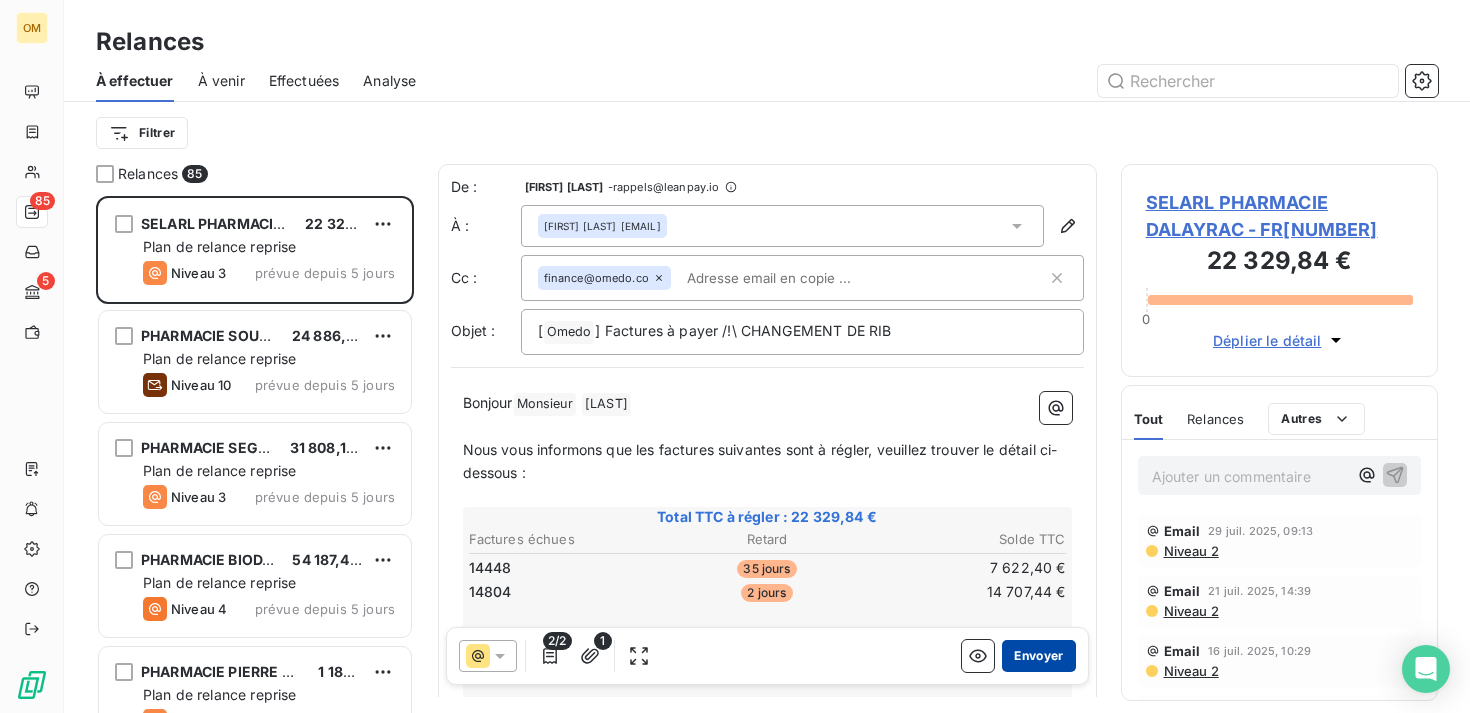 click on "Envoyer" at bounding box center [1038, 656] 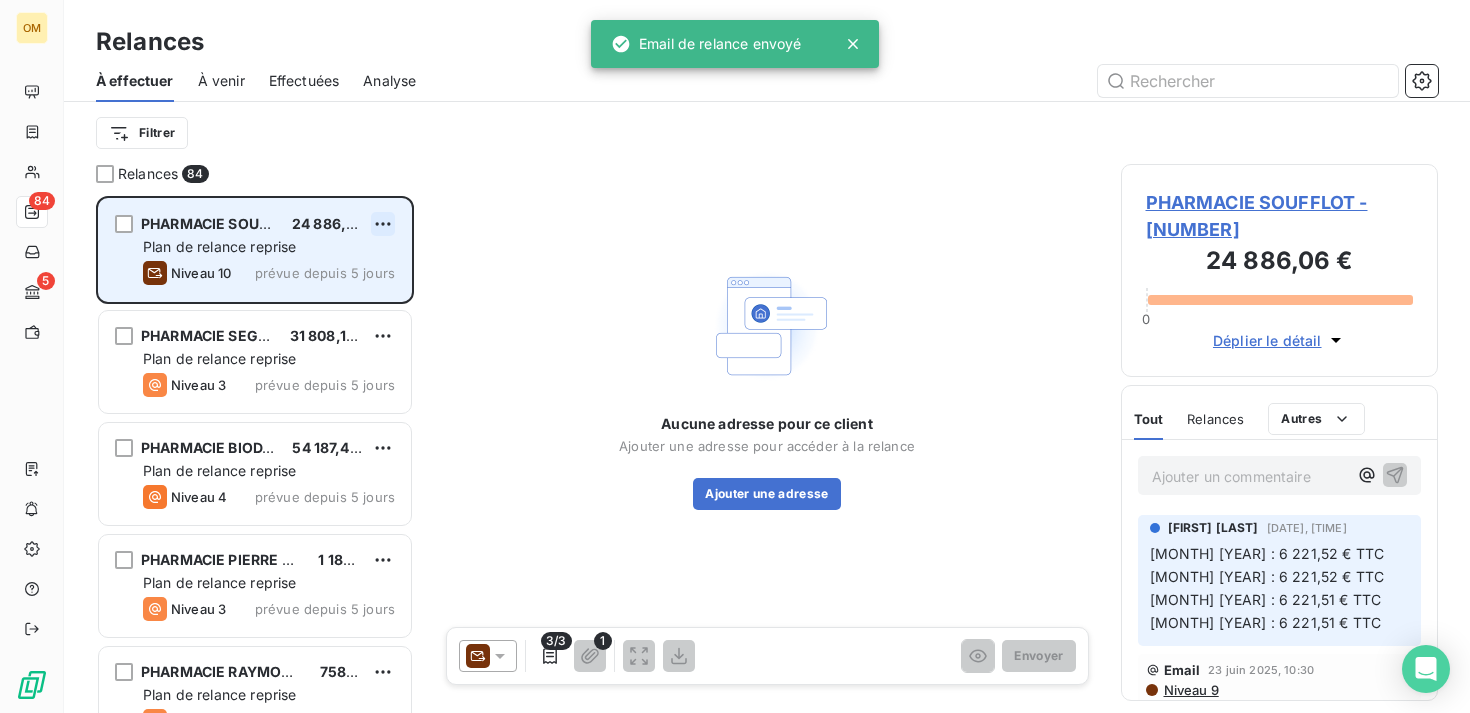 click on "OM 84 5 Relances À effectuer À venir Effectuées Analyse Filtrer Relances 84 PHARMACIE SOUFFLOT [PRICE] Plan de relance reprise Niveau 10 prévue depuis 5 jours PHARMACIE SEGUIN [PRICE] Plan de relance reprise Niveau 3 prévue depuis 5 jours PHARMACIE BIODAILY [PRICE] Plan de relance reprise Niveau 4 prévue depuis 5 jours PHARMACIE PIERRE ET MARIE CURIE [PRICE] Plan de relance reprise Niveau 3 prévue depuis 5 jours PHARMACIE RAYMOND POINCARÉ [PRICE] Plan de relance reprise Niveau 3 prévue depuis 5 jours PHARMACIE DE LA GARE NOGENT [PRICE] Plan de relance reprise Niveau 3 prévue depuis 5 jours PHARMACIE DU CLOS DE L'ARCHE [PRICE] Plan de relance reprise Niveau 2 prévue depuis 5 jours PHARMACIE DE LA VERBOISE [PRICE] Plan de relance reprise Niveau 3 prévue depuis 5 jours PHARMACIE DU CHATEAU [PRICE] Plan de relance reprise Niveau 1 prévue depuis 2 jours GRANDE PHARMACIE BEAUJON [PRICE] Plan de relance reprise Niveau 1" at bounding box center (735, 356) 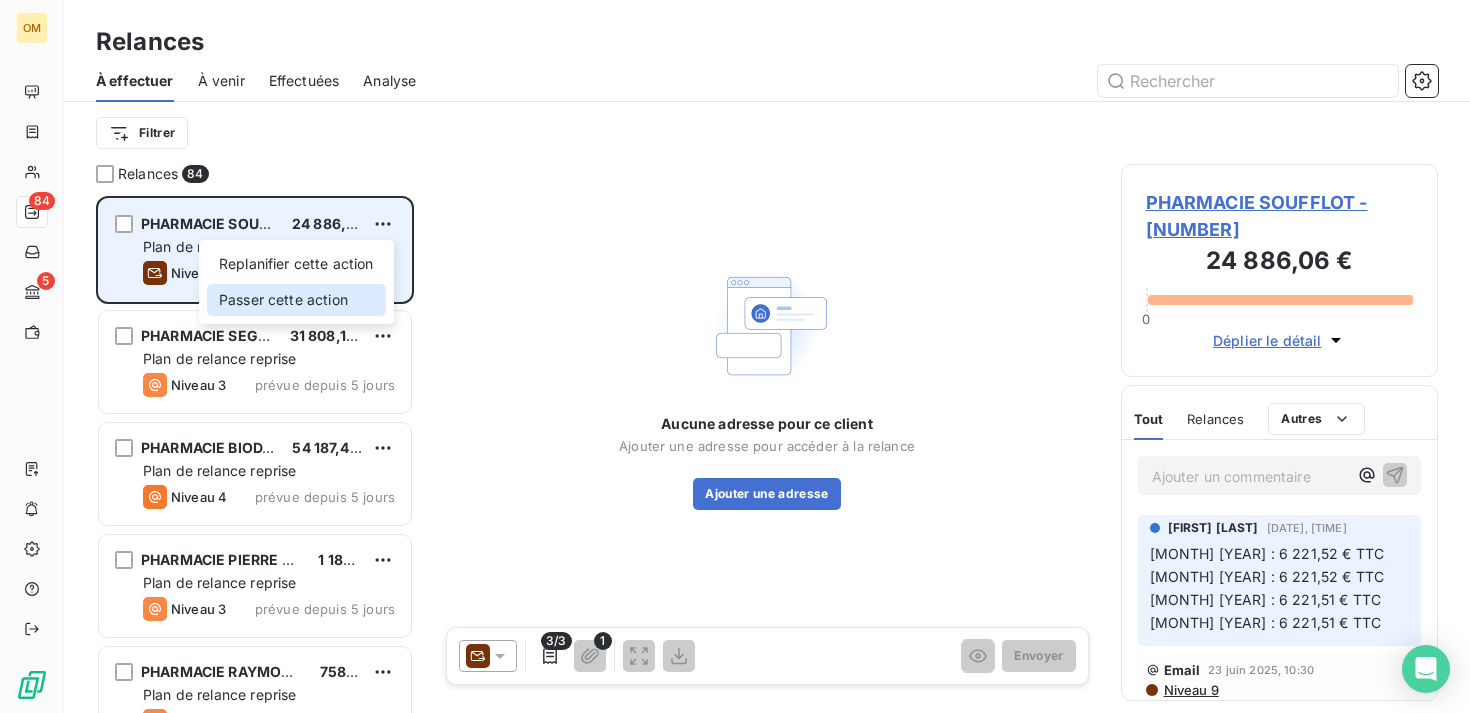 click on "Passer cette action" at bounding box center (296, 300) 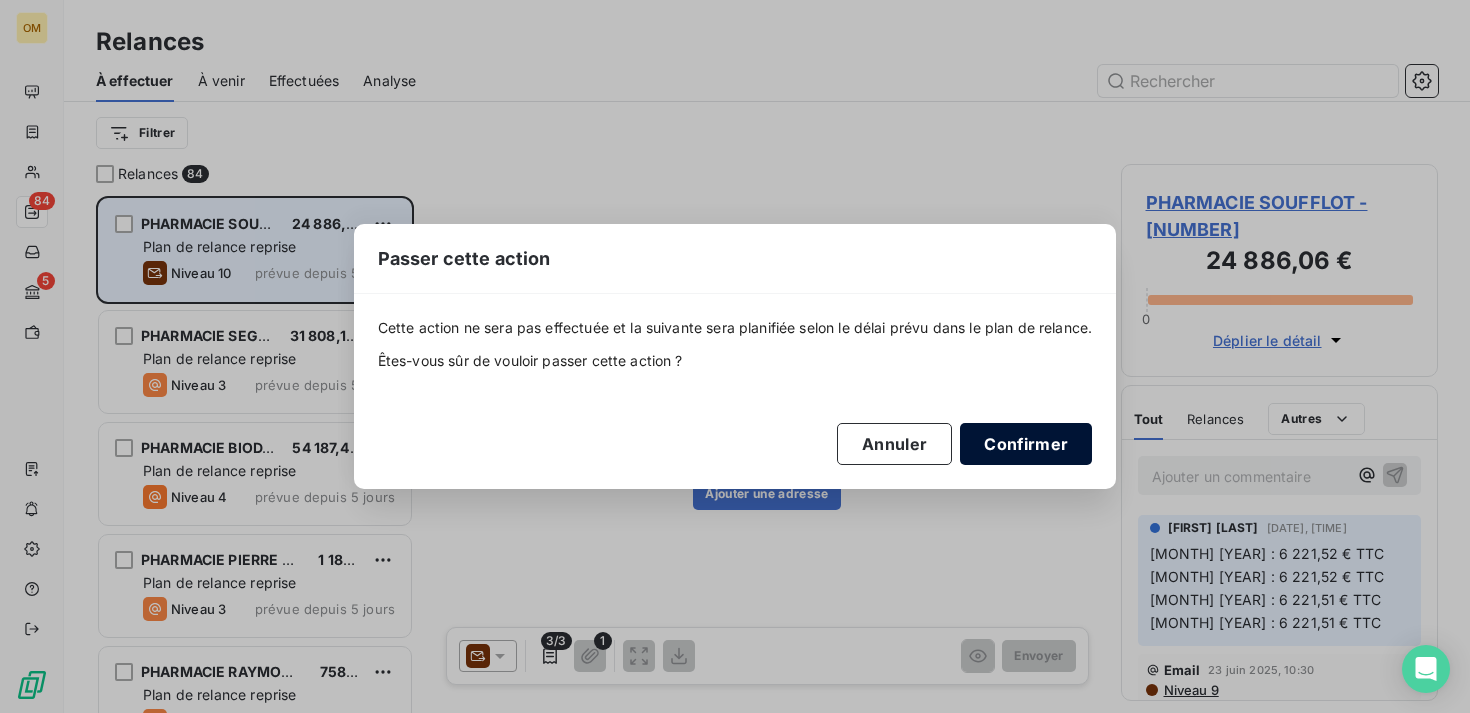 click on "Confirmer" at bounding box center (1026, 444) 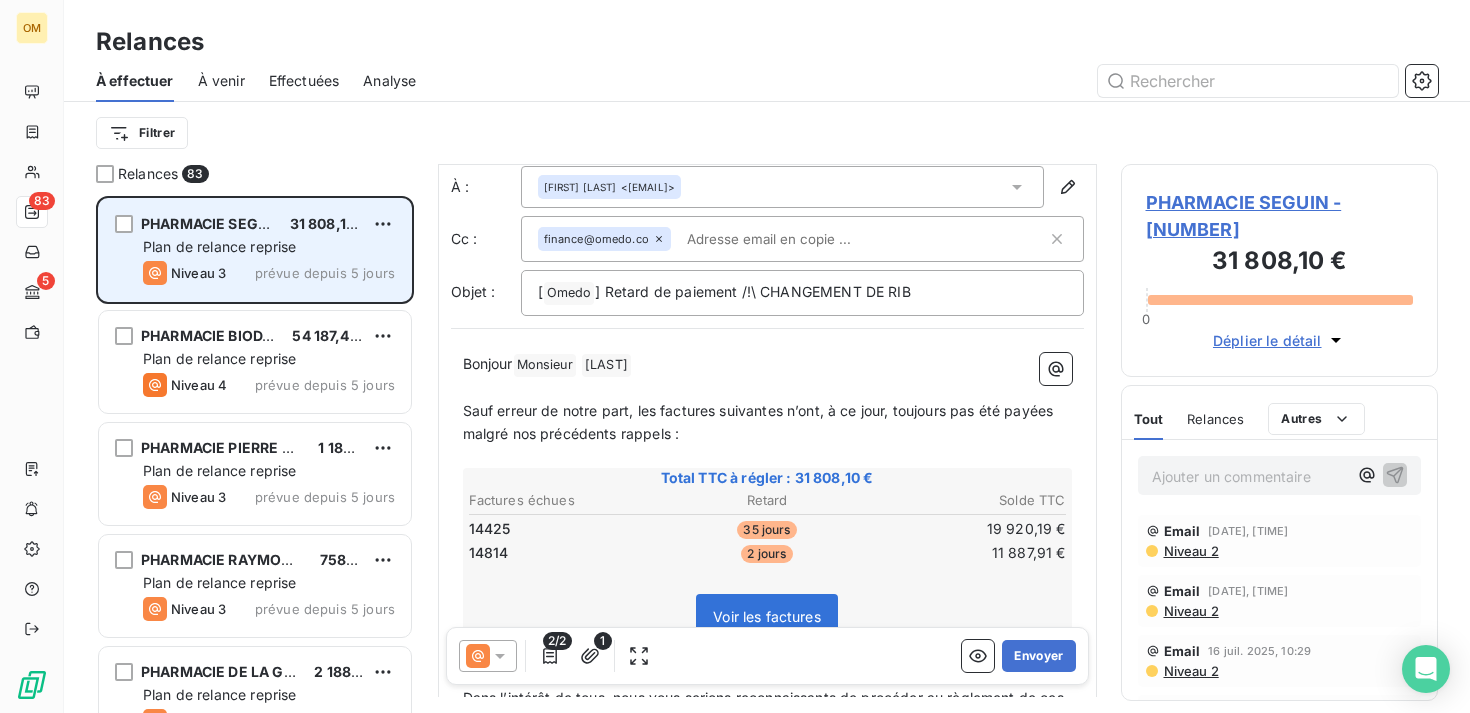 scroll, scrollTop: 41, scrollLeft: 0, axis: vertical 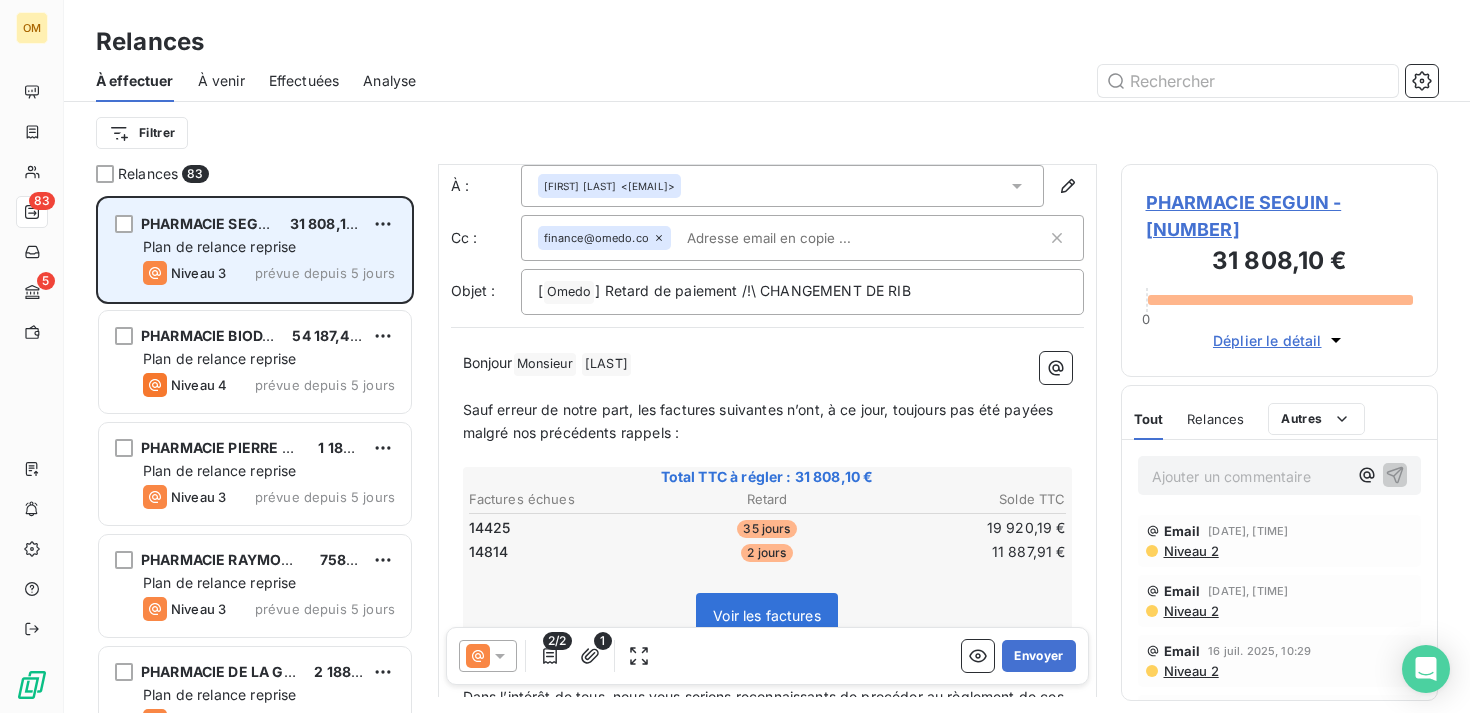 click 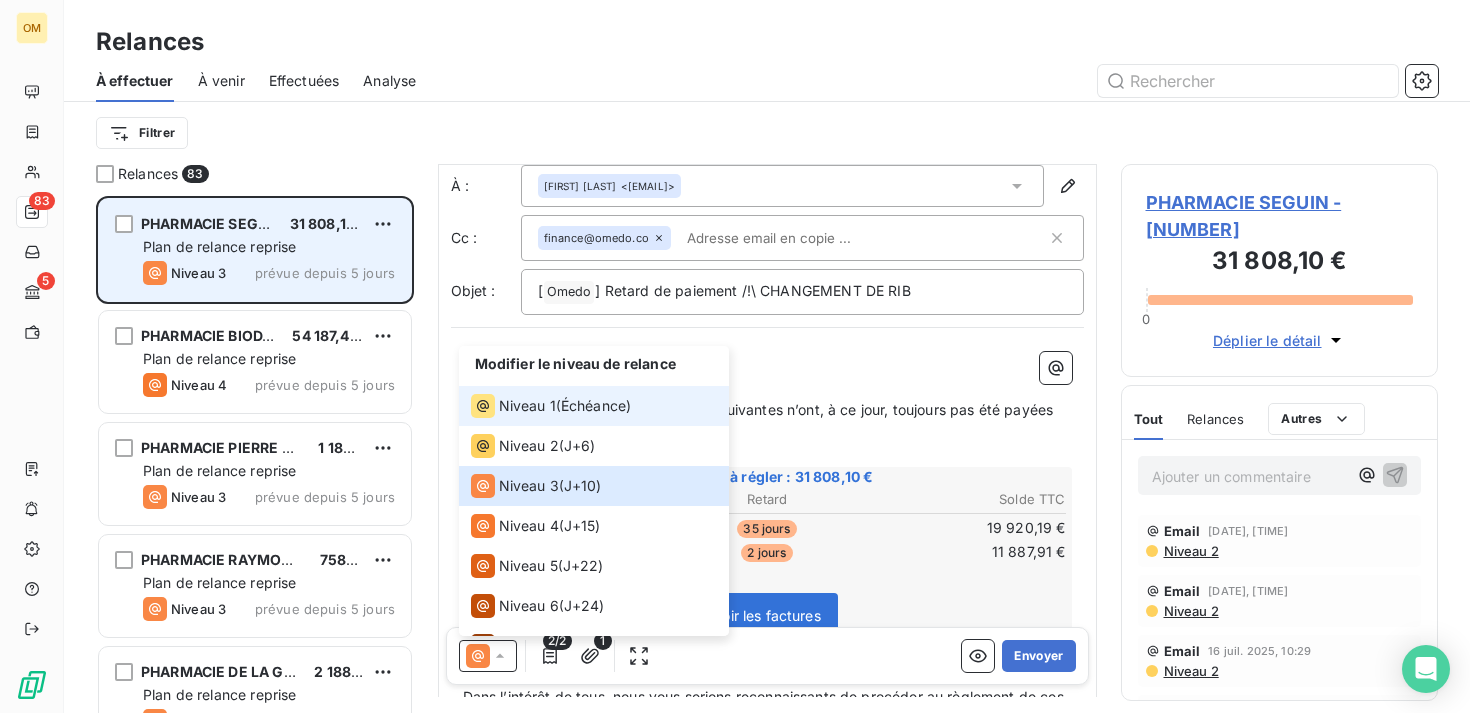 click on "Niveau 1  ( Échéance )" at bounding box center [594, 406] 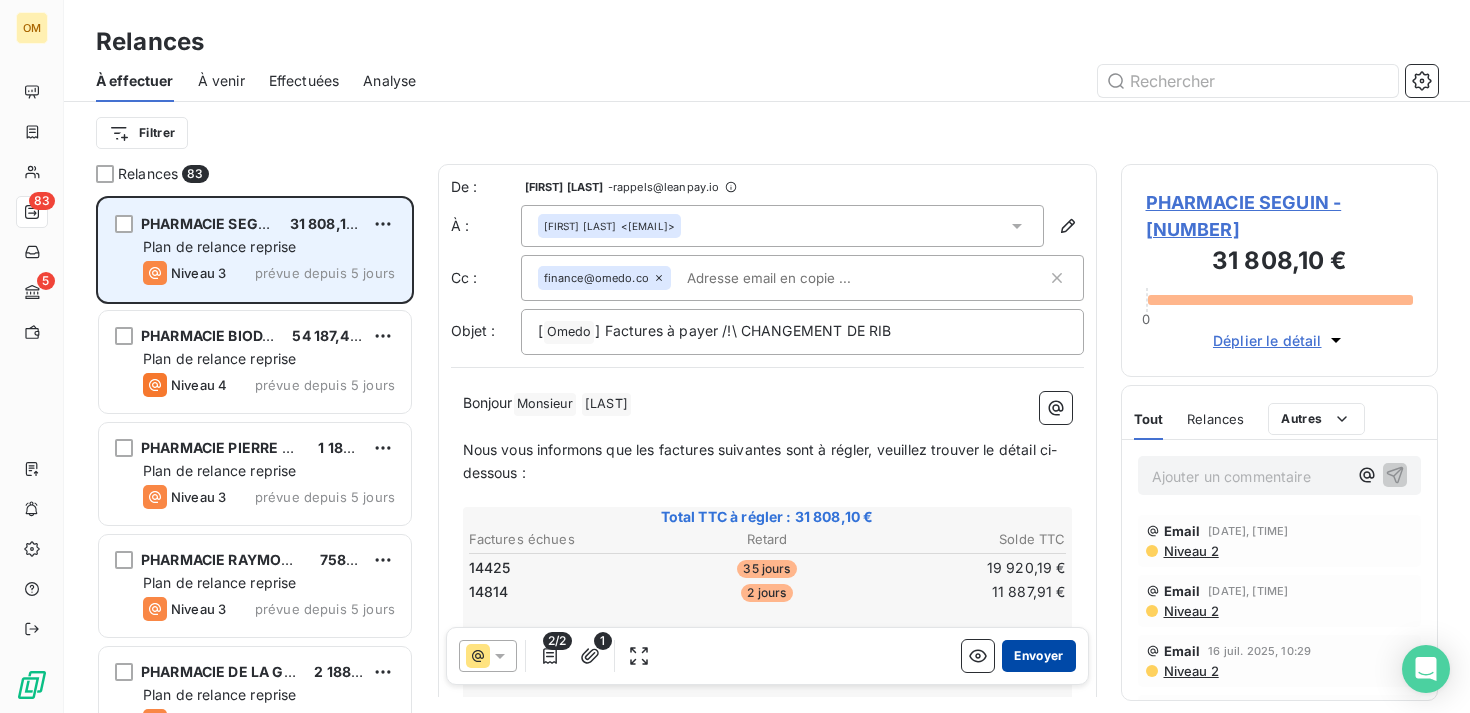 click on "Envoyer" at bounding box center [1038, 656] 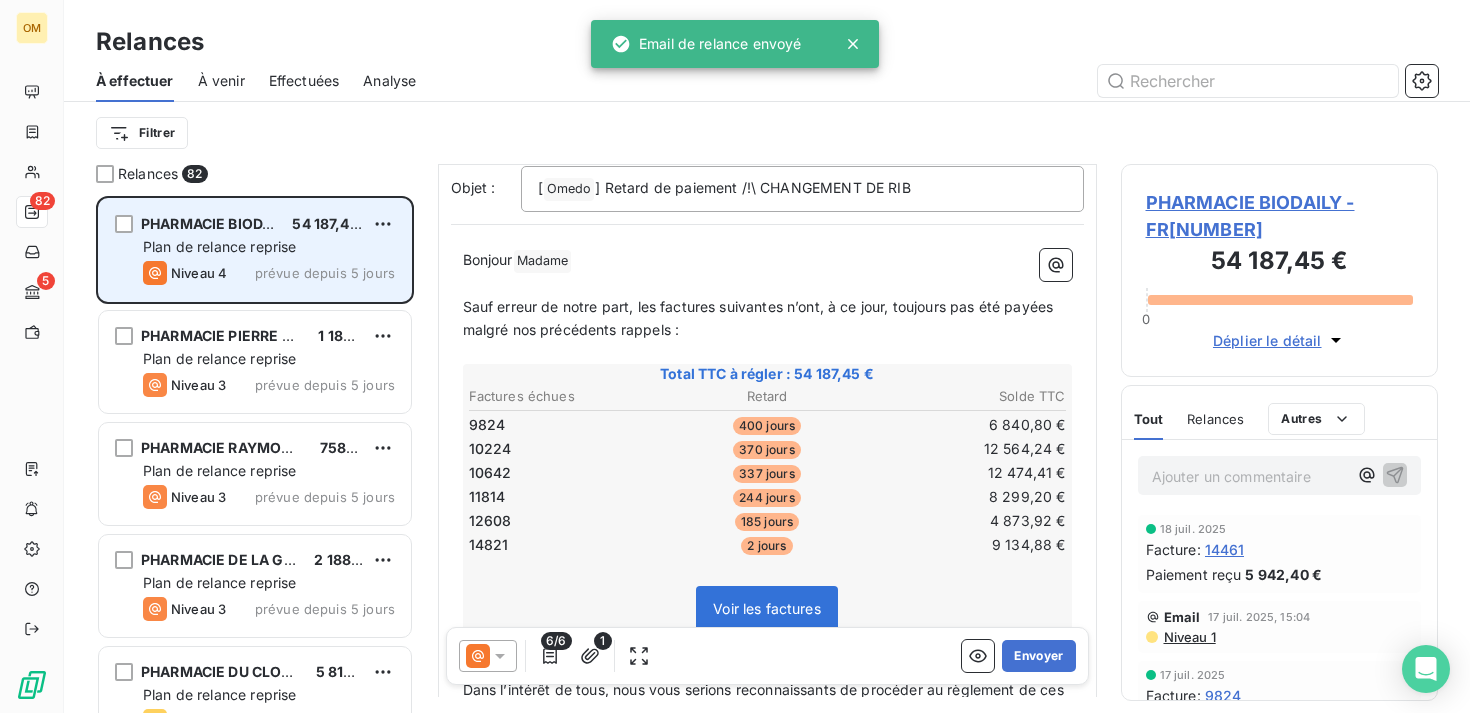scroll, scrollTop: 184, scrollLeft: 0, axis: vertical 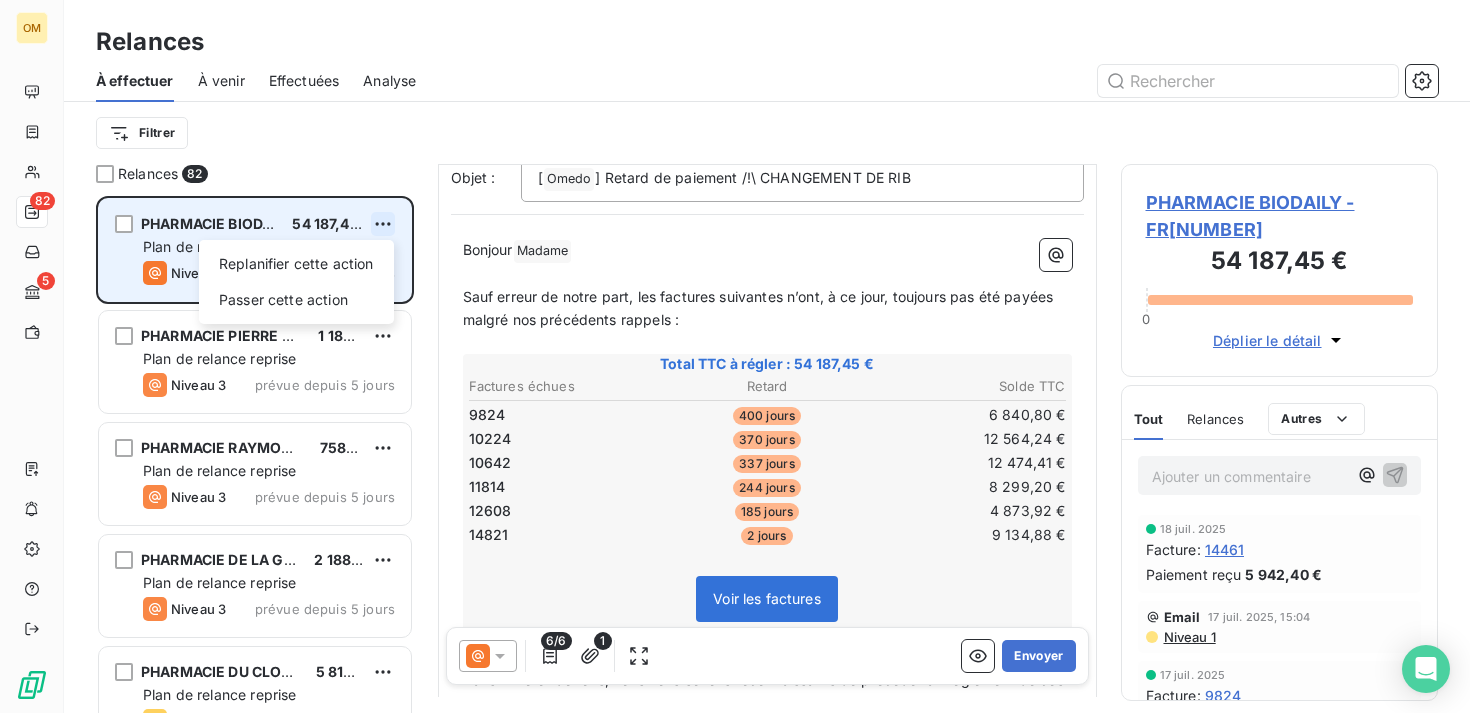 click on "OM 82 5 Relances À effectuer À venir Effectuées Analyse Filtrer Relances 82 PHARMACIE BIODAILY 54 187,45 € Replanifier cette action Passer cette action Plan de relance reprise Niveau 4 prévue depuis 5 jours PHARMACIE PIERRE ET MARIE CURIE 1 185,84 € Plan de relance reprise Niveau 3 prévue depuis 5 jours PHARMACIE RAYMOND POINCARÉ 758,88 € Plan de relance reprise Niveau 3 prévue depuis 5 jours PHARMACIE DE LA GARE NOGENT 2 188,44 € Plan de relance reprise Niveau 3 prévue depuis 5 jours PHARMACIE DU CLOS DE L'ARCHE 5 818,51 € Plan de relance reprise Niveau 2 prévue depuis 5 jours PHARMACIE DE LA VERBOISE 266,88 € Plan de relance reprise Niveau 3 prévue depuis 5 jours PHARMACIE DU CHATEAU 1 384,32 € Plan de relance reprise Niveau 1 prévue depuis 2 jours GRANDE PHARMACIE BEAUJON 5 502,72 € Plan de relance reprise Niveau 1 prévue depuis 2 jours GRANDE PHARMACIE DE CHOISY 1 715,34 € Plan de relance reprise Niveau 1 prévue depuis 2 jours 5 296,32 €" at bounding box center [735, 356] 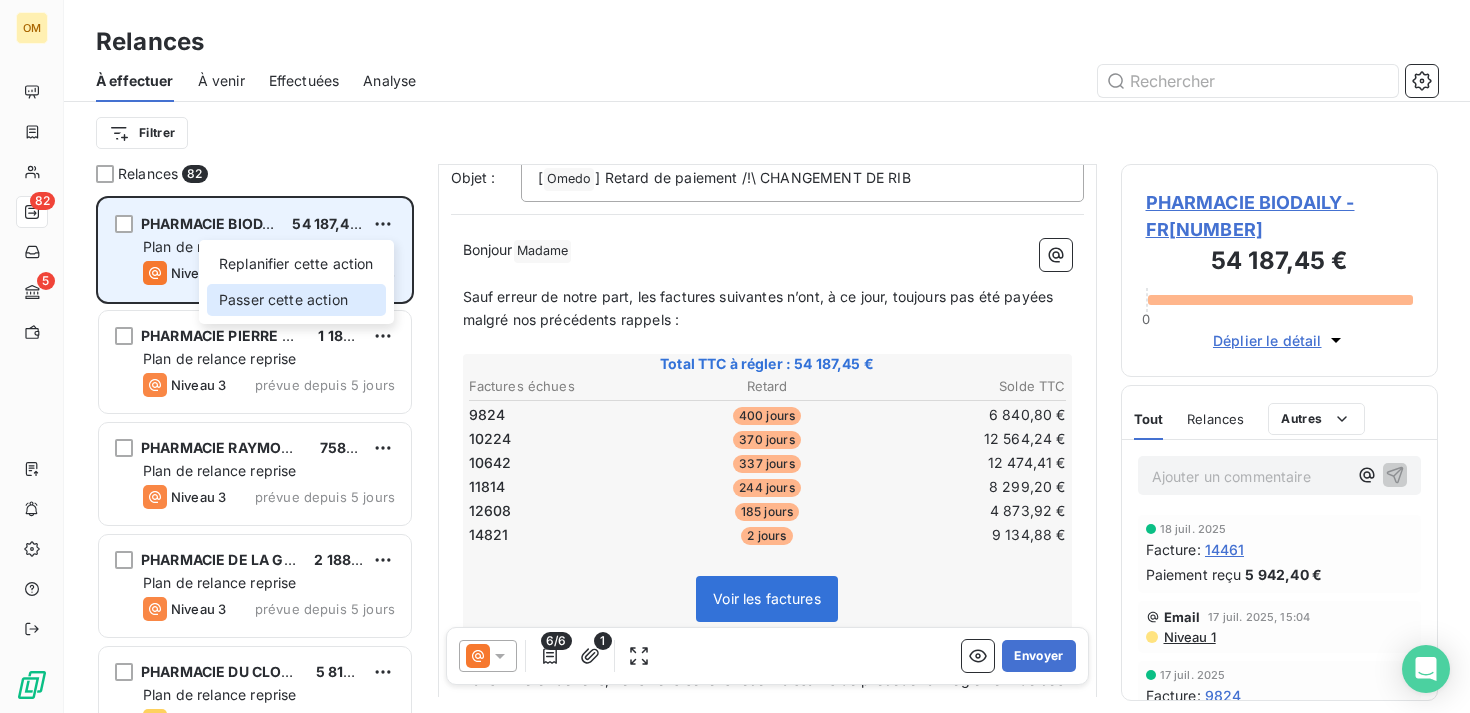 click on "Passer cette action" at bounding box center [296, 300] 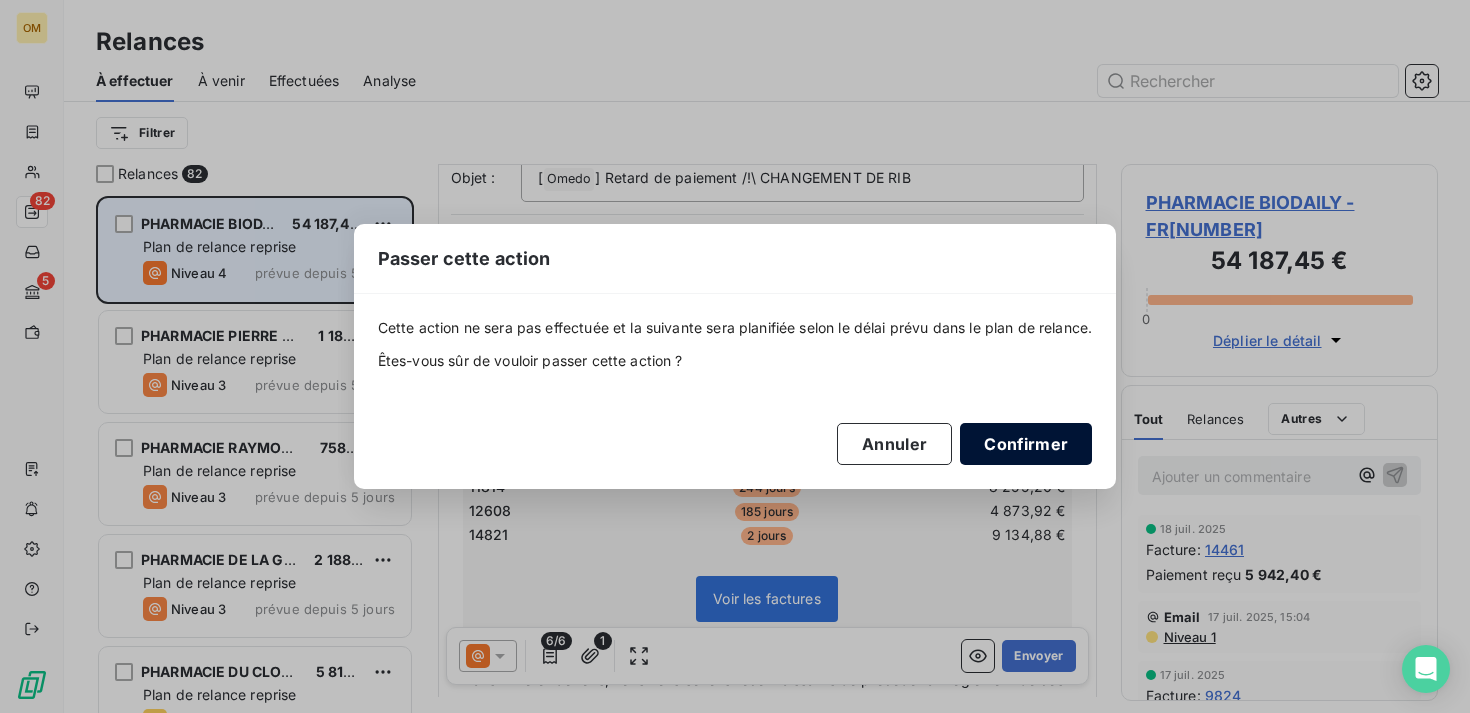 click on "Confirmer" at bounding box center (1026, 444) 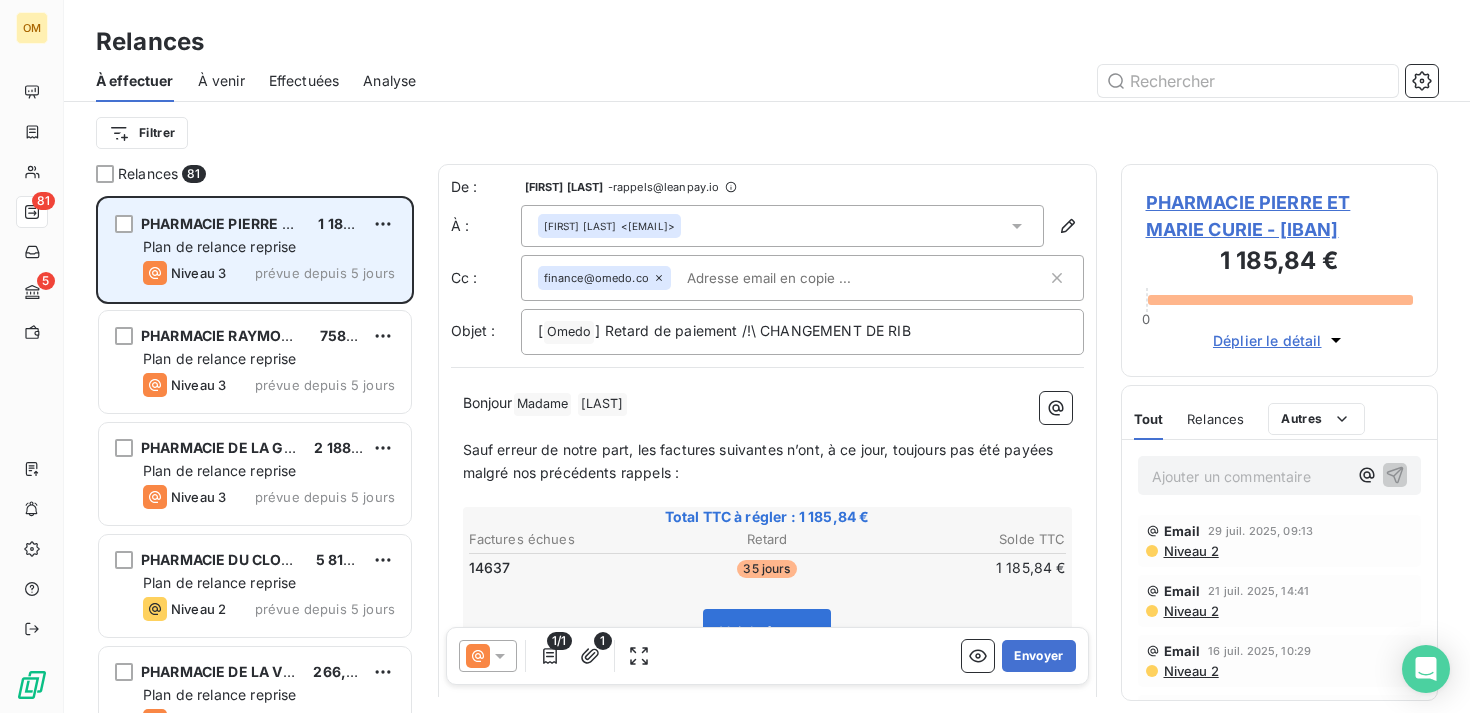 click 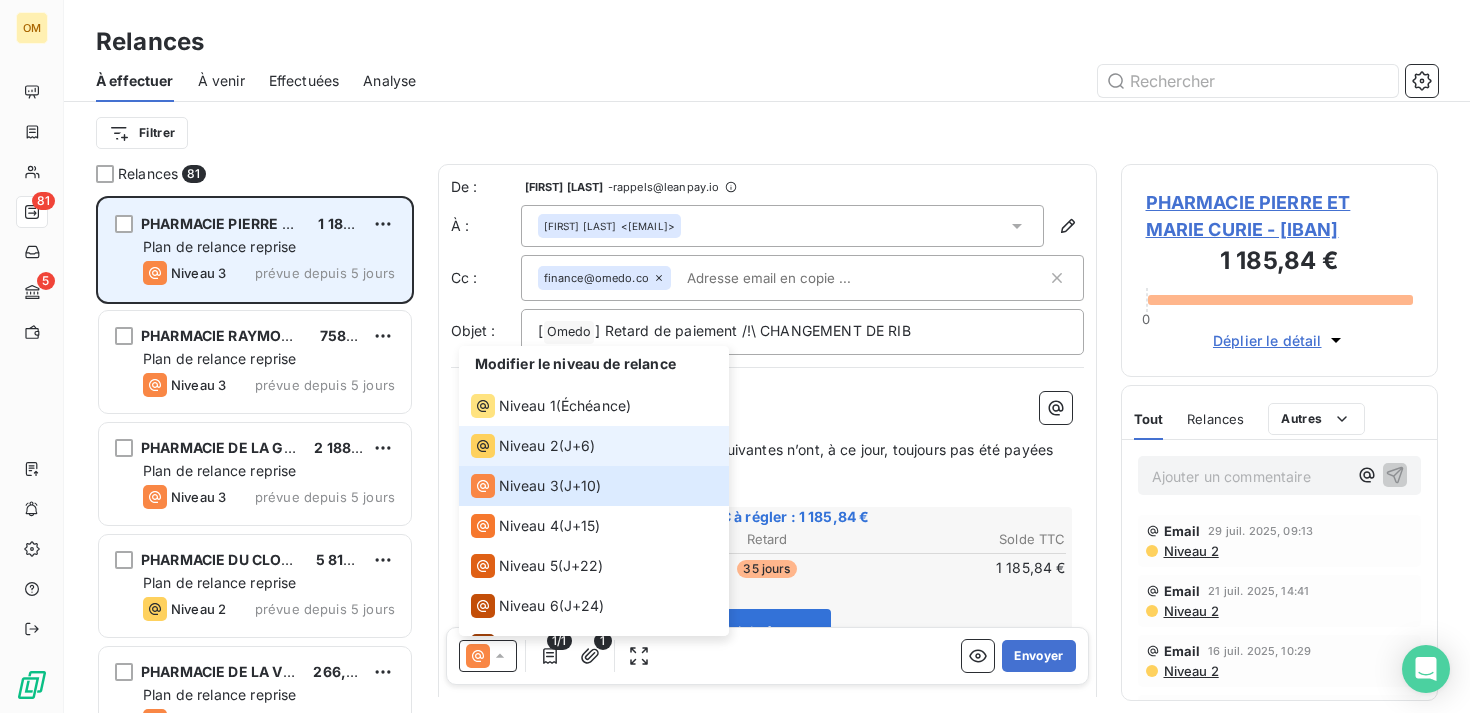 click on "J+[NUMBER] )" at bounding box center [580, 446] 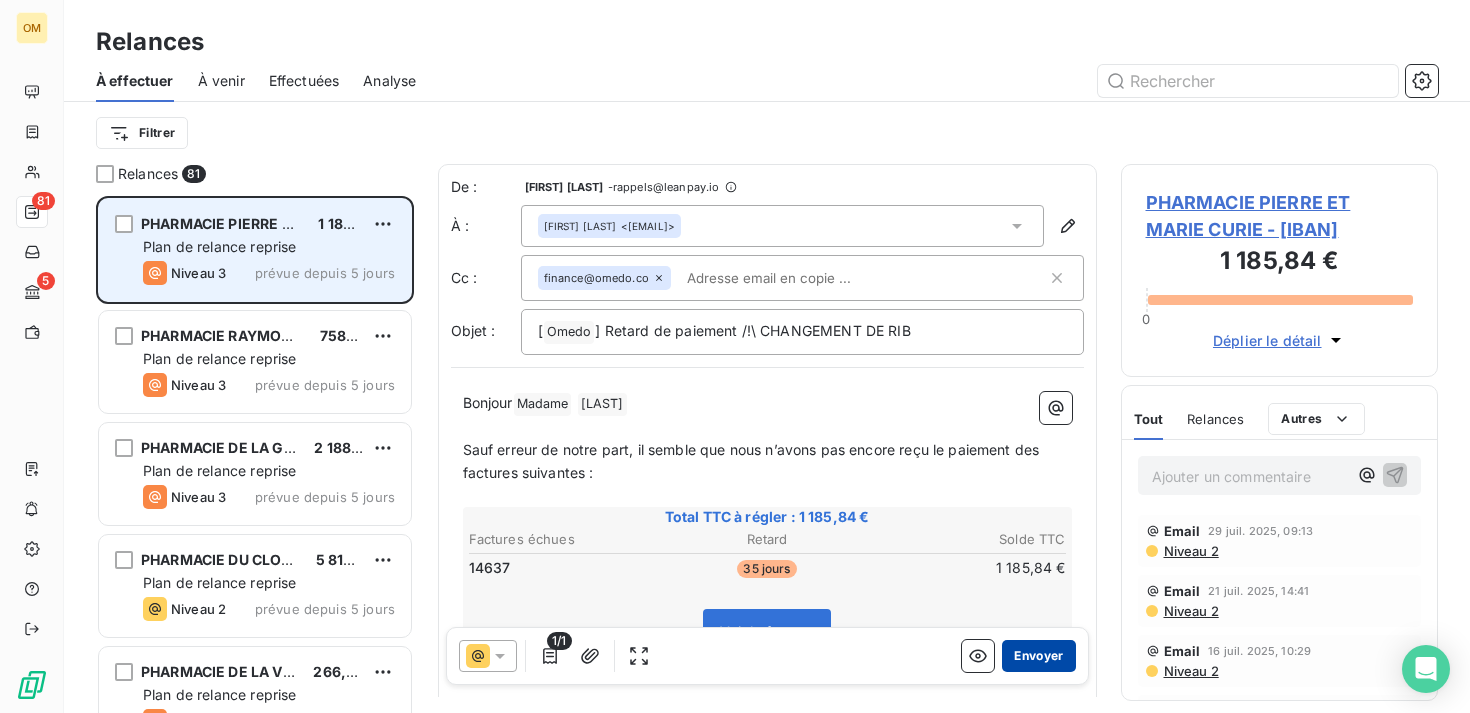 click on "Envoyer" at bounding box center (1038, 656) 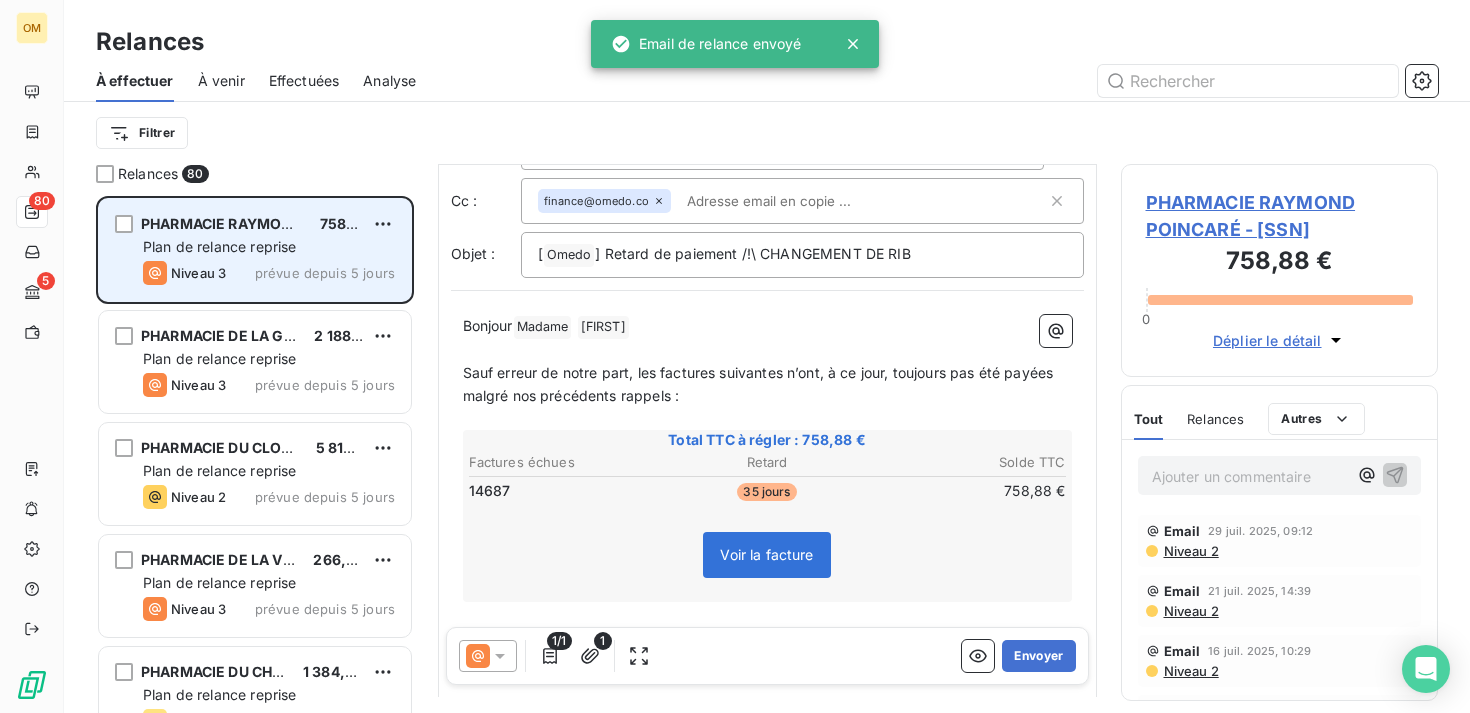 scroll, scrollTop: 82, scrollLeft: 0, axis: vertical 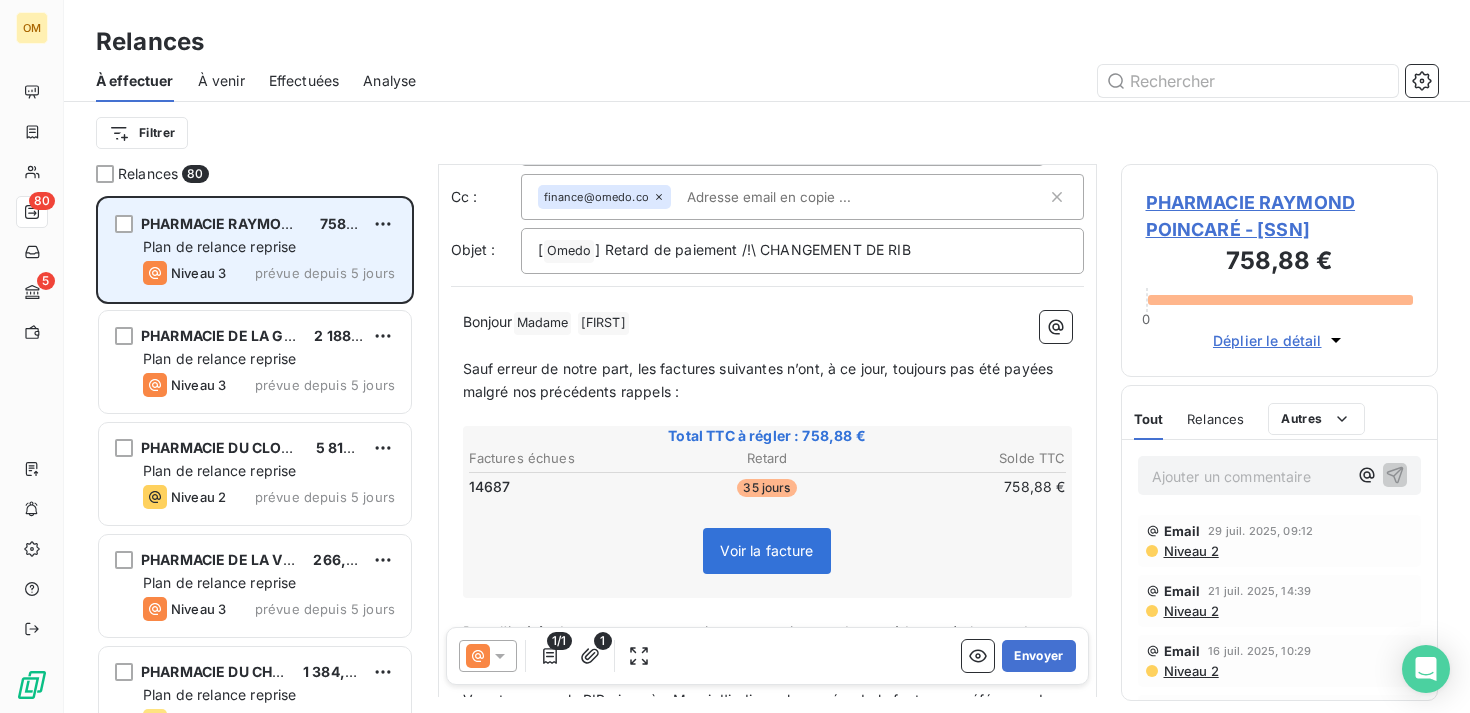 click 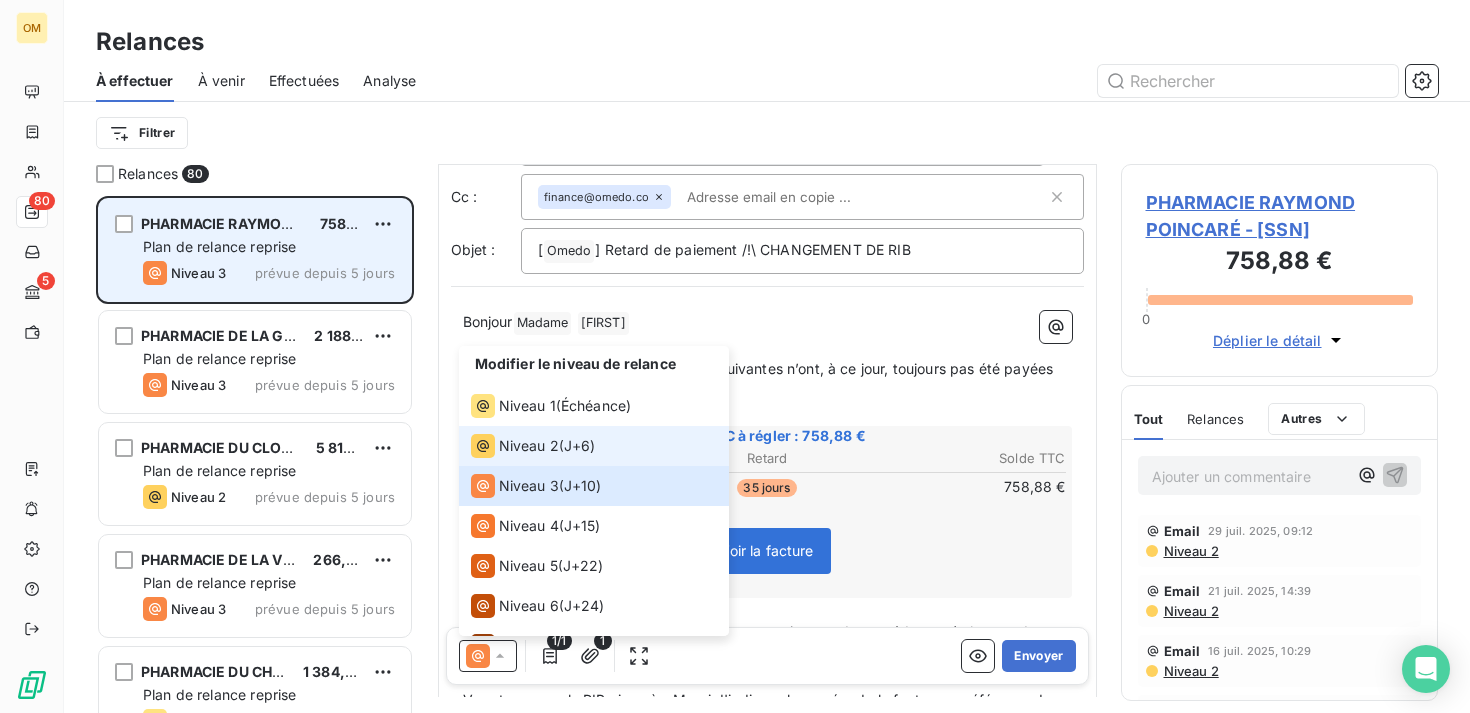 click on "J+[NUMBER] )" at bounding box center [580, 446] 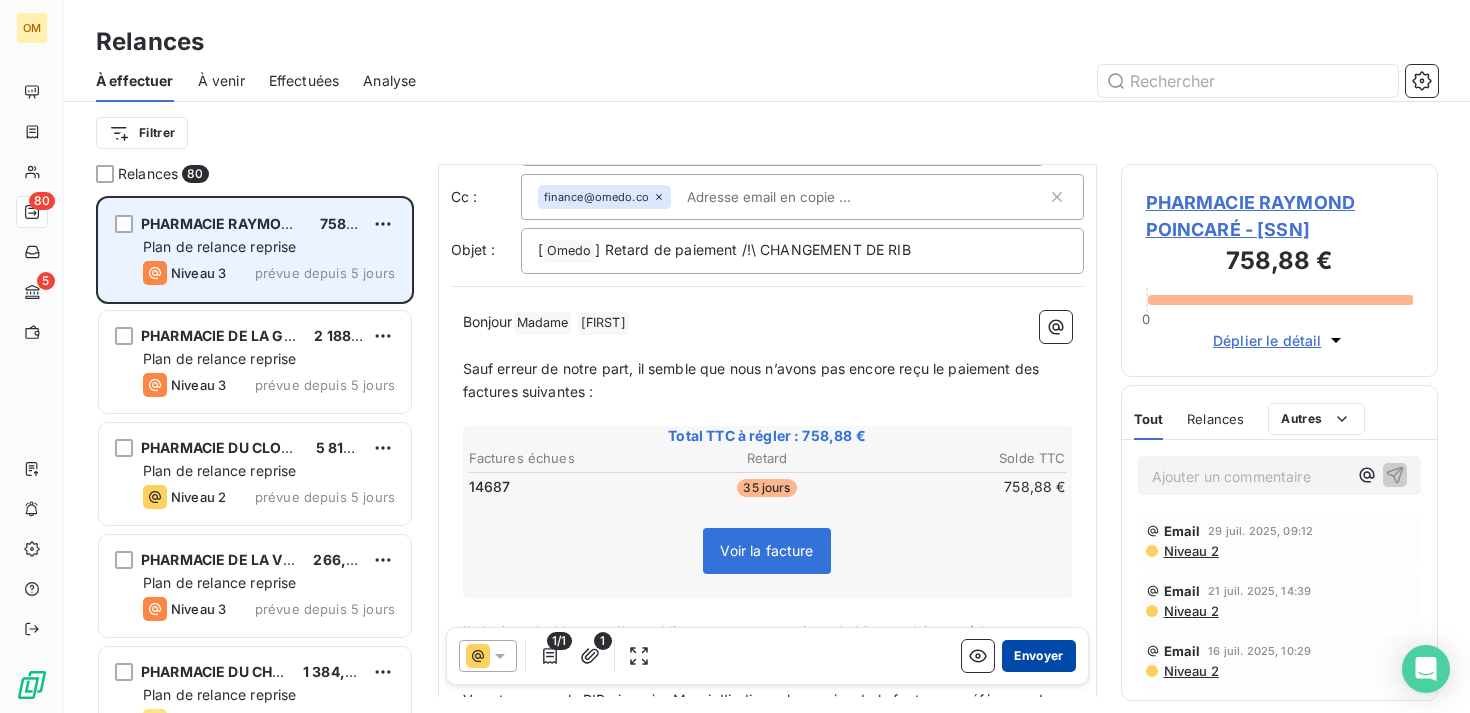 click on "Envoyer" at bounding box center (1038, 656) 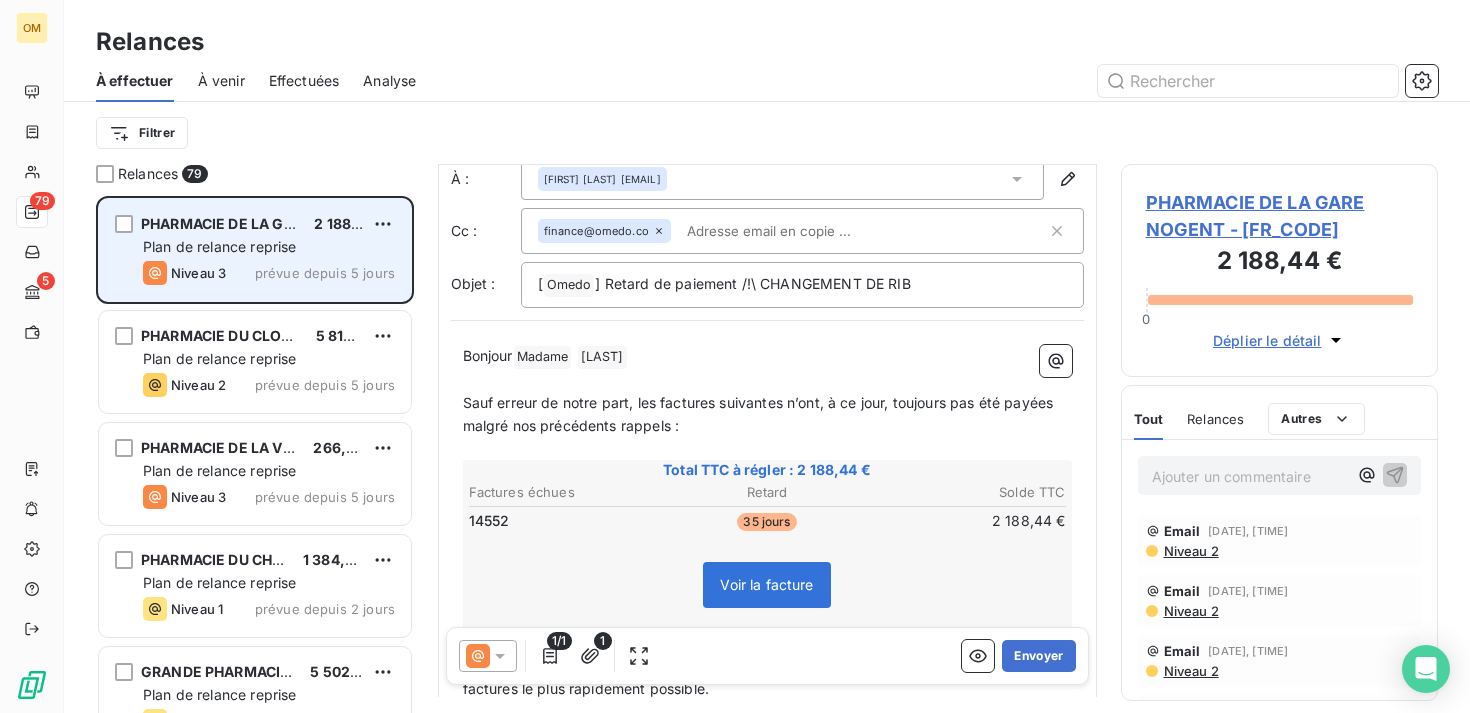 scroll, scrollTop: 75, scrollLeft: 0, axis: vertical 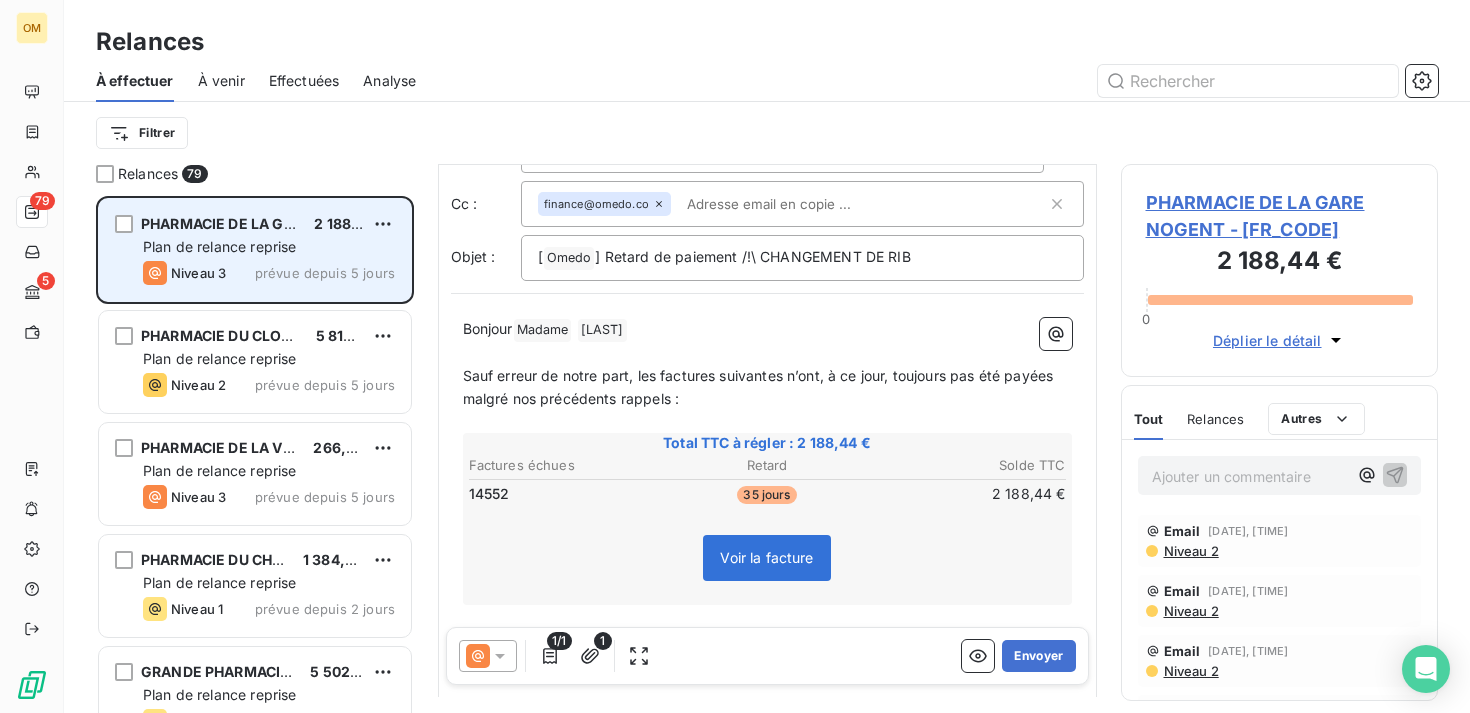 click 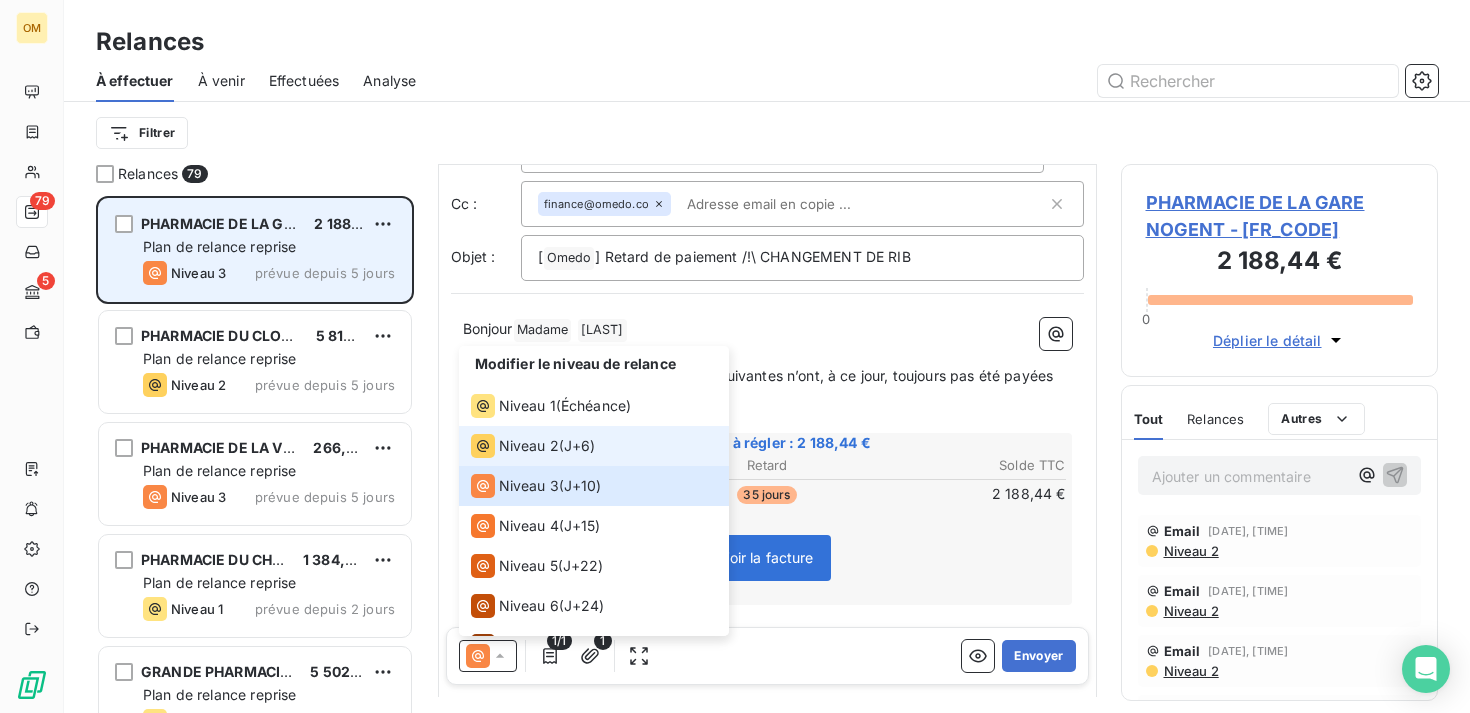 click on "Niveau 2" at bounding box center (515, 446) 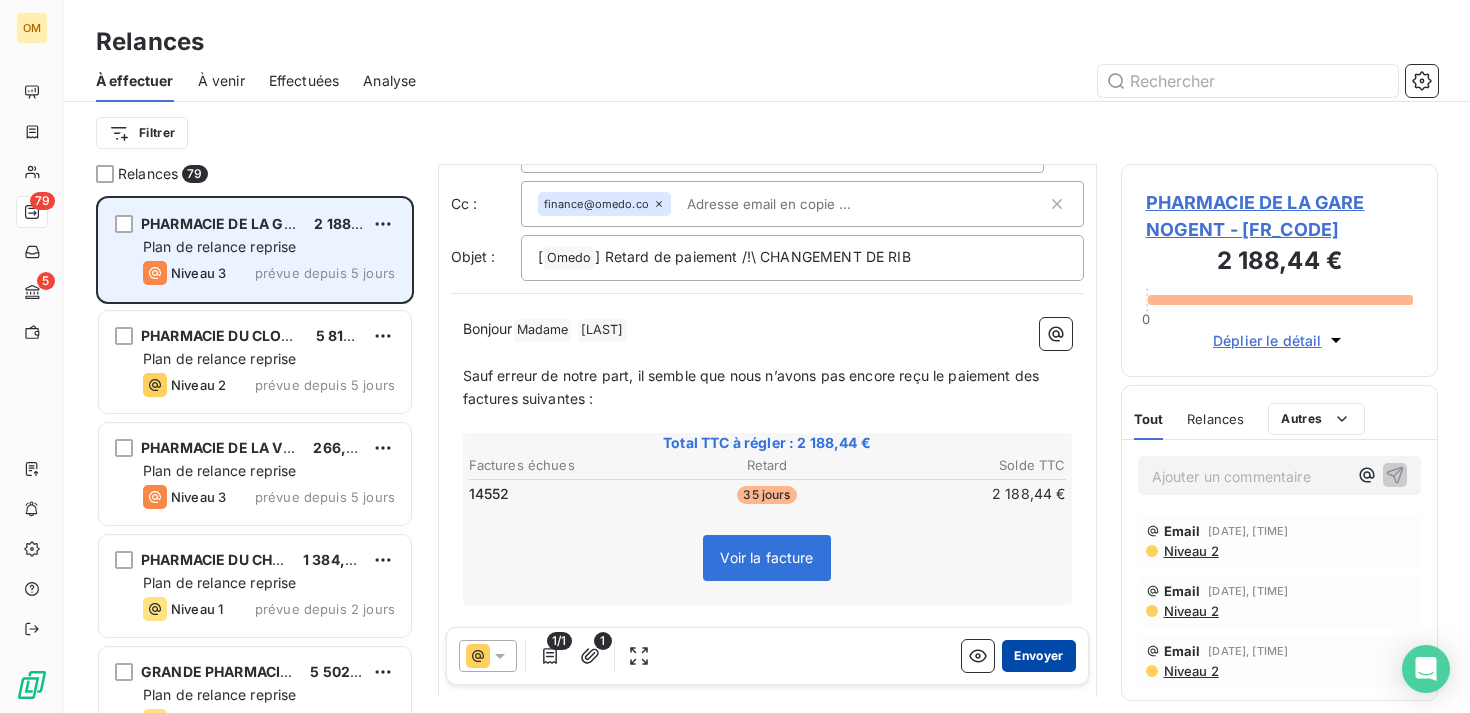 click on "Envoyer" at bounding box center (1038, 656) 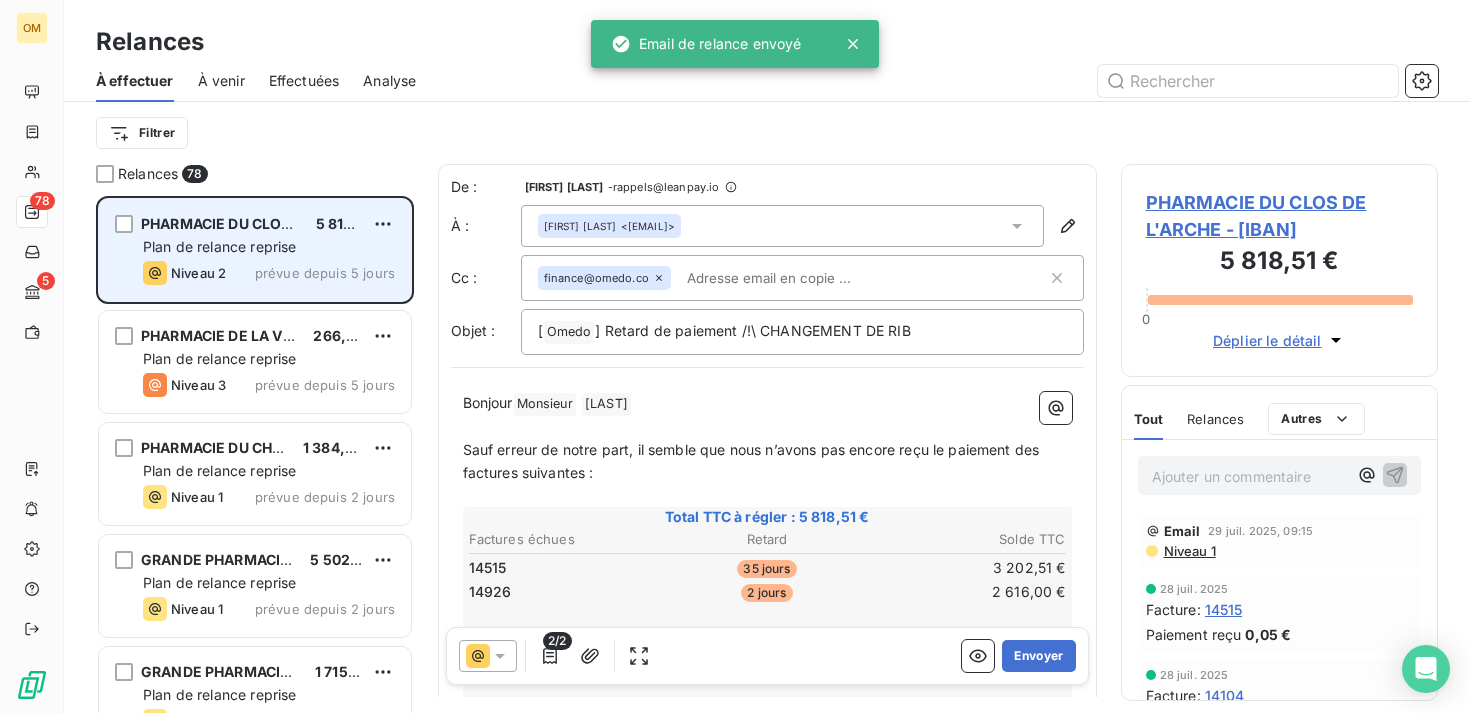 click 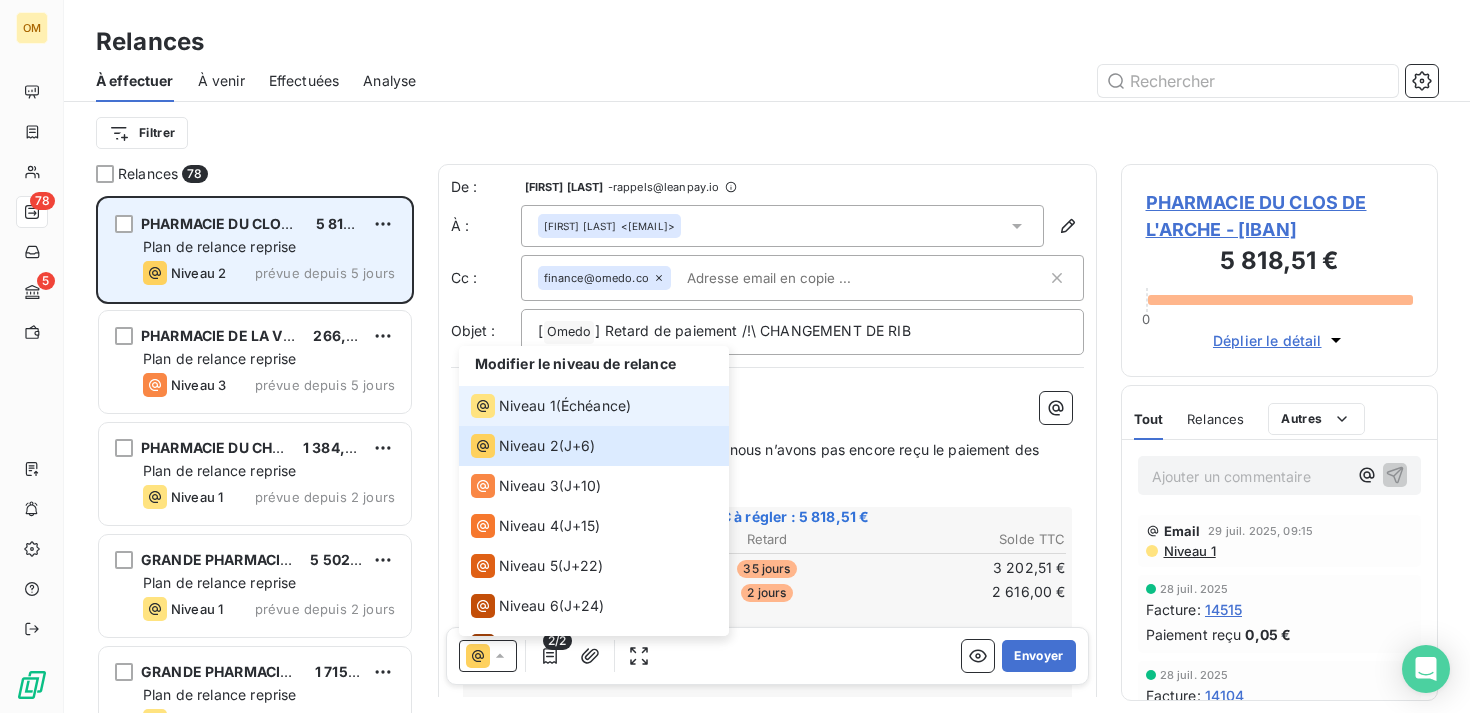 click on "Niveau 1" at bounding box center (513, 406) 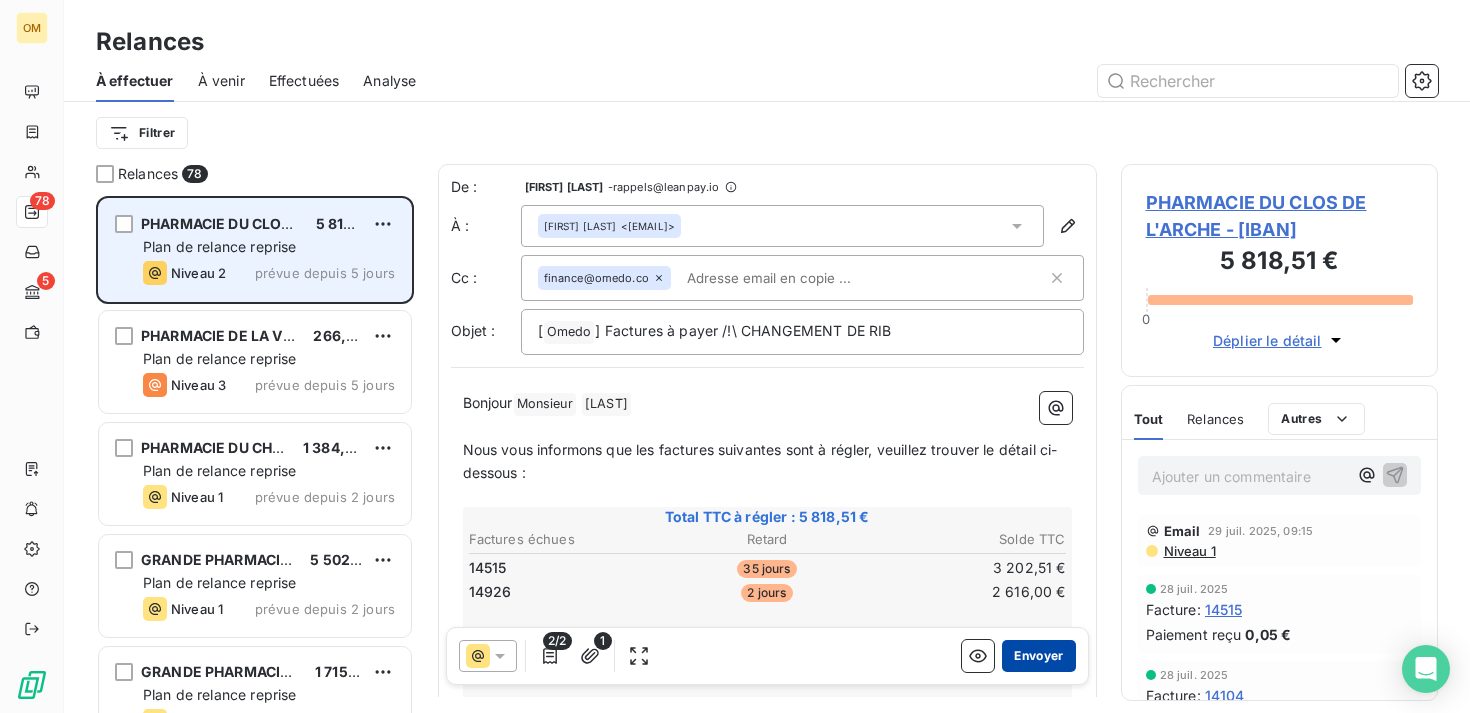 click on "Envoyer" at bounding box center [1038, 656] 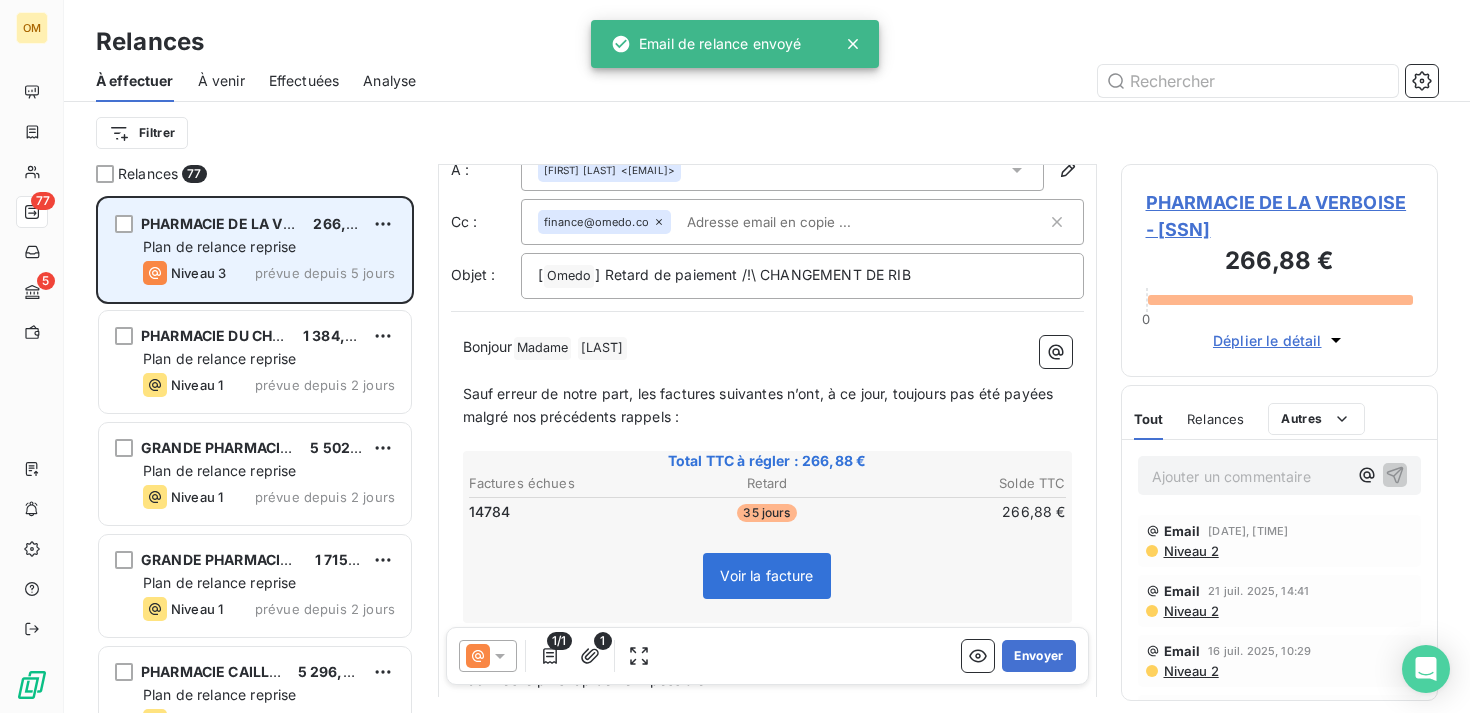 scroll, scrollTop: 60, scrollLeft: 0, axis: vertical 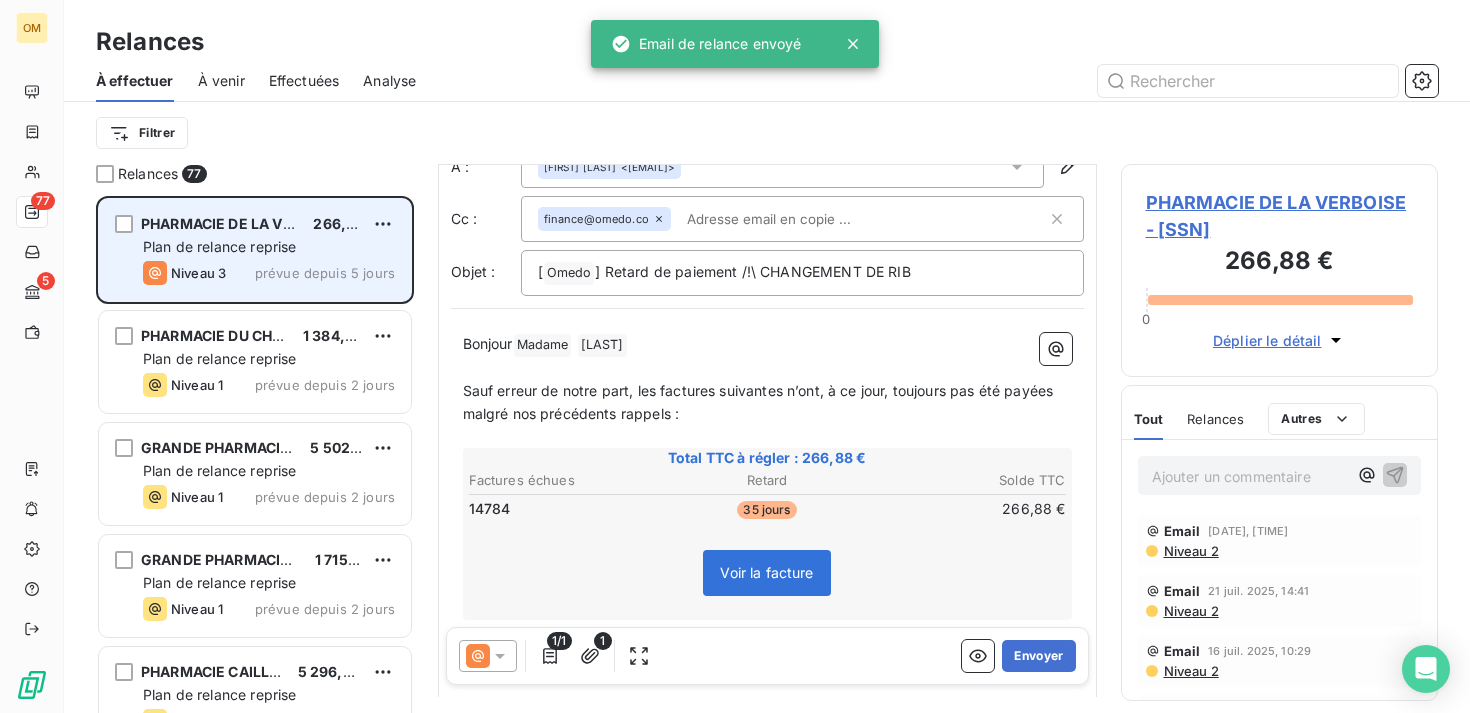click 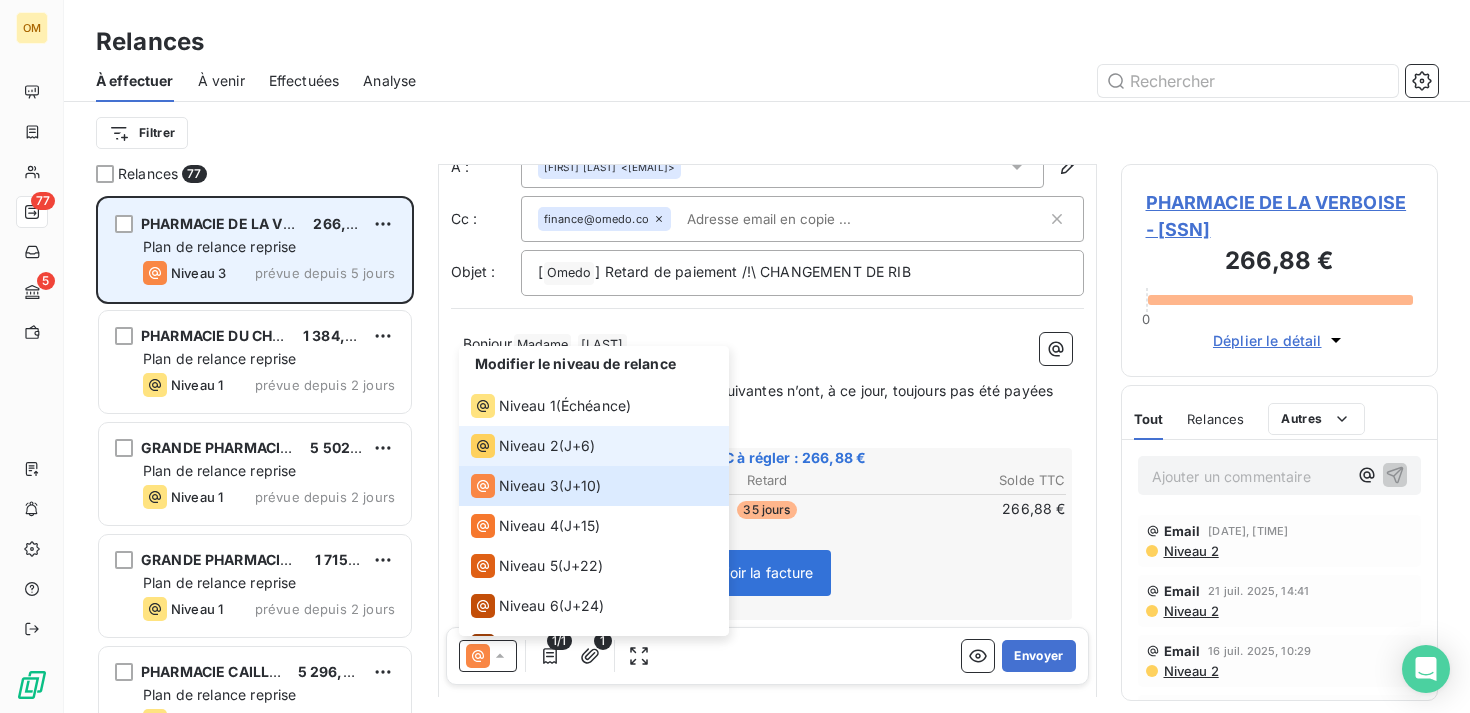 click on "Niveau 2  ( J+6 )" at bounding box center (533, 446) 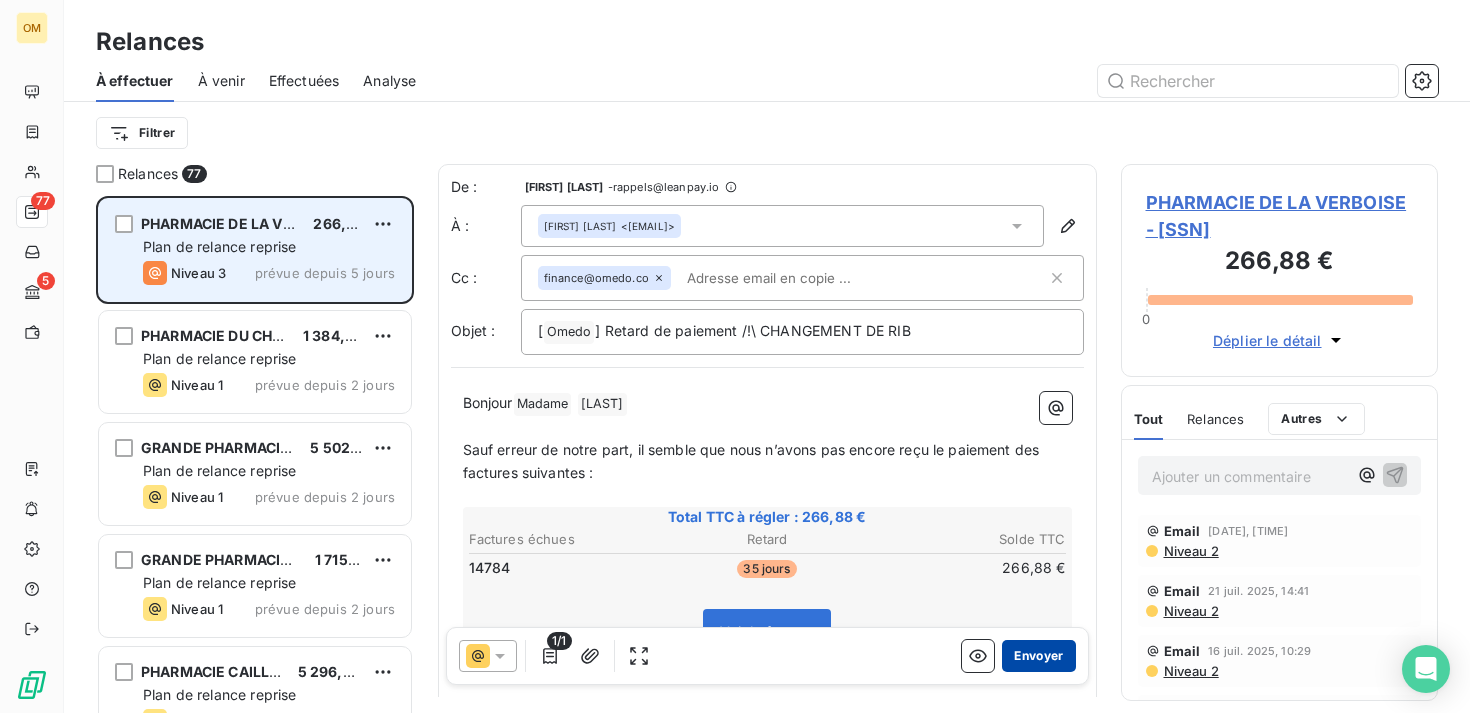 click on "Envoyer" at bounding box center [1038, 656] 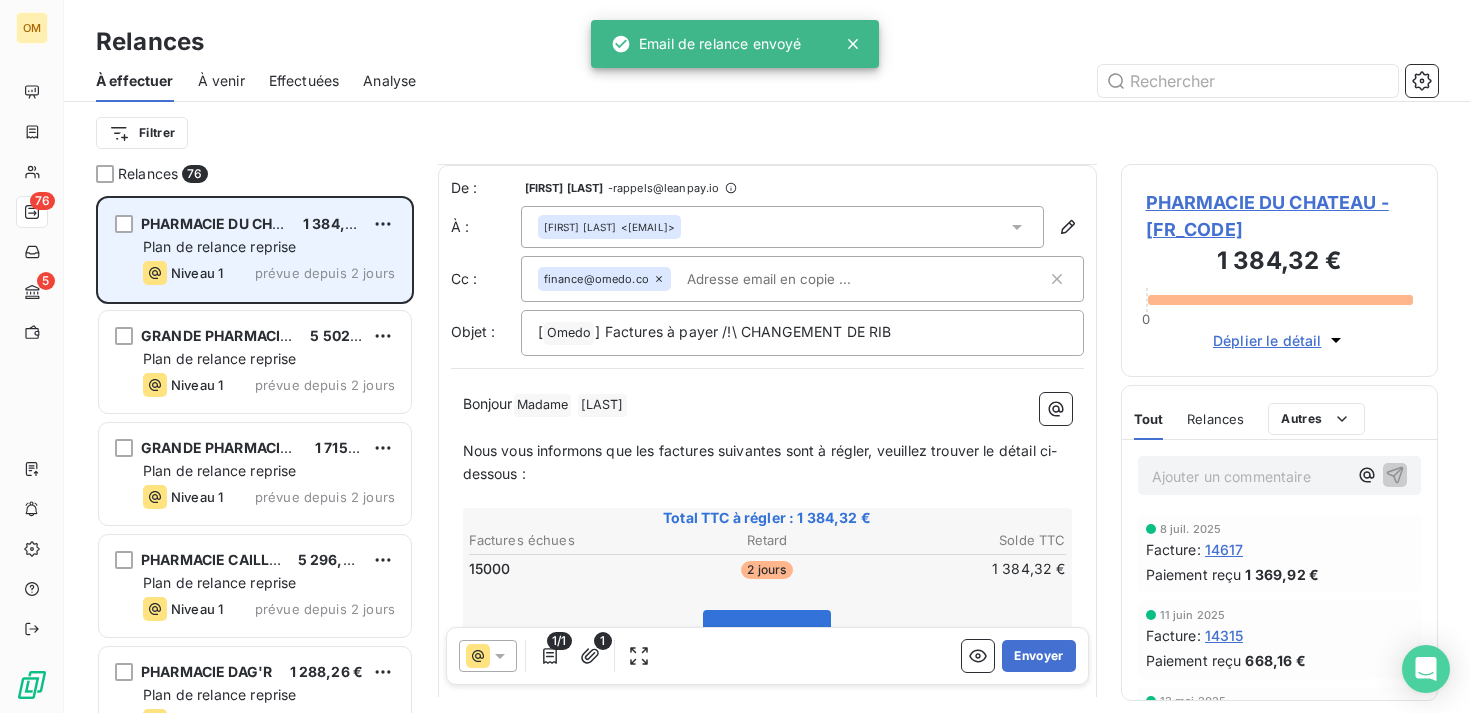 scroll, scrollTop: 47, scrollLeft: 0, axis: vertical 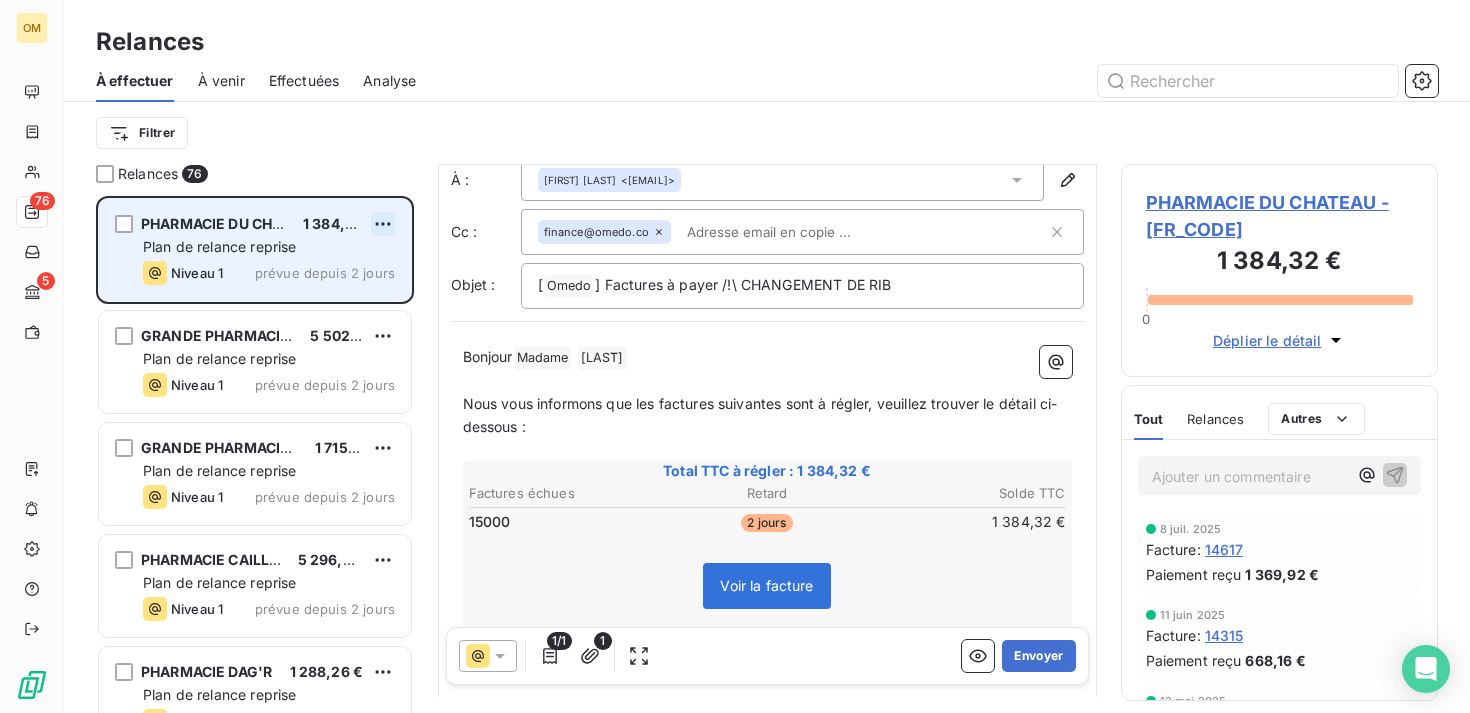 click on "OM 76 5 Relances À effectuer À venir Effectuées Analyse Filtrer Relances 76 PHARMACIE DU CHATEAU 1 384,32 € Plan de relance reprise Niveau 1 prévue depuis 2 jours GRANDE PHARMACIE BEAUJON 5 502,72 € Plan de relance reprise Niveau 1 prévue depuis 2 jours GRANDE PHARMACIE DE CHOISY 1 715,34 € Plan de relance reprise Niveau 1 prévue depuis 2 jours PHARMACIE CAILLAULT 5 296,32 € Plan de relance reprise Niveau 1 prévue depuis 2 jours PHARMACIE DAG'R 1 288,26 € Plan de relance reprise Niveau 1 prévue depuis 2 jours PHARMACIE VOUILLE CONVENTION 12 288,24 € Plan de relance reprise Niveau 1 prévue depuis 2 jours PHARMACIE PILLONNET 451,68 € Plan de relance reprise Niveau 1 prévue depuis 2 jours PHARMACIE DU CHATEAU 783,36 € Plan de relance reprise Niveau 1 prévue depuis 2 jours PHARMACIE DES CHENES 386,88 € Plan de relance reprise Niveau 1 prévue depuis 2 jours REPUBLIQUE 746,88 € Plan de relance reprise Niveau 1 prévue depuis 2 jours 1 250,64 € -" at bounding box center (735, 356) 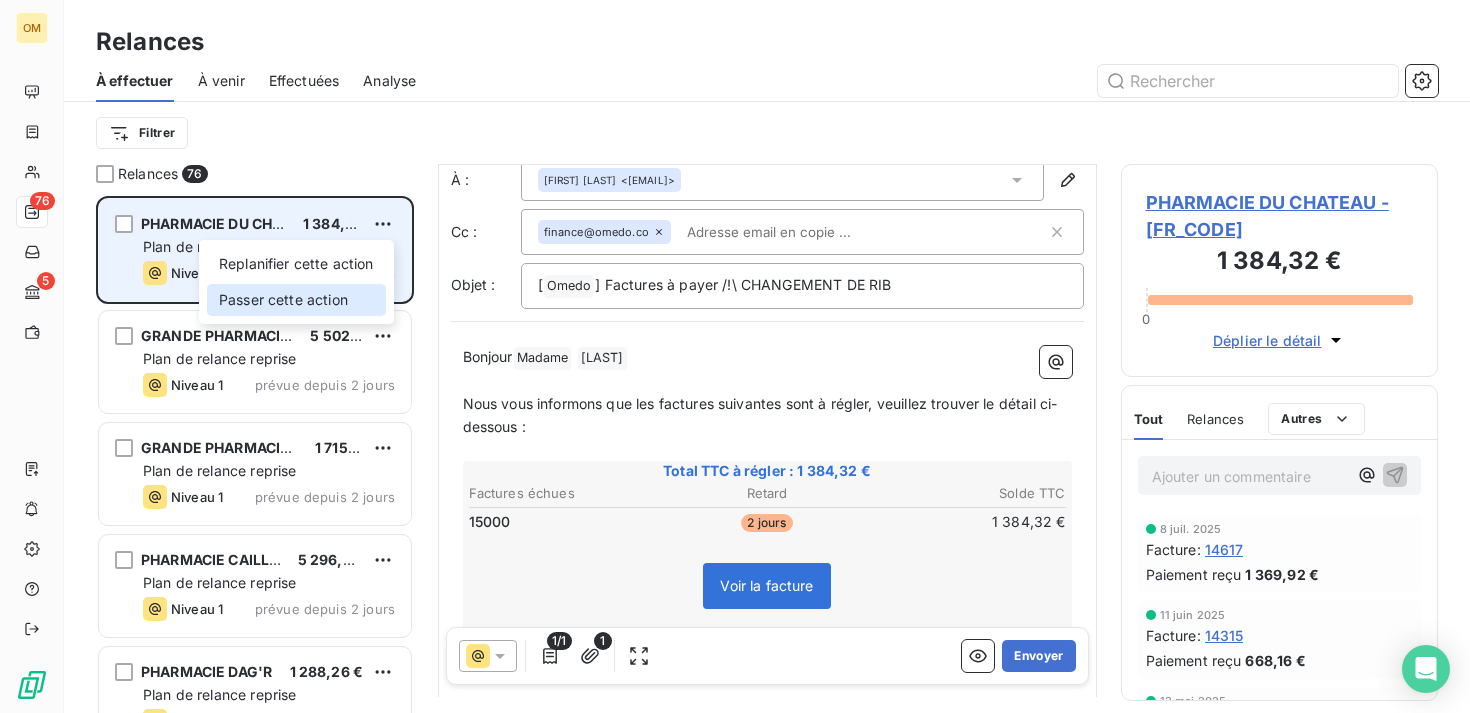 click on "Passer cette action" at bounding box center [296, 300] 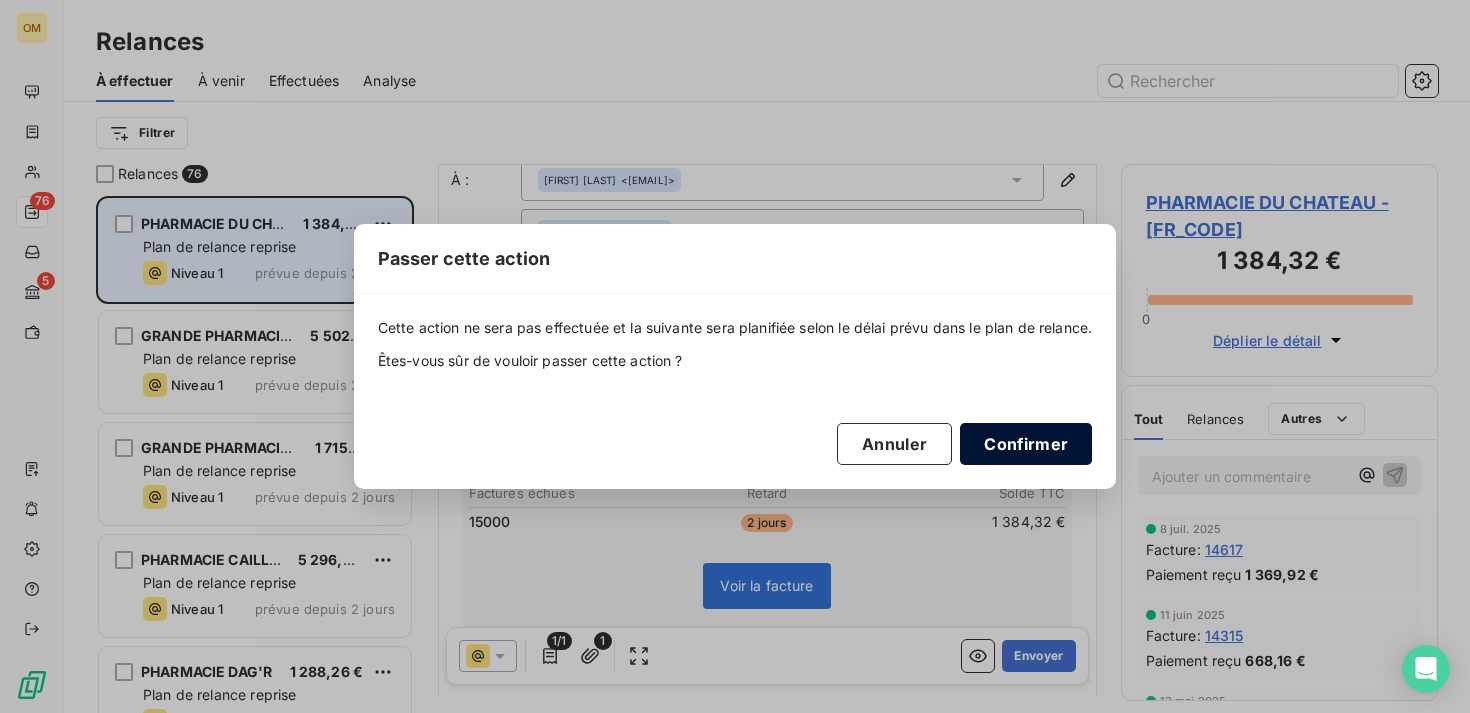 click on "Confirmer" at bounding box center (1026, 444) 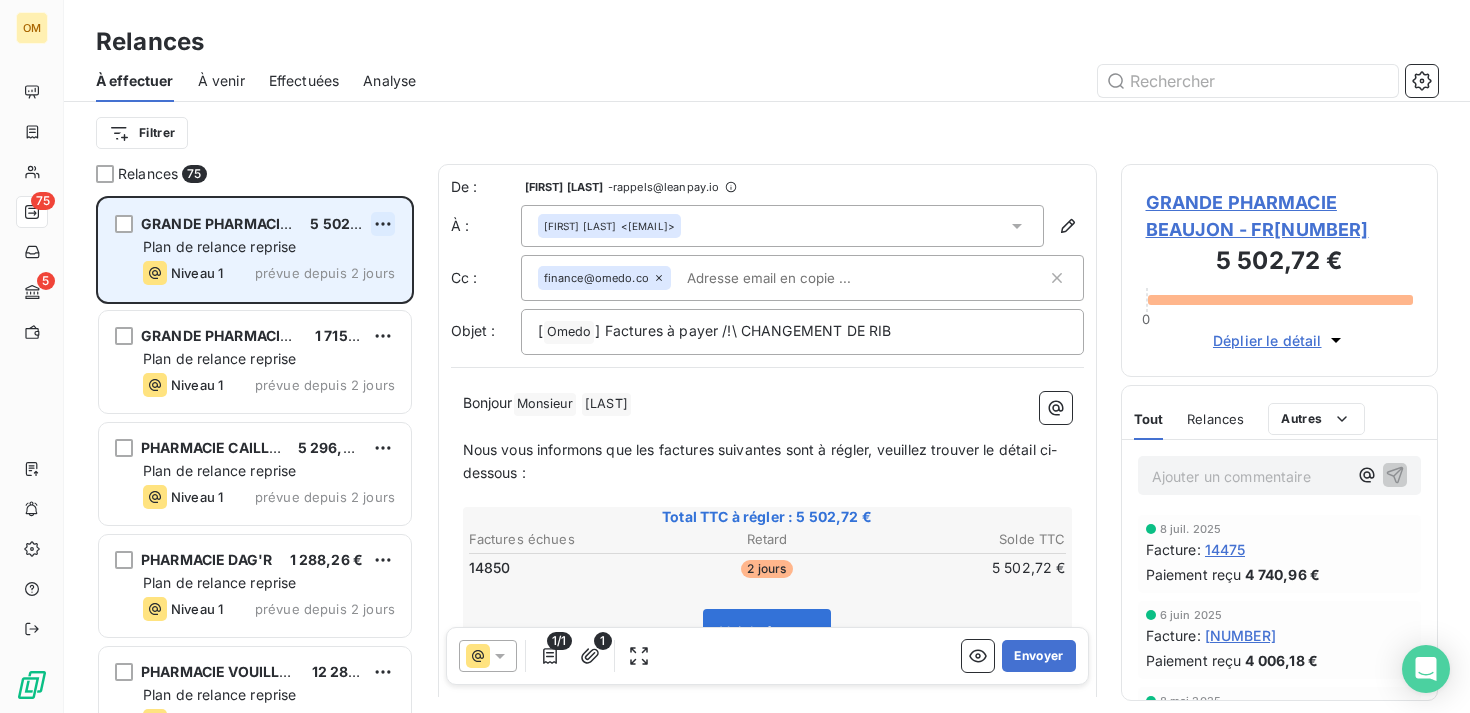 click on "OM 75 5 Relances À effectuer À venir Effectuées Analyse Filtrer Relances 75 GRANDE PHARMACIE BEAUJON [AMOUNT] Plan de relance reprise Niveau 1 prévue depuis 2 jours GRANDE PHARMACIE DE CHOISY [AMOUNT] Plan de relance reprise Niveau 1 prévue depuis 2 jours PHARMACIE CAILLAULT [AMOUNT] Plan de relance reprise Niveau 1 prévue depuis 2 jours PHARMACIE DAG'R [AMOUNT] Plan de relance reprise Niveau 1 prévue depuis 2 jours PHARMACIE VOUILLE CONVENTION [AMOUNT] Plan de relance reprise Niveau 1 prévue depuis 2 jours PHARMACIE PILLONNET [AMOUNT] Plan de relance reprise Niveau 1 prévue depuis 2 jours PHARMACIE DU CHATEAU [AMOUNT] Plan de relance reprise Niveau 1 prévue depuis 2 jours PHARMACIE DES CHENES [AMOUNT] Plan de relance reprise Niveau 1 prévue depuis 2 jours REPUBLIQUE [AMOUNT] Plan de relance reprise Niveau 1 prévue depuis 2 jours PHARMACIE LAFAYETTE BARBES [AMOUNT] Plan de relance reprise Niveau 1 prévue depuis 2 jours Niveau 1 -" at bounding box center (735, 356) 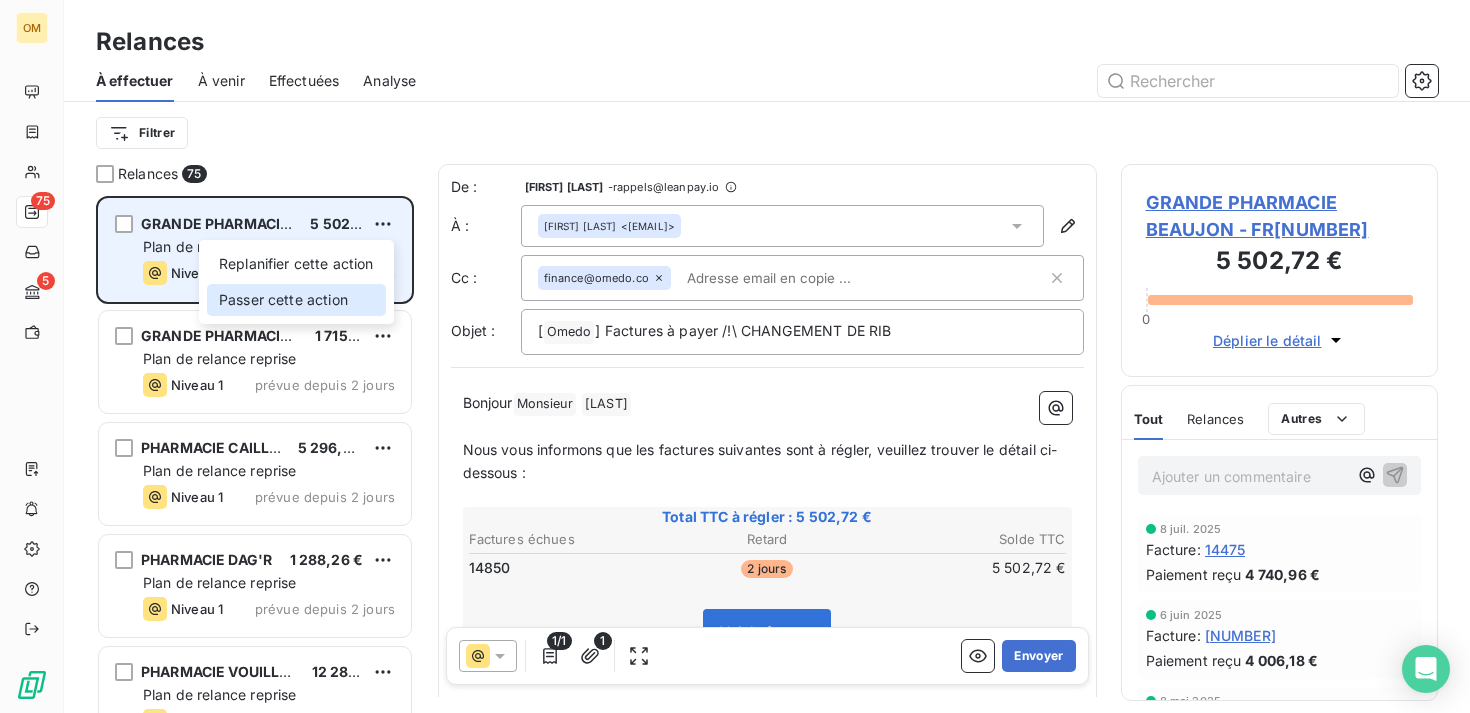 click on "Passer cette action" at bounding box center (296, 300) 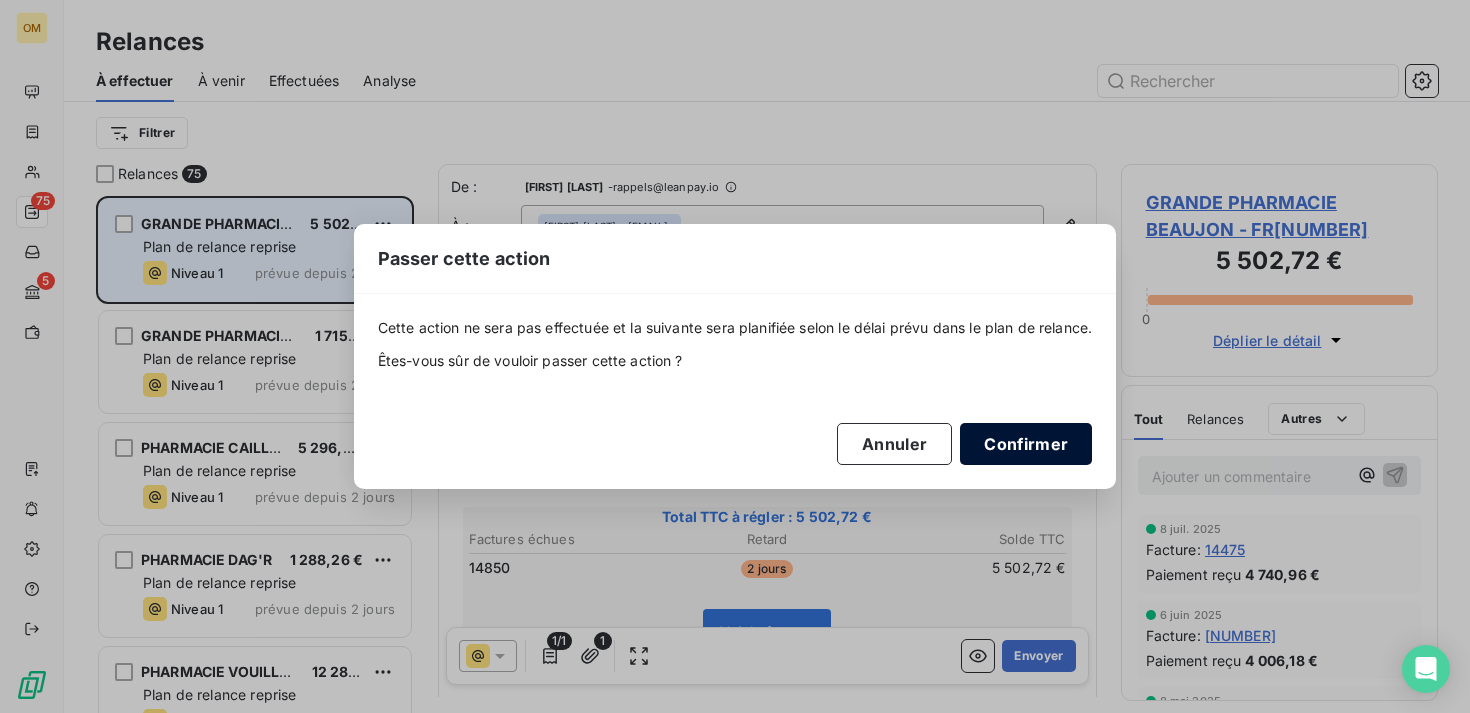 click on "Confirmer" at bounding box center [1026, 444] 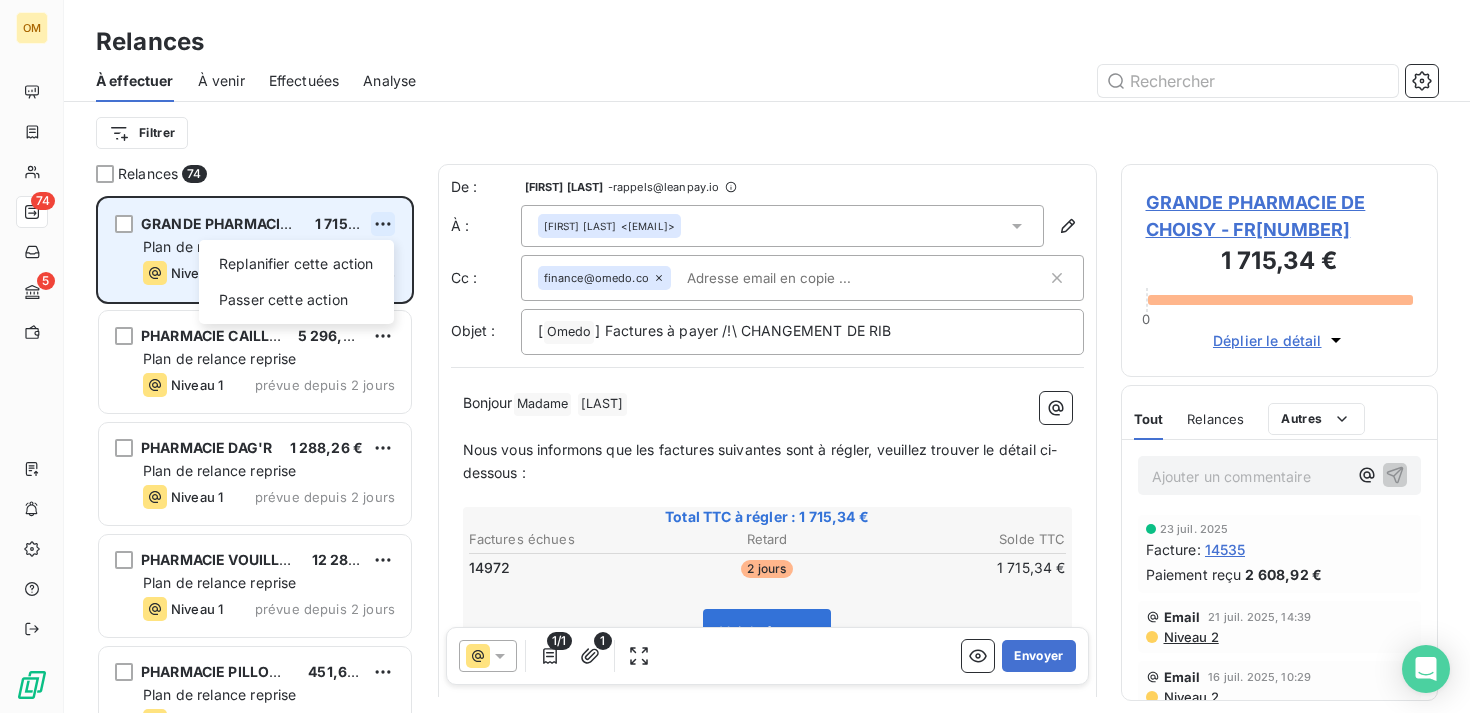 click on "OM 74 5 Relances À effectuer À venir Effectuées Analyse Filtrer Relances 74 GRANDE PHARMACIE DE CHOISY 1 715,34 € Replanifier cette action Passer cette action Plan de relance reprise Niveau 1 prévue depuis 2 jours PHARMACIE CAILLAULT 5 296,32 € Plan de relance reprise Niveau 1 prévue depuis 2 jours PHARMACIE DAG'R 1 288,26 € Plan de relance reprise Niveau 1 prévue depuis 2 jours PHARMACIE VOUILLE CONVENTION 12 288,24 € Plan de relance reprise Niveau 1 prévue depuis 2 jours PHARMACIE PILLONNET 451,68 € Plan de relance reprise Niveau 1 prévue depuis 2 jours PHARMACIE DU CHATEAU 783,36 € Plan de relance reprise Niveau 1 prévue depuis 2 jours PHARMACIE DES CHENES 386,88 € Plan de relance reprise Niveau 1 prévue depuis 2 jours REPUBLIQUE 746,88 € Plan de relance reprise Niveau 1 prévue depuis 2 jours PHARMACIE LAFAYETTE BARBES 1 250,64 € Plan de relance reprise Niveau 1 prévue depuis 2 jours PHARMACIE TRAN SENG-TANSERI 1 709,64 € Niveau 1 906,36 €" at bounding box center (735, 356) 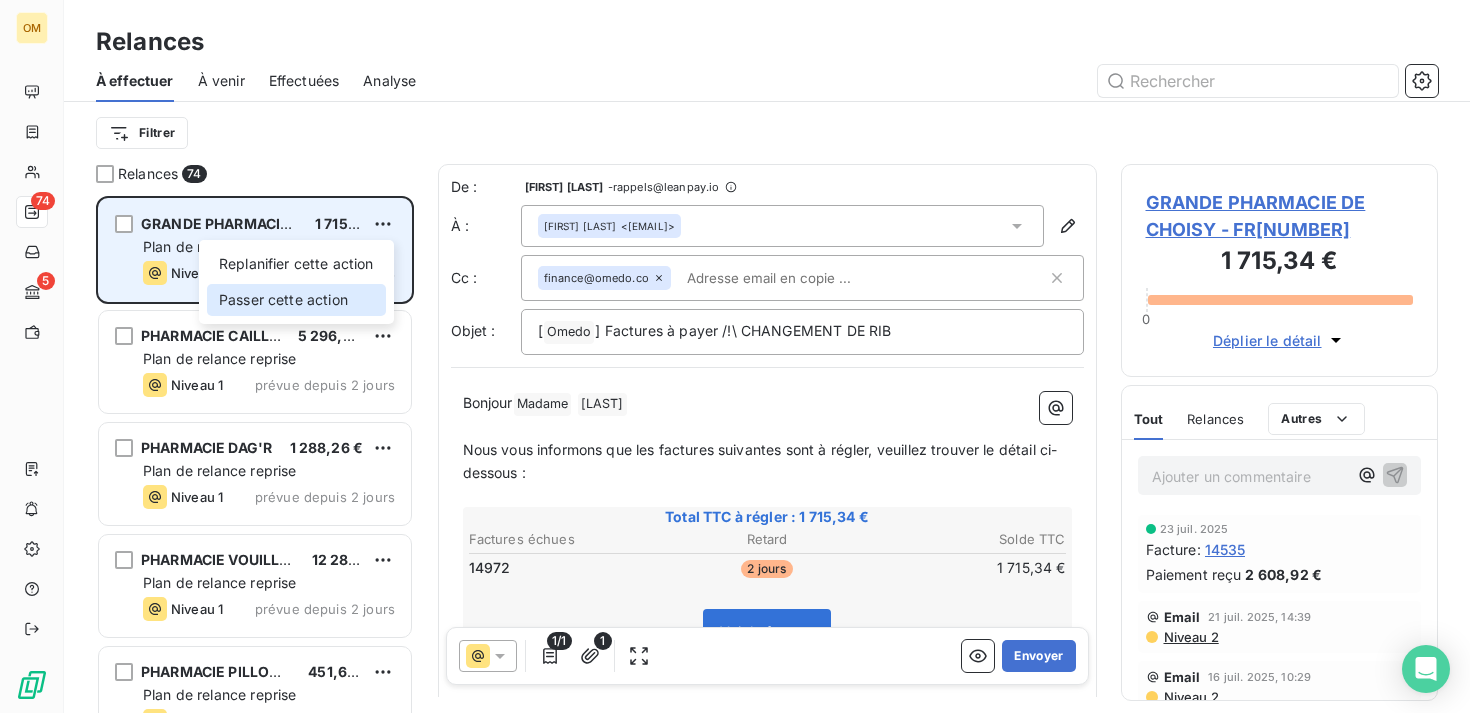 click on "Passer cette action" at bounding box center (296, 300) 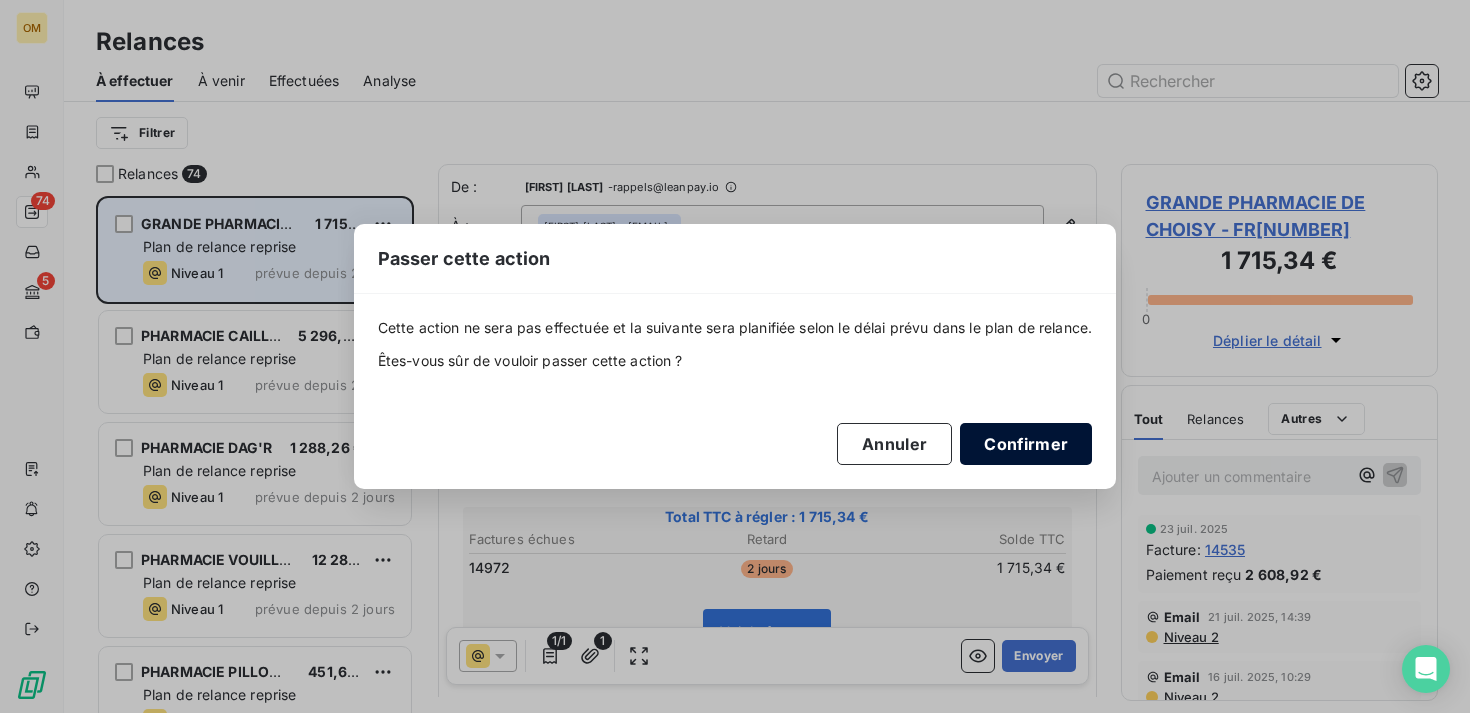 click on "Confirmer" at bounding box center (1026, 444) 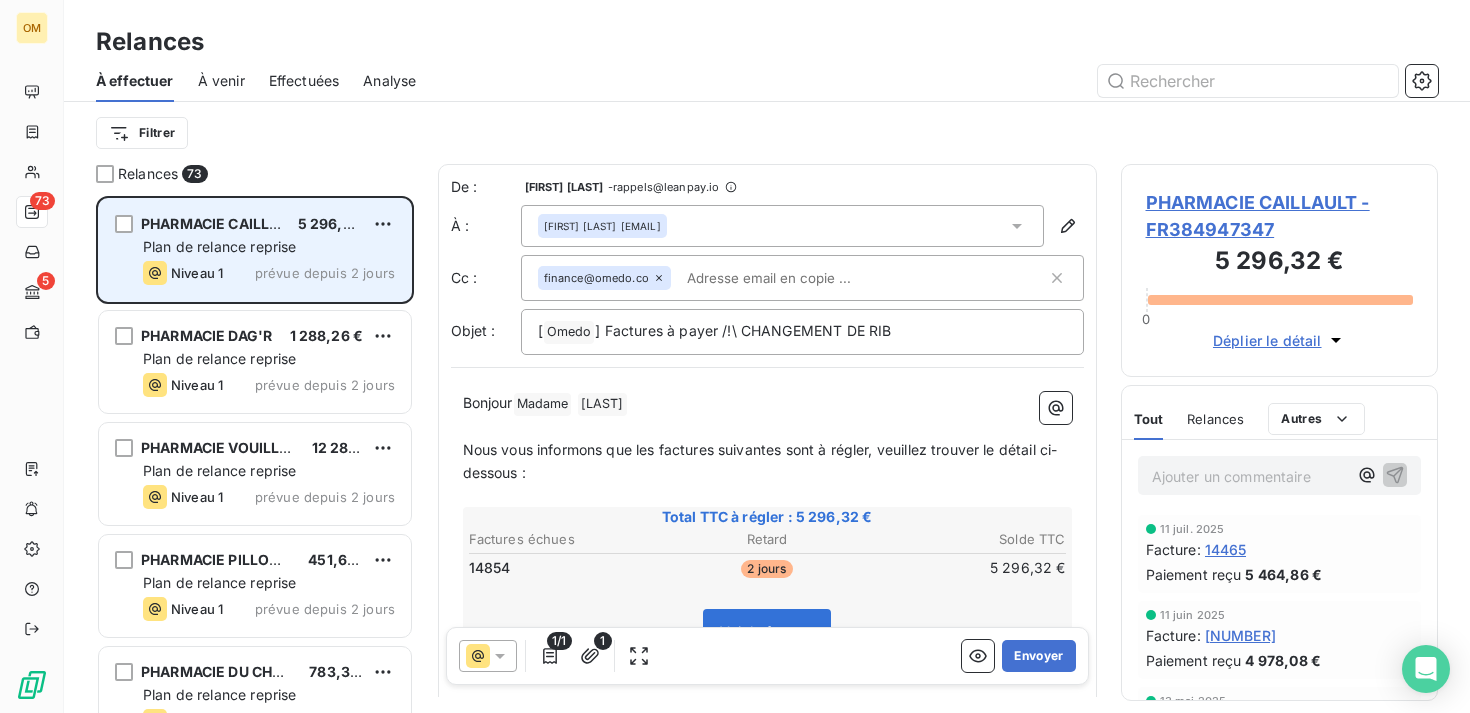 click on "PHARMACIE CAILLAULT 5 296,32 € Plan de relance reprise Niveau 1 prévue depuis 2 jours" at bounding box center [255, 250] 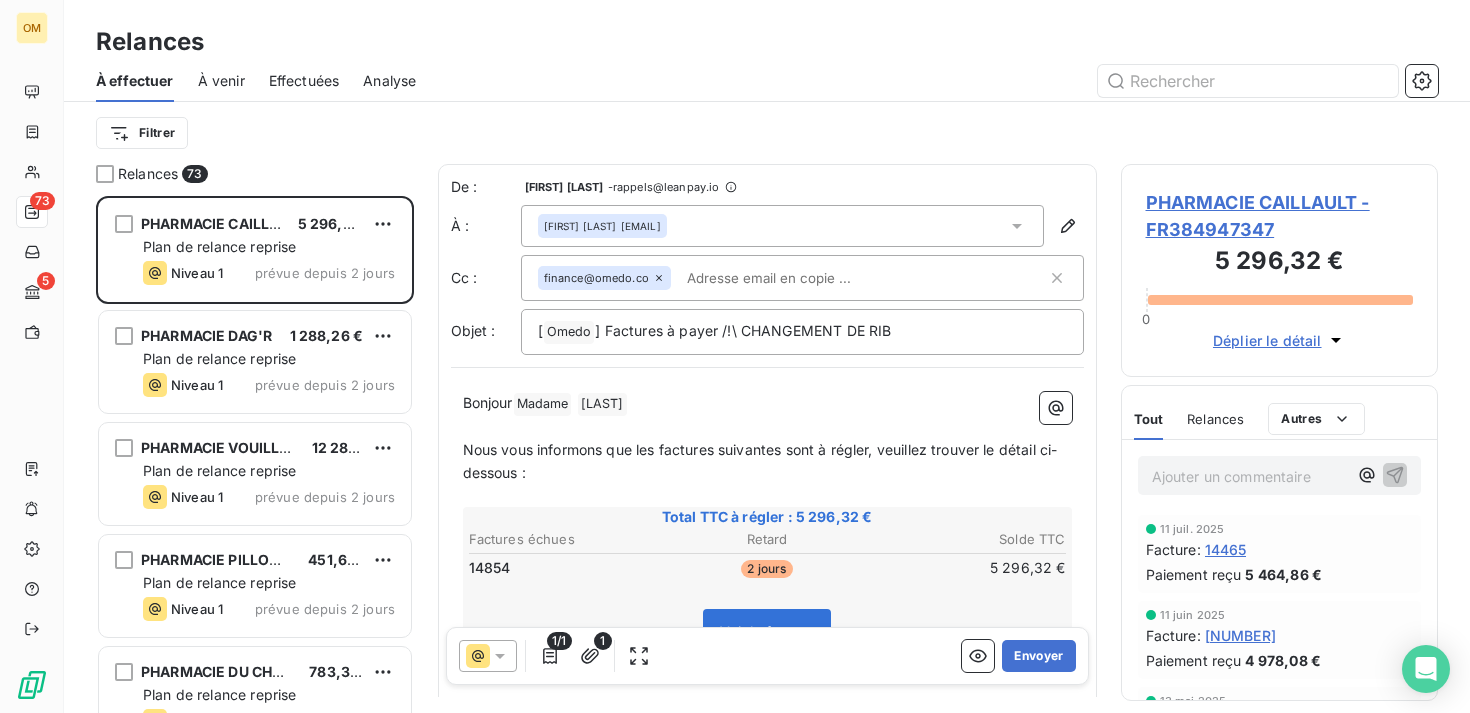 click on "OM 73 5 Relances À effectuer À venir Effectuées Analyse Filtrer Relances 73 PHARMACIE CAILLAULT 5 296,32 € Plan de relance reprise Niveau 1 prévue depuis 2 jours PHARMACIE DAG'R 1 288,26 € Plan de relance reprise Niveau 1 prévue depuis 2 jours PHARMACIE VOUILLE CONVENTION 12 288,24 € Plan de relance reprise Niveau 1 prévue depuis 2 jours PHARMACIE PILLONNET 451,68 € Plan de relance reprise Niveau 1 prévue depuis 2 jours PHARMACIE DU CHATEAU 783,36 € Plan de relance reprise Niveau 1 prévue depuis 2 jours PHARMACIE DES CHENES 386,88 € Plan de relance reprise Niveau 1 prévue depuis 2 jours REPUBLIQUE 746,88 € Plan de relance reprise Niveau 1 prévue depuis 2 jours PHARMACIE LAFAYETTE BARBES 1 250,64 € Plan de relance reprise Niveau 1 prévue depuis 2 jours PHARMACIE TRAN SENG-TANSERI 1 709,64 € Plan de relance reprise Niveau 1 prévue depuis 2 jours PHARMACIE ALIK 906,36 € Plan de relance reprise Niveau 1 prévue depuis 2 jours PHARMACIE DE LA PAIX -" at bounding box center (735, 356) 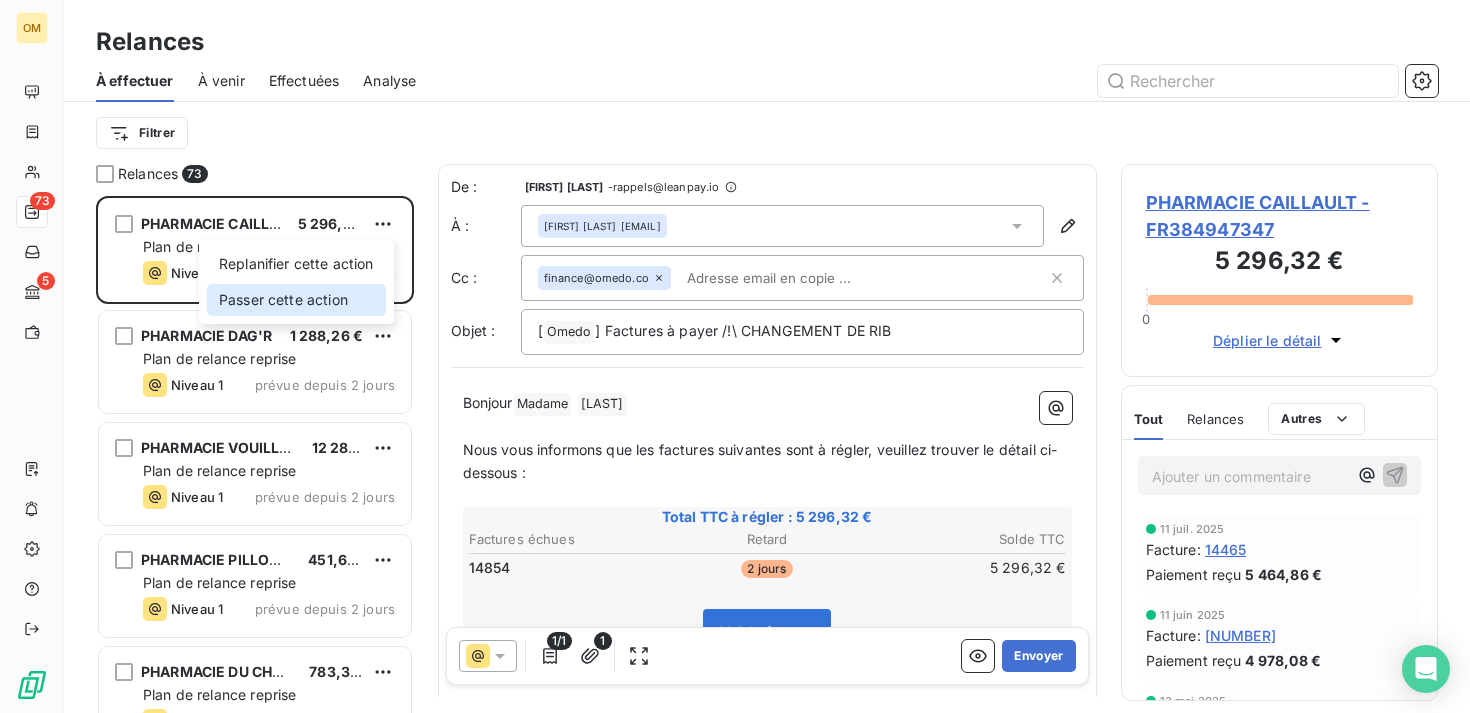click on "Passer cette action" at bounding box center (296, 300) 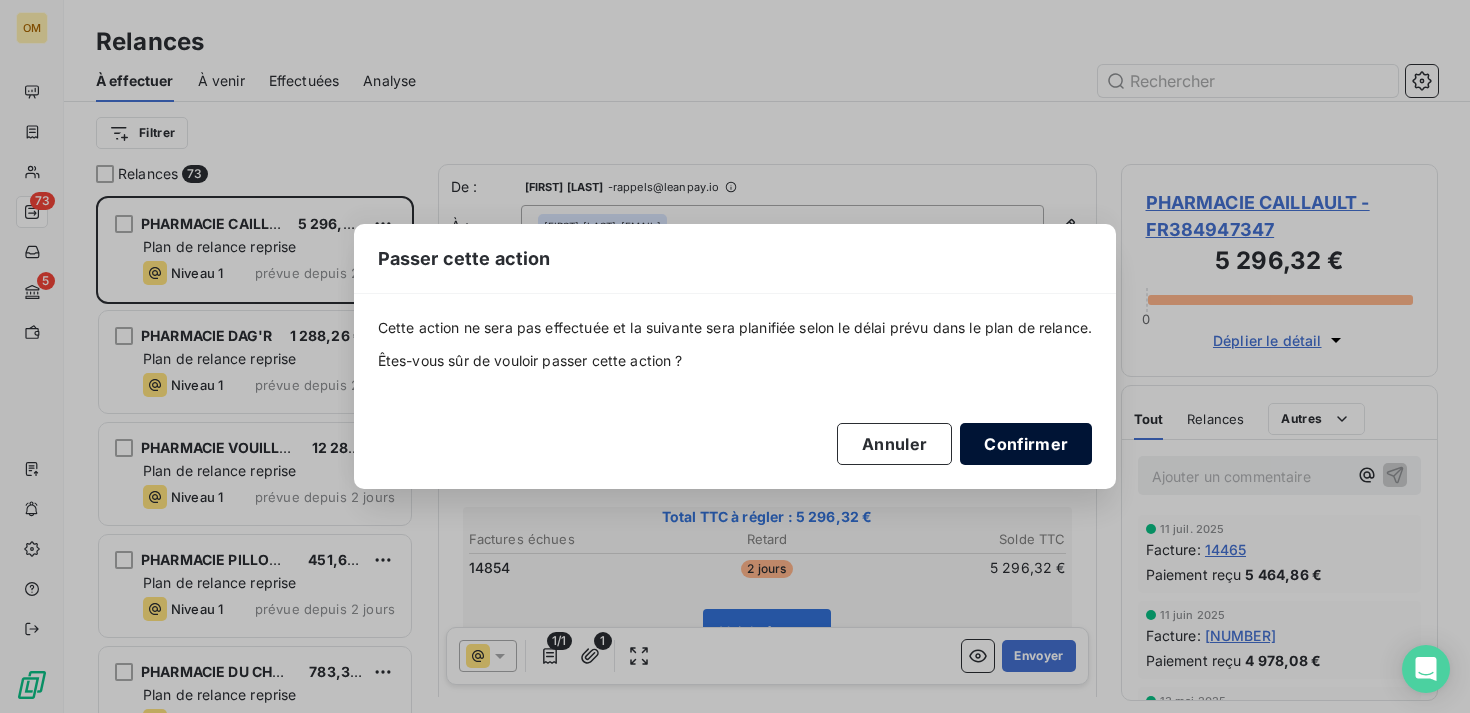 click on "Confirmer" at bounding box center [1026, 444] 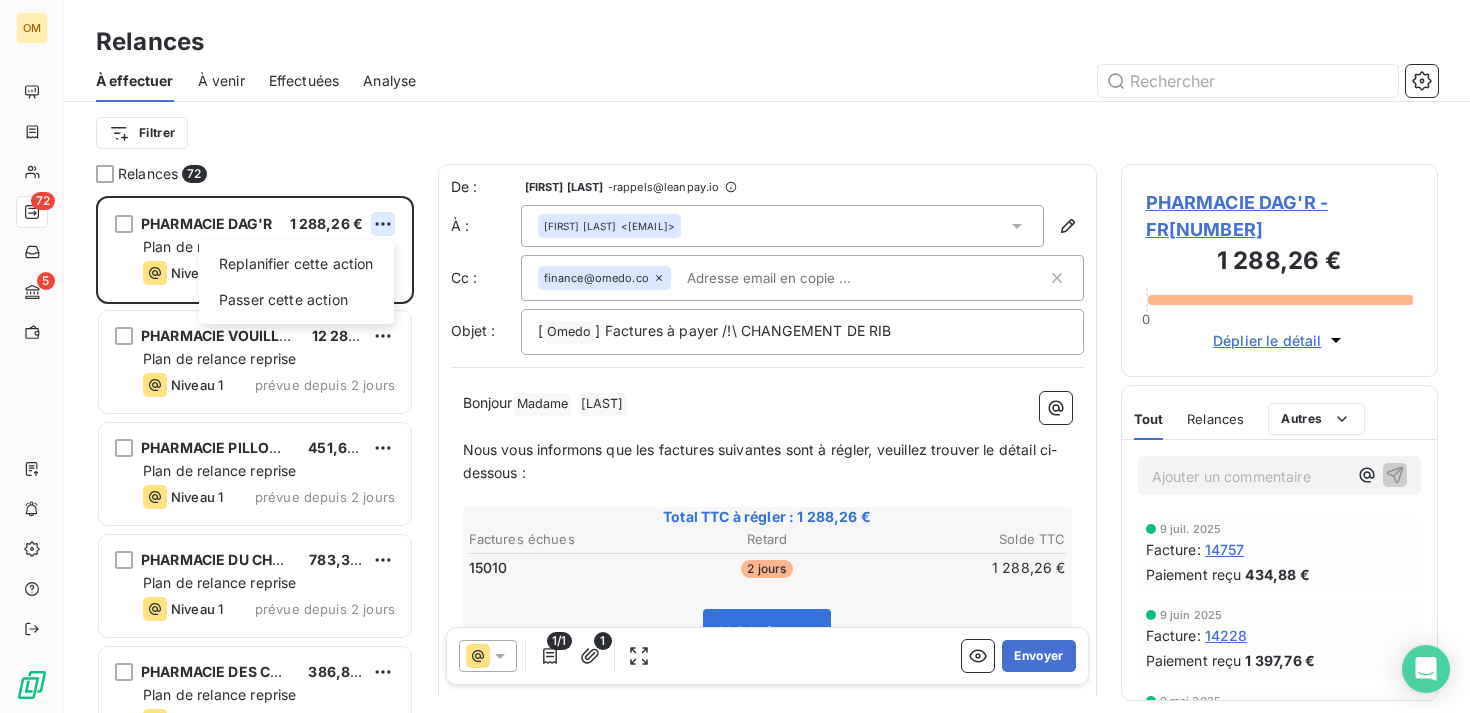 click on "OM 72 5 Relances À effectuer À venir Effectuées Analyse Filtrer Relances 72 PHARMACIE DAG'R 1 288,26 € Replanifier cette action Passer cette action Plan de relance reprise Niveau 1 prévue depuis 2 jours PHARMACIE VOUILLE CONVENTION 12 288,24 € Plan de relance reprise Niveau 1 prévue depuis 2 jours PHARMACIE PILLONNET 451,68 € Plan de relance reprise Niveau 1 prévue depuis 2 jours PHARMACIE DU CHATEAU 783,36 € Plan de relance reprise Niveau 1 prévue depuis 2 jours PHARMACIE DES CHENES 386,88 € Plan de relance reprise Niveau 1 prévue depuis 2 jours REPUBLIQUE 746,88 € Plan de relance reprise Niveau 1 prévue depuis 2 jours PHARMACIE LAFAYETTE BARBES 1 250,64 € Plan de relance reprise Niveau 1 prévue depuis 2 jours PHARMACIE TRAN SENG-TANSERI 1 709,64 € Plan de relance reprise Niveau 1 prévue depuis 2 jours PHARMACIE ALIK 906,36 € Plan de relance reprise Niveau 1 prévue depuis 2 jours PHARMACIE DE LA PAIX 4 803,96 € Plan de relance reprise Niveau 1" at bounding box center [735, 356] 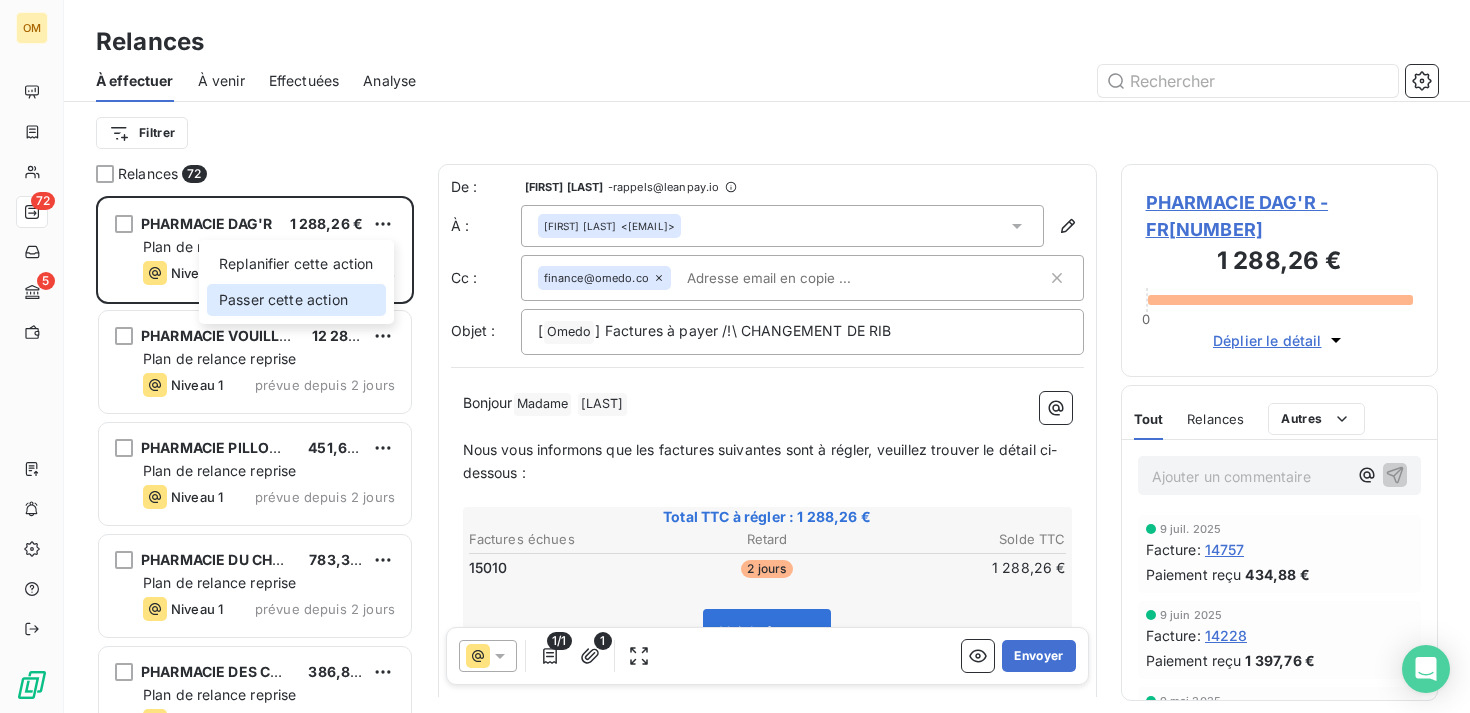 click on "Passer cette action" at bounding box center (296, 300) 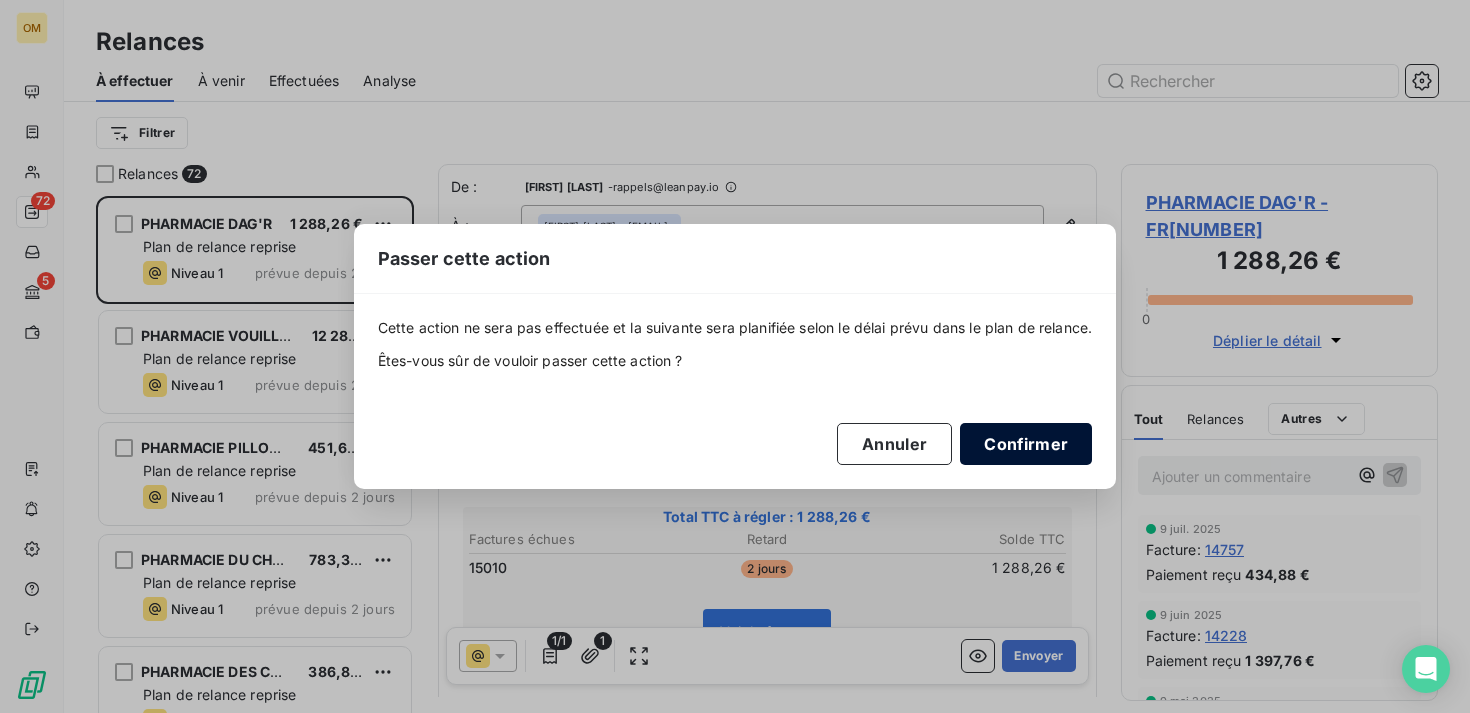 click on "Confirmer" at bounding box center [1026, 444] 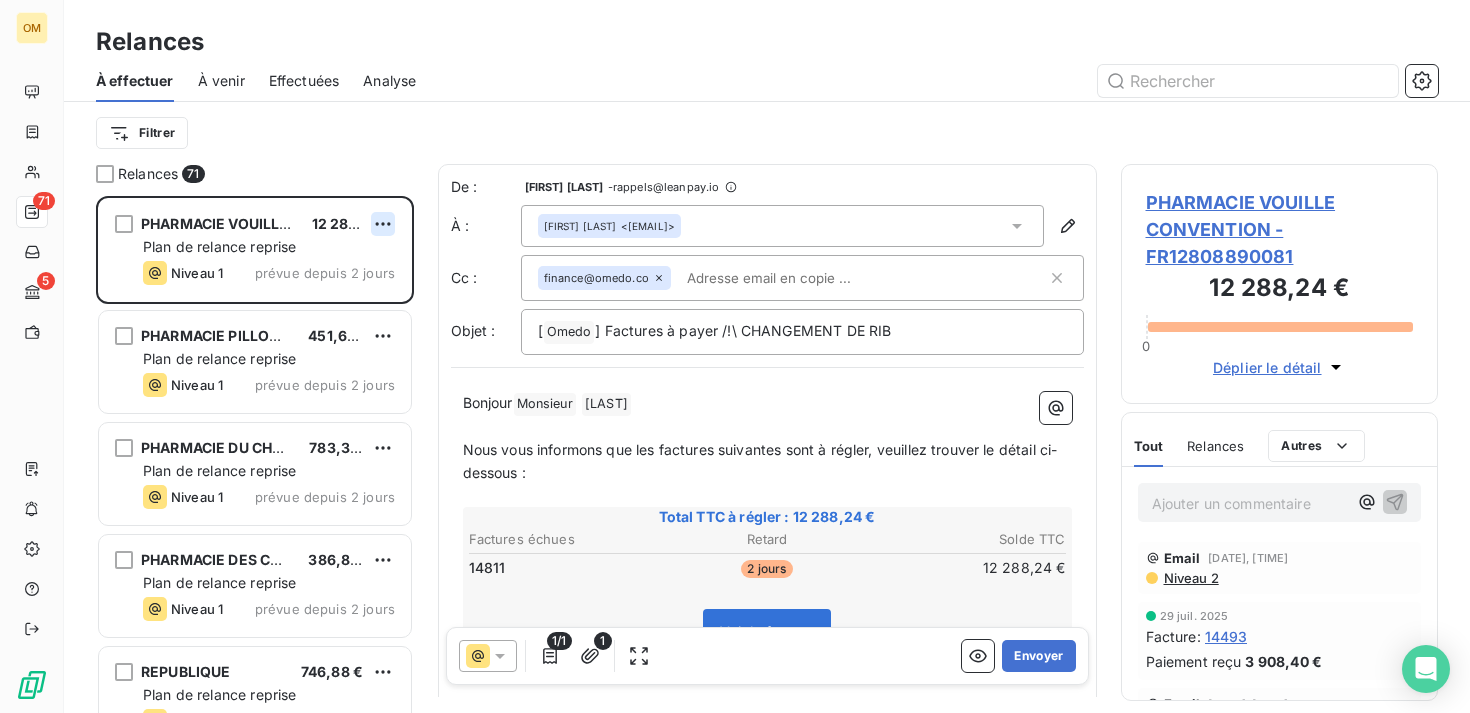 click on "OM 71 5 Relances À effectuer À venir Effectuées Analyse Filtrer Relances 71 PHARMACIE VOUILLE CONVENTION 12 288,24 € Plan de relance reprise Niveau 1 prévue depuis 2 jours PHARMACIE PILLONNET 451,68 € Plan de relance reprise Niveau 1 prévue depuis 2 jours PHARMACIE DU CHATEAU 783,36 € Plan de relance reprise Niveau 1 prévue depuis 2 jours PHARMACIE DES CHENES 386,88 € Plan de relance reprise Niveau 1 prévue depuis 2 jours REPUBLIQUE 746,88 € Plan de relance reprise Niveau 1 prévue depuis 2 jours PHARMACIE LAFAYETTE BARBES 1 250,64 € Plan de relance reprise Niveau 1 prévue depuis 2 jours PHARMACIE TRAN SENG-TANSERI 1 709,64 € Plan de relance reprise Niveau 1 prévue depuis 2 jours PHARMACIE ALIK 906,36 € Plan de relance reprise Niveau 1 prévue depuis 2 jours PHARMACIE DE LA PAIX 4 803,96 € Plan de relance reprise Niveau 1 prévue depuis 2 jours PHARMACIE PICPUS - BRAILLE 3 548,16 € Plan de relance reprise Niveau 1 prévue depuis 2 jours 451,68 €" at bounding box center [735, 356] 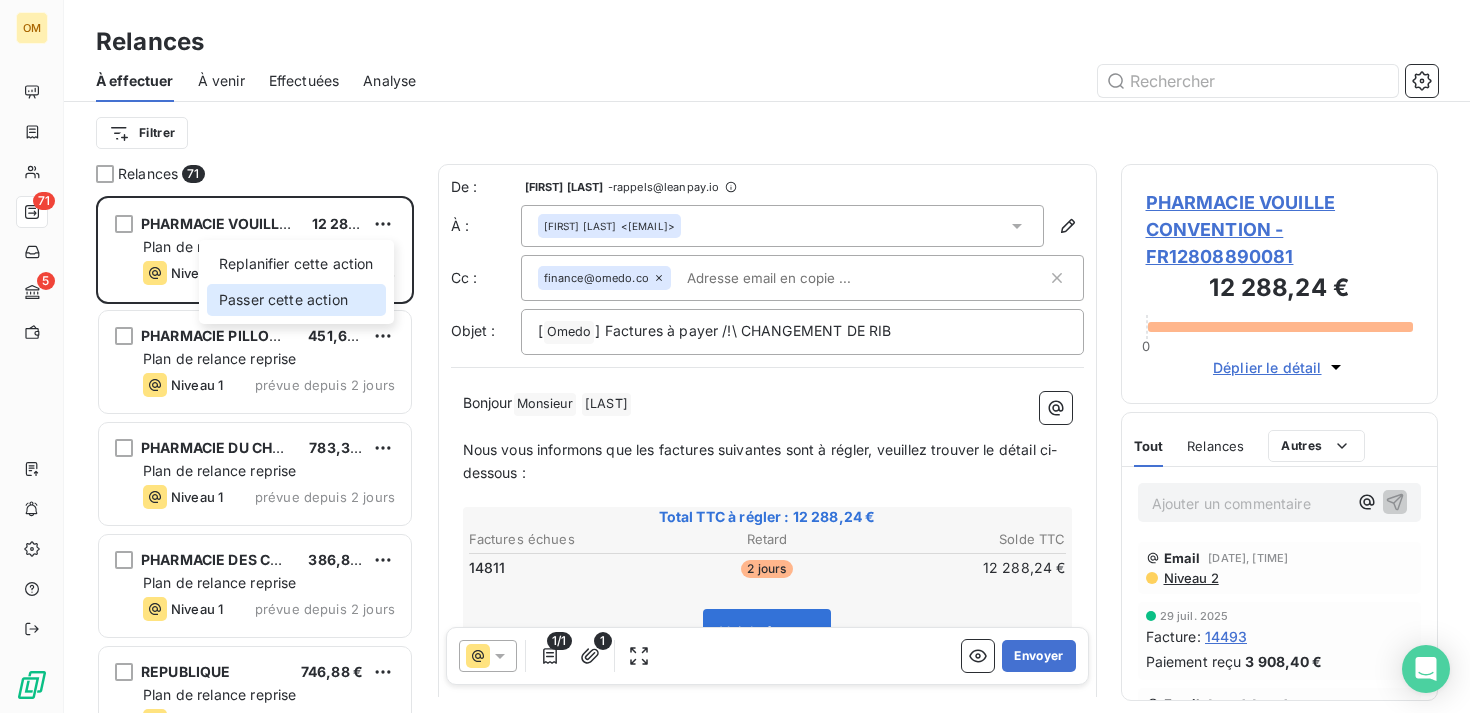 click on "Passer cette action" at bounding box center [296, 300] 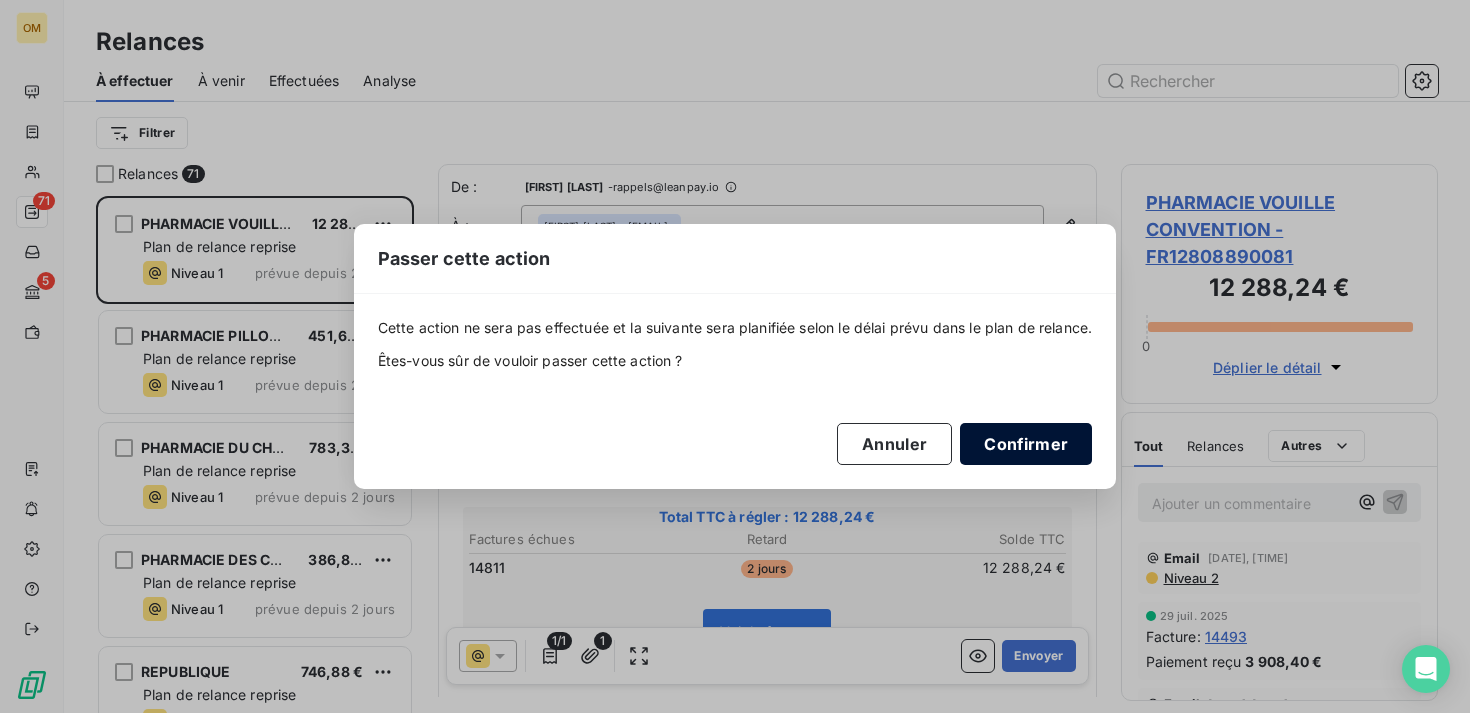 click on "Confirmer" at bounding box center [1026, 444] 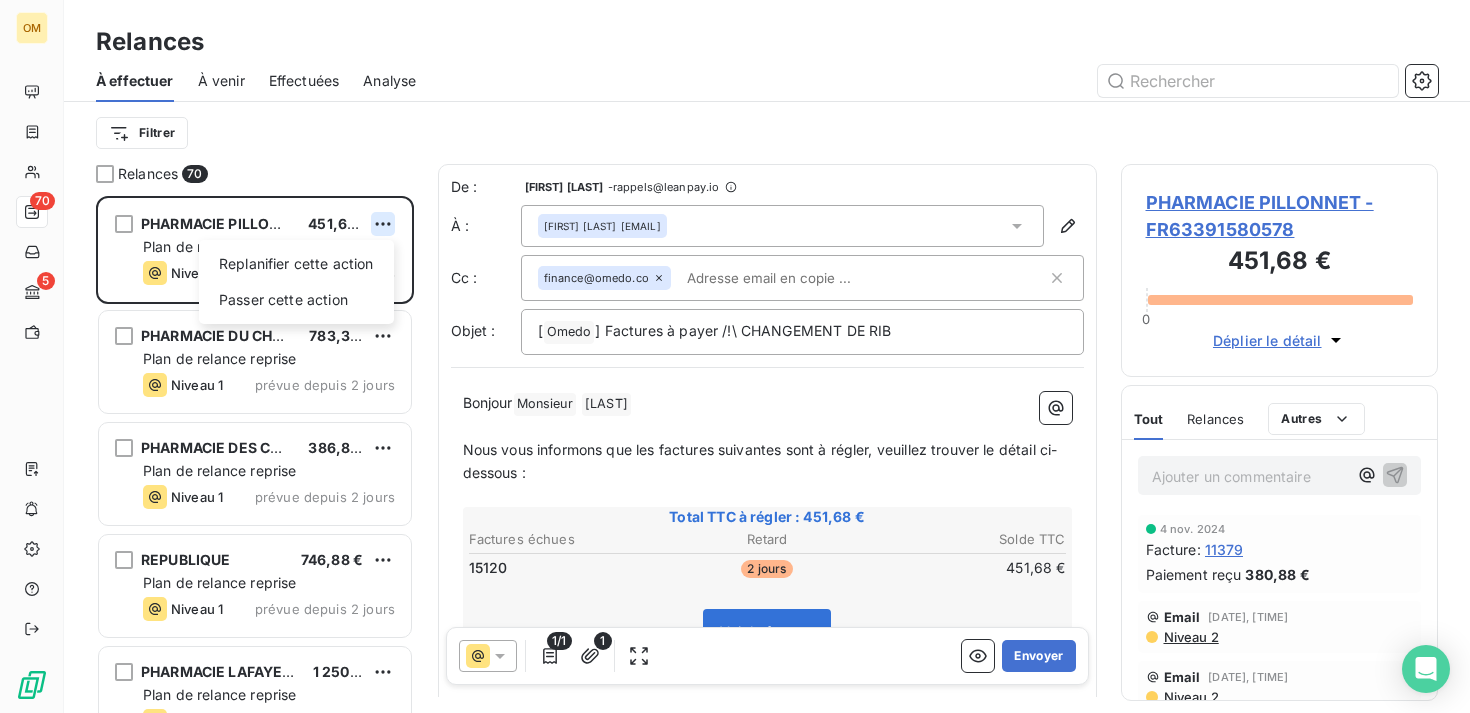 click on "OM 70 5 Relances À effectuer À venir Effectuées Analyse Filtrer Relances 70 PHARMACIE PILLONNET 451,68 € Replanifier cette action Passer cette action Plan de relance reprise Niveau 1 prévue depuis 2 jours PHARMACIE DU CHATEAU 783,36 € Plan de relance reprise Niveau 1 prévue depuis 2 jours PHARMACIE DES CHENES 386,88 € Plan de relance reprise Niveau 1 prévue depuis 2 jours REPUBLIQUE 746,88 € Plan de relance reprise Niveau 1 prévue depuis 2 jours PHARMACIE LAFAYETTE BARBES 1 250,64 € Plan de relance reprise Niveau 1 prévue depuis 2 jours PHARMACIE TRAN SENG-TANSERI 1 709,64 € Plan de relance reprise Niveau 1 prévue depuis 2 jours PHARMACIE ALIK 906,36 € Plan de relance reprise Niveau 1 prévue depuis 2 jours PHARMACIE DE LA PAIX 4 803,96 € Plan de relance reprise Niveau 1 prévue depuis 2 jours PHARMACIE PICPUS - BRAILLE 3 548,16 € Plan de relance reprise Niveau 1 prévue depuis 2 jours PHARMACIE DE LA MUETTE 451,68 € Plan de relance reprise Niveau 1" at bounding box center (735, 356) 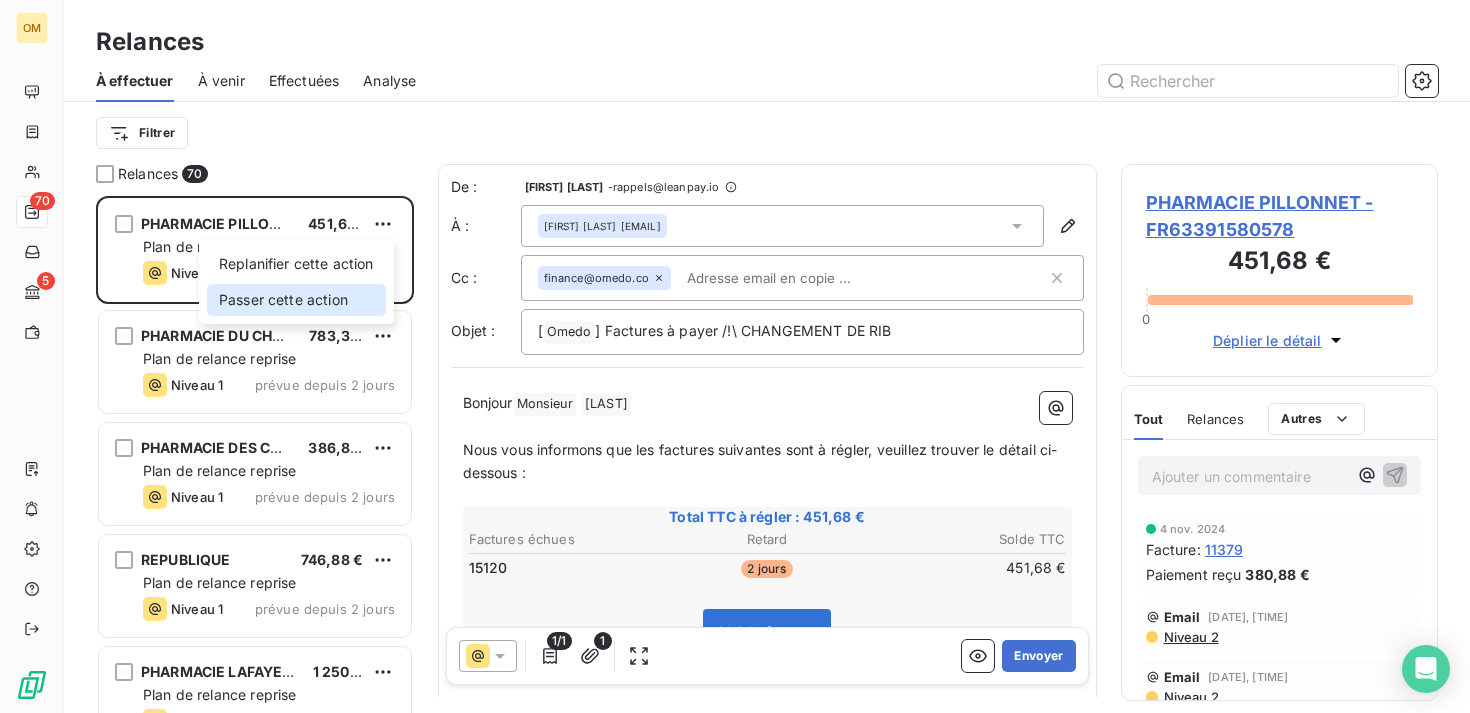 click on "Passer cette action" at bounding box center [296, 300] 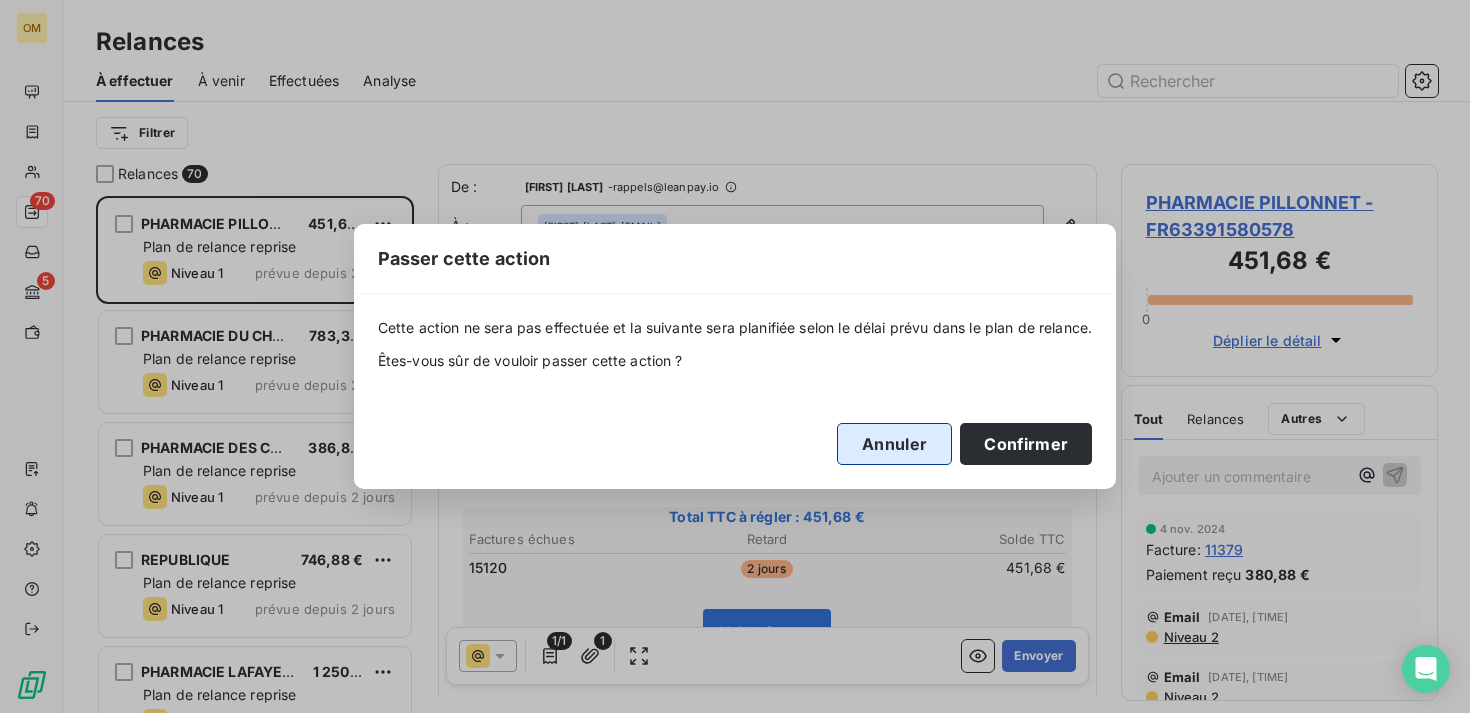 click on "Annuler" at bounding box center [894, 444] 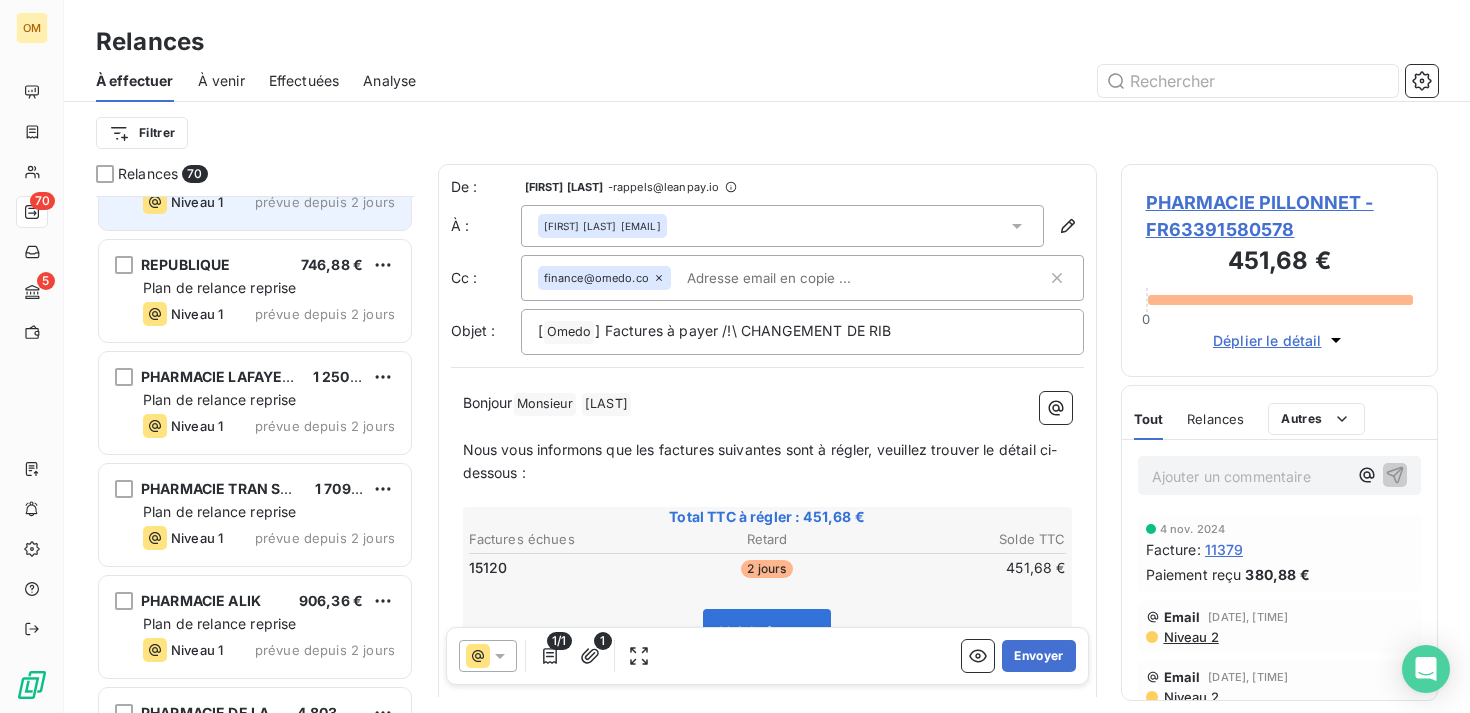 scroll, scrollTop: 0, scrollLeft: 0, axis: both 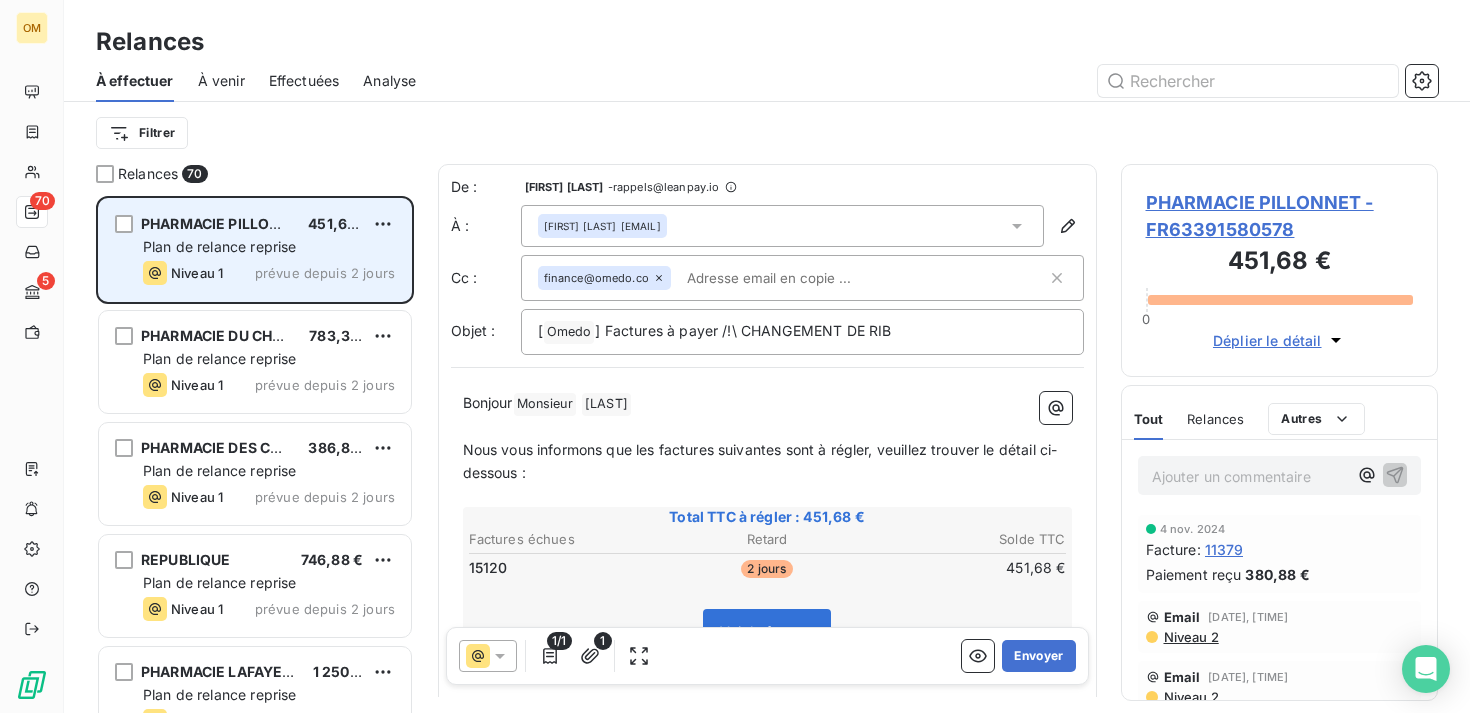 click on "PHARMACIE PILLONNET 451,68 € Plan de relance reprise Niveau 1 prévue depuis 2 jours" at bounding box center (255, 250) 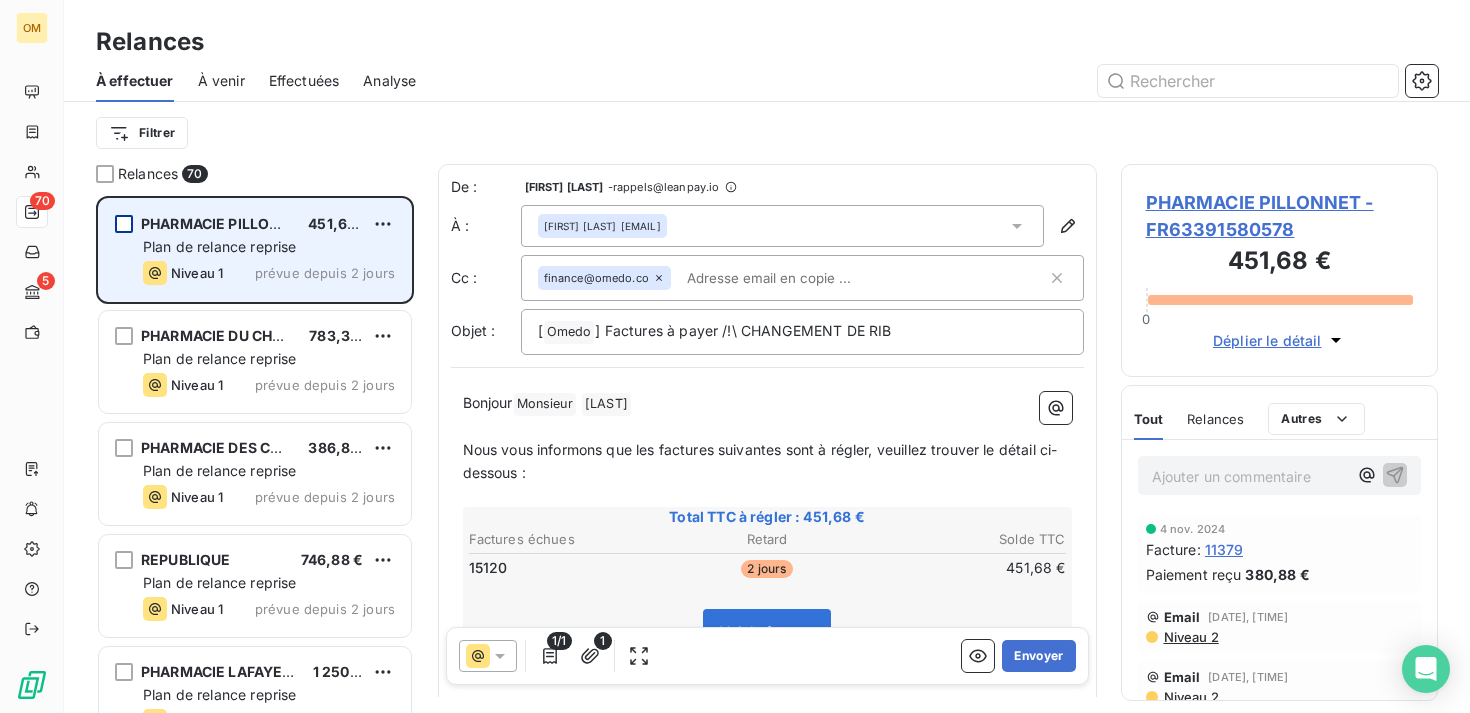 click at bounding box center [124, 224] 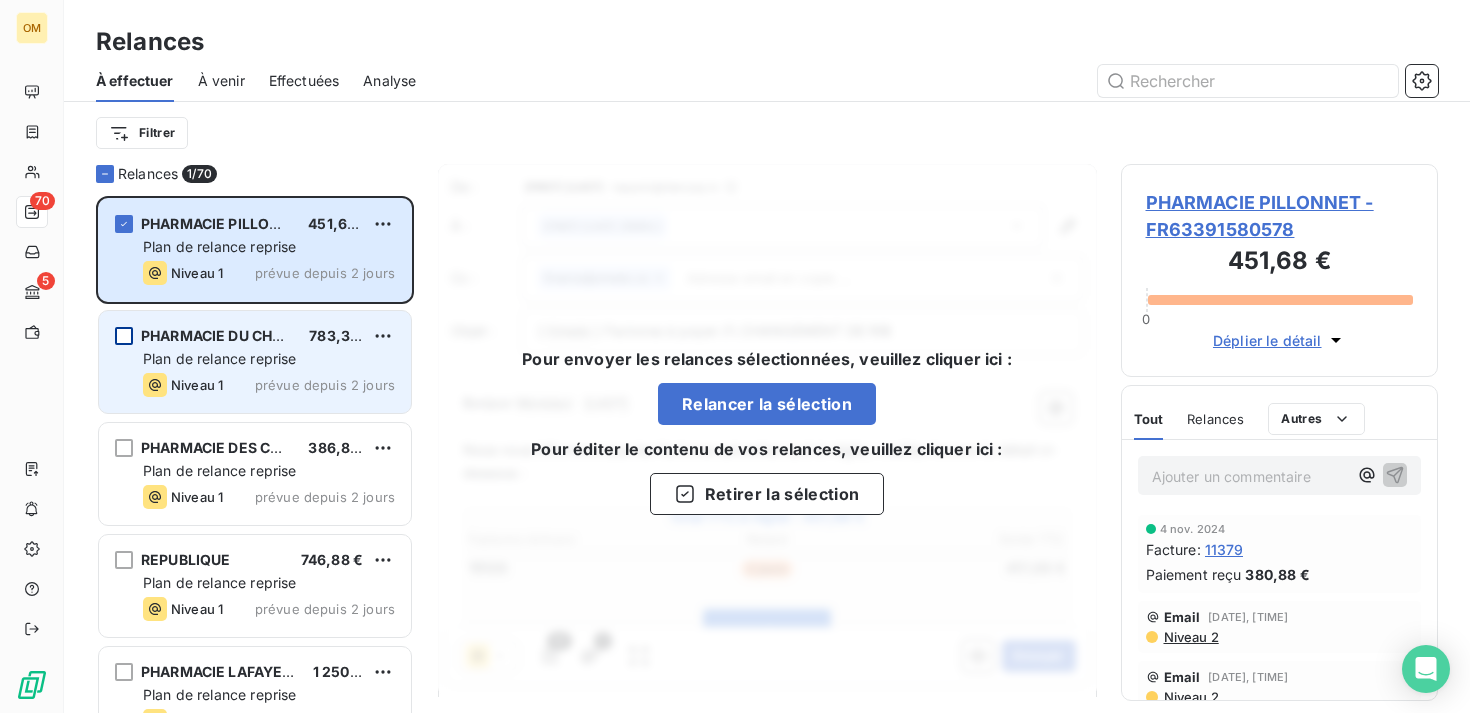 click at bounding box center (124, 336) 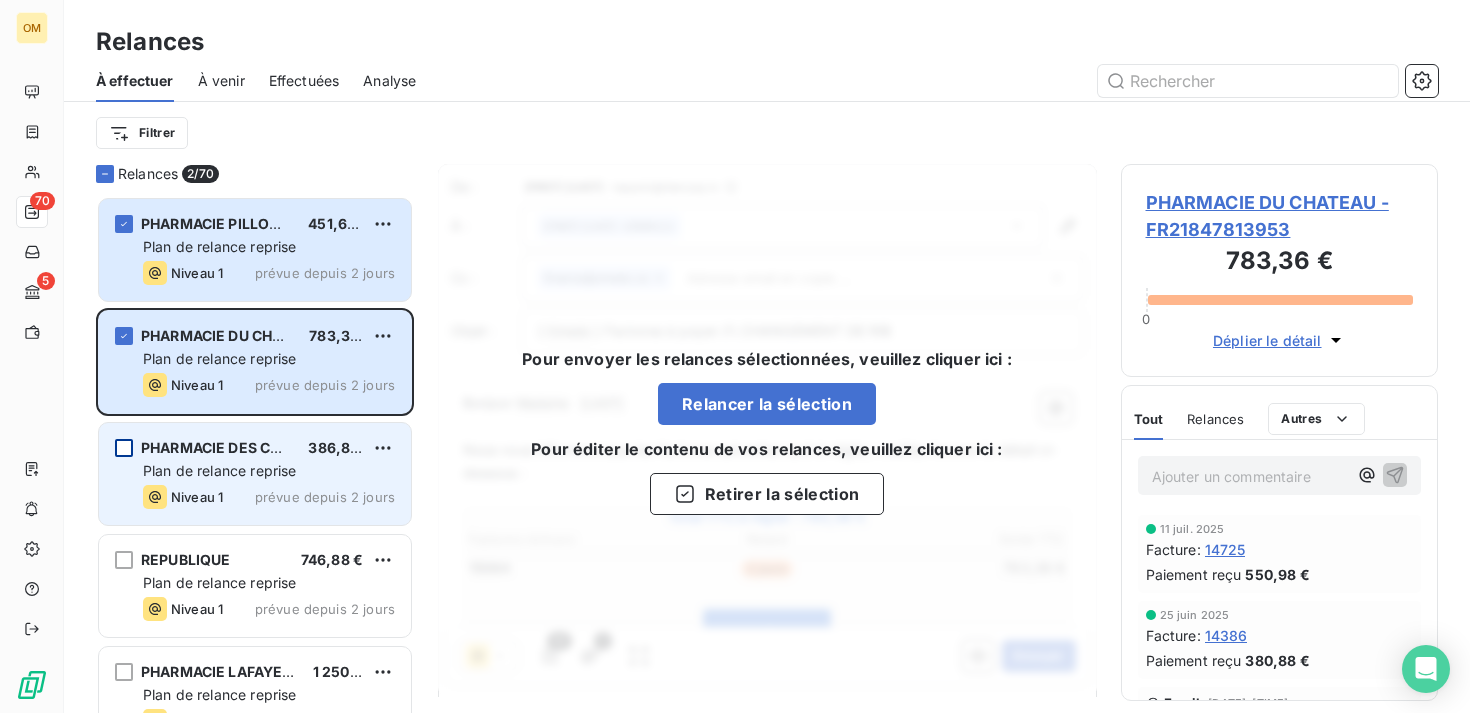click at bounding box center (124, 448) 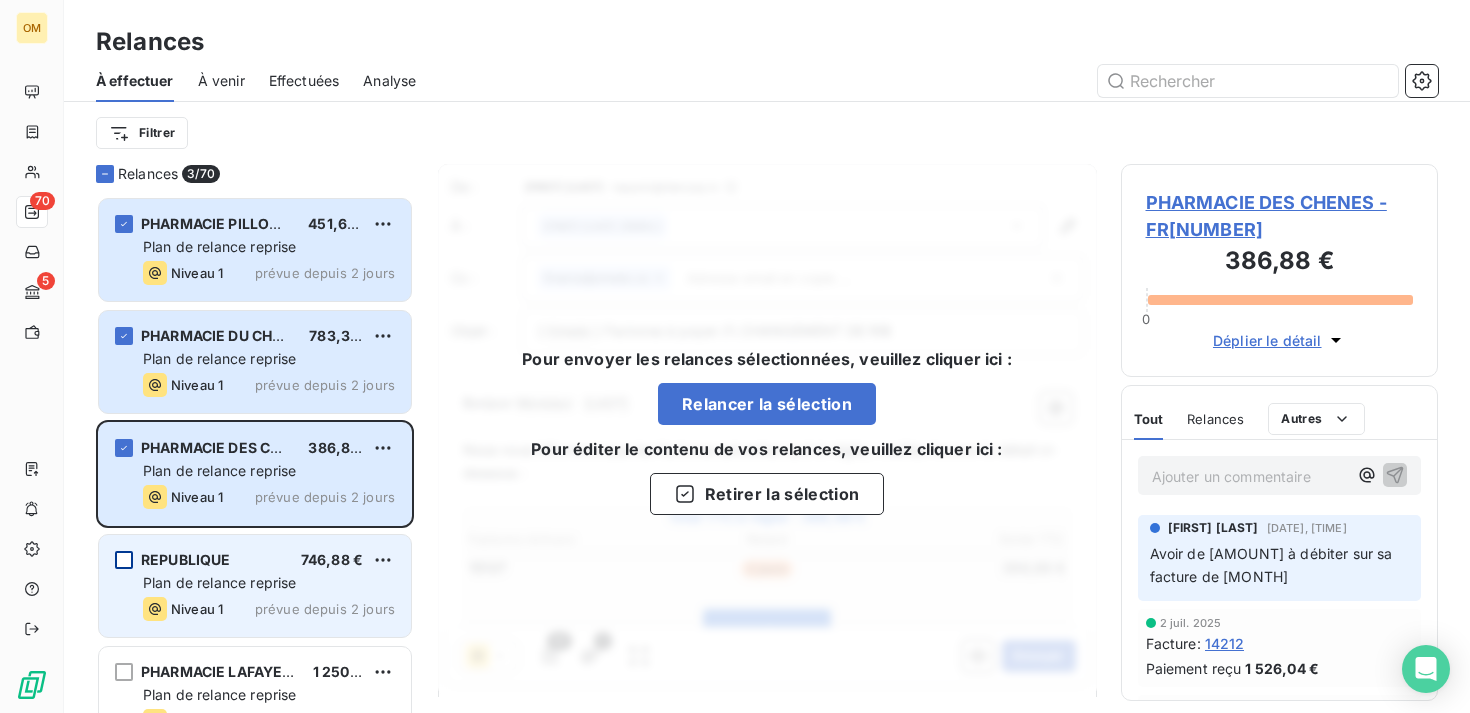click at bounding box center [124, 560] 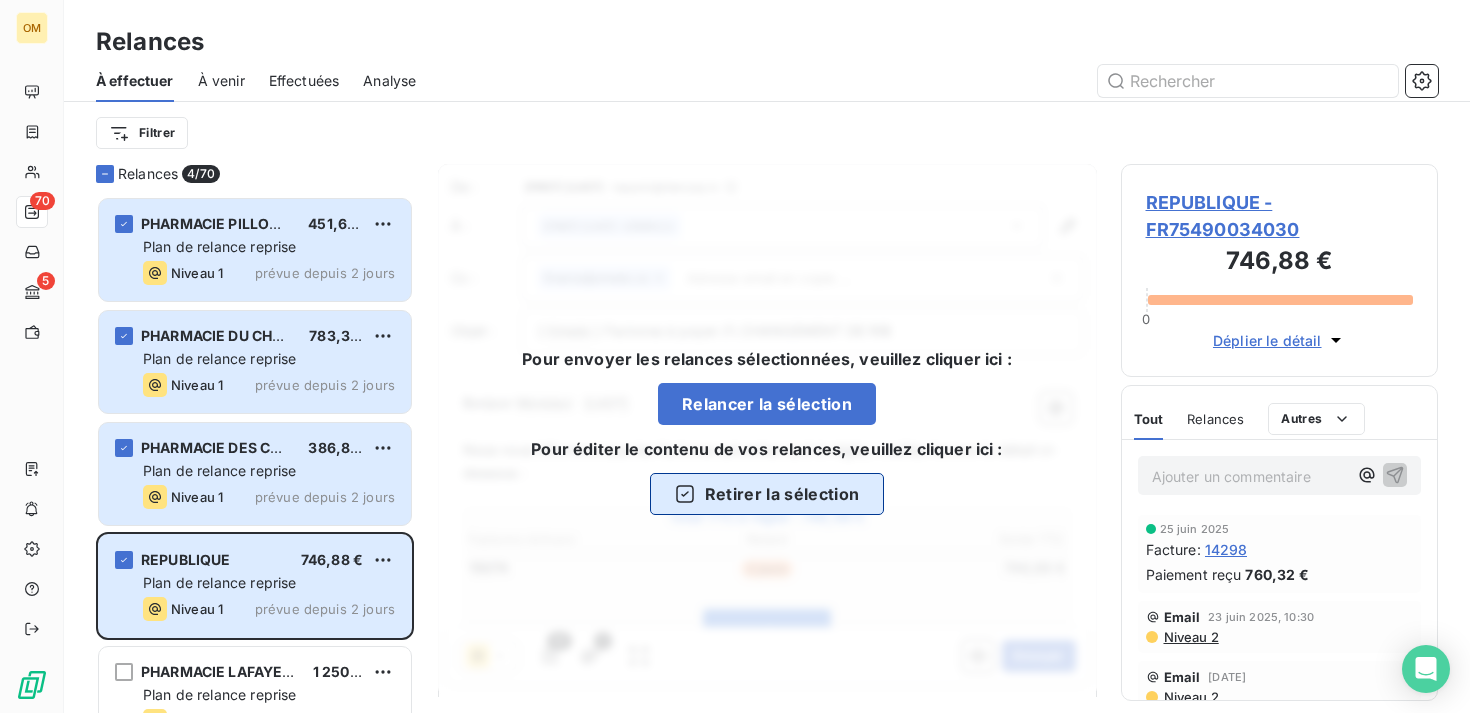 click on "Retirer la sélection" at bounding box center [767, 494] 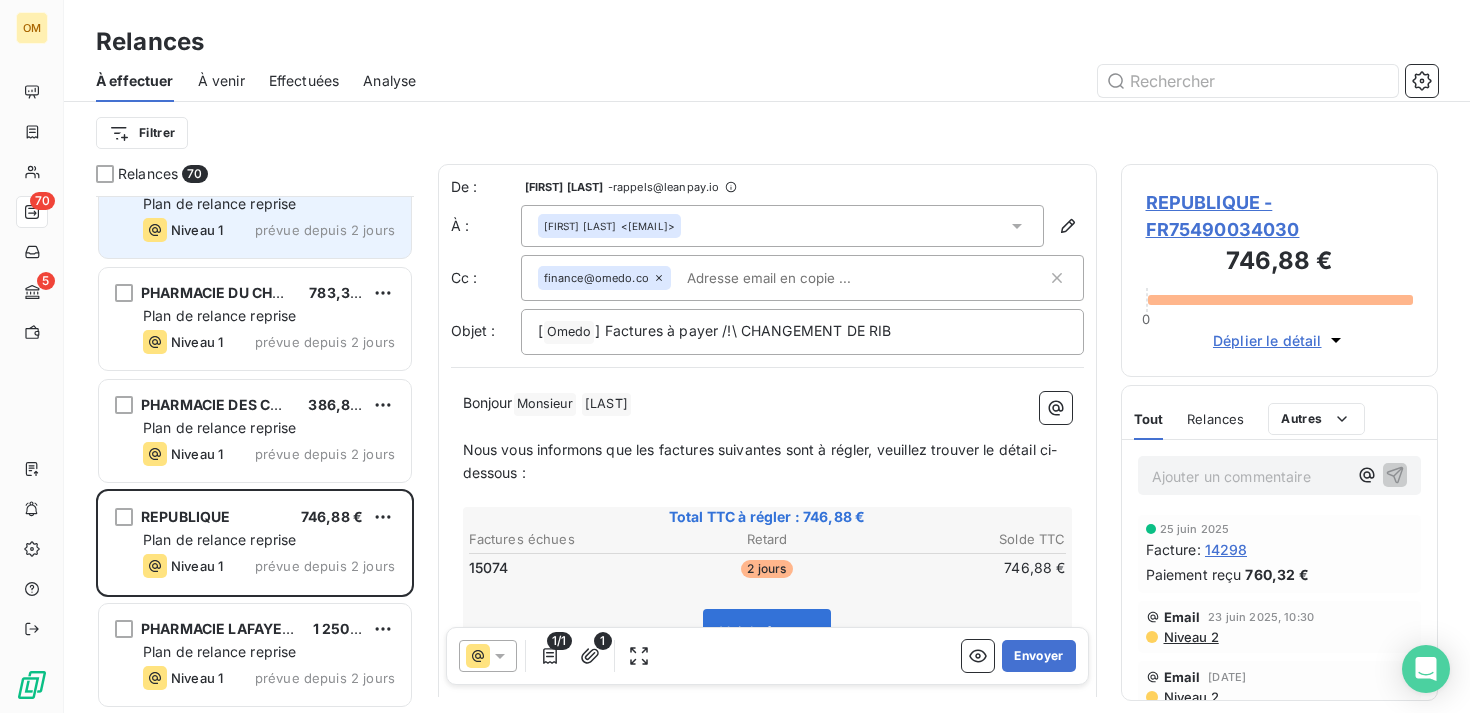 scroll, scrollTop: 0, scrollLeft: 0, axis: both 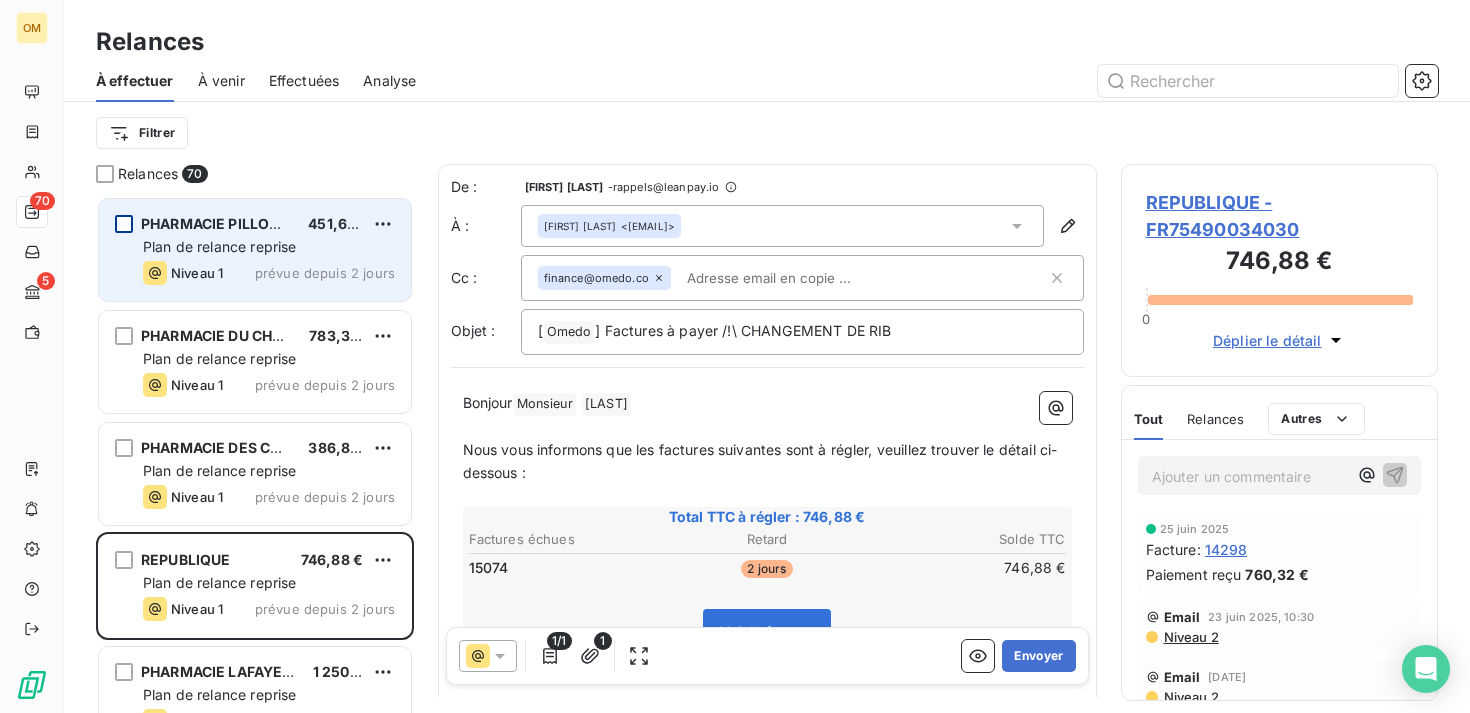 click at bounding box center [124, 224] 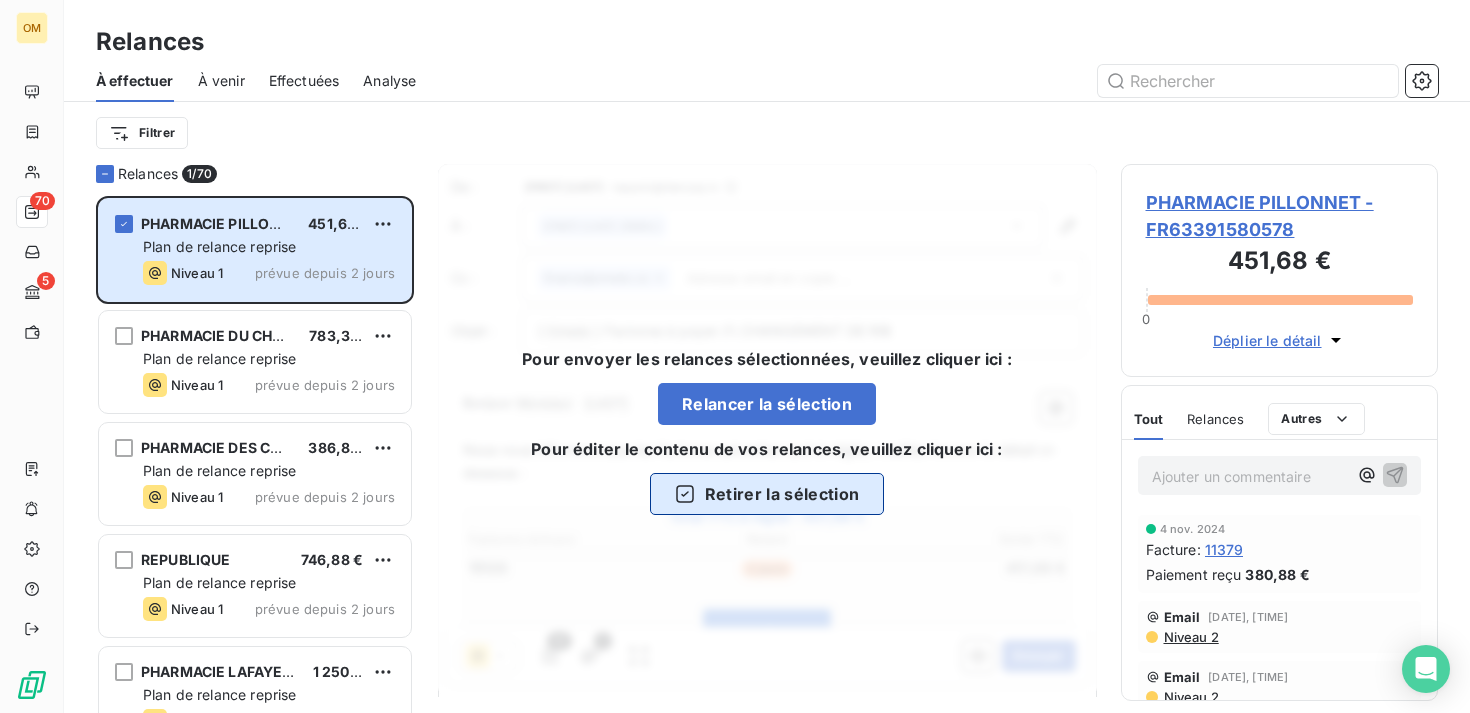 click 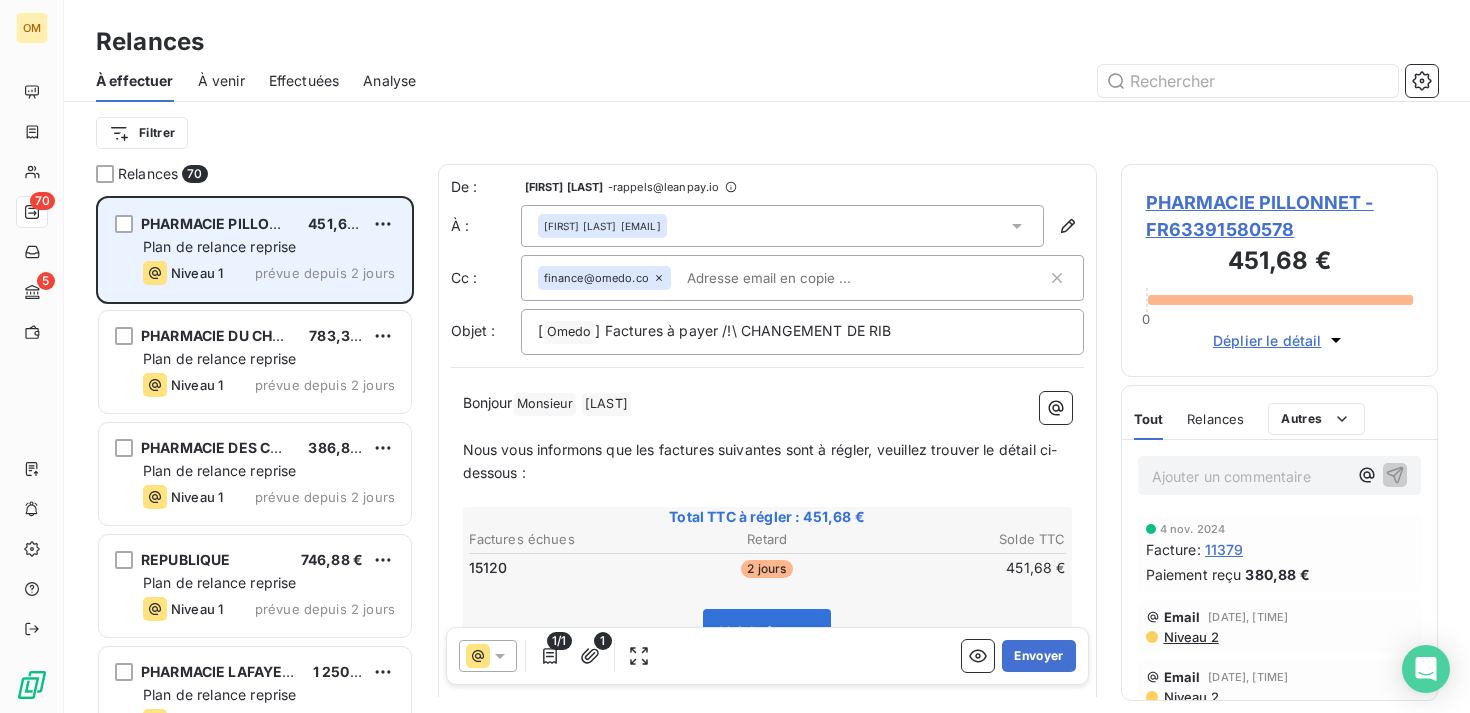 click on "PHARMACIE PILLONNET 451,68 € Plan de relance reprise Niveau 1 prévue depuis 2 jours" at bounding box center (255, 250) 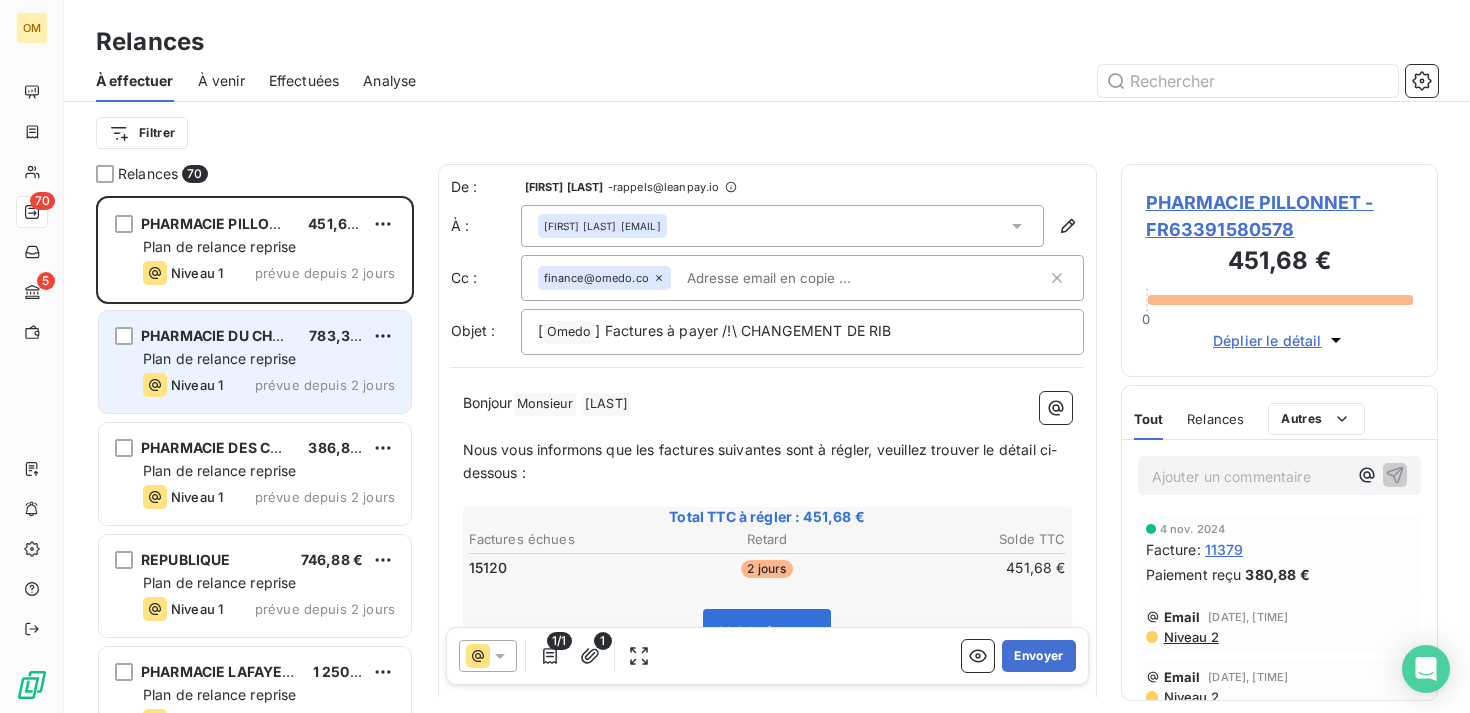 click on "PHARMACIE DU CHATEAU [AMOUNT] Plan de relance reprise Niveau 1 prévue depuis 2 jours" at bounding box center (255, 362) 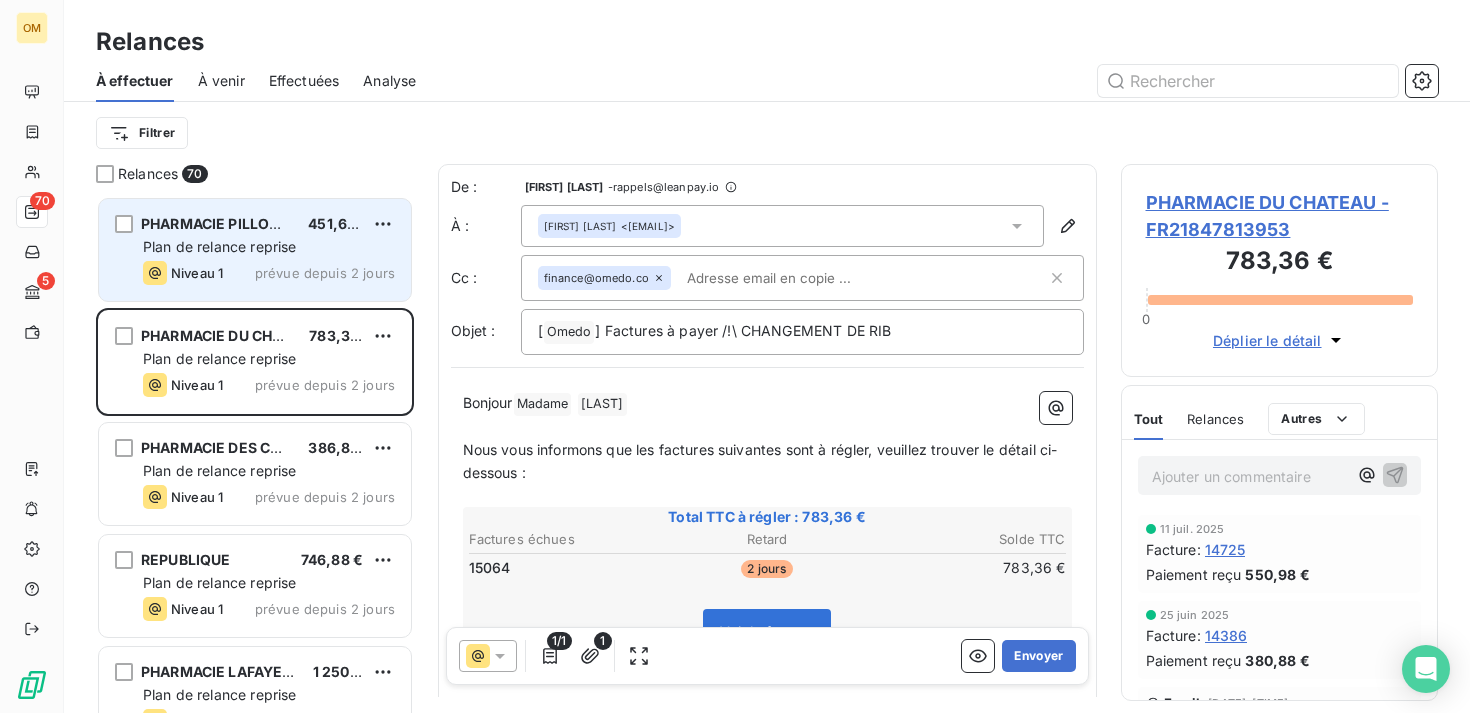 click on "PHARMACIE PILLONNET 451,68 € Plan de relance reprise Niveau 1 prévue depuis 2 jours" at bounding box center (255, 250) 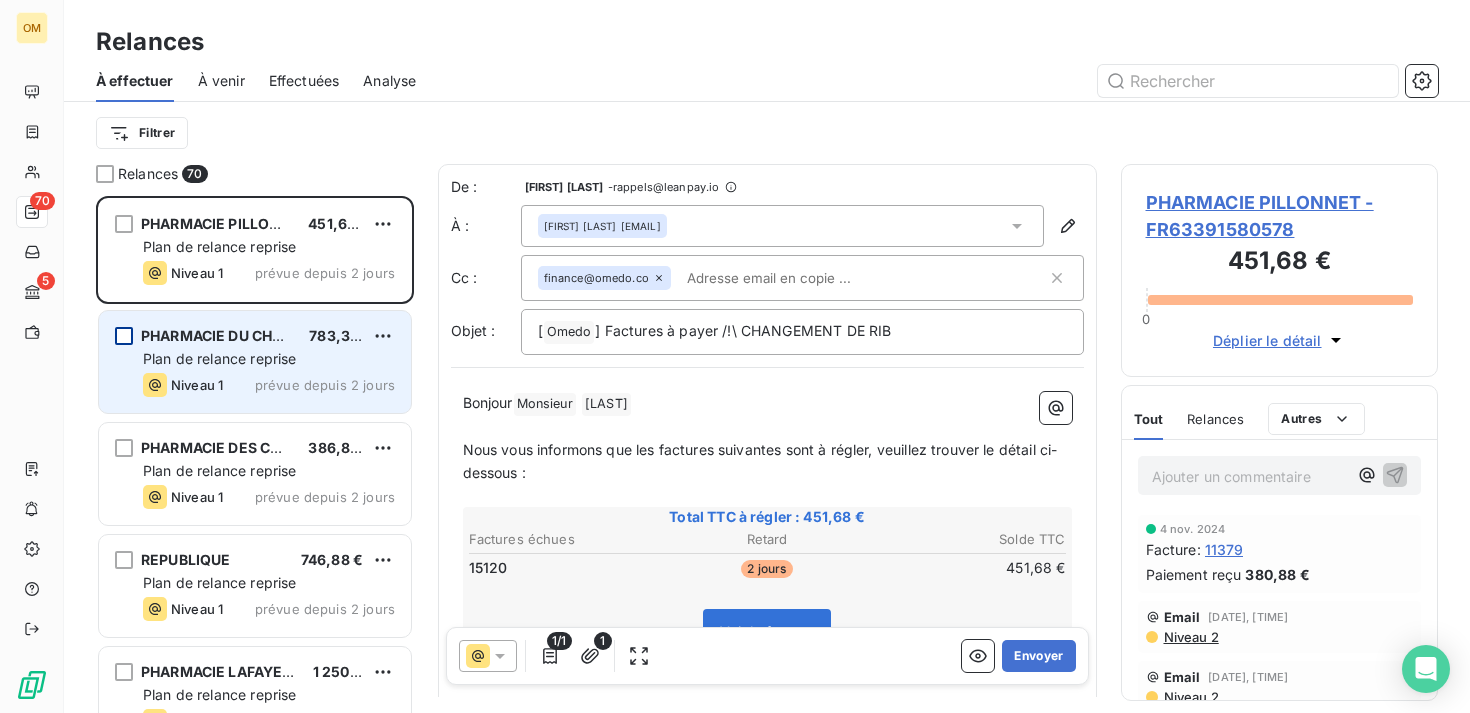 click at bounding box center (124, 336) 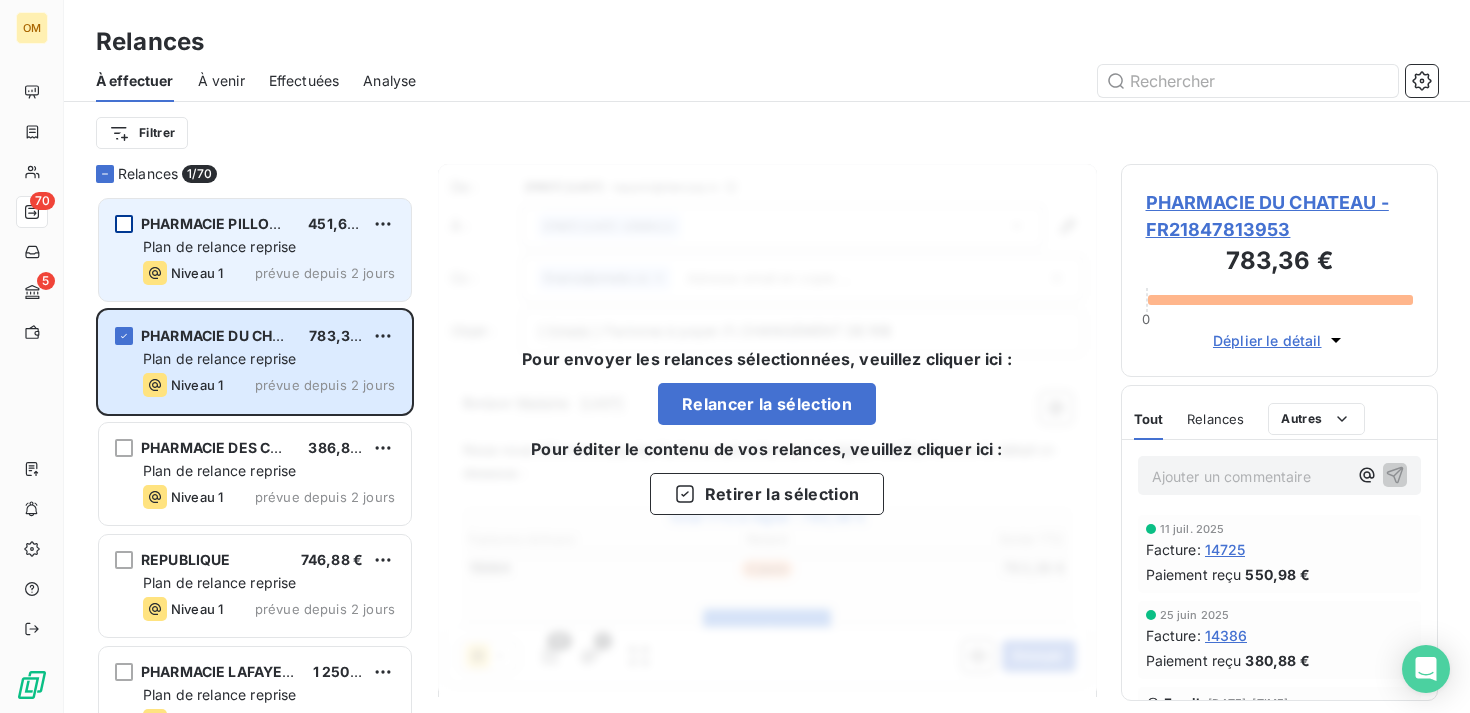 click at bounding box center (124, 224) 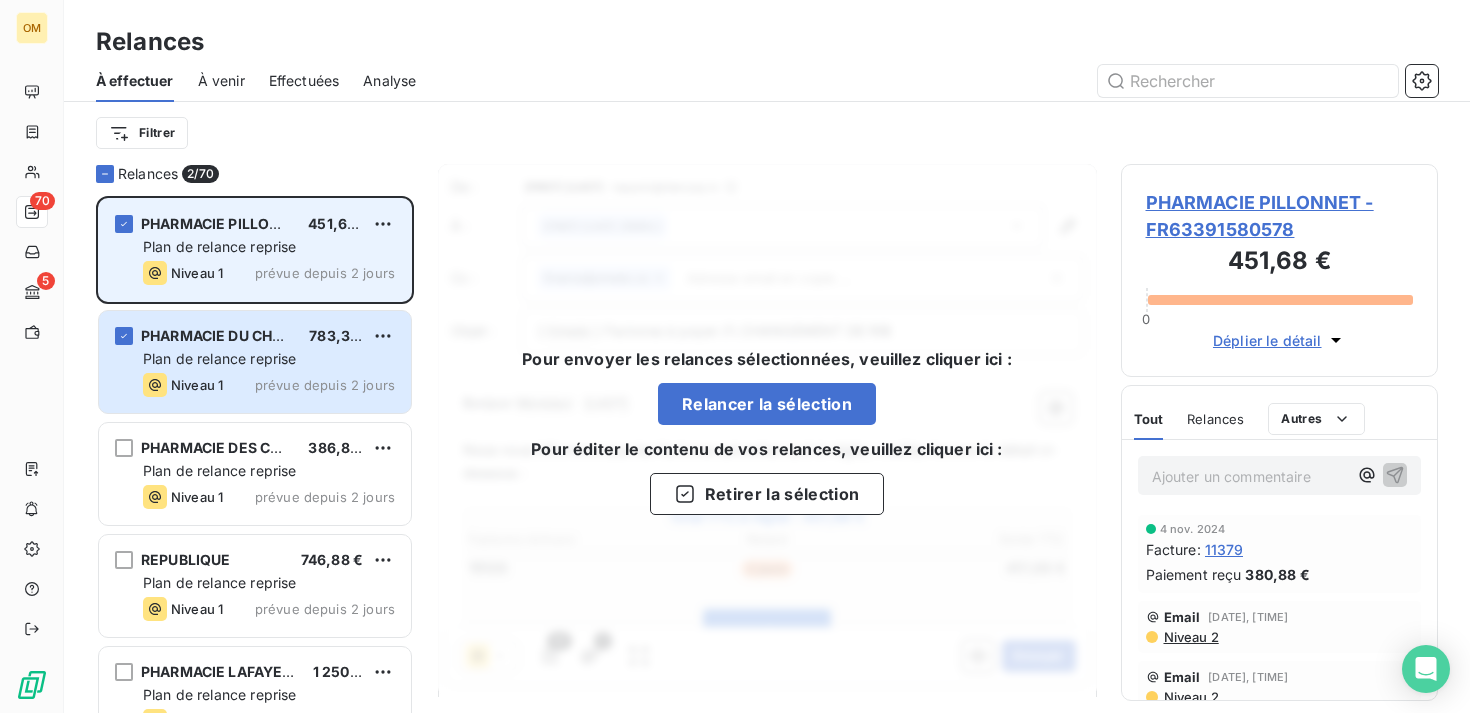 click on "PHARMACIE PILLONNET 451,68 € Plan de relance reprise Niveau 1 prévue depuis 2 jours" at bounding box center (255, 250) 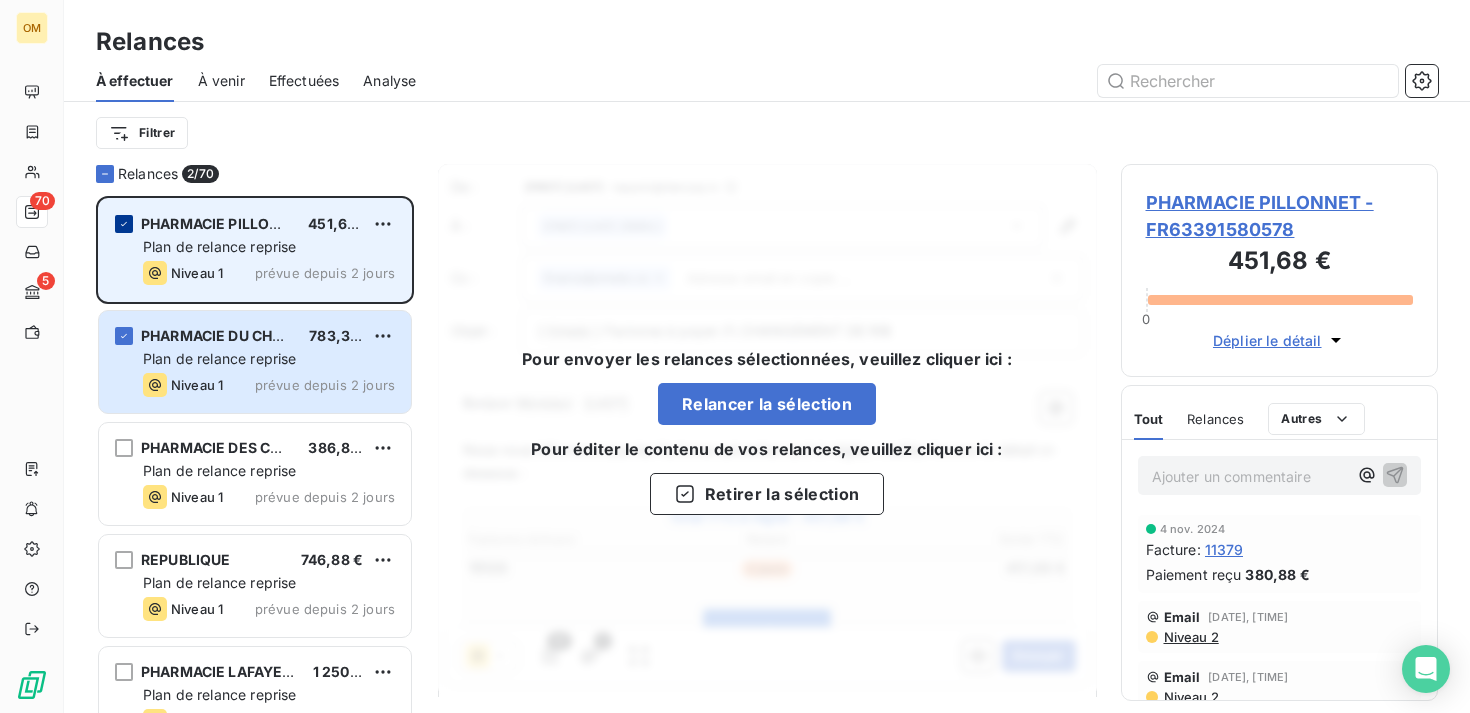 click at bounding box center (124, 224) 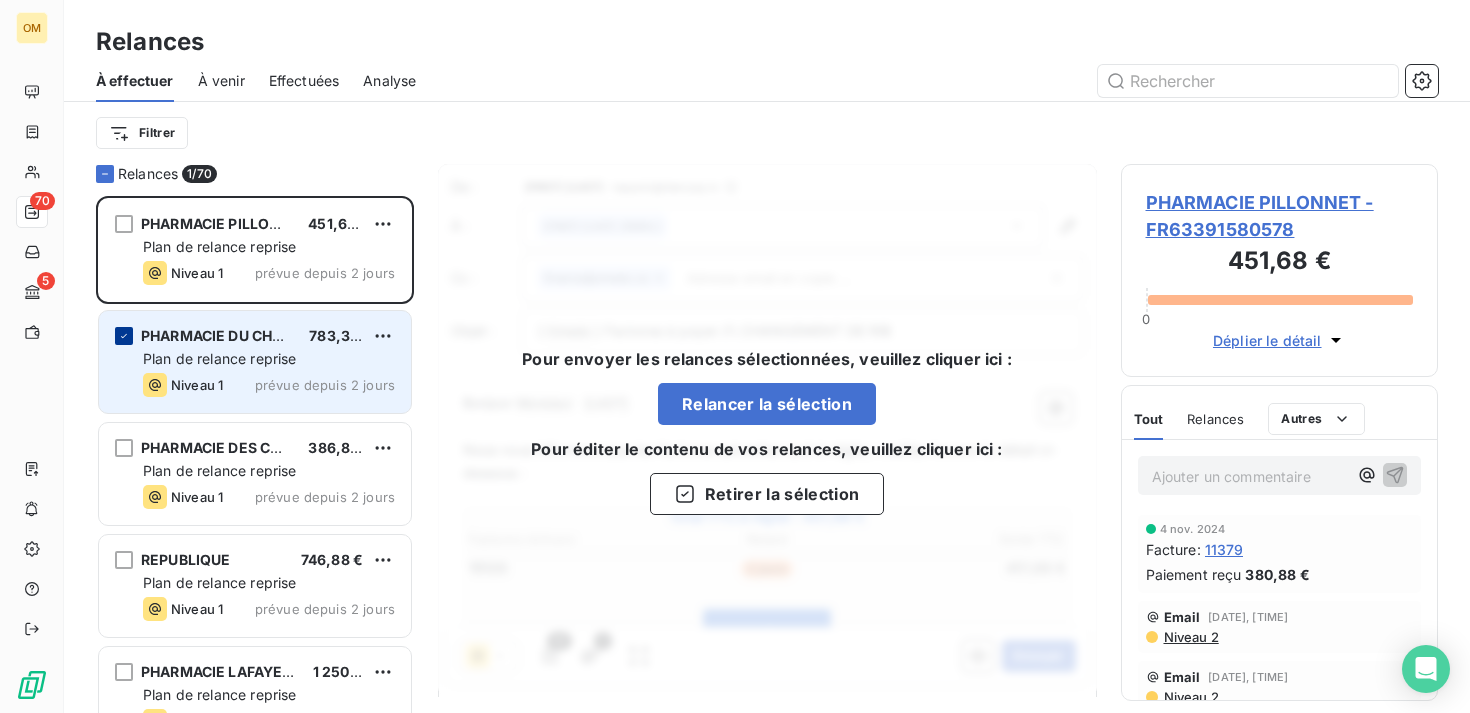 click 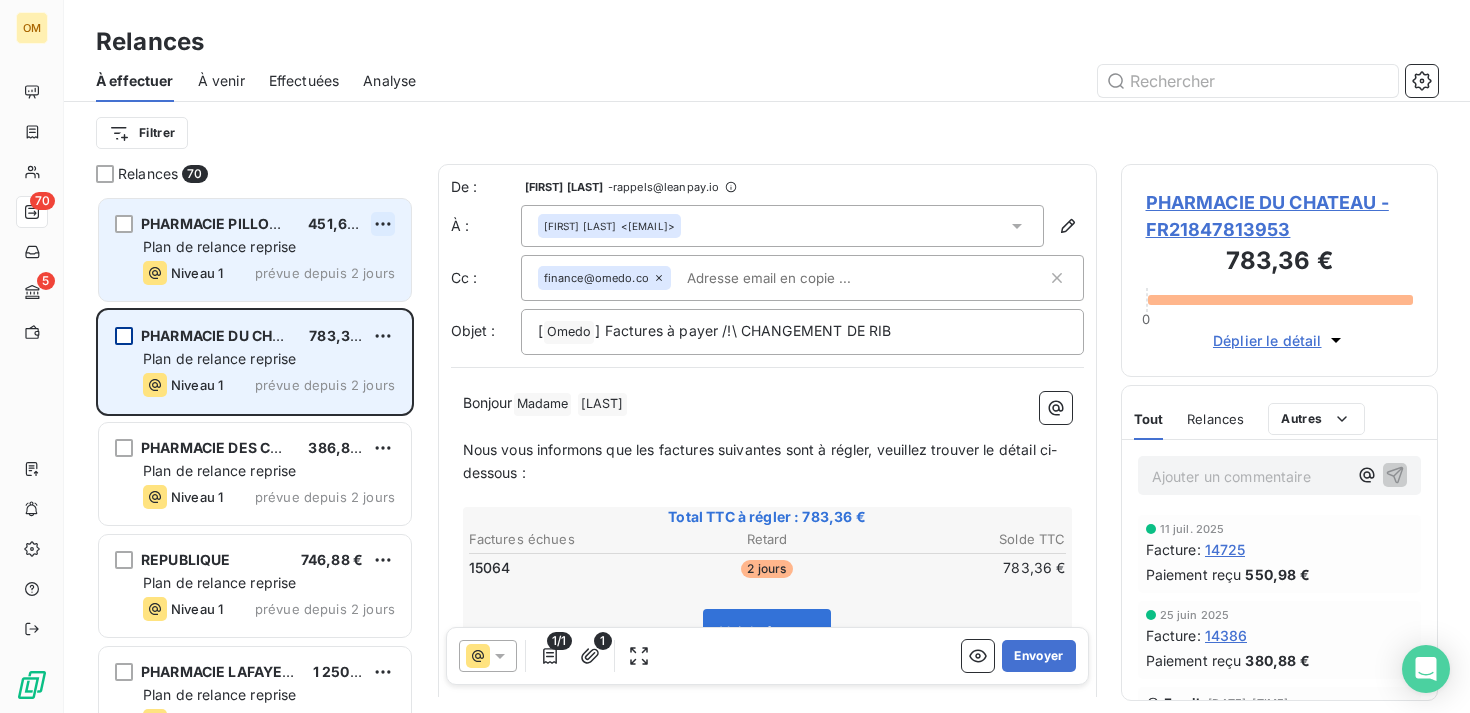 click on "OM 70 5 Relances À effectuer À venir Effectuées Analyse Filtrer Relances 70 PHARMACIE PILLONNET 451,68 € Plan de relance reprise Niveau 1 prévue depuis 2 jours PHARMACIE DU CHATEAU 783,36 € Plan de relance reprise Niveau 1 prévue depuis 2 jours PHARMACIE DES CHENES 386,88 € Plan de relance reprise Niveau 1 prévue depuis 2 jours REPUBLIQUE 746,88 € Plan de relance reprise Niveau 1 prévue depuis 2 jours PHARMACIE LAFAYETTE BARBES 1 250,64 € Plan de relance reprise Niveau 1 prévue depuis 2 jours PHARMACIE TRAN SENG-TANSERI 1 709,64 € Plan de relance reprise Niveau 1 prévue depuis 2 jours De : Kelly Bensimon - rappels@leanpay.io À : Stephanie Mlynarski <[EMAIL]> Cc : finance@omedo.co Objet : [ Omedo  ] Factures à payer /!\ CHANGEMENT DE RIB Bonjour   Madame   Mlynarski     Nous vous informons que les factures suivantes sont à régler, veuillez trouver le détail ci-dessous :   Total TTC à régler :   783,36 € Retard" at bounding box center (735, 356) 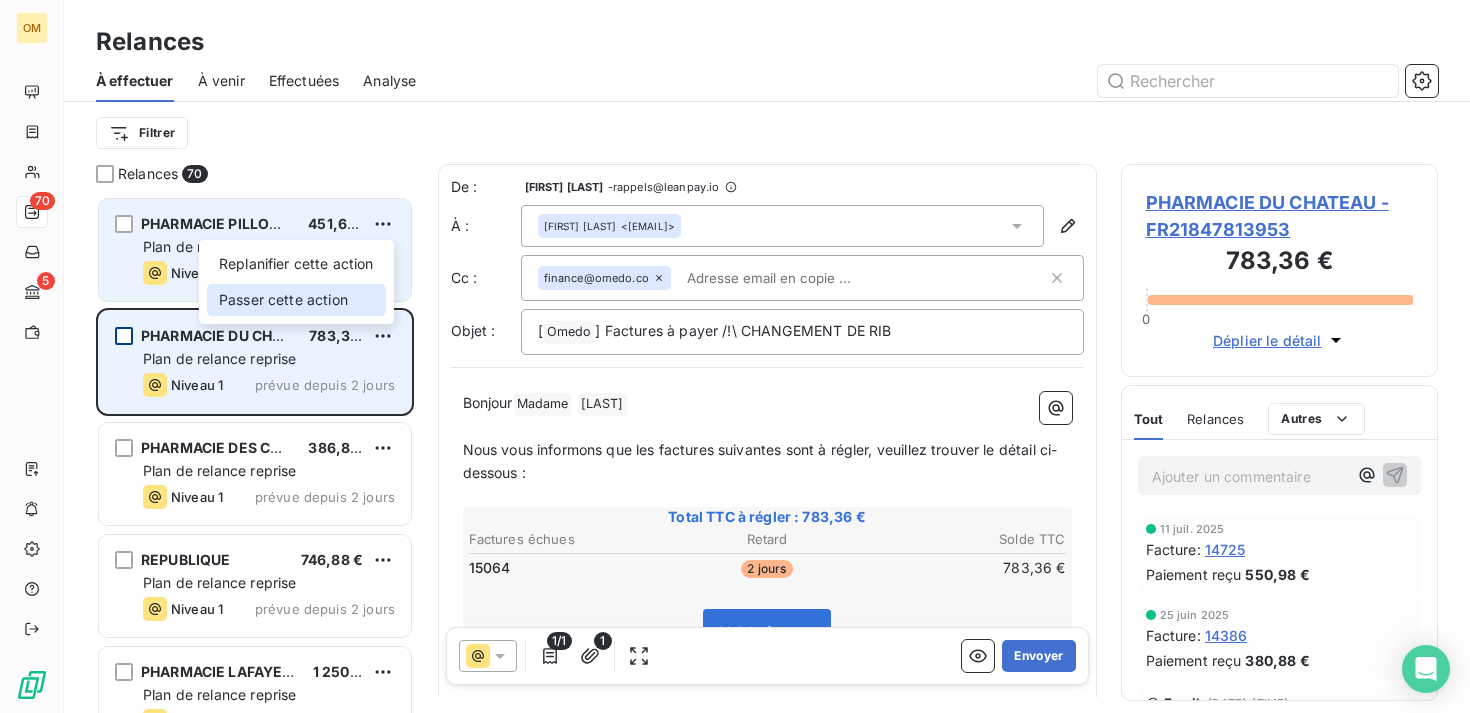 click on "Passer cette action" at bounding box center (296, 300) 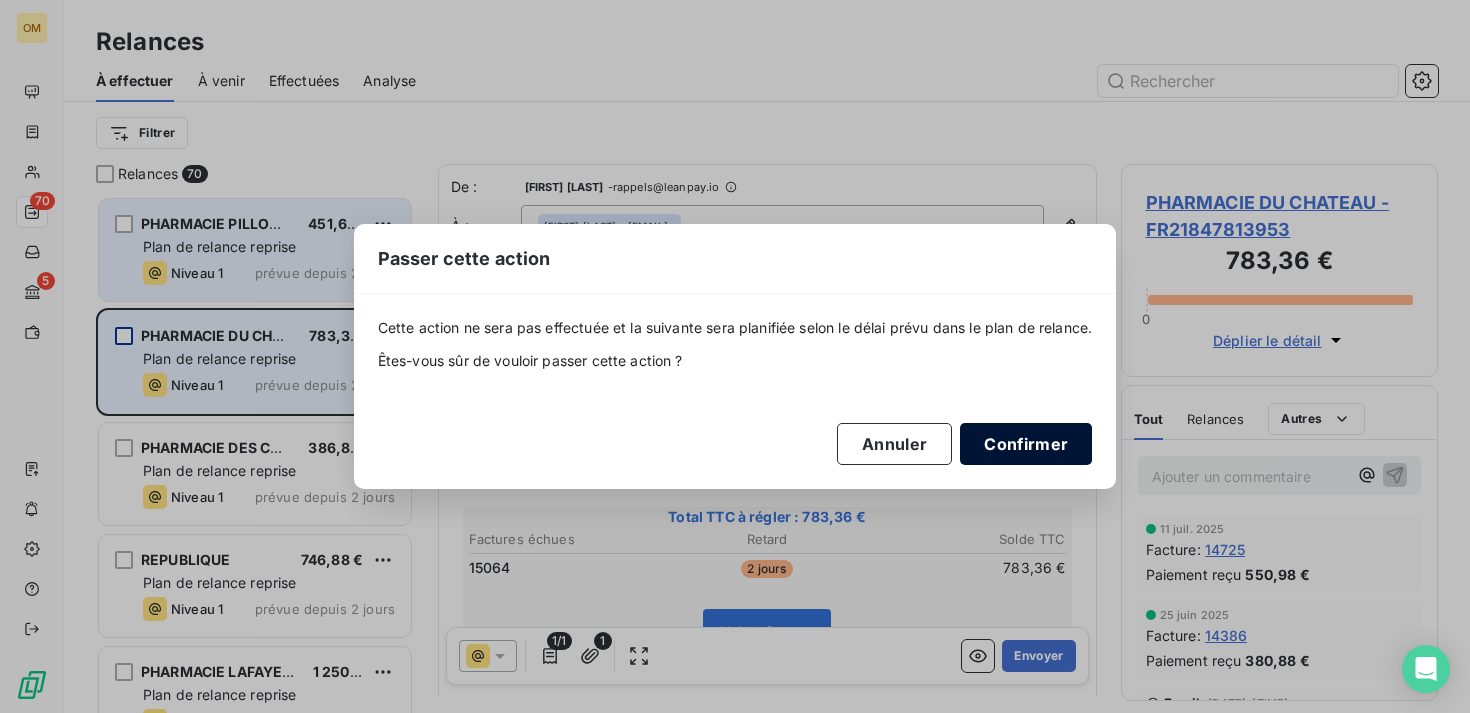 click on "Confirmer" at bounding box center (1026, 444) 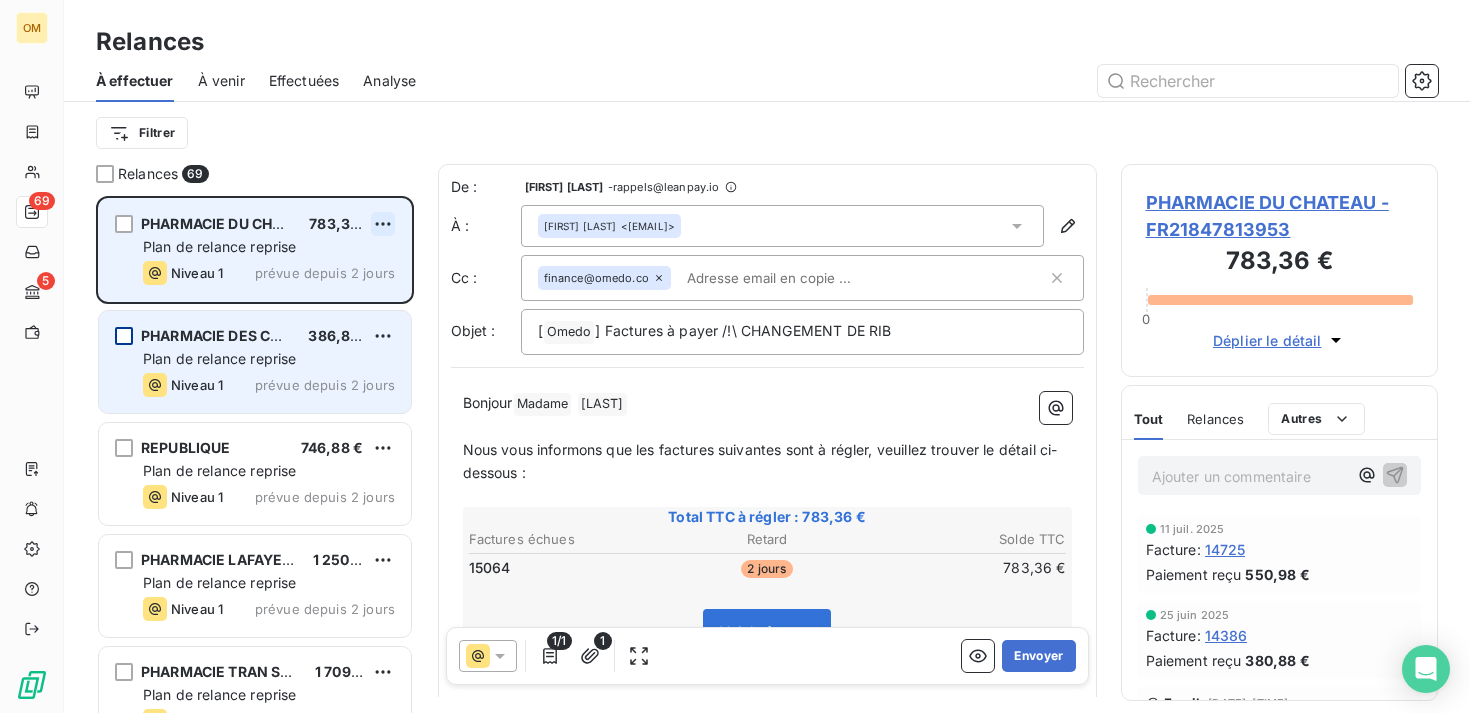 click on "OM 69 5 Relances À effectuer À venir Effectuées Analyse Filtrer Relances 69 PHARMACIE DU CHATEAU 783,36 € Plan de relance reprise Niveau 1 prévue depuis 2 jours PHARMACIE DES CHENES 386,88 € Plan de relance reprise Niveau 1 prévue depuis 2 jours REPUBLIQUE 746,88 € Plan de relance reprise Niveau 1 prévue depuis 2 jours PHARMACIE LAFAYETTE BARBES 1 250,64 € Plan de relance reprise Niveau 1 prévue depuis 2 jours PHARMACIE TRAN SENG-TANSERI 1 709,64 € Plan de relance reprise Niveau 1 prévue depuis 2 jours PHARMACIE ALIK 906,36 € Plan de relance reprise Niveau 1 prévue depuis 2 jours De : [FIRST] [LAST] -  rappels@leanpay.io À : [FIRST] [LAST]   [EMAIL] Cc : finance@omedo.co Objet : [ Omedo ﻿ ] Factures à payer /!\ CHANGEMENT DE RIB Bonjour  Madame ﻿   [LAST] ﻿ ﻿ ﻿ Nous vous informons que les factures suivantes sont à régler, veuillez trouver le détail ci-dessous : ﻿ Total TTC à régler :   783,36 € Retard" at bounding box center [735, 356] 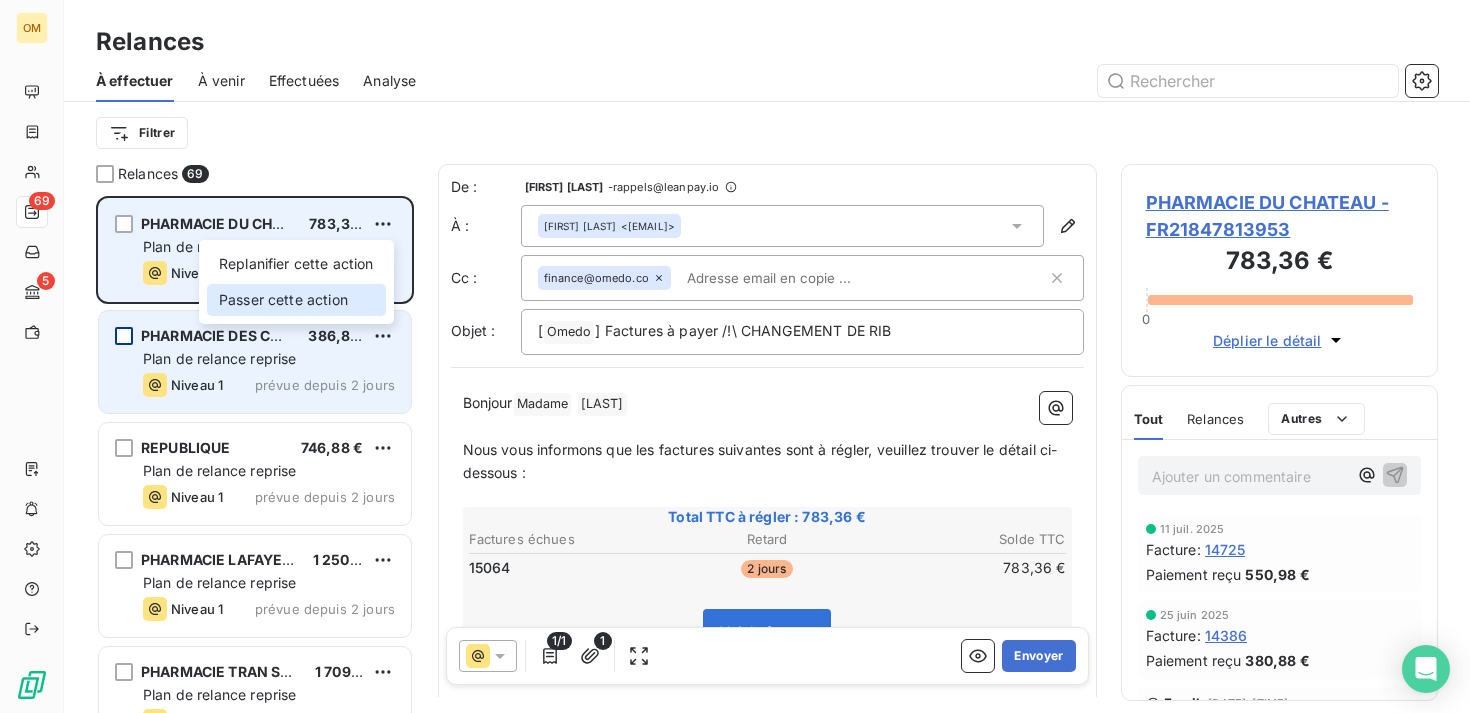 click on "Passer cette action" at bounding box center [296, 300] 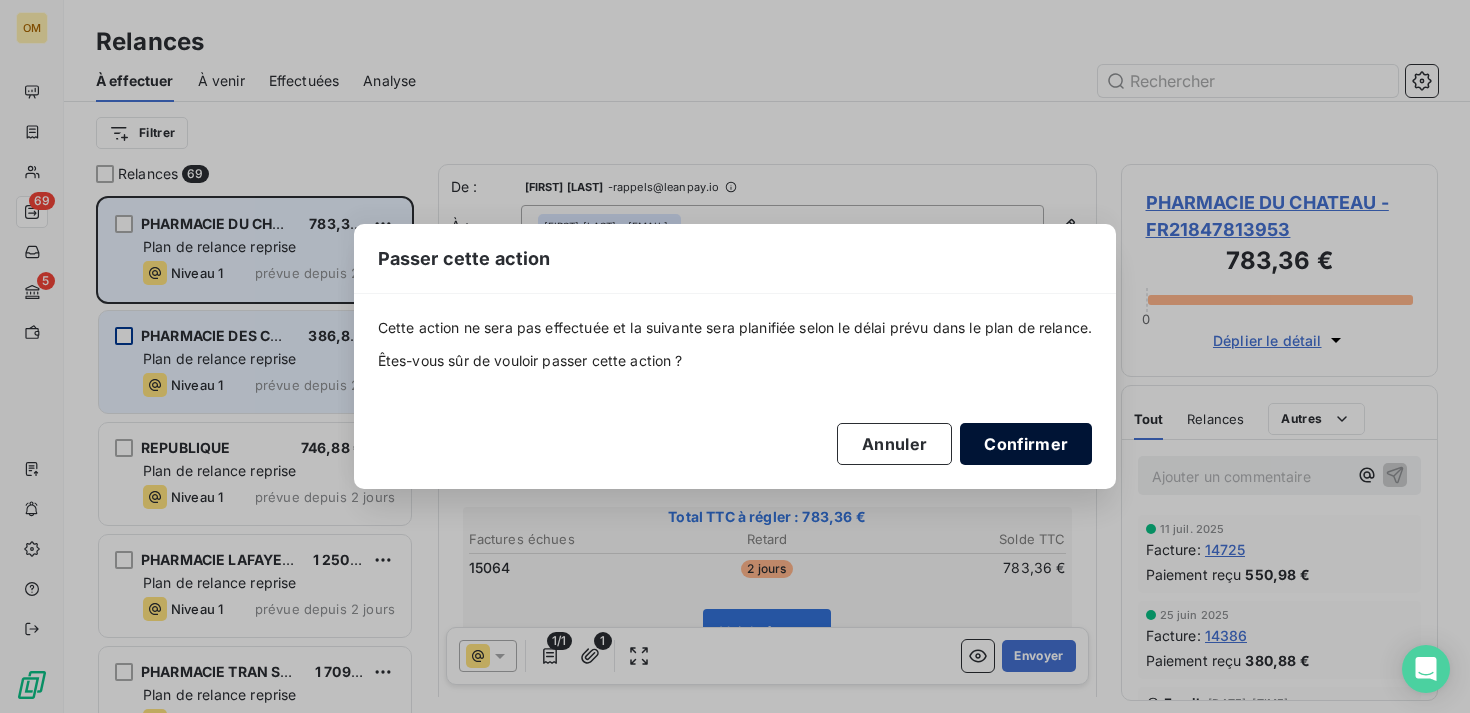 click on "Confirmer" at bounding box center [1026, 444] 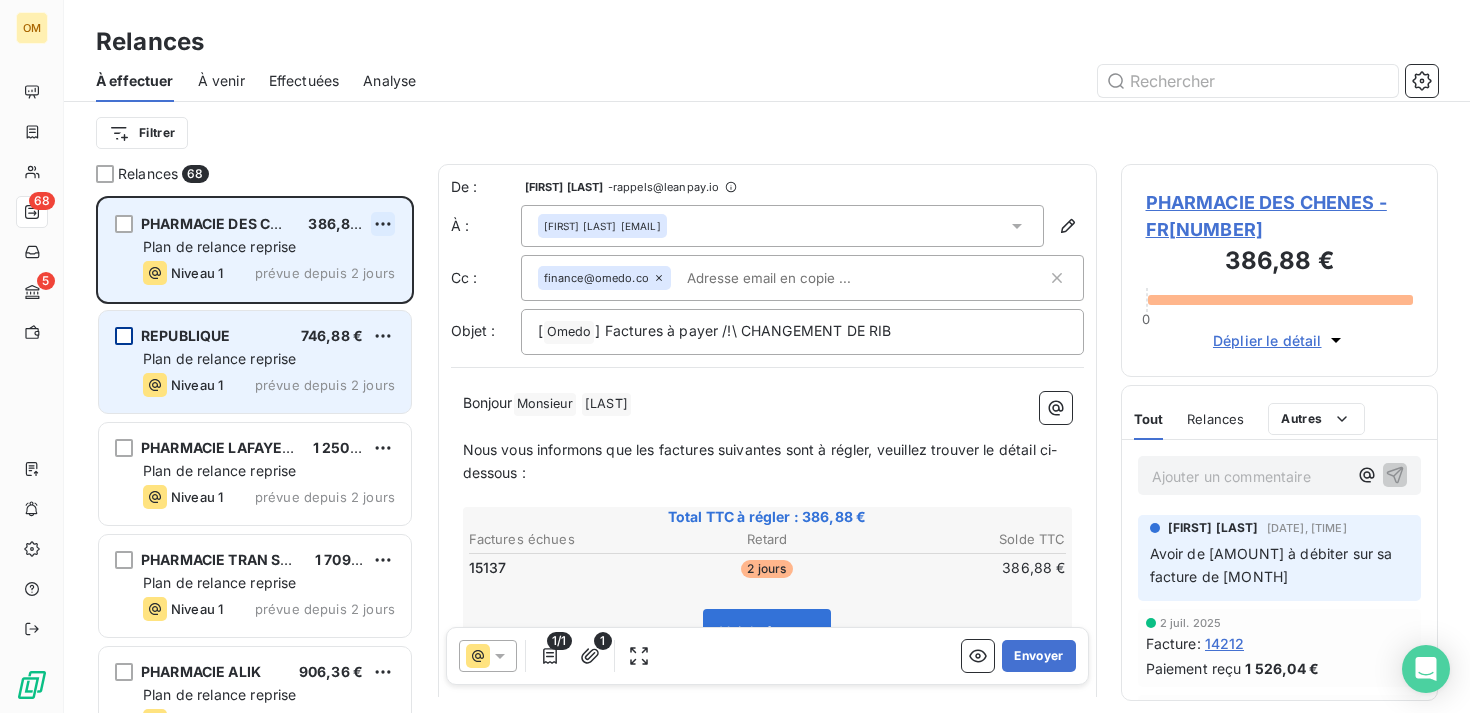 click on "OM 68 5 Relances À effectuer À venir Effectuées Analyse Filtrer Relances 68 PHARMACIE DES CHENES 386,88 € Plan de relance reprise Niveau 1 prévue depuis 2 jours REPUBLIQUE 746,88 € Plan de relance reprise Niveau 1 prévue depuis 2 jours PHARMACIE LAFAYETTE BARBES 1 250,64 € Plan de relance reprise Niveau 1 prévue depuis 2 jours PHARMACIE TRAN SENG-TANSERI 1 709,64 € Plan de relance reprise Niveau 1 prévue depuis 2 jours PHARMACIE ALIK 906,36 € Plan de relance reprise Niveau 1 prévue depuis 2 jours PHARMACIE DE LA PAIX 4 803,96 € Plan de relance reprise Niveau 1 prévue depuis 2 jours De : [FIRST] [LAST] - rappels@leanpay.io À : [NAME] <bruno.laurandin@gmail.com> Cc : finance@omedo.co Objet : [ Omedo ﻿ ] Factures à payer /!\ CHANGEMENT DE RIB Bonjour Monsieur ﻿ [LAST] ﻿ ﻿ ﻿ Nous vous informons que les factures suivantes sont à régler, veuillez trouver le détail ci-dessous : ﻿ Total TTC à régler :   386,88 € Factures échues" at bounding box center (735, 356) 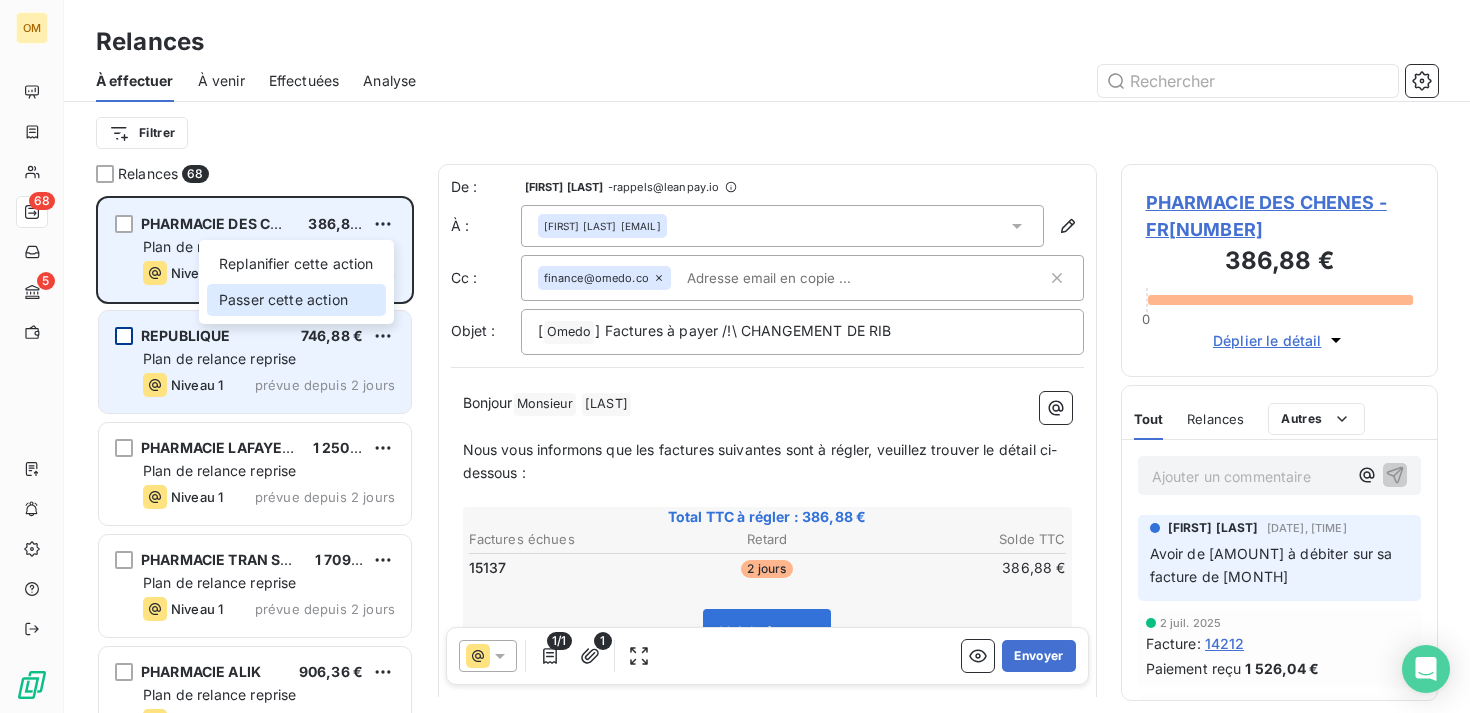 click on "Passer cette action" at bounding box center (296, 300) 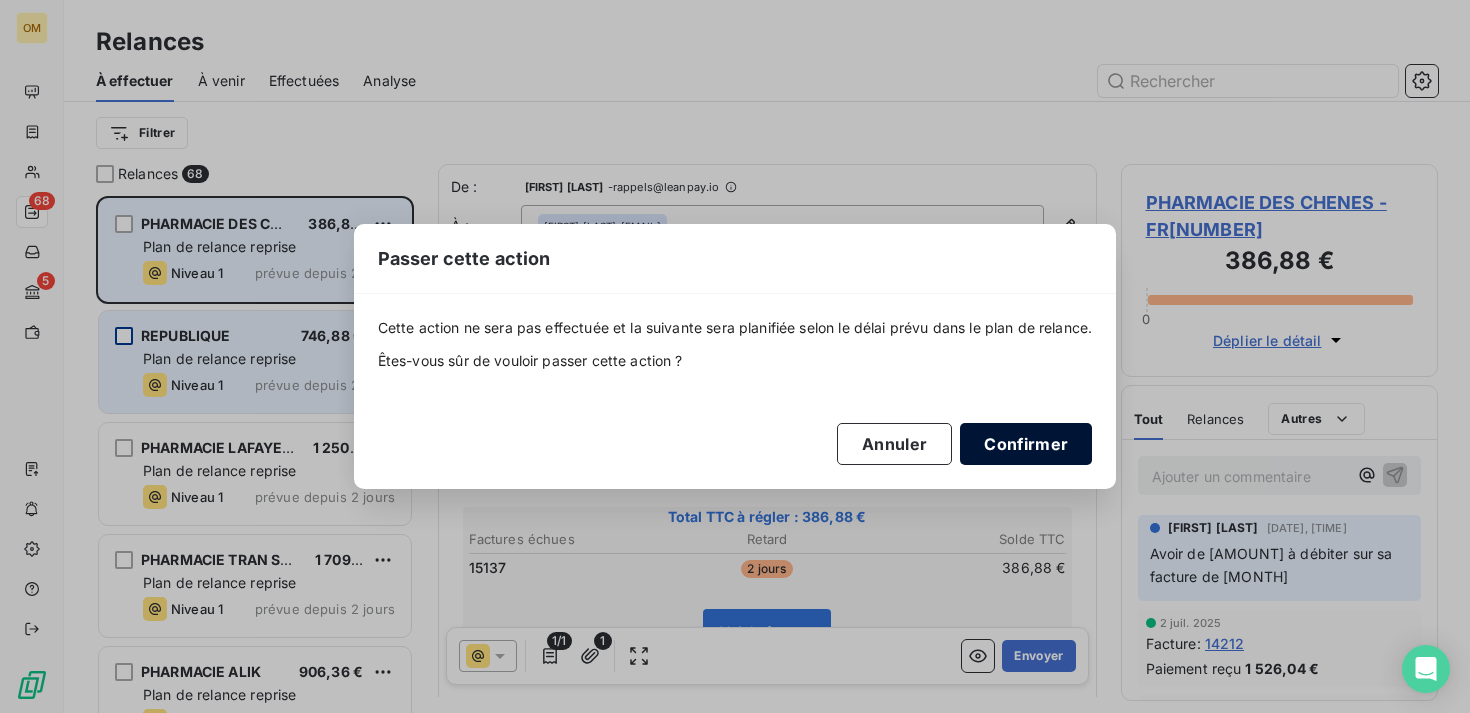 click on "Confirmer" at bounding box center (1026, 444) 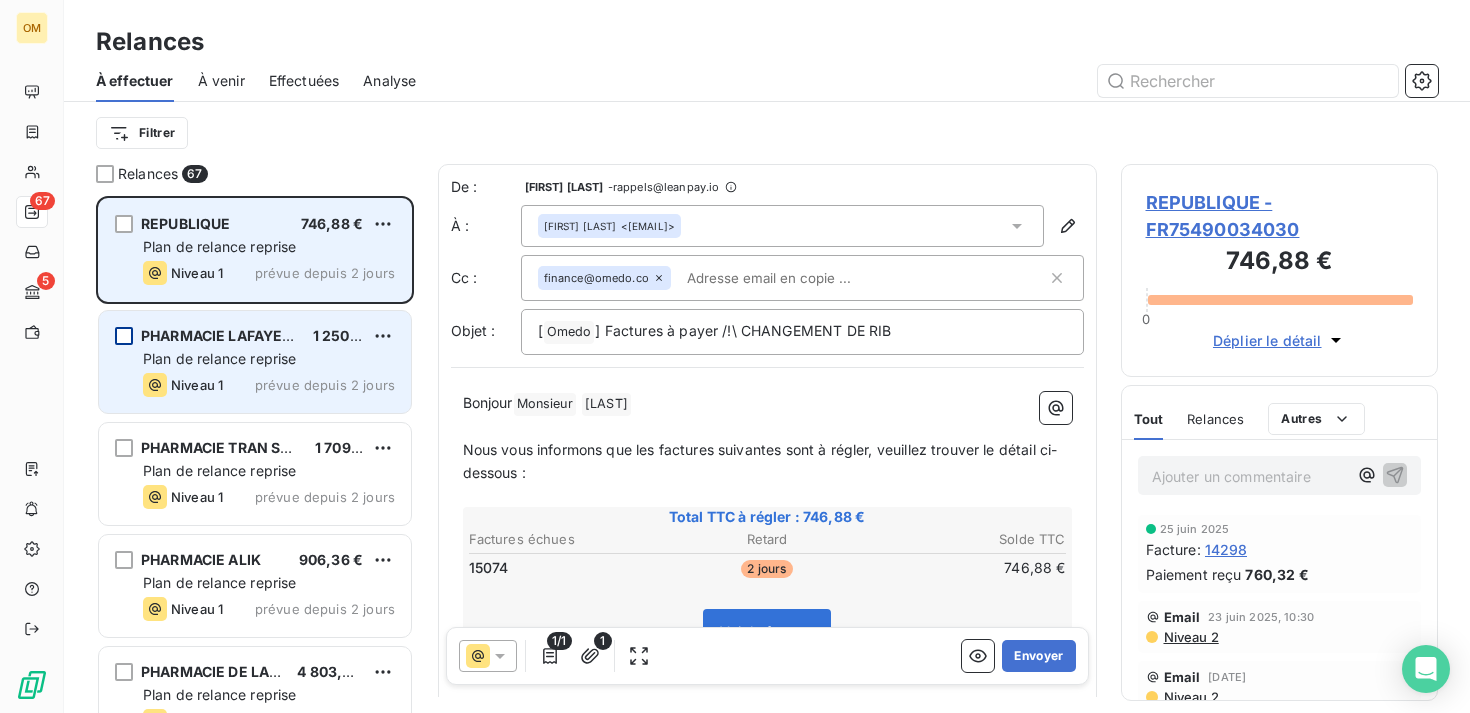 click on "REPUBLIQUE 746,88 € Plan de relance reprise Niveau 1 prévue depuis 2 jours" at bounding box center [255, 250] 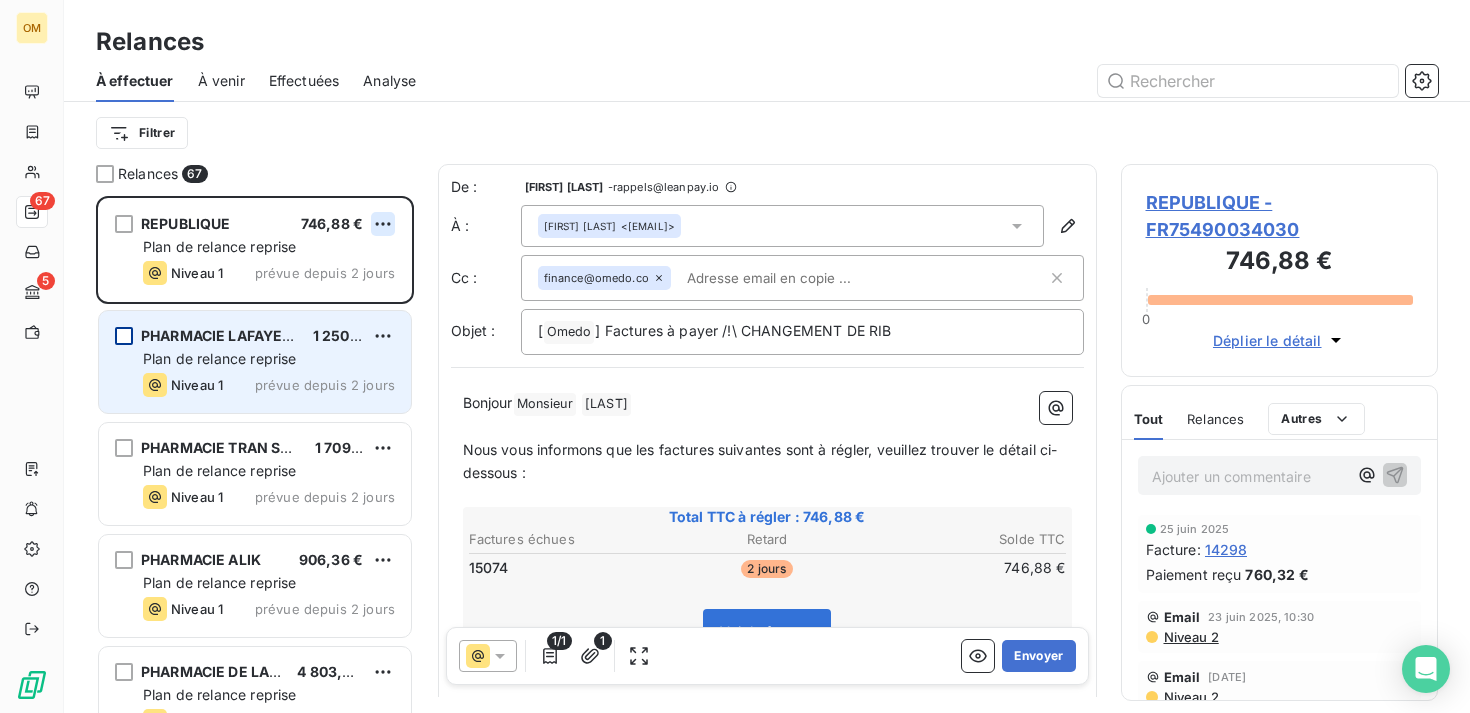 click on "OM 67 5 Relances À effectuer À venir Effectuées Analyse Filtrer Relances 67 REPUBLIQUE 746,88 € Plan de relance reprise Niveau 1 prévue depuis 2 jours PHARMACIE LAFAYETTE BARBES 1 250,64 € Plan de relance reprise Niveau 1 prévue depuis 2 jours PHARMACIE TRAN SENG-TANSERI 1 709,64 € Plan de relance reprise Niveau 1 prévue depuis 2 jours PHARMACIE ALIK 906,36 € Plan de relance reprise Niveau 1 prévue depuis 2 jours PHARMACIE DE LA PAIX 4 803,96 € Plan de relance reprise Niveau 1 prévue depuis 2 jours PHARMACIE PICPUS - BRAILLE 3 548,16 € Plan de relance reprise Niveau 1 prévue depuis 2 jours De : [FIRST] [LAST] -  rappels@leanpay.io À : [FIRST] [LAST]   [EMAIL] Cc : finance@omedo.co Objet : [ Omedo ﻿ ] Factures à payer /!\ CHANGEMENT DE RIB Bonjour  Monsieur ﻿   [LAST] ﻿ ﻿ ﻿ Nous vous informons que les factures suivantes sont à régler, veuillez trouver le détail ci-dessous : ﻿ Total TTC à régler :   746,88 € Retard" at bounding box center (735, 356) 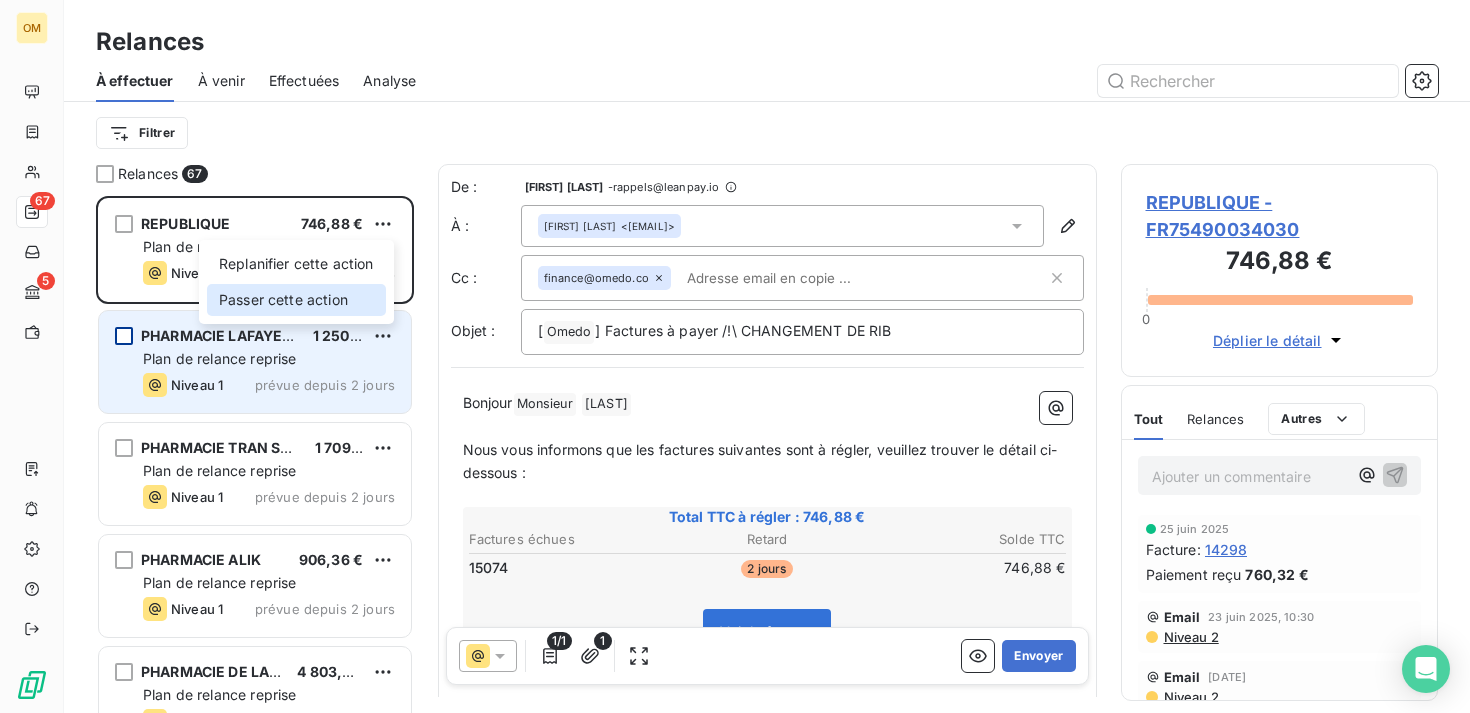 click on "Passer cette action" at bounding box center (296, 300) 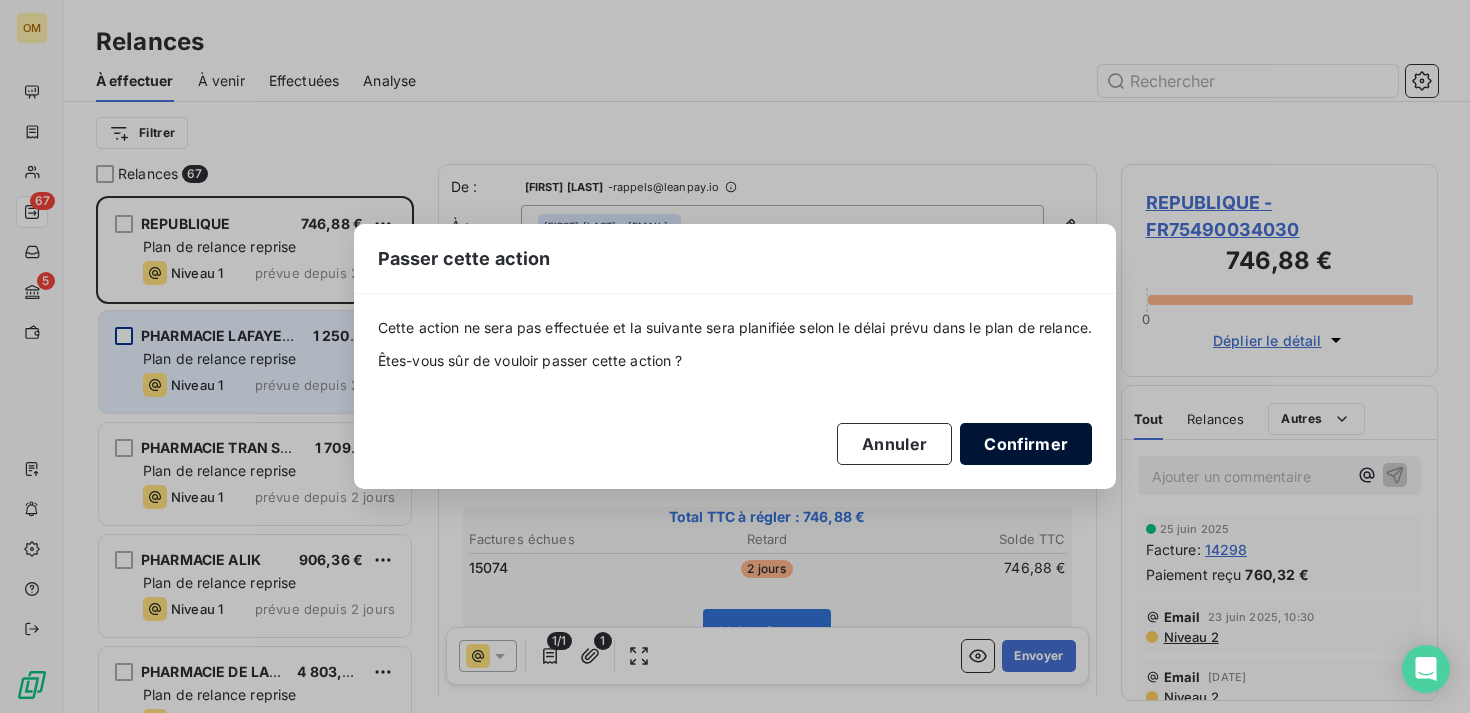 click on "Confirmer" at bounding box center (1026, 444) 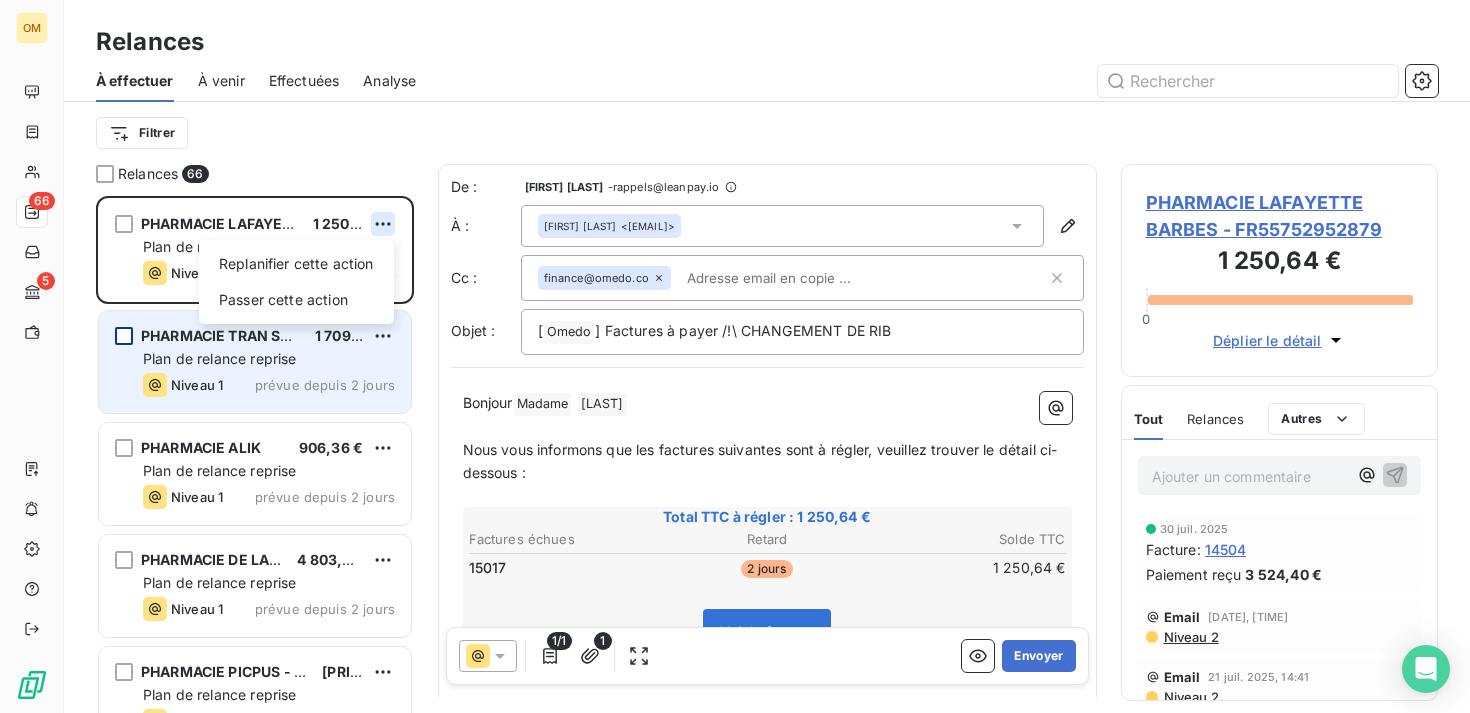 click on "OM 66 5 Relances À effectuer À venir Effectuées Analyse Filtrer Relances 66 PHARMACIE LAFAYETTE BARBES [PRICE] Replanifier cette action Passer cette action Plan de relance reprise Niveau 1 prévue depuis 2 jours PHARMACIE TRAN SENG-TANSERI [PRICE] Plan de relance reprise Niveau 1 prévue depuis 2 jours PHARMACIE ALIK [PRICE] Plan de relance reprise Niveau 1 prévue depuis 2 jours PHARMACIE DE LA PAIX [PRICE] Plan de relance reprise Niveau 1 prévue depuis 2 jours PHARMACIE PICPUS - BRAILLE [PRICE] Plan de relance reprise Niveau 1 prévue depuis 2 jours PHARMACIE DE LA MUETTE [PRICE] Plan de relance reprise Niveau 1 prévue depuis 2 jours De : Kelly Bensimon -  rappels@leanpay.io À : Gabriela Ott   [EMAIL] Cc : finance@omedo.co Objet : [ Omedo ﻿ ] Factures à payer /!\ CHANGEMENT DE RIB Bonjour  Madame ﻿   Ott ﻿ ﻿ ﻿ Nous vous informons que les factures suivantes sont à régler, veuillez trouver le détail ci-dessous : ﻿" at bounding box center (735, 356) 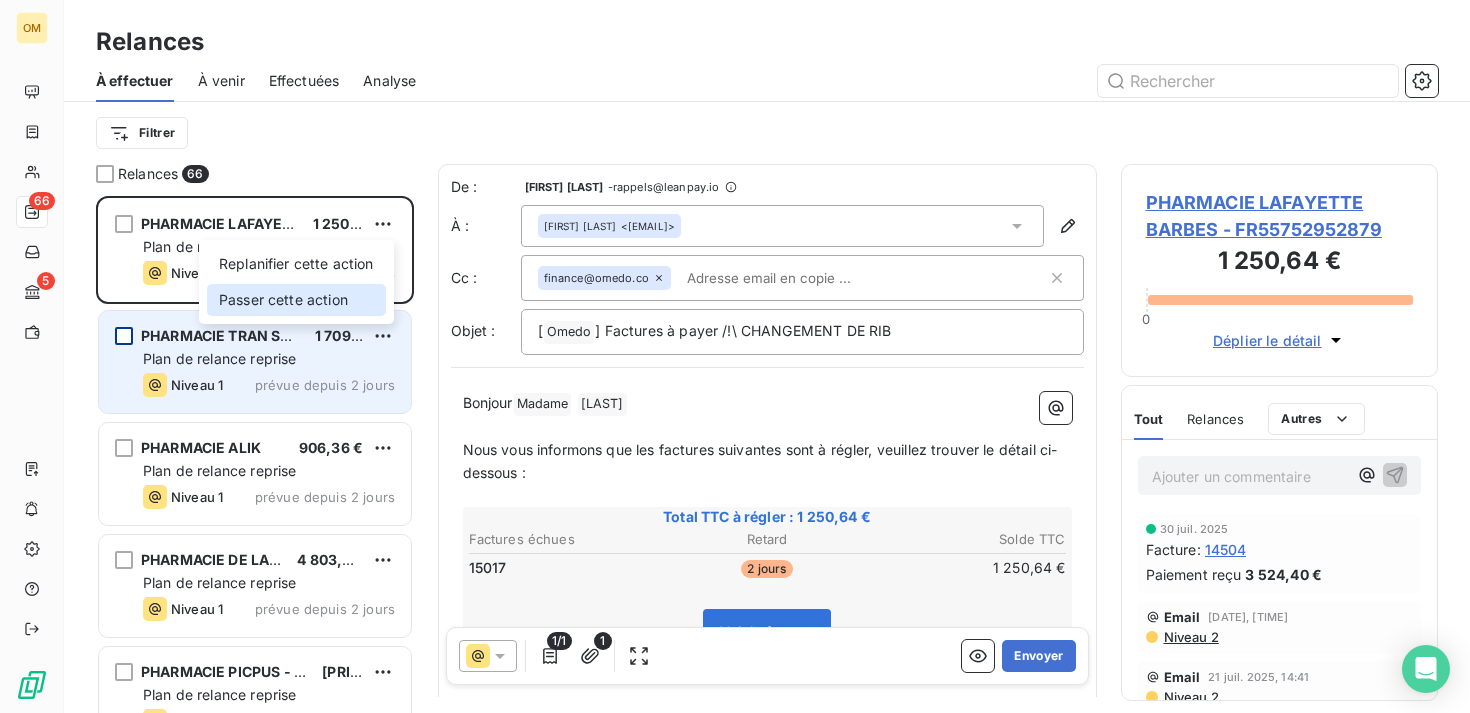 click on "Passer cette action" at bounding box center (296, 300) 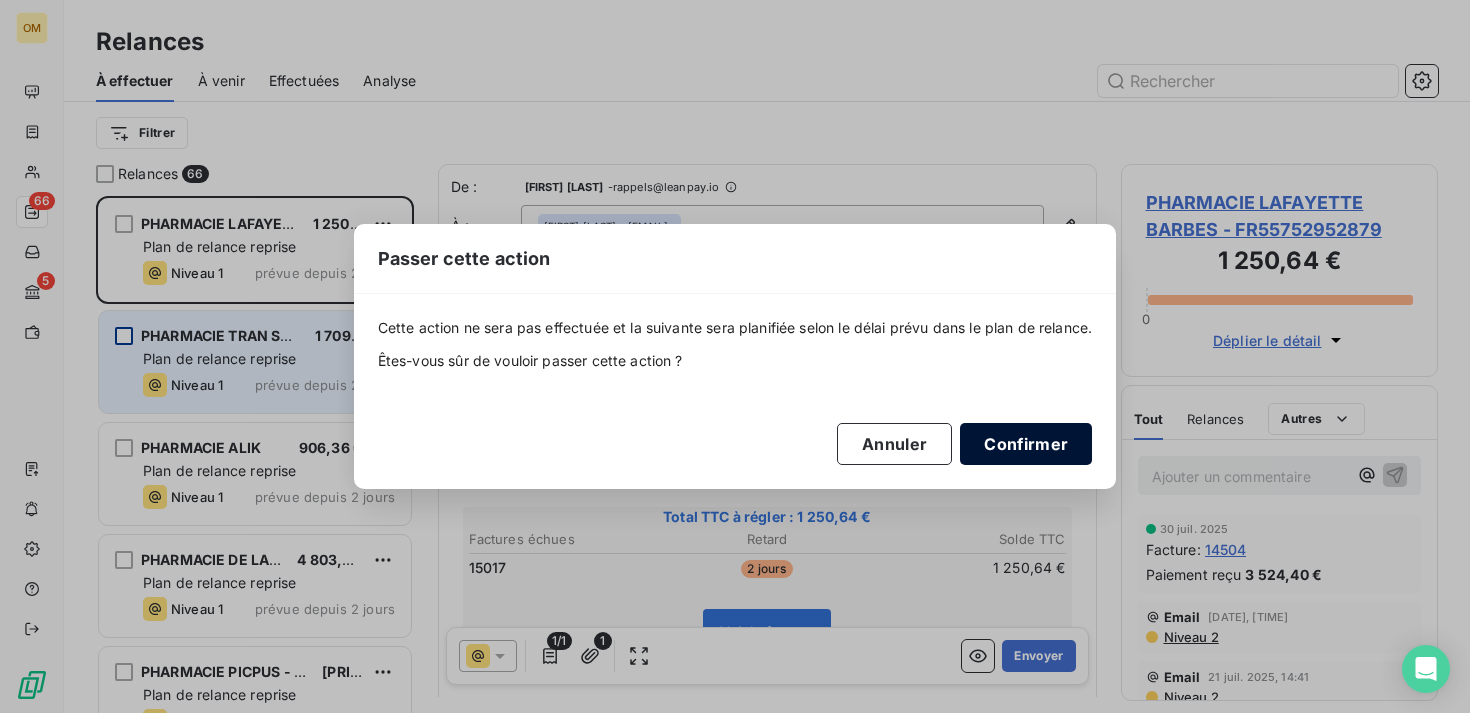 click on "Confirmer" at bounding box center (1026, 444) 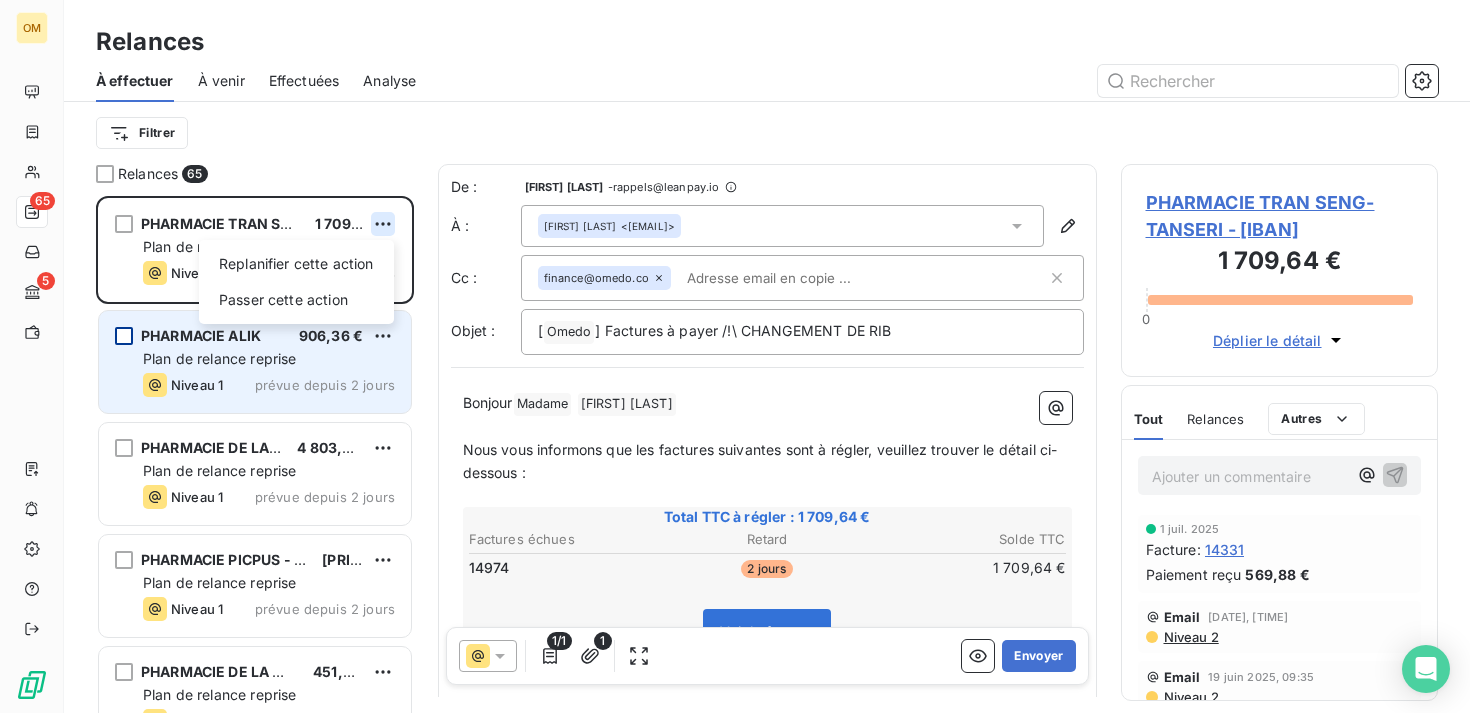 click on "OM 65 5 Relances À effectuer À venir Effectuées Analyse Filtrer Relances 65 PHARMACIE TRAN SENG-TANSERI 1 709,64 € Replanifier cette action Passer cette action Plan de relance reprise Niveau 1 prévue depuis 2 jours PHARMACIE ALIK 906,36 € Plan de relance reprise Niveau 1 prévue depuis 2 jours PHARMACIE DE LA PAIX 4 803,96 € Plan de relance reprise Niveau 1 prévue depuis 2 jours PHARMACIE PICPUS - BRAILLE 3 548,16 € Plan de relance reprise Niveau 1 prévue depuis 2 jours PHARMACIE DE LA MUETTE 451,68 € Plan de relance reprise Niveau 1 prévue depuis 2 jours PHARMACIE SEING 350,88 € Plan de relance reprise Niveau 1 prévue depuis 2 jours De : [FIRST] [LAST] -  rappels@leanpay.io À : [FIRST] [LAST]    [EMAIL] Cc : finance@omedo.co Objet : [ Omedo ﻿ ] Factures à payer /!\ CHANGEMENT DE RIB Bonjour  Madame ﻿   [LAST] ﻿ ﻿ ﻿ Nous vous informons que les factures suivantes sont à régler, veuillez trouver le détail ci-dessous : ﻿   Retard" at bounding box center [735, 356] 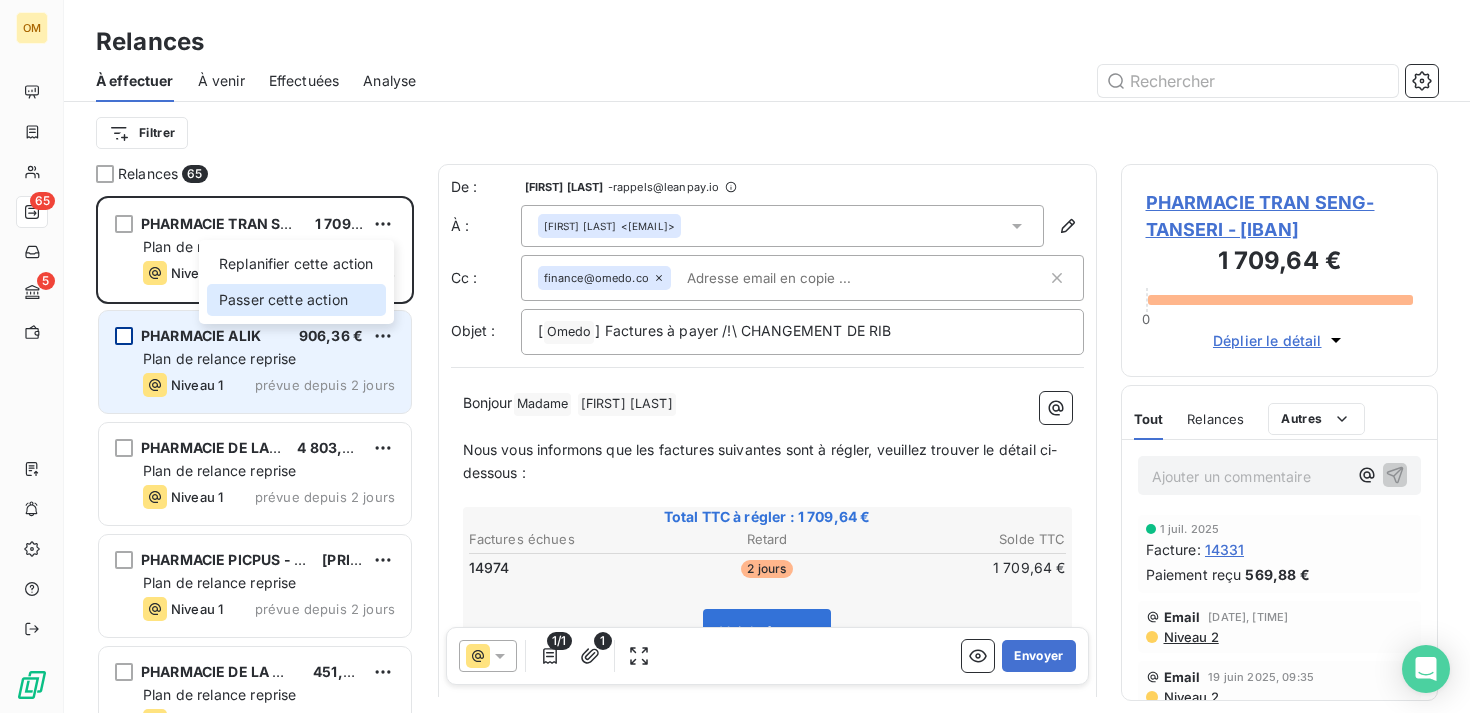 click on "Passer cette action" at bounding box center (296, 300) 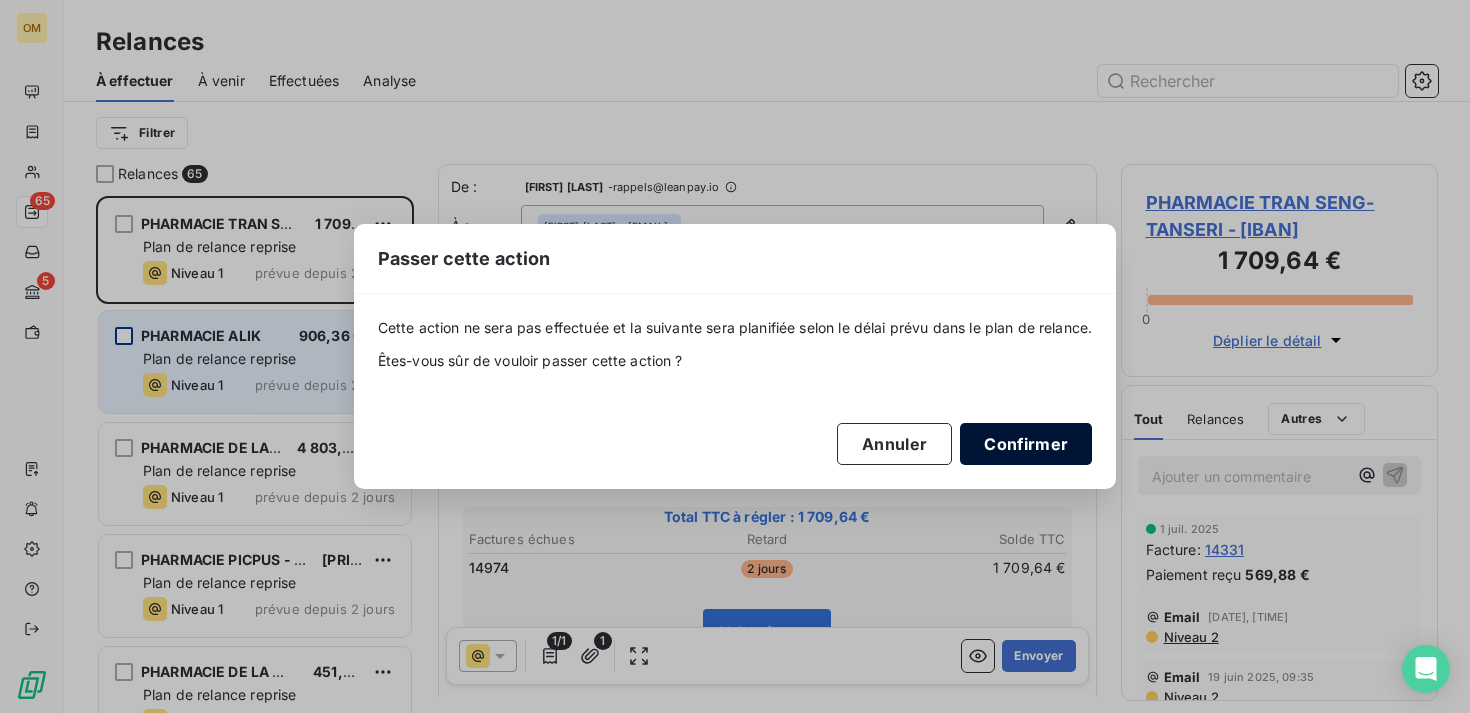 click on "Confirmer" at bounding box center (1026, 444) 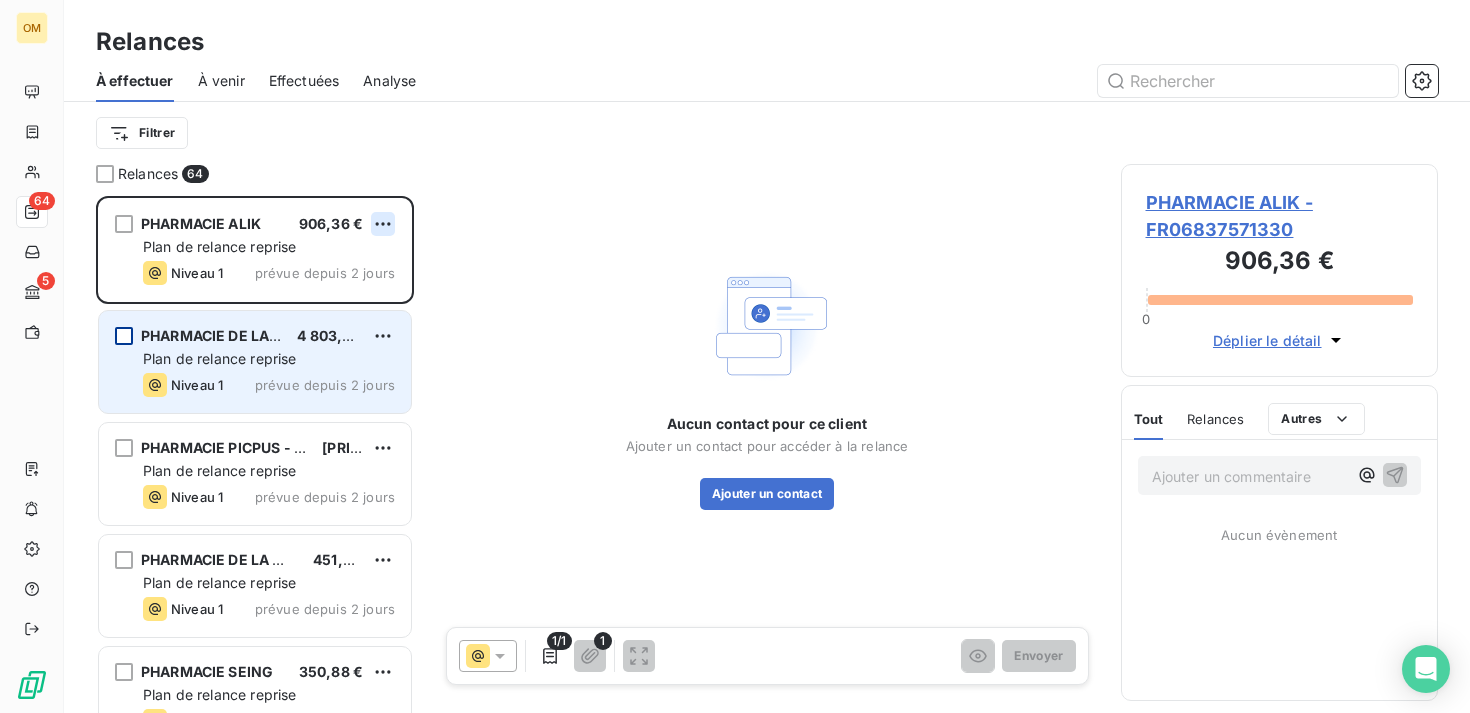 click on "OM 64 5 Relances À effectuer À venir Effectuées Analyse Filtrer Relances 64 PHARMACIE ALIK 906,36 € Plan de relance reprise Niveau 1 prévue depuis 2 jours PHARMACIE DE LA PAIX 4 803,96 € Plan de relance reprise Niveau 1 prévue depuis 2 jours PHARMACIE PICPUS - BRAILLE 3 548,16 € Plan de relance reprise Niveau 1 prévue depuis 2 jours PHARMACIE DE LA MUETTE 451,68 € Plan de relance reprise Niveau 1 prévue depuis 2 jours PHARMACIE SEING 350,88 € Plan de relance reprise Niveau 1 prévue depuis 2 jours PHARMACIE DES MEZREAUX 1 272,06 € Plan de relance reprise Niveau 1 prévue depuis 2 jours Aucun contact pour ce client Ajouter un contact pour accéder à la relance Ajouter un contact 1/1 1 Envoyer PHARMACIE ALIK - FR[SSN] 906,36 € 0 Déplier le détail Tout Relances Commentaires Portail client Tout Relances Autres Ajouter un commentaire   Aucun évènement" at bounding box center (735, 356) 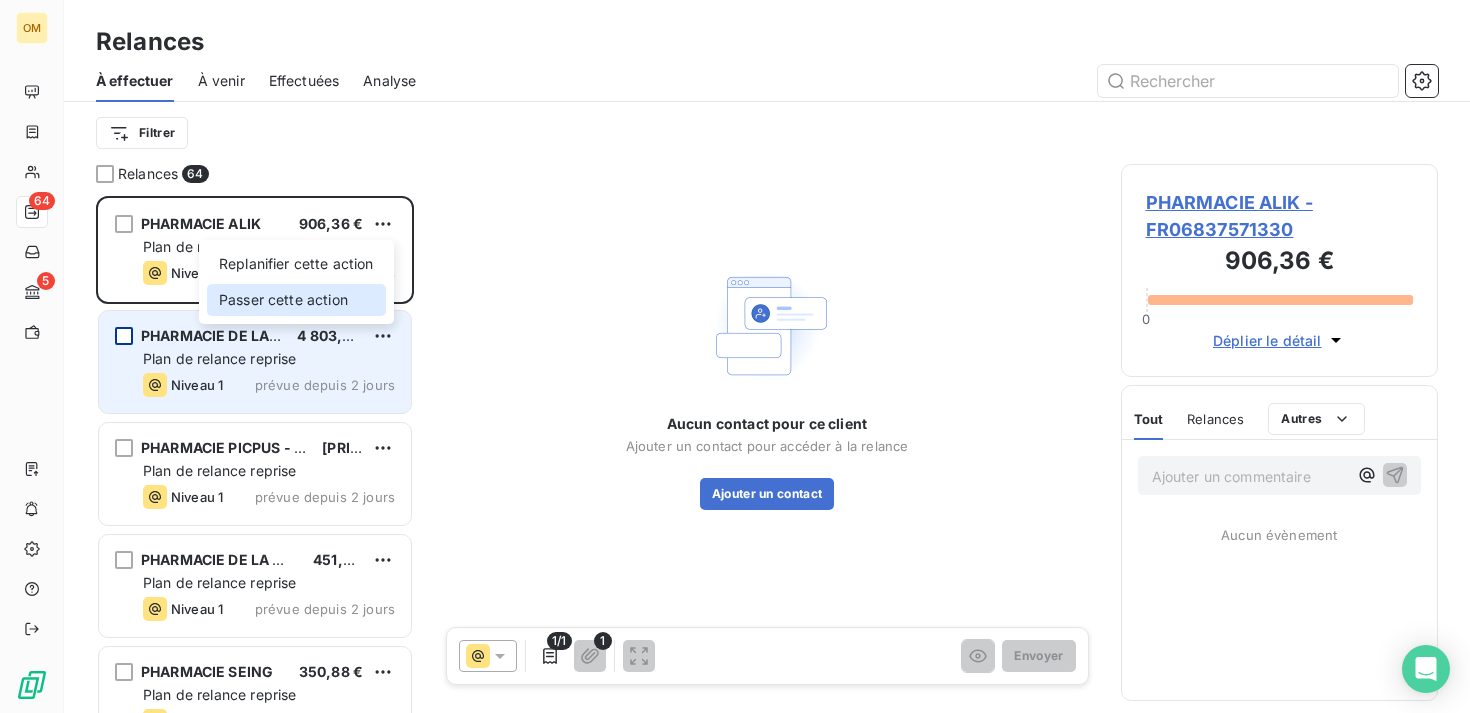 click on "Passer cette action" at bounding box center [296, 300] 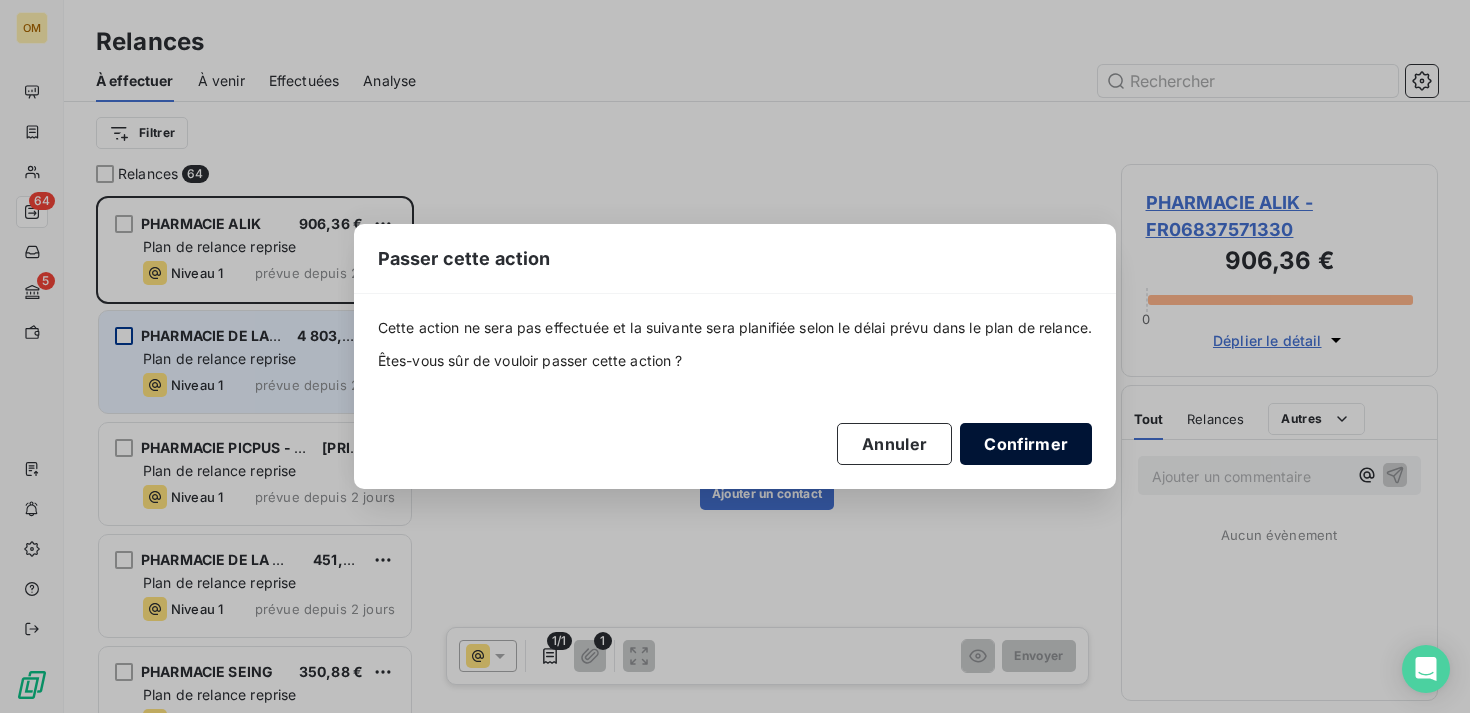 click on "Confirmer" at bounding box center (1026, 444) 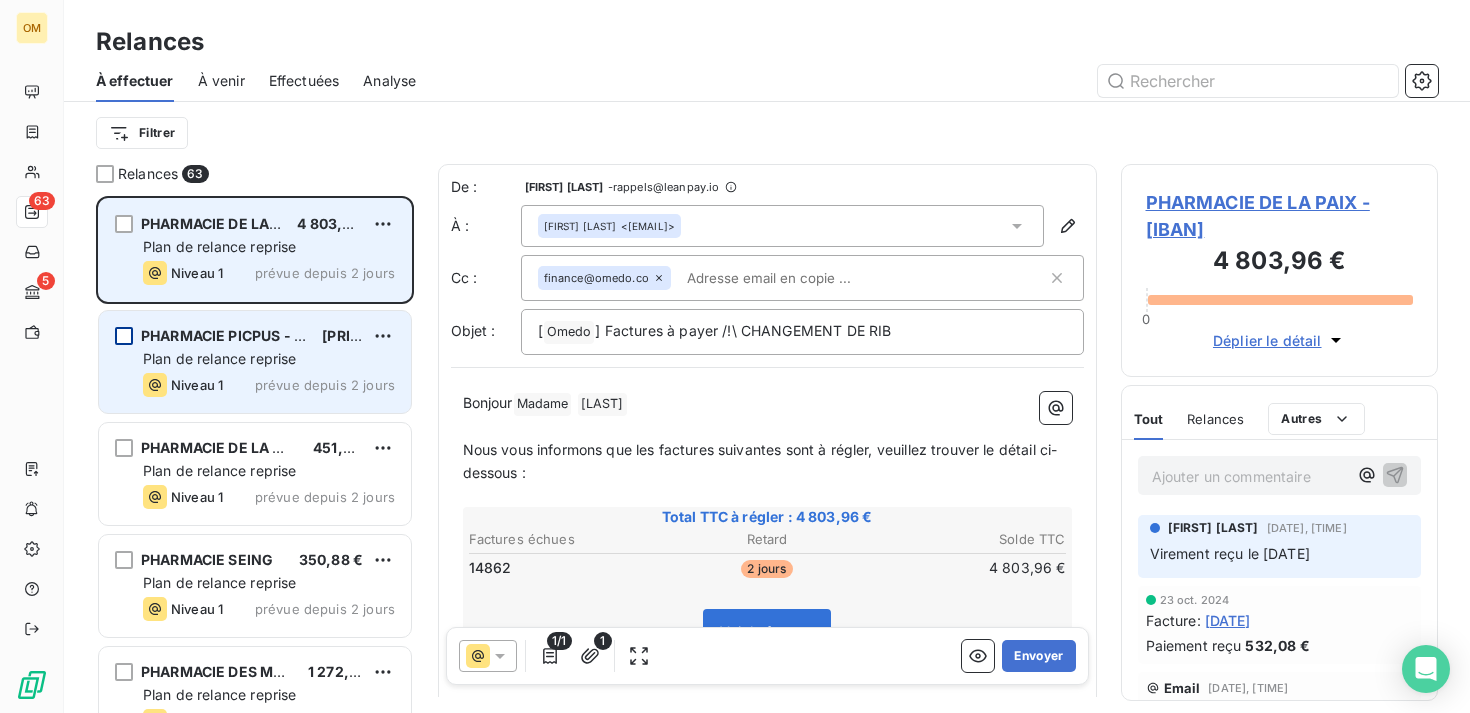 click on "PHARMACIE DE LA PAIX 4 803,96 € Plan de relance reprise Niveau 1 prévue depuis 2 jours" at bounding box center [255, 250] 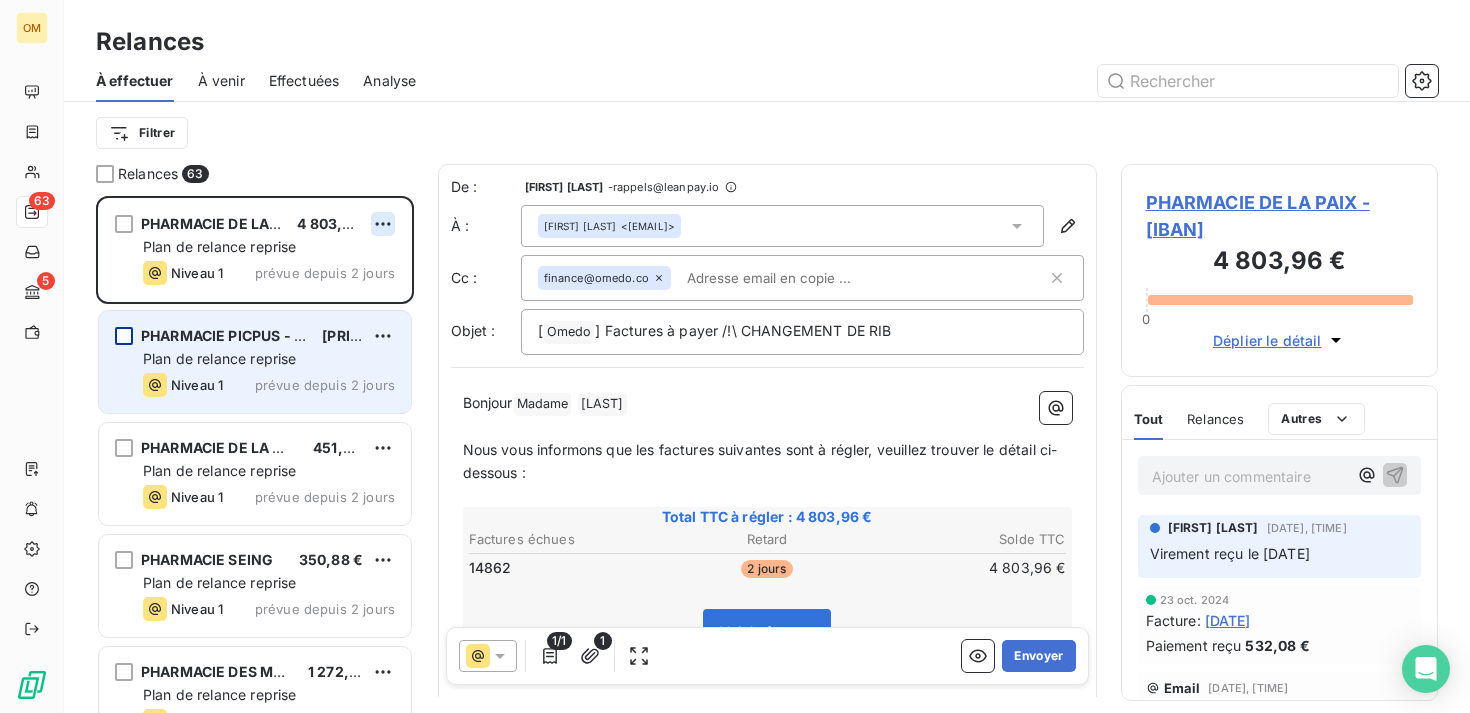 click on "OM [NUMBER] 5 Relances À effectuer À venir Effectuées Analyse Filtrer Relances [NUMBER] PHARMACIE DE LA PAIX [PRICE] Plan de relance reprise Niveau 1 prévue depuis 2 jours PHARMACIE PICPUS - BRAILLE [PRICE] Plan de relance reprise Niveau 1 prévue depuis 2 jours PHARMACIE DE LA MUETTE [PRICE] Plan de relance reprise Niveau 1 prévue depuis 2 jours PHARMACIE SEING [PRICE] Plan de relance reprise Niveau 1 prévue depuis 2 jours PHARMACIE DES MEZREAUX [PRICE] Plan de relance reprise Niveau 1 prévue depuis 2 jours PHARMACIE DES SCIENCES [PRICE] Plan de relance reprise Niveau 1 prévue depuis 2 jours De : [FIRST] [LAST] - rappels@leanpay.io À : [FIRST] [LAST]   <[EMAIL]> Cc : finance@omedo.co Objet : [ Omedo ﻿ ] Factures à payer /!\ CHANGEMENT DE RIB Bonjour  Madame ﻿   [LAST] ﻿ ﻿ ﻿ Nous vous informons que les factures suivantes sont à régler, veuillez trouver le détail ci-dessous : ﻿ Total TTC à régler :   [PRICE] Retard [NUMBER]" at bounding box center (735, 356) 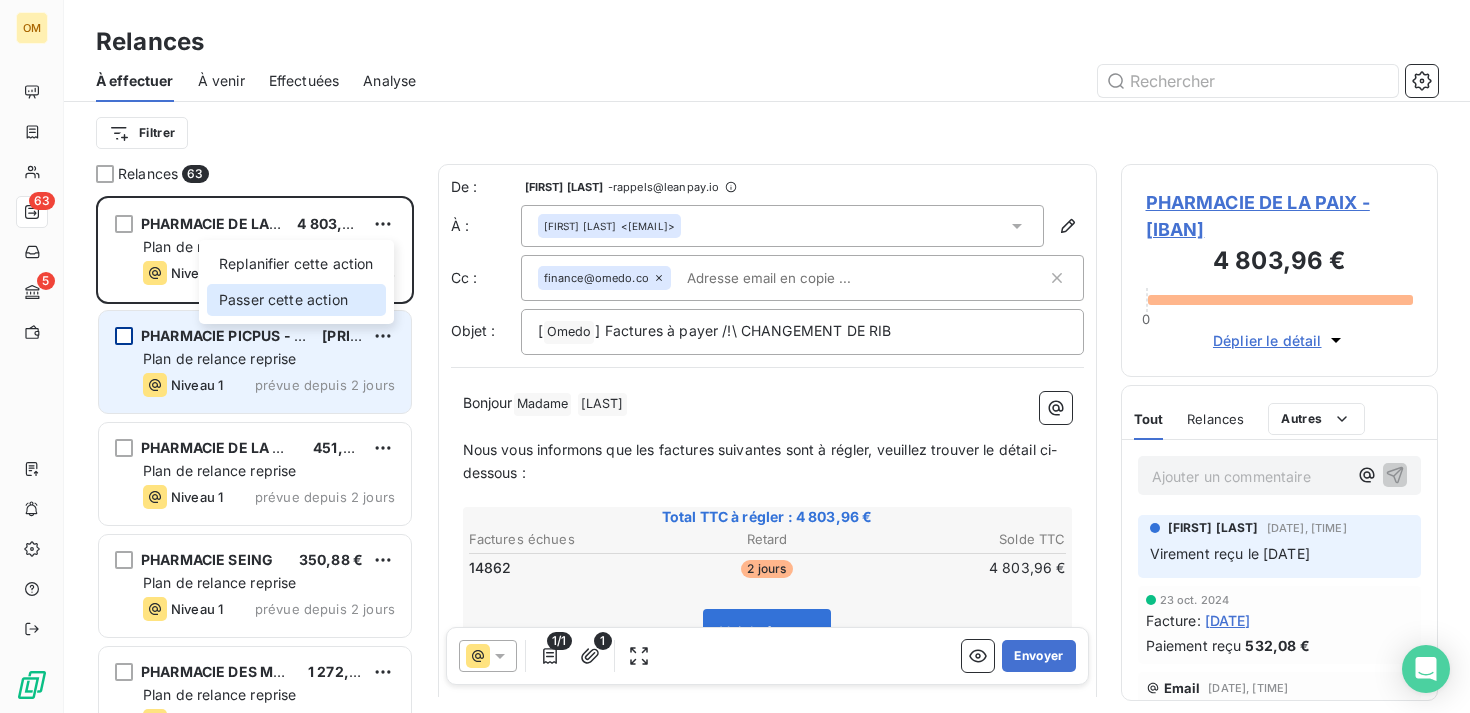 click on "Passer cette action" at bounding box center [296, 300] 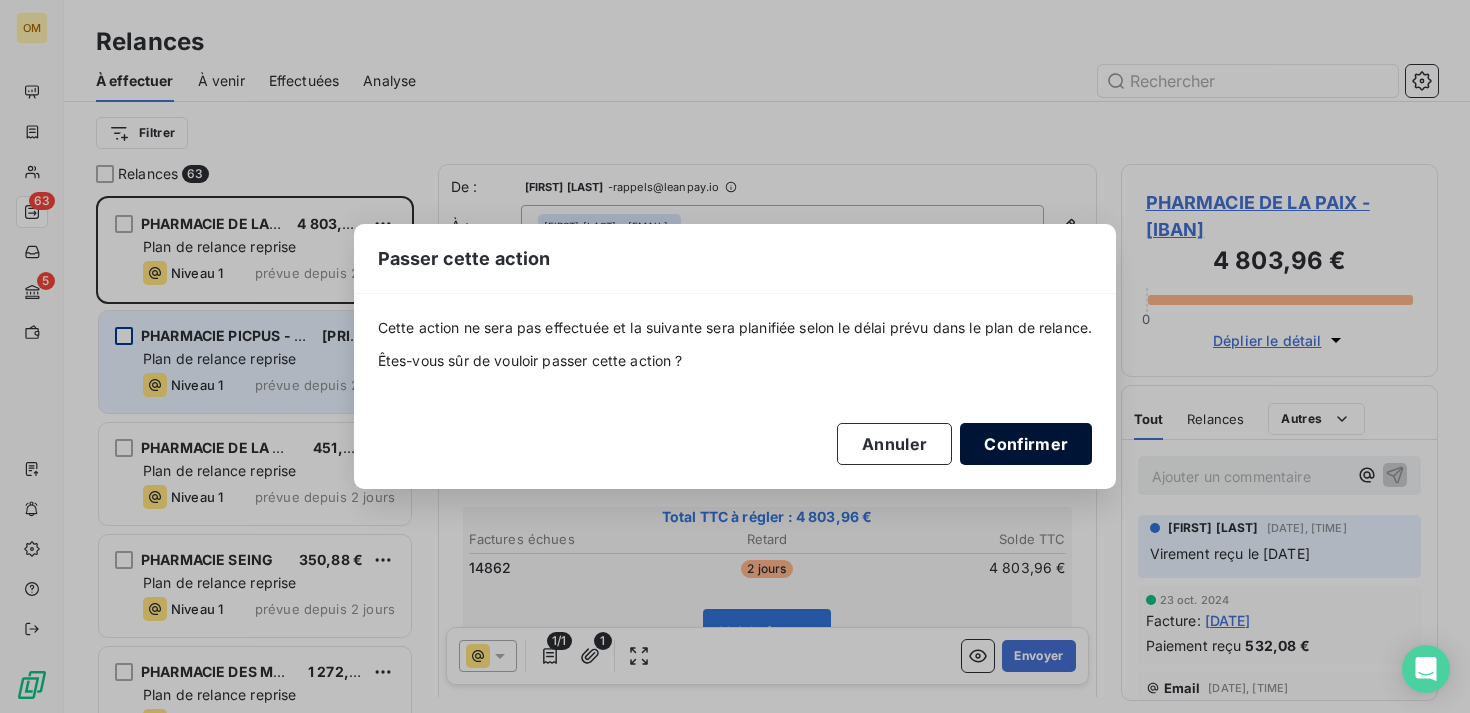 click on "Confirmer" at bounding box center [1026, 444] 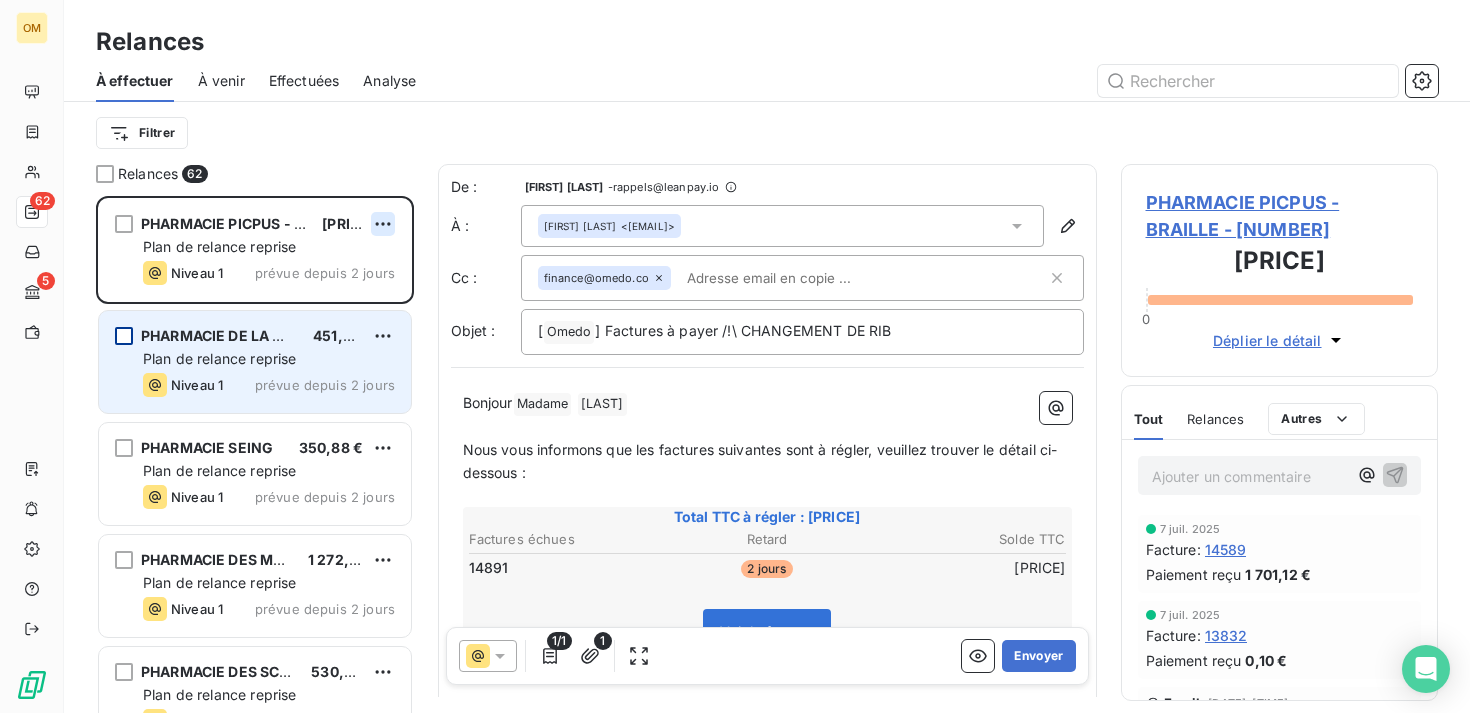 click on "OM 62 5 Relances À effectuer À venir Effectuées Analyse Filtrer Relances 62 PHARMACIE PICPUS - BRAILLE [PRICE] Plan de relance reprise Niveau 1 prévue depuis 2 jours PHARMACIE DE LA MUETTE [PRICE] Plan de relance reprise Niveau 1 prévue depuis 2 jours PHARMACIE SEING [PRICE] Plan de relance reprise Niveau 1 prévue depuis 2 jours PHARMACIE DES MEZREAUX [PRICE] Plan de relance reprise Niveau 1 prévue depuis 2 jours PHARMACIE DES SCIENCES [PRICE] Plan de relance reprise Niveau 1 prévue depuis 2 jours SELARL PHARMACIE BOUCICAUT [PRICE] Plan de relance reprise Niveau 1 prévue depuis 2 jours De : Kelly Bensimon -  rappels@leanpay.io À : Romy Sisso   [EMAIL] Cc : finance@omedo.co Objet : [ Omedo ﻿ ] Factures à payer /!\ CHANGEMENT DE RIB Bonjour  Madame ﻿   Sisso ﻿ ﻿ ﻿ Nous vous informons que les factures suivantes sont à régler, veuillez trouver le détail ci-dessous : ﻿ Total TTC à régler :   [PRICE] Retard" at bounding box center (735, 356) 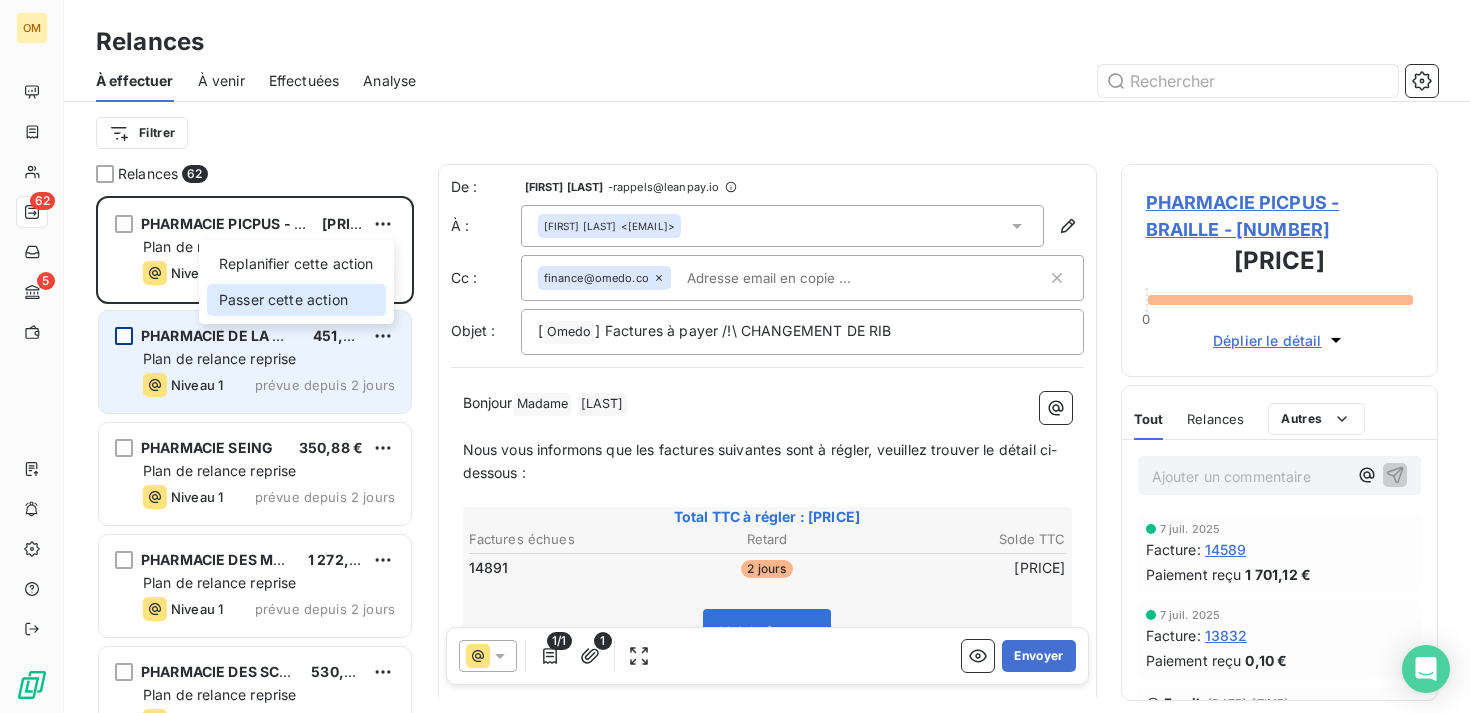click on "Passer cette action" at bounding box center (296, 300) 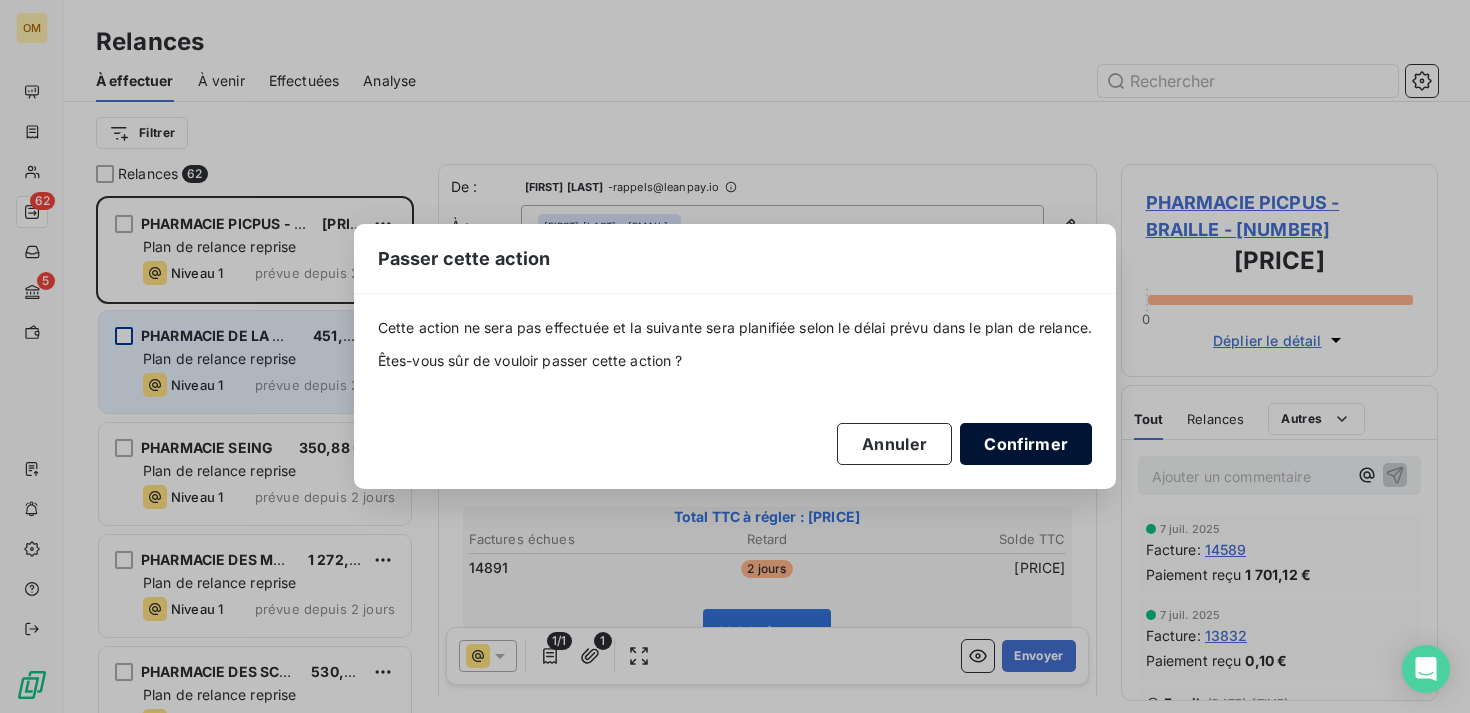click on "Confirmer" at bounding box center [1026, 444] 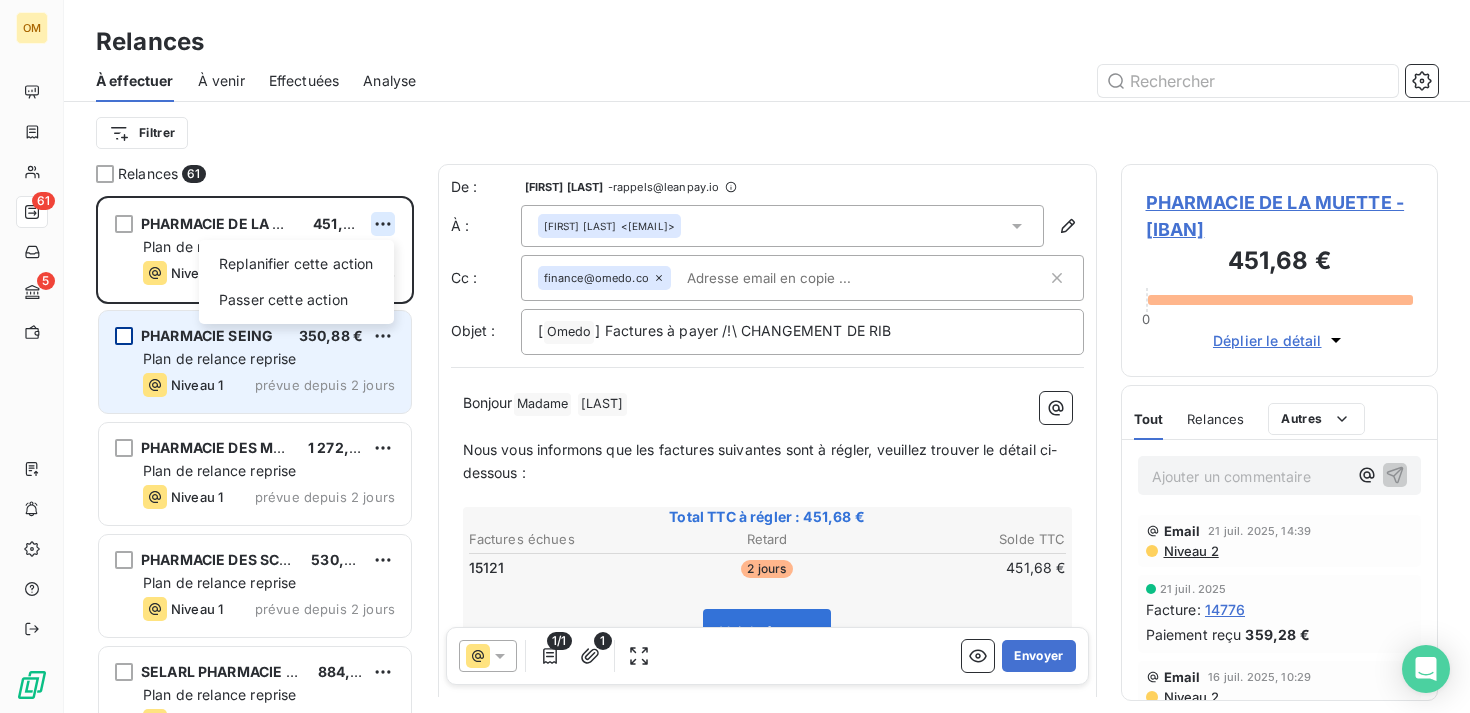 click on "OM 61 5 Relances À effectuer À venir Effectuées Analyse Filtrer Relances 61 PHARMACIE DE LA MUETTE 451,68 € Replanifier cette action Passer cette action Plan de relance reprise Niveau 1 prévue depuis 2 jours PHARMACIE SEING 350,88 € Plan de relance reprise Niveau 1 prévue depuis 2 jours PHARMACIE DES MEZREAUX 1 272,06 € Plan de relance reprise Niveau 1 prévue depuis 2 jours PHARMACIE DES SCIENCES 530,88 € Plan de relance reprise Niveau 1 prévue depuis 2 jours SELARL PHARMACIE BOUCICAUT 884,64 € Plan de relance reprise Niveau 1 prévue depuis 2 jours PHARMACIE CHARLES MICHELS 5 134,08 € Plan de relance reprise Niveau 1 prévue depuis 2 jours De : Kelly Bensimon - rappels@leanpay.io À : Carole Sarfati [EMAIL] Cc : finance@omedo.co Objet : [ Omedo ﻿ ] Factures à payer /!\ CHANGEMENT DE RIB Bonjour Madame ﻿ Sarfati ﻿ ﻿ Nous vous informons que les factures suivantes sont à régler, veuillez trouver le détail ci-dessous : ﻿" at bounding box center (735, 356) 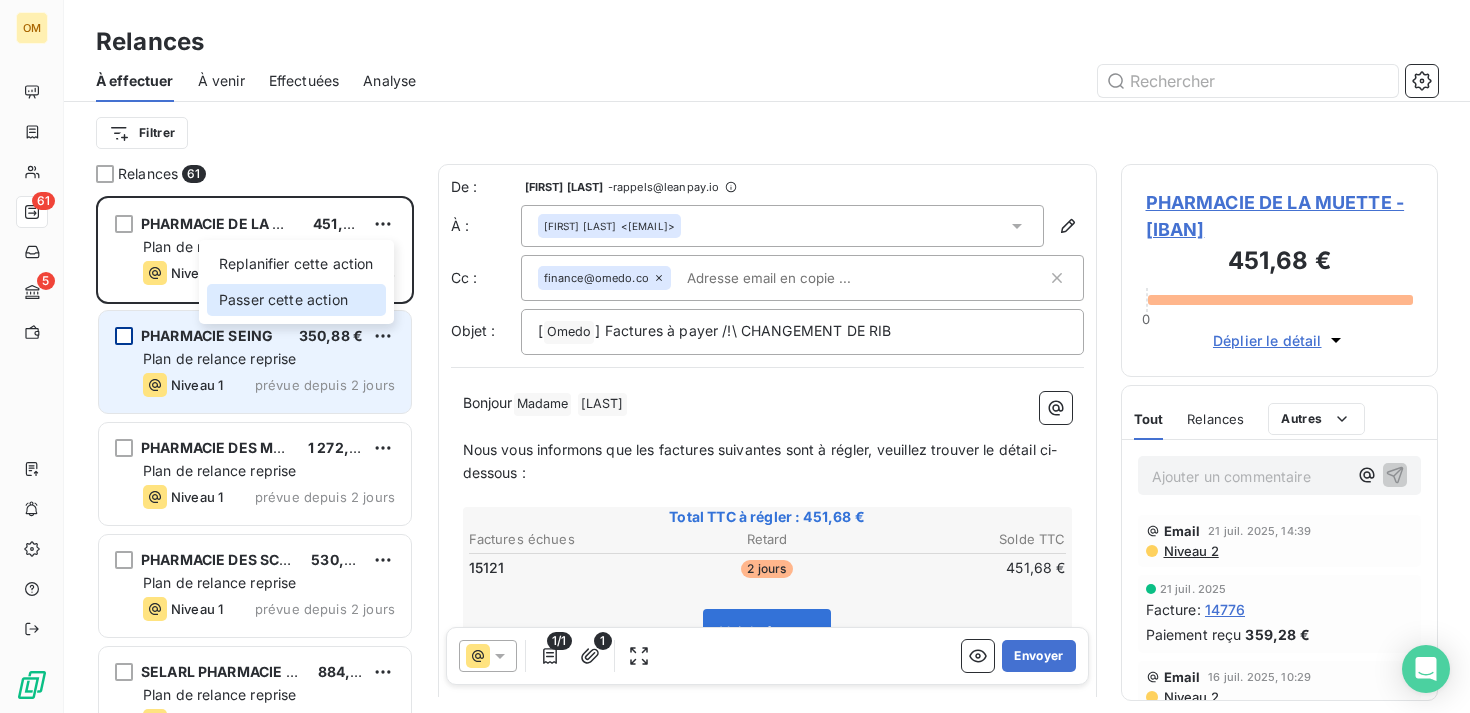 click on "Passer cette action" at bounding box center (296, 300) 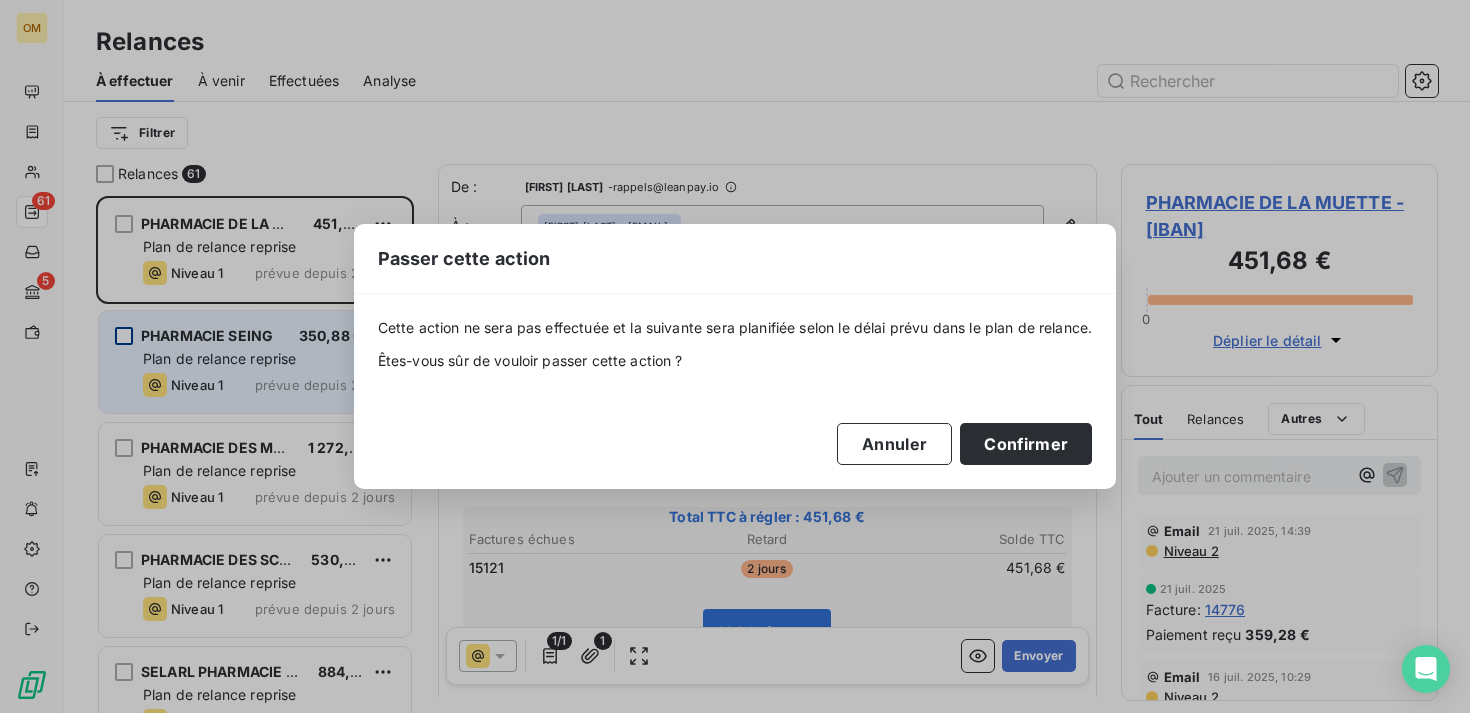 click on "Cette action ne sera pas effectuée et la suivante sera planifiée selon le délai prévu dans le plan de relance. Êtes-vous sûr de vouloir passer cette action ? Annuler Confirmer" at bounding box center [735, 391] 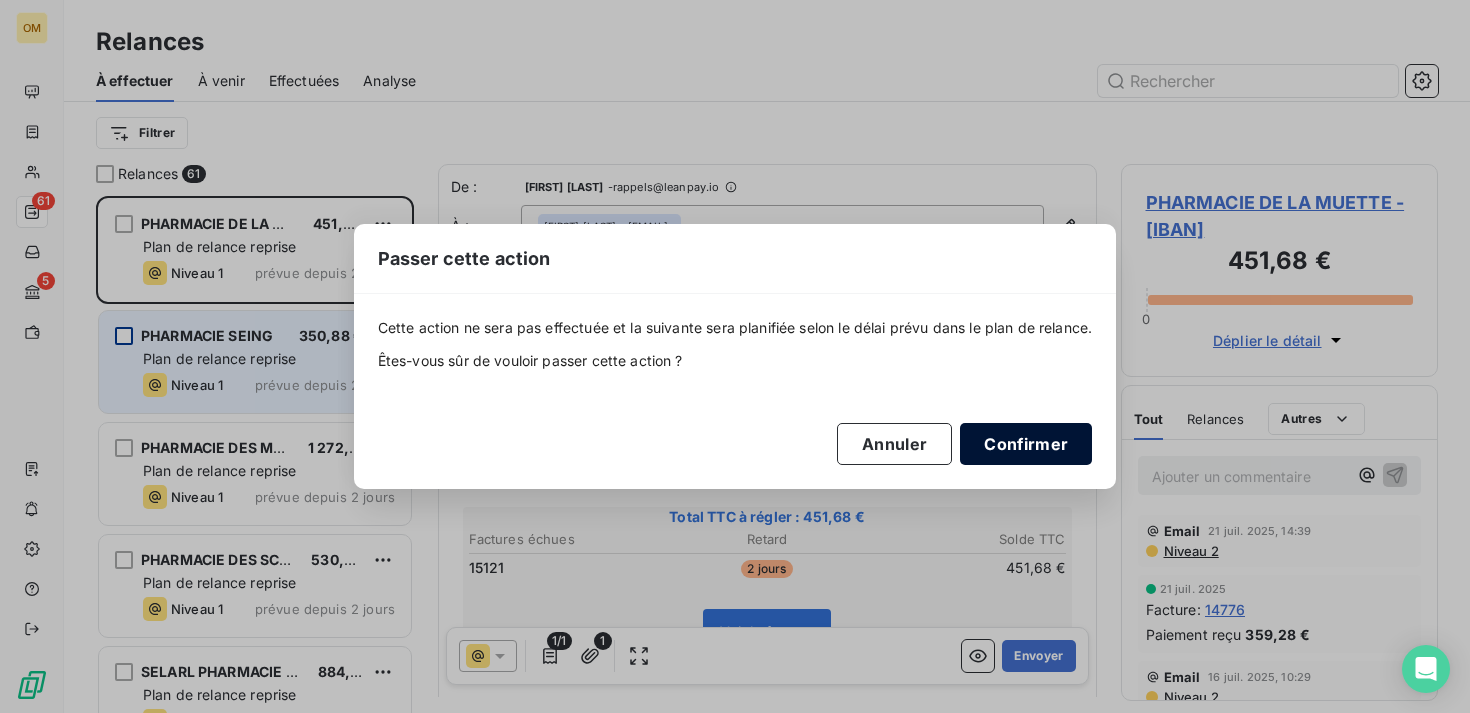click on "Confirmer" at bounding box center [1026, 444] 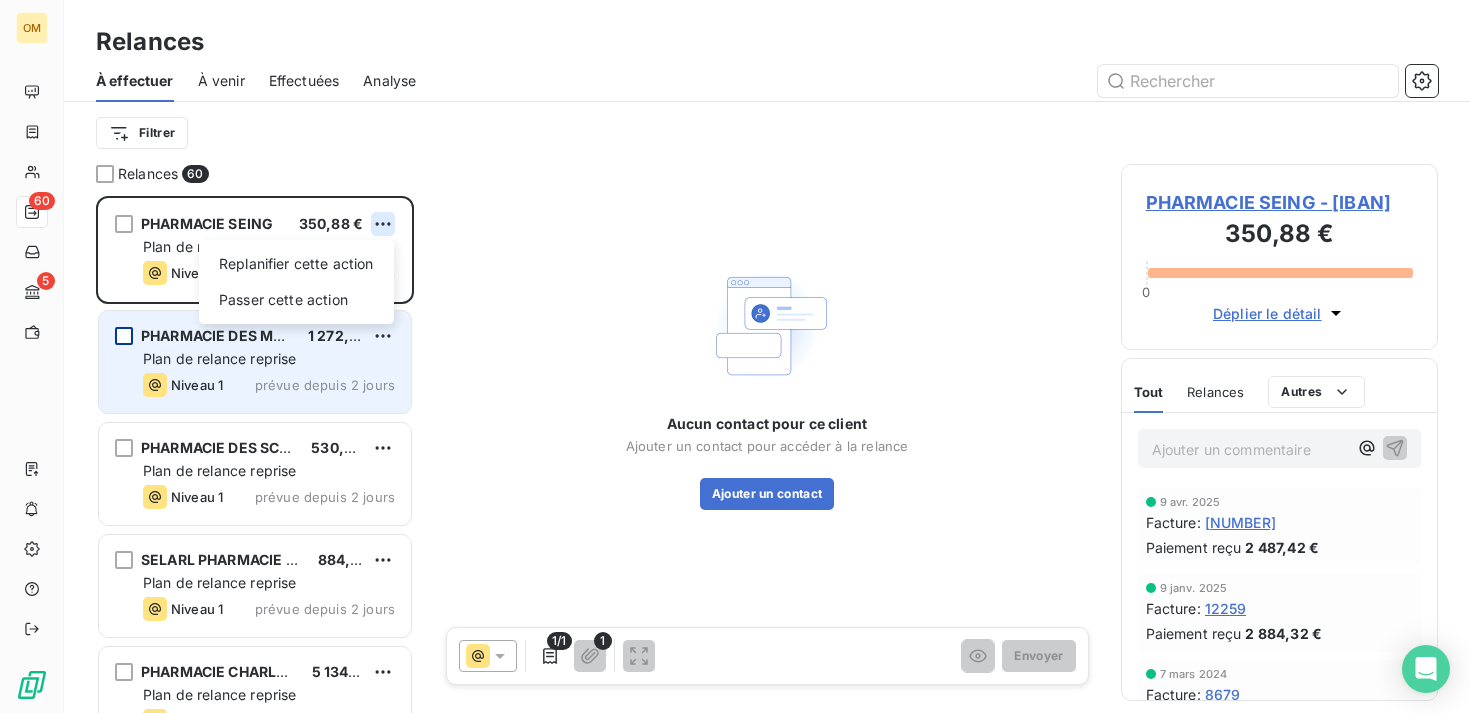 click on "OM [NUMBER] 5 Relances À effectuer À venir Effectuées Analyse Filtrer Relances [NUMBER] PHARMACIE SEING [PRICE] Replanifier cette action Passer cette action Plan de relance reprise Niveau 1 prévue depuis 2 jours PHARMACIE DES MEZREAUX [PRICE] Plan de relance reprise Niveau 1 prévue depuis 2 jours PHARMACIE DES SCIENCES [PRICE] Plan de relance reprise Niveau 1 prévue depuis 2 jours SELARL PHARMACIE BOUCICAUT [PRICE] Plan de relance reprise Niveau 1 prévue depuis 2 jours PHARMACIE CHARLES MICHELS [PRICE] Plan de relance reprise Niveau 1 prévue depuis 2 jours PHARMACIE DE LA PLACE [PRICE] Plan de relance reprise Niveau 1 prévue depuis 2 jours Aucun contact pour ce client Ajouter un contact pour accéder à la relance Ajouter un contact 1/1 1 Envoyer PHARMACIE SEING - [FR_CODE] [PRICE] 0 Déplier le détail Tout Relances Commentaires Portail client Tout Relances Autres Ajouter un commentaire ﻿ [DATE] Facture  : [NUMBER] Paiement reçu [PRICE] Facture" at bounding box center [735, 356] 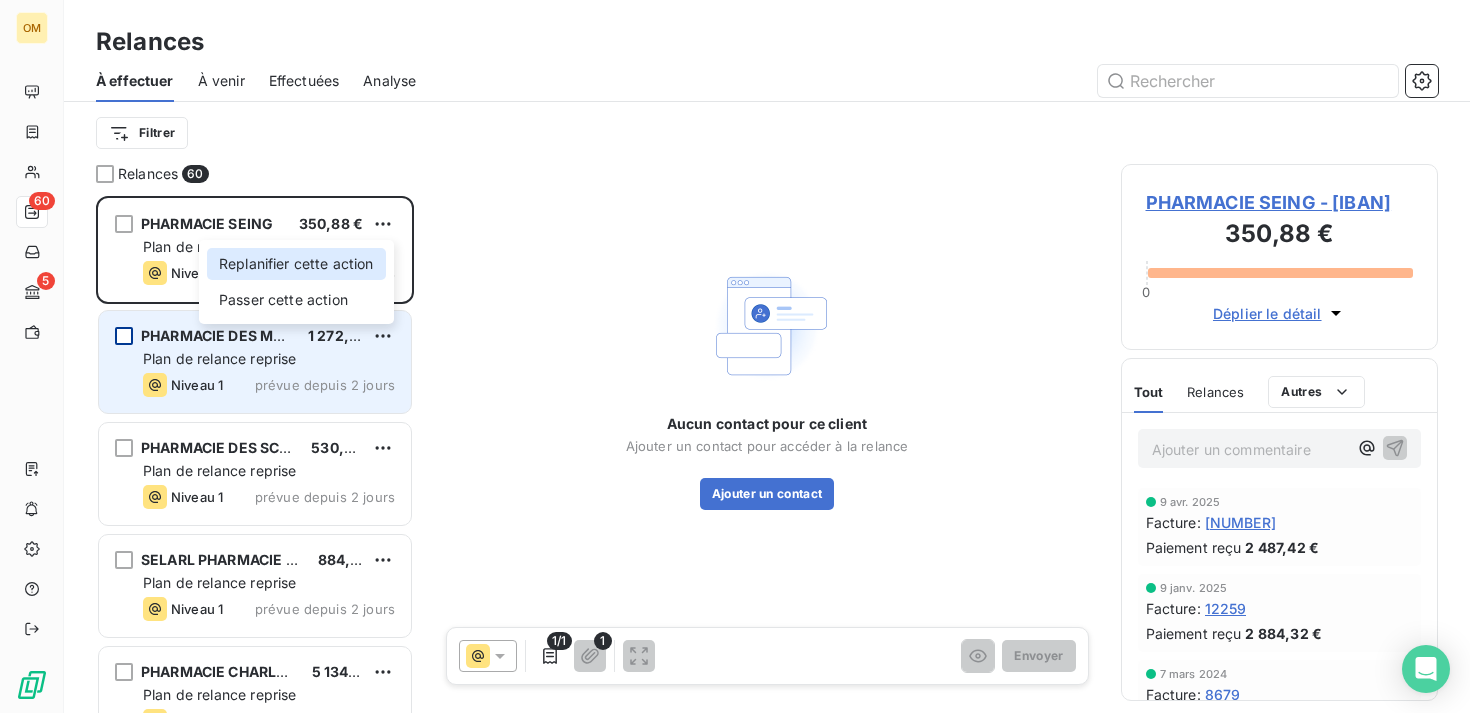 click on "Replanifier cette action" at bounding box center (296, 264) 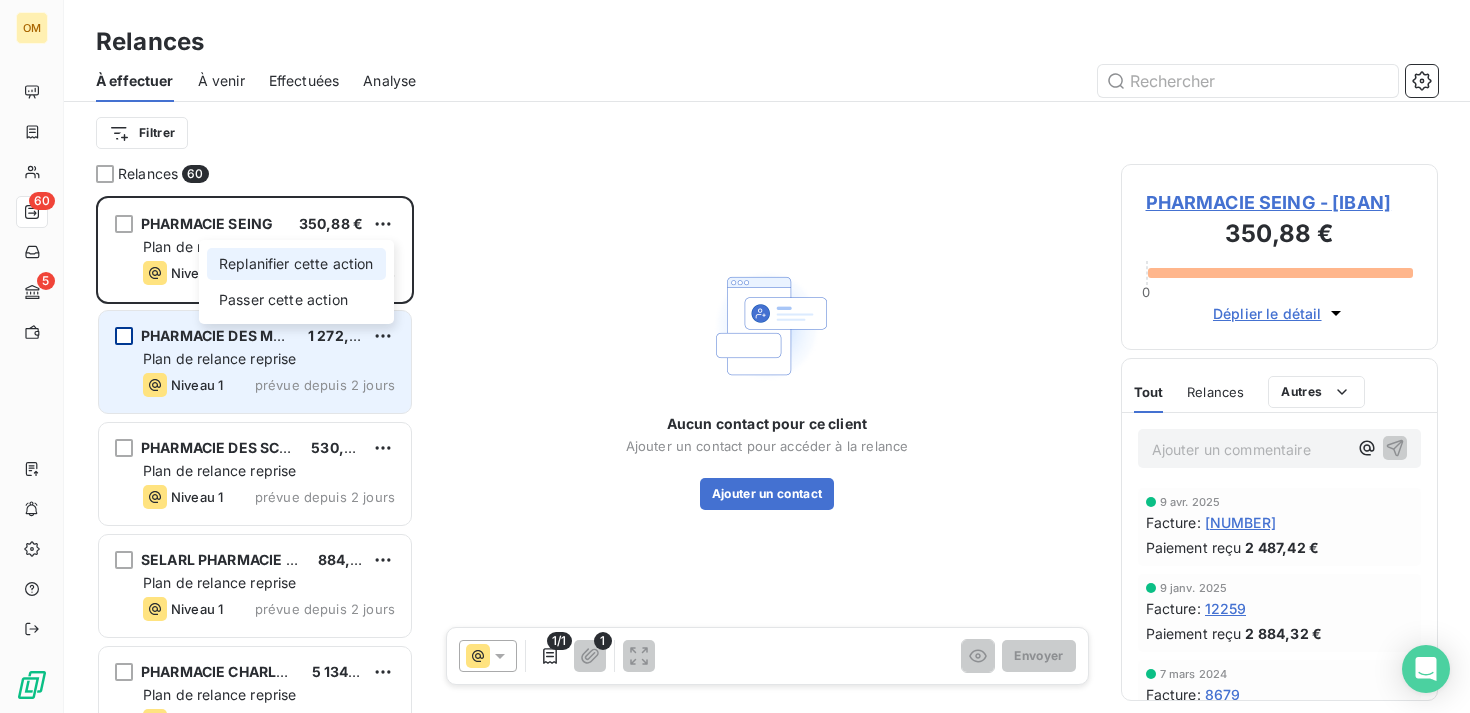 select on "7" 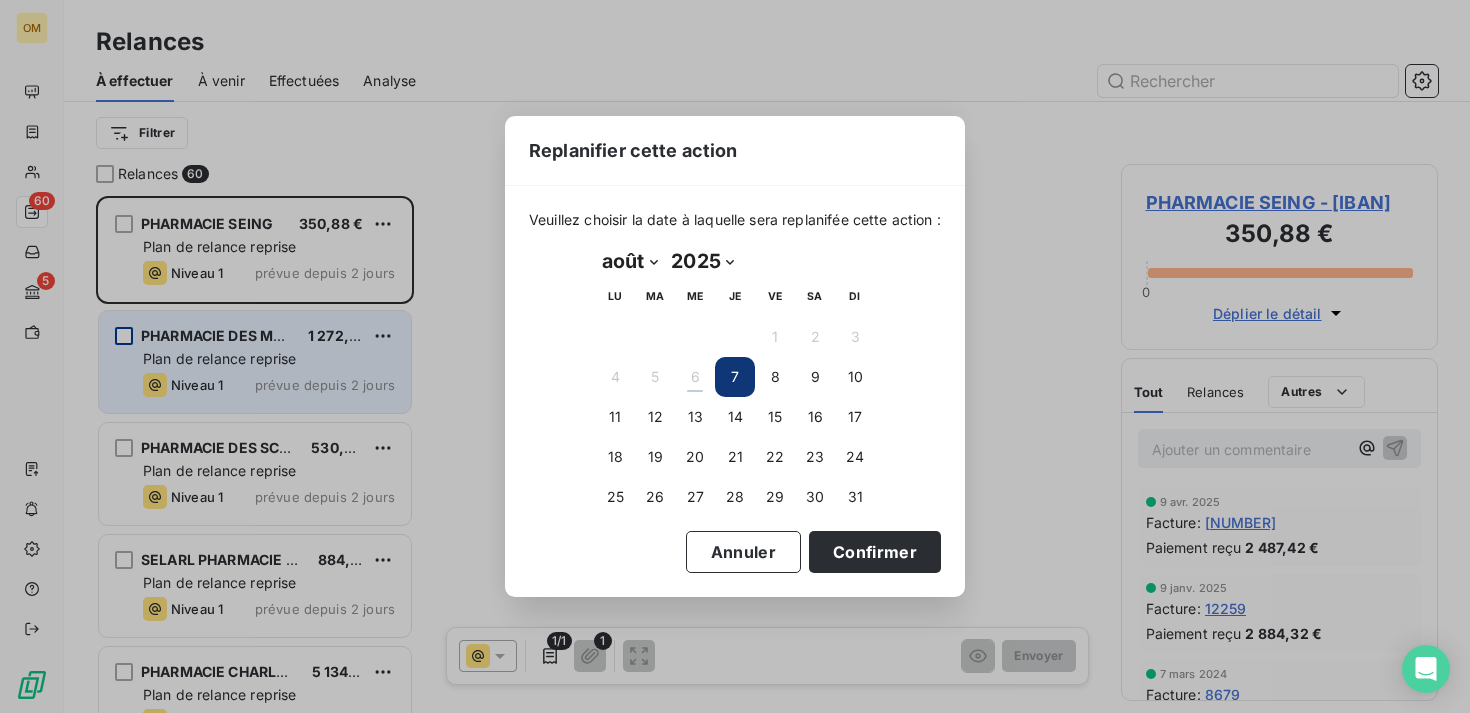 click on "Replanifier cette action Veuillez choisir la date à laquelle sera replanifée cette action : [MONTH] [YEAR] Month:  janvierfévriermarsavrilmaijuinjuilletaoûtseptembreoctobreNovembreDécembreaoût Year:  2025 2026 2027 2028 2029 2030 2031 2032 2033 2034 2035 2025 LU MA ME JE VE SA DI 1 2 3 4 5 6 7 8 9 10 11 12 13 14 15 16 17 18 19 20 21 22 23 24 25 26 27 28 29 30 31 Annuler Confirmer" at bounding box center (735, 356) 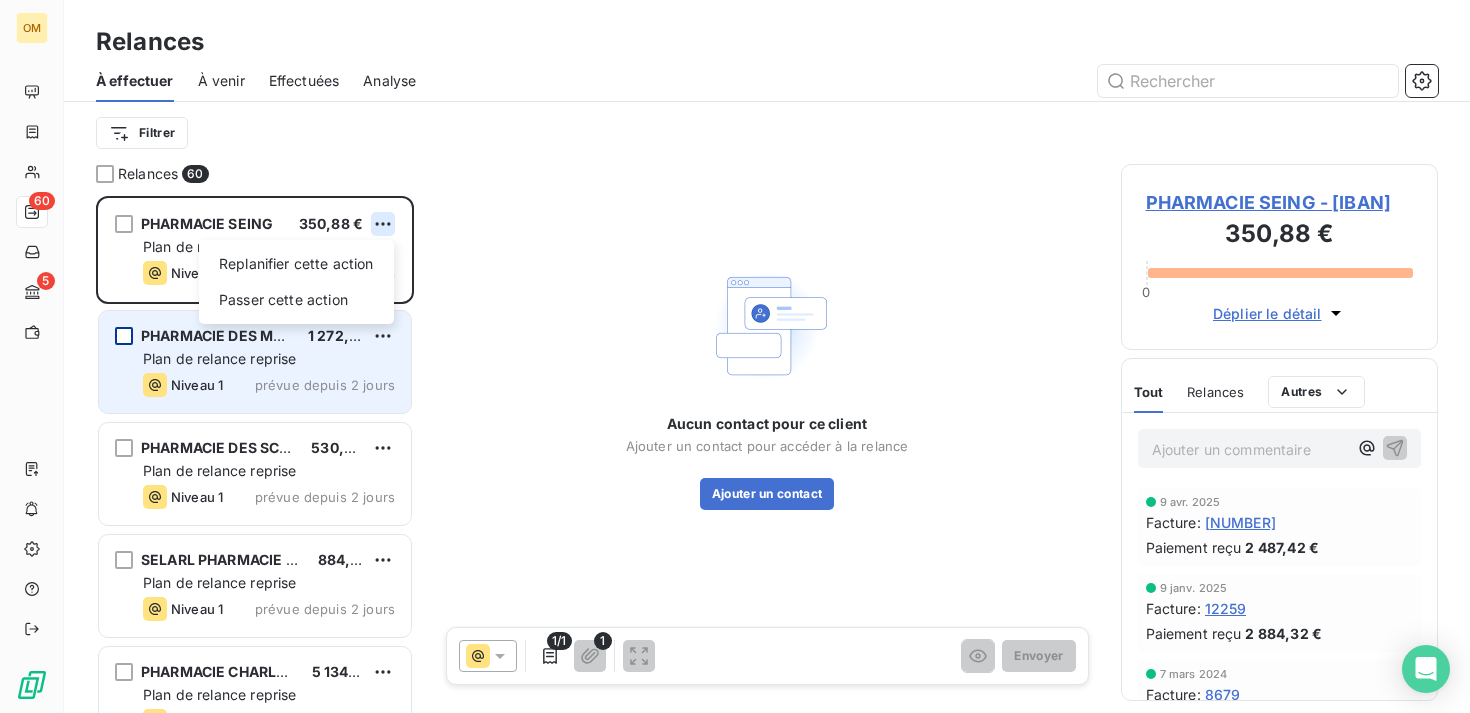 click on "OM [NUMBER] 5 Relances À effectuer À venir Effectuées Analyse Filtrer Relances [NUMBER] PHARMACIE SEING [PRICE] Replanifier cette action Passer cette action Plan de relance reprise Niveau 1 prévue depuis 2 jours PHARMACIE DES MEZREAUX [PRICE] Plan de relance reprise Niveau 1 prévue depuis 2 jours PHARMACIE DES SCIENCES [PRICE] Plan de relance reprise Niveau 1 prévue depuis 2 jours SELARL PHARMACIE BOUCICAUT [PRICE] Plan de relance reprise Niveau 1 prévue depuis 2 jours PHARMACIE CHARLES MICHELS [PRICE] Plan de relance reprise Niveau 1 prévue depuis 2 jours PHARMACIE DE LA PLACE [PRICE] Plan de relance reprise Niveau 1 prévue depuis 2 jours Aucun contact pour ce client Ajouter un contact pour accéder à la relance Ajouter un contact 1/1 1 Envoyer PHARMACIE SEING - [FR_CODE] [PRICE] 0 Déplier le détail Tout Relances Commentaires Portail client Tout Relances Autres Ajouter un commentaire ﻿ [DATE] Facture  : [NUMBER] Paiement reçu [PRICE] Facture" at bounding box center [735, 356] 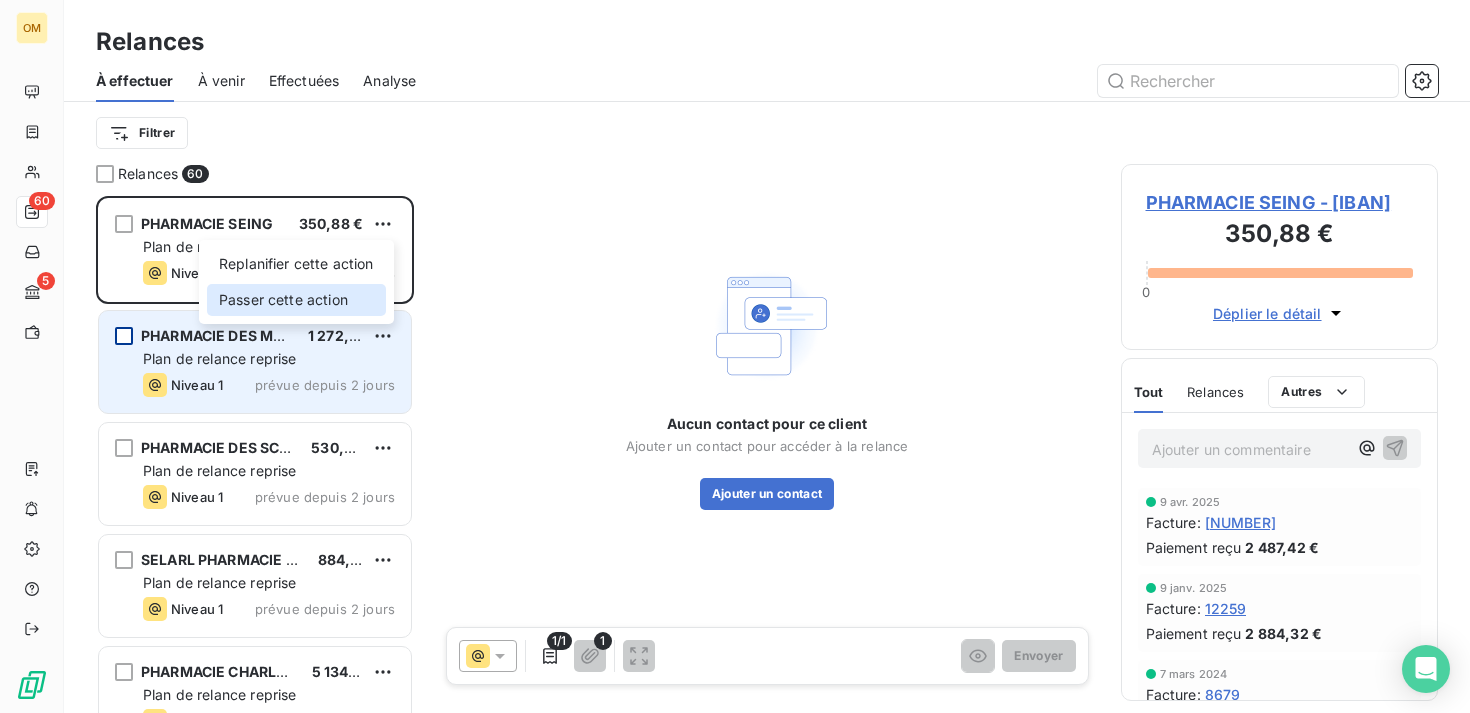 click on "Passer cette action" at bounding box center [296, 300] 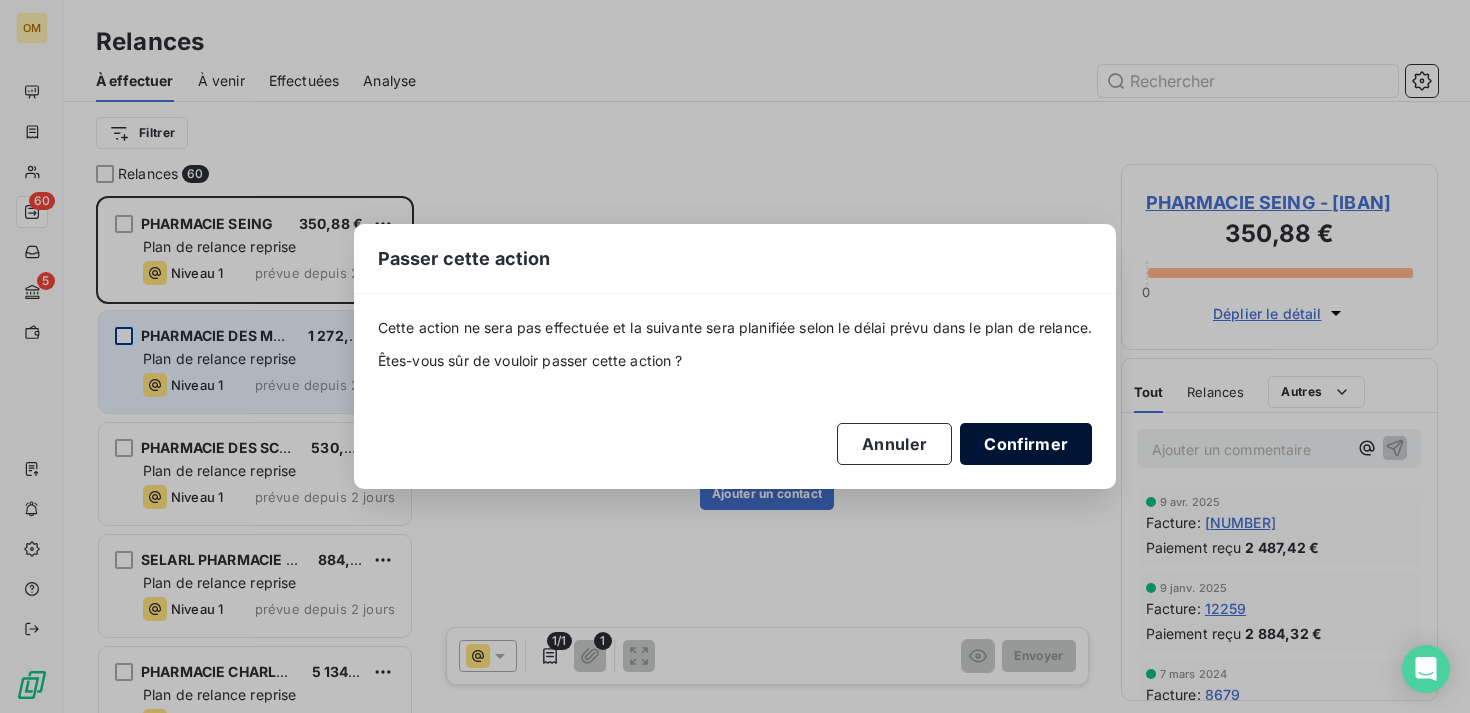 click on "Confirmer" at bounding box center [1026, 444] 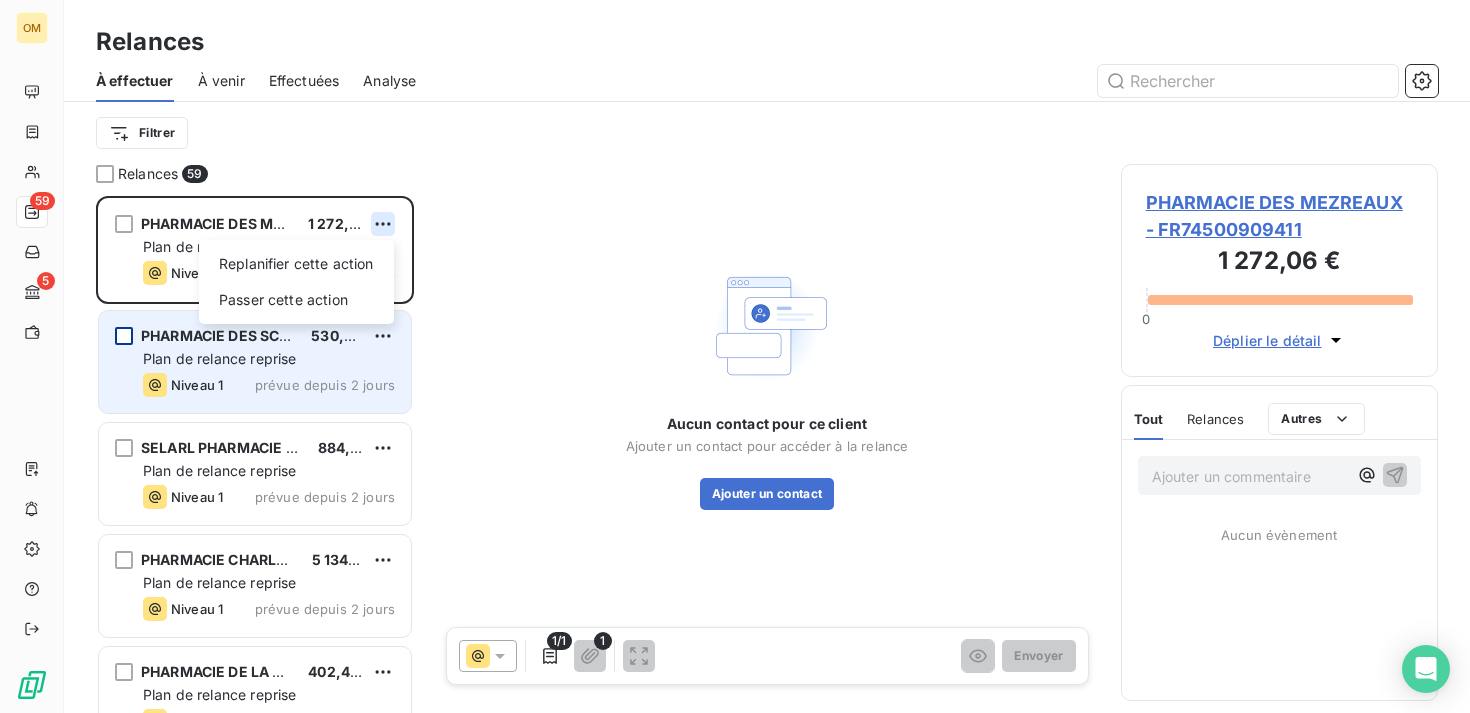 click on "OM 59 5 Relances À effectuer À venir Effectuées Analyse Filtrer Relances 59 PHARMACIE DES MEZREAUX 1 272,06 € Replanifier cette action Passer cette action Plan de relance reprise Niveau 1 prévue depuis 2 jours PHARMACIE DES SCIENCES 530,88 € Plan de relance reprise Niveau 1 prévue depuis 2 jours SELARL PHARMACIE BOUCICAUT 884,64 € Plan de relance reprise Niveau 1 prévue depuis 2 jours PHARMACIE CHARLES MICHELS 5 134,08 € Plan de relance reprise Niveau 1 prévue depuis 2 jours PHARMACIE DE LA PLACE 402,48 € Plan de relance reprise Niveau 1 prévue depuis 2 jours PHARMACIE SAINT MAUR OBERKAMPF 683,28 € Plan de relance reprise Niveau 1 prévue depuis 2 jours Aucun contact pour ce client Ajouter un contact pour accéder à la relance Ajouter un contact 1/1 1 Envoyer PHARMACIE DES MEZREAUX - FR74500909411 1 272,06 € 0 Déplier le détail Tout Relances Commentaires Portail client Tout Relances Autres Ajouter un commentaire ﻿ Aucun évènement" at bounding box center (735, 356) 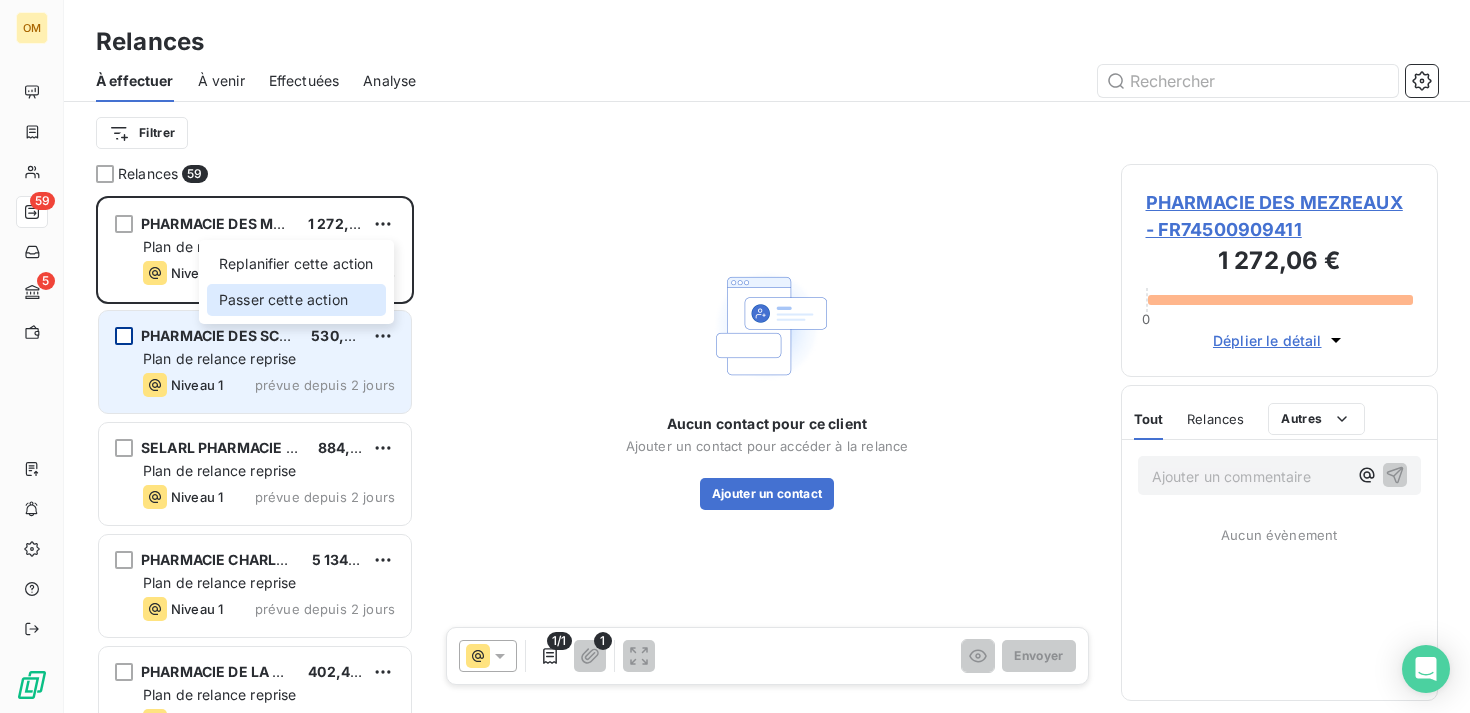 click on "Passer cette action" at bounding box center (296, 300) 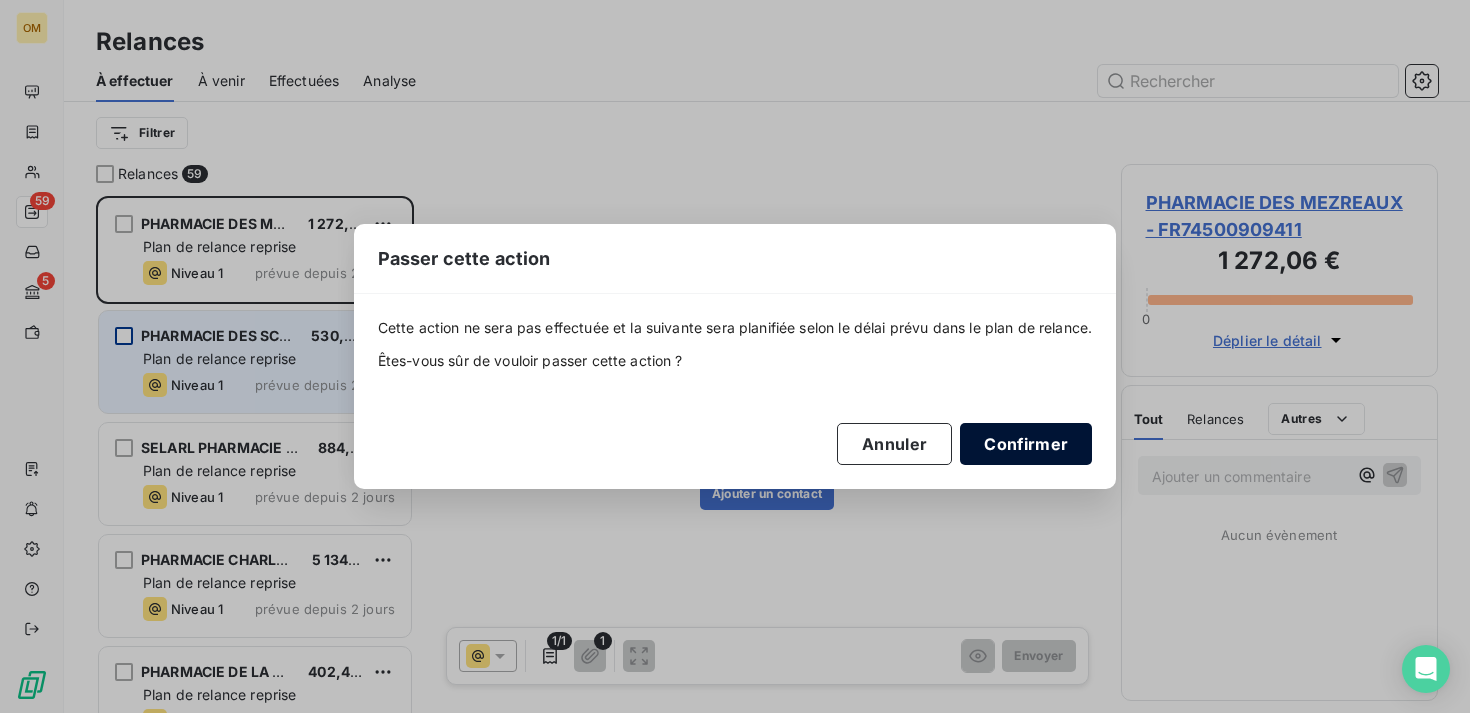 click on "Confirmer" at bounding box center [1026, 444] 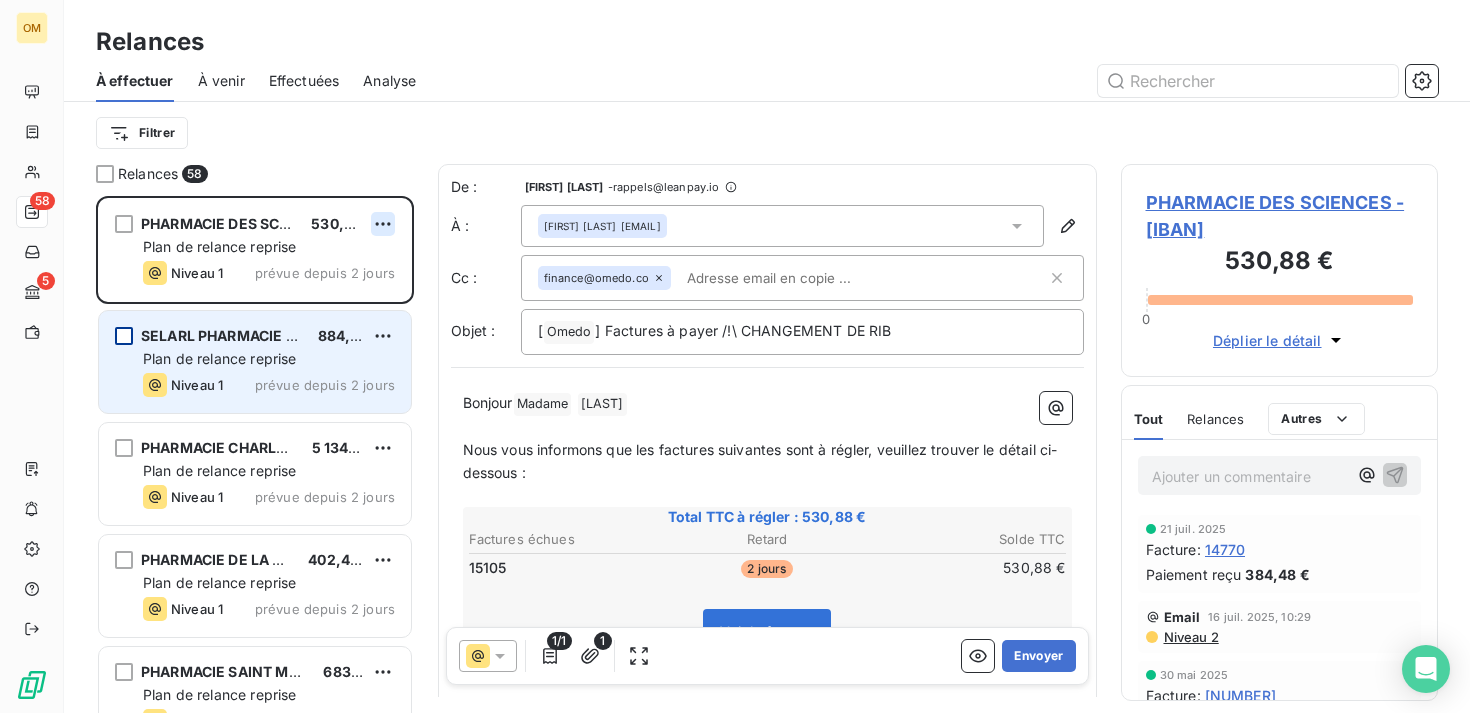 click on "OM 58 5 Relances À effectuer À venir Effectuées Analyse Filtrer Relances 58 PHARMACIE DES SCIENCES 530,88 € Plan de relance reprise Niveau 1 prévue depuis 2 jours SELARL PHARMACIE BOUCICAUT 884,64 € Plan de relance reprise Niveau 1 prévue depuis 2 jours PHARMACIE CHARLES MICHELS 5 134,08 € Plan de relance reprise Niveau 1 prévue depuis 2 jours PHARMACIE DE LA PLACE 402,48 € Plan de relance reprise Niveau 1 prévue depuis 2 jours PHARMACIE SAINT MAUR OBERKAMPF 683,28 € Plan de relance reprise Niveau 1 prévue depuis 2 jours D'EST 5 059,92 € Plan de relance reprise Niveau 1 prévue depuis 2 jours De : [FIRST] [LAST] - rappels@leanpay.io À : [FIRST] [LAST] <[EMAIL]> Cc : finance@omedo.co Objet : [ Omedo ﻿ ] Factures à payer /!\ CHANGEMENT DE RIB Bonjour Madame   [LAST]     Nous vous informons que les factures suivantes sont à régler, veuillez trouver le détail ci-dessous :     Total TTC à régler :   530,88 € Retard" at bounding box center [735, 356] 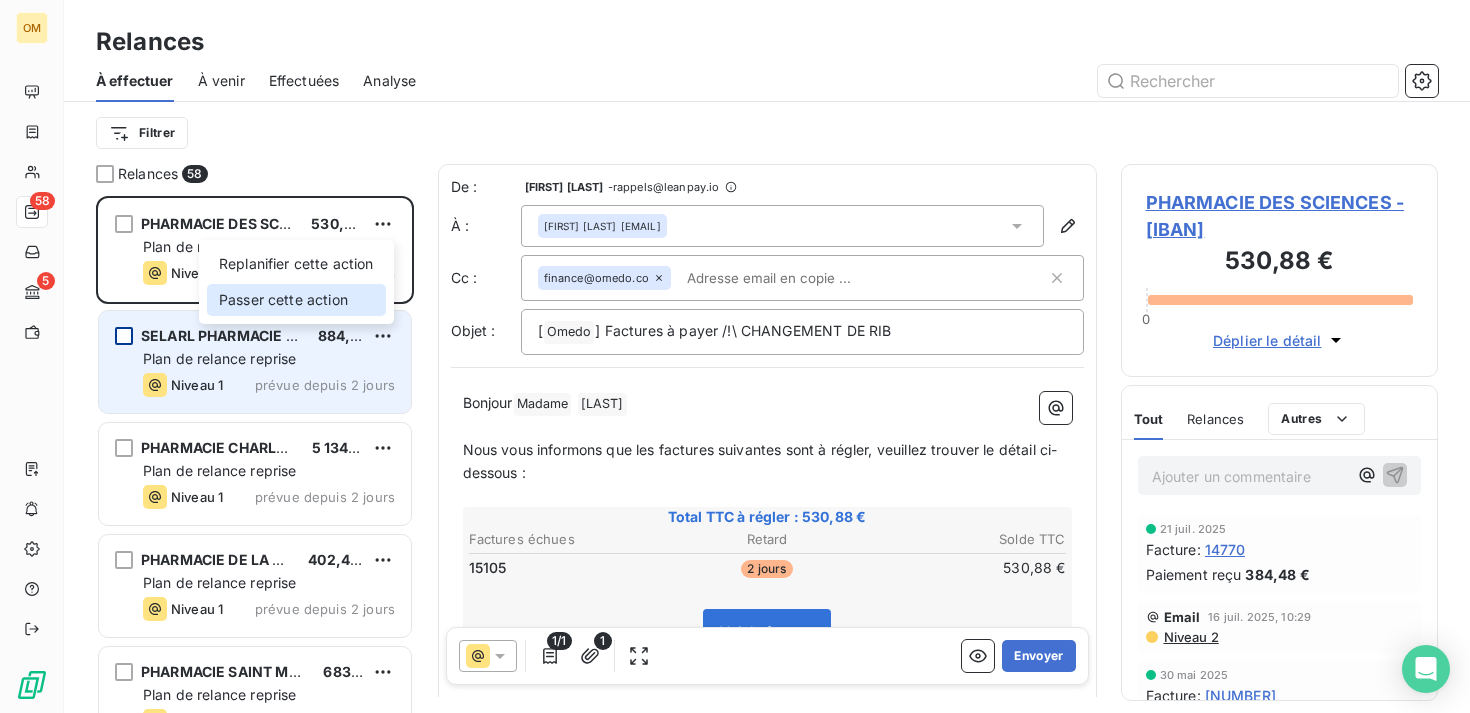 click on "Passer cette action" at bounding box center (296, 300) 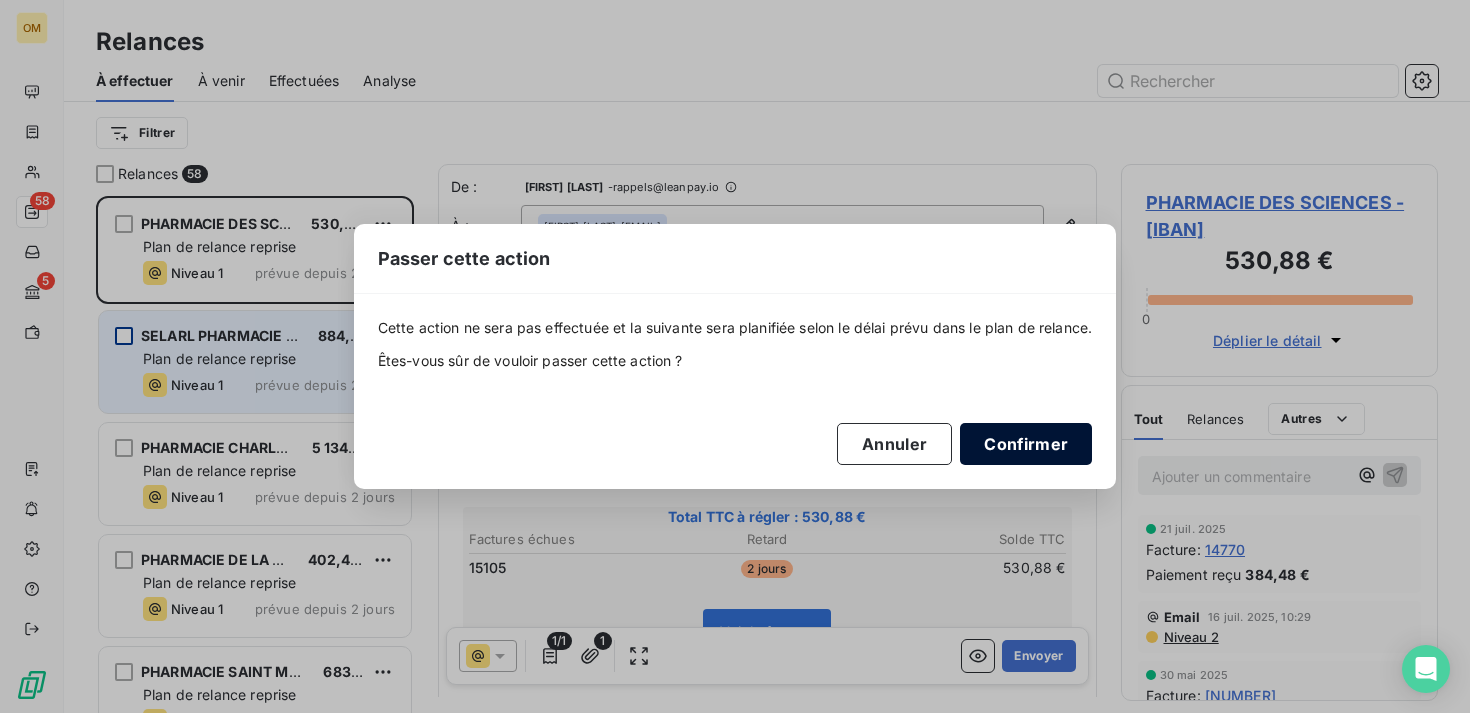 click on "Confirmer" at bounding box center [1026, 444] 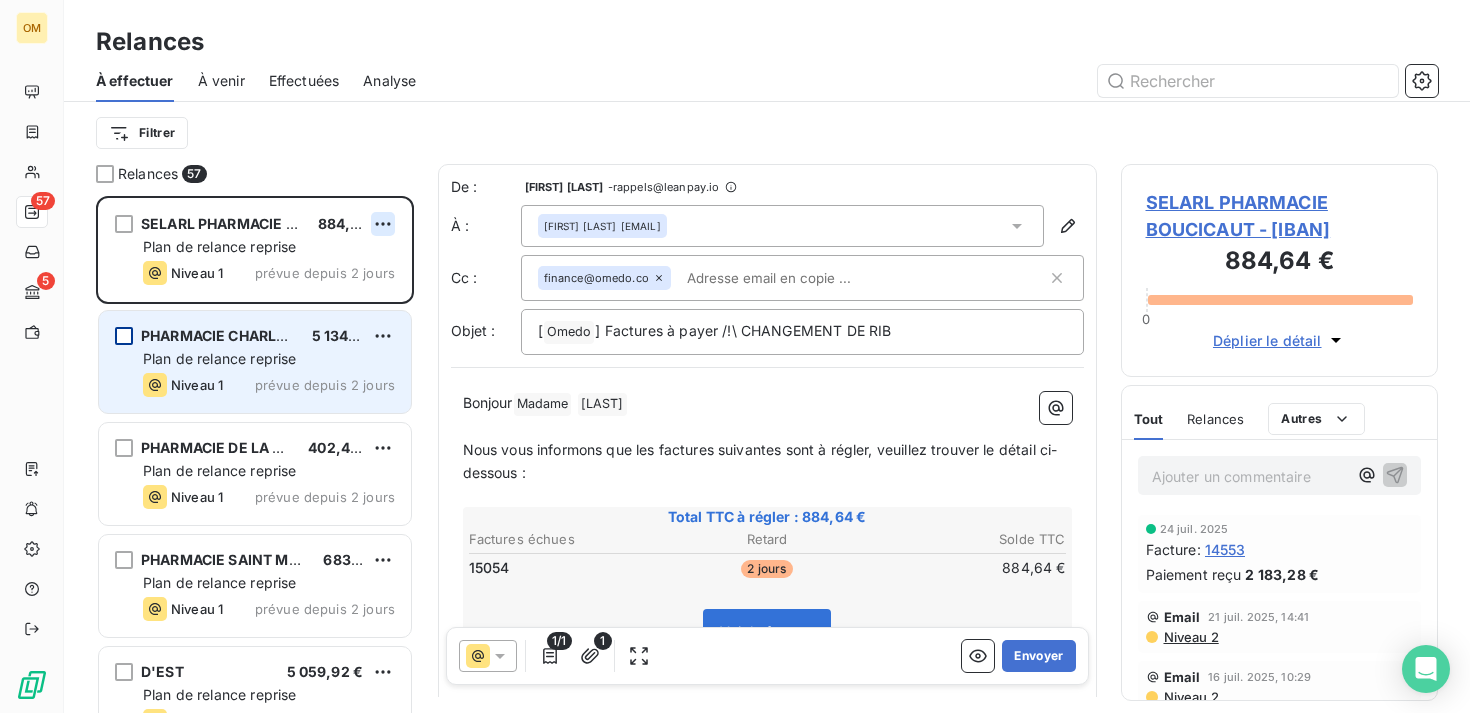 click on "OM 57 5 Relances À effectuer À venir Effectuées Analyse Filtrer Relances 57 SELARL PHARMACIE BOUCICAUT [PRICE] Plan de relance reprise Niveau 1 prévue depuis 2 jours PHARMACIE CHARLES MICHELS [PRICE] Plan de relance reprise Niveau 1 prévue depuis 2 jours PHARMACIE DE LA PLACE [PRICE] Plan de relance reprise Niveau 1 prévue depuis 2 jours PHARMACIE SAINT MAUR OBERKAMPF [PRICE] Plan de relance reprise Niveau 1 prévue depuis 2 jours D'EST [PRICE] Plan de relance reprise Niveau 1 prévue depuis 2 jours PHARMACIE HEROLD [PRICE] Plan de relance reprise Niveau 1 prévue depuis 2 jours De : [FIRST] [LAST] -  rappels@leanpay.io À : [FIRST] [LAST]   <support@example.com> Cc : finance@omedo.co Objet : [ Omedo ﻿ ] Factures à payer /!\ CHANGEMENT DE RIB Bonjour  Madame ﻿   [LAST] ﻿ ﻿ ﻿ Nous vous informons que les factures suivantes sont à régler, veuillez trouver le détail ci-dessous : ﻿ Total TTC à régler :   [PRICE] Retard 15054" at bounding box center (735, 356) 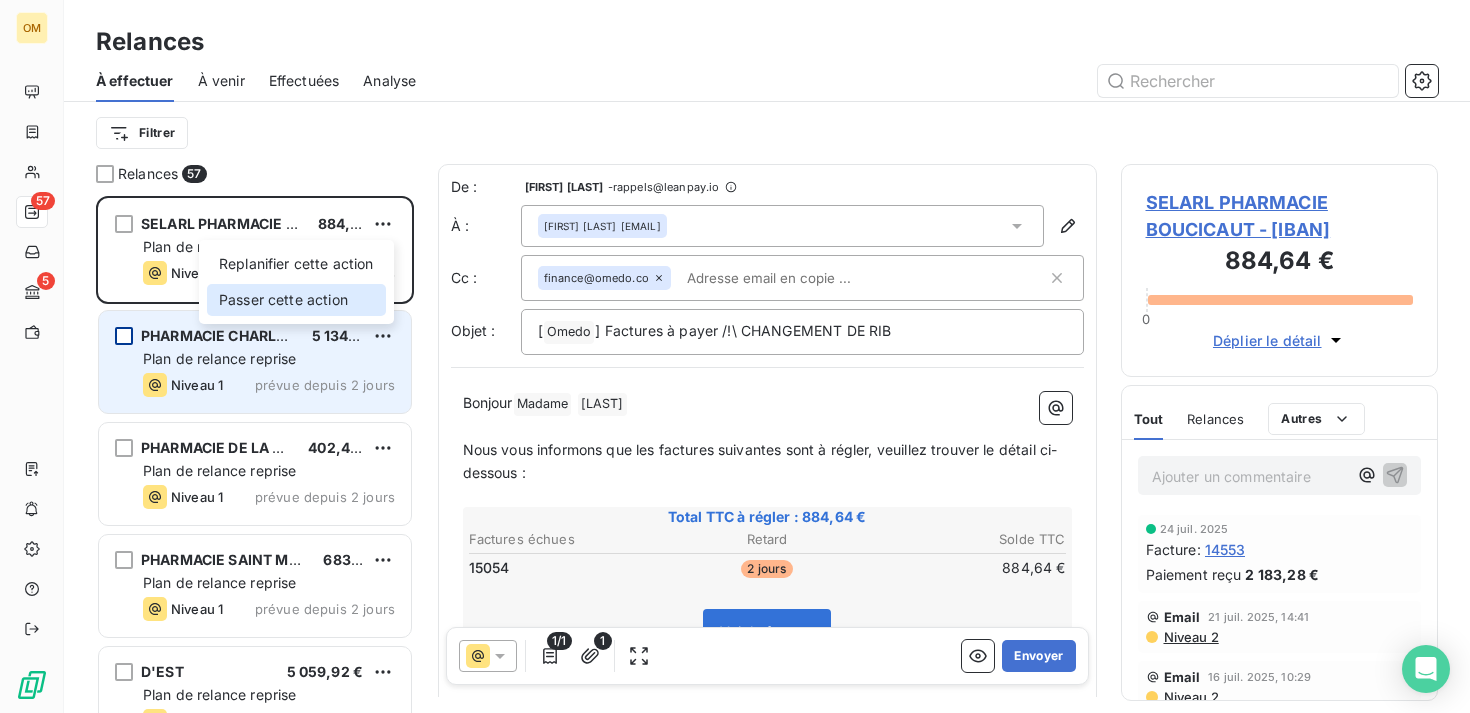 click on "Passer cette action" at bounding box center (296, 300) 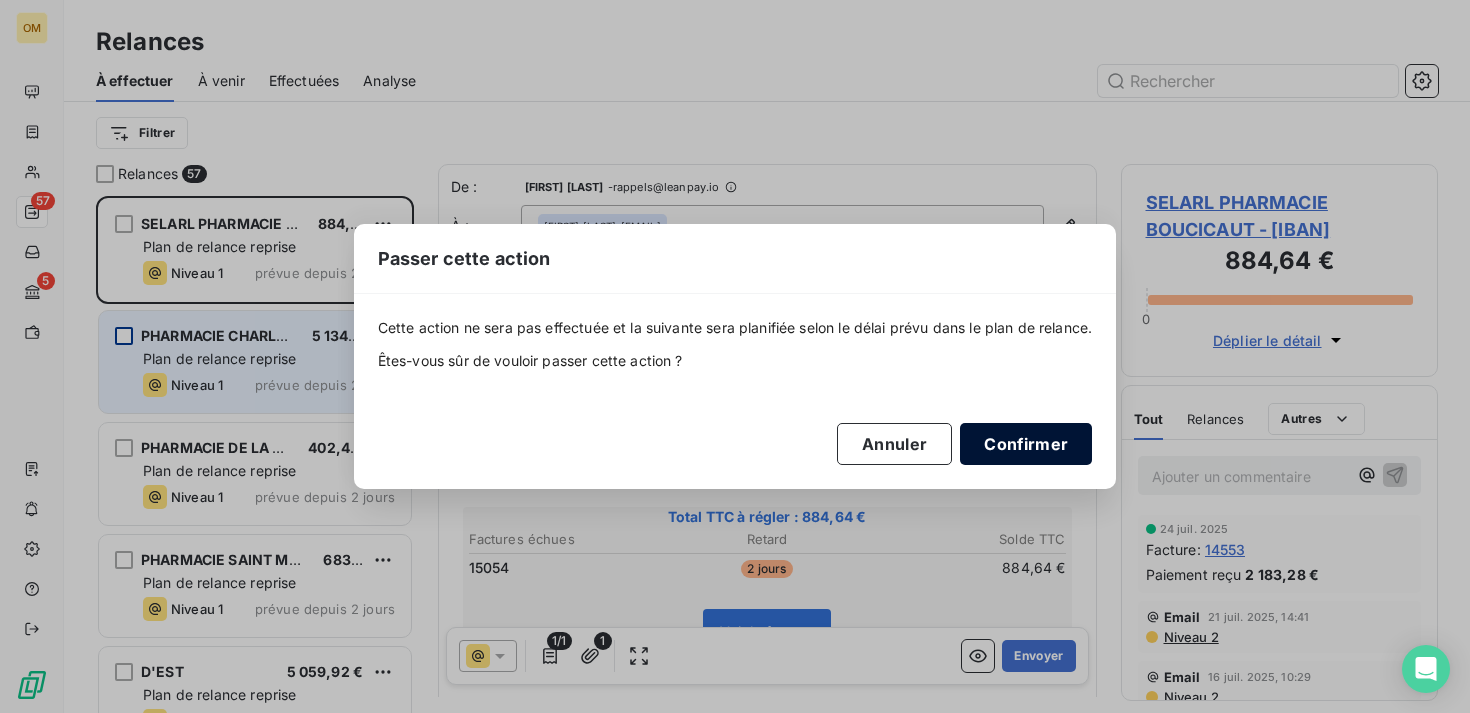 click on "Confirmer" at bounding box center (1026, 444) 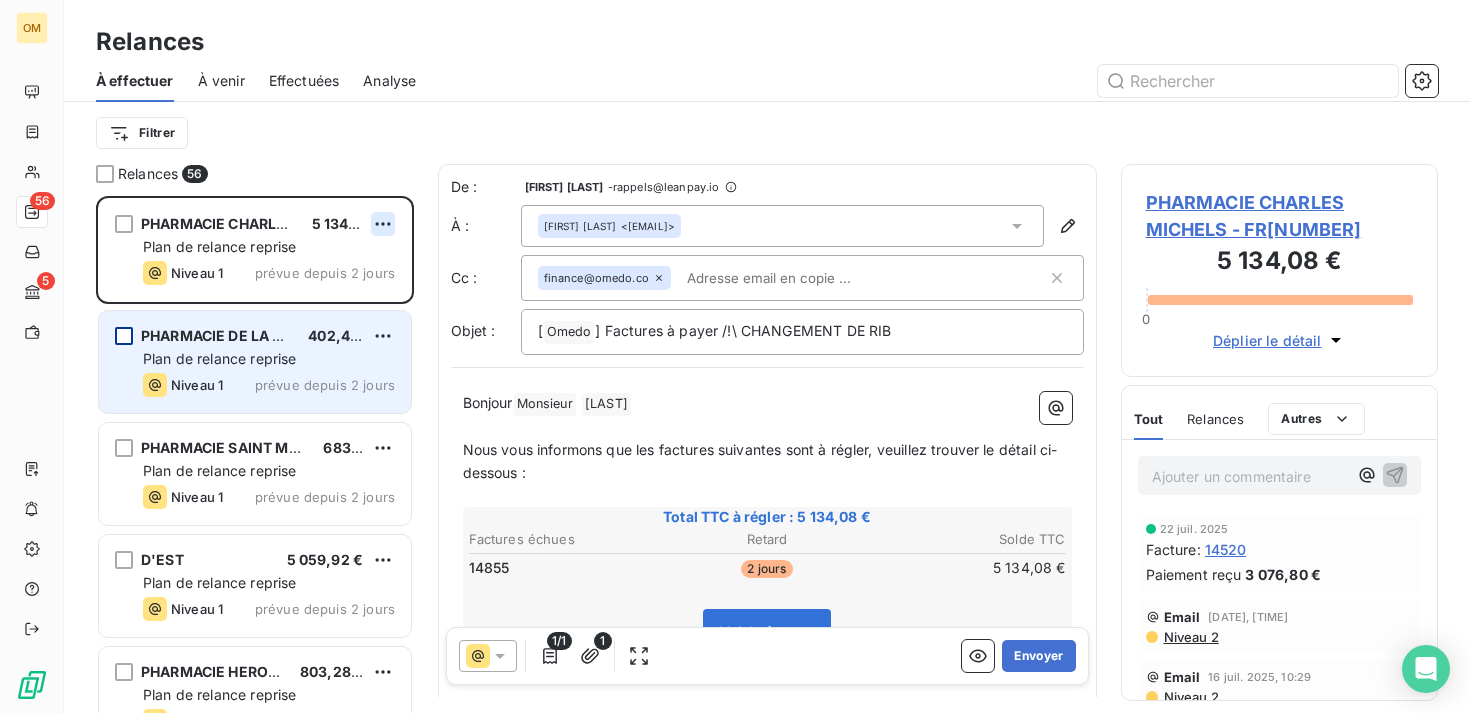 click on "OM 56 5 Relances À effectuer À venir Effectuées Analyse Filtrer Relances 56 PHARMACIE CHARLES MICHELS 5 134,08 € Plan de relance reprise Niveau 1 prévue depuis 2 jours PHARMACIE DE LA PLACE 402,48 € Plan de relance reprise Niveau 1 prévue depuis 2 jours PHARMACIE SAINT MAUR OBERKAMPF 683,28 € Plan de relance reprise Niveau 1 prévue depuis 2 jours D'EST 5 059,92 € Plan de relance reprise Niveau 1 prévue depuis 2 jours PHARMACIE HEROLD 803,28 € Plan de relance reprise Niveau 1 prévue depuis 2 jours PHARMACIE BAUDIN 4 228,44 € Plan de relance reprise Niveau 1 prévue depuis 2 jours De : [FIRST] [LAST] - rappels@leanpay.io À : [FIRST] [LAST]   <[EMAIL]> Cc : finance@omedo.co Objet : [ Omedo ﻿ ] Factures à payer /!\ CHANGEMENT DE RIB Bonjour  Monsieur ﻿   [LAST] ﻿ ﻿ ﻿ Nous vous informons que les factures suivantes sont à régler, veuillez trouver le détail ci-dessous : ﻿ Total TTC à régler :   5 134,08 € Factures échues Retard 14855" at bounding box center [735, 356] 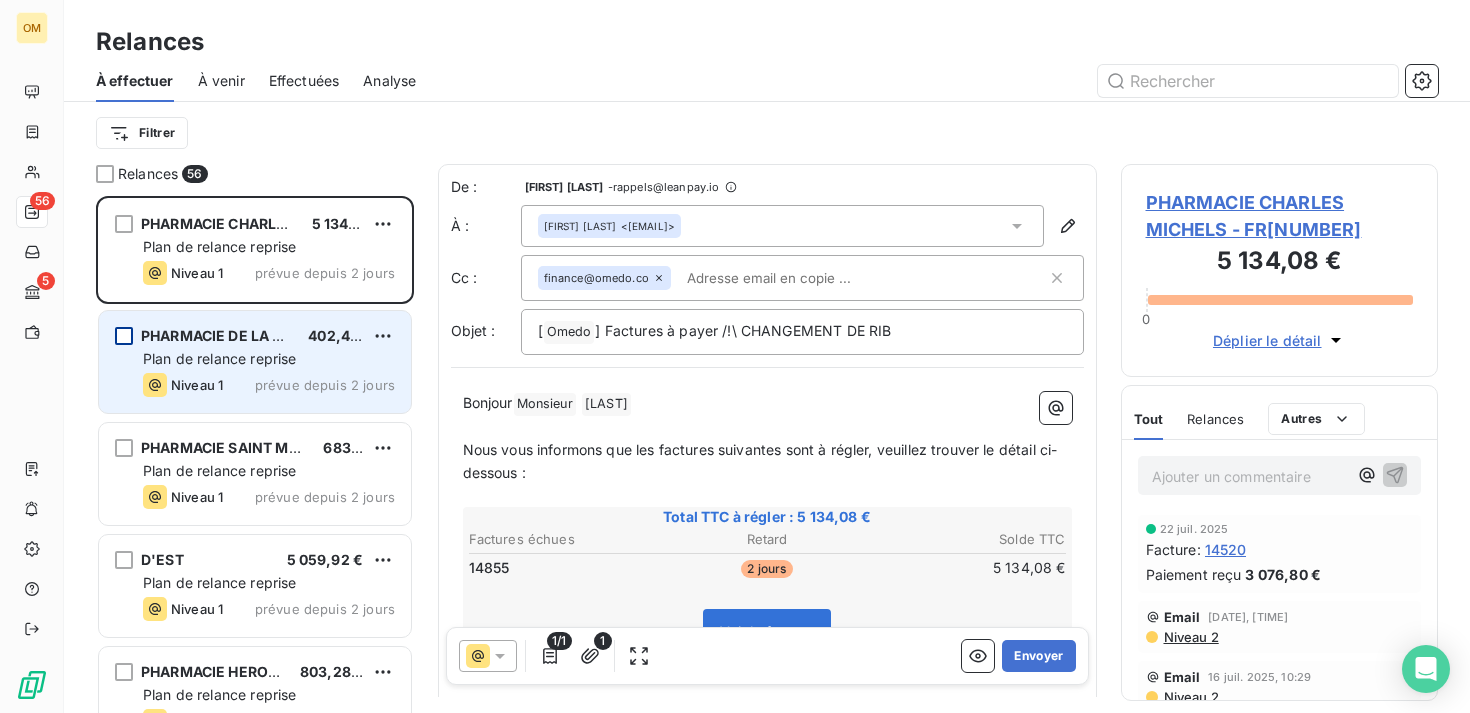 click on "OM 56 5 Relances À effectuer À venir Effectuées Analyse Filtrer Relances 56 PHARMACIE CHARLES MICHELS 5 134,08 € Plan de relance reprise Niveau 1 prévue depuis 2 jours PHARMACIE DE LA PLACE 402,48 € Plan de relance reprise Niveau 1 prévue depuis 2 jours PHARMACIE SAINT MAUR OBERKAMPF 683,28 € Plan de relance reprise Niveau 1 prévue depuis 2 jours D'EST 5 059,92 € Plan de relance reprise Niveau 1 prévue depuis 2 jours PHARMACIE HEROLD 803,28 € Plan de relance reprise Niveau 1 prévue depuis 2 jours PHARMACIE BAUDIN 4 228,44 € Plan de relance reprise Niveau 1 prévue depuis 2 jours De : [FIRST] [LAST] - rappels@leanpay.io À : [FIRST] [LAST]   <[EMAIL]> Cc : finance@omedo.co Objet : [ Omedo ﻿ ] Factures à payer /!\ CHANGEMENT DE RIB Bonjour  Monsieur ﻿   [LAST] ﻿ ﻿ ﻿ Nous vous informons que les factures suivantes sont à régler, veuillez trouver le détail ci-dessous : ﻿ Total TTC à régler :   5 134,08 € Factures échues Retard 14855" at bounding box center [735, 356] 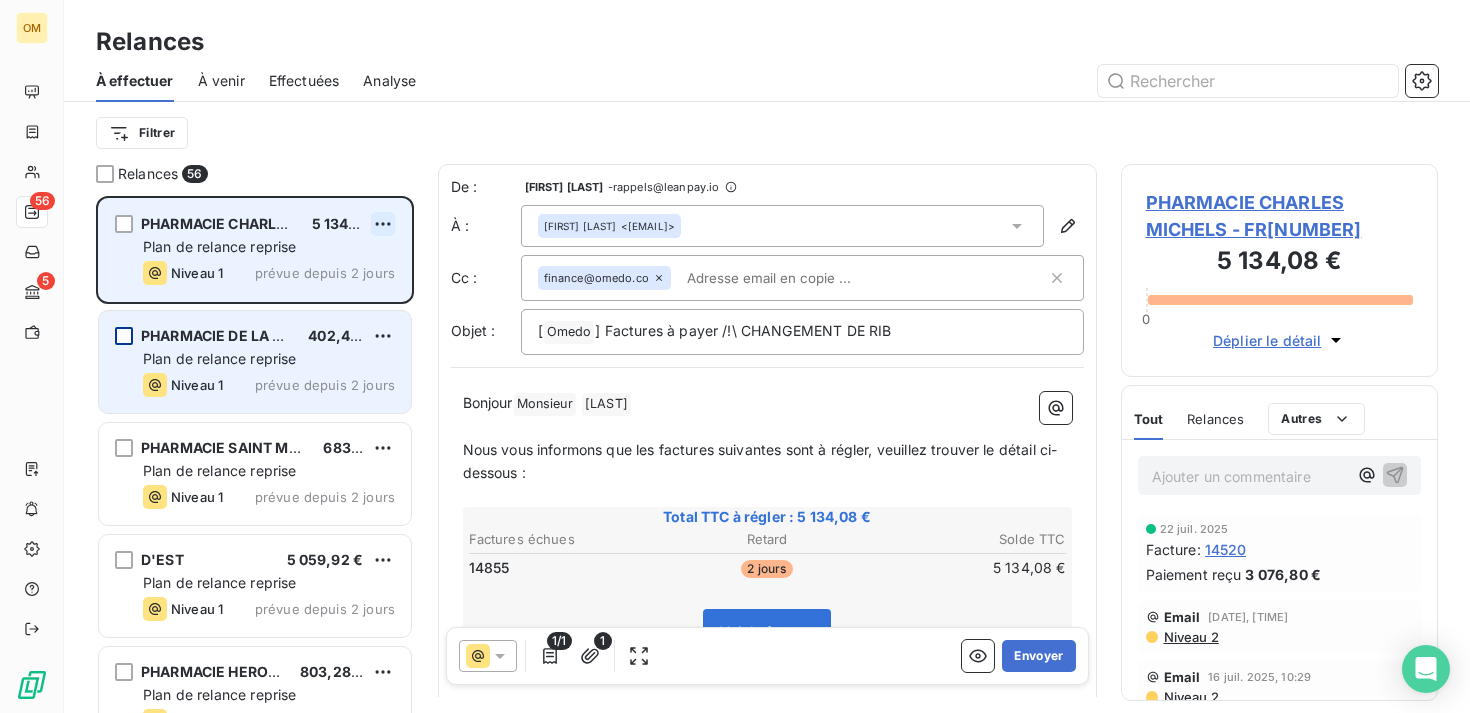 click on "OM 56 5 Relances À effectuer À venir Effectuées Analyse Filtrer Relances 56 PHARMACIE CHARLES MICHELS 5 134,08 € Plan de relance reprise Niveau 1 prévue depuis 2 jours PHARMACIE DE LA PLACE 402,48 € Plan de relance reprise Niveau 1 prévue depuis 2 jours PHARMACIE SAINT MAUR OBERKAMPF 683,28 € Plan de relance reprise Niveau 1 prévue depuis 2 jours D'EST 5 059,92 € Plan de relance reprise Niveau 1 prévue depuis 2 jours PHARMACIE HEROLD 803,28 € Plan de relance reprise Niveau 1 prévue depuis 2 jours PHARMACIE BAUDIN 4 228,44 € Plan de relance reprise Niveau 1 prévue depuis 2 jours De : [FIRST] [LAST] - rappels@leanpay.io À : [FIRST] [LAST]   <[EMAIL]> Cc : finance@omedo.co Objet : [ Omedo ﻿ ] Factures à payer /!\ CHANGEMENT DE RIB Bonjour  Monsieur ﻿   [LAST] ﻿ ﻿ ﻿ Nous vous informons que les factures suivantes sont à régler, veuillez trouver le détail ci-dessous : ﻿ Total TTC à régler :   5 134,08 € Factures échues Retard 14855" at bounding box center (735, 356) 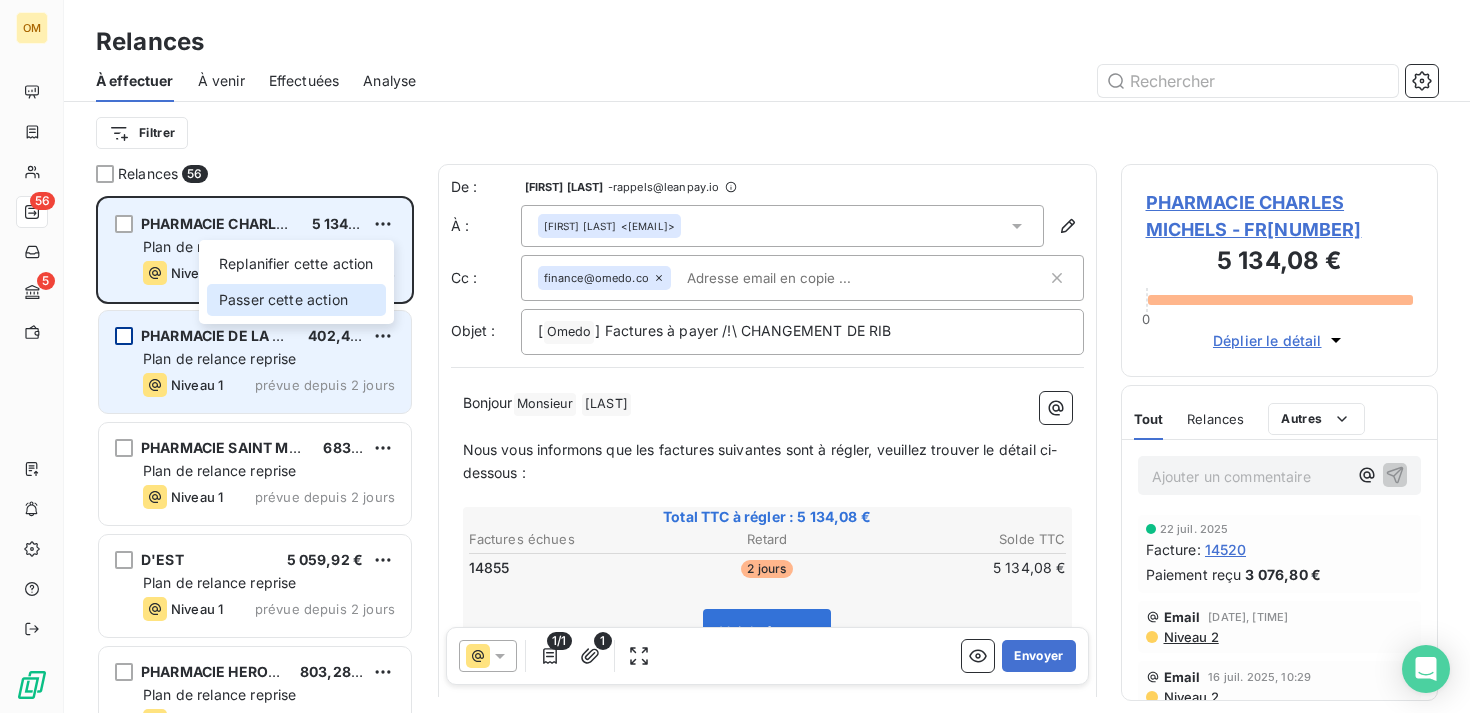 click on "Passer cette action" at bounding box center (296, 300) 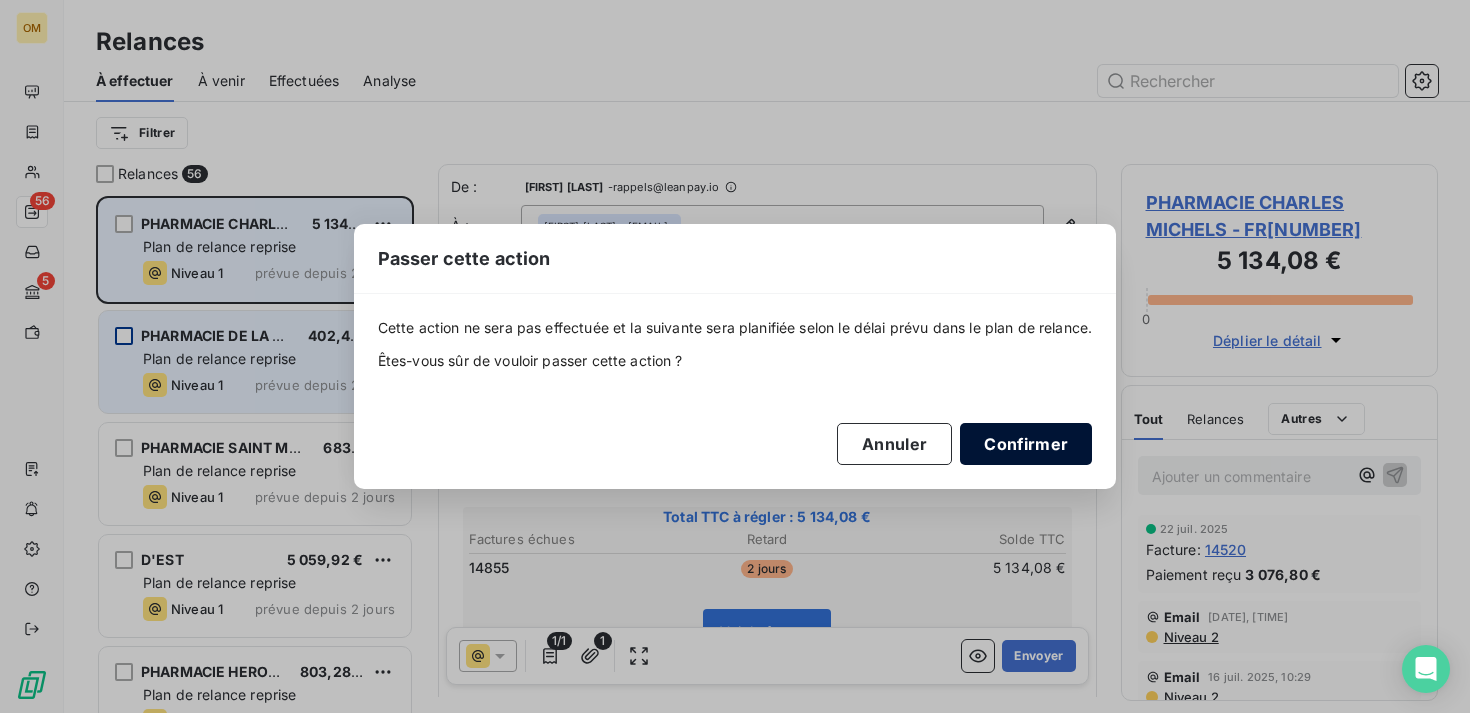 click on "Confirmer" at bounding box center [1026, 444] 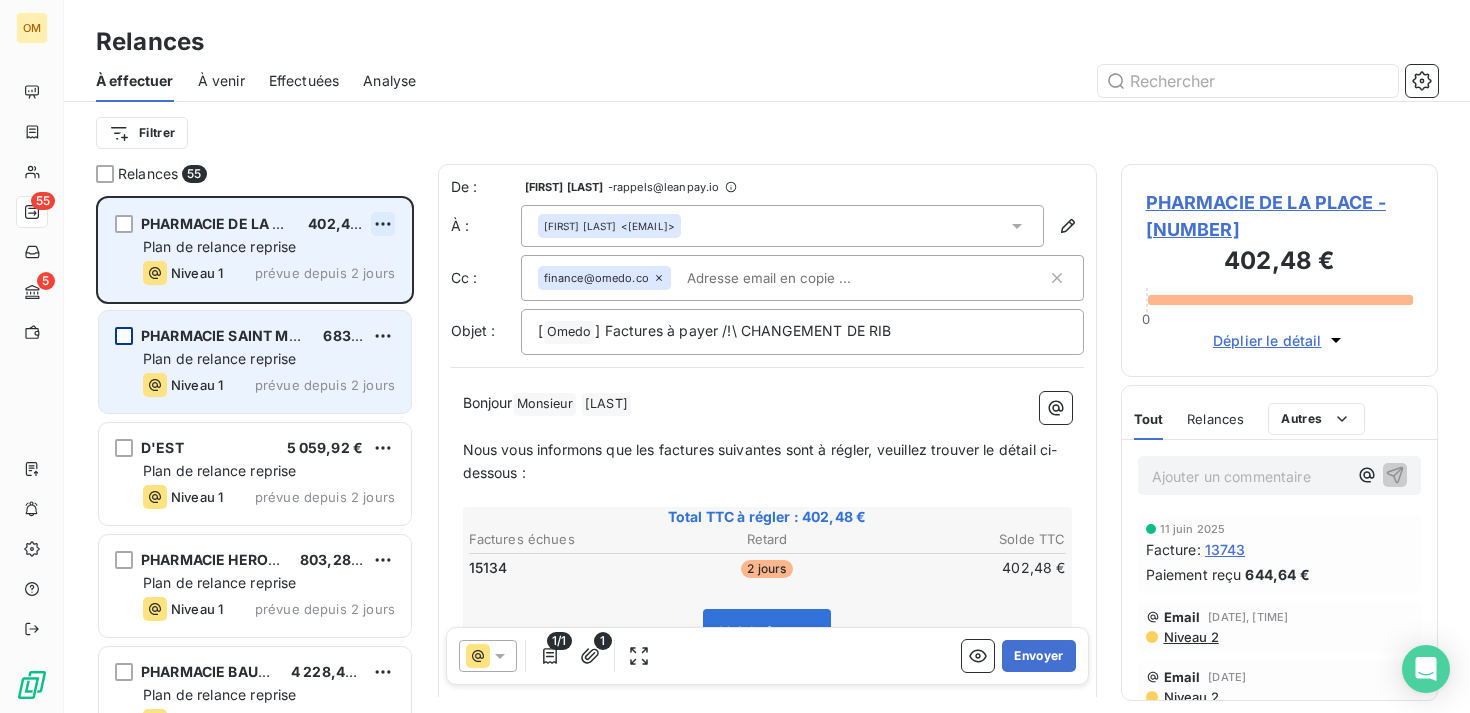 click on "OM 55 5 Relances À effectuer À venir Effectuées Analyse Filtrer Relances 55 PHARMACIE DE LA PLACE [PRICE] Plan de relance reprise Niveau 1 prévue depuis 2 jours PHARMACIE SAINT MAUR OBERKAMPF [PRICE] Plan de relance reprise Niveau 1 prévue depuis 2 jours D'EST [PRICE] Plan de relance reprise Niveau 1 prévue depuis 2 jours PHARMACIE HEROLD [PRICE] Plan de relance reprise Niveau 1 prévue depuis 2 jours PHARMACIE BAUDIN [PRICE] Plan de relance reprise Niveau 1 prévue depuis 2 jours PHARMACIE DES HAUTS DE VALLIERES [PRICE] Plan de relance reprise Niveau 1 prévue depuis 2 jours De : Kelly Bensimon -  rappels@leanpay.io À : Joel Tordjman   [EMAIL] Cc : finance@omedo.co Objet : [ Omedo ﻿ ] Factures à payer /!\ CHANGEMENT DE RIB Bonjour  Monsieur ﻿   Tordjman ﻿ ﻿ ﻿ Nous vous informons que les factures suivantes sont à régler, veuillez trouver le détail ci-dessous : ﻿ Total TTC à régler :   [PRICE] Retard" at bounding box center [735, 356] 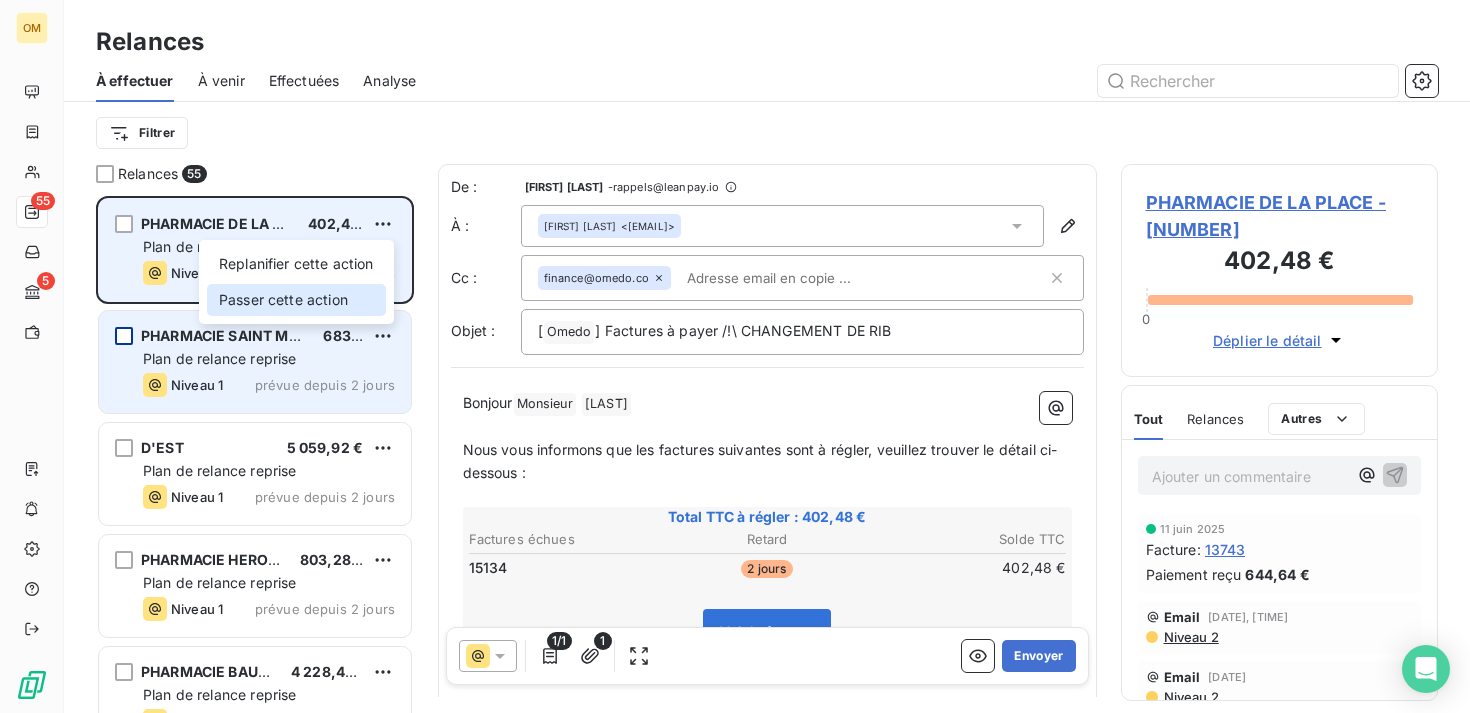 click on "Passer cette action" at bounding box center [296, 300] 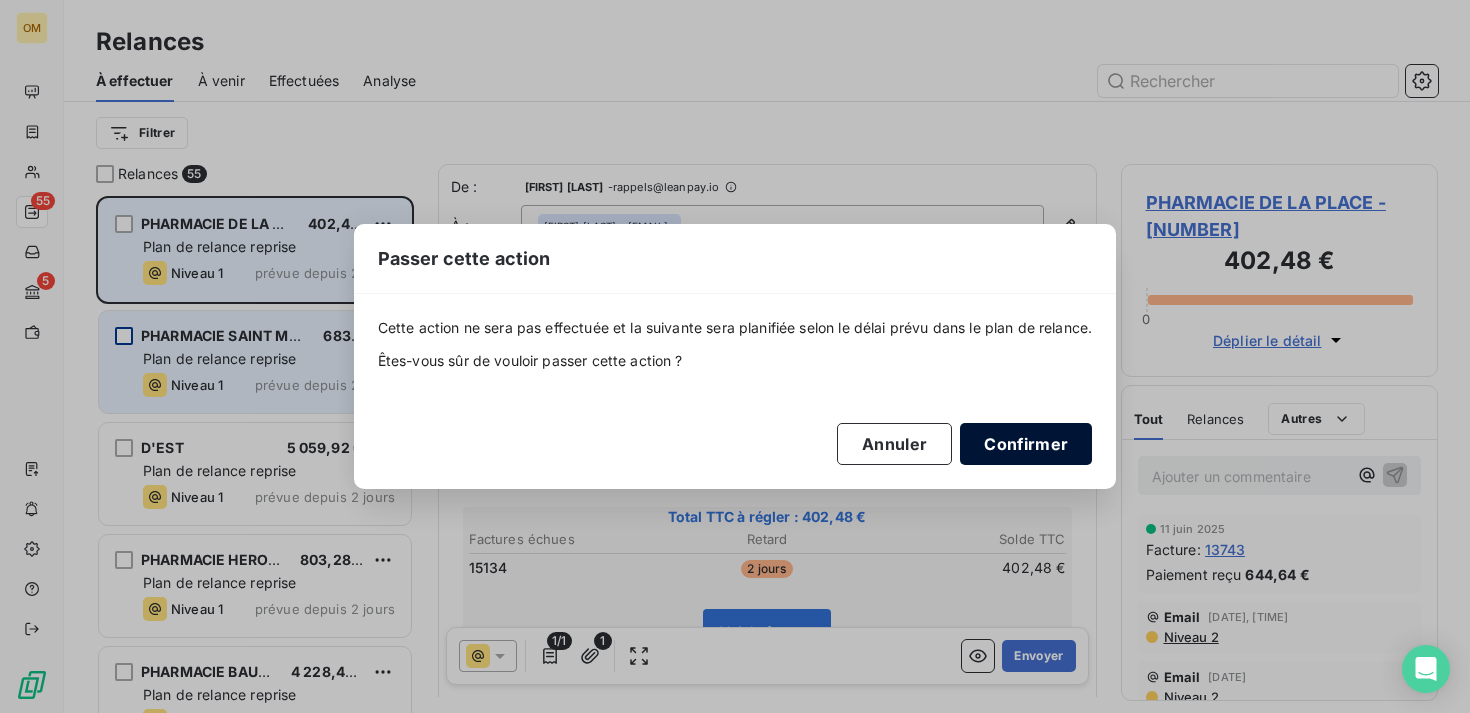 click on "Confirmer" at bounding box center (1026, 444) 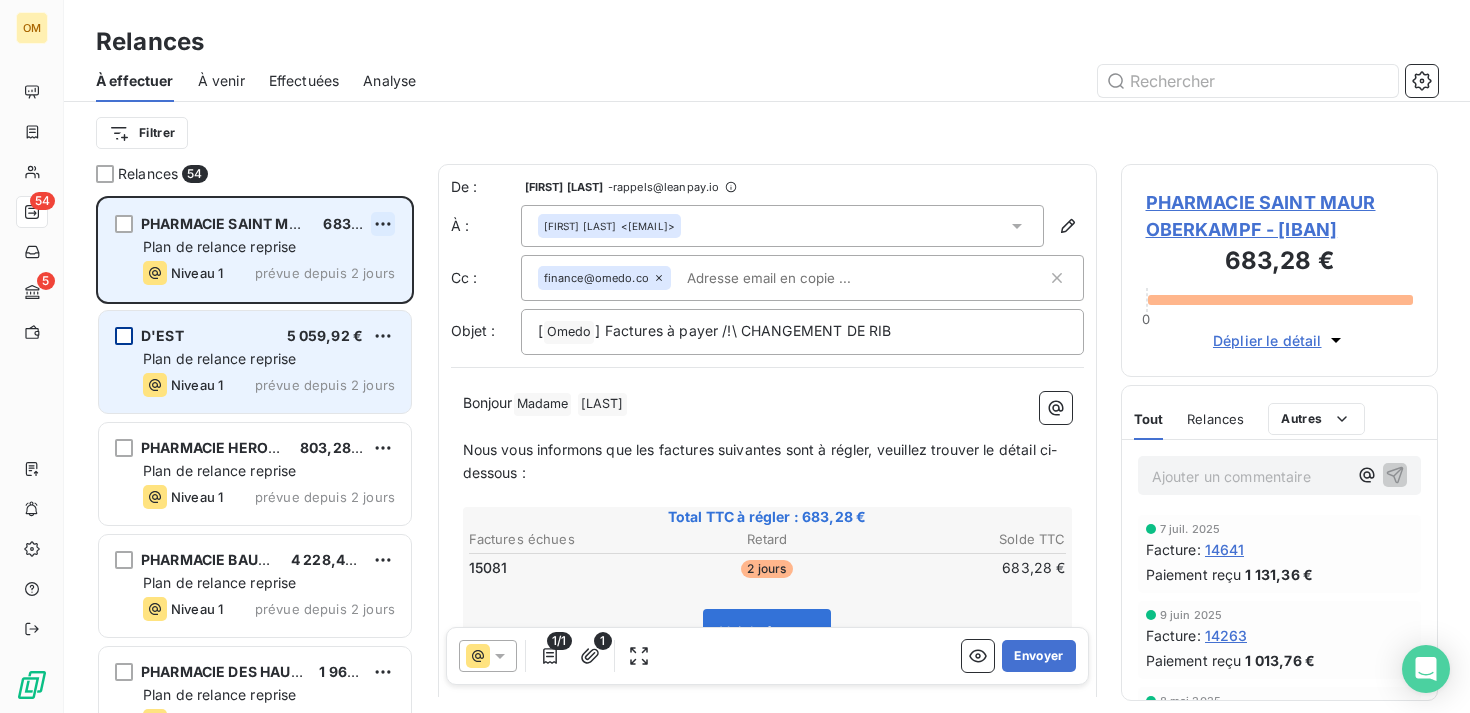 click on "OM 56 5 Relances À effectuer À venir Effectuées Analyse Filtrer Relances 56 PHARMACIE CHARLES MICHELS 5 134,08 € Plan de relance reprise Niveau 1 prévue depuis 2 jours PHARMACIE DE LA PLACE 402,48 € Plan de relance reprise Niveau 1 prévue depuis 2 jours PHARMACIE SAINT MAUR OBERKAMPF 683,28 € Plan de relance reprise Niveau 1 prévue depuis 2 jours D'EST 5 059,92 € Plan de relance reprise Niveau 1 prévue depuis 2 jours PHARMACIE HEROLD 803,28 € Plan de relance reprise Niveau 1 prévue depuis 2 jours PHARMACIE BAUDIN 4 228,44 € Plan de relance reprise Niveau 1 prévue depuis 2 jours De : [FIRST] [LAST] - rappels@leanpay.io À : [FIRST] [LAST]   <[EMAIL]> Cc : finance@omedo.co Objet : [ Omedo  ] Factures à payer  /!\ CHANGEMENT DE RIB Bonjour   Madame   [LAST]     Nous vous informons que les factures suivantes sont à régler, veuillez trouver le détail ci-dessous :   Total TTC à régler :   683,28 € Factures échues Retard 15081" at bounding box center (735, 356) 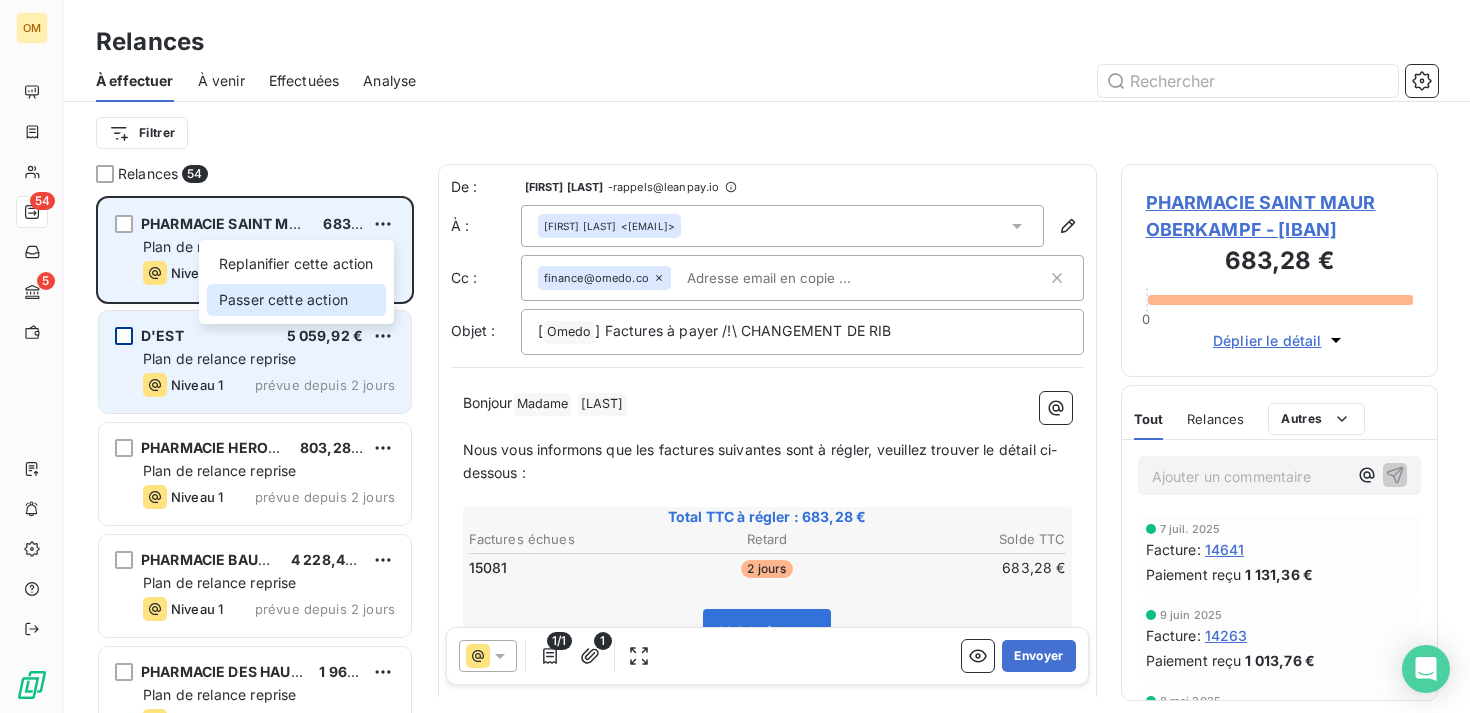 click on "Passer cette action" at bounding box center (296, 300) 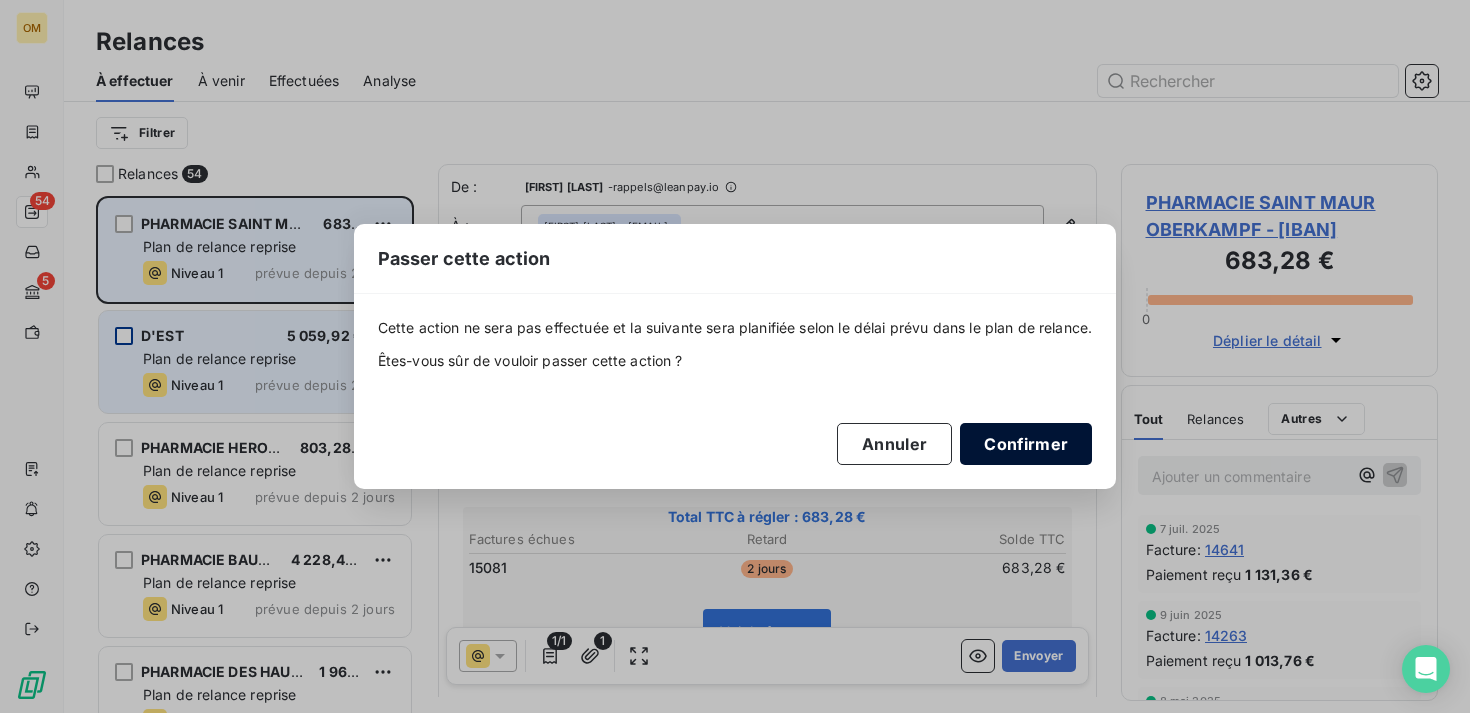 click on "Confirmer" at bounding box center (1026, 444) 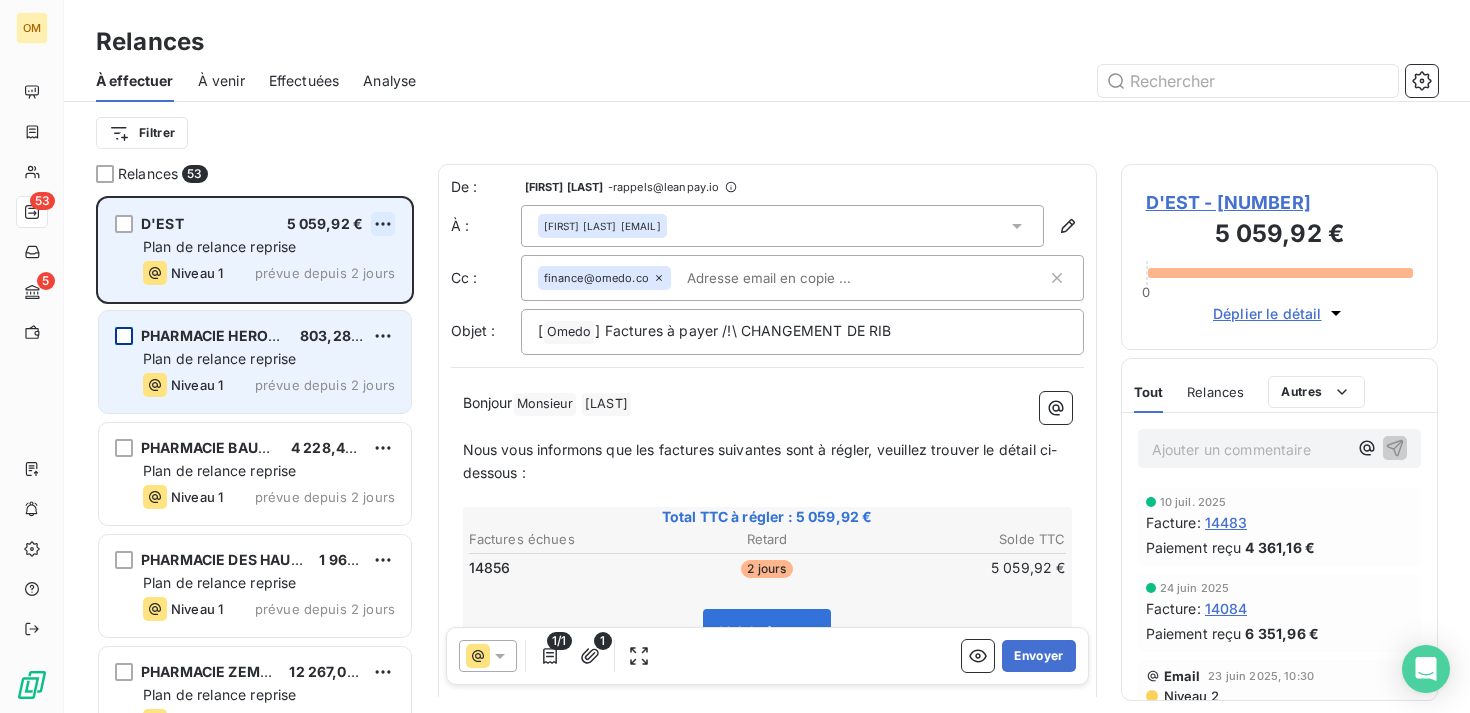 click on "OM 53 5 Relances À effectuer À venir Effectuées Analyse Filtrer Relances 53 D'EST [AMOUNT] Plan de relance reprise Niveau 1 prévue depuis 2 jours PHARMACIE HEROLD [AMOUNT] Plan de relance reprise Niveau 1 prévue depuis 2 jours PHARMACIE BAUDIN [AMOUNT] Plan de relance reprise Niveau 1 prévue depuis 2 jours PHARMACIE DES HAUTS DE VALLIERES [AMOUNT] Plan de relance reprise Niveau 1 prévue depuis 2 jours PHARMACIE ZEMIRO [AMOUNT] Plan de relance reprise Niveau 1 prévue depuis 2 jours GRANDE PHARMACIE DU FORUM [AMOUNT] Plan de relance reprise Niveau 1 prévue depuis 2 jours De : [FIRST] [LAST] - rappels@leanpay.io À : [FIRST] [LAST]   <[EMAIL]> Cc : finance@omedo.co Objet : [ Omedo ﻿ ] Factures à payer /!\ CHANGEMENT DE RIB Bonjour  Monsieur ﻿   [LAST] ﻿ ﻿ ﻿ Nous vous informons que les factures suivantes sont à régler, veuillez trouver le détail ci-dessous : ﻿ Total TTC à régler :   [AMOUNT] Factures échues" at bounding box center (735, 356) 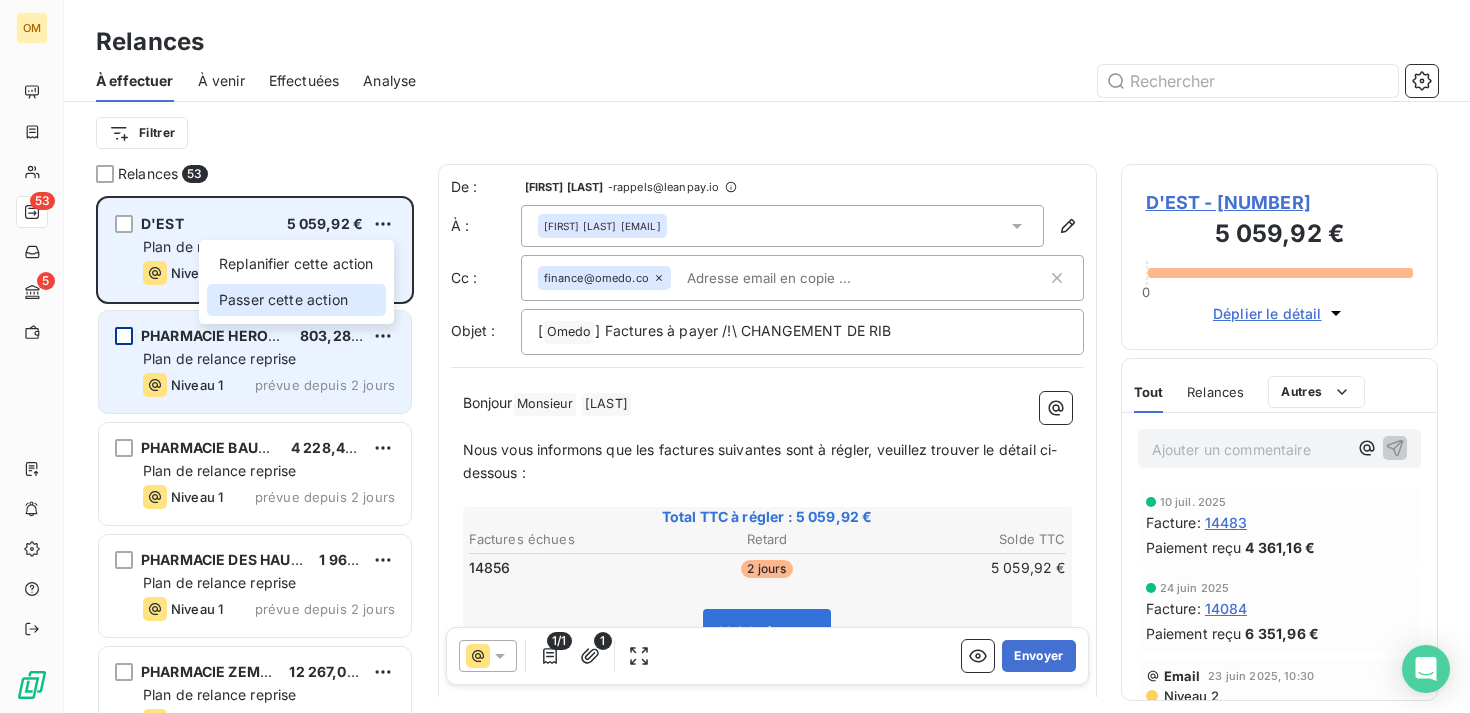 click on "Passer cette action" at bounding box center (296, 300) 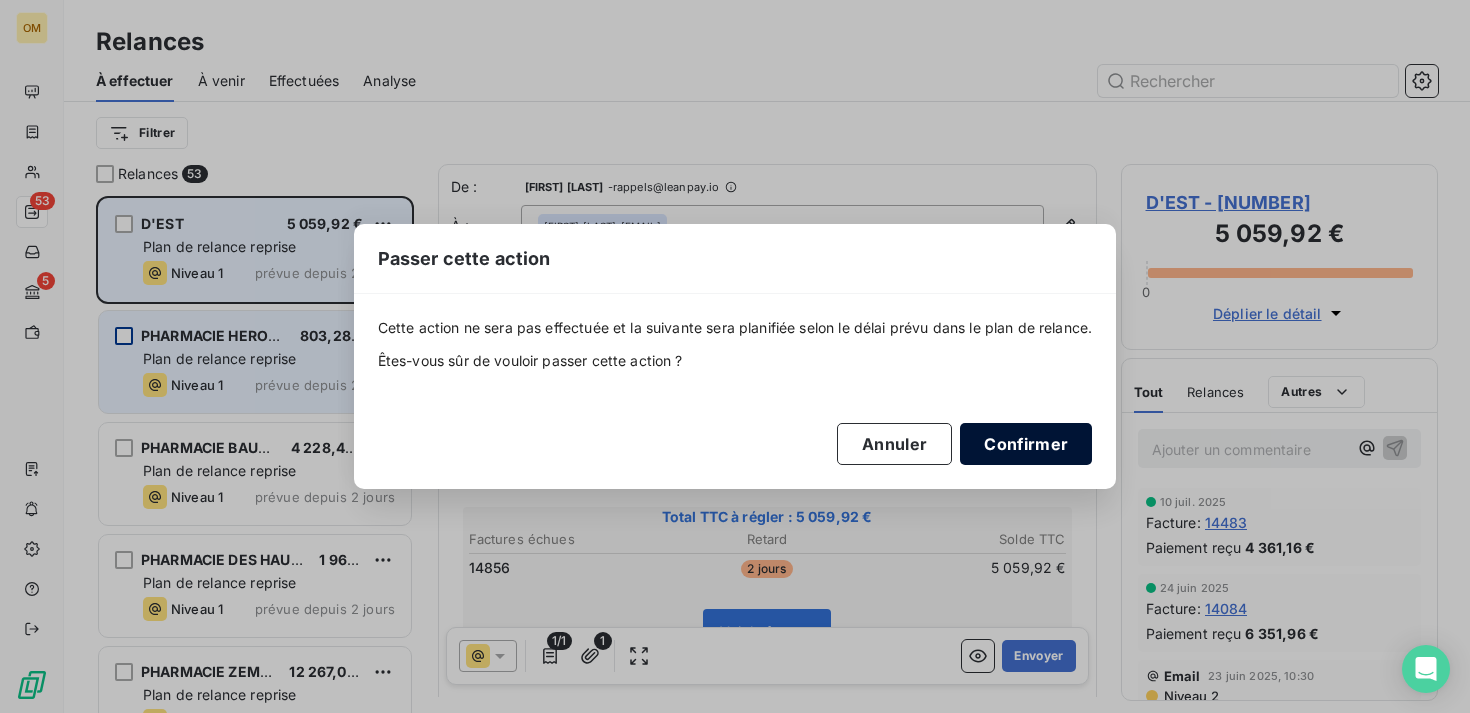 click on "Confirmer" at bounding box center (1026, 444) 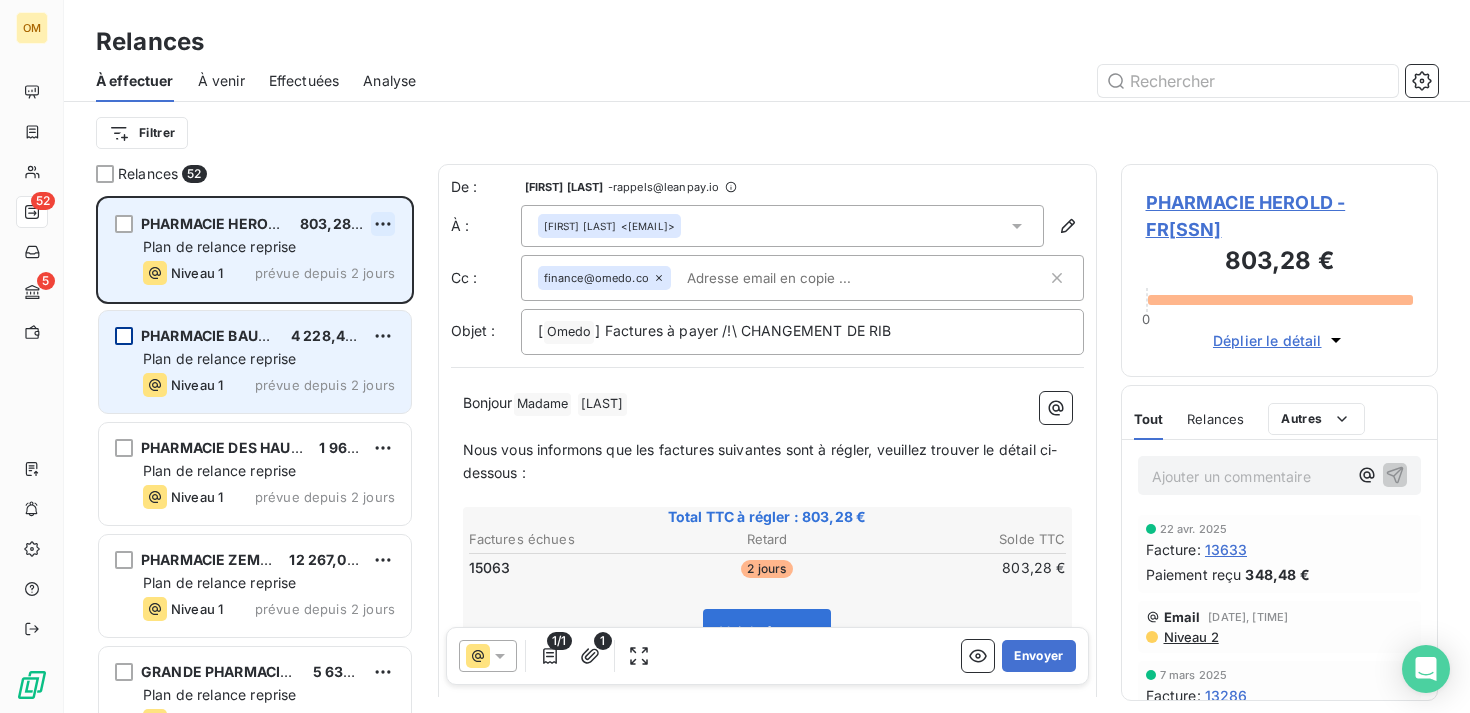click on "OM [NUMBER] 5 Relances À effectuer À venir Effectuées Analyse Filtrer Relances [NUMBER] PHARMACIE HEROLD [PRICE] Plan de relance reprise Niveau 1 prévue depuis 2 jours PHARMACIE BAUDIN [PRICE] Plan de relance reprise Niveau 1 prévue depuis 2 jours PHARMACIE DES HAUTS DE VALLIERES [PRICE] Plan de relance reprise Niveau 1 prévue depuis 2 jours PHARMACIE ZEMIRO [PRICE] Plan de relance reprise Niveau 1 prévue depuis 2 jours GRANDE PHARMACIE DU FORUM [PRICE] Plan de relance reprise Niveau 1 prévue depuis 2 jours PHARMACIE JEREMY BERDAH [PRICE] Plan de relance reprise Niveau 1 prévue depuis 2 jours De : [FIRST] [LAST] - rappels@leanpay.io À : [FIRST] [LAST]   <[EMAIL]> Cc : finance@omedo.co Objet : [ Omedo ﻿ ] Factures à payer /!\ CHANGEMENT DE RIB Bonjour  Madame ﻿   [LAST] ﻿ ﻿ ﻿ Nous vous informons que les factures suivantes sont à régler, veuillez trouver le détail ci-dessous : ﻿ Total TTC à régler :   [PRICE] Retard [NUMBER]" at bounding box center (735, 356) 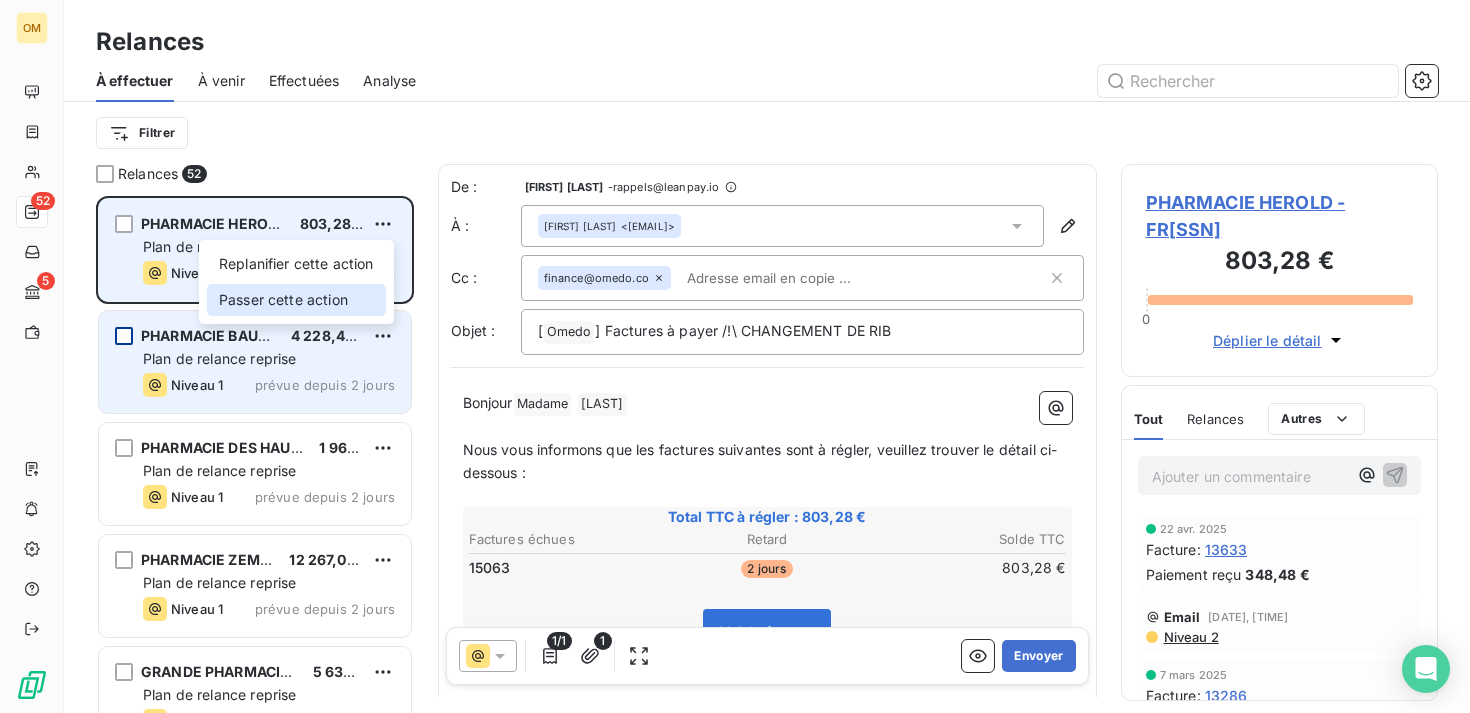 click on "Passer cette action" at bounding box center (296, 300) 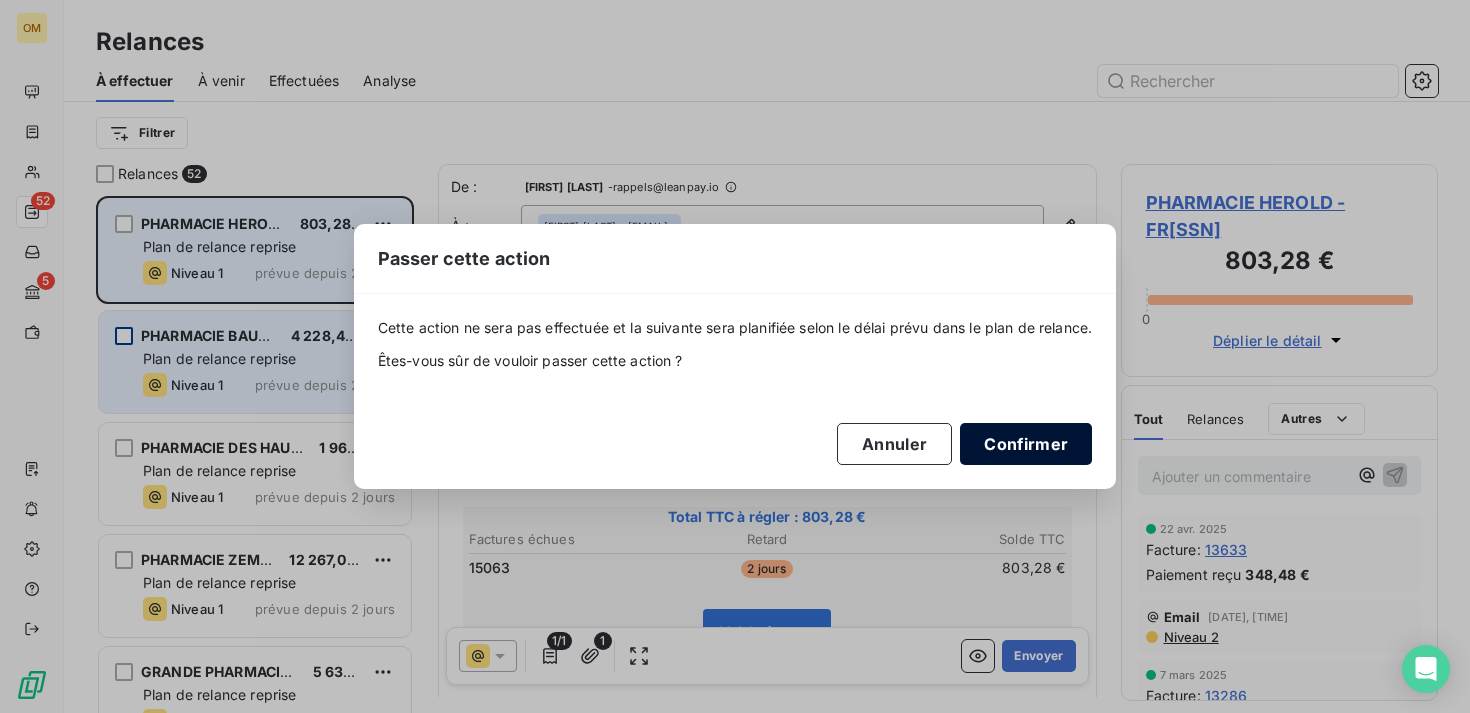 click on "Confirmer" at bounding box center [1026, 444] 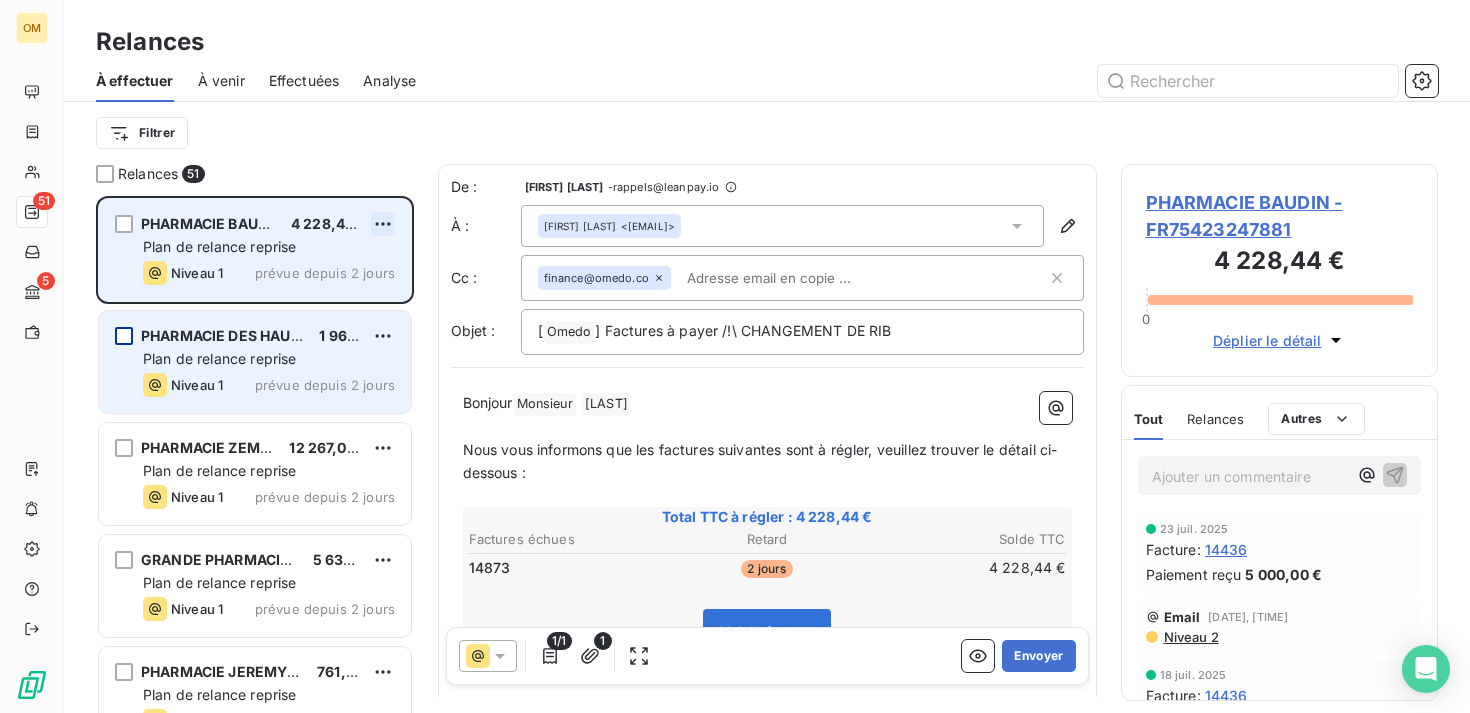 click on "OM 51 5 Relances À effectuer À venir Effectuées Analyse Filtrer Relances 51 PHARMACIE BAUDIN 4 228,44 € Plan de relance reprise Niveau 1 prévue depuis 2 jours PHARMACIE DES HAUTS DE VALLIERES 1 968,72 € Plan de relance reprise Niveau 1 prévue depuis 2 jours PHARMACIE ZEMIRO 12 267,08 € Plan de relance reprise Niveau 1 prévue depuis 2 jours GRANDE PHARMACIE DU FORUM 5 635,31 € Plan de relance reprise Niveau 1 prévue depuis 2 jours PHARMACIE JEREMY BERDAH 761,76 € Plan de relance reprise Niveau 1 prévue depuis 2 jours PHARMACIE EDOUARD VAILLANT 4 240,32 € Plan de relance reprise Niveau 1 prévue depuis 2 jours De : [FIRST] [LAST] - rappels@leanpay.io À : [FIRST] [LAST] <[EMAIL]> Cc : finance@omedo.co Objet : [ Omedo ﻿ ] Factures à payer /!\ CHANGEMENT DE RIB Bonjour Monsieur   [LAST]     Nous vous informons que les factures suivantes sont à régler, veuillez trouver le détail ci-dessous :     Total TTC à régler :   Retard" at bounding box center [735, 356] 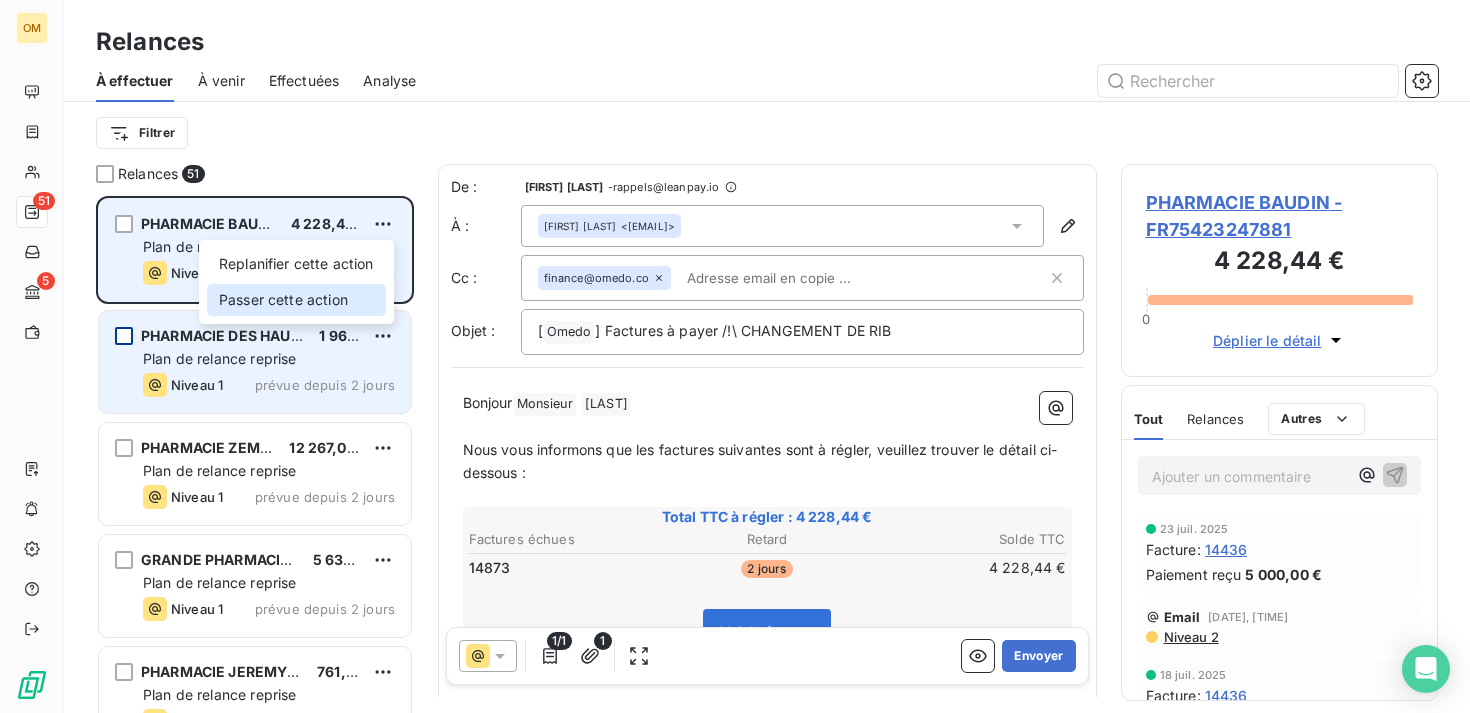 click on "Passer cette action" at bounding box center [296, 300] 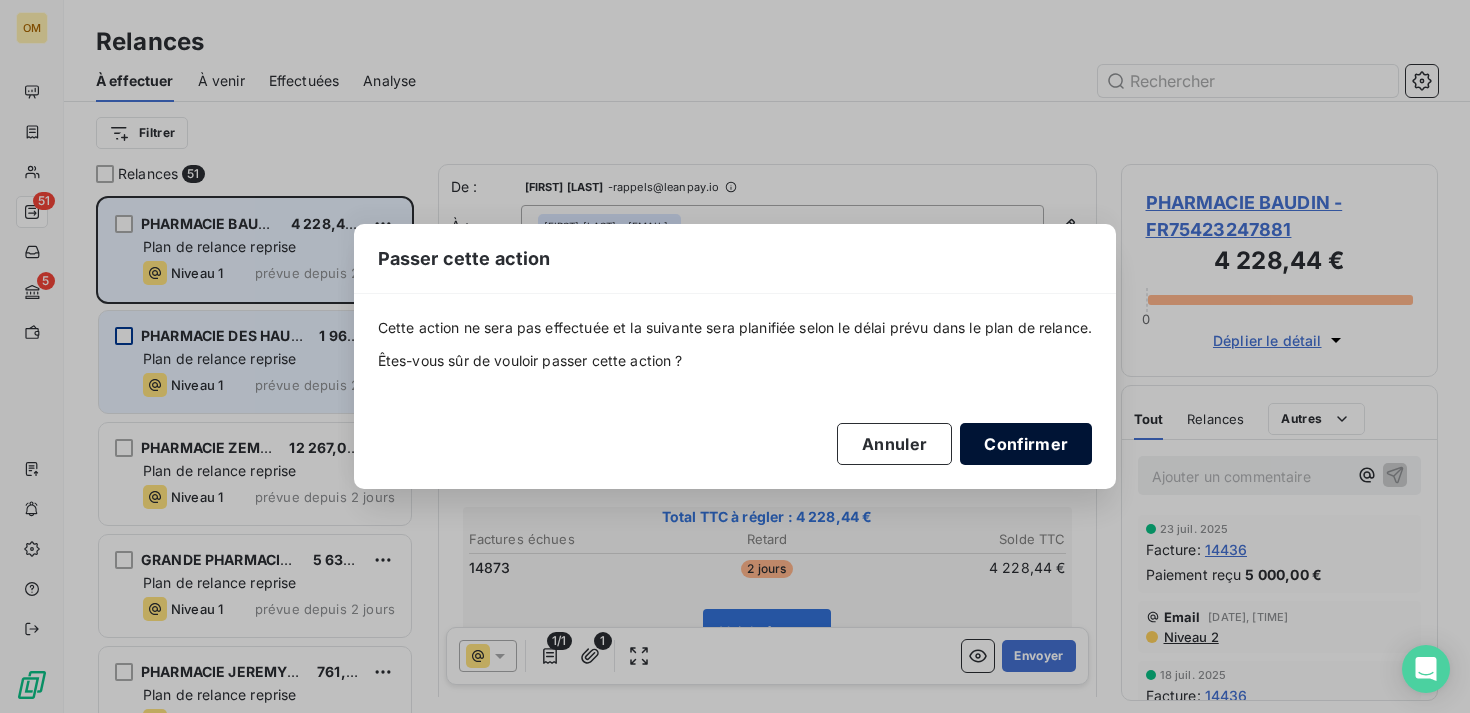 click on "Confirmer" at bounding box center [1026, 444] 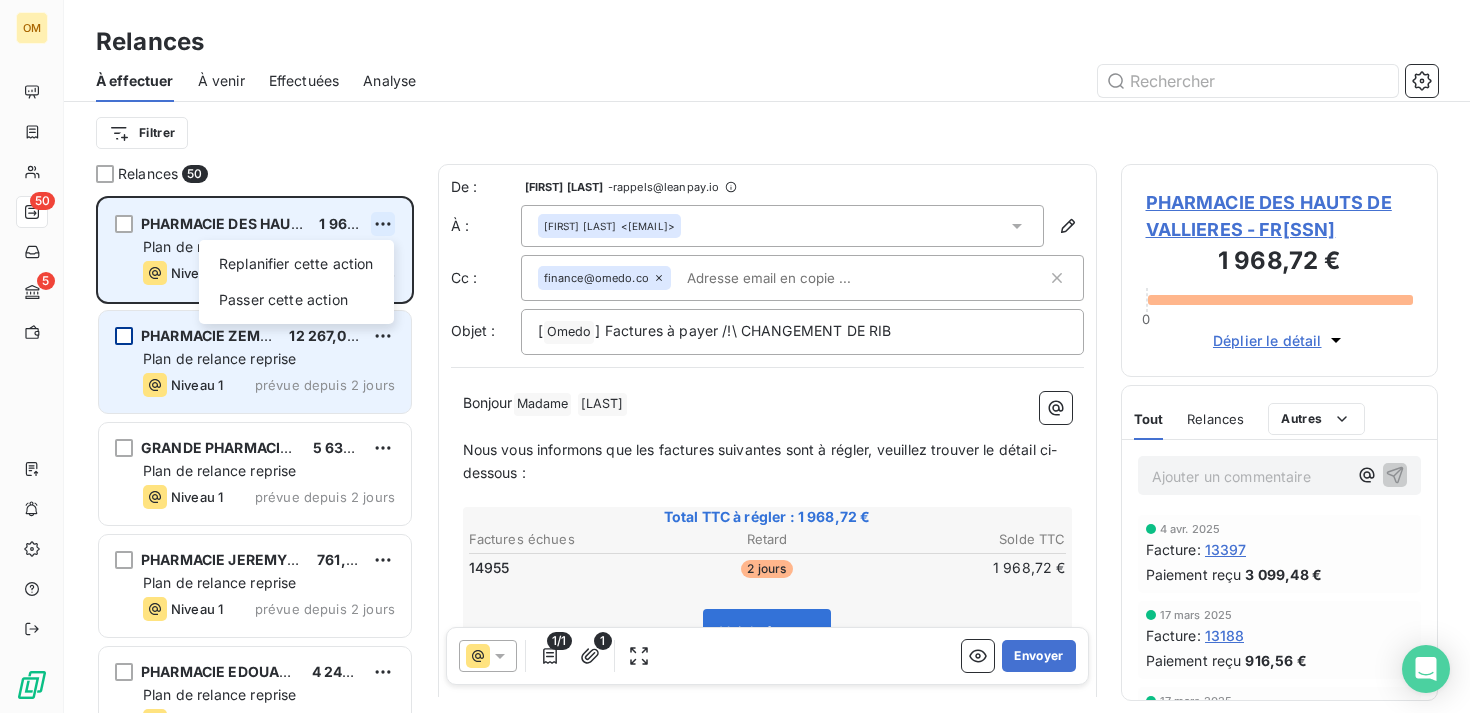 click on "OM 50 5 Relances À effectuer À venir Effectuées Analyse Filtrer Relances 50 PHARMACIE DES HAUTS DE VALLIERES 1 968,72 € Replanifier cette action Passer cette action Plan de relance reprise Niveau 1 prévue depuis 2 jours PHARMACIE ZEMIRO 12 267,08 € Plan de relance reprise Niveau 1 prévue depuis 2 jours GRANDE PHARMACIE DU FORUM 5 635,31 € Plan de relance reprise Niveau 1 prévue depuis 2 jours PHARMACIE JEREMY BERDAH 761,76 € Plan de relance reprise Niveau 1 prévue depuis 2 jours PHARMACIE EDOUARD VAILLANT 4 240,32 € Plan de relance reprise Niveau 1 prévue depuis 2 jours CHAMBOURCY 8 444,52 € Plan de relance reprise Niveau 1 prévue depuis 2 jours De : Kelly Bensimon - rappels@leanpay.io À : Delphine Khai [EMAIL] Cc : finance@omedo.co Objet : [ Omedo ﻿ ] Factures à payer /!\ CHANGEMENT DE RIB Bonjour Madame ﻿ Khai ﻿ ﻿ Total TTC à régler :   1 968,72 € Factures échues Retard Solde TTC 14955 2 jours   Voir" at bounding box center (735, 356) 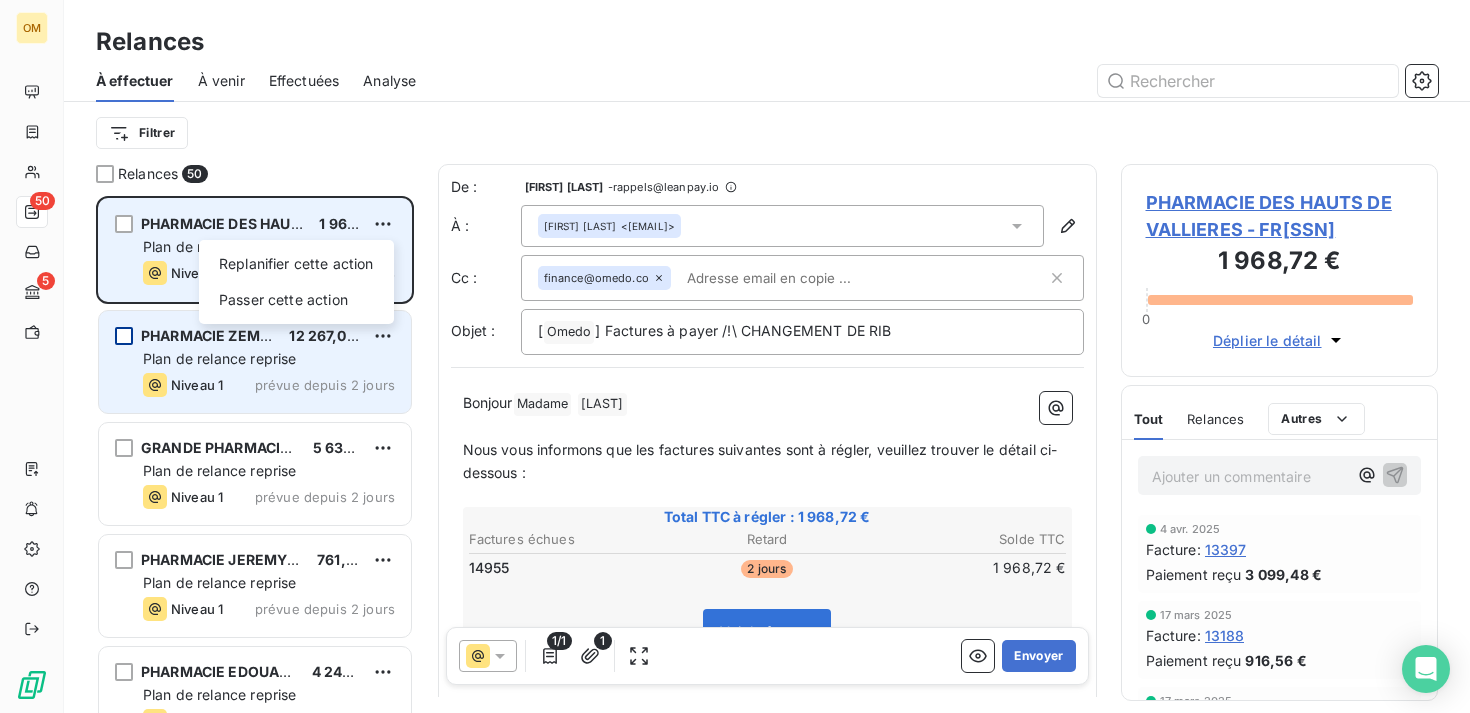 click on "Replanifier cette action Passer cette action" at bounding box center [296, 282] 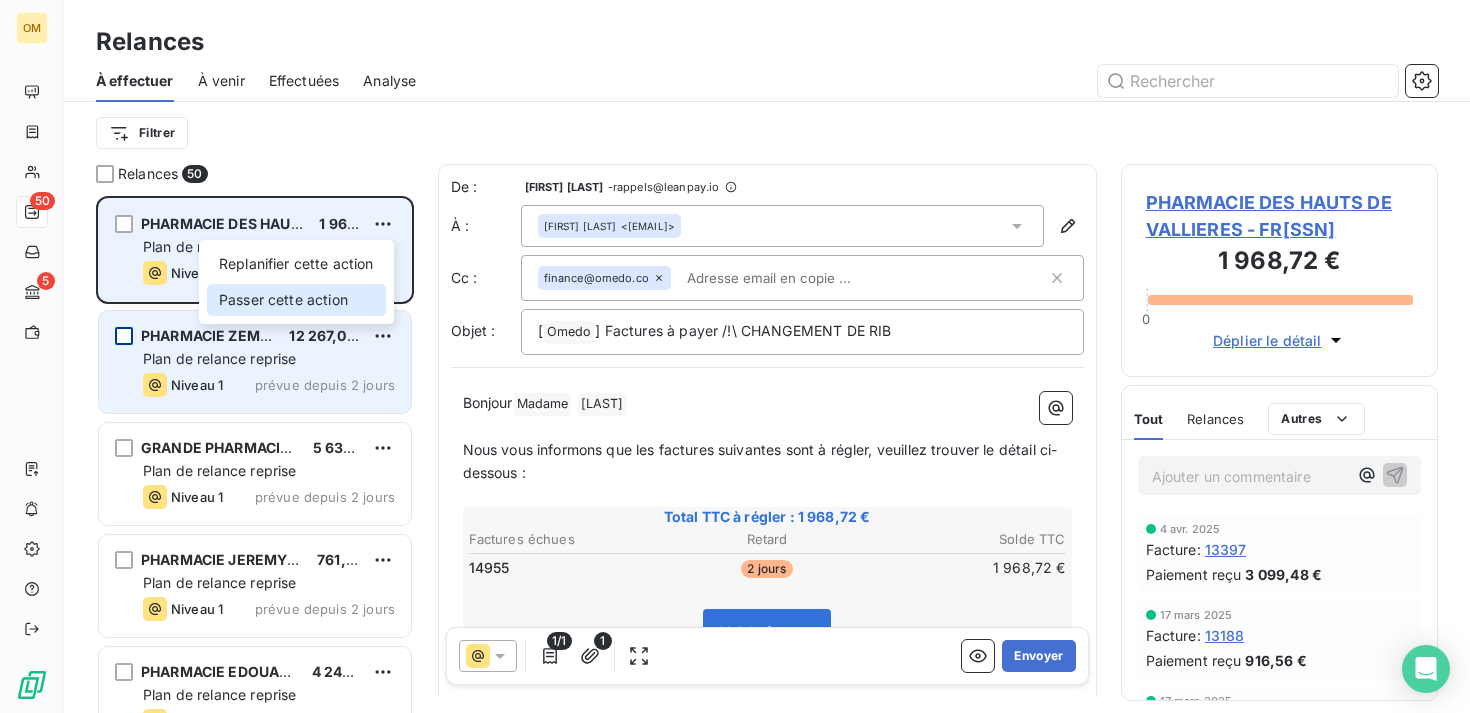 click on "Passer cette action" at bounding box center (296, 300) 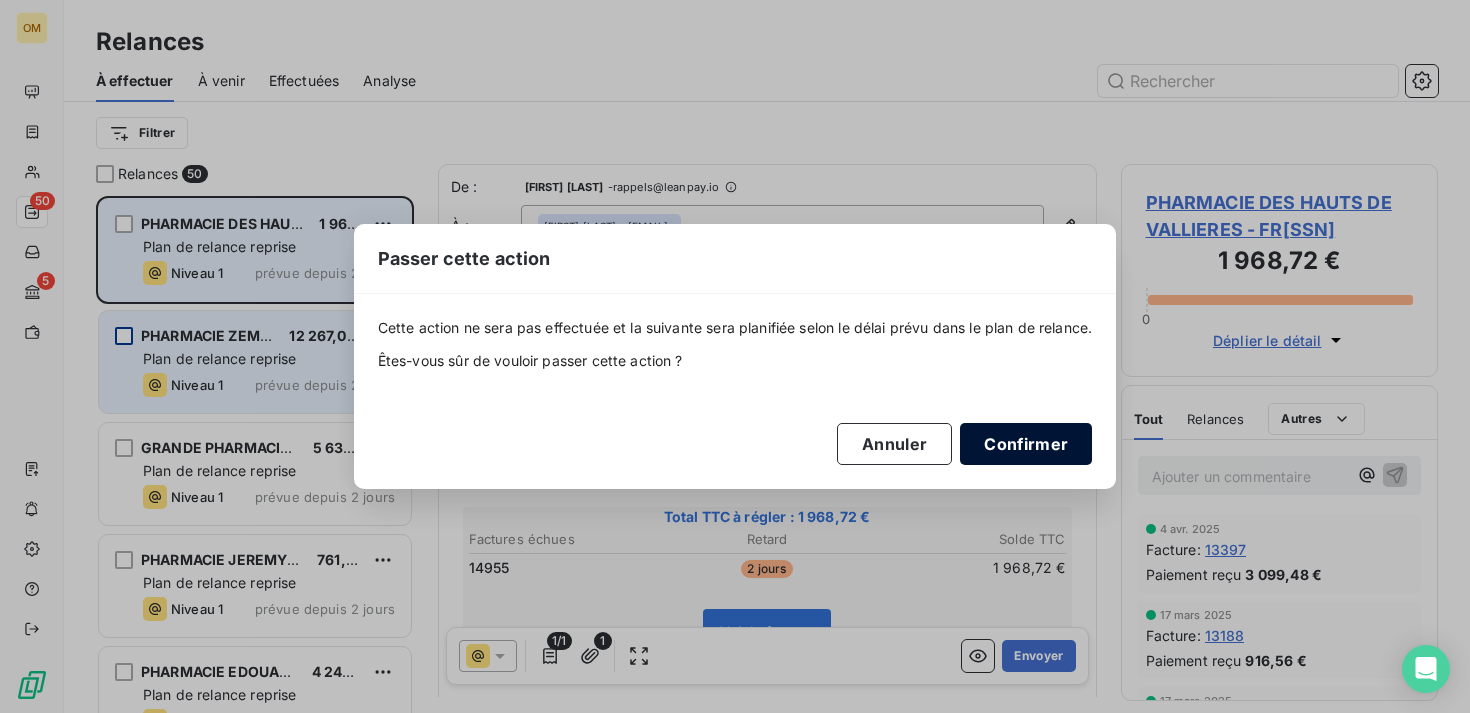 click on "Confirmer" at bounding box center [1026, 444] 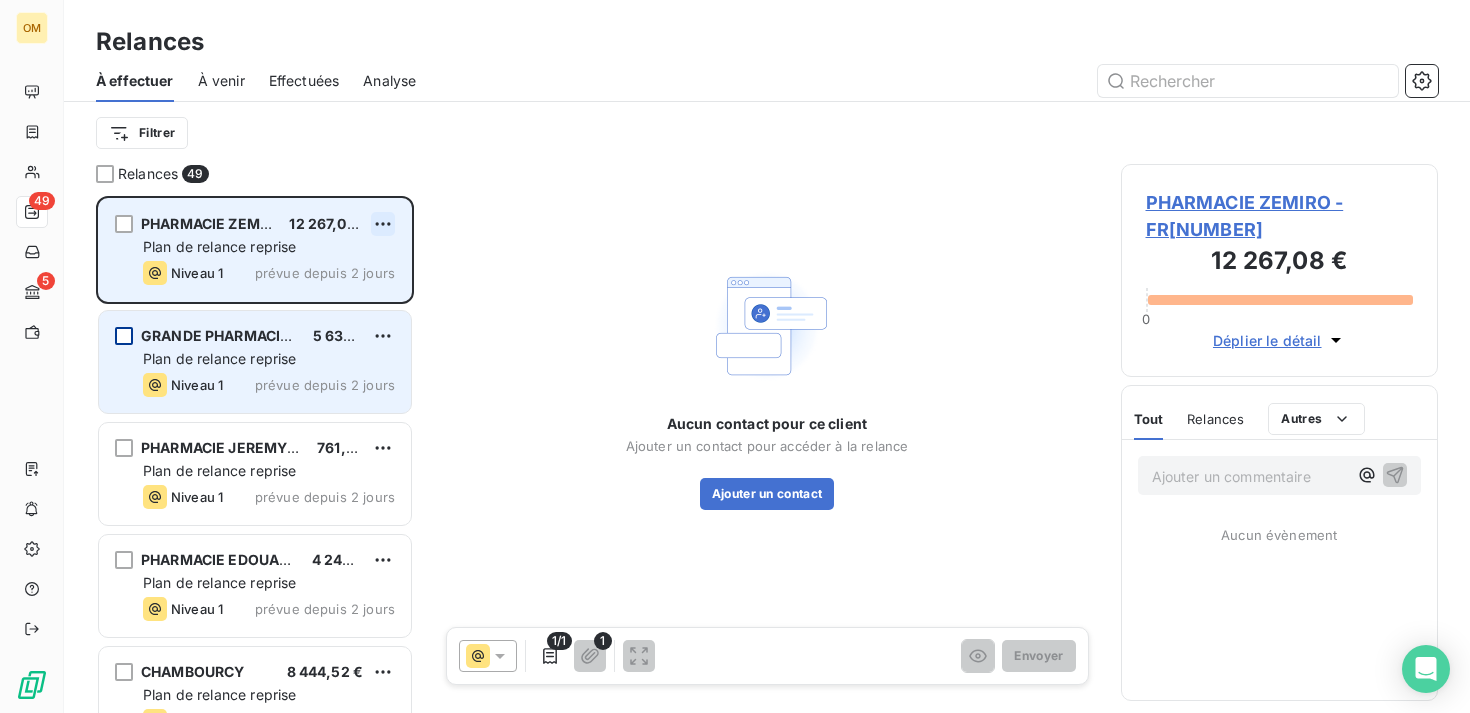 click on "OM 49 5 Relances À effectuer À venir Effectuées Analyse Filtrer Relances 49 PHARMACIE ZEMIRO 12 267,08 € Plan de relance reprise Niveau 1 prévue depuis 2 jours GRANDE PHARMACIE DU FORUM 5 635,31 € Plan de relance reprise Niveau 1 prévue depuis 2 jours PHARMACIE JEREMY BERDAH 761,76 € Plan de relance reprise Niveau 1 prévue depuis 2 jours PHARMACIE EDOUARD VAILLANT 4 240,32 € Plan de relance reprise Niveau 1 prévue depuis 2 jours CHAMBOURCY 8 444,52 € Plan de relance reprise Niveau 1 prévue depuis 2 jours PHARMACIE MAGENTA 1 518,72 € Plan de relance reprise Niveau 1 prévue depuis 2 jours Aucun contact pour ce client Ajouter un contact pour accéder à la relance Ajouter un contact 1/1 1 Envoyer PHARMACIE ZEMIRO - [NUMBER] 12 267,08 € 0 Déplier le détail Tout Relances Commentaires Portail client Tout Relances Autres Ajouter un commentaire   Aucun évènement" at bounding box center (735, 356) 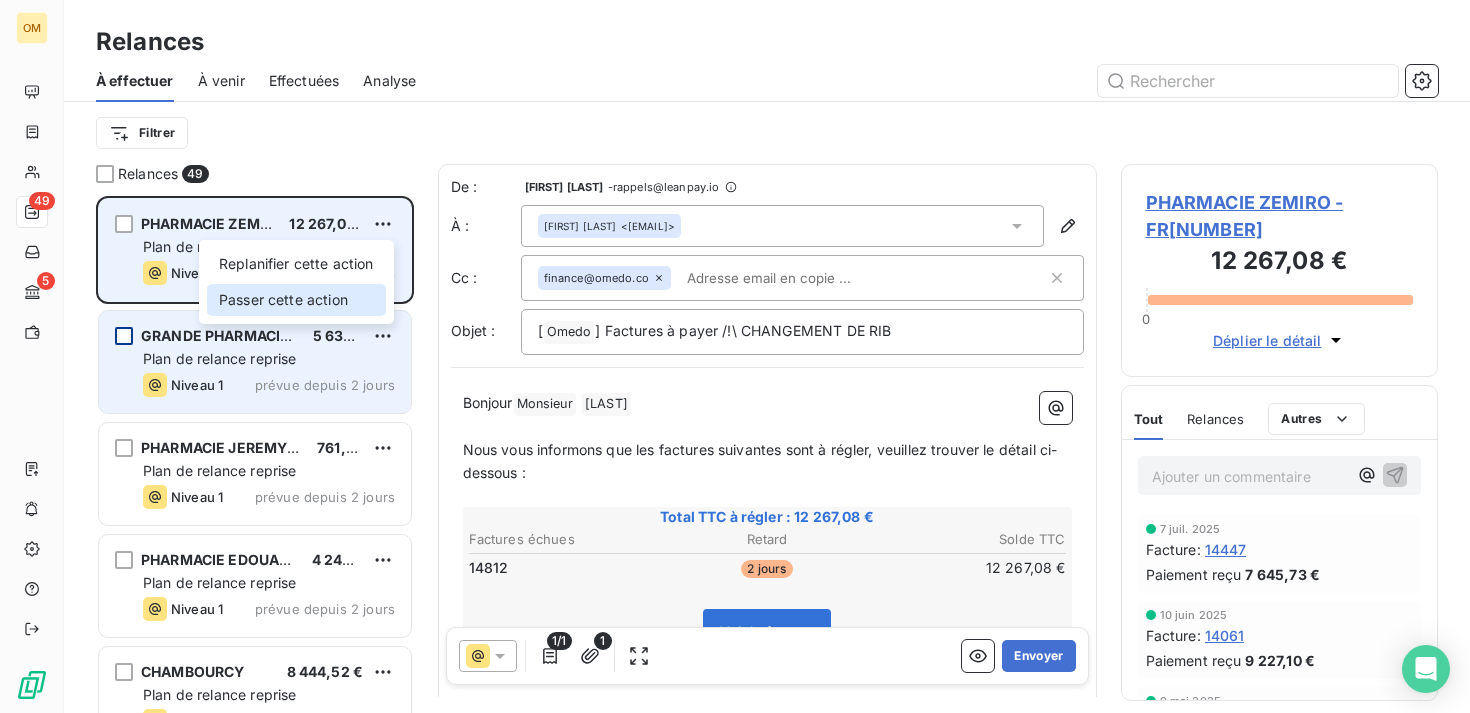 click on "Passer cette action" at bounding box center (296, 300) 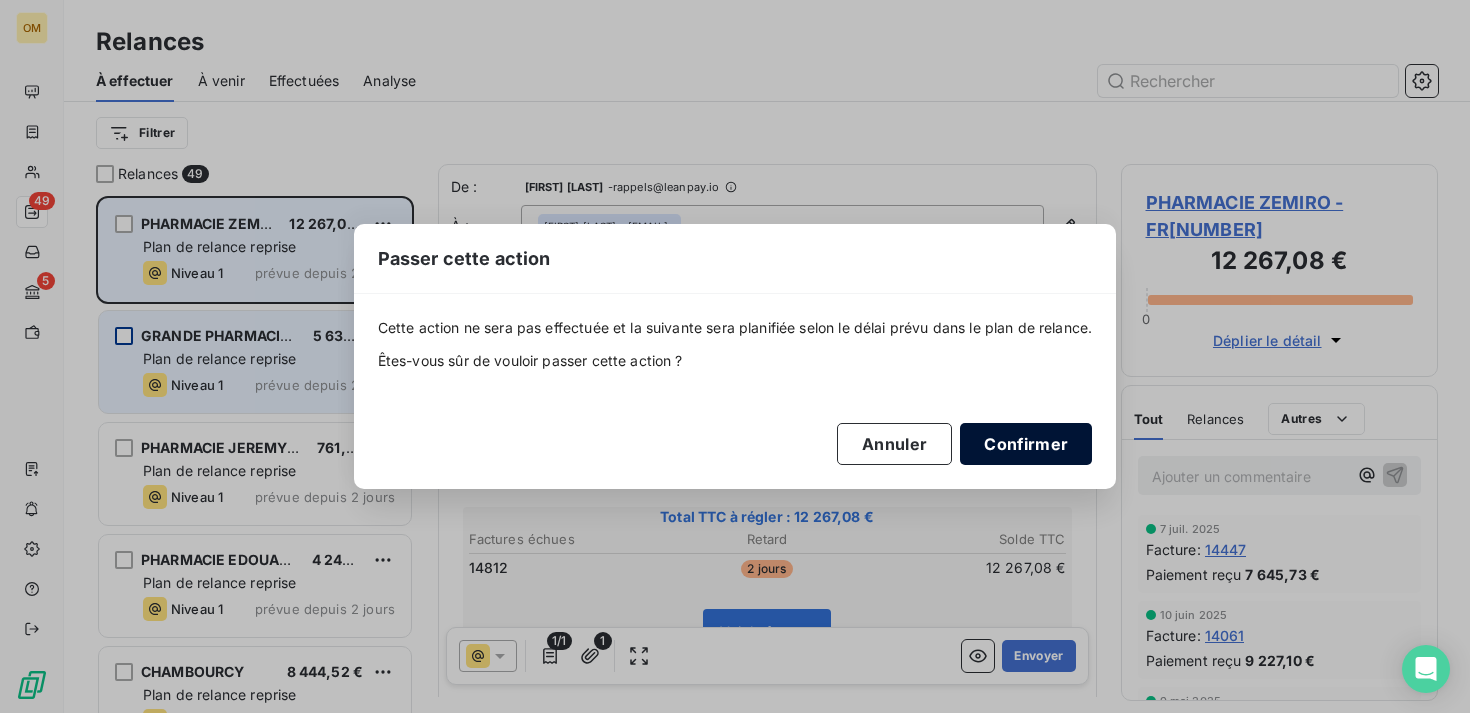 click on "Confirmer" at bounding box center [1026, 444] 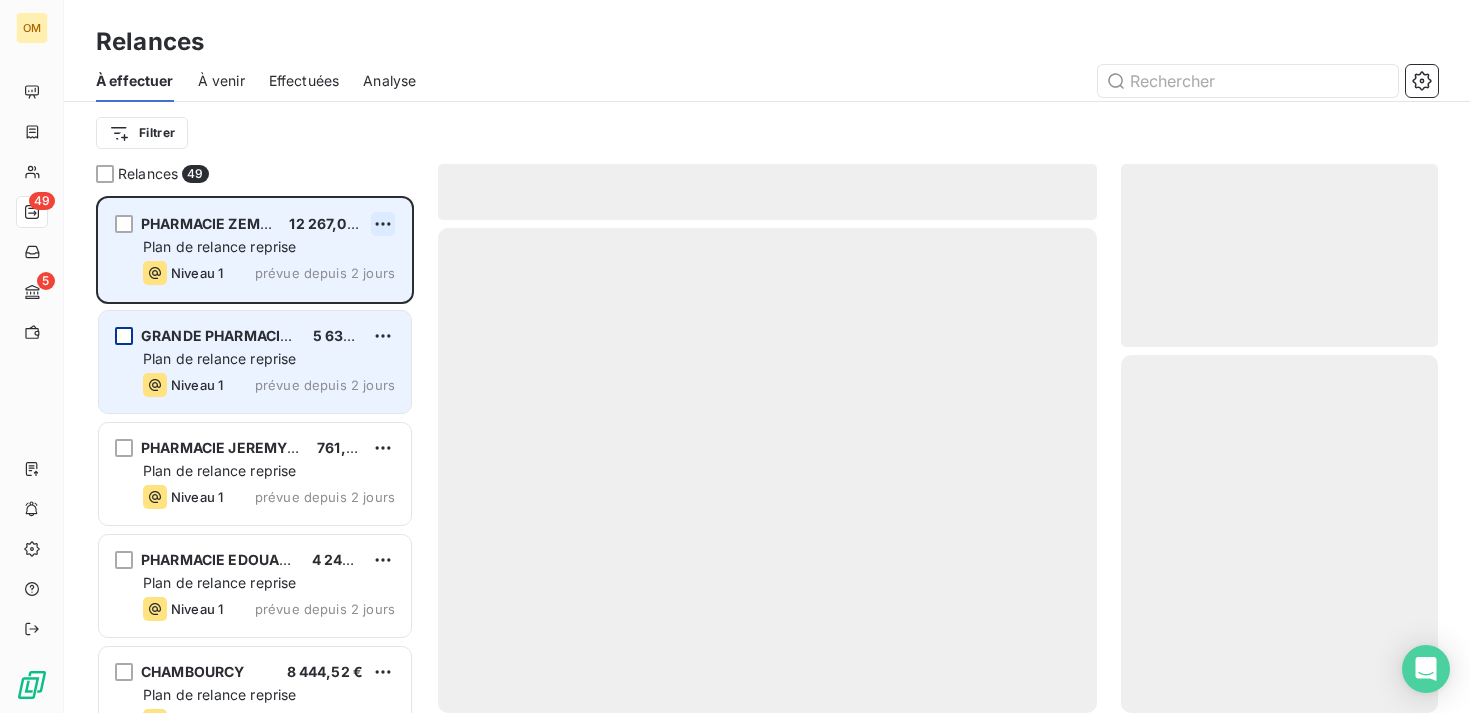 click on "OM 49 5 Relances À effectuer À venir Effectuées Analyse Filtrer Relances 49 PHARMACIE ZEMIRO [PRICE] Plan de relance reprise Niveau 1 prévue depuis 2 jours GRANDE PHARMACIE DU FORUM [PRICE] Plan de relance reprise Niveau 1 prévue depuis 2 jours PHARMACIE JEREMY BERDAH [PRICE] Plan de relance reprise Niveau 1 prévue depuis 2 jours PHARMACIE EDOUARD VAILLANT [PRICE] Plan de relance reprise Niveau 1 prévue depuis 2 jours CHAMBOURCY [PRICE] Plan de relance reprise Niveau 1 prévue depuis 2 jours PHARMACIE MAGENTA [PRICE] Plan de relance reprise Niveau 1 prévue depuis 2 jours" at bounding box center (735, 356) 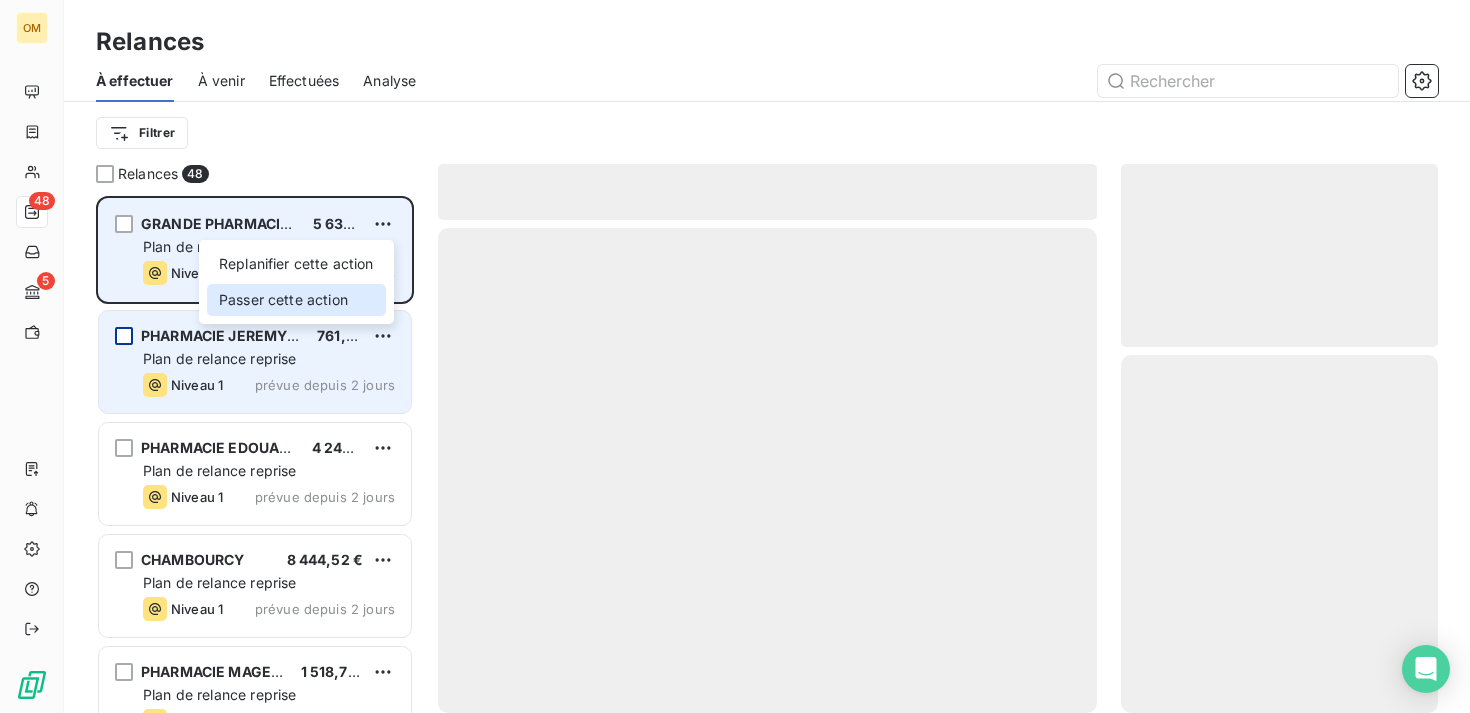 click on "Passer cette action" at bounding box center (296, 300) 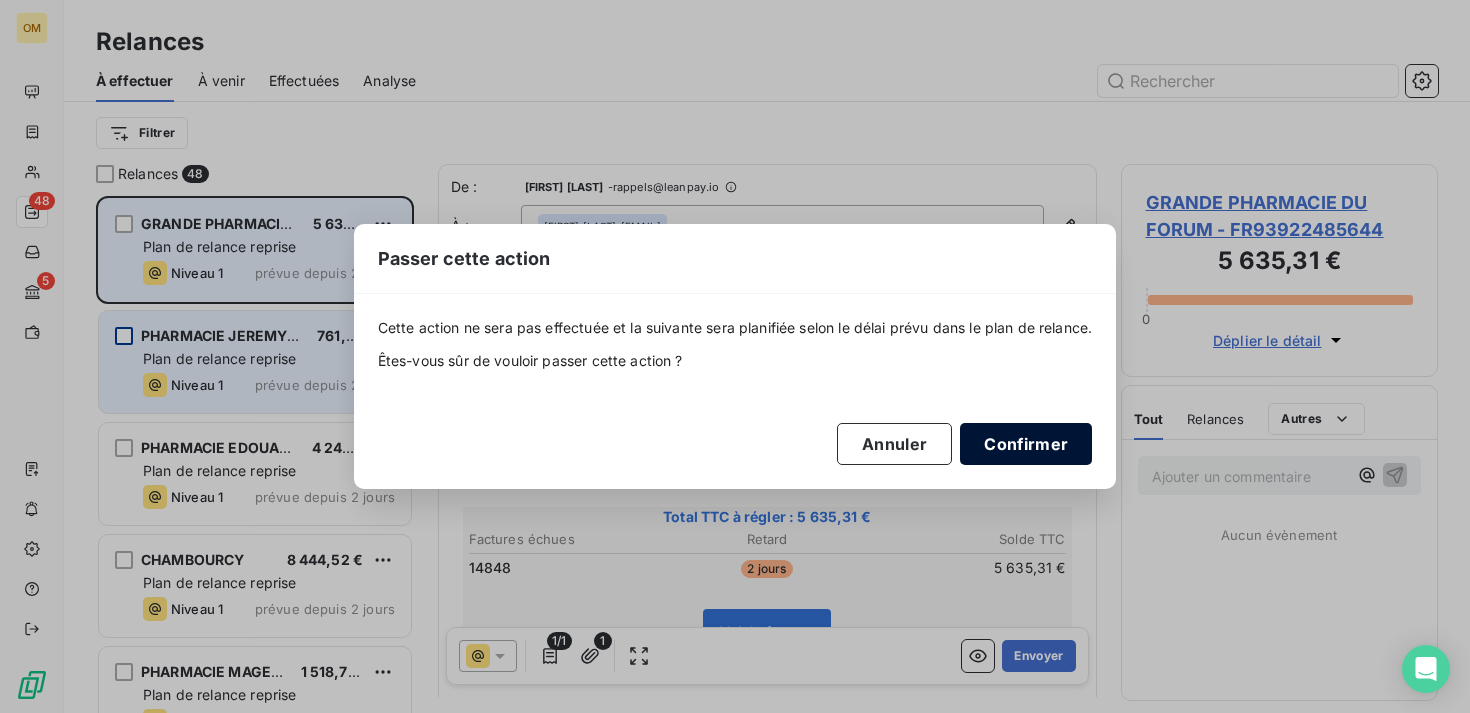 click on "Confirmer" at bounding box center [1026, 444] 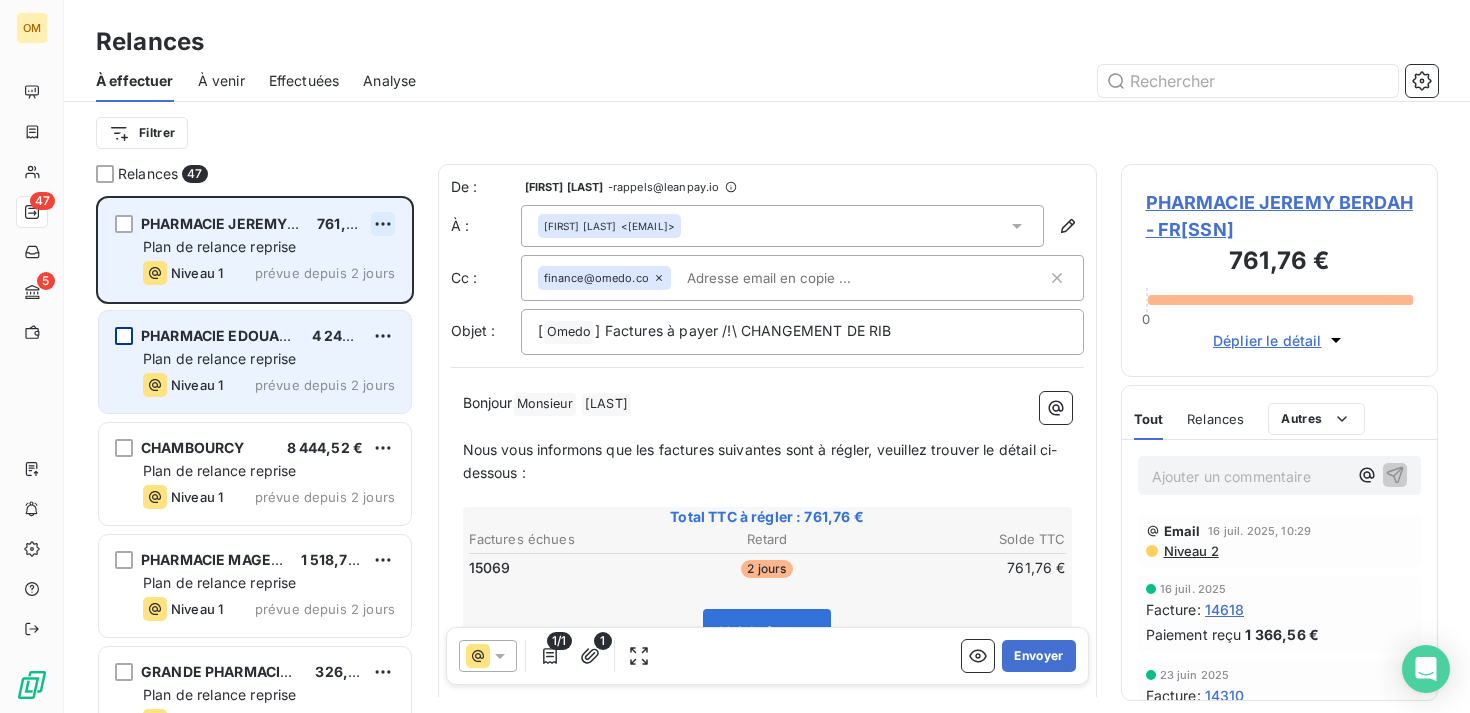 click on "OM 47 5 Relances À effectuer À venir Effectuées Analyse Filtrer Relances 47 PHARMACIE JEREMY BERDAH 761,76 € Plan de relance reprise Niveau 1 prévue depuis 2 jours PHARMACIE EDOUARD VAILLANT 4 240,32 € Plan de relance reprise Niveau 1 prévue depuis 2 jours CHAMBOURCY 8 444,52 € Plan de relance reprise Niveau 1 prévue depuis 2 jours PHARMACIE MAGENTA 1 518,72 € Plan de relance reprise Niveau 1 prévue depuis 2 jours GRANDE PHARMACIE DE SUCY 326,28 € Plan de relance reprise Niveau 1 prévue depuis 2 jours PHARMACIE TRAN BERGER 639,36 € Plan de relance reprise Niveau 1 prévue depuis 2 jours De : Kelly Bensimon - rappels@leanpay.io À : Jeremy   Berdah   <[EMAIL]> Cc : finance@omedo.co Objet : [ Omedo  ] Factures à payer /!\ CHANGEMENT DE RIB Bonjour   Monsieur   Berdah     Nous vous informons que les factures suivantes sont à régler, veuillez trouver le détail ci-dessous :   Total TTC à régler :   761,76 € Retard" at bounding box center [735, 356] 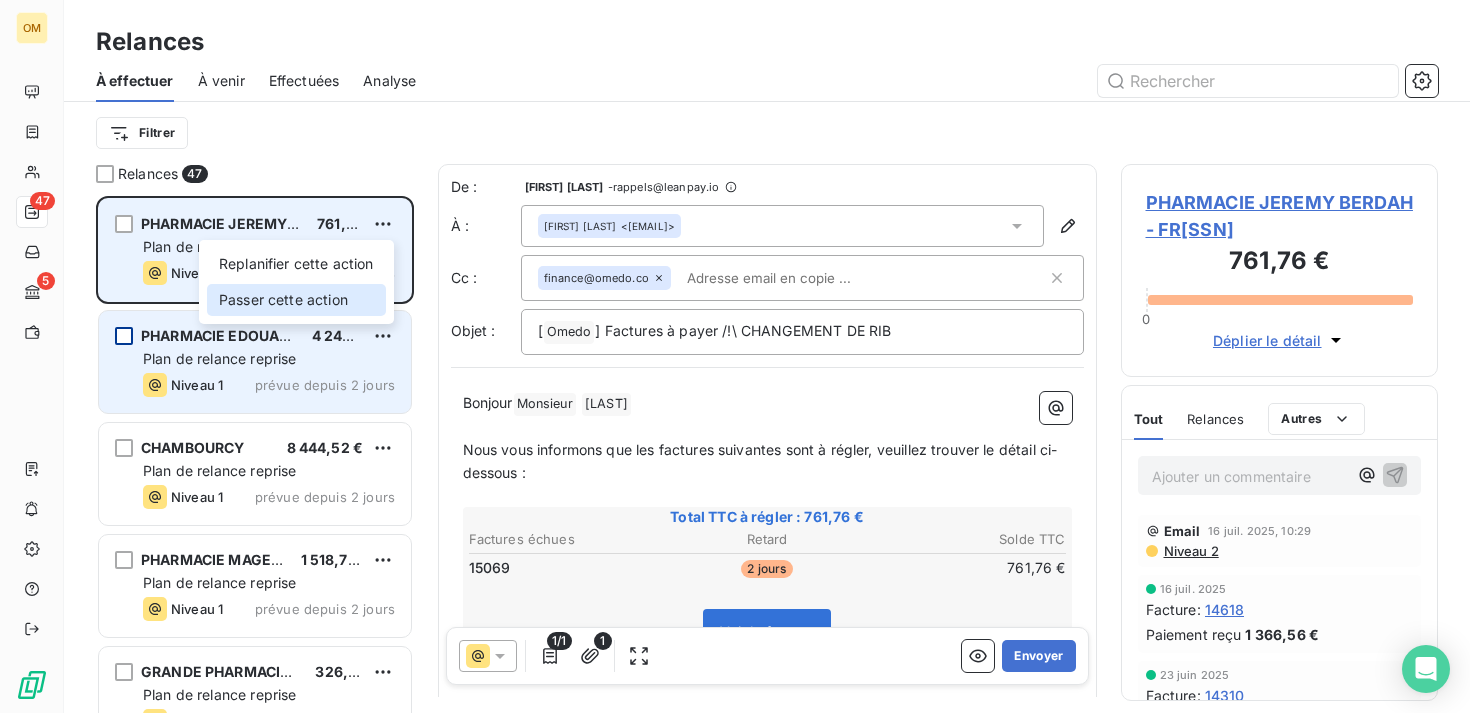 click on "Passer cette action" at bounding box center [296, 300] 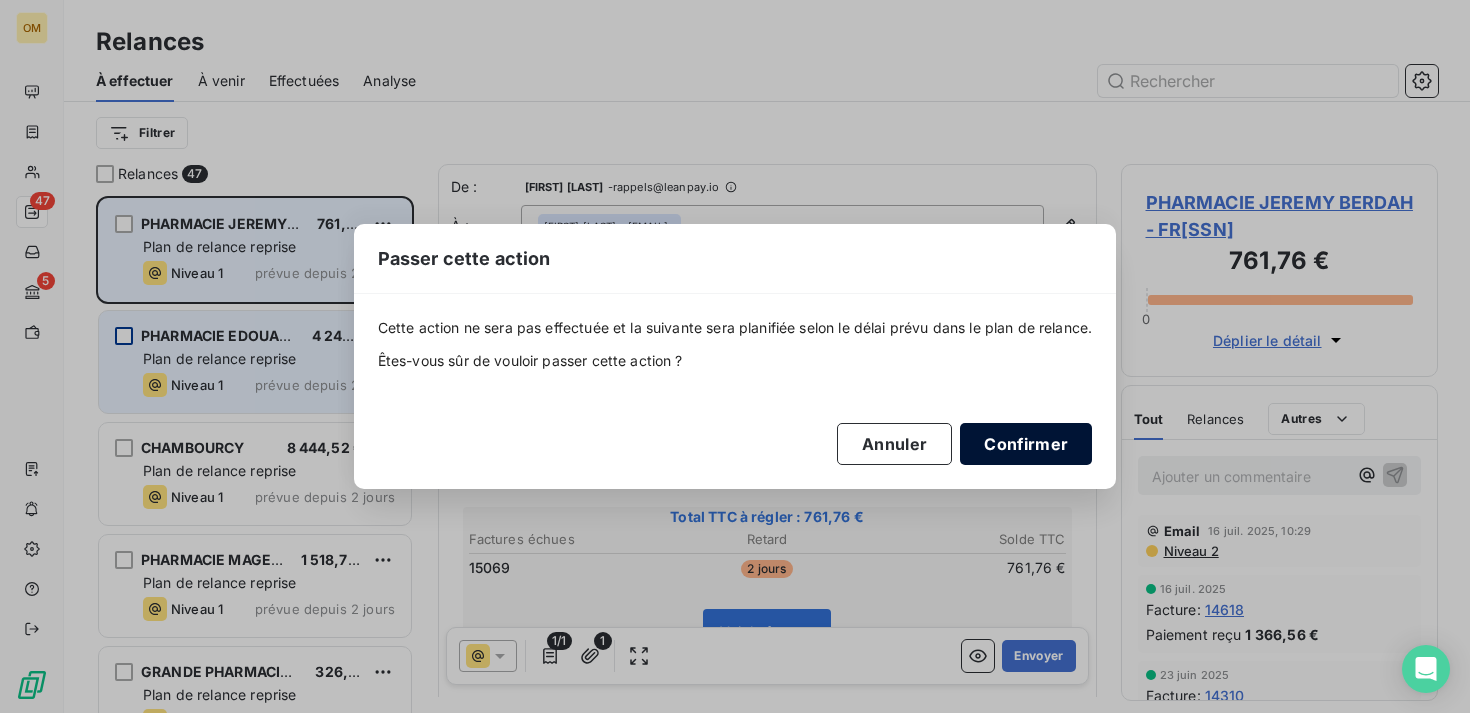 click on "Confirmer" at bounding box center (1026, 444) 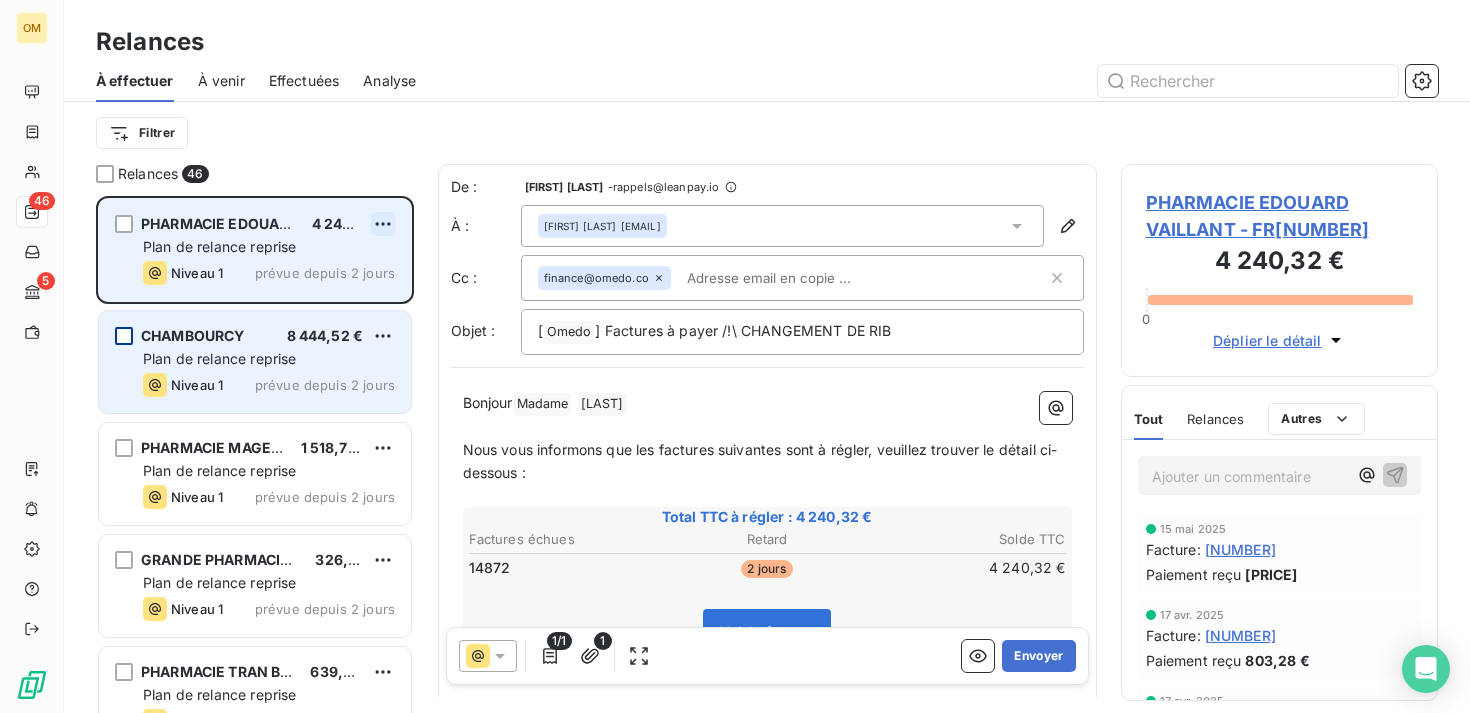 click on "OM 46 5 Relances À effectuer À venir Effectuées Analyse Filtrer Relances 46 PHARMACIE EDOUARD VAILLANT [PRICE] Plan de relance reprise Niveau 1 prévue depuis 2 jours CHAMBOURCY [PRICE] Plan de relance reprise Niveau 1 prévue depuis 2 jours PHARMACIE MAGENTA [PRICE] Plan de relance reprise Niveau 1 prévue depuis 2 jours GRANDE PHARMACIE DE SUCY [PRICE] Plan de relance reprise Niveau 1 prévue depuis 2 jours PHARMACIE TRAN BERGER [PRICE] Plan de relance reprise Niveau 1 prévue depuis 2 jours PORTE MAILLOT [PRICE] Plan de relance reprise Niveau 1 prévue depuis 2 jours De : [FIRST] [LAST] -  rappels@leanpay.io À : [FIRST] [LAST]   <support@example.com> Cc : finance@omedo.co Objet : [ Omedo ﻿ ] Factures à payer /!\ CHANGEMENT DE RIB Bonjour  Madame ﻿   [LAST] ﻿ ﻿ ﻿ Nous vous informons que les factures suivantes sont à régler, veuillez trouver le détail ci-dessous : ﻿ Total TTC à régler :   [PRICE] Retard 14872" at bounding box center [735, 356] 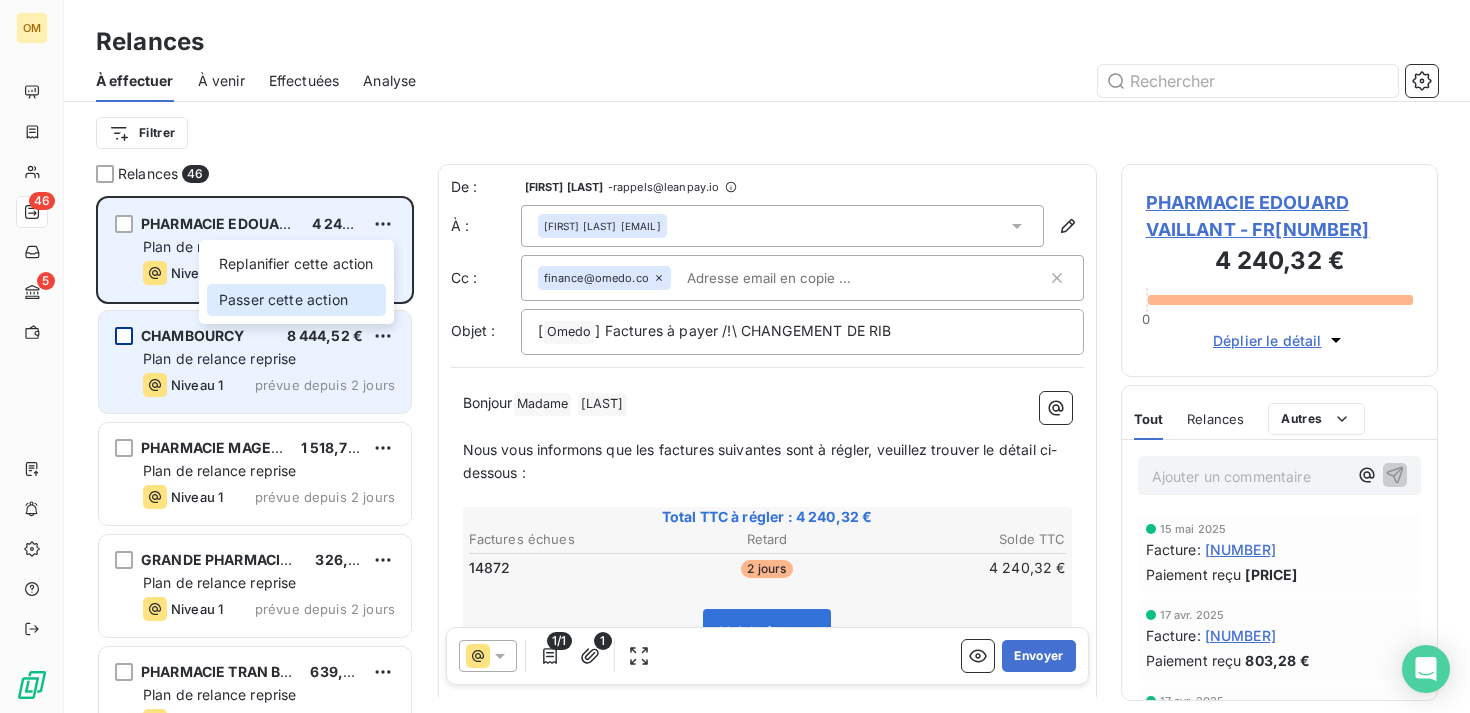 click on "Passer cette action" at bounding box center (296, 300) 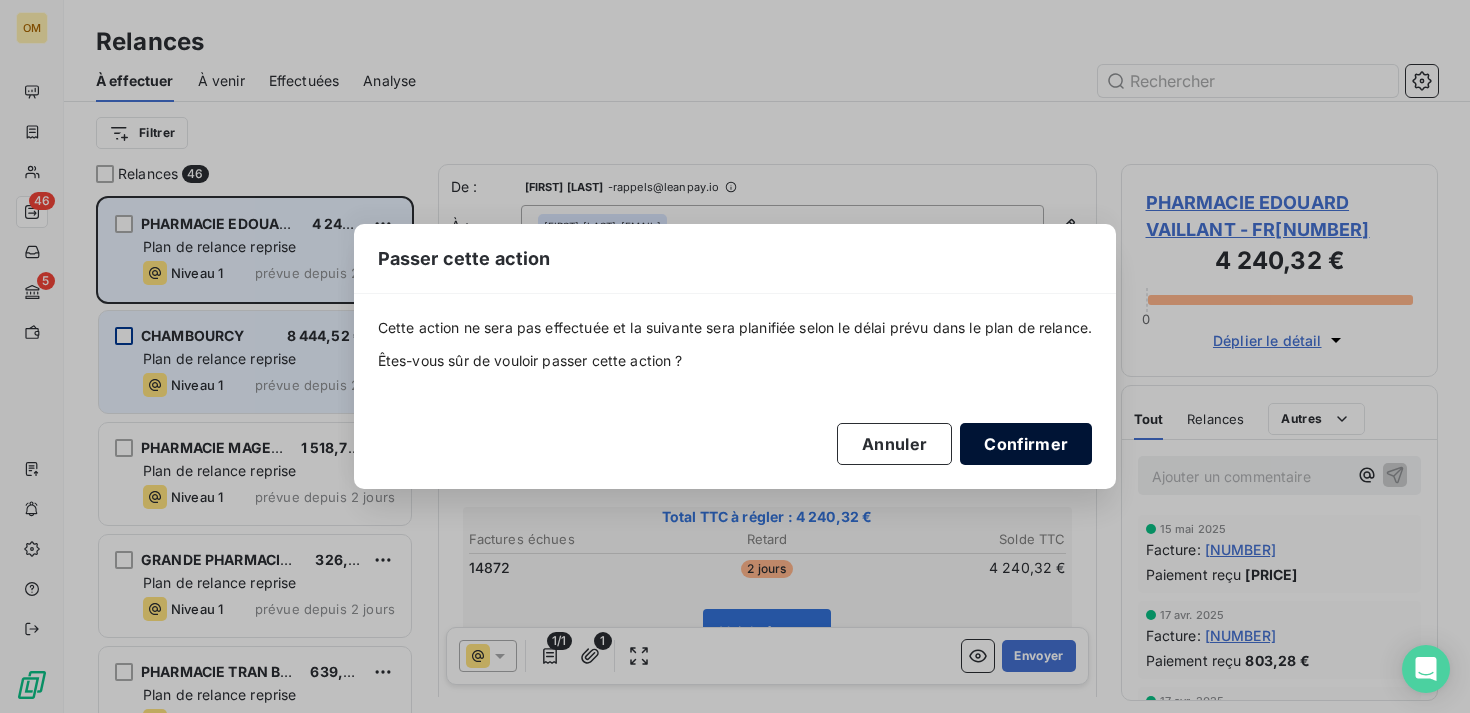 click on "Confirmer" at bounding box center (1026, 444) 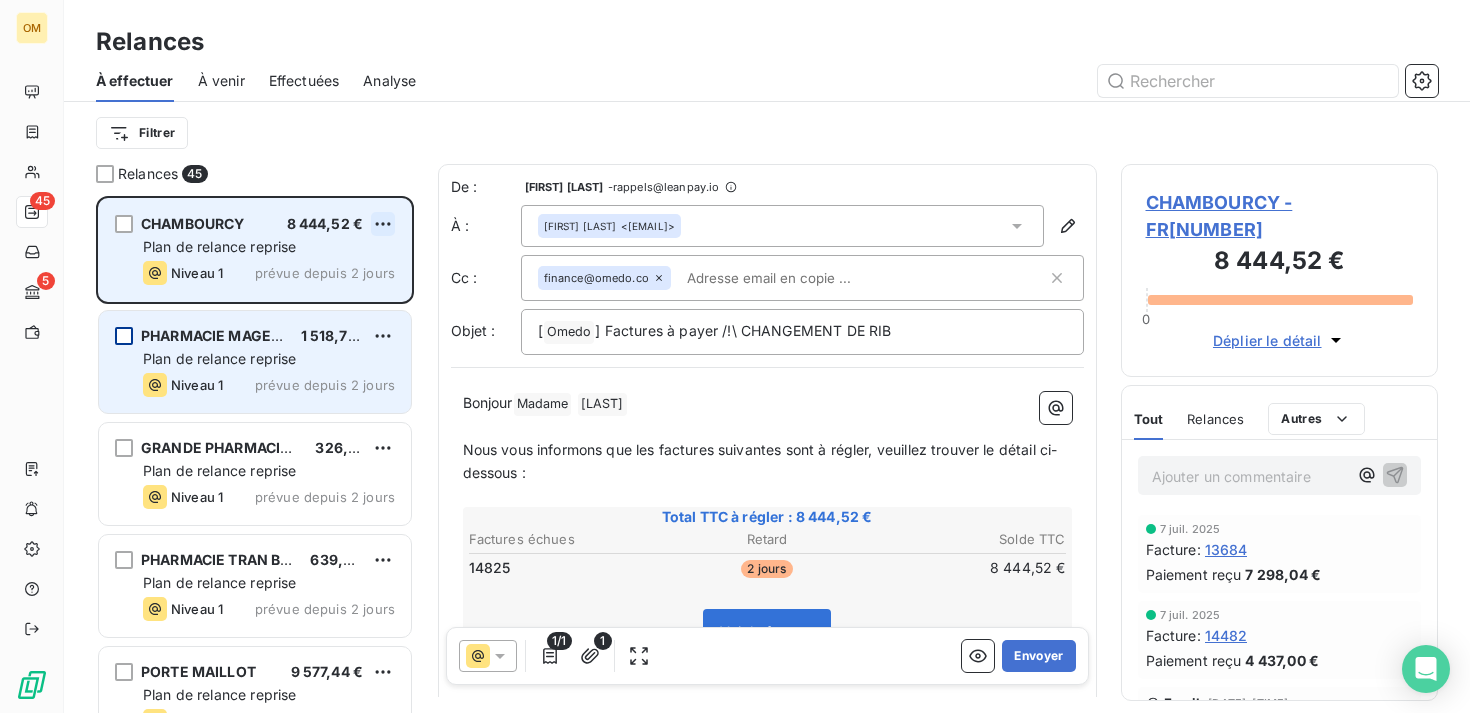 click on "OM 45 5 Relances À effectuer À venir Effectuées Analyse Filtrer Relances 45 CHAMBOURCY 8 444,52 € Plan de relance reprise Niveau 1 prévue depuis 2 jours PHARMACIE MAGENTA 1 518,72 € Plan de relance reprise Niveau 1 prévue depuis 2 jours GRANDE PHARMACIE DE SUCY 326,28 € Plan de relance reprise Niveau 1 prévue depuis 2 jours PHARMACIE TRAN BERGER 639,36 € Plan de relance reprise Niveau 1 prévue depuis 2 jours PORTE MAILLOT 9 577,44 € Plan de relance reprise Niveau 1 prévue depuis 2 jours PHARMACIE DU CASINO DE PARIS 434,88 € Plan de relance reprise Niveau 1 prévue depuis 2 jours De : [FIRST] [LAST] - rappels@leanpay.io À : [EMAIL] Cc : finance@omedo.co Objet : [ Omedo  ] Factures à payer /!\ CHANGEMENT DE RIB Bonjour   Madame     Nous vous informons que les factures suivantes sont à régler, veuillez trouver le détail ci-dessous :   Total TTC à régler :   8 444,52 € Factures échues Retard Solde TTC" at bounding box center [735, 356] 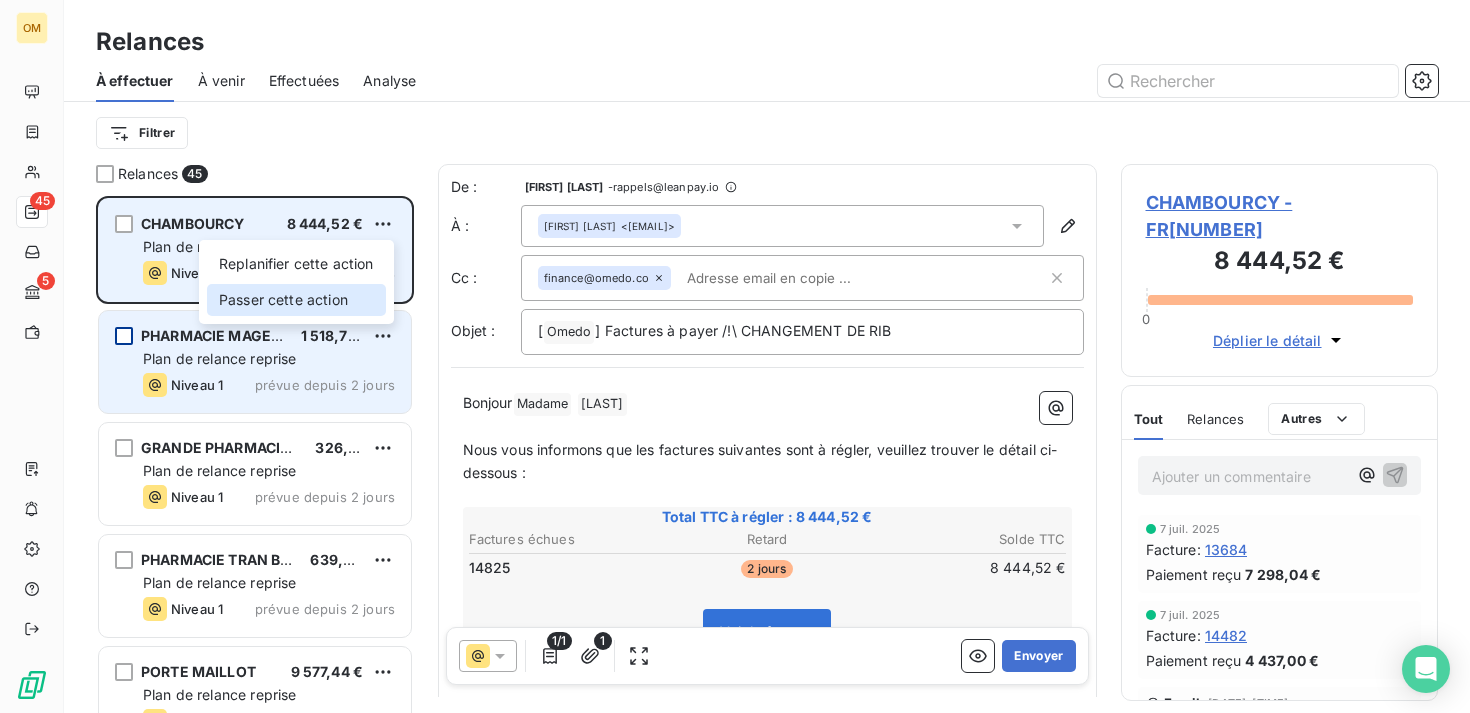 click on "Passer cette action" at bounding box center [296, 300] 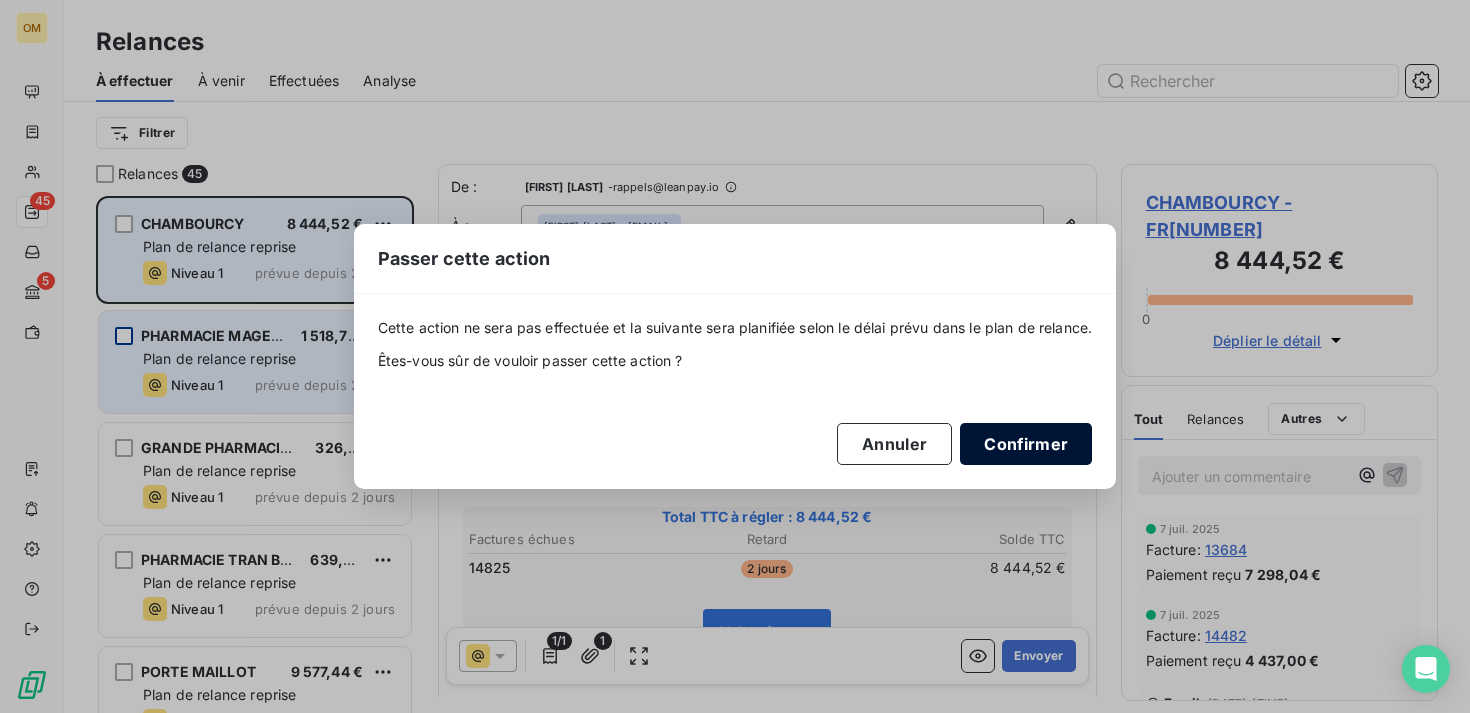 click on "Confirmer" at bounding box center (1026, 444) 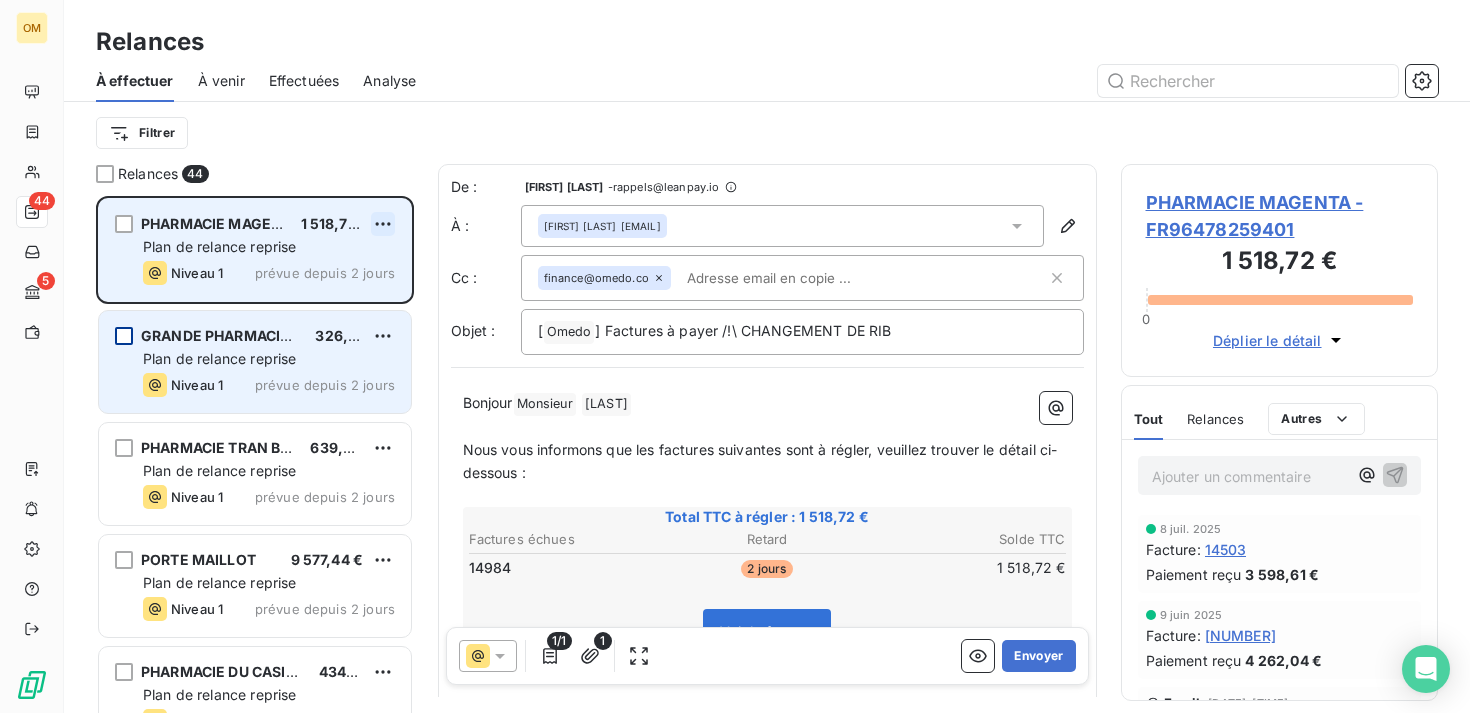 click on "OM 44 5 Relances À effectuer À venir Effectuées Analyse Filtrer Relances 44 PHARMACIE MAGENTA 1 518,72 € Plan de relance reprise Niveau 1 prévue depuis 2 jours GRANDE PHARMACIE DE SUCY 326,28 € Plan de relance reprise Niveau 1 prévue depuis 2 jours PHARMACIE TRAN BERGER 639,36 € Plan de relance reprise Niveau 1 prévue depuis 2 jours PORTE MAILLOT 9 577,44 € Plan de relance reprise Niveau 1 prévue depuis 2 jours PHARMACIE DU CASINO DE PARIS 434,88 € Plan de relance reprise Niveau 1 prévue depuis 2 jours PHARMACIE KERDJA 410,88 € Plan de relance reprise Niveau 1 prévue depuis 2 jours De : [FIRST] [LAST] - rappels@leanpay.io À : [FIRST] [LAST] <[EMAIL]> Cc : finance@omedo.co Objet : [ Omedo ﻿ ] Factures à payer /!\ CHANGEMENT DE RIB Bonjour Monsieur   [LAST]     Nous vous informons que les factures suivantes sont à régler, veuillez trouver le détail ci-dessous :     Total TTC à régler :   1 518,72 € Factures échues Retard" at bounding box center [735, 356] 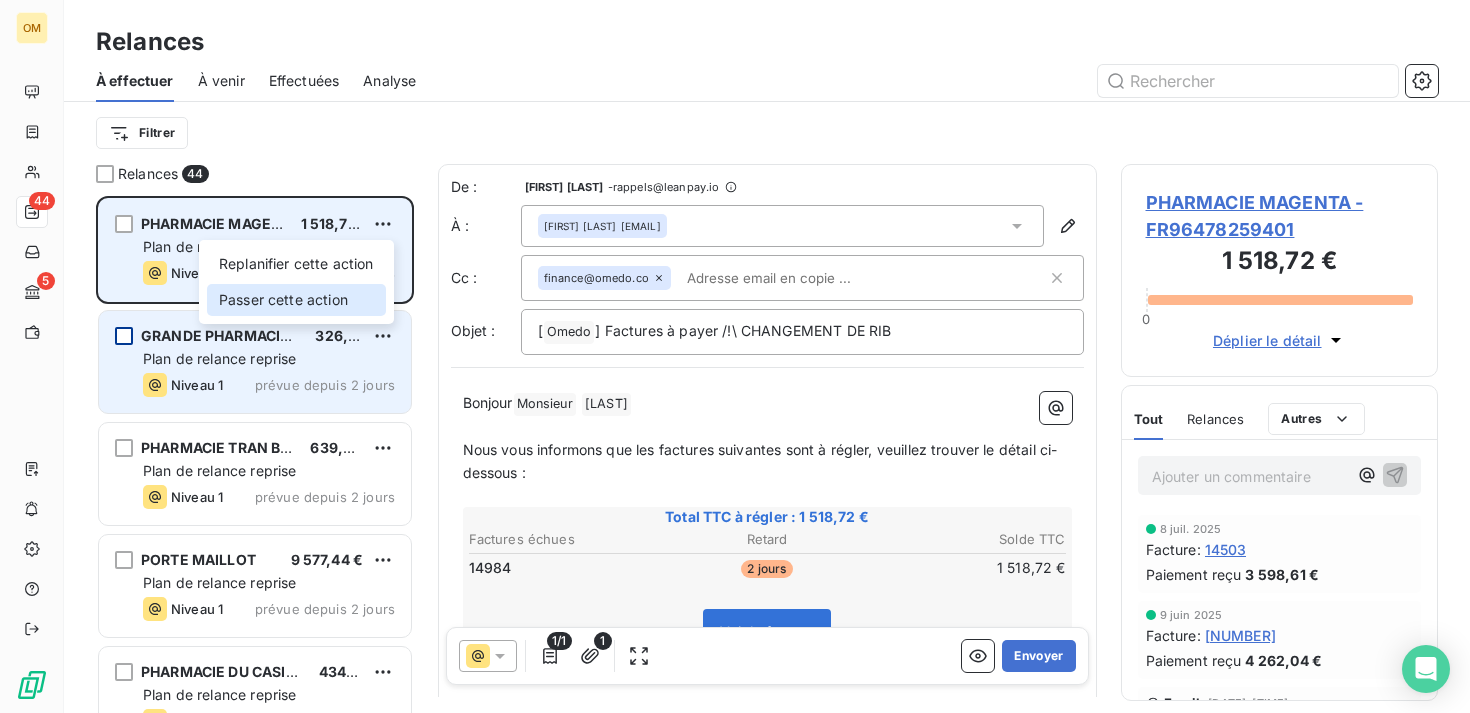 click on "Passer cette action" at bounding box center (296, 300) 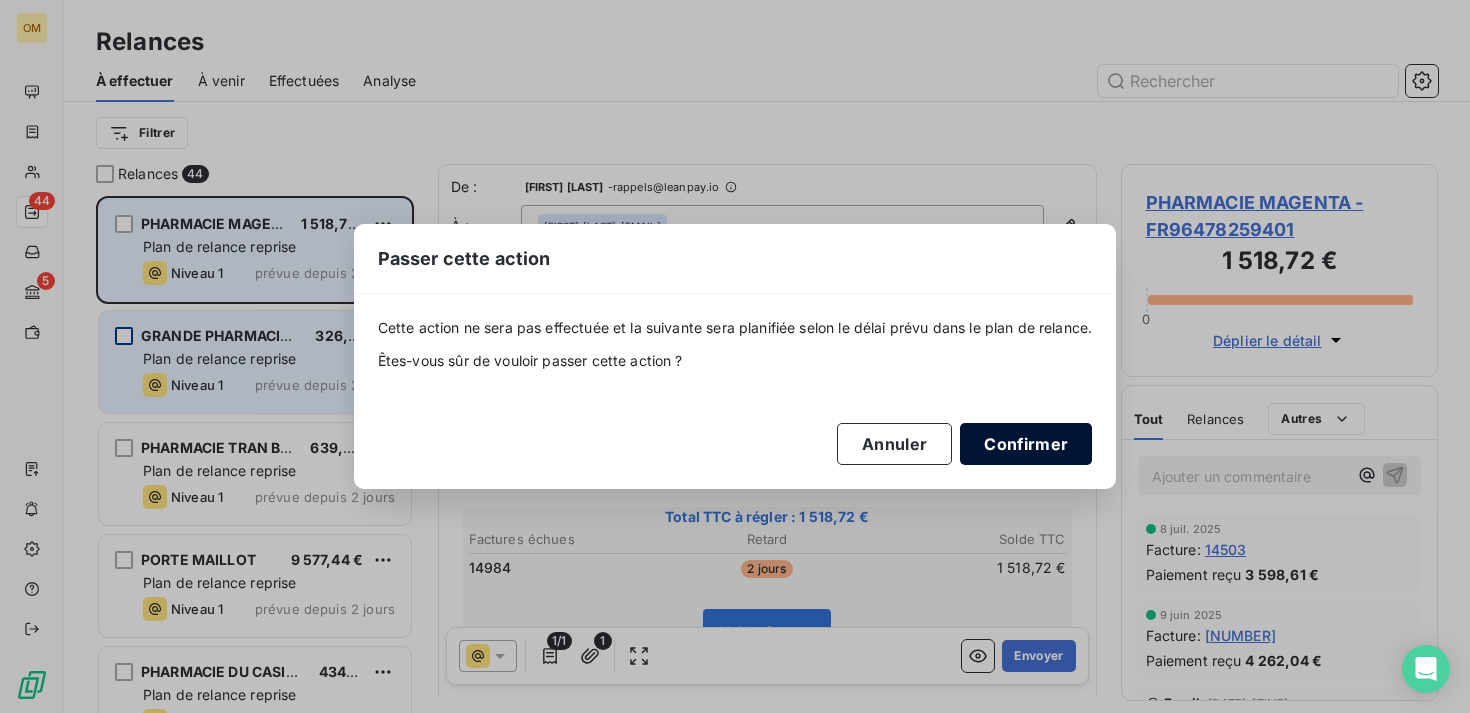 click on "Confirmer" at bounding box center [1026, 444] 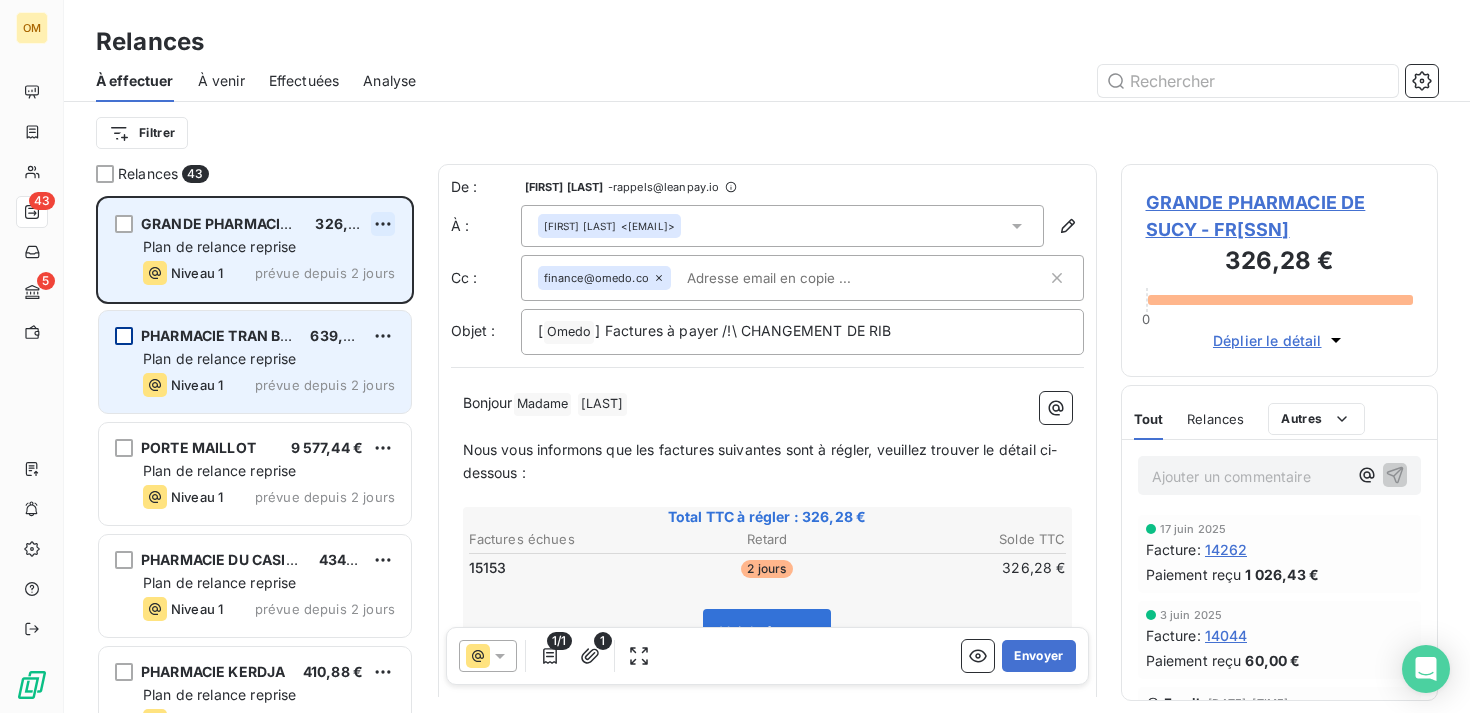 click on "OM 43 5 Relances À effectuer À venir Effectuées Analyse Filtrer Relances 43 GRANDE PHARMACIE DE SUCY 326,28 € Plan de relance reprise Niveau 1 prévue depuis 2 jours PHARMACIE TRAN BERGER 639,36 € Plan de relance reprise Niveau 1 prévue depuis 2 jours PORTE MAILLOT 9 577,44 € Plan de relance reprise Niveau 1 prévue depuis 2 jours PHARMACIE DU CASINO DE PARIS 434,88 € Plan de relance reprise Niveau 1 prévue depuis 2 jours PHARMACIE KERDJA 410,88 € Plan de relance reprise Niveau 1 prévue depuis 2 jours PHARMACIE VICTOR HUGO 13 786,68 € Plan de relance reprise Niveau 1 prévue depuis 2 jours De : [FIRST] [LAST] -  rappels@leanpay.io À : [FIRST] [LAST]   [EMAIL] Cc : finance@omedo.co Objet : [ Omedo ﻿ ] Factures à payer /!\ CHANGEMENT DE RIB Bonjour  Madame ﻿   [LAST] ﻿ ﻿ ﻿ Nous vous informons que les factures suivantes sont à régler, veuillez trouver le détail ci-dessous : ﻿ Total TTC à régler :   326,28 € Factures échues Retard" at bounding box center (735, 356) 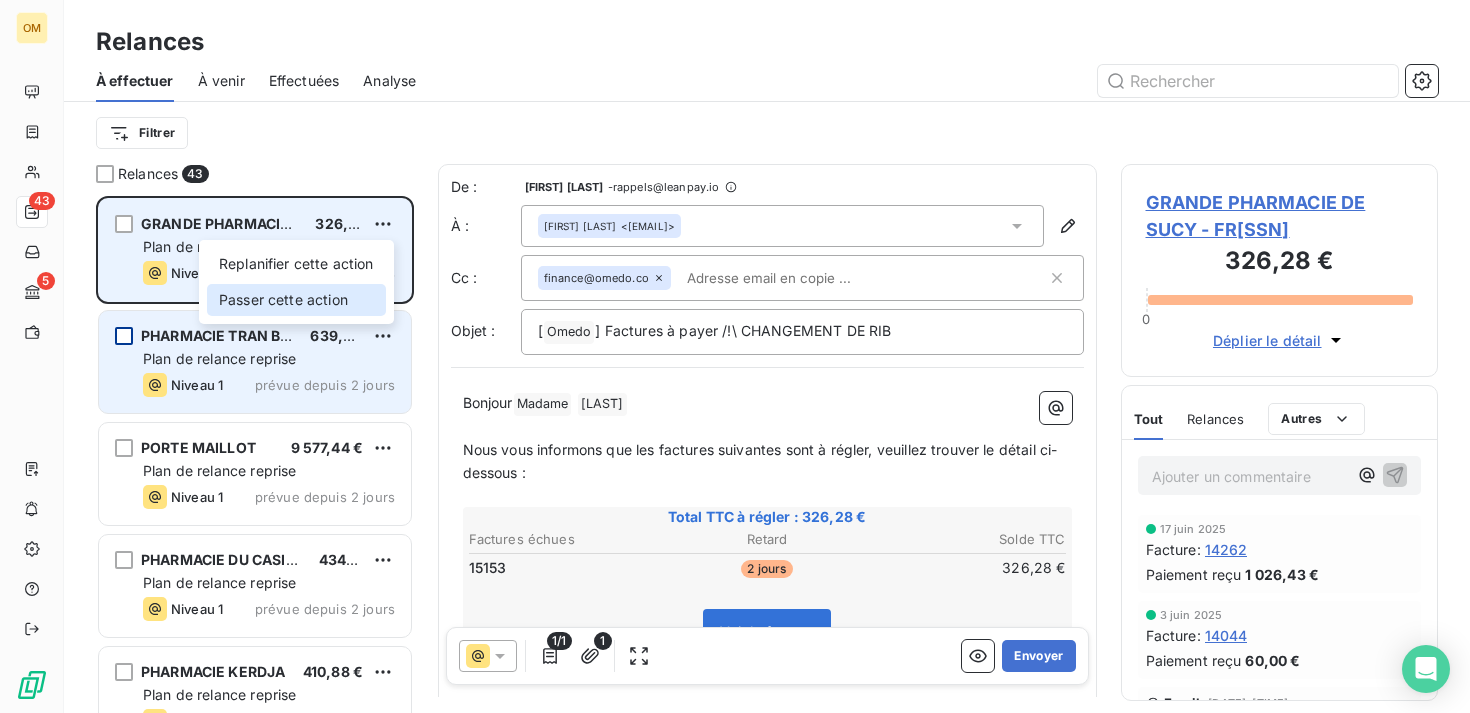 click on "Passer cette action" at bounding box center [296, 300] 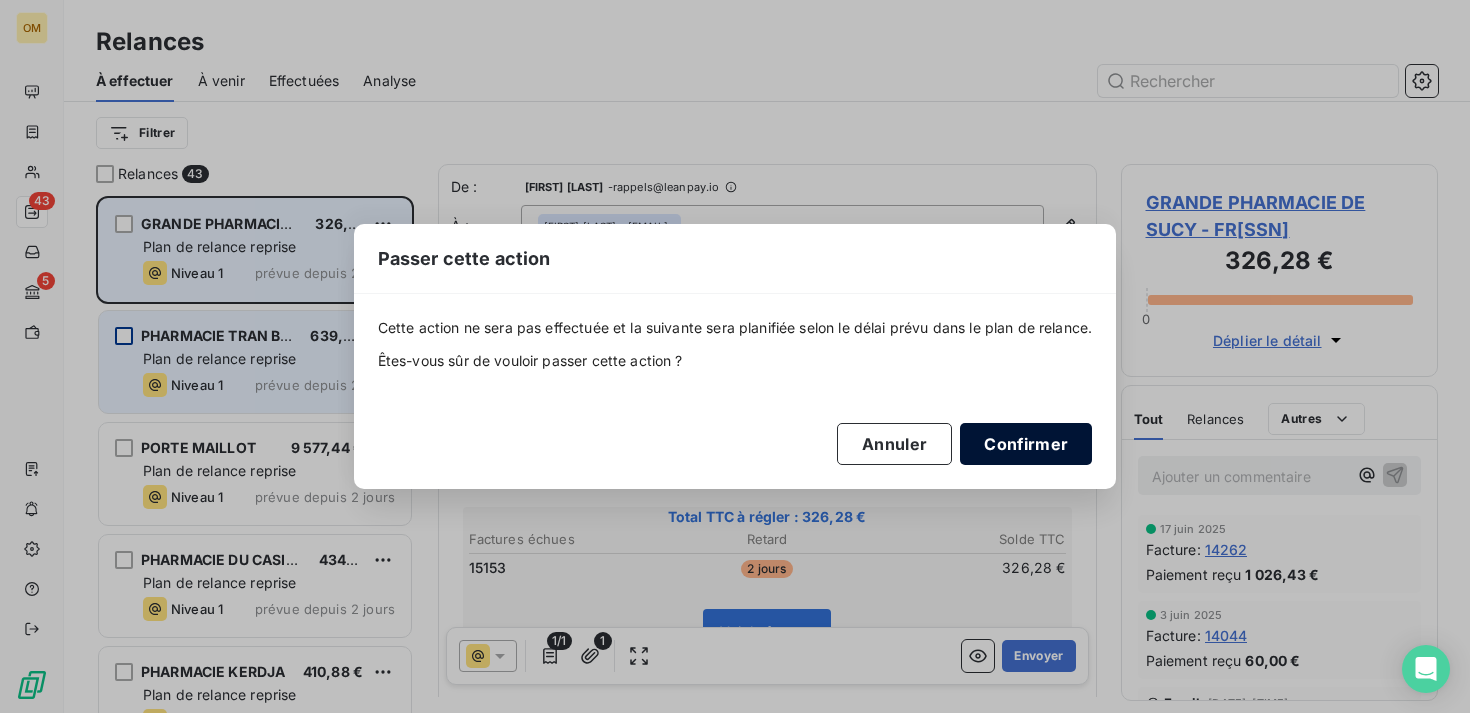 click on "Confirmer" at bounding box center (1026, 444) 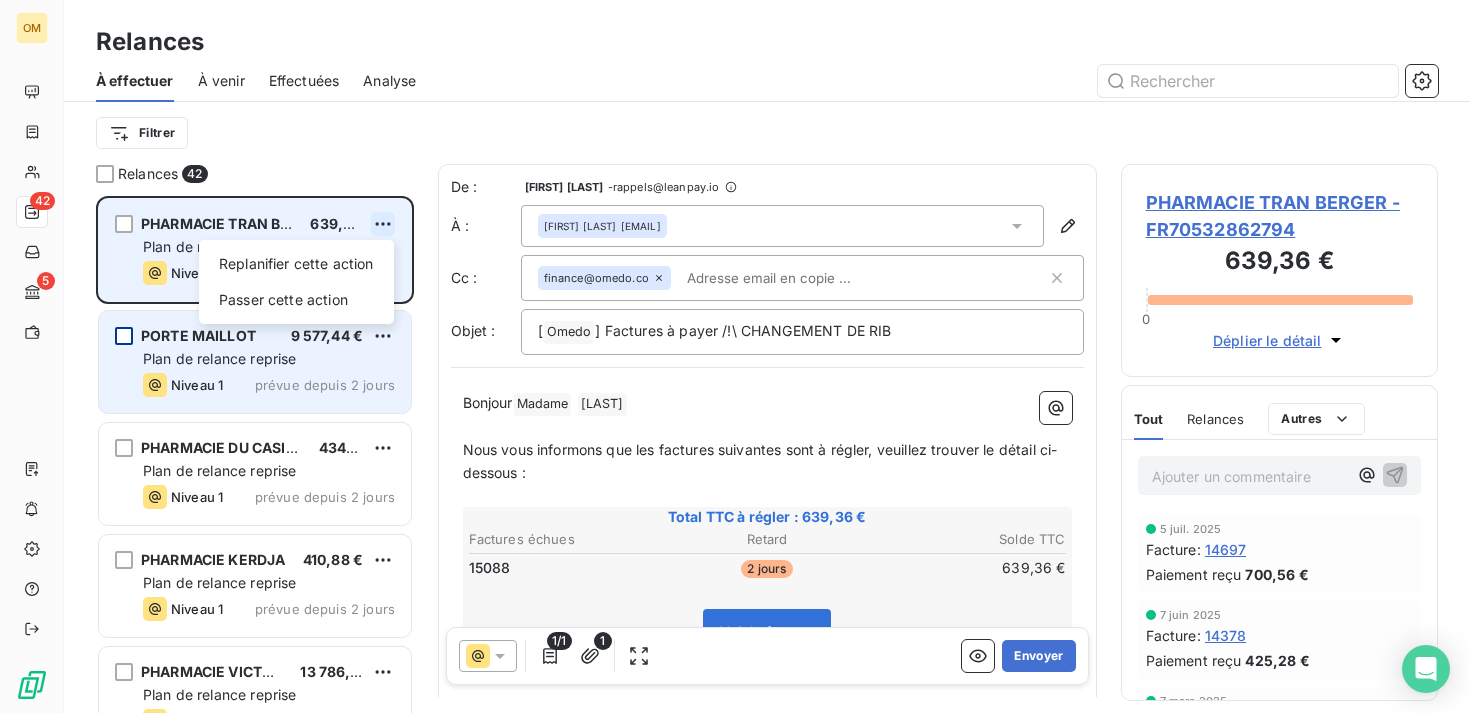 click on "OM 42 5 Relances À effectuer À venir Effectuées Analyse Filtrer Relances 42 PHARMACIE TRAN BERGER 639,36 € Replanifier cette action Passer cette action Plan de relance reprise Niveau 1 prévue depuis 2 jours PORTE MAILLOT 9 577,44 € Plan de relance reprise Niveau 1 prévue depuis 2 jours PHARMACIE DU CASINO DE PARIS 434,88 € Plan de relance reprise Niveau 1 prévue depuis 2 jours PHARMACIE KERDJA 410,88 € Plan de relance reprise Niveau 1 prévue depuis 2 jours PHARMACIE VICTOR HUGO 13 786,68 € Plan de relance reprise Niveau 1 prévue depuis 2 jours PHARMACIE LIENG 903,36 € Plan de relance reprise Niveau 1 prévue depuis 2 jours De : Kelly Bensimon -  rappels@leanpay.io À : Denise Tran   <gestion@pharmatm.com> Cc : finance@omedo.co Objet : [ Omedo  ] Factures à payer /!\ CHANGEMENT DE RIB Bonjour  Madame   Tran     Nous vous informons que les factures suivantes sont à régler, veuillez trouver le détail ci-dessous :   Total TTC à régler :   Retard" at bounding box center (735, 356) 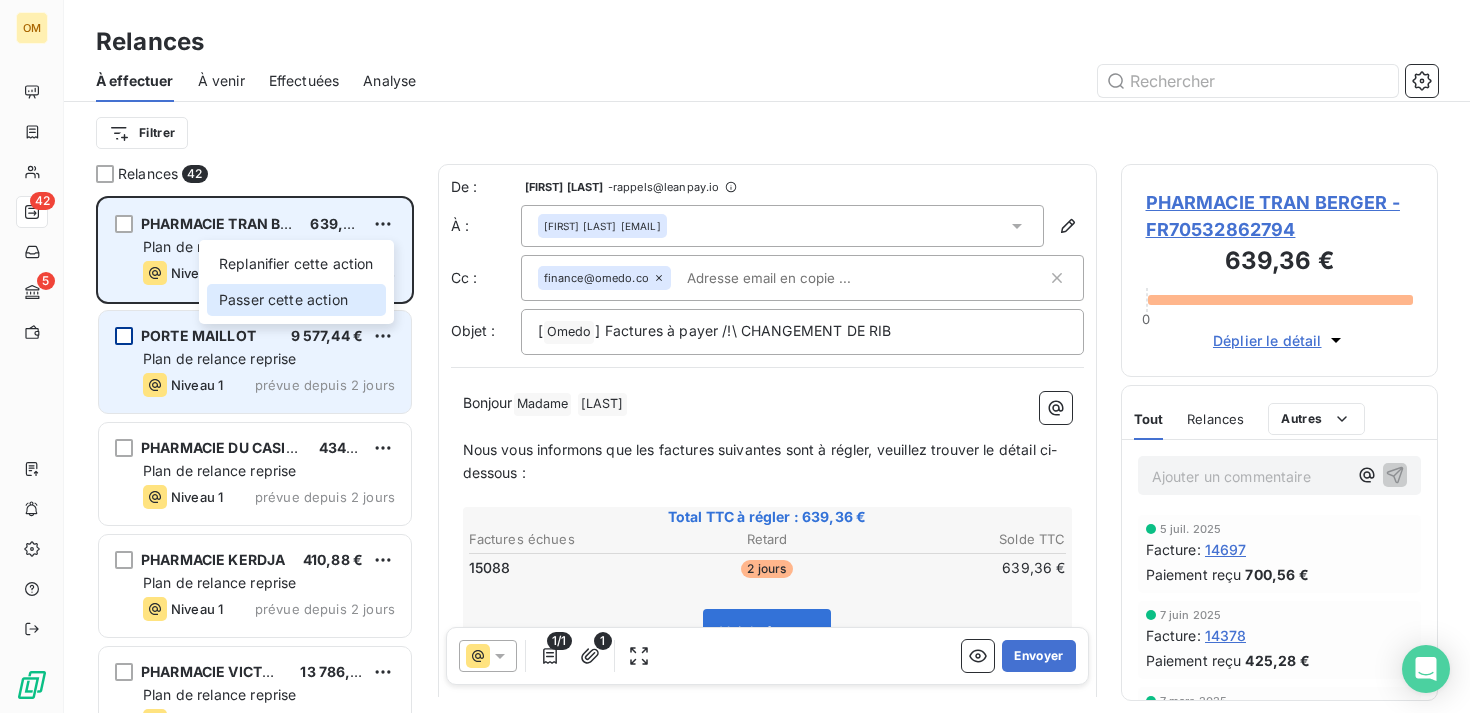 click on "Passer cette action" at bounding box center [296, 300] 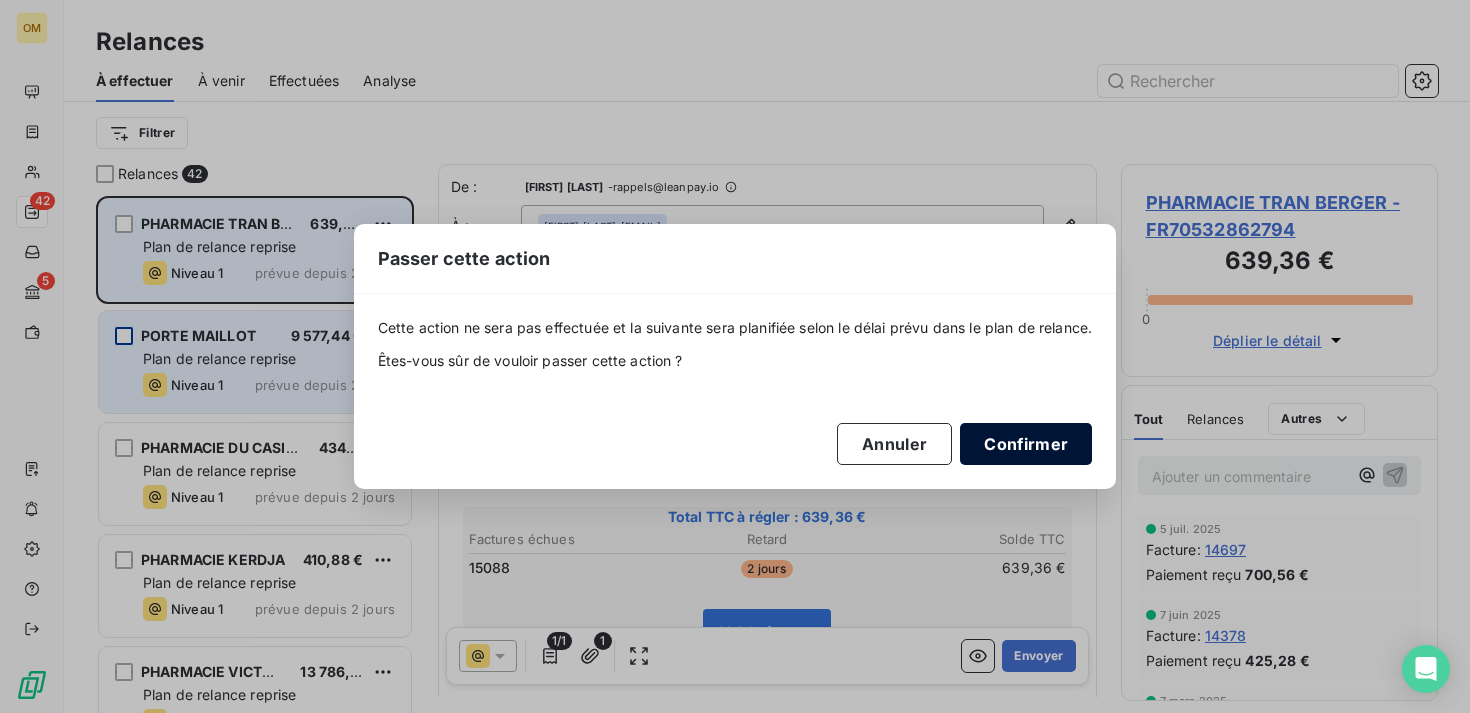 click on "Confirmer" at bounding box center [1026, 444] 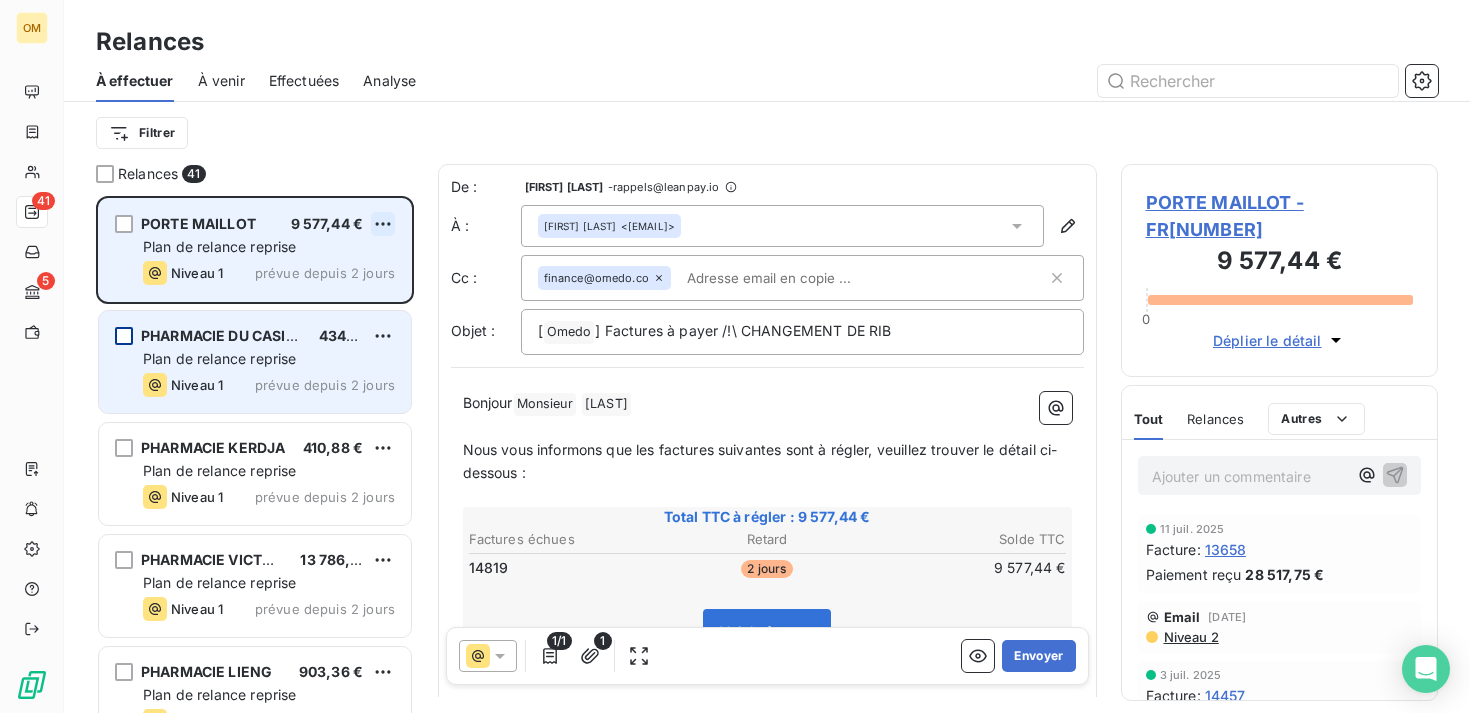 click on "OM 41 5 Relances À effectuer À venir Effectuées Analyse Filtrer Relances 41 PORTE MAILLOT [AMOUNT] Plan de relance reprise Niveau 1 prévue depuis 2 jours PHARMACIE DU CASINO DE PARIS [AMOUNT] Plan de relance reprise Niveau 1 prévue depuis 2 jours PHARMACIE KERDJA [AMOUNT] Plan de relance reprise Niveau 1 prévue depuis 2 jours PHARMACIE VICTOR HUGO [AMOUNT] Plan de relance reprise Niveau 1 prévue depuis 2 jours PHARMACIE LIENG [AMOUNT] Plan de relance reprise Niveau 1 prévue depuis 2 jours PHARMACIE DU SQUARE [AMOUNT] Plan de relance reprise Niveau 1 prévue depuis 2 jours De : [FIRST] [LAST] - rappels@leanpay.io À : [FIRST] [LAST]   <[EMAIL]> Cc : finance@omedo.co Objet : [ Omedo ﻿ ] Factures à payer /!\ CHANGEMENT DE RIB Bonjour  Monsieur ﻿   [LAST] ﻿ ﻿ ﻿ Nous vous informons que les factures suivantes sont à régler, veuillez trouver le détail ci-dessous : ﻿ Total TTC à régler :   [AMOUNT] Factures échues Retard" at bounding box center (735, 356) 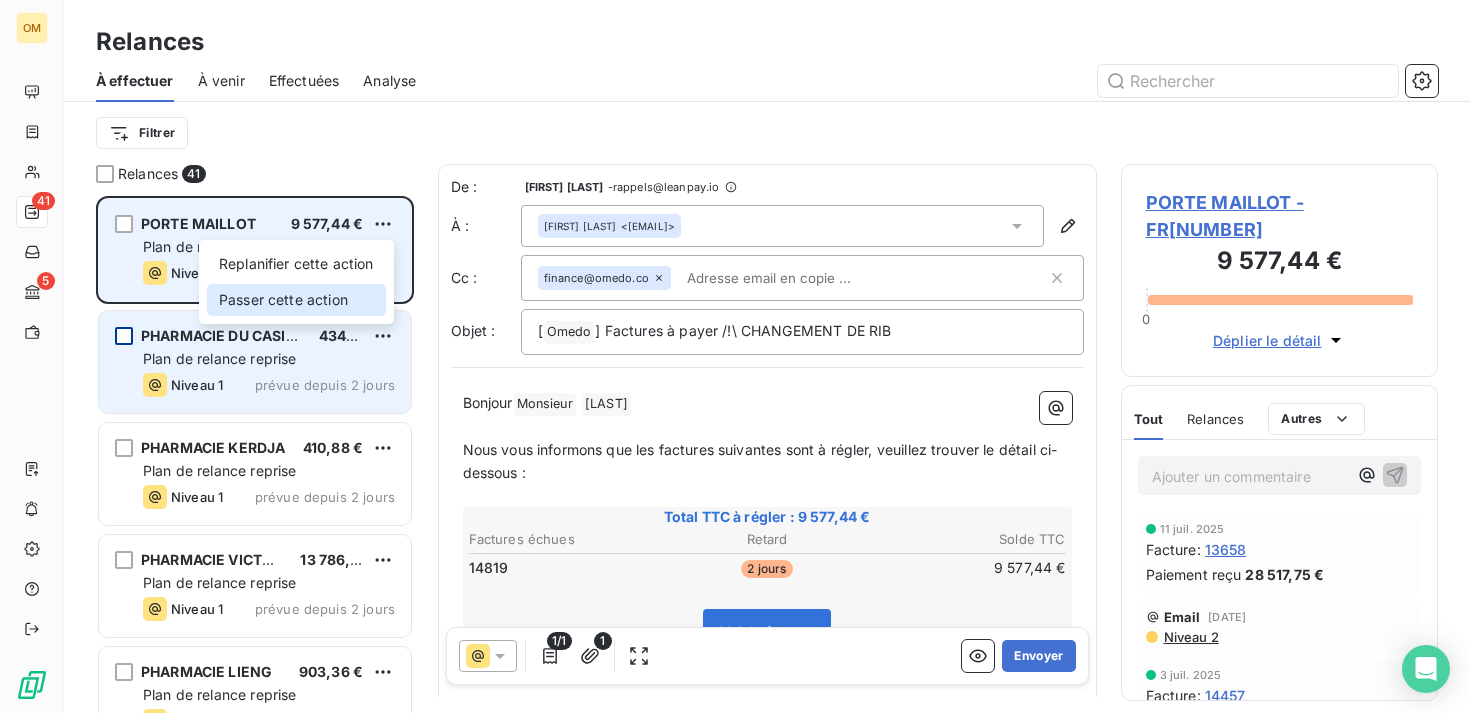 click on "Passer cette action" at bounding box center (296, 300) 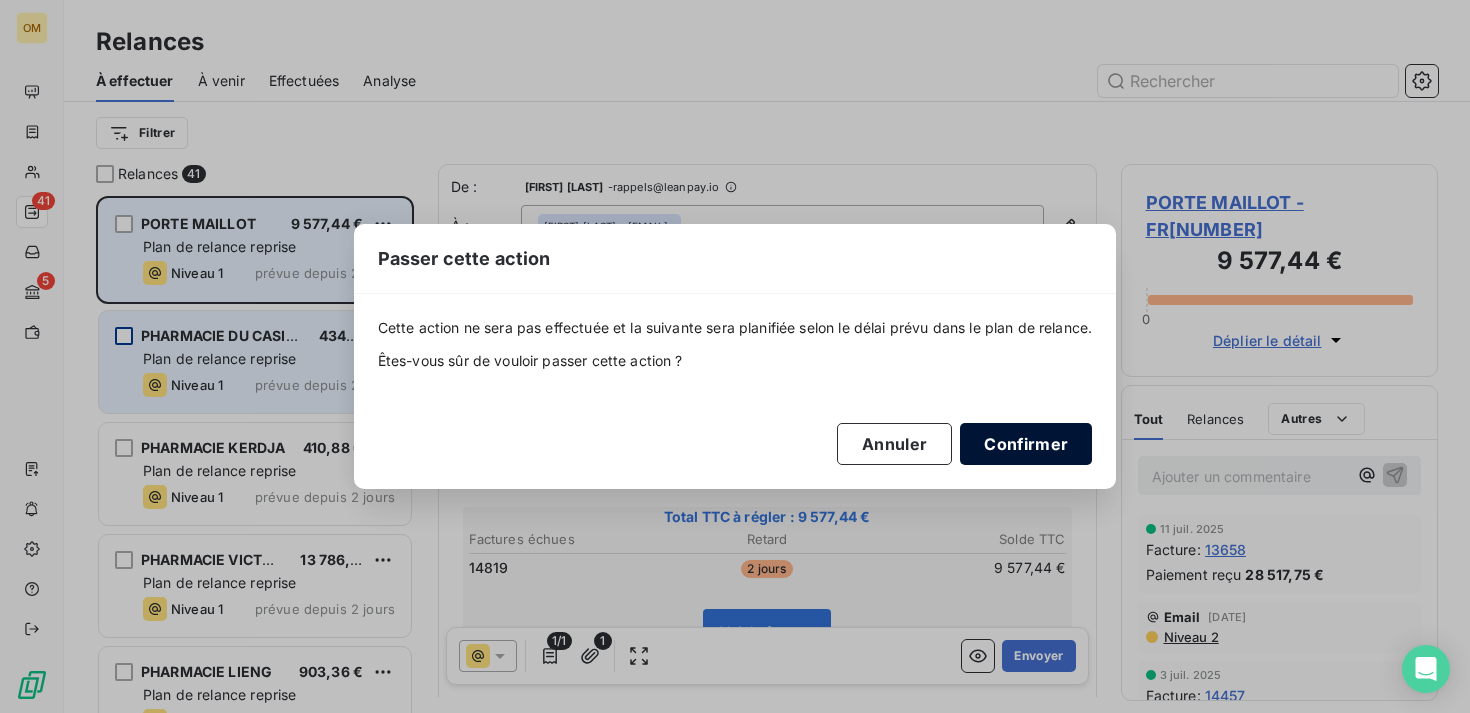 click on "Confirmer" at bounding box center (1026, 444) 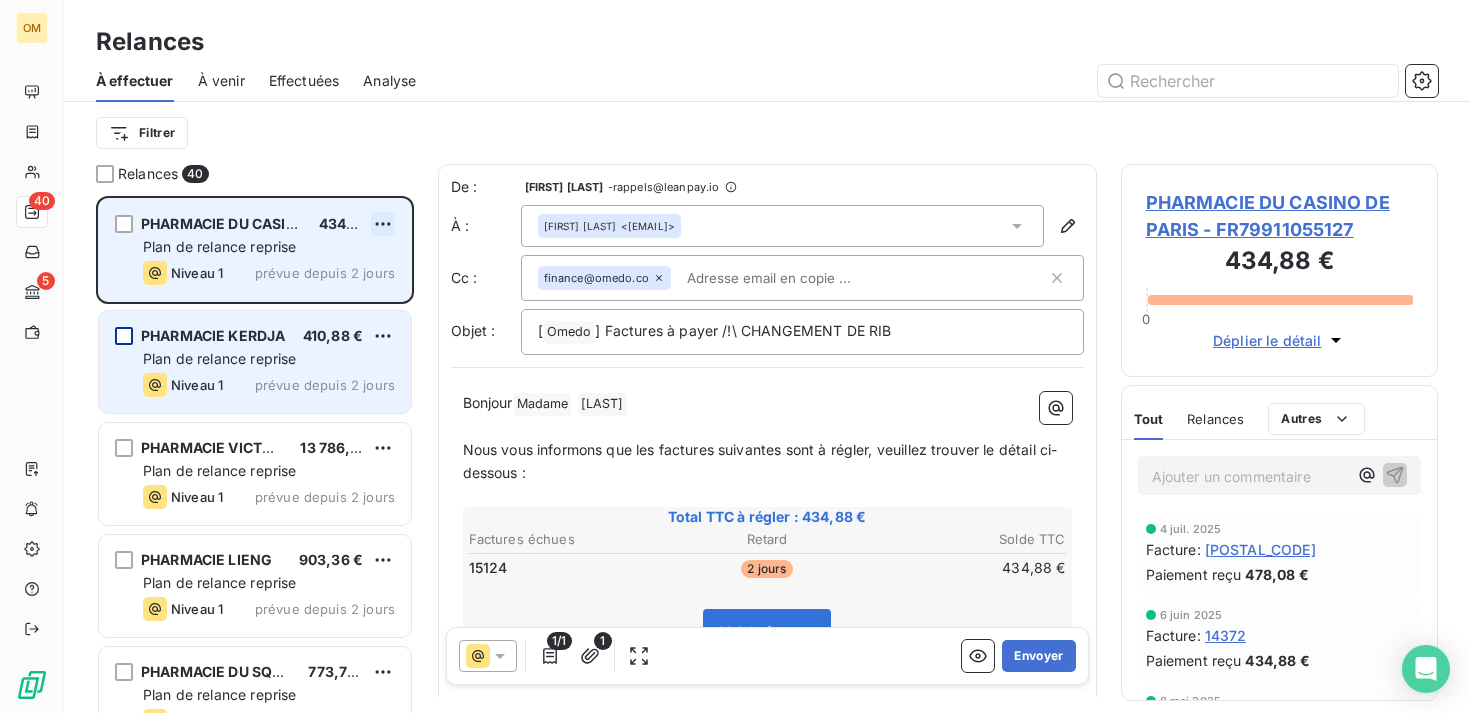 click on "OM 40 5 Relances À effectuer À venir Effectuées Analyse Filtrer Relances 40 PHARMACIE DU CASINO DE PARIS 434,88 € Plan de relance reprise Niveau 1 prévue depuis 2 jours PHARMACIE KERDJA 410,88 € Plan de relance reprise Niveau 1 prévue depuis 2 jours PHARMACIE VICTOR HUGO 13 786,68 € Plan de relance reprise Niveau 1 prévue depuis 2 jours PHARMACIE LIENG 903,36 € Plan de relance reprise Niveau 1 prévue depuis 2 jours PHARMACIE DU SQUARE 773,76 € Plan de relance reprise Niveau 1 prévue depuis 2 jours PHARMACIE TCHAPARIAN 322,08 € Plan de relance reprise Niveau 1 prévue depuis 2 jours De : [FIRST] [LAST] - rappels@leanpay.io À : [EMAIL] Cc : finance@omedo.co Objet : [ Omedo  ] Factures à payer /!\ CHANGEMENT DE RIB Bonjour   Madame     Nous vous informons que les factures suivantes sont à régler, veuillez trouver le détail ci-dessous :   Total TTC à régler :   434,88 € Factures échues Retard" at bounding box center (735, 356) 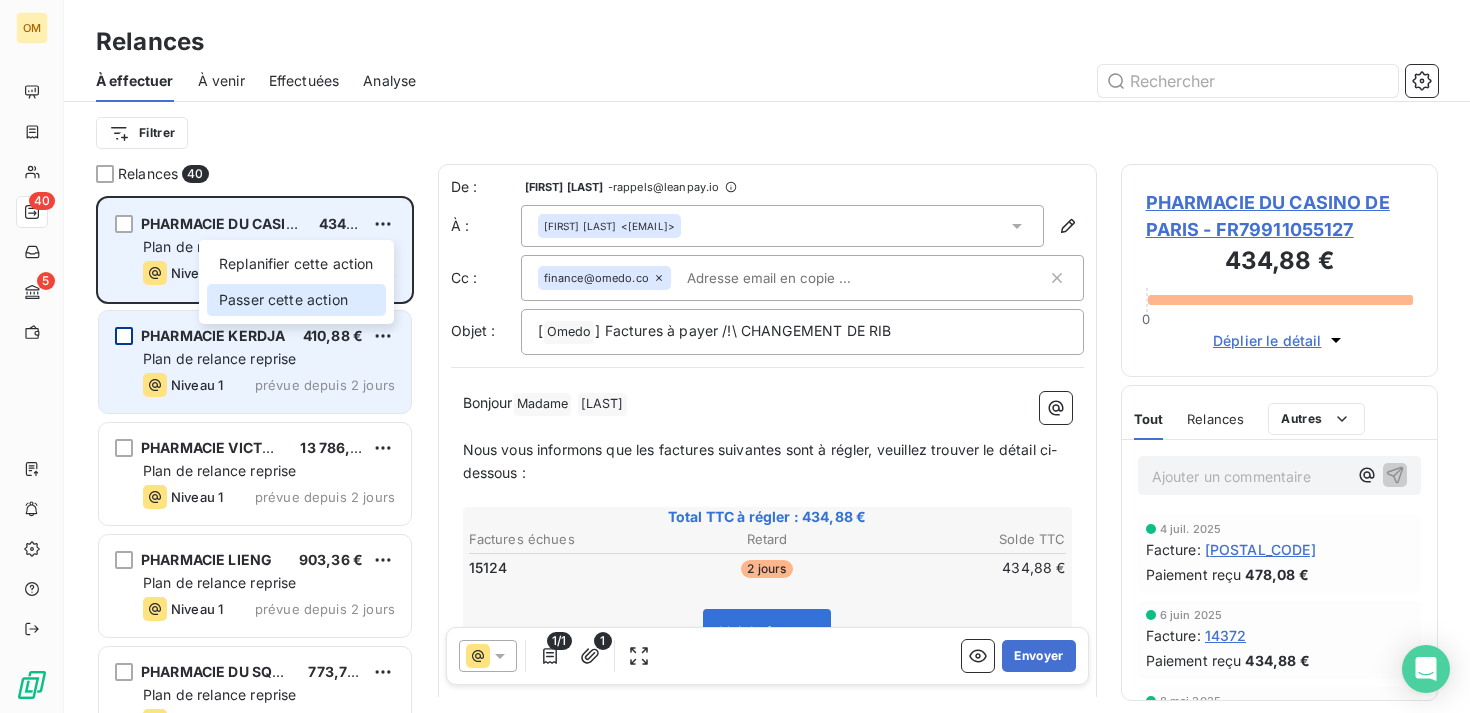 click on "Passer cette action" at bounding box center (296, 300) 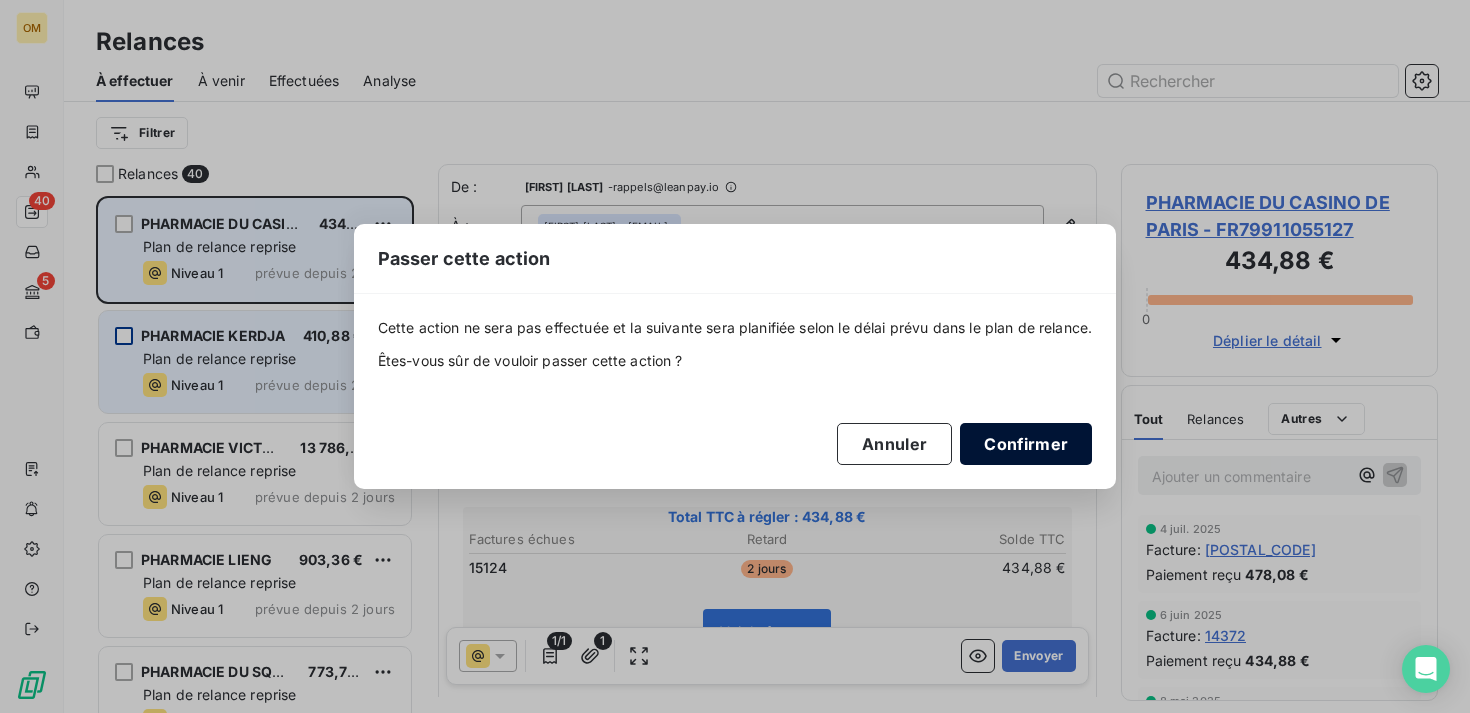 click on "Confirmer" at bounding box center [1026, 444] 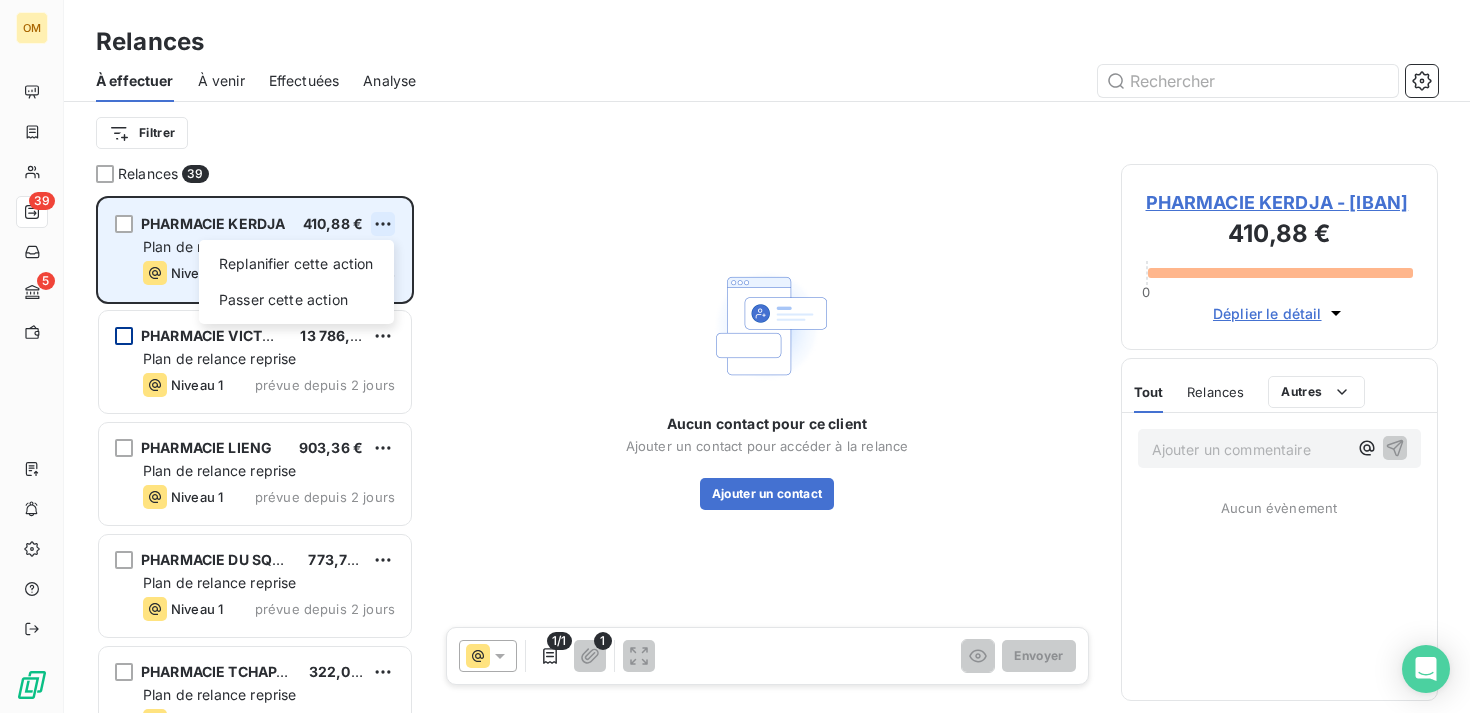click on "OM 39 5 Relances À effectuer À venir Effectuées Analyse Filtrer Relances 39 PHARMACIE KERDJA [PRICE] Replanifier cette action Passer cette action Plan de relance reprise Niveau 1 prévue depuis 2 jours PHARMACIE VICTOR HUGO [PRICE] Plan de relance reprise Niveau 1 prévue depuis 2 jours PHARMACIE LIENG [PRICE] Plan de relance reprise Niveau 1 prévue depuis 2 jours PHARMACIE DU SQUARE [PRICE] Plan de relance reprise Niveau 1 prévue depuis 2 jours PHARMACIE TCHAPARIAN [PRICE] Plan de relance reprise Niveau 1 prévue depuis 2 jours PHARMACIE DE FREINVILLE [PRICE] Plan de relance reprise Niveau 1 prévue depuis 2 jours Aucun contact pour ce client Ajouter un contact pour accéder à la relance Ajouter un contact 1/1 1 Envoyer PHARMACIE KERDJA - [IBAN] [PRICE] 0 Déplier le détail Tout Relances Commentaires Portail client Tout Relances Autres Ajouter un commentaire ﻿ Aucun évènement" at bounding box center (735, 356) 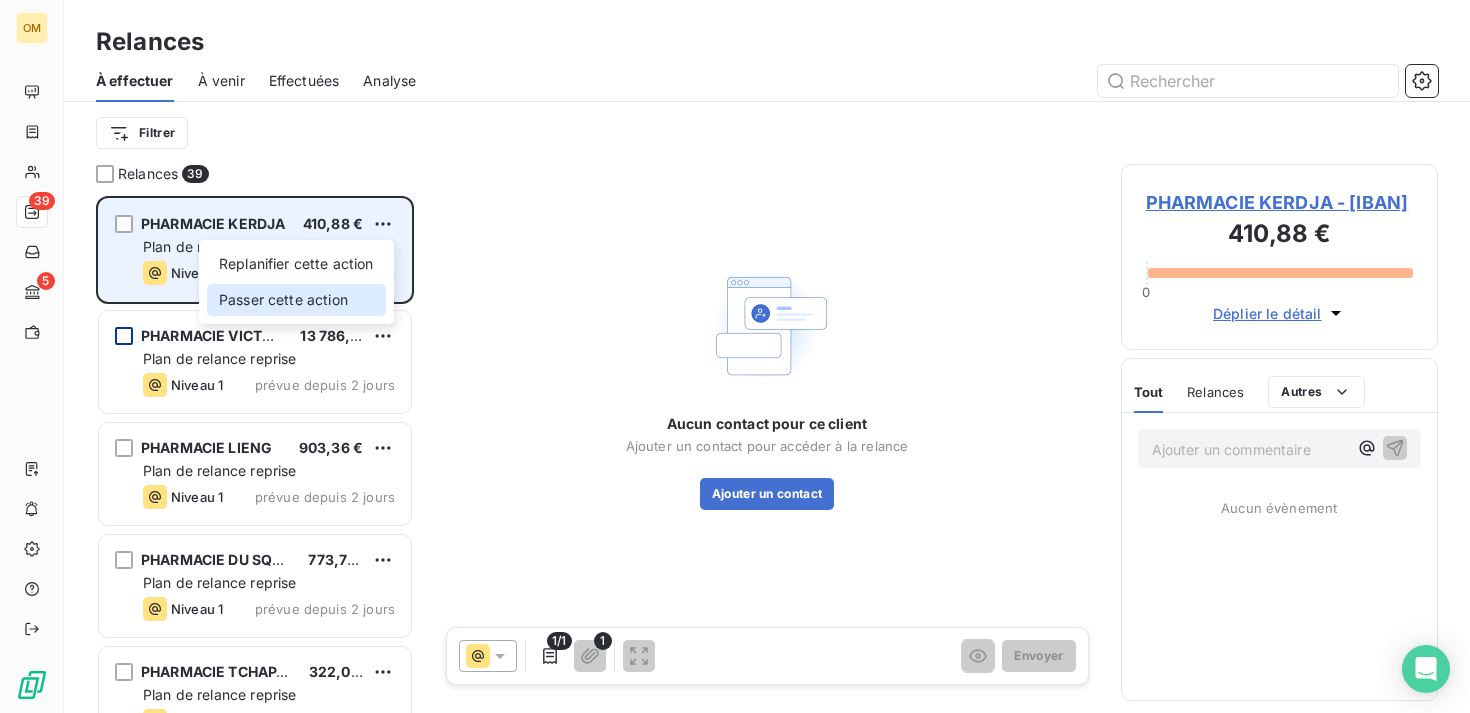 click on "Passer cette action" at bounding box center [296, 300] 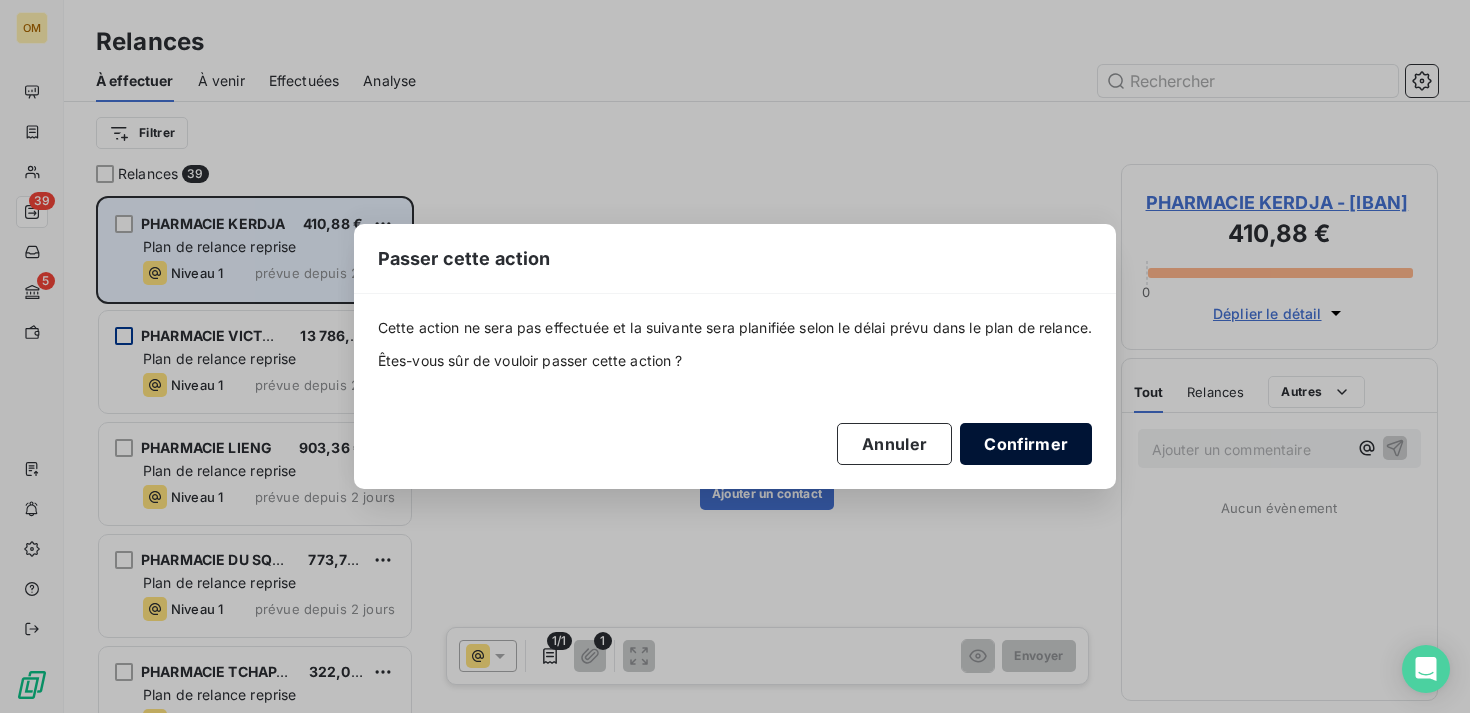 click on "Confirmer" at bounding box center (1026, 444) 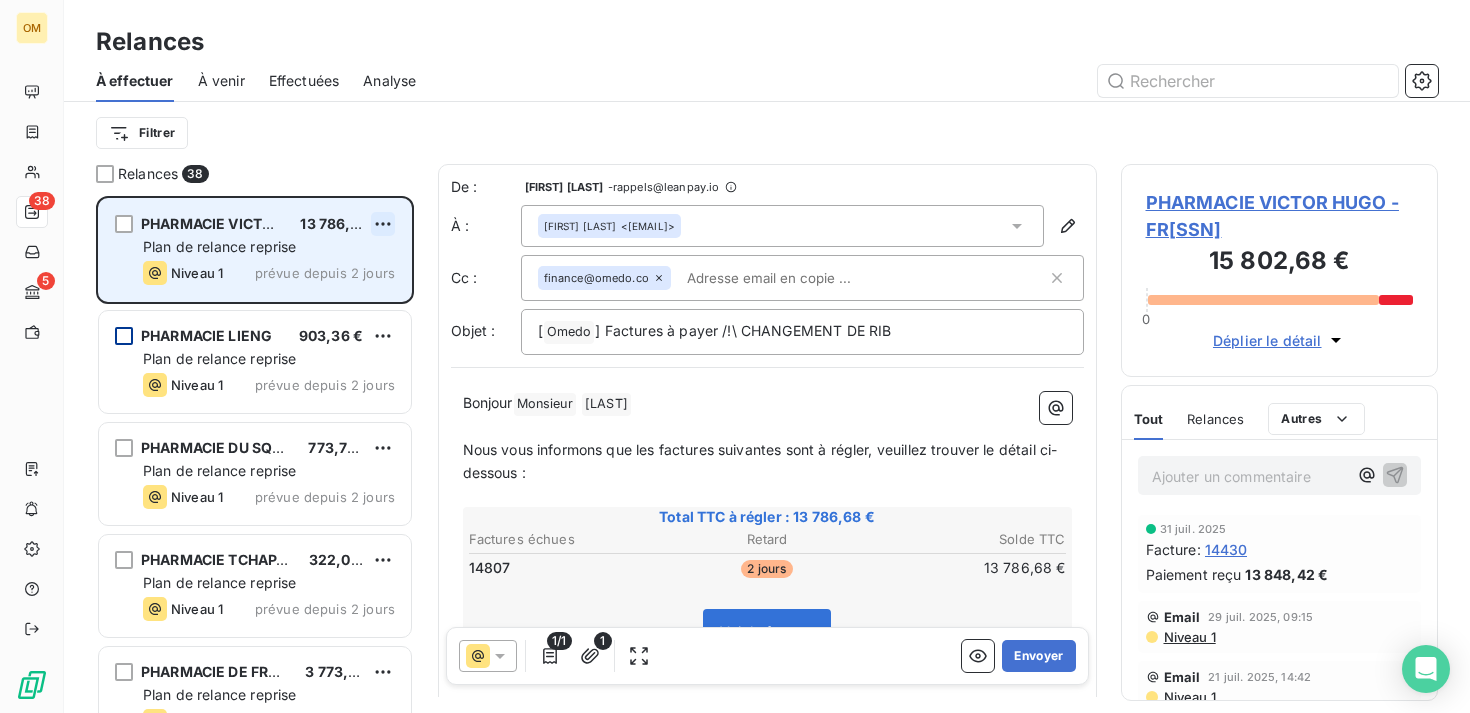 click on "OM 38 5 Relances À effectuer À venir Effectuées Analyse Filtrer Relances 38 PHARMACIE VICTOR HUGO 13 786,68 € Plan de relance reprise Niveau 1 prévue depuis 2 jours PHARMACIE LIENG 903,36 € Plan de relance reprise Niveau 1 prévue depuis 2 jours PHARMACIE DU SQUARE 773,76 € Plan de relance reprise Niveau 1 prévue depuis 2 jours PHARMACIE TCHAPARIAN 322,08 € Plan de relance reprise Niveau 1 prévue depuis 2 jours PHARMACIE DE FREINVILLE 3 773,04 € Plan de relance reprise Niveau 1 prévue depuis 2 jours FETES 1 337,76 € Plan de relance reprise Niveau 1 prévue depuis 2 jours De : Kelly Bensimon - rappels@leanpay.io À : David Boukobza [EMAIL] Cc : finance@omedo.co Objet : [ Omedo ﻿ ] Factures à payer /!\ CHANGEMENT DE RIB Bonjour Monsieur ﻿ Boukobza ﻿ ﻿ Nous vous informons que les factures suivantes sont à régler, veuillez trouver le détail ci-dessous : ﻿ Total TTC à régler :   13 786,68 € Factures échues Retard Solde TTC" at bounding box center (735, 356) 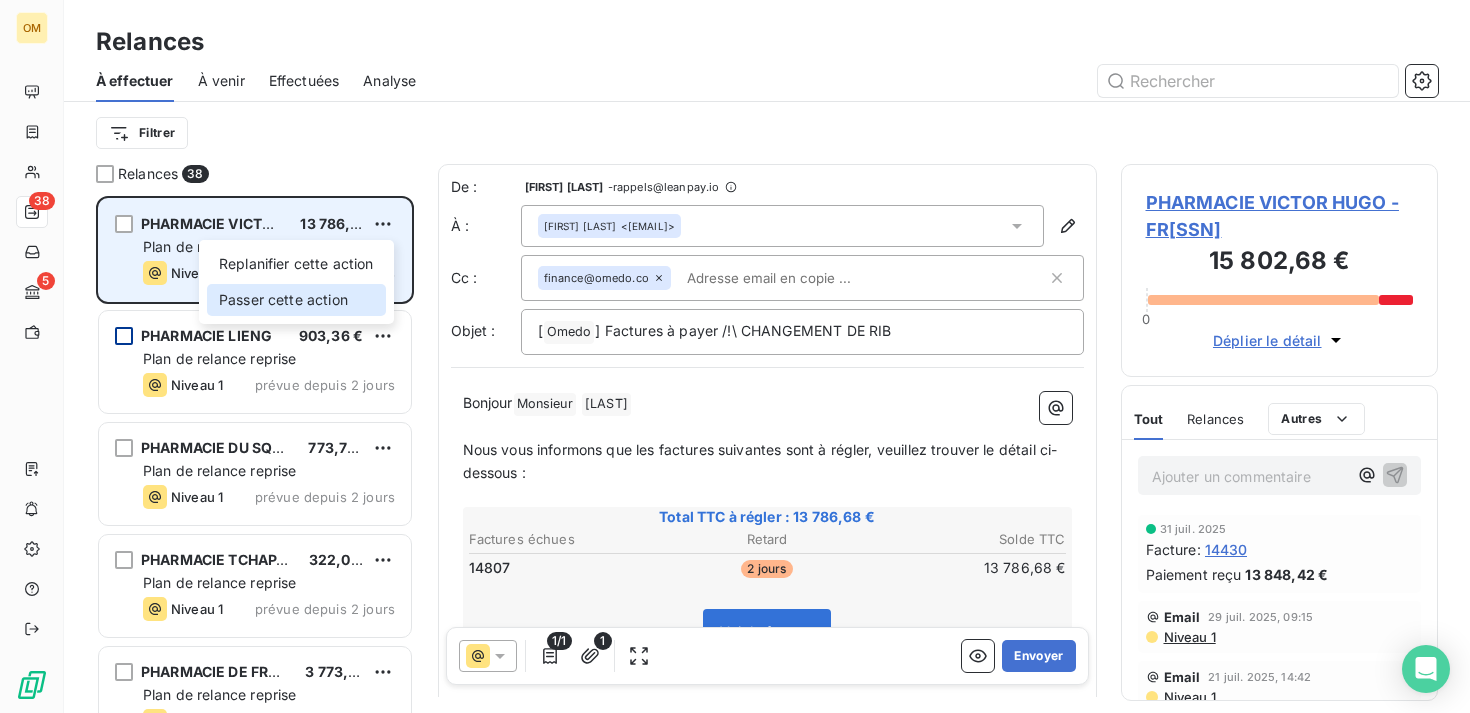 click on "Passer cette action" at bounding box center (296, 300) 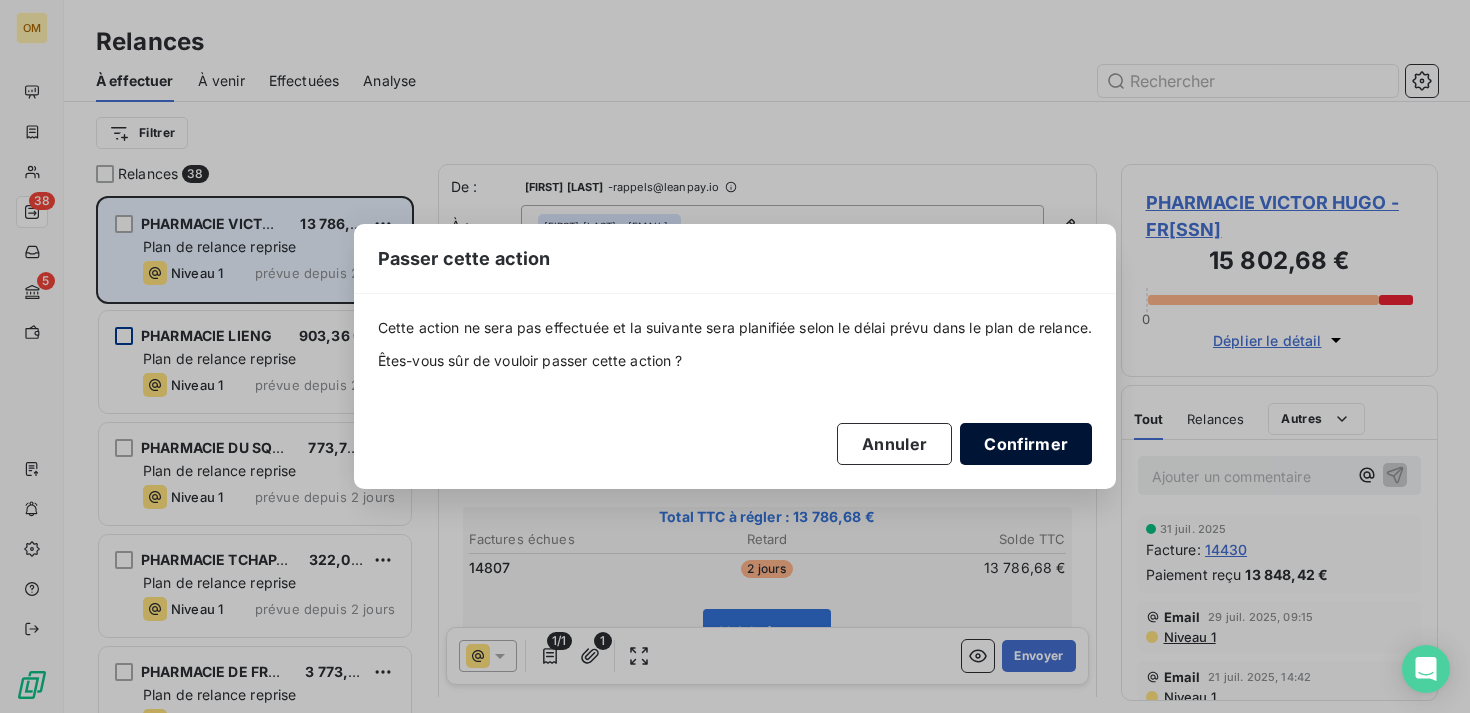 click on "Confirmer" at bounding box center [1026, 444] 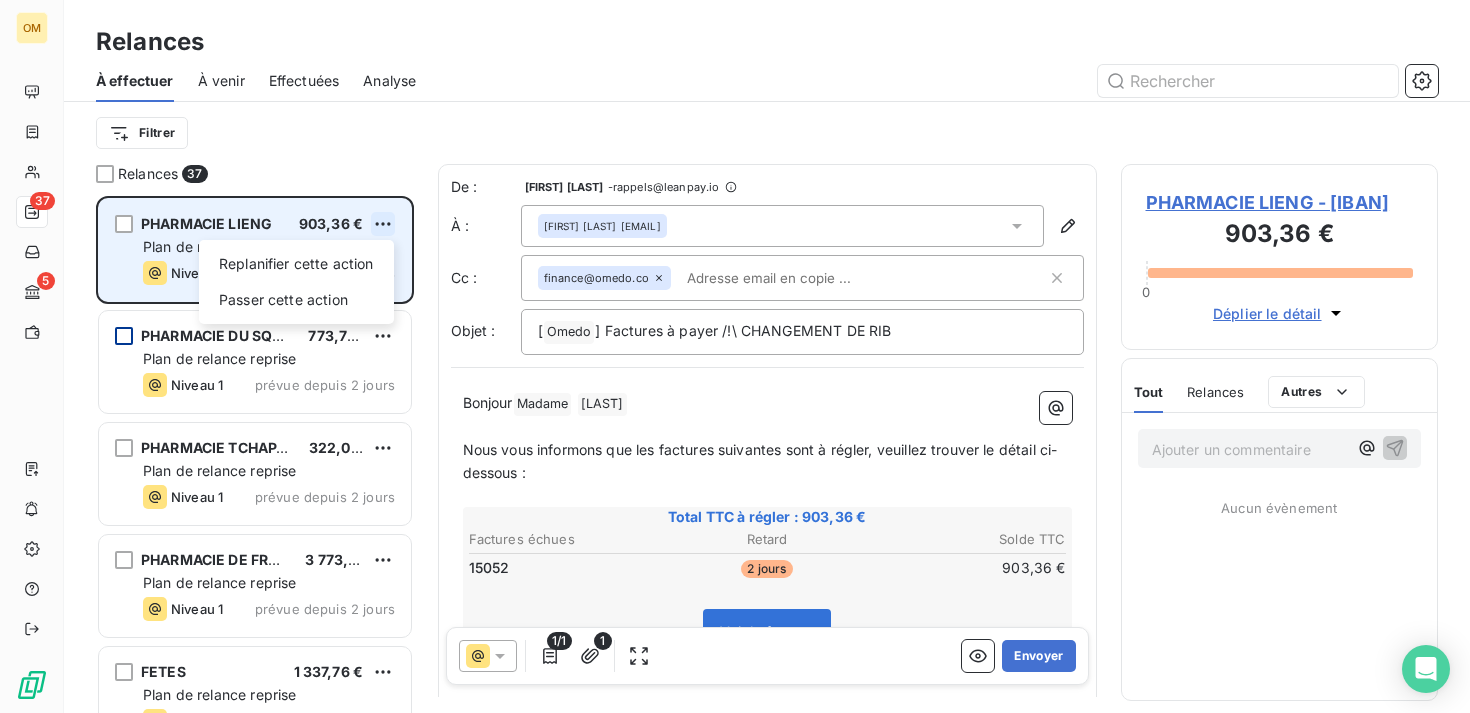 click on "OM 37 5 Relances À effectuer À venir Effectuées Analyse Filtrer Relances 37 PHARMACIE LIENG 903,36 € Replanifier cette action Passer cette action Plan de relance reprise Niveau 1 prévue depuis 2 jours PHARMACIE DU SQUARE 773,76 € Plan de relance reprise Niveau 1 prévue depuis 2 jours PHARMACIE TCHAPARIAN 322,08 € Plan de relance reprise Niveau 1 prévue depuis 2 jours PHARMACIE DE FREINVILLE 3 773,04 € Plan de relance reprise Niveau 1 prévue depuis 2 jours FETES 1 337,76 € Plan de relance reprise Niveau 1 prévue depuis 2 jours PHARMACIE VOLONTAIRES 3 151,20 € Plan de relance reprise Niveau 1 prévue depuis 2 jours De : [FIRST] [LAST] -  rappels@leanpay.io À : [FIRST] [LAST]   [EMAIL] Cc : finance@omedo.co Objet : [ Omedo ﻿ ] Factures à payer /!\ CHANGEMENT DE RIB Bonjour  Madame ﻿   [LAST] ﻿ ﻿ ﻿ Nous vous informons que les factures suivantes sont à régler, veuillez trouver le détail ci-dessous : ﻿ Total TTC à régler :" at bounding box center (735, 356) 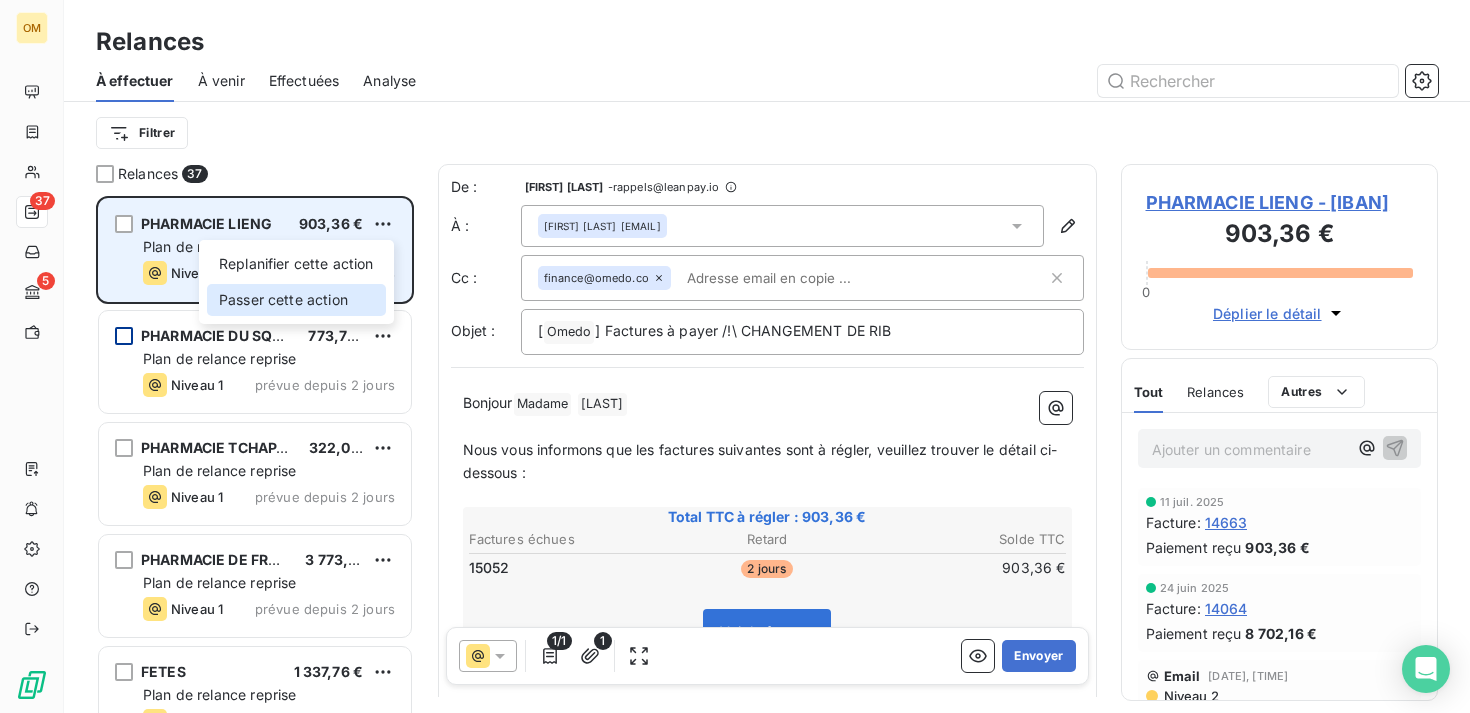 click on "Passer cette action" at bounding box center (296, 300) 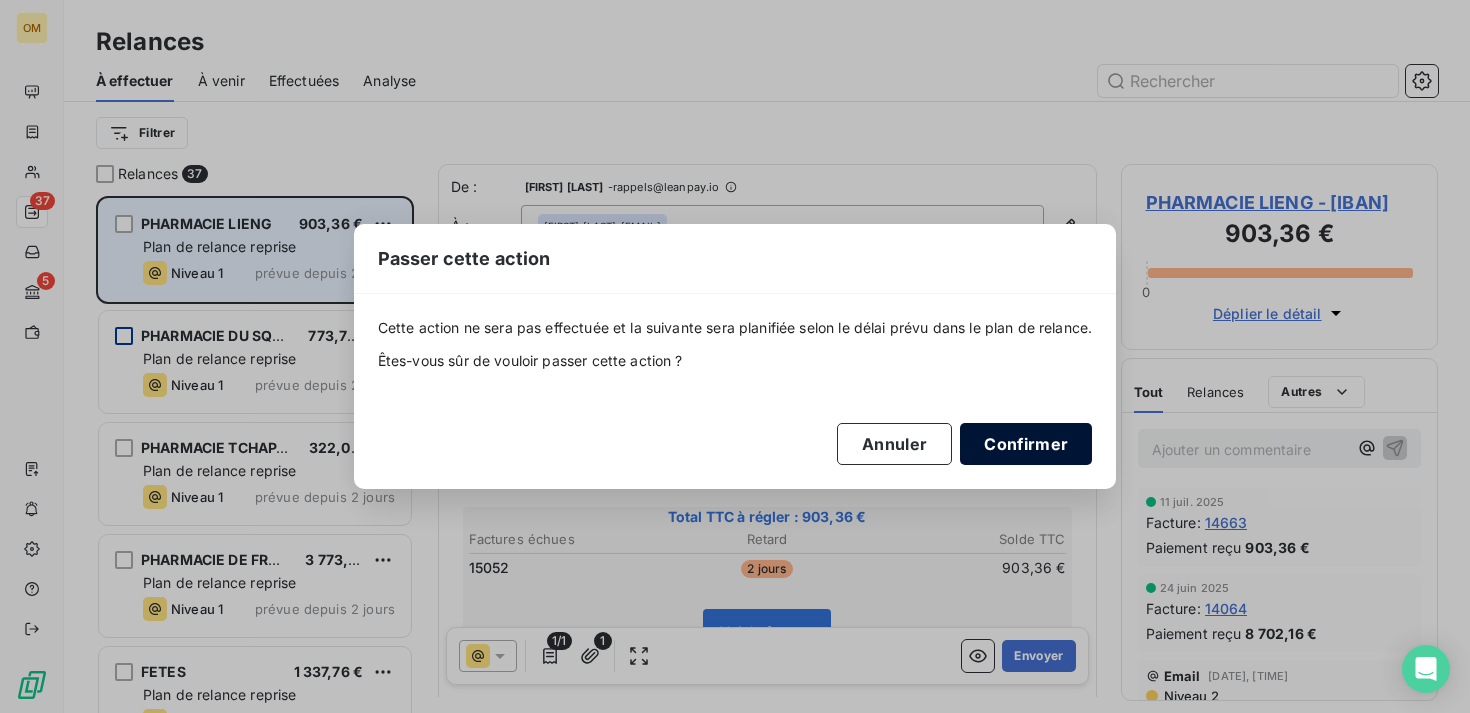 click on "Confirmer" at bounding box center (1026, 444) 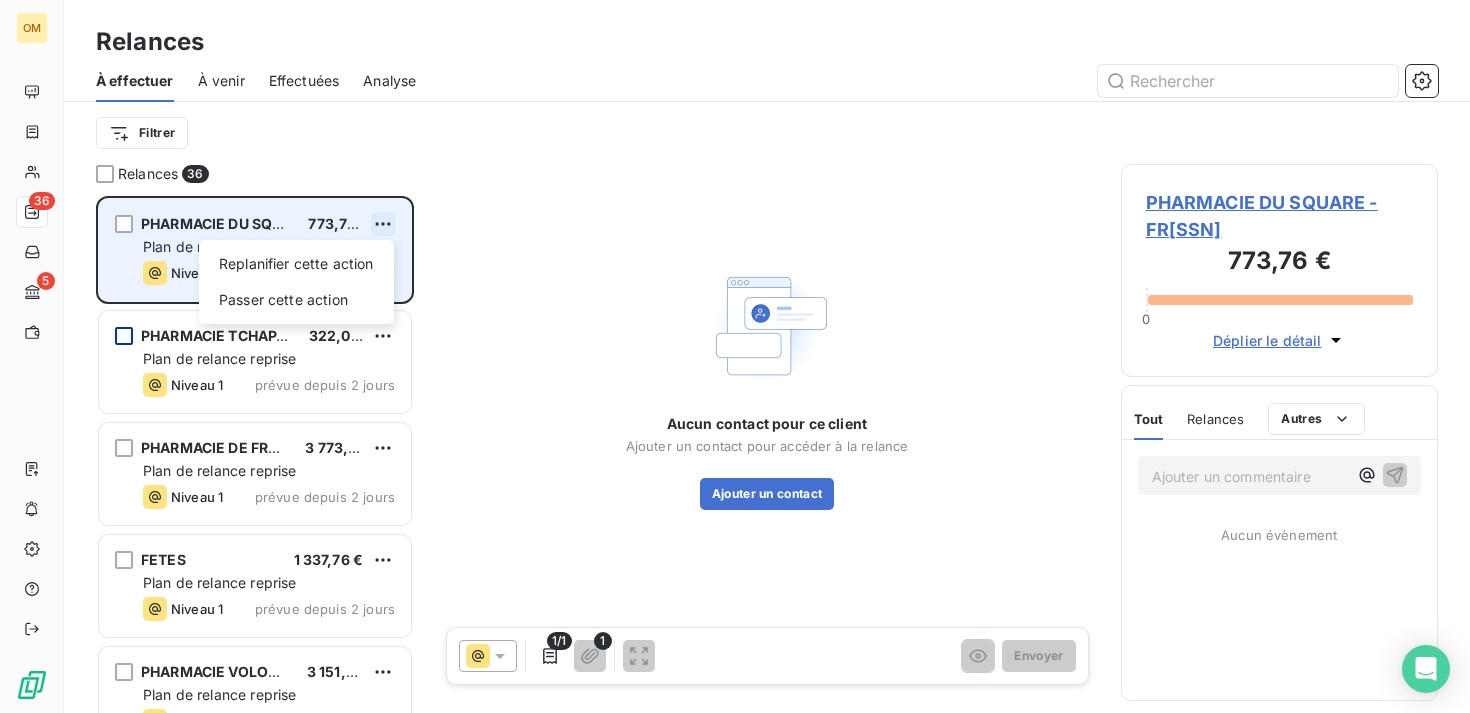 click on "OM 36 5 Relances À effectuer À venir Effectuées Analyse Filtrer Relances 36 PHARMACIE DU SQUARE 773,76 € Replanifier cette action Passer cette action Plan de relance reprise Niveau 1 prévue depuis 2 jours PHARMACIE TCHAPARIAN 322,08 € Plan de relance reprise Niveau 1 prévue depuis 2 jours PHARMACIE DE FREINVILLE 3 773,04 € Plan de relance reprise Niveau 1 prévue depuis 2 jours FETES 1 337,76 € Plan de relance reprise Niveau 1 prévue depuis 2 jours PHARMACIE VOLONTAIRES 3 151,20 € Plan de relance reprise Niveau 1 prévue depuis 2 jours PHARMACIE DE LA SANTE 380,88 € Plan de relance reprise Niveau 1 prévue depuis 2 jours Aucun contact pour ce client Ajouter un contact pour accéder à la relance Ajouter un contact 1/1 1 Envoyer PHARMACIE DU SQUARE - FR52883116790 773,76 € 0 Déplier le détail Tout Relances Commentaires Portail client Tout Relances Autres Ajouter un commentaire ﻿ Aucun évènement" at bounding box center [735, 356] 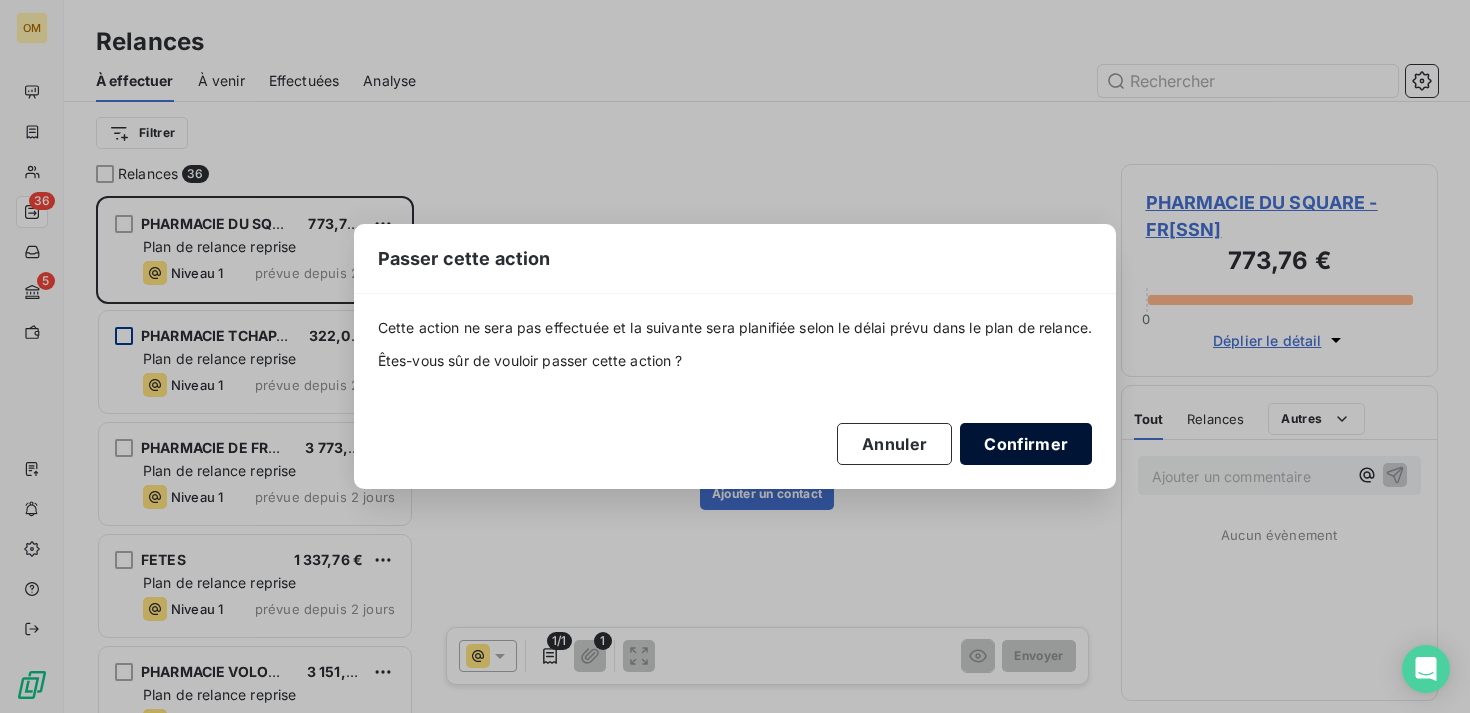 click on "Confirmer" at bounding box center (1026, 444) 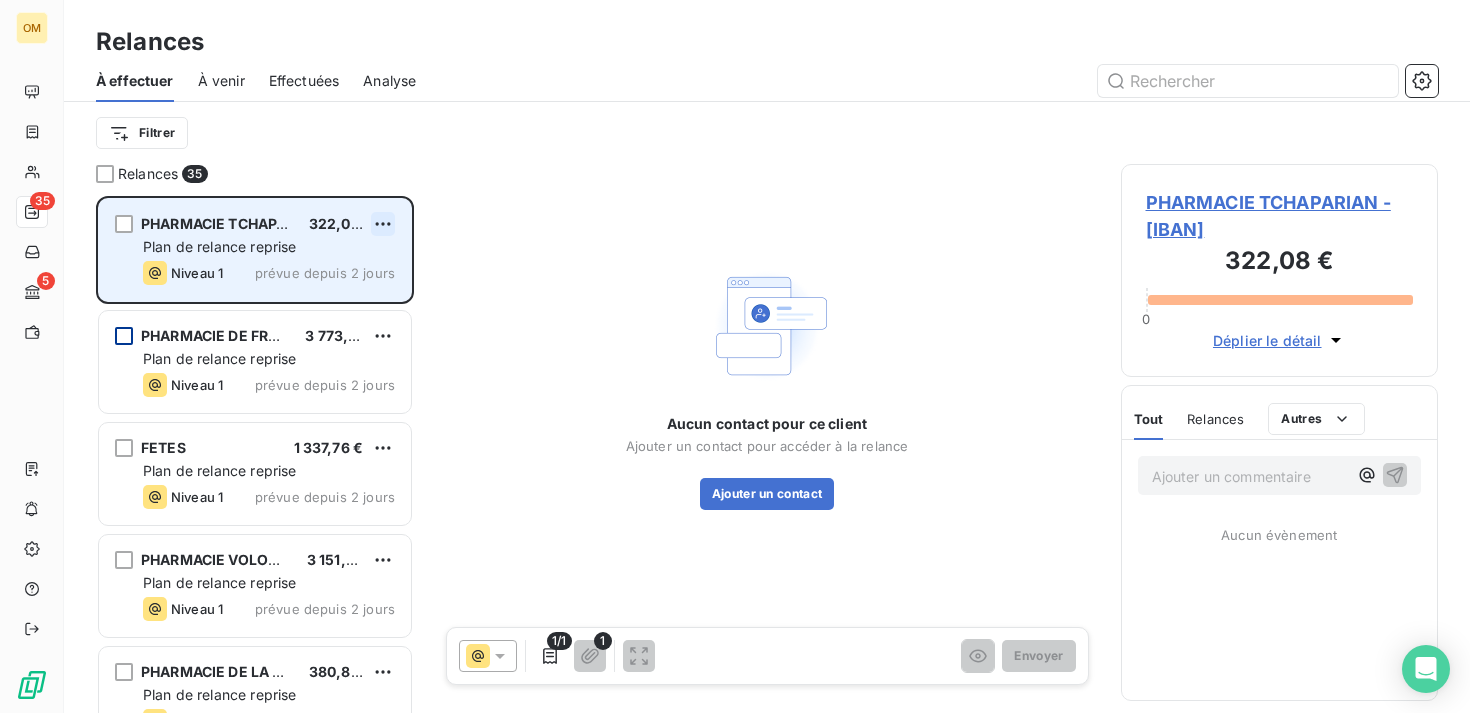 click on "OM 35 5 Relances À effectuer À venir Effectuées Analyse Filtrer Relances 35 PHARMACIE TCHAPARIAN 322,08 € Plan de relance reprise Niveau 1 prévue depuis 2 jours PHARMACIE DE FREINVILLE 3 773,04 € Plan de relance reprise Niveau 1 prévue depuis 2 jours FETES 1 337,76 € Plan de relance reprise Niveau 1 prévue depuis 2 jours PHARMACIE VOLONTAIRES 3 151,20 € Plan de relance reprise Niveau 1 prévue depuis 2 jours PHARMACIE DE LA SANTE 380,88 € Plan de relance reprise Niveau 1 prévue depuis 2 jours GRANDE PHARMACIE DE LA BOURSE 557,28 € Plan de relance reprise Niveau 1 prévue depuis 2 jours Aucun contact pour ce client Ajouter un contact pour accéder à la relance Ajouter un contact 1/1 1 Envoyer PHARMACIE TCHAPARIAN - FR[SSN] 322,08 € 0 Déplier le détail Tout Relances Commentaires Portail client Tout Relances Autres Ajouter un commentaire   Aucun évènement" at bounding box center (735, 356) 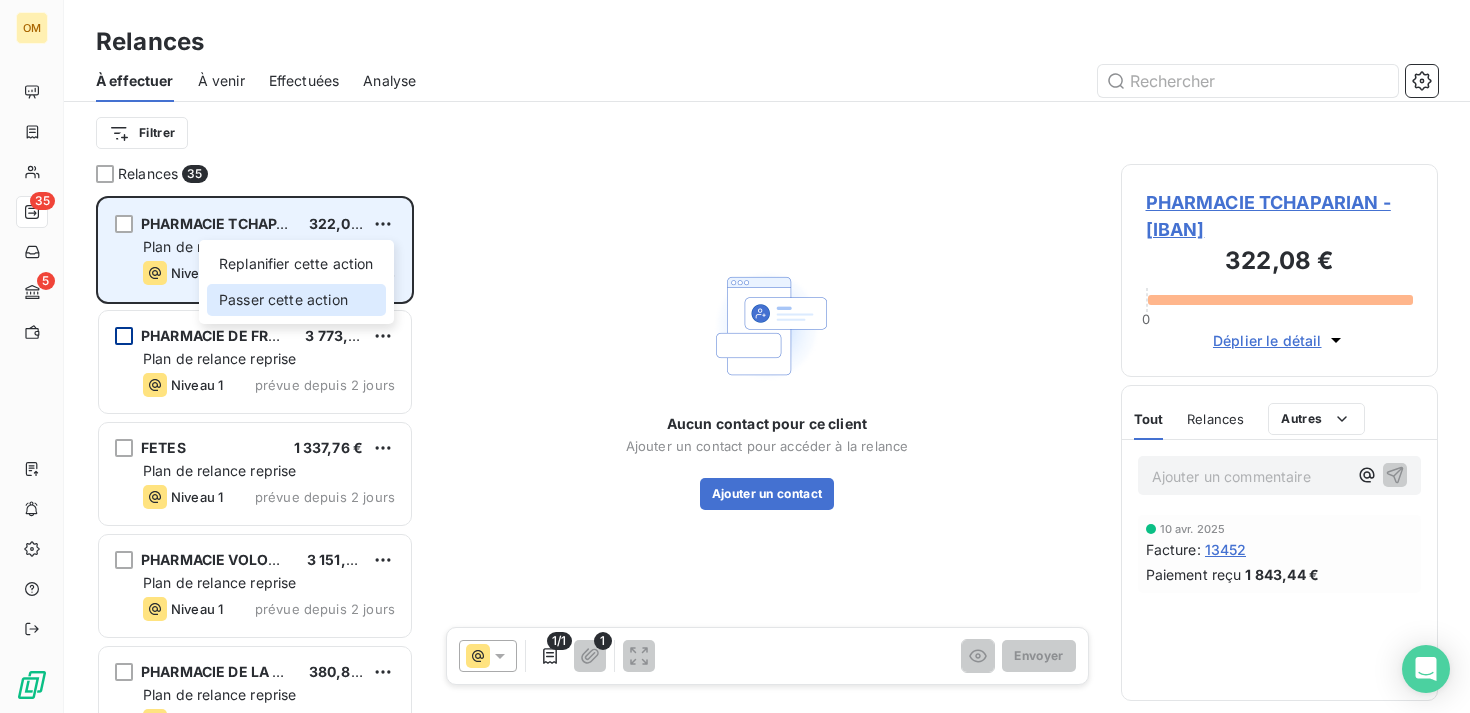 click on "Passer cette action" at bounding box center [296, 300] 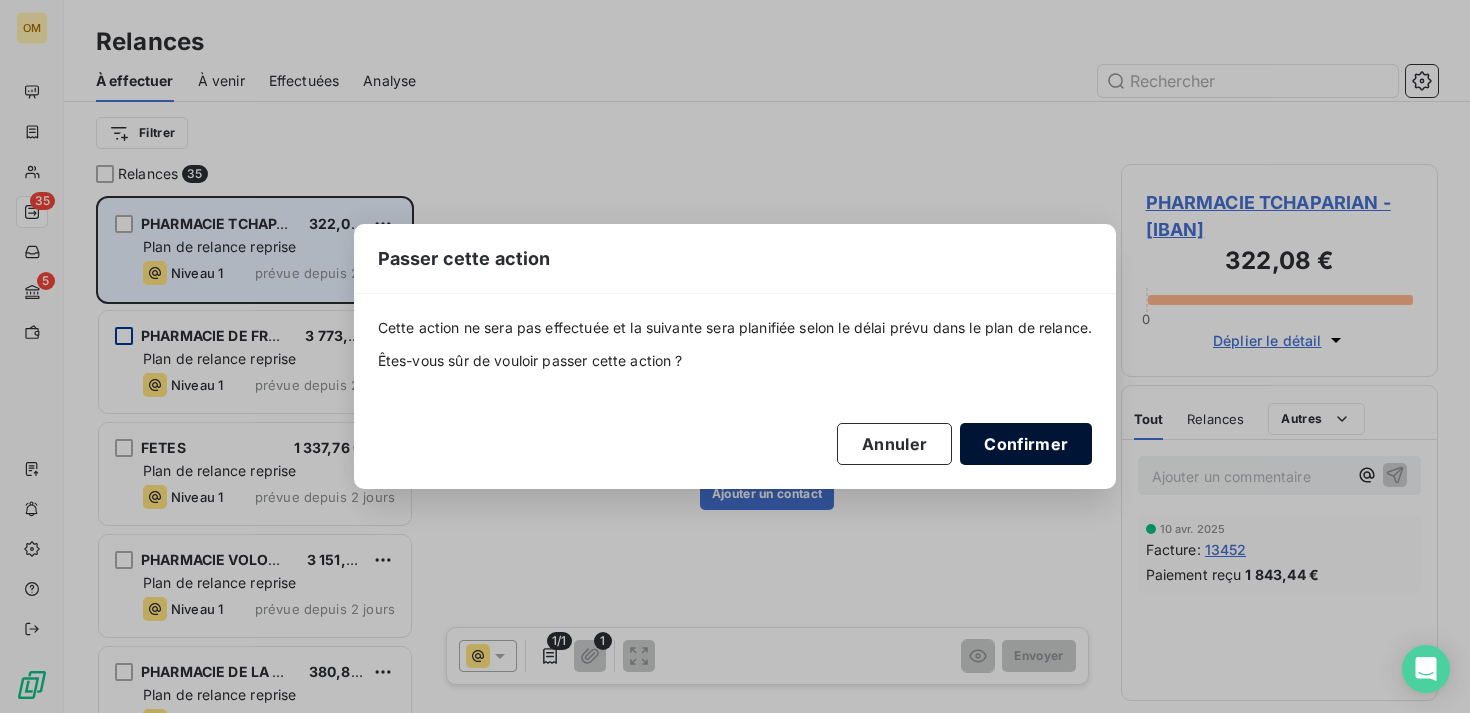 click on "Confirmer" at bounding box center (1026, 444) 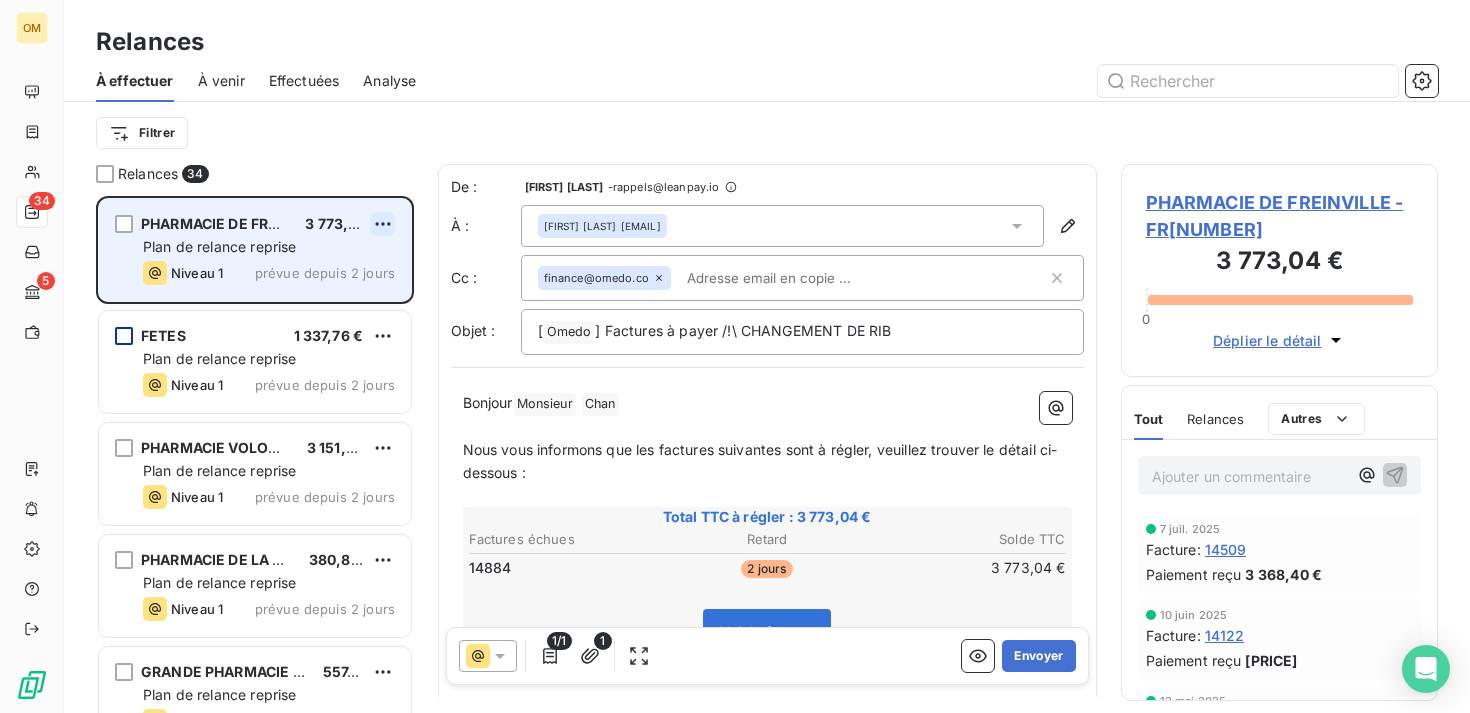 click on "OM 34 5 Relances À effectuer À venir Effectuées Analyse Filtrer Relances 34 PHARMACIE DE FREINVILLE 3 773,04 € Plan de relance reprise Niveau 1 prévue depuis 2 jours FETES 1 337,76 € Plan de relance reprise Niveau 1 prévue depuis 2 jours PHARMACIE VOLONTAIRES 3 151,20 € Plan de relance reprise Niveau 1 prévue depuis 2 jours PHARMACIE DE LA SANTE 380,88 € Plan de relance reprise Niveau 1 prévue depuis 2 jours GRANDE PHARMACIE DE LA BOURSE 557,28 € Plan de relance reprise Niveau 1 prévue depuis 2 jours PHARMACIE PATAY 6 138,96 € Plan de relance reprise Niveau 1 prévue depuis 2 jours De : Kelly Bensimon - rappels@leanpay.io À : Laurent Chan <laurent_chan@yahoo.fr> Cc : finance@omedo.co Objet : [ Omedo  ] Factures à payer /!\ CHANGEMENT DE RIB Bonjour   Monsieur   Chan     Nous vous informons que les factures suivantes sont à régler, veuillez trouver le détail ci-dessous :   Total TTC à régler :   3 773,04 € Factures échues Retard" at bounding box center (735, 356) 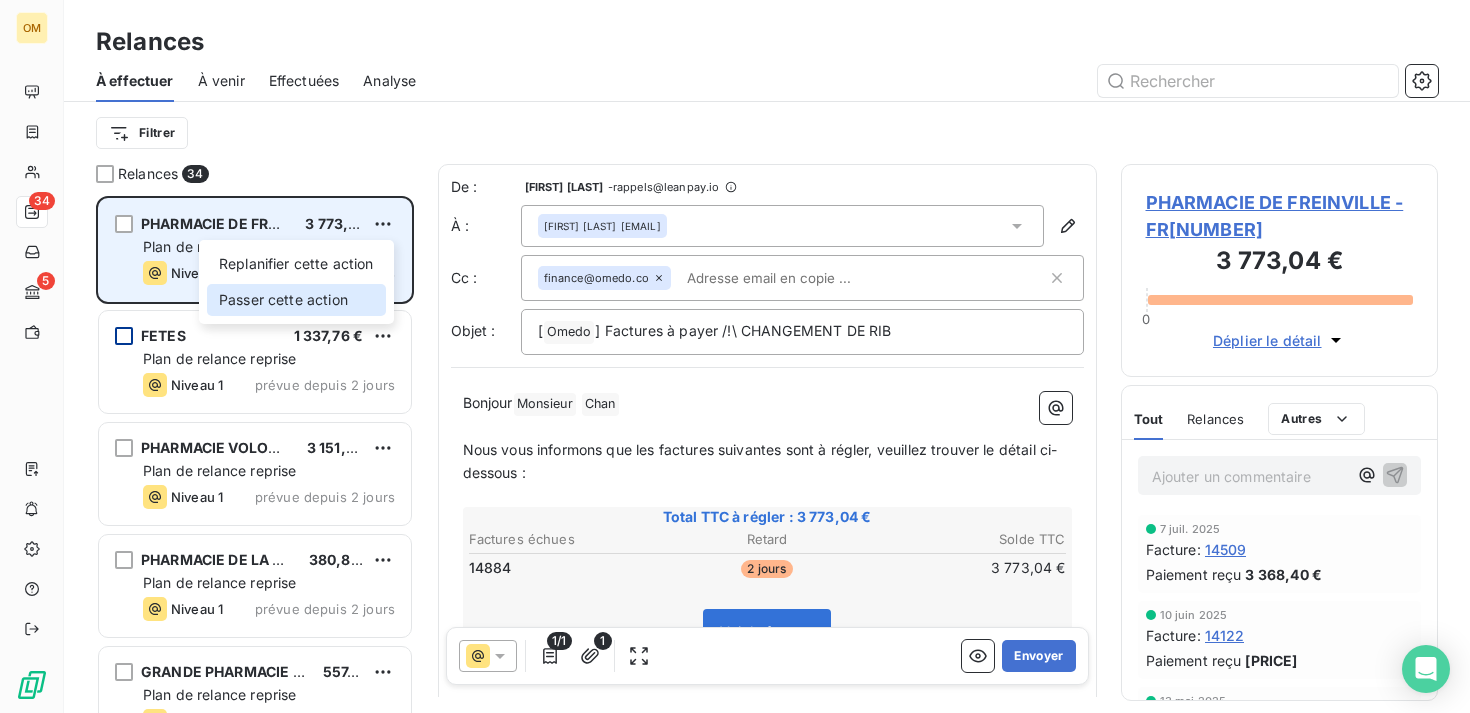 click on "Passer cette action" at bounding box center [296, 300] 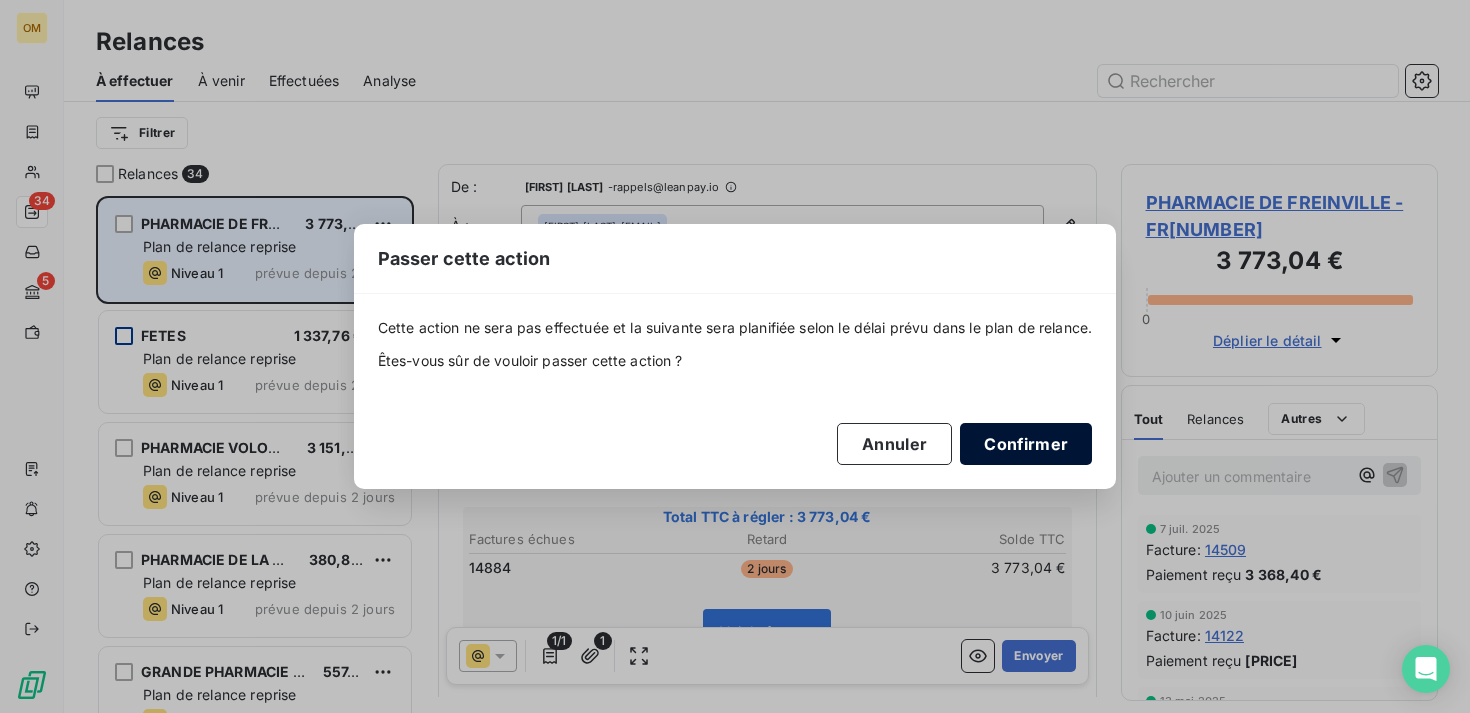 click on "Confirmer" at bounding box center (1026, 444) 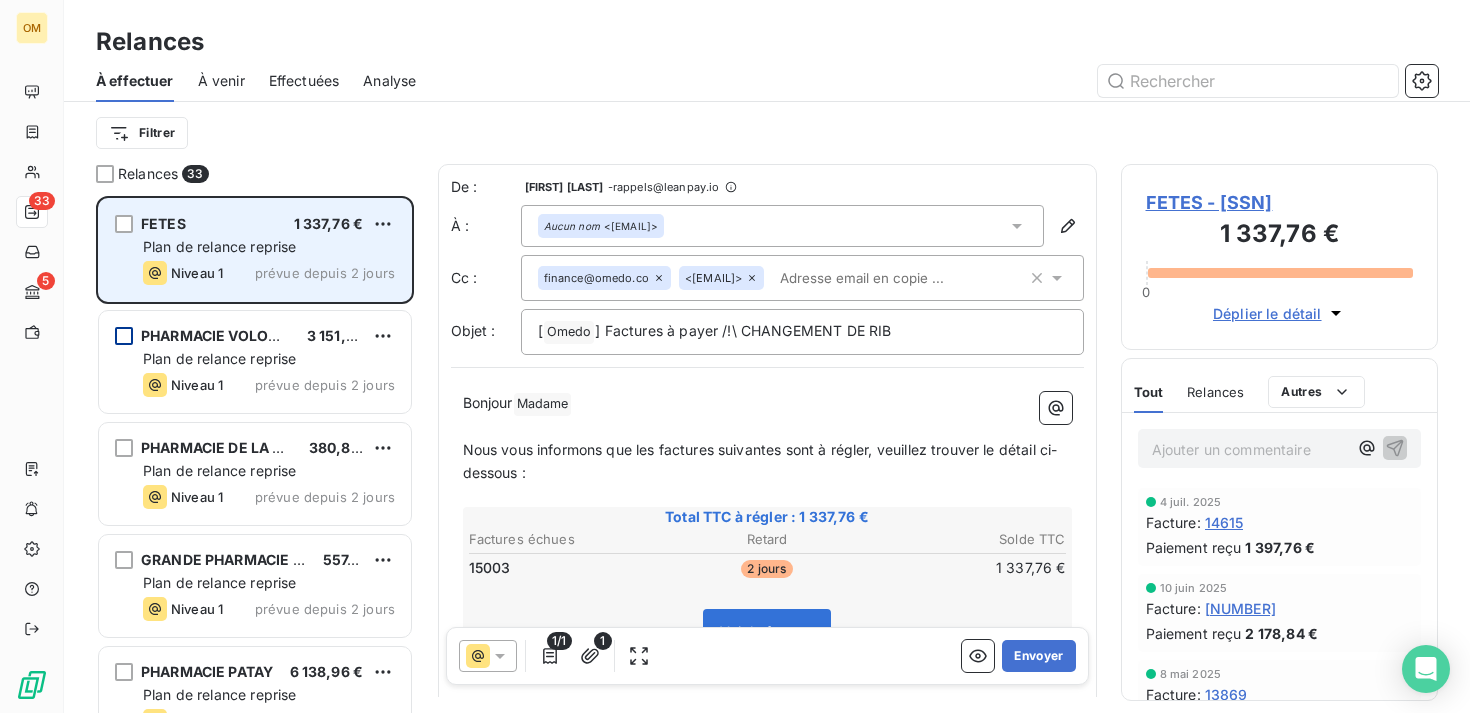 click on "[HOLIDAY] [PRICE] Plan de relance reprise Niveau 1 prévue depuis 2 jours" at bounding box center [255, 250] 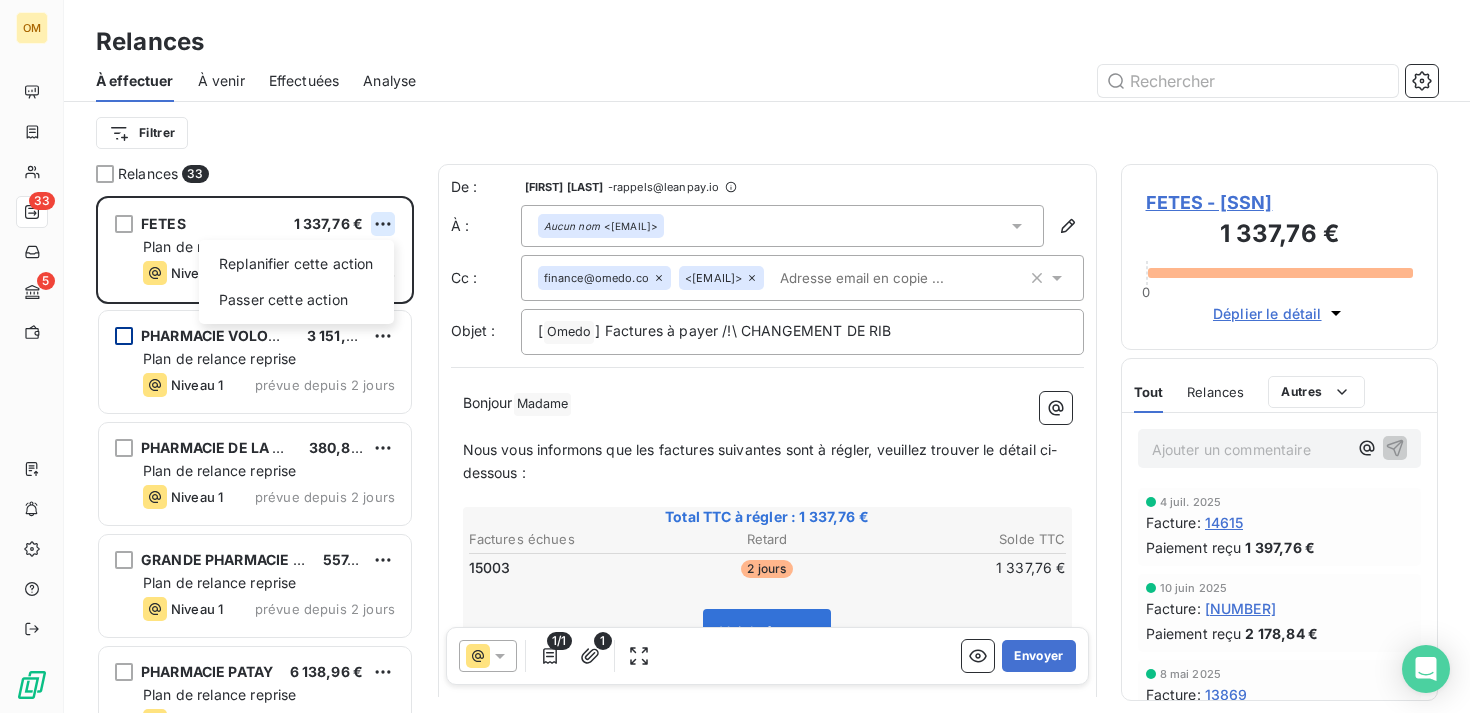 click on "OM 33 5 Relances À effectuer À venir Effectuées Analyse Filtrer Relances 33 FETES 1 337,76 € Replanifier cette action Passer cette action Plan de relance reprise Niveau 1 prévue depuis 2 jours PHARMACIE VOLONTAIRES 3 151,20 € Plan de relance reprise Niveau 1 prévue depuis 2 jours PHARMACIE DE LA SANTE 380,88 € Plan de relance reprise Niveau 1 prévue depuis 2 jours GRANDE PHARMACIE DE LA BOURSE 557,28 € Plan de relance reprise Niveau 1 prévue depuis 2 jours PHARMACIE PATAY 6 138,96 € Plan de relance reprise Niveau 1 prévue depuis 2 jours PHARMACIE LAVAUX 4 358,58 € Plan de relance reprise Niveau 1 prévue depuis 2 jours De : [FIRST] [LAST] - rappels@leanpay.io À : Aucun nom <[EMAIL]> Cc : finance@omedo.co phie.placedesfetes@gmail.com Objet : [ Omedo ﻿ ] Factures à payer /!\ CHANGEMENT DE RIB Bonjour Madame ﻿ ﻿ ﻿ Nous vous informons que les factures suivantes sont à régler, veuillez trouver le détail ci-dessous : ﻿" at bounding box center (735, 356) 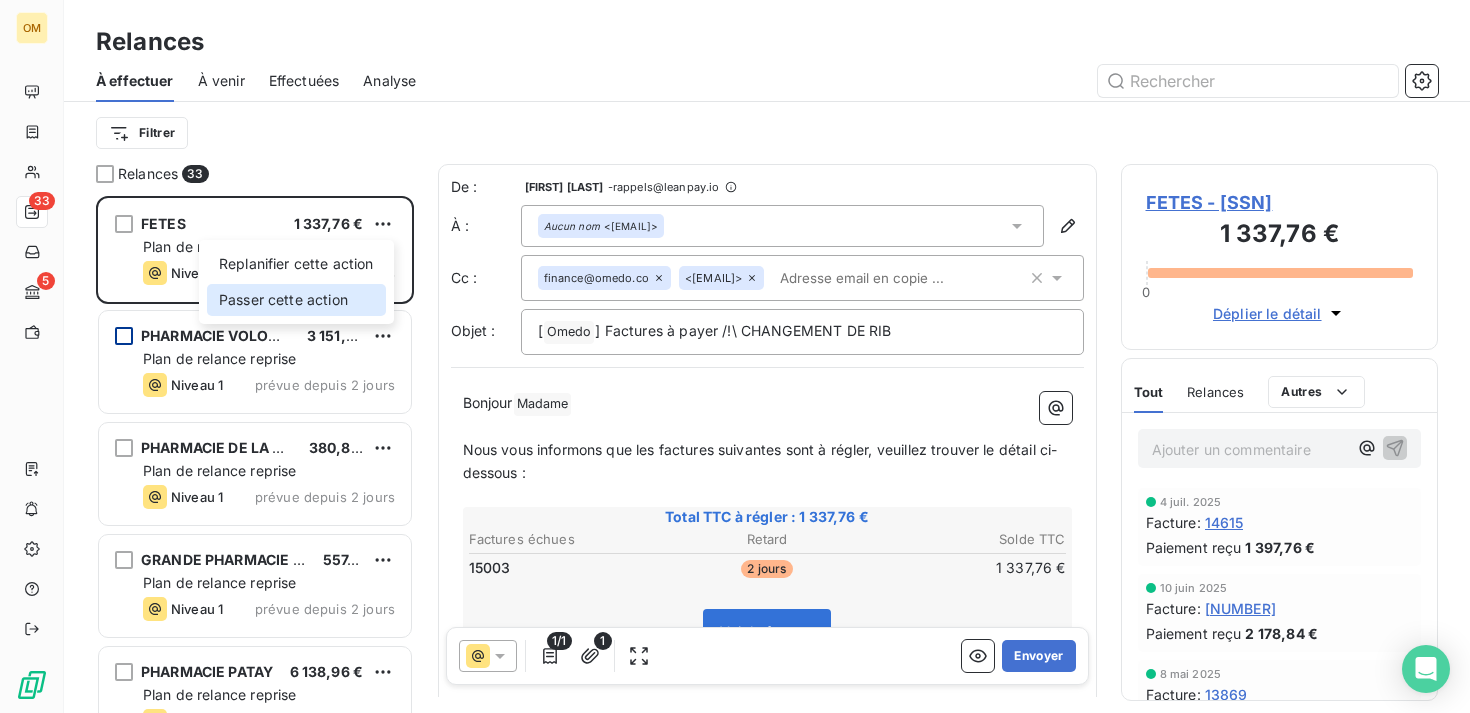 click on "Passer cette action" at bounding box center (296, 300) 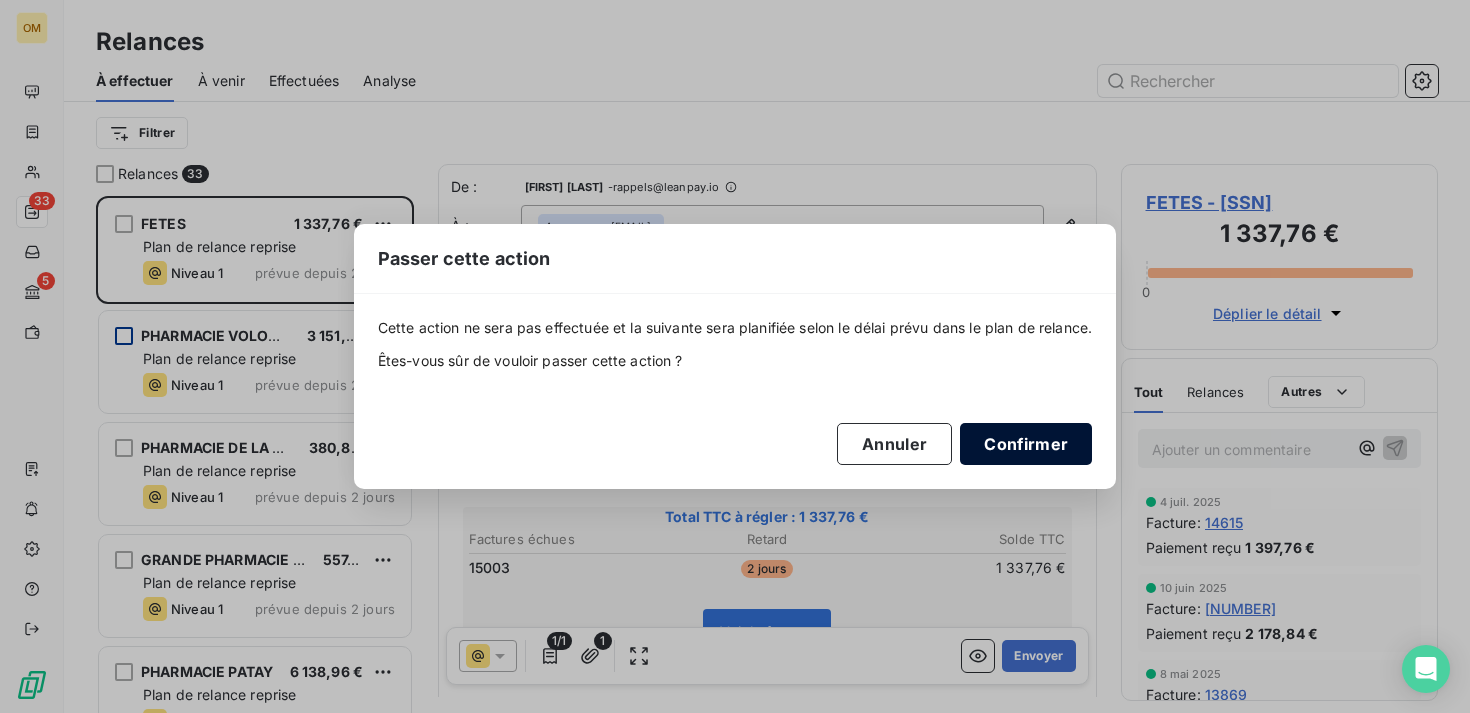 click on "Confirmer" at bounding box center [1026, 444] 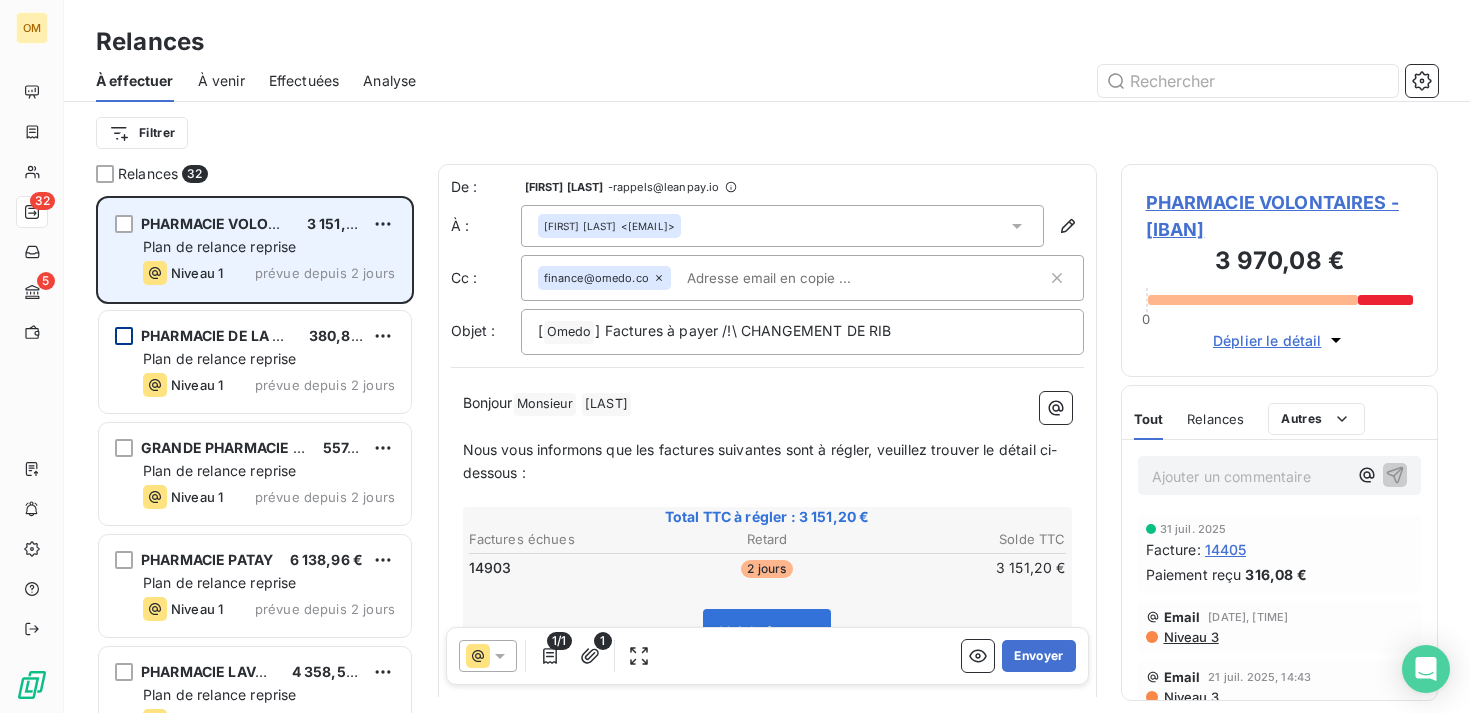 click on "PHARMACIE VOLONTAIRES [PRICE] Plan de relance reprise Niveau 1 prévue depuis 2 jours" at bounding box center [255, 250] 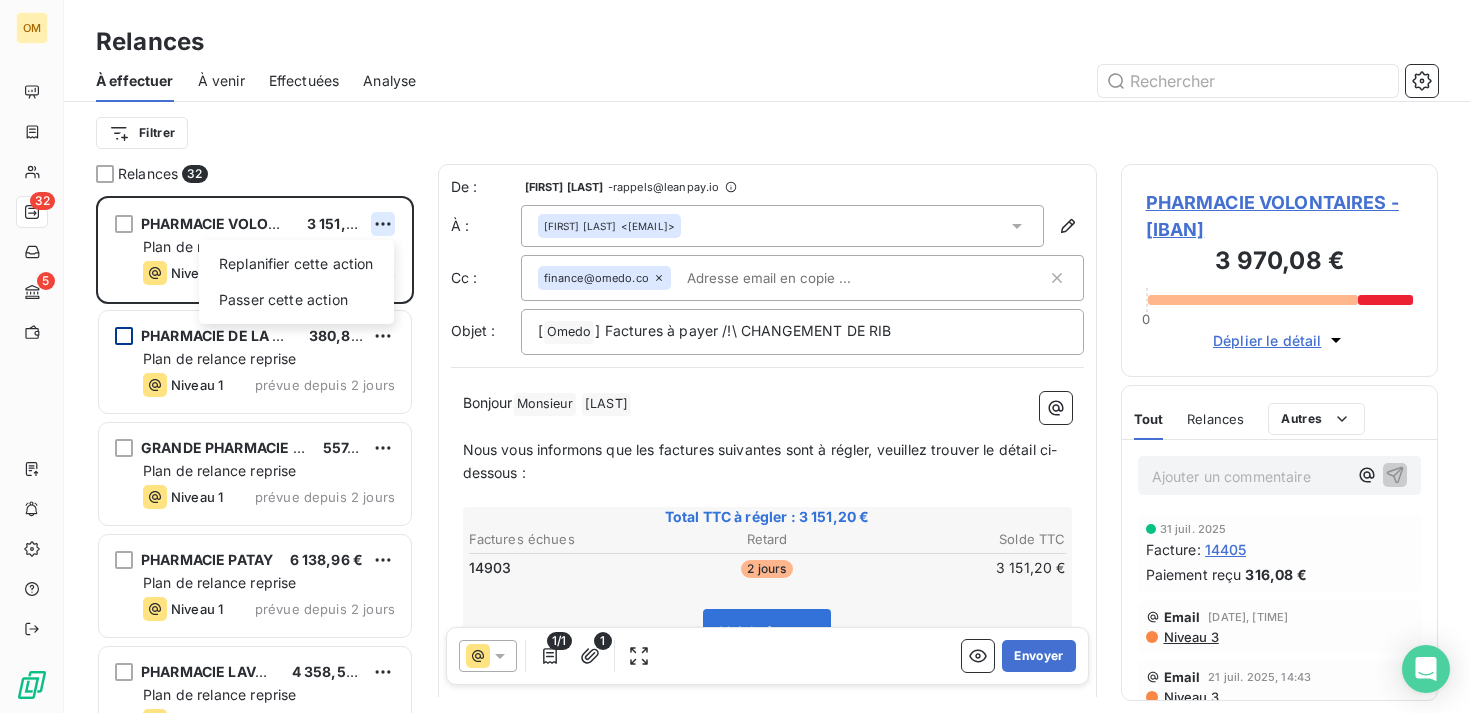 click on "OM 32 5 Relances À effectuer À venir Effectuées Analyse Filtrer Relances 32 PHARMACIE VOLONTAIRES 3 151,20 € Replanifier cette action Passer cette action Plan de relance reprise Niveau 1 prévue depuis 2 jours PHARMACIE DE LA SANTE 380,88 € Plan de relance reprise Niveau 1 prévue depuis 2 jours GRANDE PHARMACIE DE LA BOURSE 557,28 € Plan de relance reprise Niveau 1 prévue depuis 2 jours PHARMACIE PATAY 6 138,96 € Plan de relance reprise Niveau 1 prévue depuis 2 jours PHARMACIE LAVAUX 4 358,58 € Plan de relance reprise Niveau 1 prévue depuis 2 jours SELARL PHARMACIE VAL DE FONTENAY 8 328,38 € Plan de relance reprise Niveau 1 prévue depuis 2 jours De : [FIRST] [LAST] - rappels@leanpay.io À : [EMAIL] Cc : finance@omedo.co Objet : [ Omedo  ] Factures à payer /!\ CHANGEMENT DE RIB Bonjour   Monsieur       Total TTC à régler :   3 151,20 € Factures échues Retard Solde TTC 14903 2 jours" at bounding box center (735, 356) 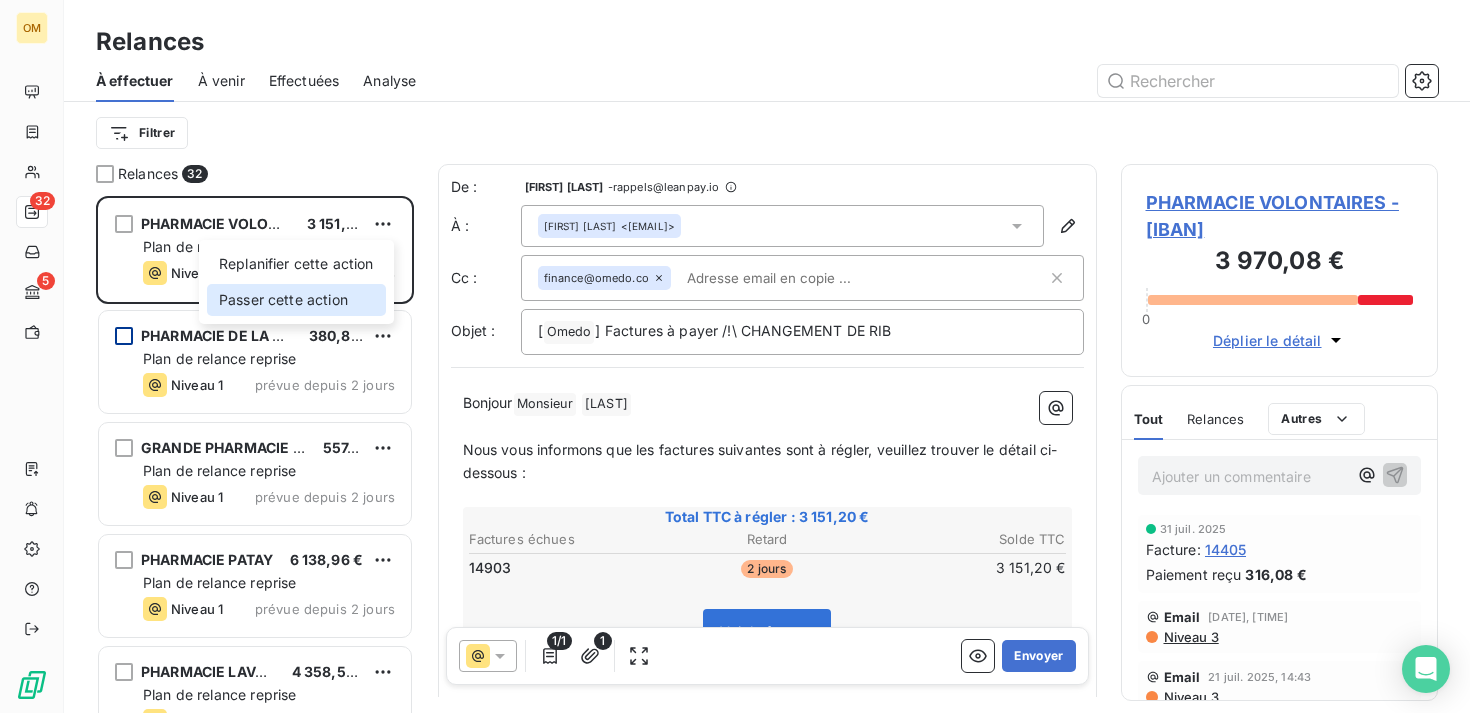 click on "Passer cette action" at bounding box center (296, 300) 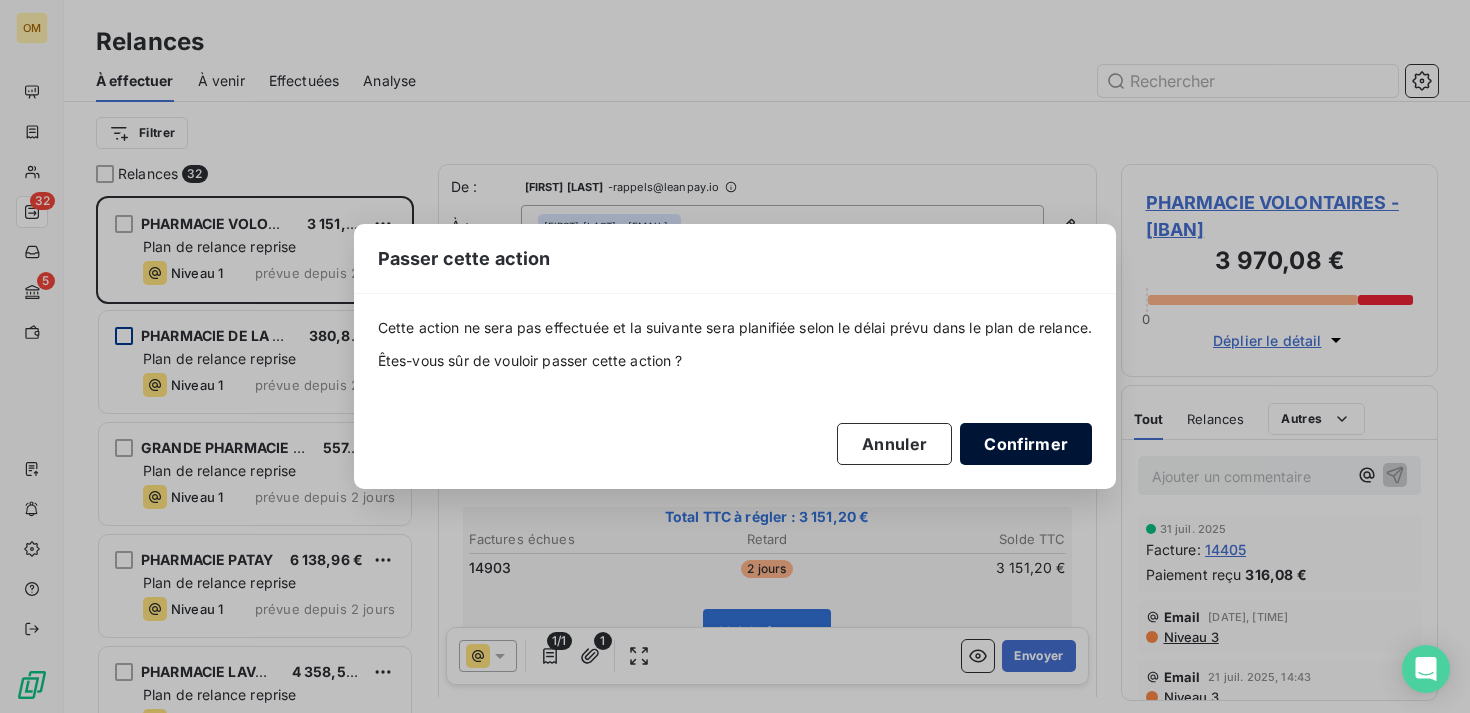 click on "Confirmer" at bounding box center (1026, 444) 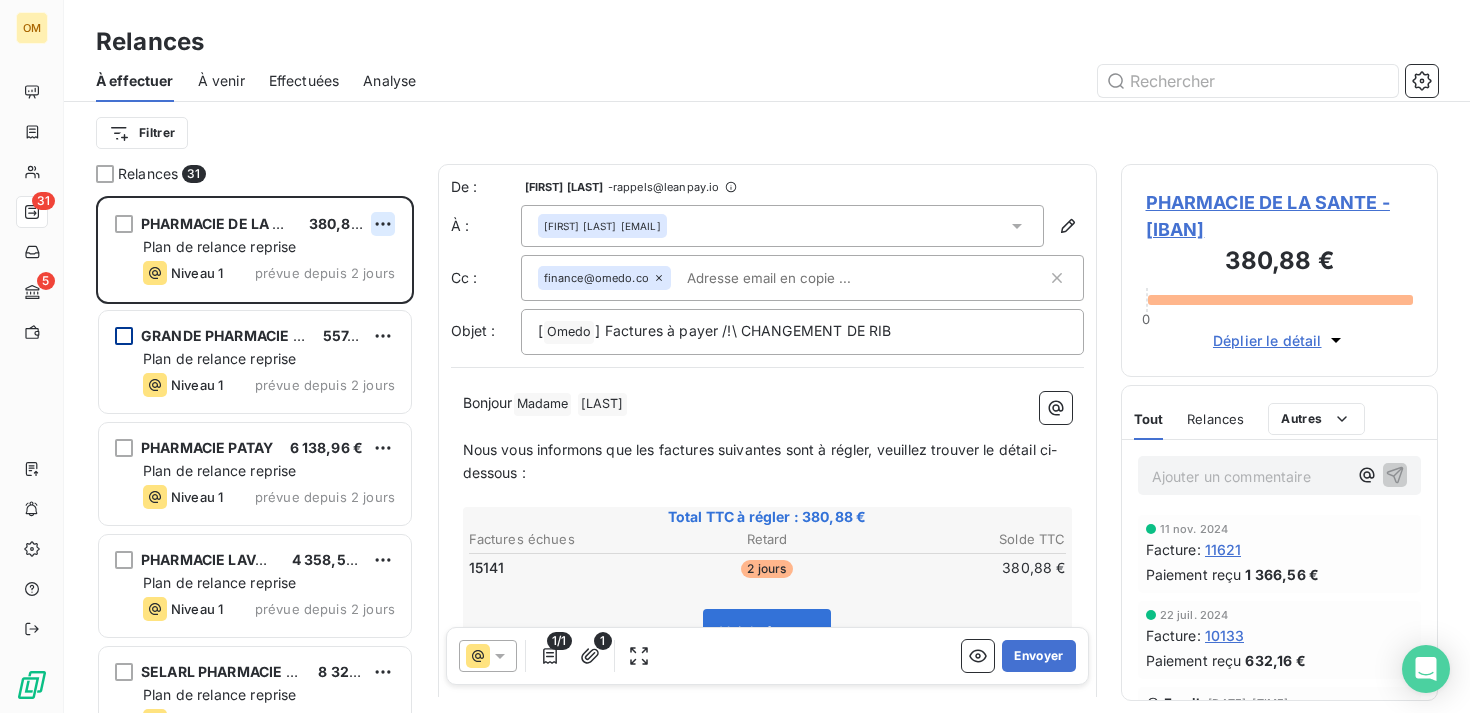 click on "OM 31 5 Relances À effectuer À venir Effectuées Analyse Filtrer Relances 31 PHARMACIE DE LA SANTE 380,88 € Plan de relance reprise Niveau 1 prévue depuis 2 jours GRANDE PHARMACIE DE LA BOURSE 557,28 € Plan de relance reprise Niveau 1 prévue depuis 2 jours PHARMACIE PATAY 6 138,96 € Plan de relance reprise Niveau 1 prévue depuis 2 jours PHARMACIE LAVAUX 4 358,58 € Plan de relance reprise Niveau 1 prévue depuis 2 jours SELARL PHARMACIE VAL DE FONTENAY 8 328,38 € Plan de relance reprise Niveau 1 prévue depuis 2 jours PHARMACIE DE LA MAIRIE 386,88 € Plan de relance reprise Niveau 1 prévue depuis 2 jours De : [FIRST] [LAST] - rappels@leanpay.io À : [NAME] <pharmacie35fontaine@gmail.com> Cc : finance@omedo.co Objet : [ Omedo ﻿ ] Factures à payer /!\ CHANGEMENT DE RIB Bonjour Madame ﻿ [LAST] ﻿ ﻿ ﻿ Nous vous informons que les factures suivantes sont à régler, veuillez trouver le détail ci-dessous : ﻿ Total TTC à régler :   Retard" at bounding box center (735, 356) 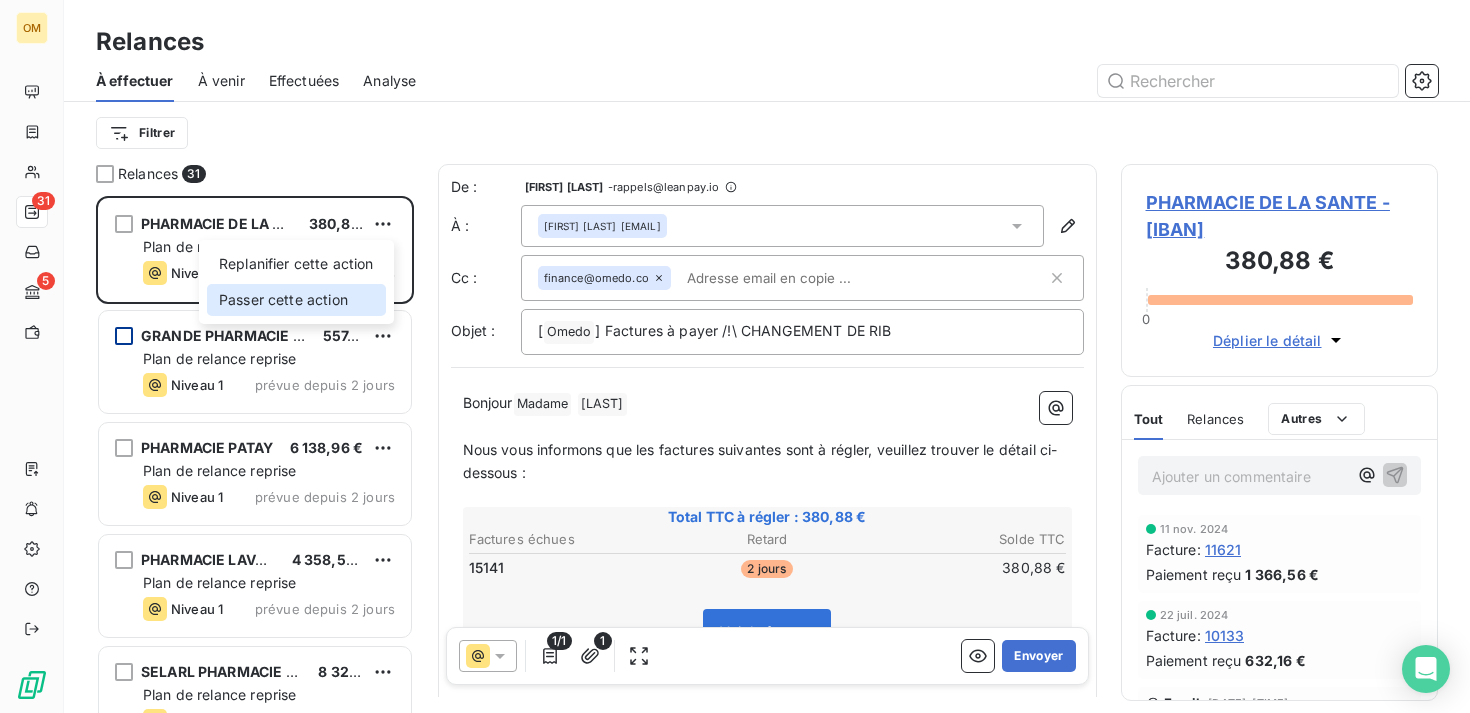 click on "Passer cette action" at bounding box center [296, 300] 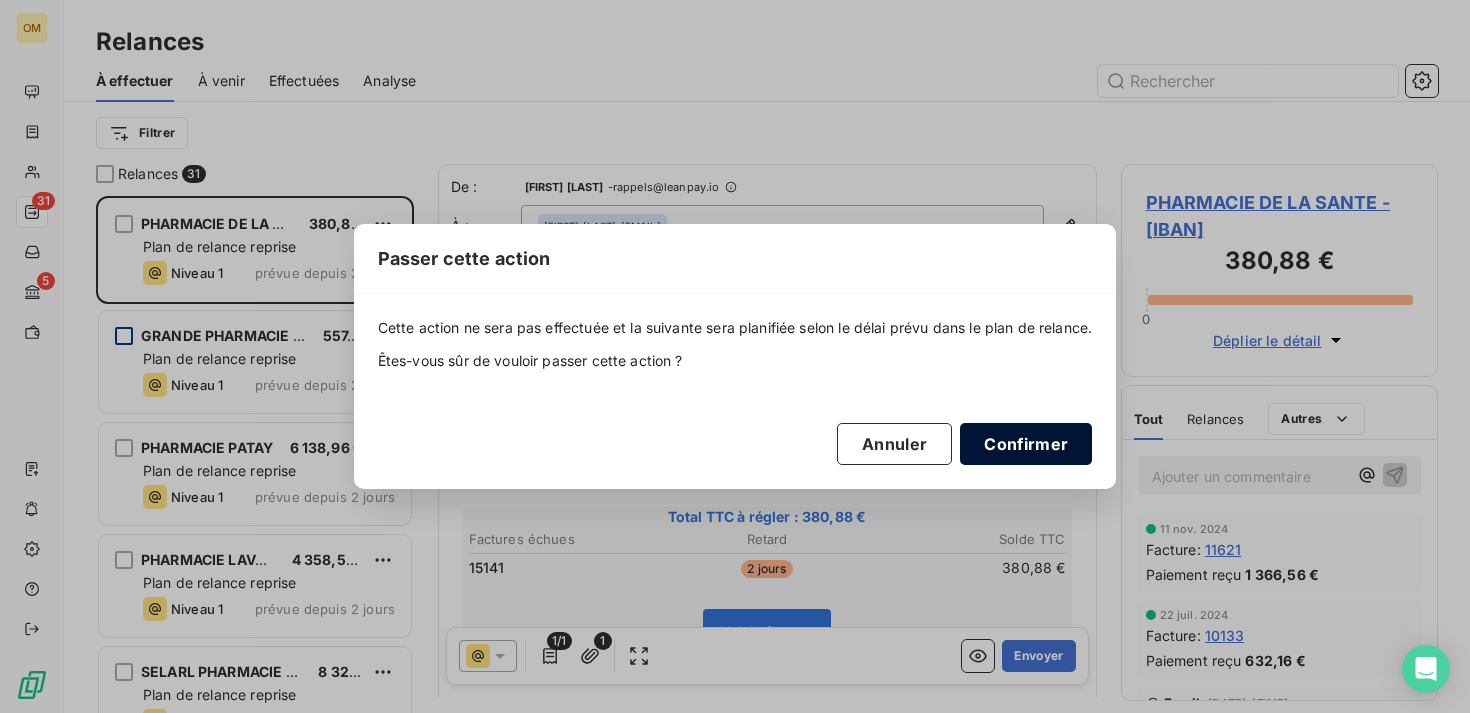 click on "Confirmer" at bounding box center (1026, 444) 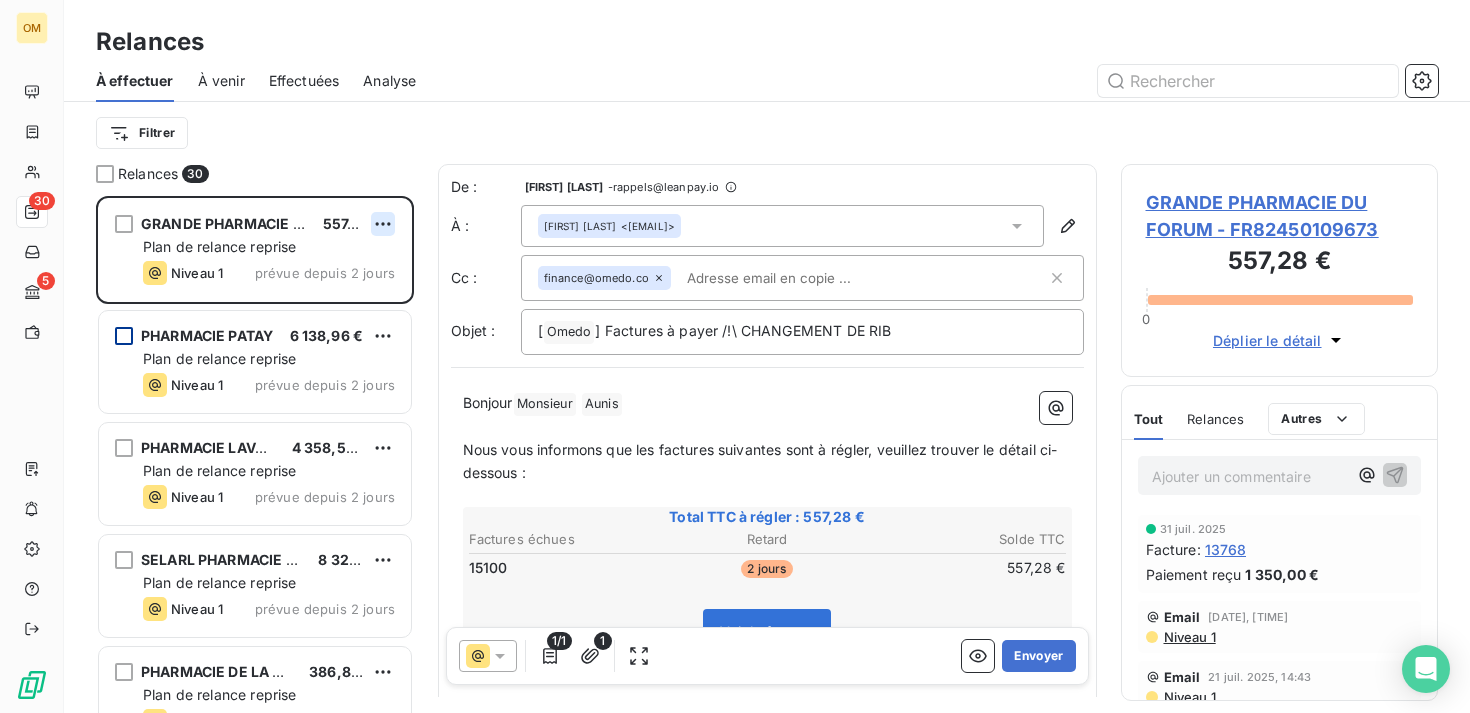 click on "OM 30 5 Relances À effectuer À venir Effectuées Analyse Filtrer Relances 30 GRANDE PHARMACIE DE LA BOURSE 557,28 € Plan de relance reprise Niveau 1 prévue depuis 2 jours PHARMACIE PATAY 6 138,96 € Plan de relance reprise Niveau 1 prévue depuis 2 jours PHARMACIE LAVAUX 4 358,58 € Plan de relance reprise Niveau 1 prévue depuis 2 jours SELARL PHARMACIE VAL DE FONTENAY 8 328,38 € Plan de relance reprise Niveau 1 prévue depuis 2 jours PHARMACIE DE LA MAIRIE 386,88 € Plan de relance reprise Niveau 1 prévue depuis 2 jours PHARMACIE CIRIMELE SANTE NATURELLE 558,72 € Plan de relance reprise Niveau 1 prévue depuis 2 jours De : [FIRST] [LAST] - rappels@leanpay.io À : [FIRST] [LAST]   <[EMAIL]> Cc : finance@omedo.co Objet : [ Omedo  ] Factures à payer  /!\ CHANGEMENT DE RIB Bonjour   Monsieur   [LAST]     Nous vous informons que les factures suivantes sont à régler, veuillez trouver le détail ci-dessous :   Total TTC à régler :" at bounding box center (735, 356) 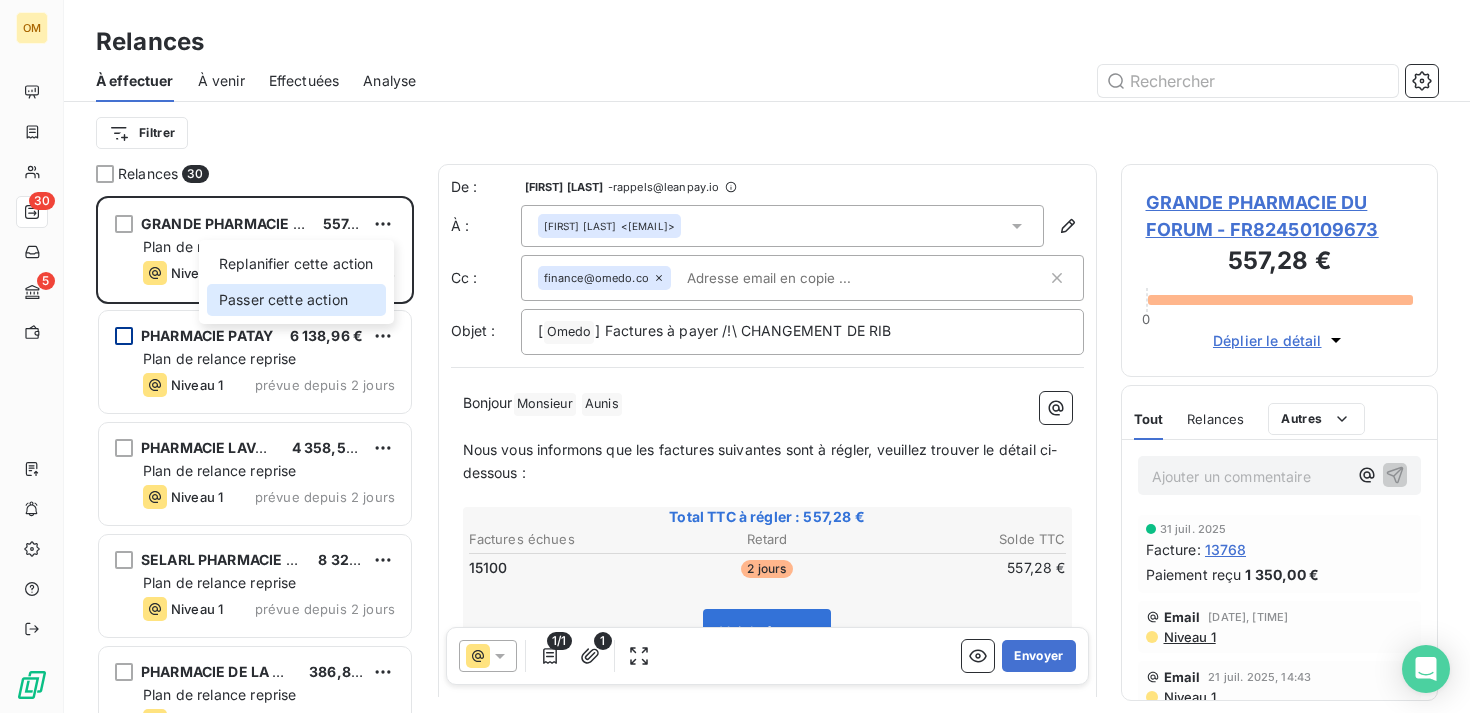 click on "Passer cette action" at bounding box center (296, 300) 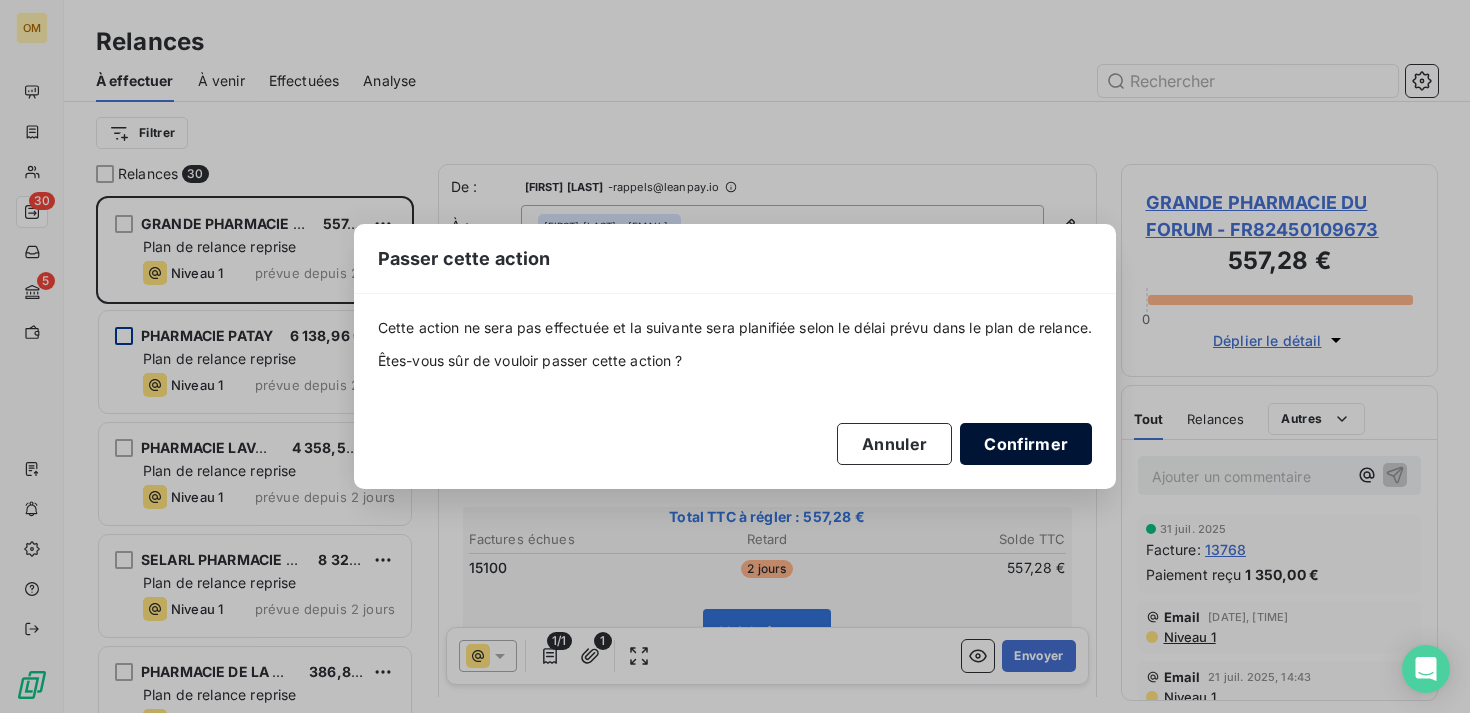 click on "Confirmer" at bounding box center (1026, 444) 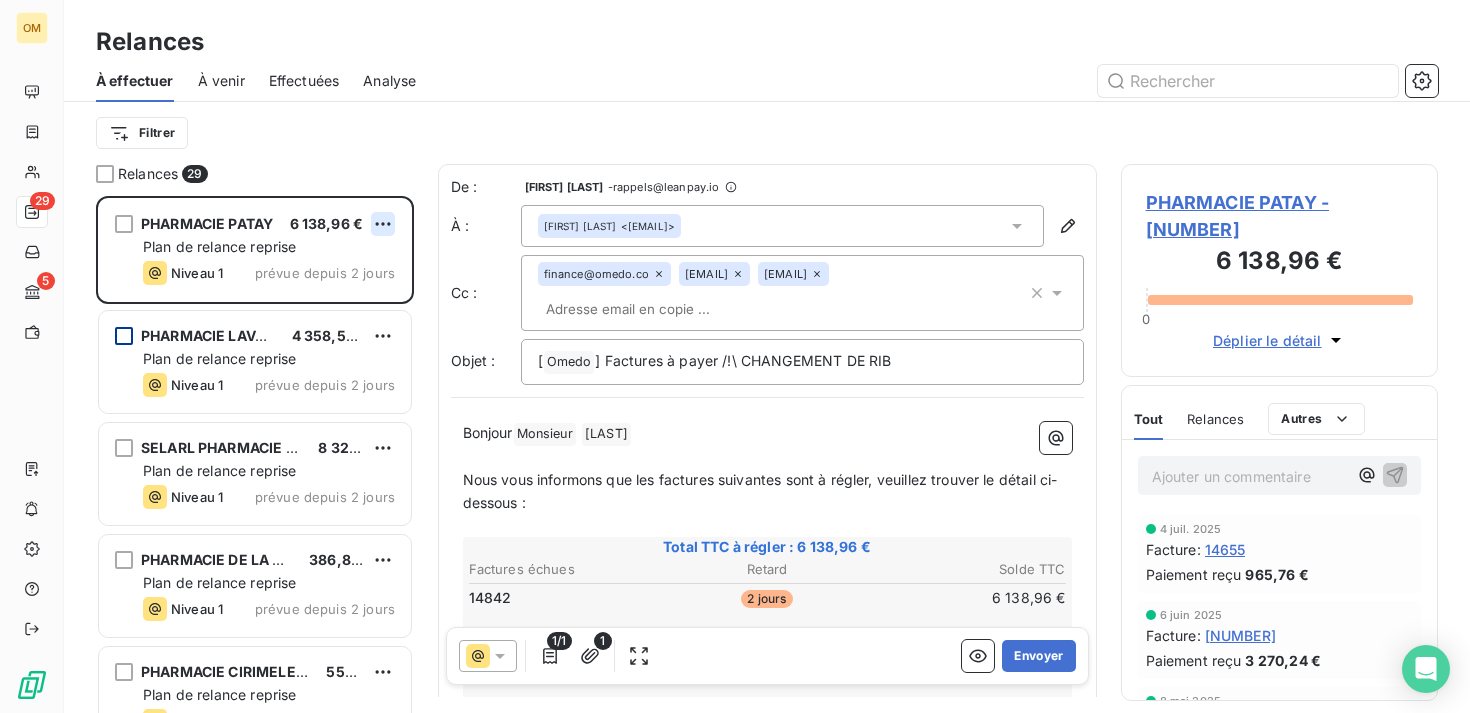 click on "OM 29 5 Relances À effectuer À venir Effectuées Analyse Filtrer Relances 29 PHARMACIE PATAY 6 138,96 € Plan de relance reprise Niveau 1 prévue depuis 2 jours PHARMACIE LAVAUX 4 358,58 € Plan de relance reprise Niveau 1 prévue depuis 2 jours SELARL PHARMACIE VAL DE FONTENAY 8 328,38 € Plan de relance reprise Niveau 1 prévue depuis 2 jours PHARMACIE DE LA MAIRIE 386,88 € Plan de relance reprise Niveau 1 prévue depuis 2 jours PHARMACIE CIRIMELE SANTE NATURELLE 558,72 € Plan de relance reprise Niveau 1 prévue depuis 2 jours PHARMACIE DU MARCHE 664,08 € Plan de relance reprise Niveau 1 prévue depuis 2 jours De : [FIRST] [LAST] - rappels@leanpay.io À : [NAME] <[EMAIL]> Cc : finance@omedo.co comptabilite@dailypharma.fr celia.pharma75@gmail.com Objet : [ Omedo ﻿ ] Factures à payer /!\ CHANGEMENT DE RIB Bonjour Monsieur ﻿ [LAST] ﻿ ﻿ ﻿ Total TTC à régler :   6 138,96 € Factures échues Retard Solde TTC [NUMBER] 2 jours   1" at bounding box center (735, 356) 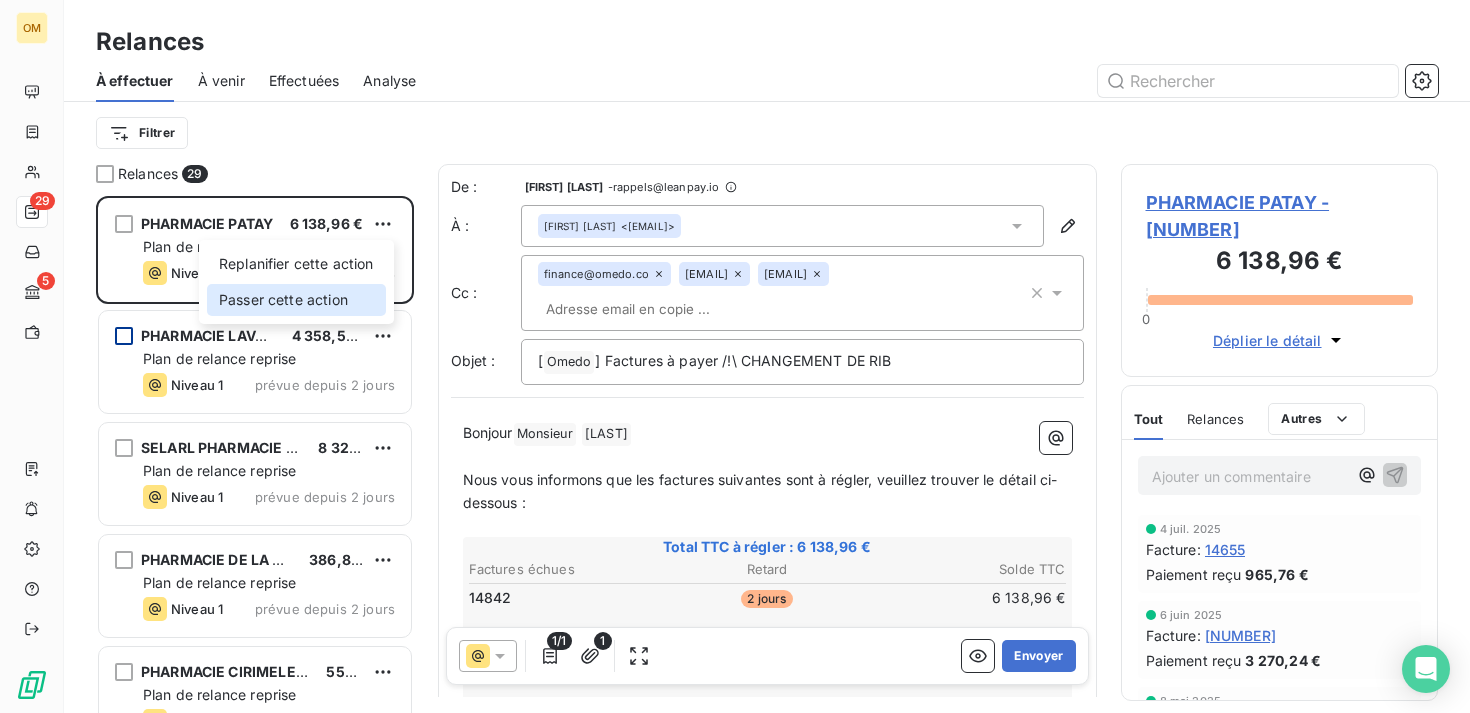 click on "Passer cette action" at bounding box center (296, 300) 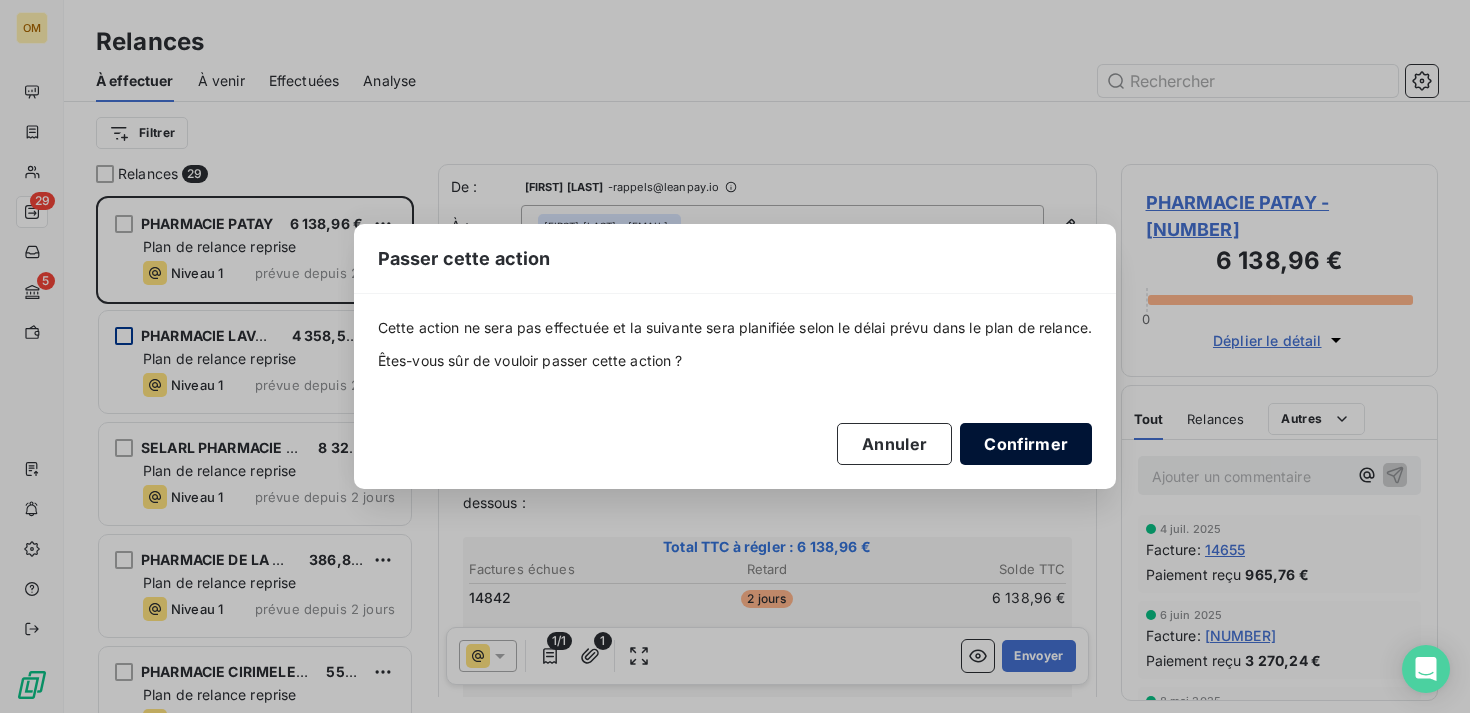 click on "Confirmer" at bounding box center [1026, 444] 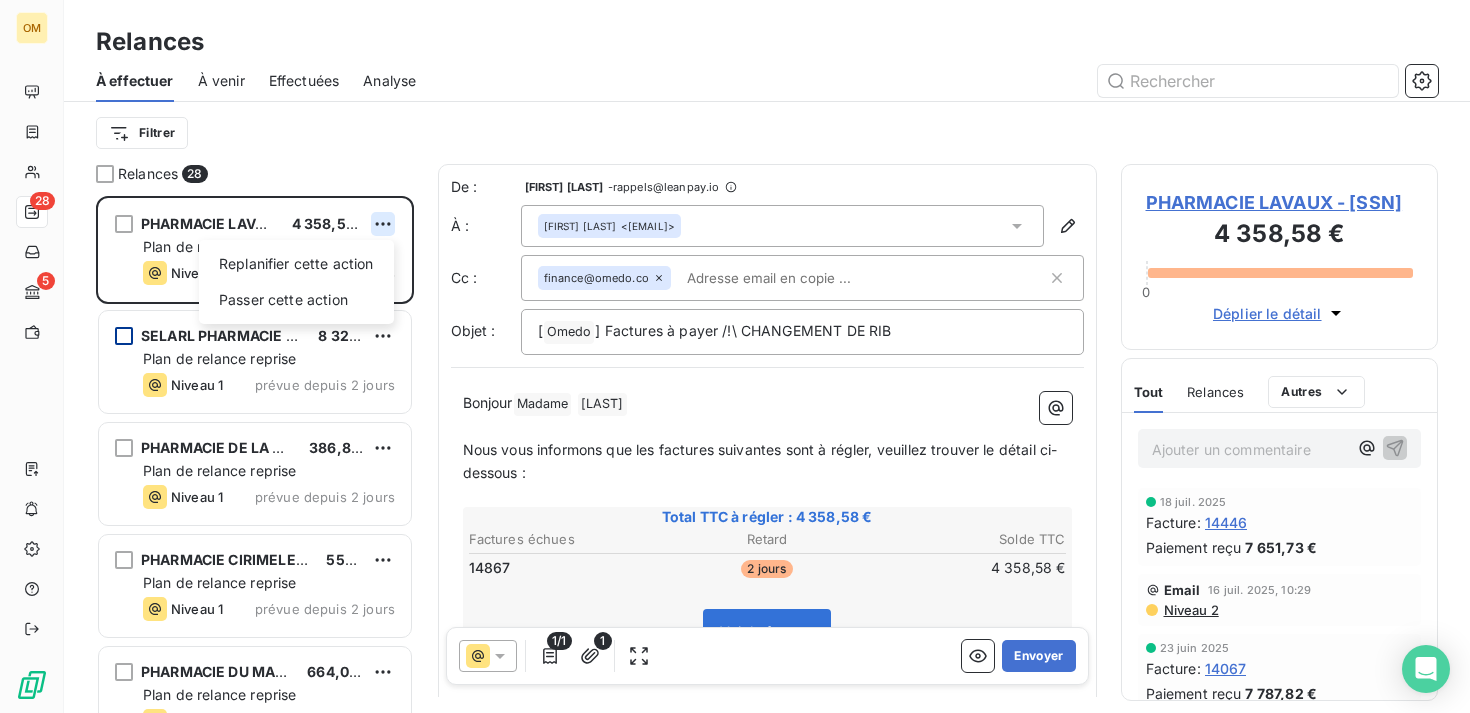 click on "OM 28 5 Relances À effectuer À venir Effectuées Analyse Filtrer Relances 28 PHARMACIE LAVAUX 4 358,58 € Replanifier cette action Passer cette action Plan de relance reprise Niveau 1 prévue depuis 2 jours SELARL PHARMACIE VAL DE FONTENAY 8 328,38 € Plan de relance reprise Niveau 1 prévue depuis 2 jours PHARMACIE DE LA MAIRIE 386,88 € Plan de relance reprise Niveau 1 prévue depuis 2 jours PHARMACIE CIRIMELE SANTE NATURELLE 558,72 € Plan de relance reprise Niveau 1 prévue depuis 2 jours PHARMACIE DU MARCHE 664,08 € Plan de relance reprise Niveau 1 prévue depuis 2 jours PHARMACIE NOUVELLE 3 329,76 € Plan de relance reprise Niveau 1 prévue depuis 2 jours De : [FIRST] [LAST] -  rappels@leanpay.io À : [FIRST] [LAST]   [EMAIL] Cc : finance@omedo.co Objet : [ Omedo ﻿ ] Factures à payer /!\ CHANGEMENT DE RIB Bonjour  Madame ﻿   [LAST] ﻿ ﻿ ﻿ Total TTC à régler :   4 358,58 € Factures échues Retard Solde TTC 14867 2 jours" at bounding box center (735, 356) 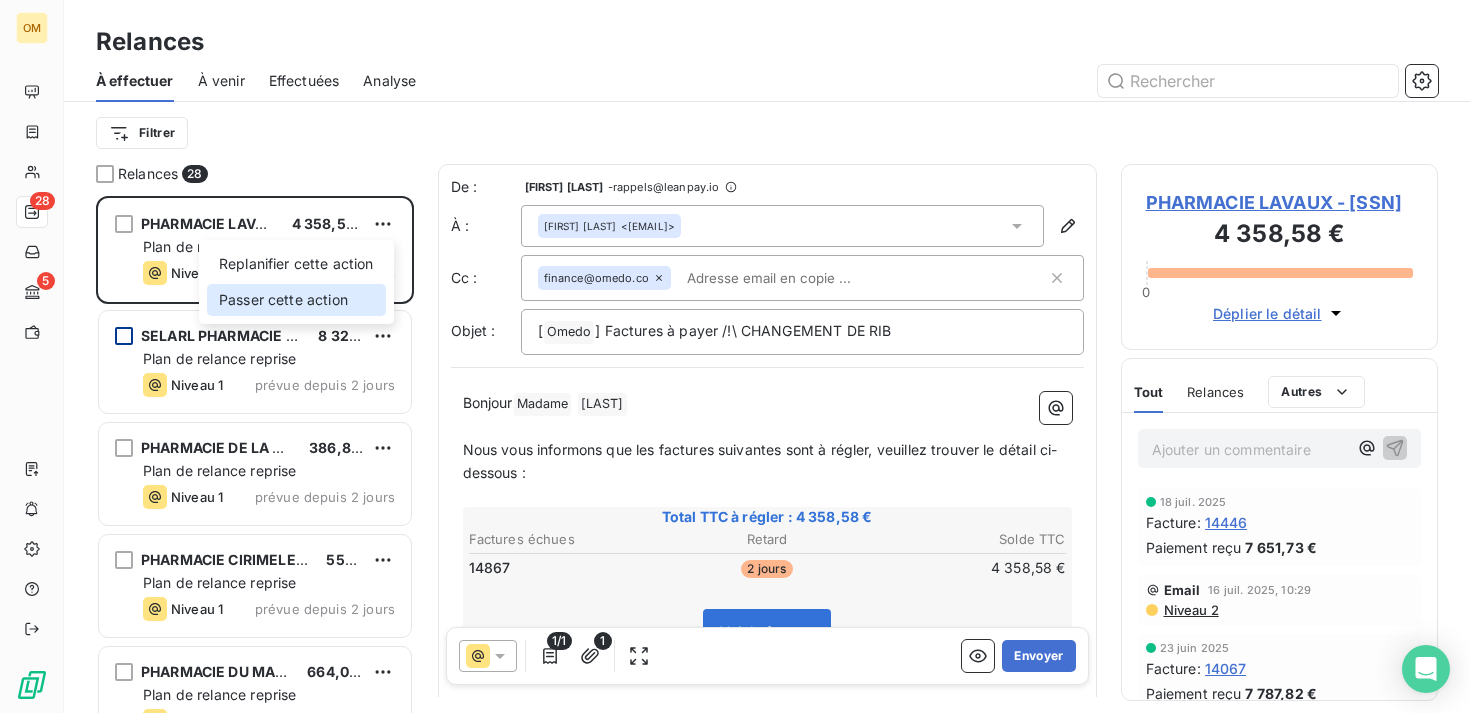 click on "Passer cette action" at bounding box center (296, 300) 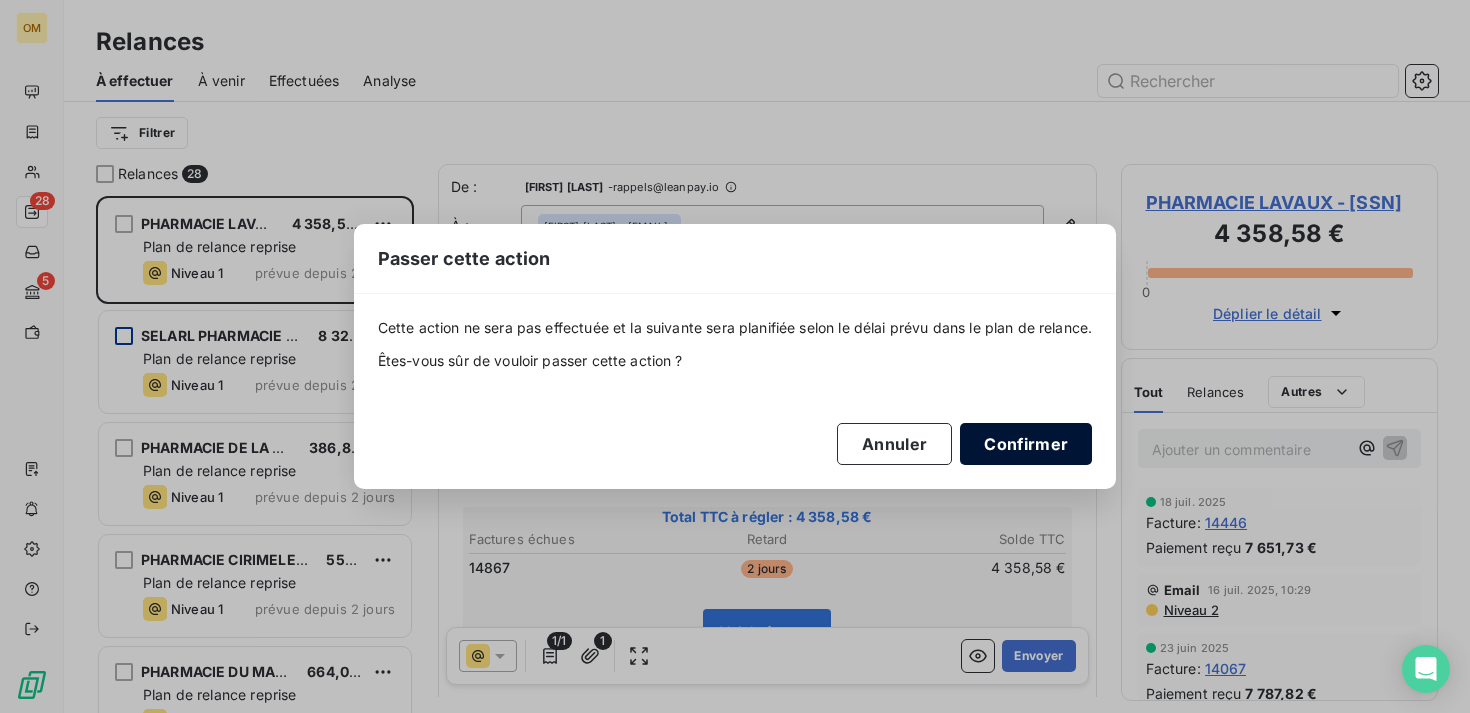 click on "Confirmer" at bounding box center (1026, 444) 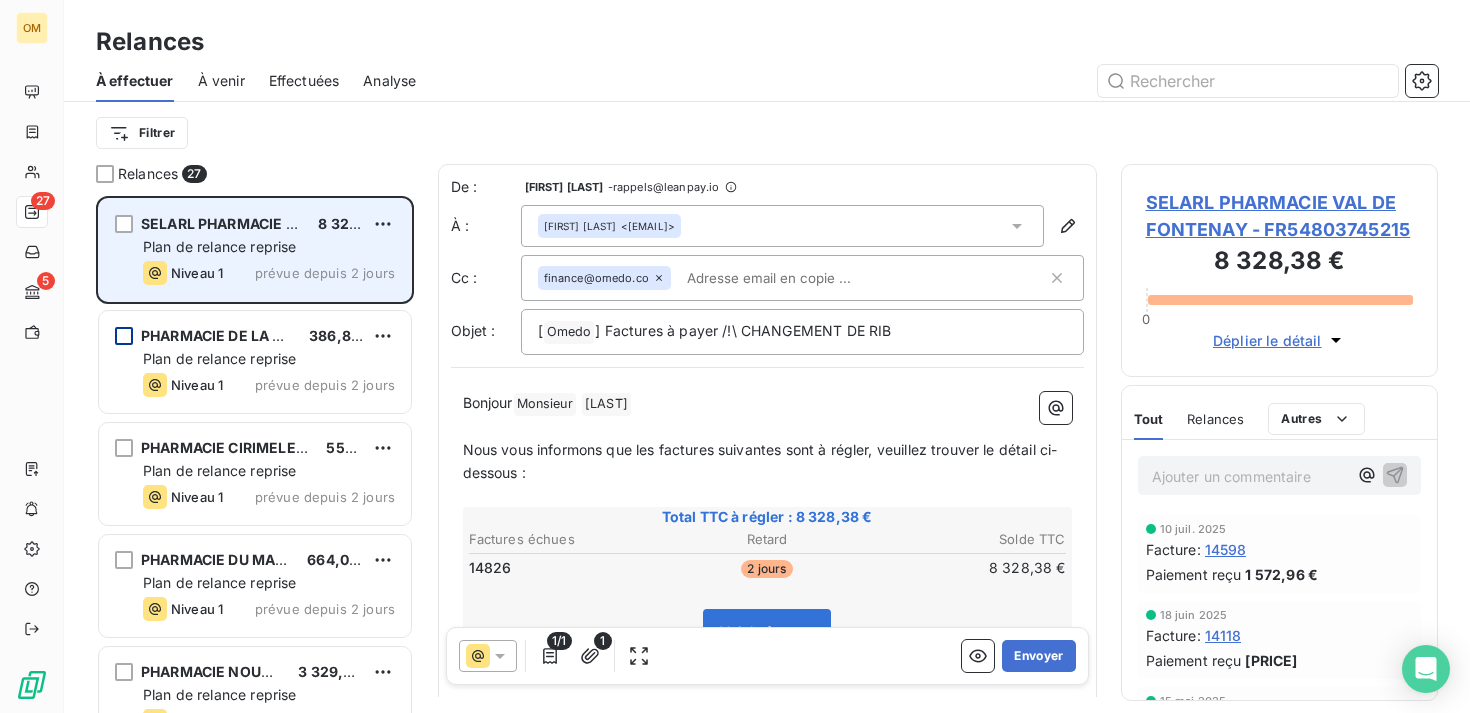 click on "SELARL PHARMACIE VAL DE FONTENAY 8 328,38 € Plan de relance reprise Niveau 1 prévue depuis 2 jours" at bounding box center (255, 250) 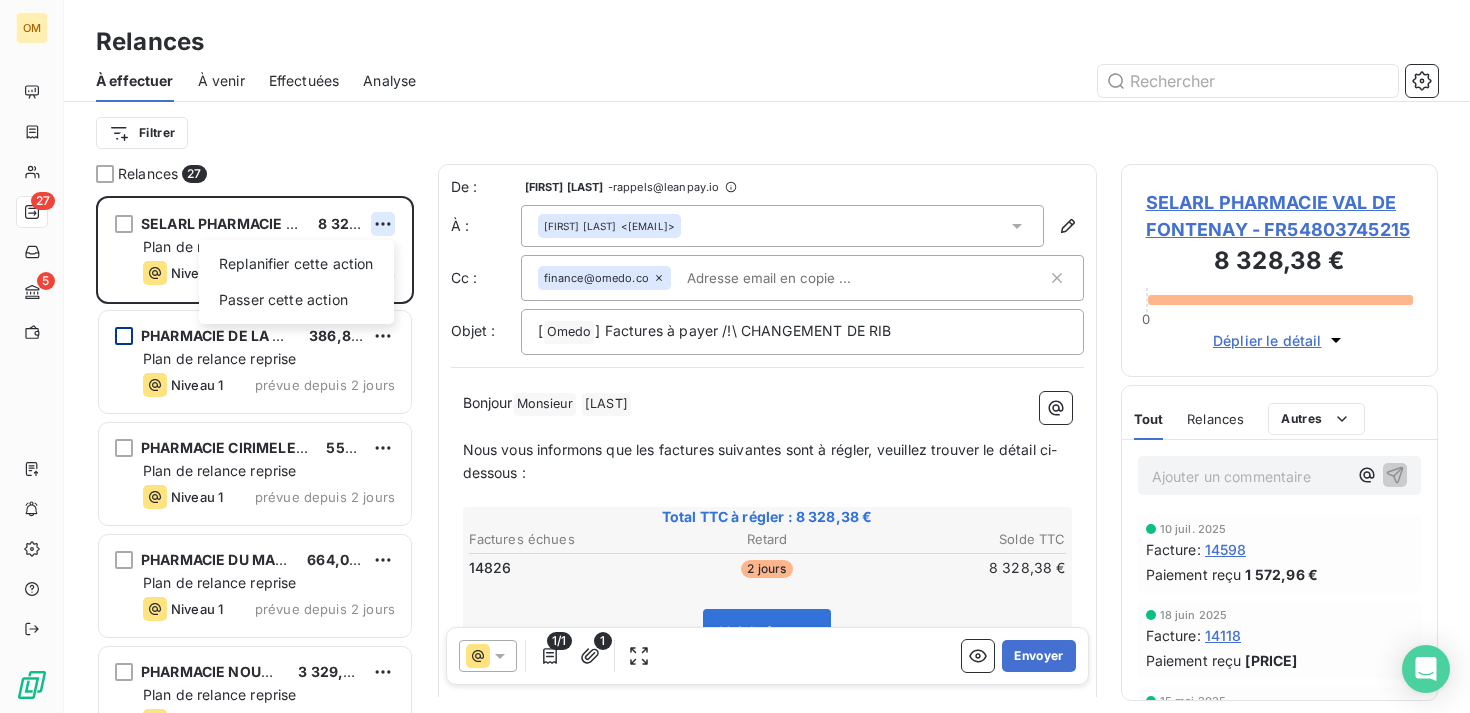 click on "OM 27 5 Relances À effectuer À venir Effectuées Analyse Filtrer Relances 27 SELARL PHARMACIE VAL DE FONTENAY 8 328,38 € Replanifier cette action Passer cette action Plan de relance reprise Niveau 1 prévue depuis 2 jours PHARMACIE DE LA MAIRIE 386,88 € Plan de relance reprise Niveau 1 prévue depuis 2 jours PHARMACIE CIRIMELE SANTE NATURELLE 558,72 € Plan de relance reprise Niveau 1 prévue depuis 2 jours PHARMACIE DU MARCHE 664,08 € Plan de relance reprise Niveau 1 prévue depuis 2 jours PHARMACIE NOUVELLE 3 329,76 € Plan de relance reprise Niveau 1 prévue depuis 2 jours PHARMACIE DU METRO 1 791,12 € Plan de relance reprise Niveau 1 prévue depuis 2 jours De : [FIRST] [LAST] - rappels@leanpay.io À : [FIRST] [LAST] <[EMAIL]> Cc : finance@omedo.co Objet : [ Omedo ﻿ ] Factures à payer /!\ CHANGEMENT DE RIB Bonjour Monsieur   [LAST]     Total TTC à régler :   8 328,38 € Factures échues Retard Solde TTC 14826" at bounding box center [735, 356] 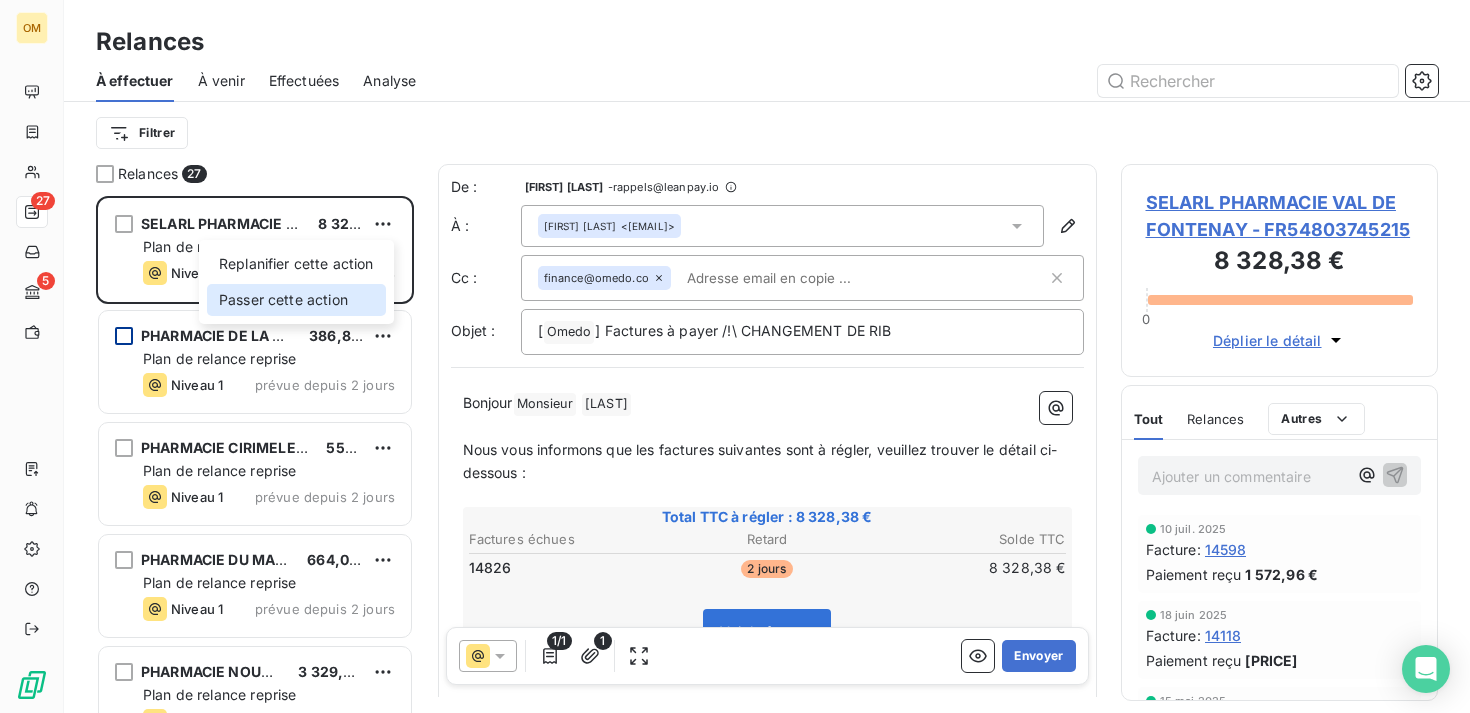 click on "Passer cette action" at bounding box center (296, 300) 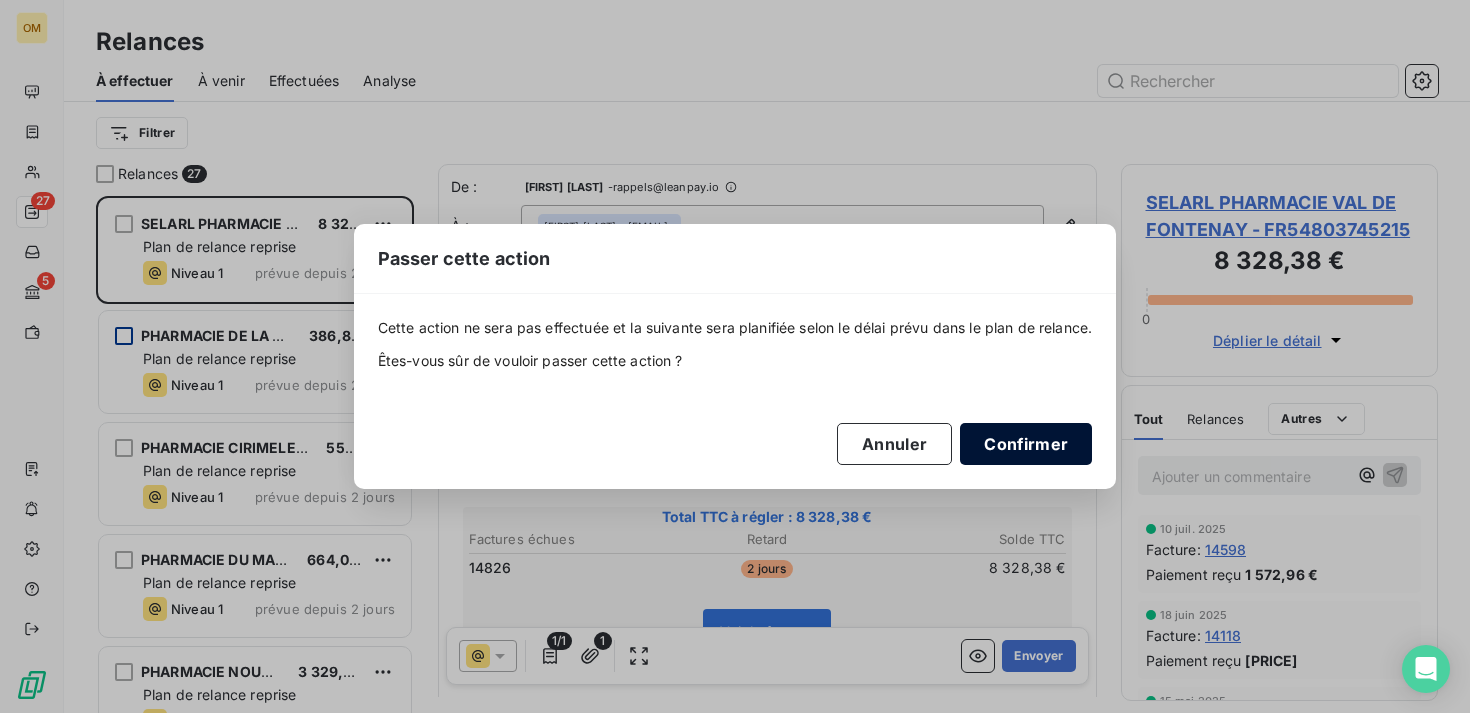click on "Confirmer" at bounding box center (1026, 444) 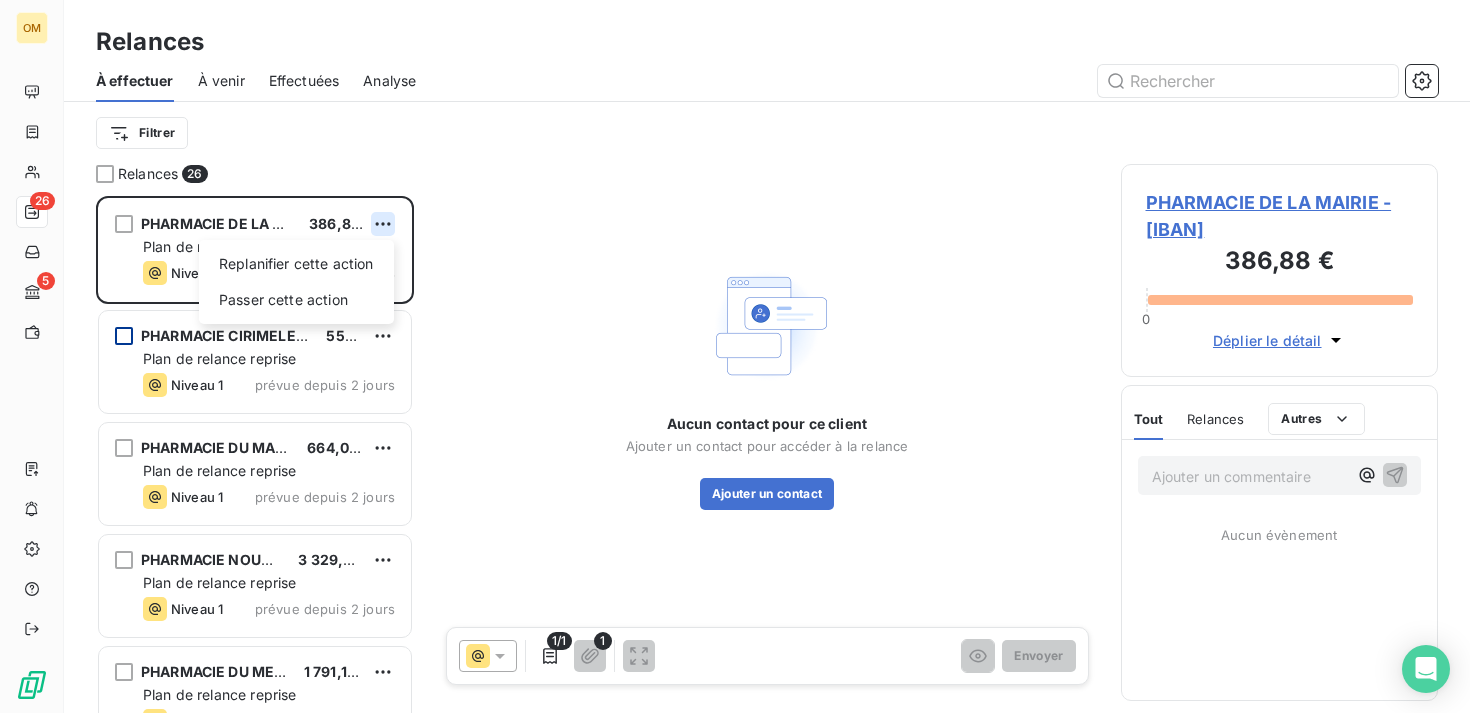 click on "OM 26 5 Relances À effectuer À venir Effectuées Analyse Filtrer Relances 26 PHARMACIE DE LA MAIRIE [PRICE] Replanifier cette action Passer cette action Plan de relance reprise Niveau 1 prévue depuis 2 jours PHARMACIE CIRIMELE SANTE NATURELLE [PRICE] Plan de relance reprise Niveau 1 prévue depuis 2 jours PHARMACIE DU MARCHE [PRICE] Plan de relance reprise Niveau 1 prévue depuis 2 jours PHARMACIE NOUVELLE [PRICE] Plan de relance reprise Niveau 1 prévue depuis 2 jours PHARMACIE DU METRO [PRICE] Plan de relance reprise Niveau 1 prévue depuis 2 jours PHARMACIE AU GAGNE PETIT [PRICE] Plan de relance reprise Niveau 1 prévue depuis 2 jours Aucun contact pour ce client Ajouter un contact pour accéder à la relance Ajouter un contact 1/1 1 Envoyer PHARMACIE DE LA MAIRIE - [IBAN] [PRICE] 0 Déplier le détail Tout Relances Commentaires Portail client Tout Relances Autres Ajouter un commentaire ﻿ Aucun évènement" at bounding box center (735, 356) 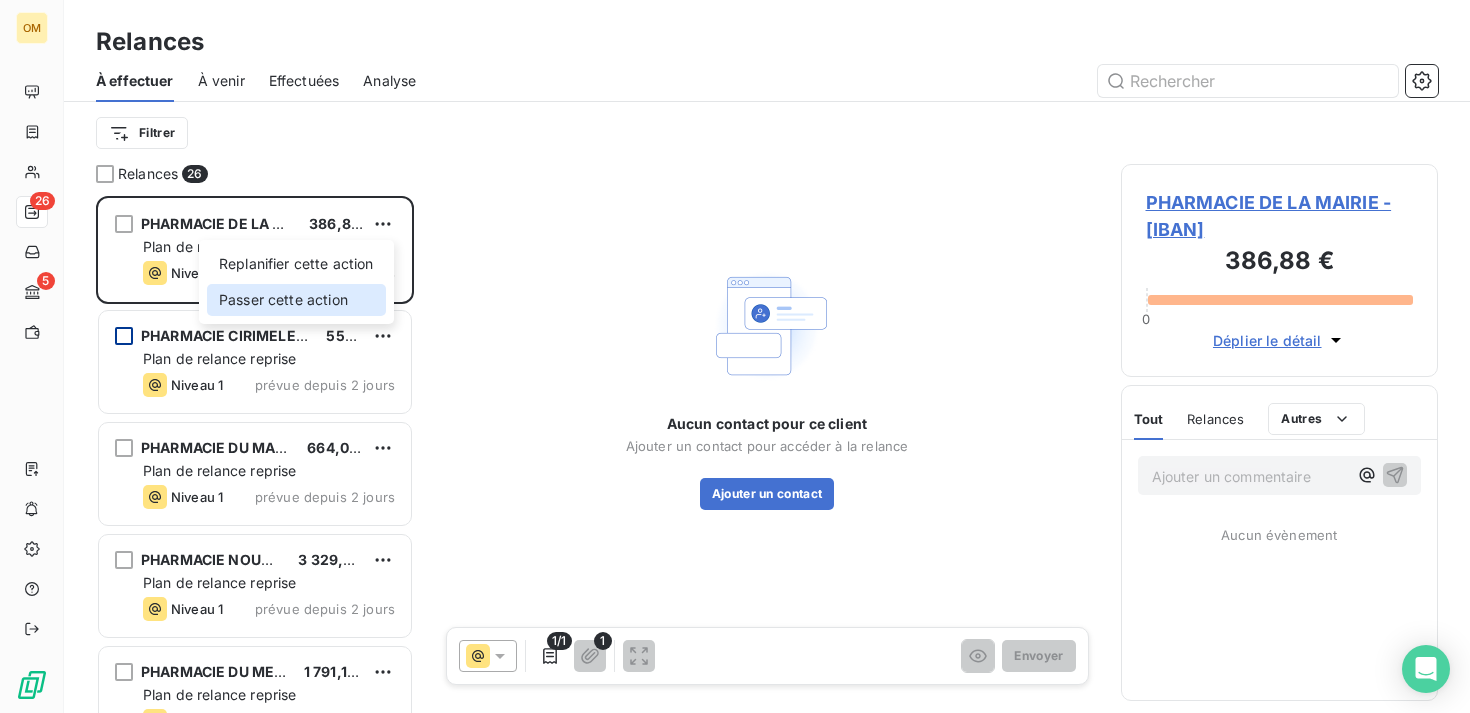 click on "Passer cette action" at bounding box center [296, 300] 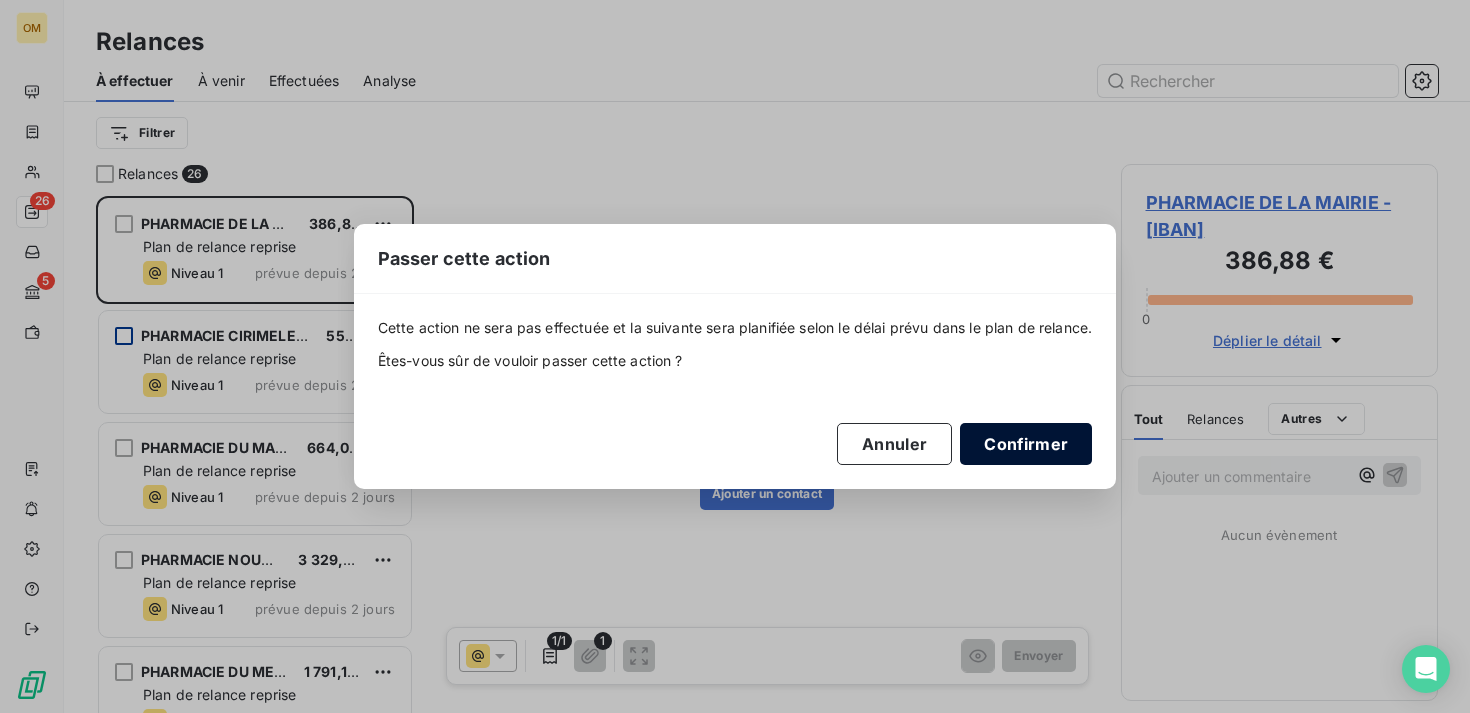 click on "Confirmer" at bounding box center [1026, 444] 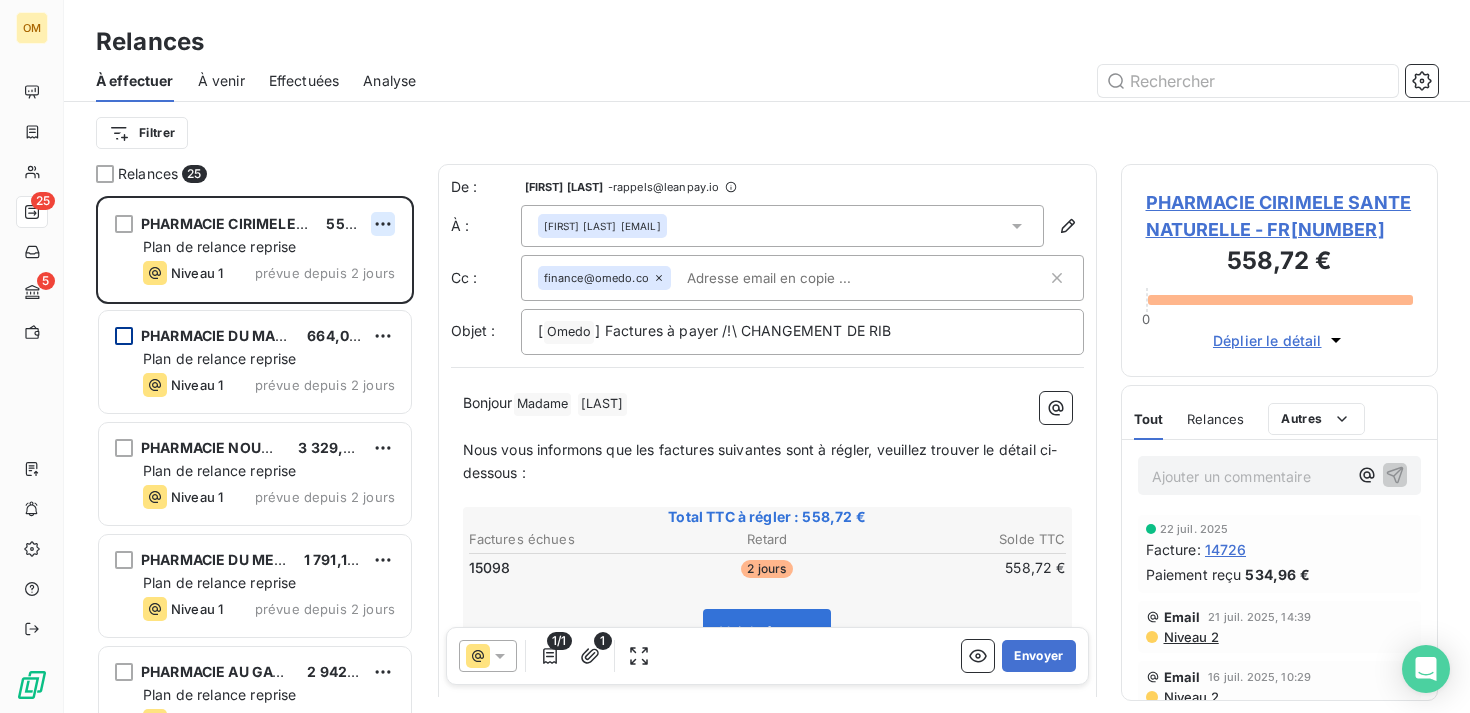 click on "OM 25 5 Relances À effectuer À venir Effectuées Analyse Filtrer Relances 25 PHARMACIE CIRIMELE SANTE NATURELLE 558,72 € Plan de relance reprise Niveau 1 prévue depuis 2 jours PHARMACIE DU MARCHE 664,08 € Plan de relance reprise Niveau 1 prévue depuis 2 jours PHARMACIE NOUVELLE 3 329,76 € Plan de relance reprise Niveau 1 prévue depuis 2 jours PHARMACIE DU METRO 1 791,12 € Plan de relance reprise Niveau 1 prévue depuis 2 jours PHARMACIE AU GAGNE PETIT 2 942,64 € Plan de relance reprise Niveau 1 prévue depuis 2 jours PHARMACIE CENTRALE 1 141,56 € Plan de relance reprise Niveau 1 prévue depuis 2 jours De : [FIRST] [LAST] - rappels@leanpay.io À : [FIRST] [LAST]   <[EMAIL]> Cc : finance@omedo.co Objet : [ Omedo  ] Factures à payer  /!\ CHANGEMENT DE RIB Bonjour   Madame   [LAST]     Nous vous informons que les factures suivantes sont à régler, veuillez trouver le détail ci-dessous :   Total TTC à régler :   Retard" at bounding box center [735, 356] 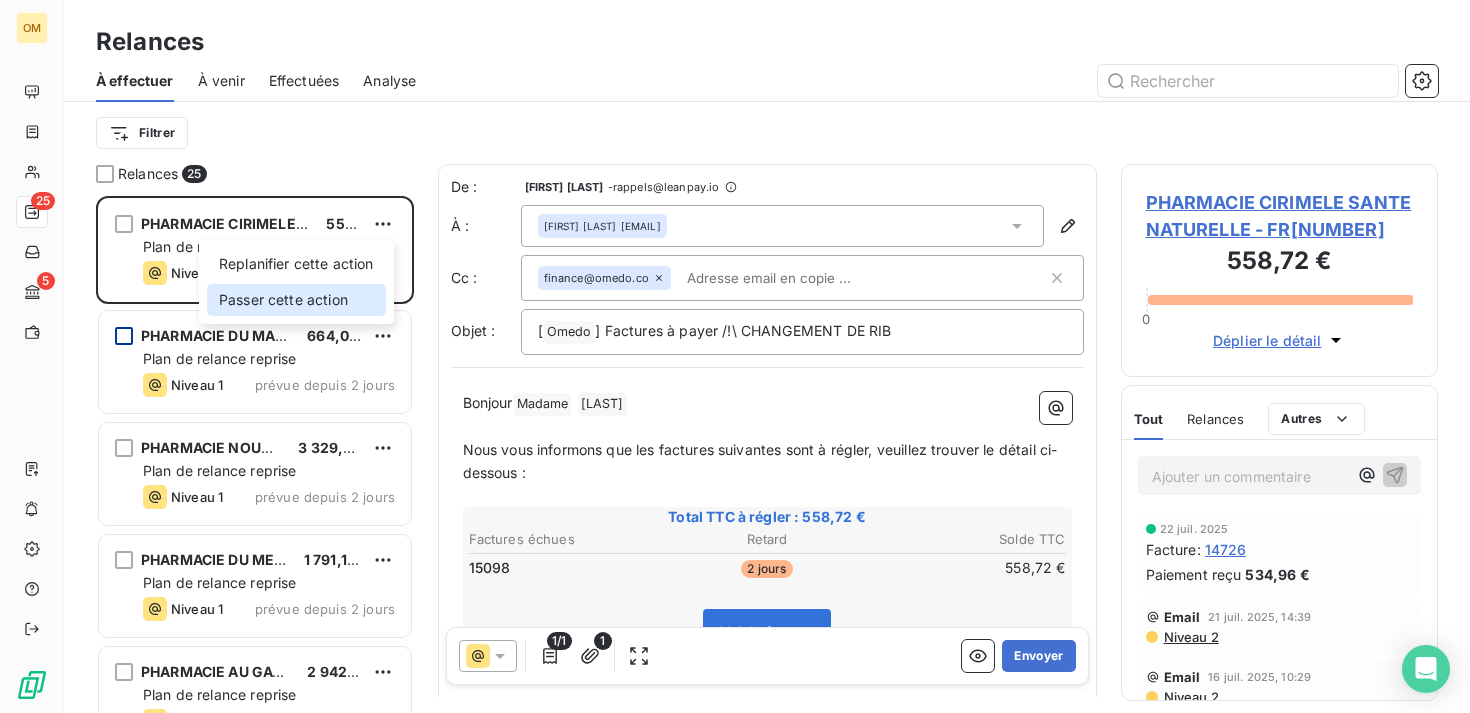click on "Passer cette action" at bounding box center (296, 300) 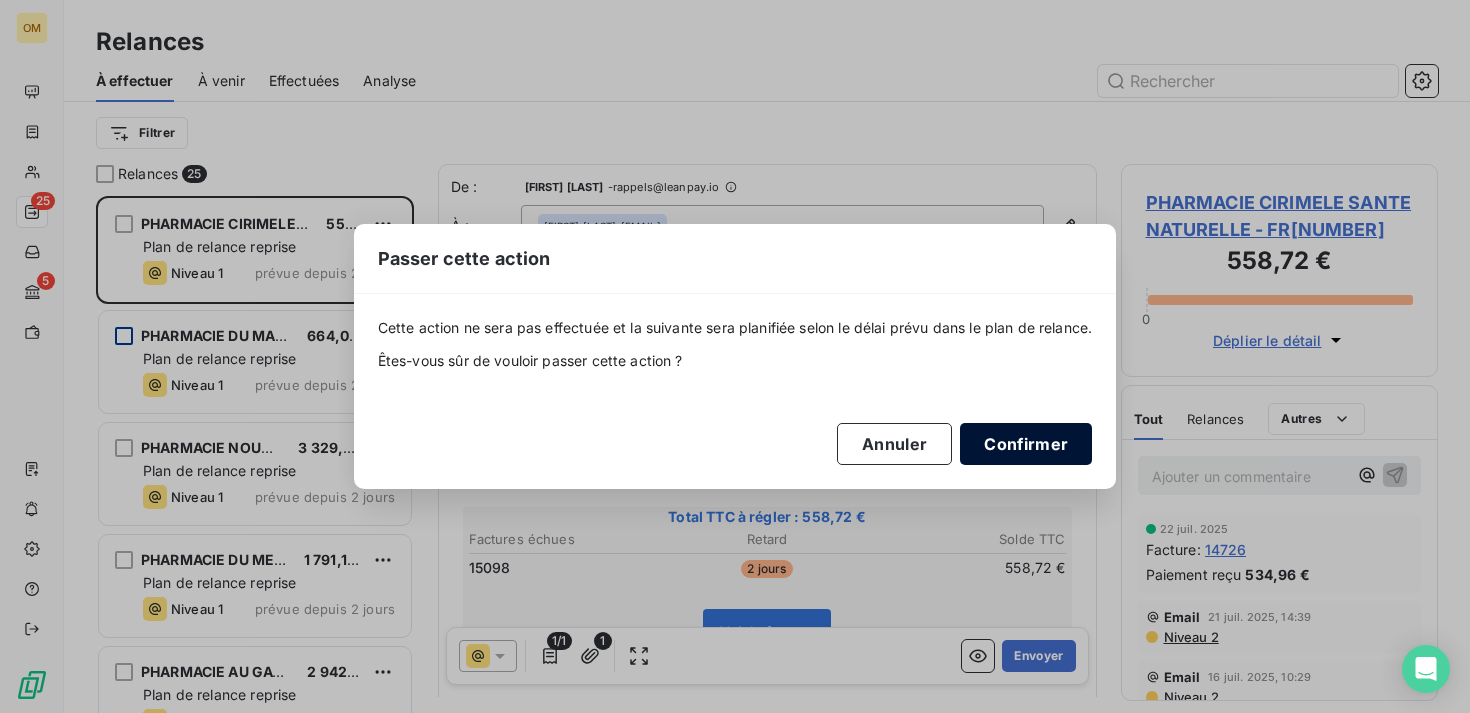 click on "Confirmer" at bounding box center [1026, 444] 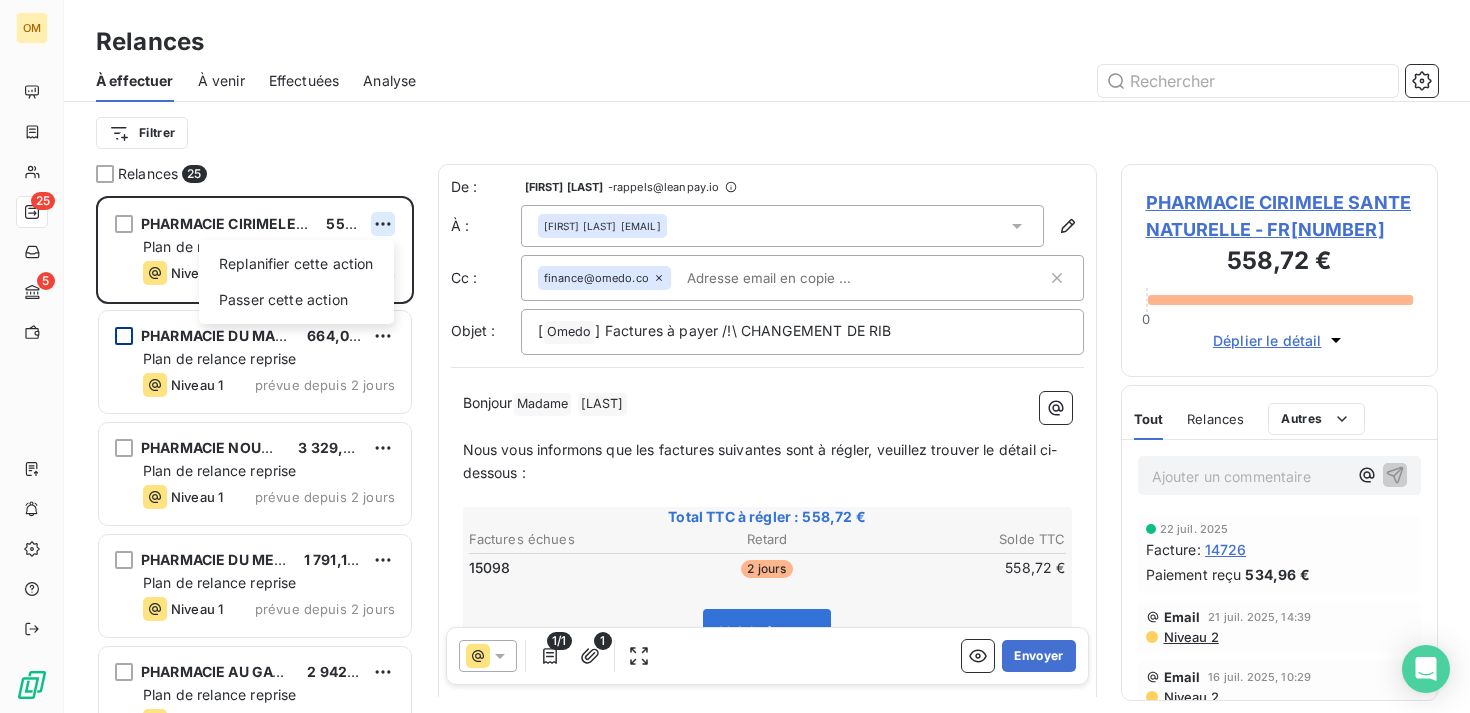 click on "OM 25 5 Relances À effectuer À venir Effectuées Analyse Filtrer Relances 25 PHARMACIE CIRIMELE SANTE NATURELLE 558,72 € Replanifier cette action Passer cette action Plan de relance reprise Niveau 1 prévue depuis 2 jours PHARMACIE DU MARCHE 664,08 € Plan de relance reprise Niveau 1 prévue depuis 2 jours PHARMACIE NOUVELLE 3 329,76 € Plan de relance reprise Niveau 1 prévue depuis 2 jours PHARMACIE DU METRO 1 791,12 € Plan de relance reprise Niveau 1 prévue depuis 2 jours PHARMACIE AU GAGNE PETIT 2 942,64 € Plan de relance reprise Niveau 1 prévue depuis 2 jours PHARMACIE CENTRALE 1 141,56 € Plan de relance reprise Niveau 1 prévue depuis 2 jours De : Kelly Bensimon - rappels@leanpay.io À : Marie Cirimele [EMAIL] Cc : finance@omedo.co Objet : [ Omedo ﻿ ] Factures à payer /!\ CHANGEMENT DE RIB Bonjour Madame ﻿ Cirimele ﻿ ﻿ Total TTC à régler :   558,72 € Factures échues Retard Solde TTC 15098 2 jours   Voir" at bounding box center [735, 356] 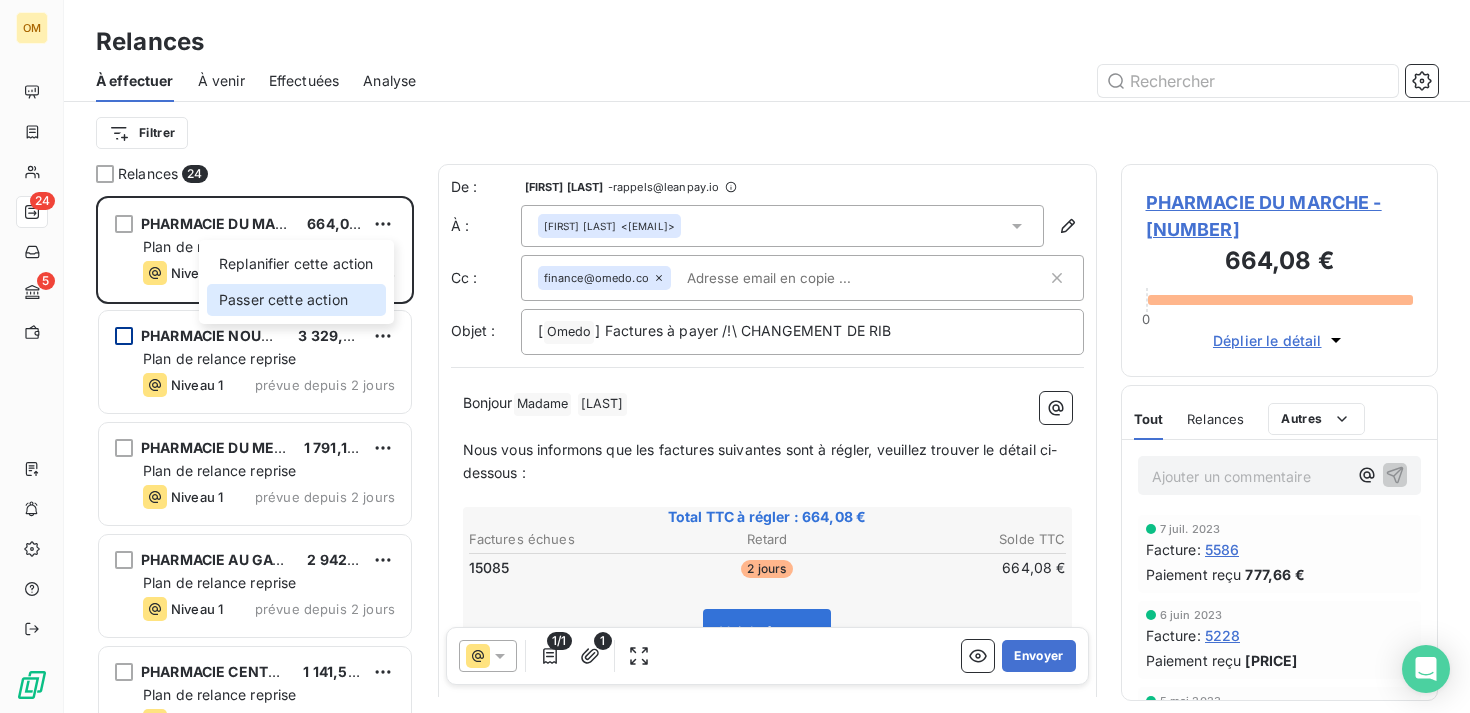 click on "Passer cette action" at bounding box center [296, 300] 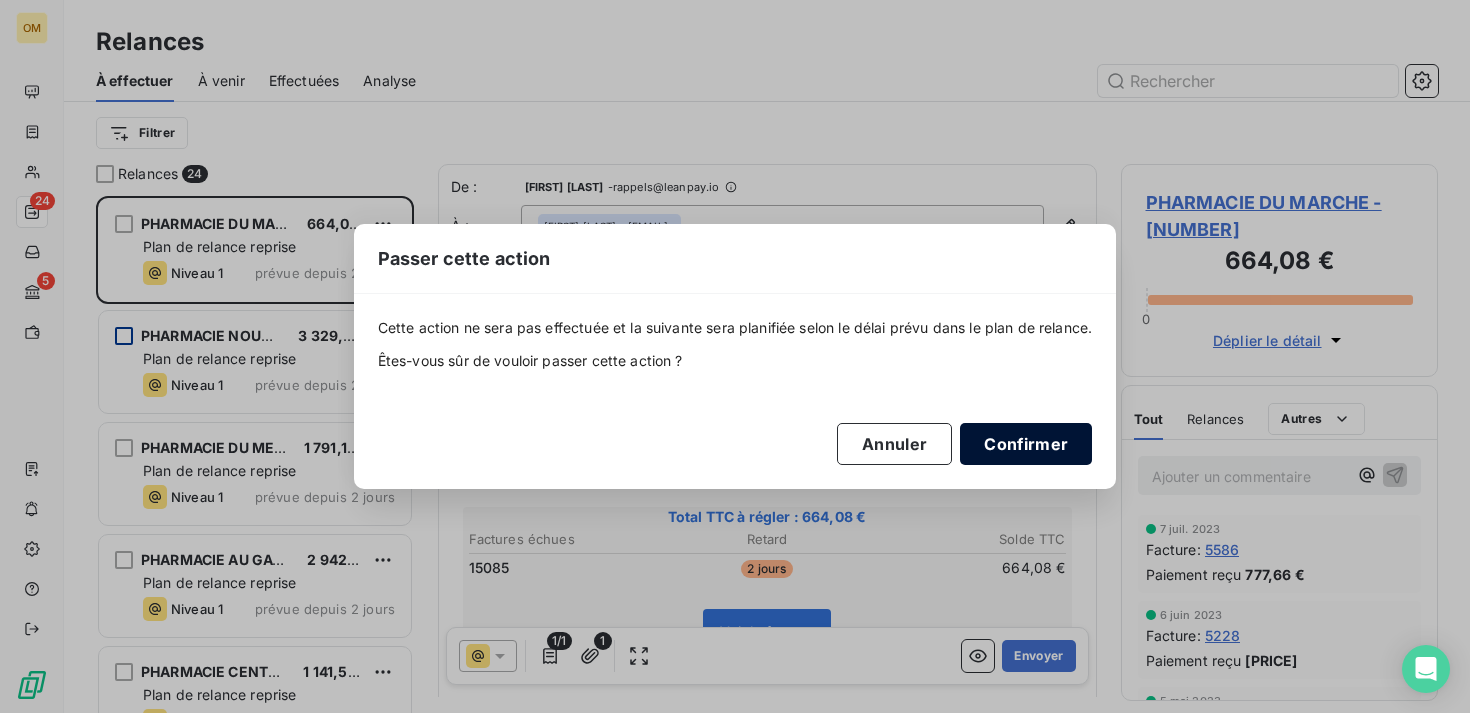 click on "Confirmer" at bounding box center (1026, 444) 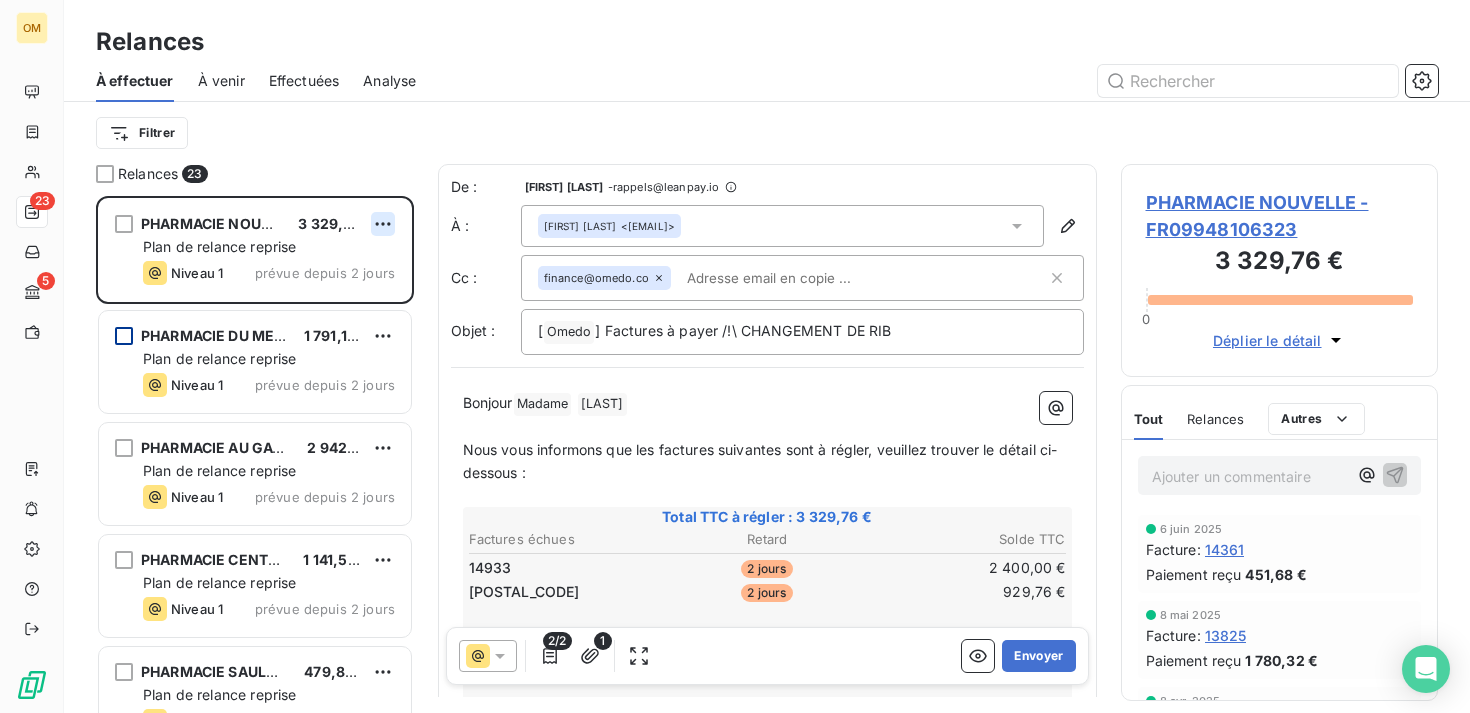 click on "OM [NUMBER] 5 Relances À effectuer À venir Effectuées Analyse Filtrer Relances [NUMBER] PHARMACIE NOUVELLE [PRICE] Plan de relance reprise Niveau 1 prévue depuis 2 jours PHARMACIE DU METRO [PRICE] Plan de relance reprise Niveau 1 prévue depuis 2 jours PHARMACIE AU GAGNE PETIT [PRICE] Plan de relance reprise Niveau 1 prévue depuis 2 jours PHARMACIE CENTRALE [PRICE] Plan de relance reprise Niveau 1 prévue depuis 2 jours PHARMACIE SAULNIER [PRICE] Plan de relance reprise Niveau 1 prévue depuis 2 jours PHARMACIE DU VIEUX VILLAGE [PRICE] Plan de relance reprise Niveau 1 prévue depuis 2 jours De : [FIRST] [LAST] - rappels@leanpay.io À : [FIRST] [LAST]   <[EMAIL]> Cc : finance@omedo.co Objet : [ Omedo ﻿ ] Factures à payer /!\ CHANGEMENT DE RIB Bonjour  Madame ﻿   [LAST] ﻿ ﻿ ﻿ Nous vous informons que les factures suivantes sont à régler, veuillez trouver le détail ci-dessous : ﻿ Total TTC à régler :   [PRICE] Retard" at bounding box center (735, 356) 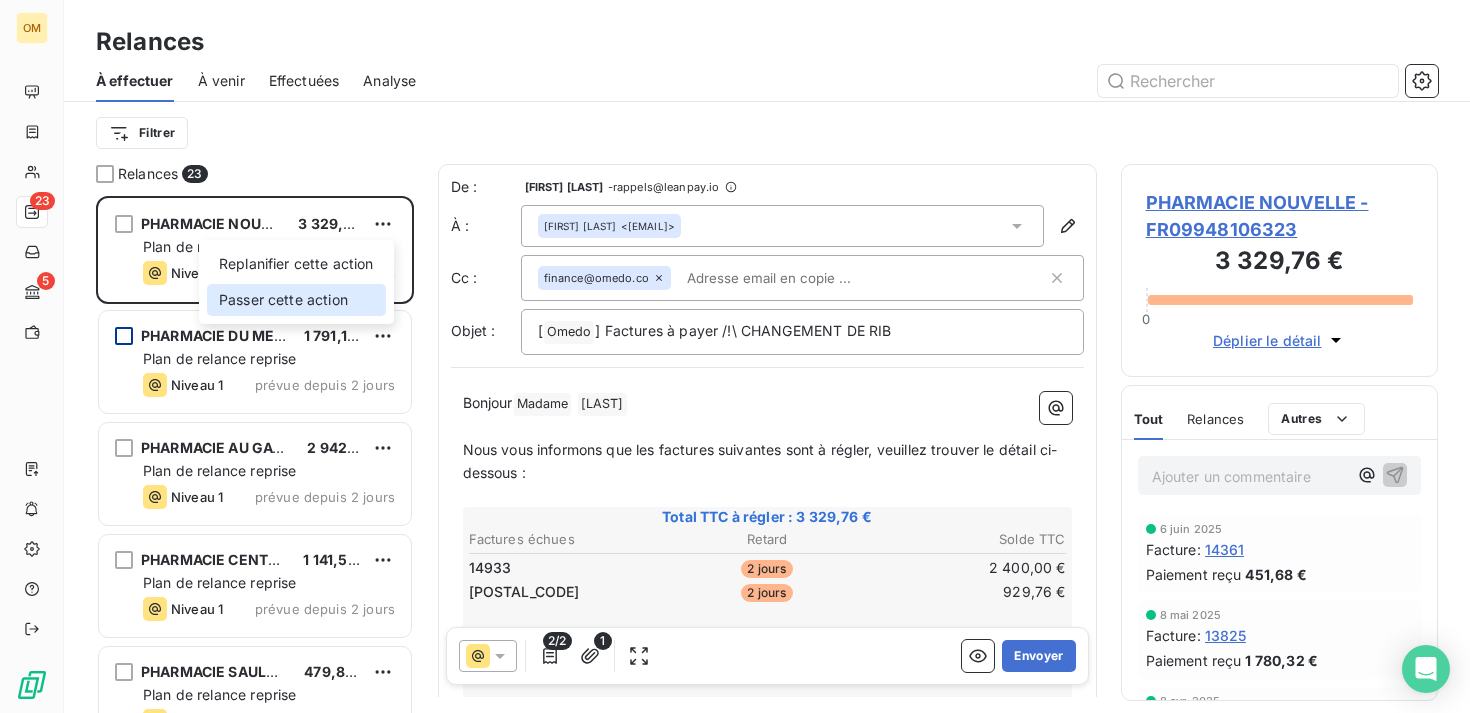 click on "Passer cette action" at bounding box center (296, 300) 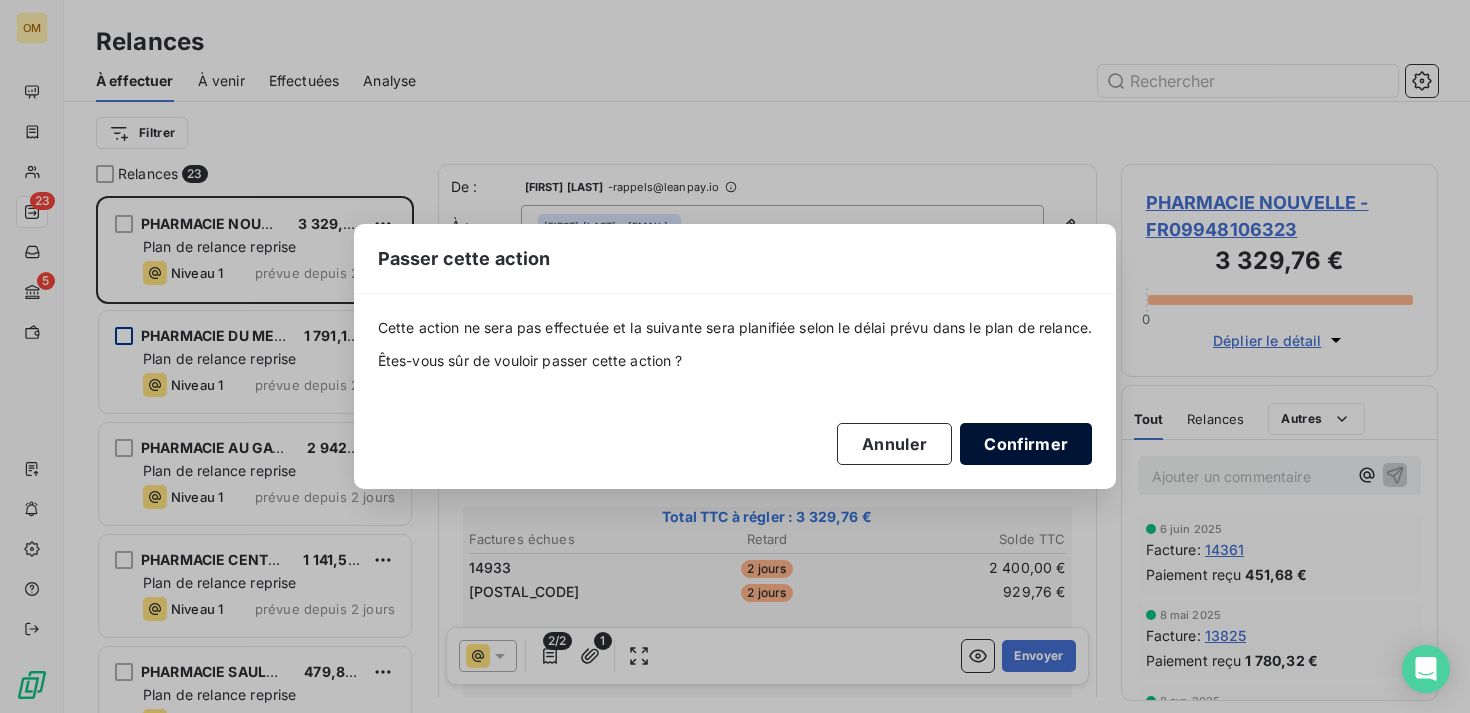 click on "Confirmer" at bounding box center [1026, 444] 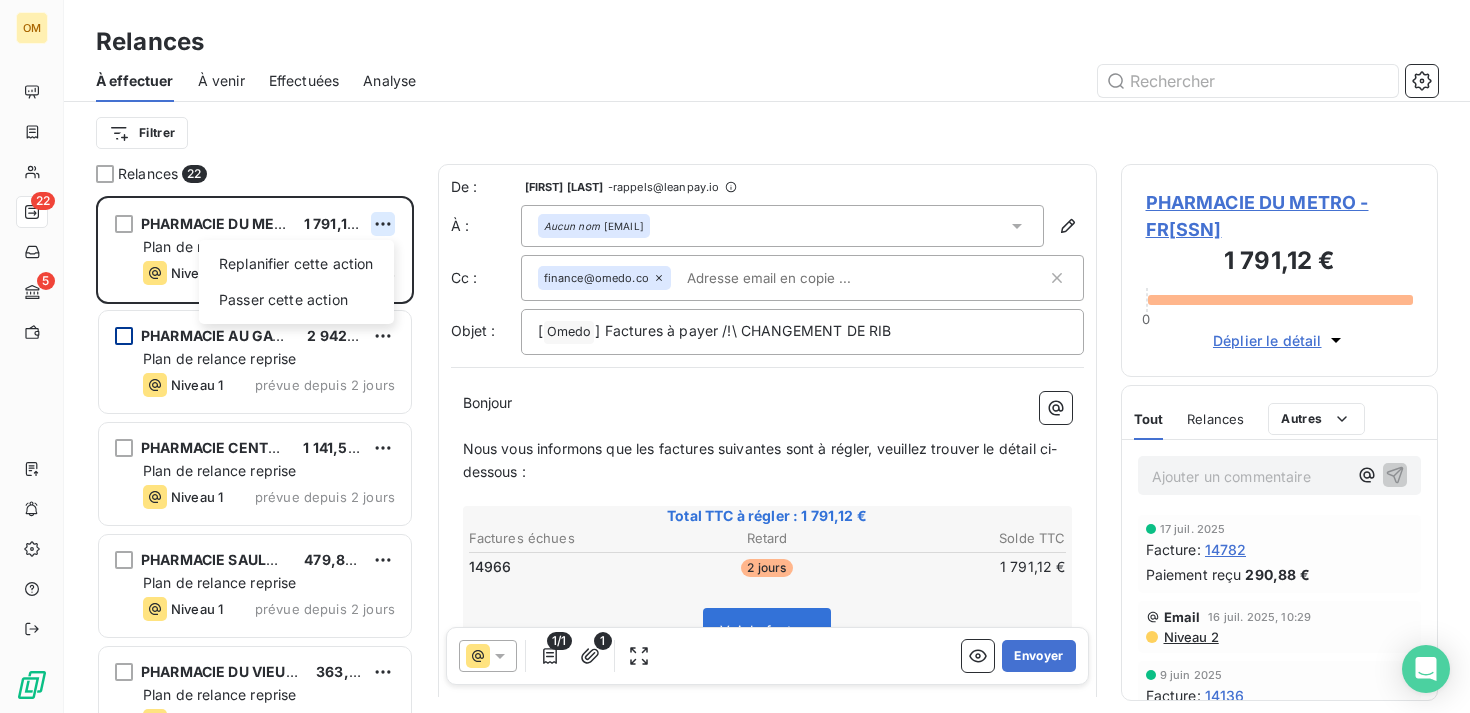 click on "OM 22 5 Relances À effectuer À venir Effectuées Analyse Filtrer Relances 22 PHARMACIE DU METRO [PRICE] Replanifier cette action Passer cette action Plan de relance reprise Niveau 1 prévue depuis 2 jours PHARMACIE AU GAGNE PETIT [PRICE] Plan de relance reprise Niveau 1 prévue depuis 2 jours PHARMACIE CENTRALE [PRICE] Plan de relance reprise Niveau 1 prévue depuis 2 jours PHARMACIE SAULNIER [PRICE] Plan de relance reprise Niveau 1 prévue depuis 2 jours PHARMACIE DU VIEUX VILLAGE [PRICE] Plan de relance reprise Niveau 1 prévue depuis 2 jours PHARMACIE DU PROGRÈS [PRICE] Plan de relance reprise Niveau 1 prévue depuis 2 jours De : [FIRST] [LAST] -  rappels@leanpay.io À : Aucun nom   <support@example.com> Cc : finance@omedo.co Objet : [ Omedo ﻿ ] Factures à payer /!\ CHANGEMENT DE RIB Bonjour  ﻿   ﻿ ﻿ ﻿ Nous vous informons que les factures suivantes sont à régler, veuillez trouver le détail ci-dessous : ﻿ Total TTC à régler :   14966" at bounding box center (735, 356) 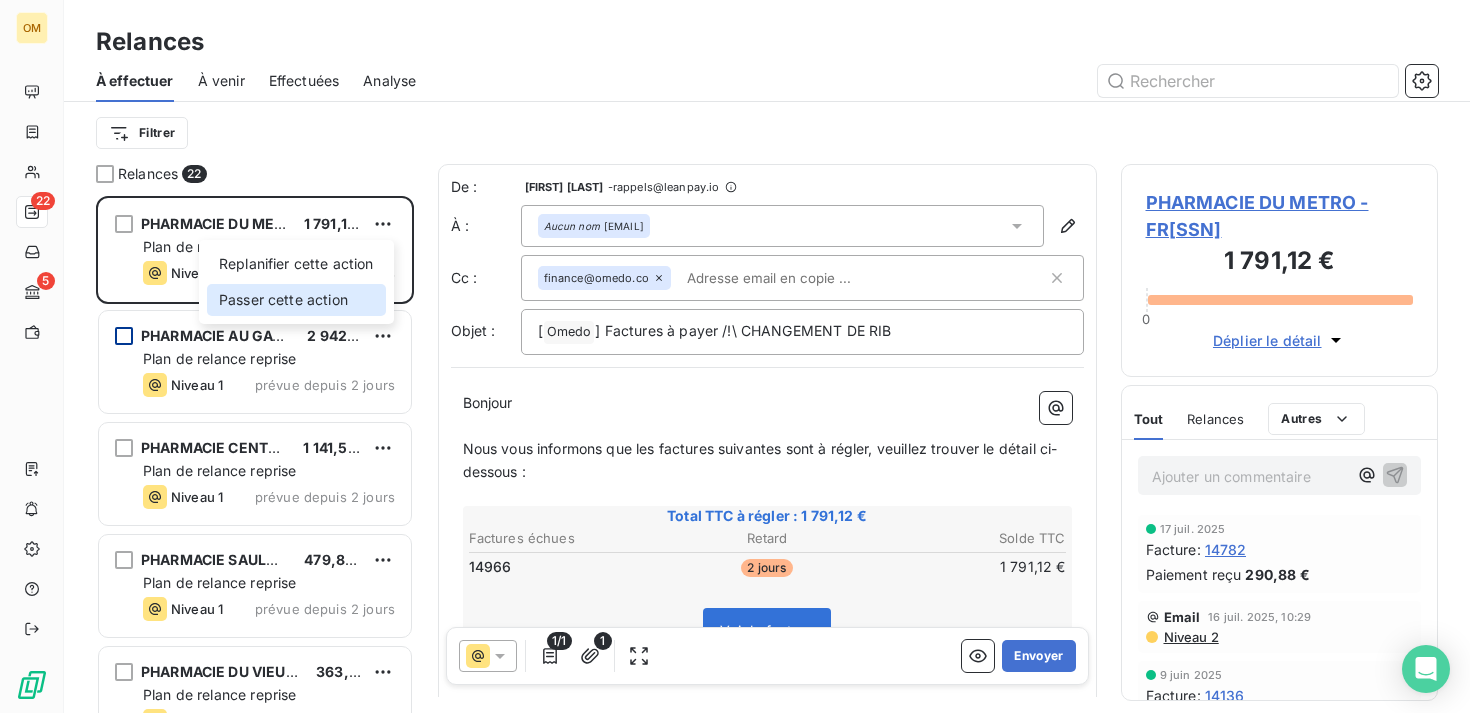 click on "Passer cette action" at bounding box center (296, 300) 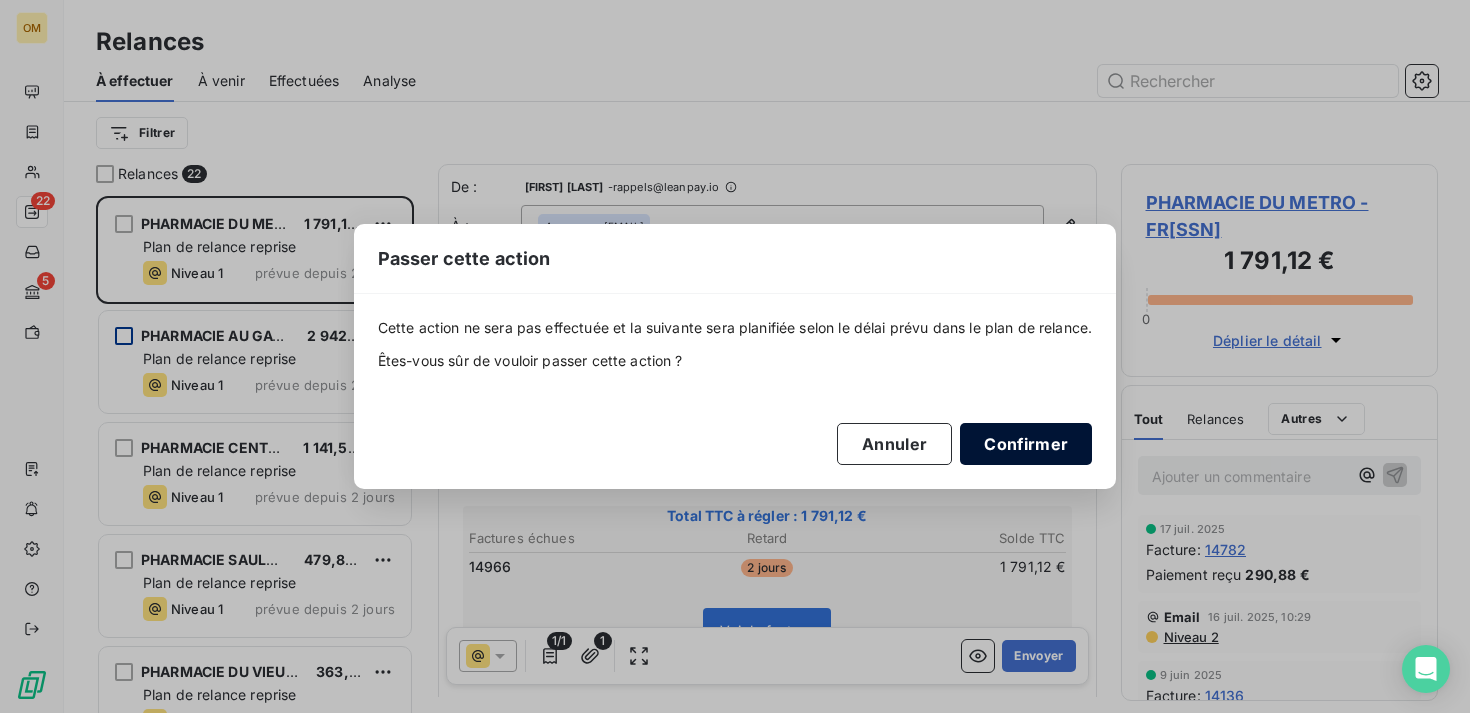 click on "Confirmer" at bounding box center (1026, 444) 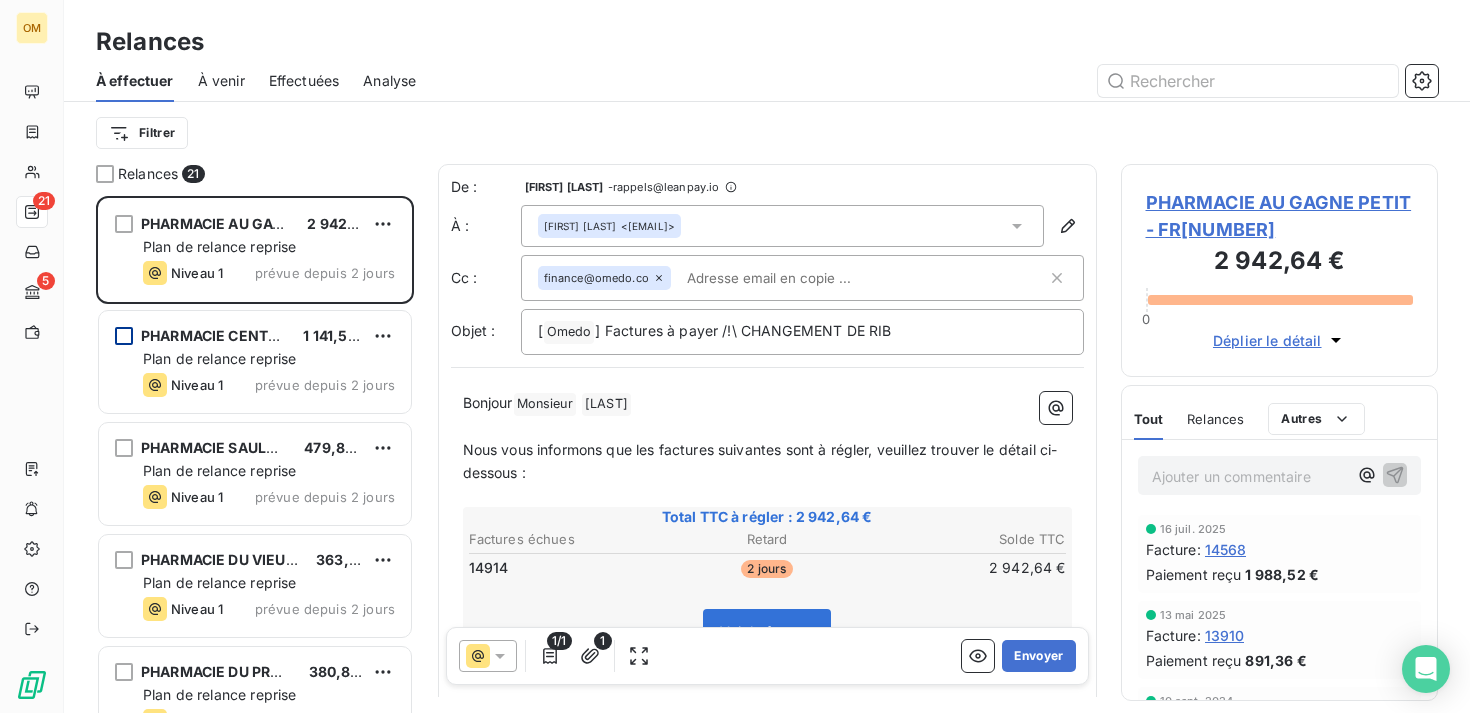 click on "PHARMACIE AU GAGNE PETIT [PRICE] Plan de relance reprise Niveau 1 prévue depuis 2 jours" at bounding box center [269, 224] 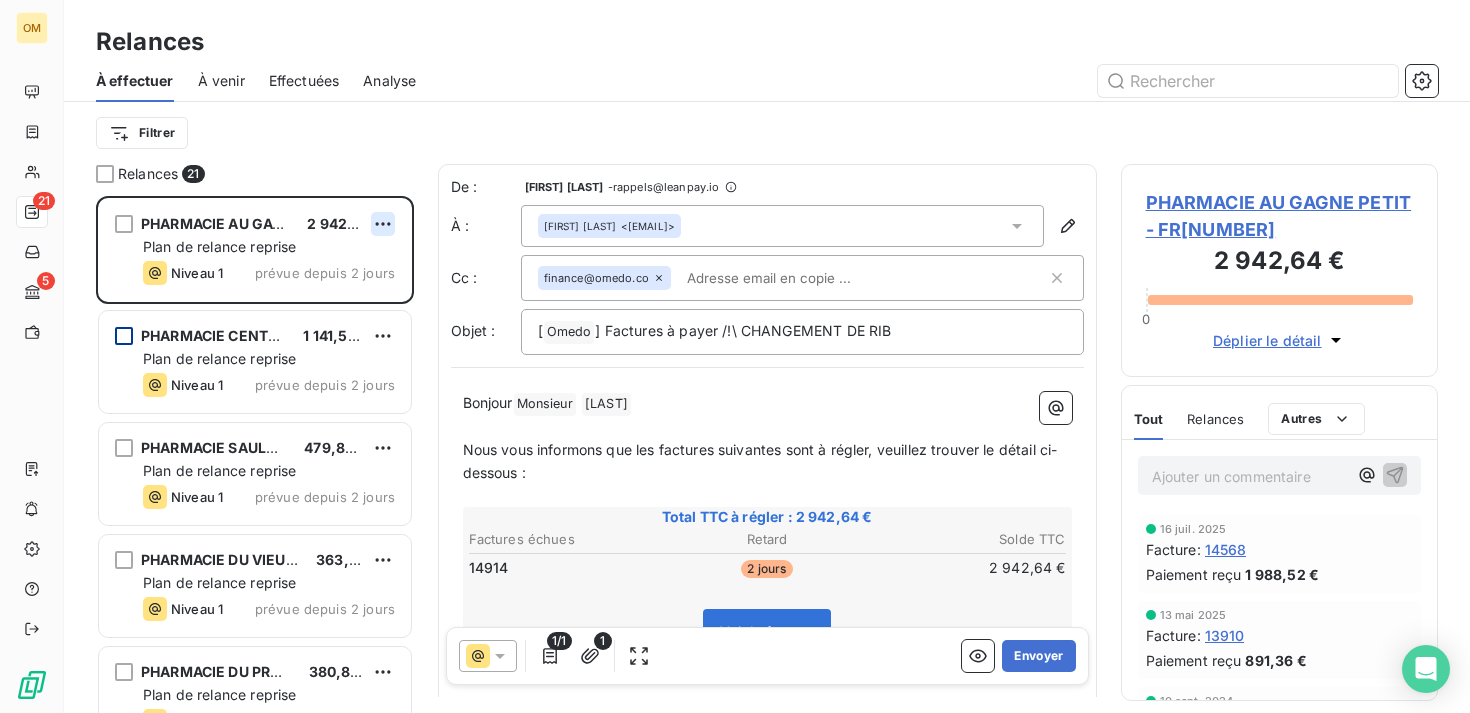 click on "OM 21 5 Relances À effectuer À venir Effectuées Analyse Filtrer Relances 21 PHARMACIE AU GAGNE PETIT 2 942,64 € Plan de relance reprise Niveau 1 prévue depuis 2 jours PHARMACIE CENTRALE 1 141,56 € Plan de relance reprise Niveau 1 prévue depuis 2 jours PHARMACIE SAULNIER 479,88 € Plan de relance reprise Niveau 1 prévue depuis 2 jours PHARMACIE DU VIEUX VILLAGE 363,36 € Plan de relance reprise Niveau 1 prévue depuis 2 jours PHARMACIE DU PROGRÈS 380,88 € Plan de relance reprise Niveau 1 prévue depuis 2 jours PHARMACIE KHIAT 3 026,88 € Plan de relance reprise Niveau 1 prévue depuis 2 jours De : Kelly Bensimon - rappels@leanpay.io À : Hamadou Dioubate <[EMAIL]> Cc : finance@omedo.co Objet : [ Omedo  ] Factures à payer /!\ CHANGEMENT DE RIB Bonjour   Monsieur   Dioubate     Nous vous informons que les factures suivantes sont à régler, veuillez trouver le détail ci-dessous :   Total TTC à régler :   2 942,64 € Retard" at bounding box center [735, 356] 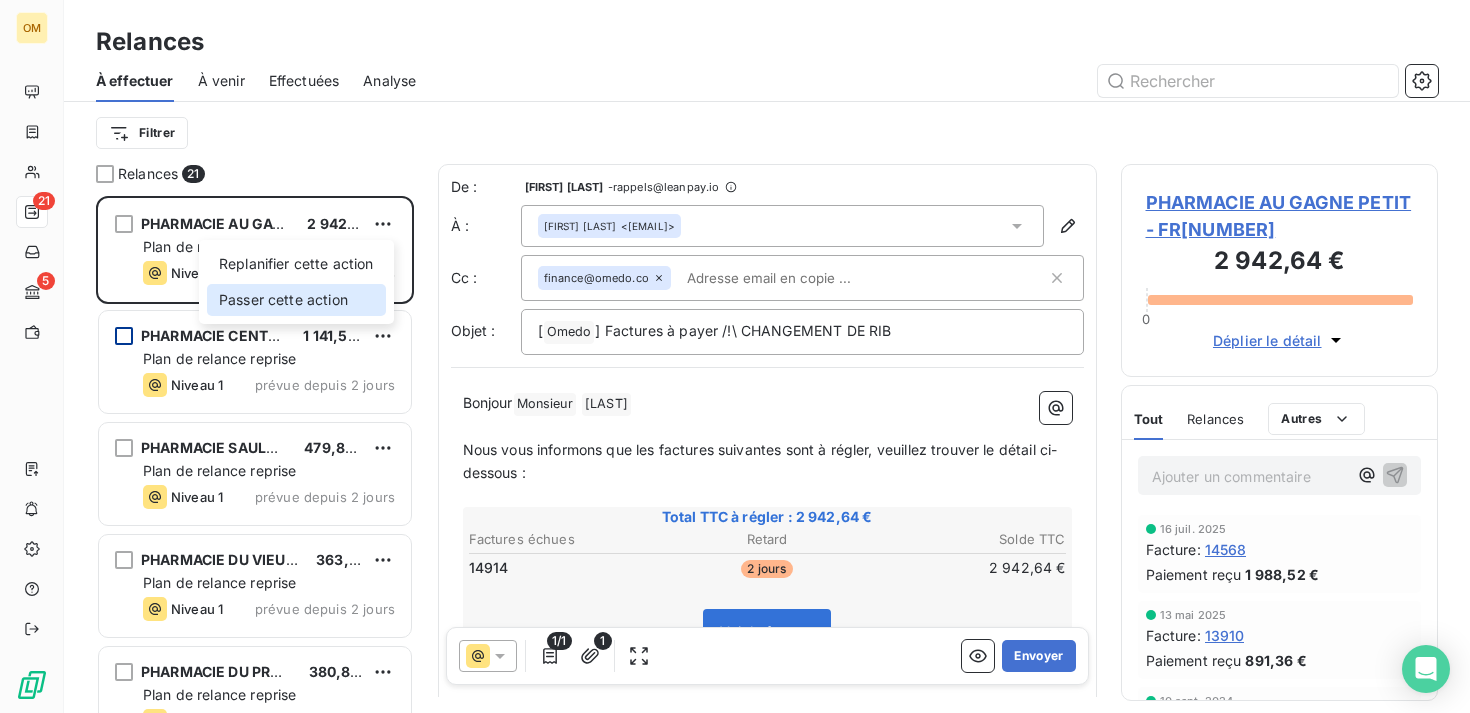 click on "Passer cette action" at bounding box center (296, 300) 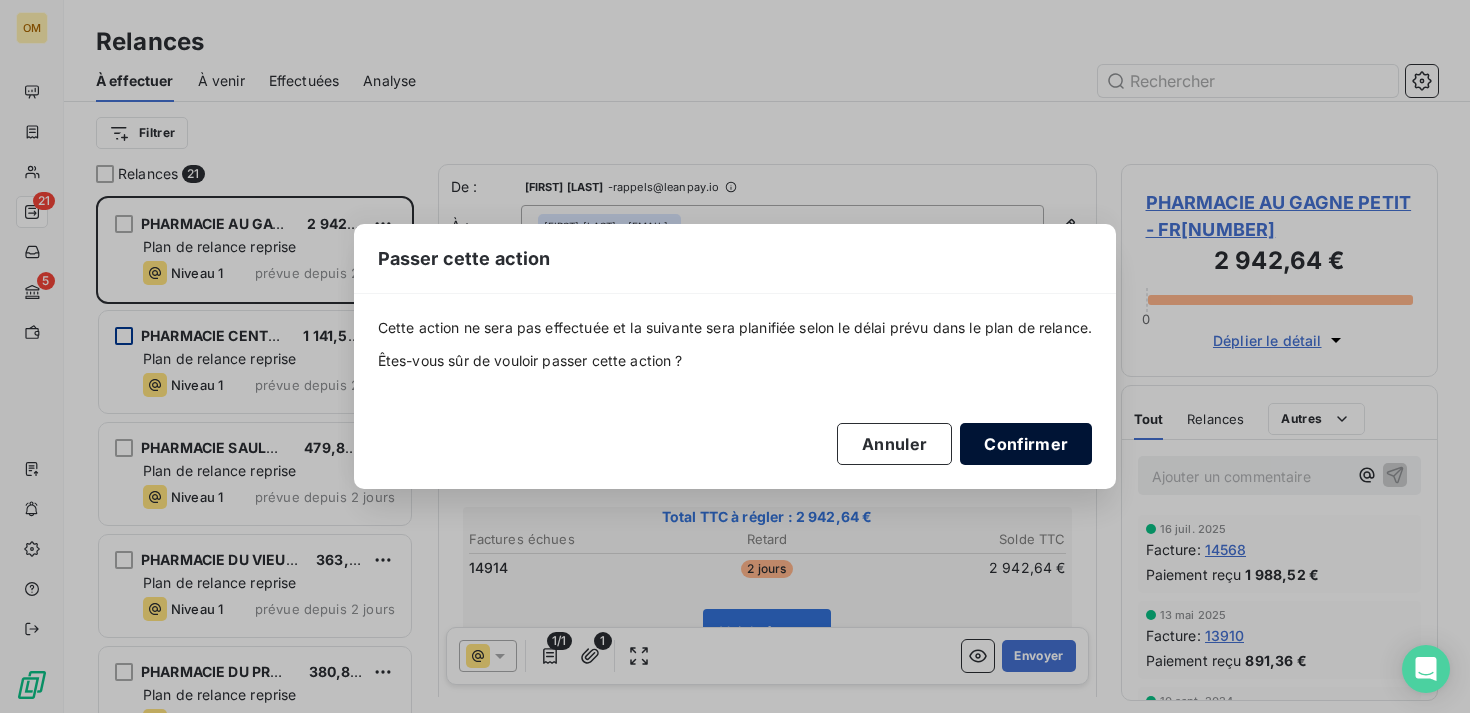 click on "Confirmer" at bounding box center [1026, 444] 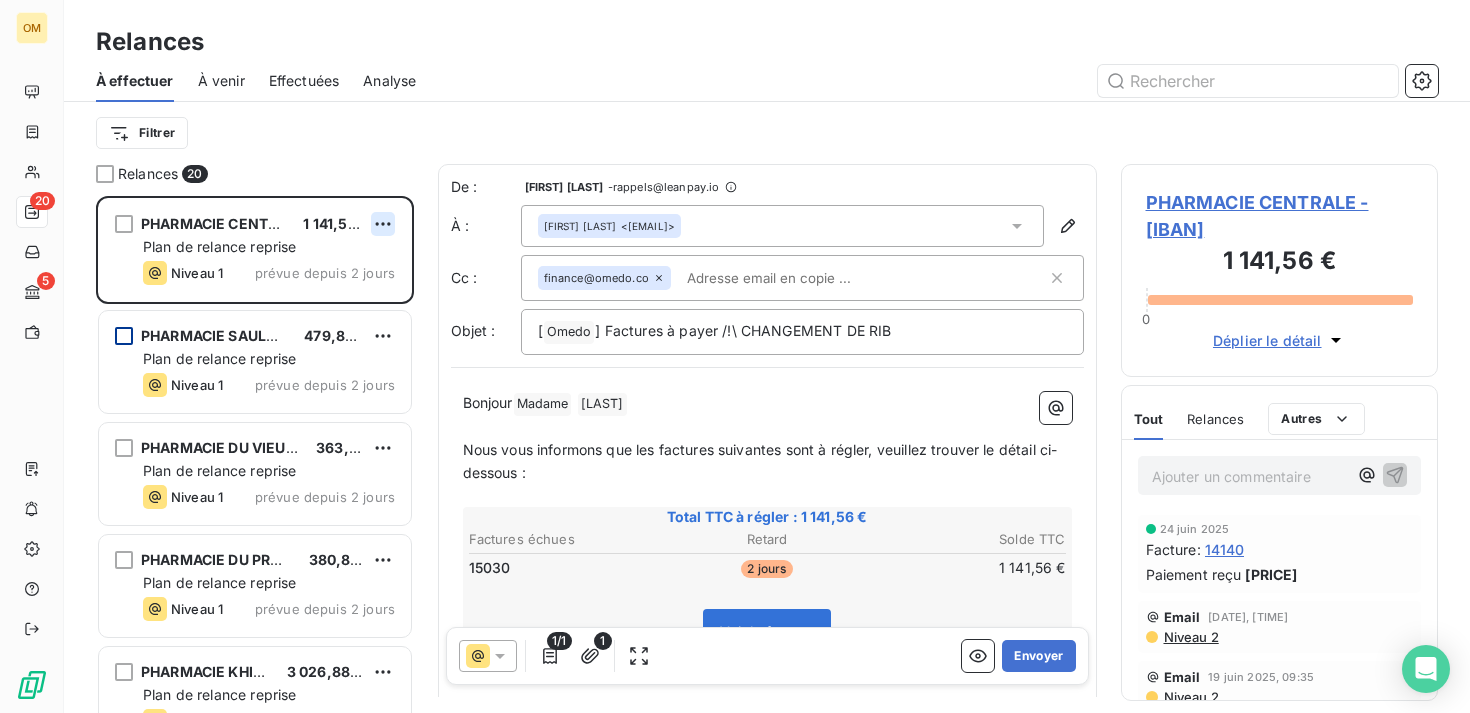click on "OM 20 5 Relances À effectuer À venir Effectuées Analyse Filtrer Relances 20 PHARMACIE CENTRALE 1 141,56 € Plan de relance reprise Niveau 1 prévue depuis 2 jours PHARMACIE SAULNIER 479,88 € Plan de relance reprise Niveau 1 prévue depuis 2 jours PHARMACIE DU VIEUX VILLAGE 363,36 € Plan de relance reprise Niveau 1 prévue depuis 2 jours PHARMACIE DU PROGRÈS 380,88 € Plan de relance reprise Niveau 1 prévue depuis 2 jours PHARMACIE KHIAT 3 026,88 € Plan de relance reprise Niveau 1 prévue depuis 2 jours PHARMACIE CENTRALE 4 727,04 € Plan de relance reprise Niveau 1 prévue depuis 2 jours De : [FIRST] [LAST] - rappels@leanpay.io À : [NAME] <[EMAIL]> Cc : finance@omedo.co Objet : [ Omedo ﻿ ] Factures à payer /!\ CHANGEMENT DE RIB Bonjour Madame ﻿ [LAST] ﻿ ﻿ Nous vous informons que les factures suivantes sont à régler, veuillez trouver le détail ci-dessous : ﻿ ﻿ Total TTC à régler :   1 141,56 € Factures échues" at bounding box center (735, 356) 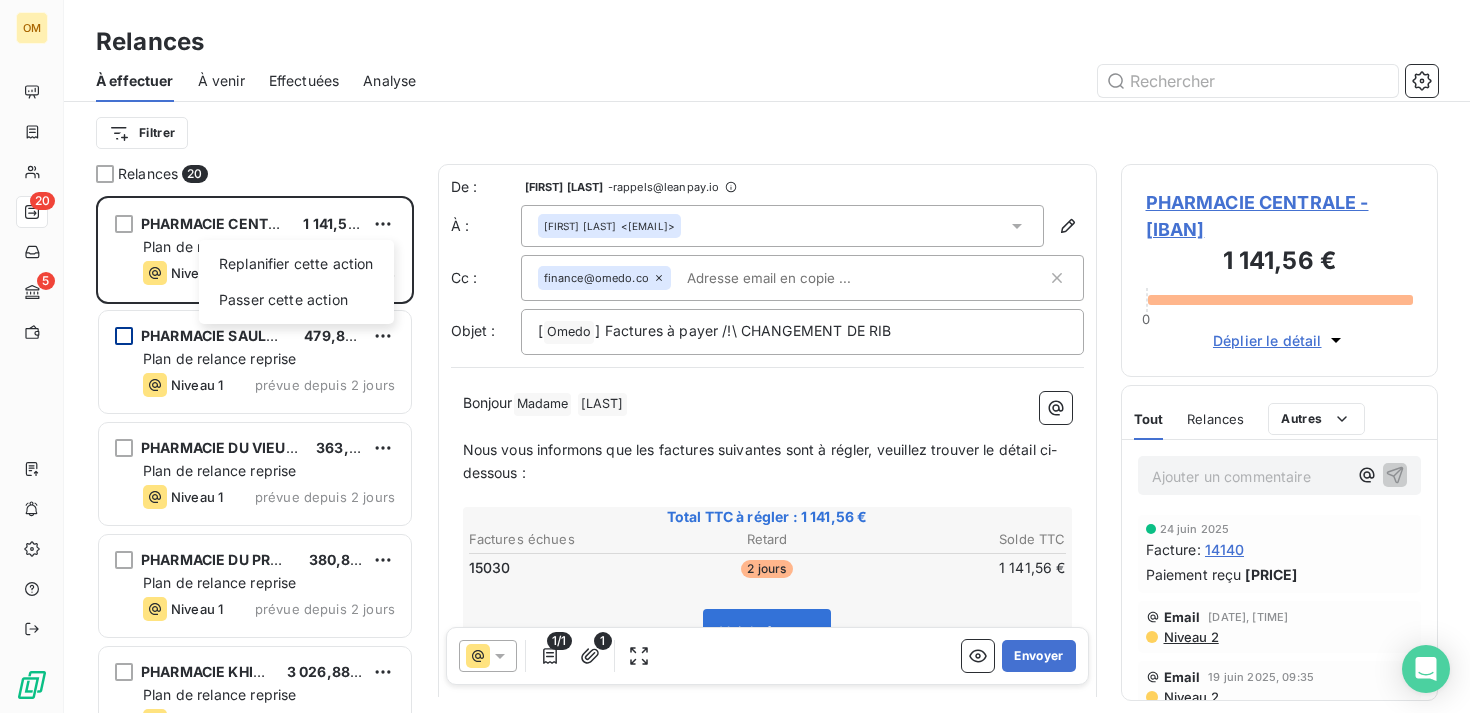 click on "Replanifier cette action Passer cette action" at bounding box center (296, 282) 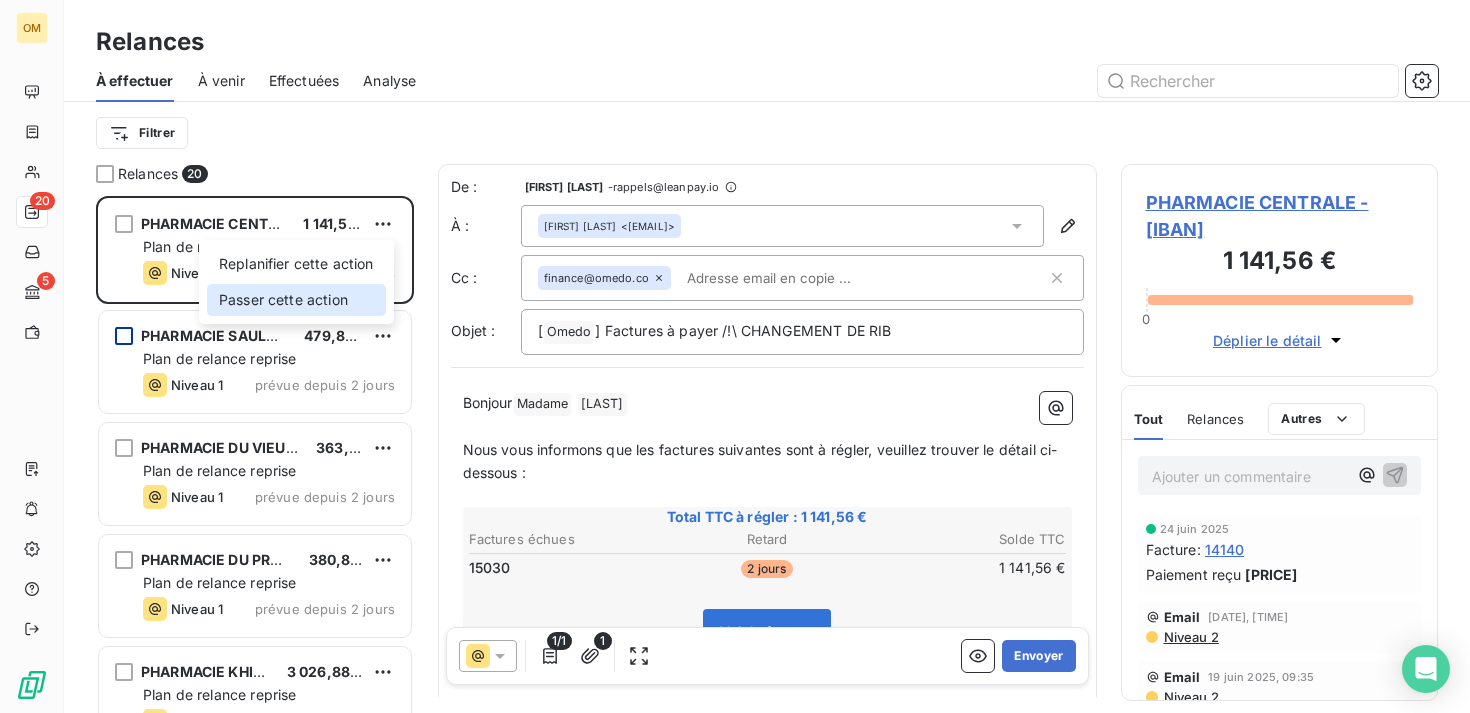 click on "Passer cette action" at bounding box center (296, 300) 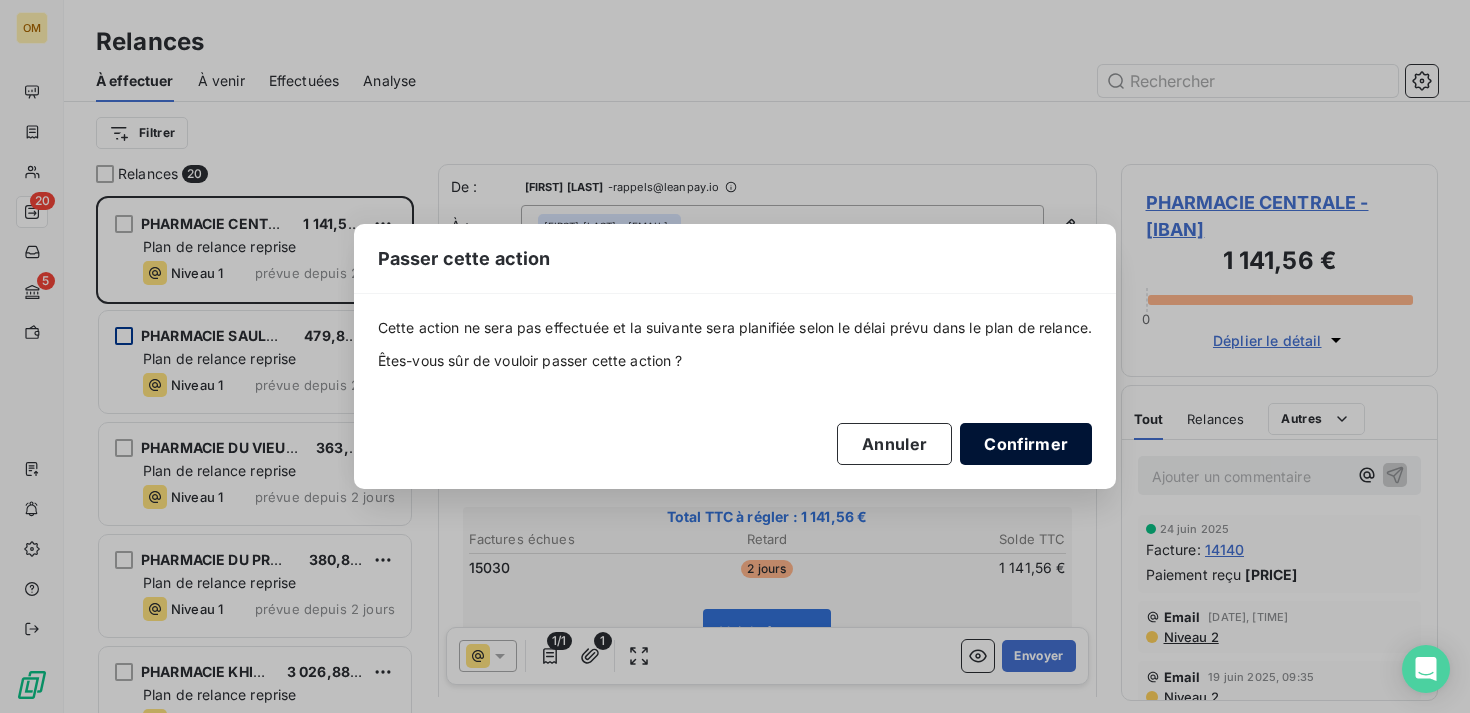 click on "Confirmer" at bounding box center [1026, 444] 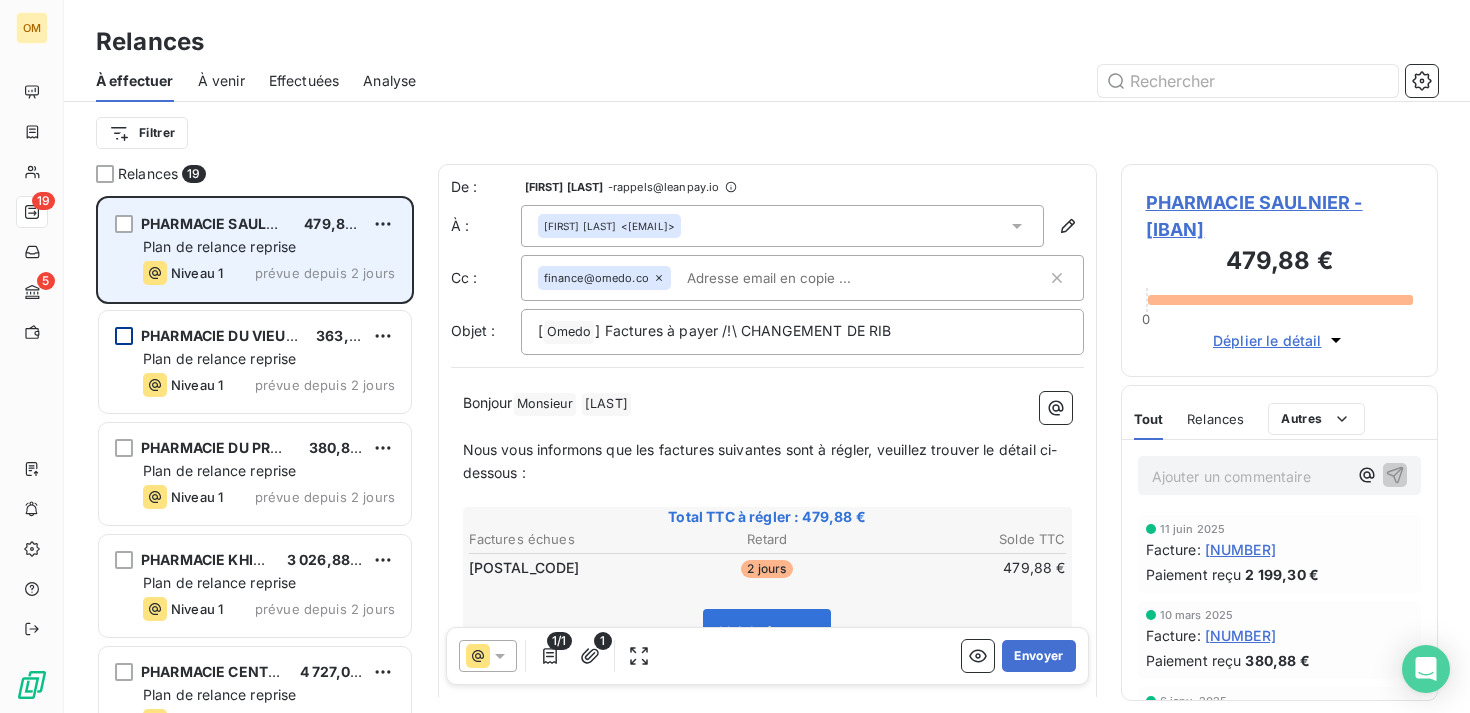click on "PHARMACIE SAULNIER 479,88 € Plan de relance reprise Niveau 1 prévue depuis 2 jours" at bounding box center (255, 250) 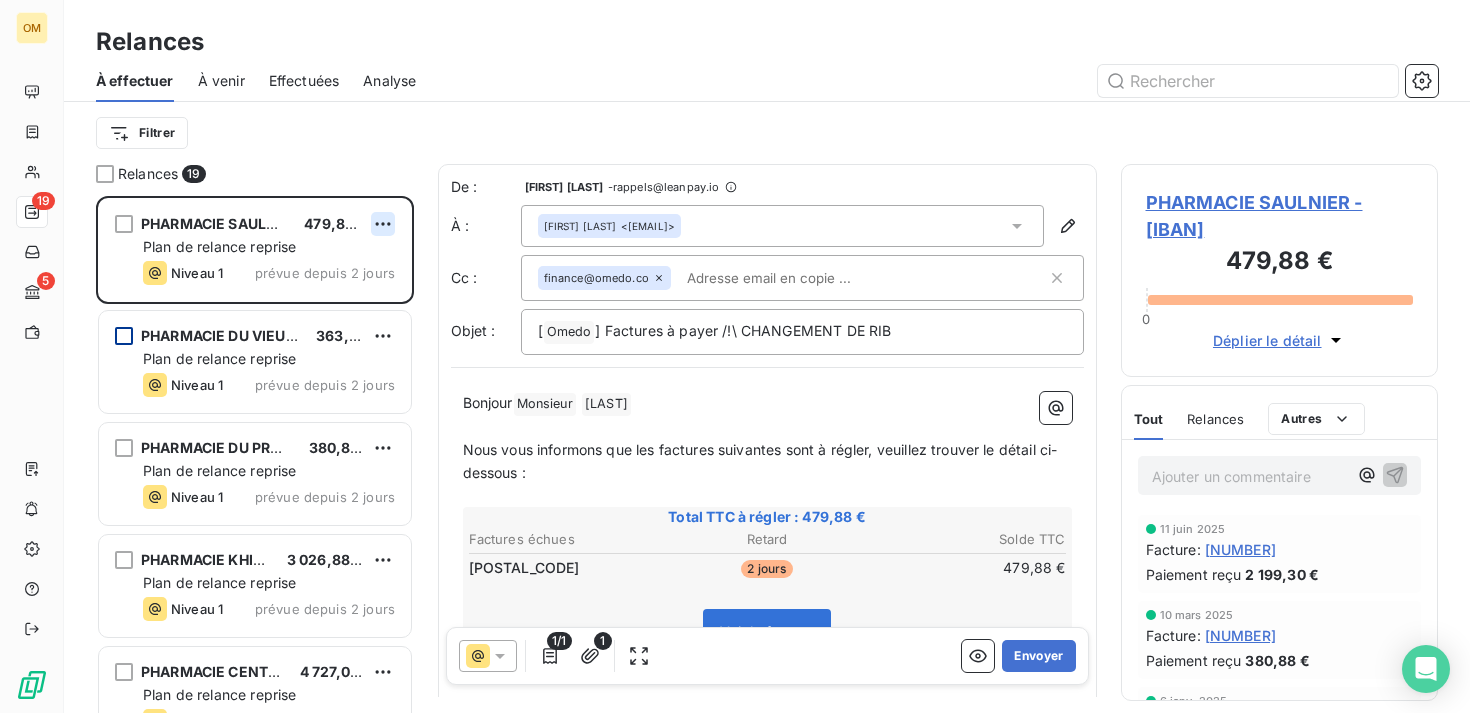 click on "OM 19 5 Relances À effectuer À venir Effectuées Analyse Filtrer Relances 19 PHARMACIE SAULNIER 479,88 € Plan de relance reprise Niveau 1 prévue depuis 2 jours PHARMACIE DU VIEUX VILLAGE 363,36 € Plan de relance reprise Niveau 1 prévue depuis 2 jours PHARMACIE DU PROGRÈS 380,88 € Plan de relance reprise Niveau 1 prévue depuis 2 jours PHARMACIE KHIAT 3 026,88 € Plan de relance reprise Niveau 1 prévue depuis 2 jours PHARMACIE CENTRALE 4 727,04 € Plan de relance reprise Niveau 1 prévue depuis 2 jours PHARMACIE DU MAUPAS 7 059,84 € Plan de relance reprise Niveau 1 prévue depuis 2 jours De : [FIRST] [LAST] - rappels@leanpay.io À : [FIRST] [LAST] <[EMAIL]> Cc : finance@omedo.co Objet : [ Omedo ﻿ ] Factures à payer /!\ CHANGEMENT DE RIB Bonjour Monsieur   [LAST]     Nous vous informons que les factures suivantes sont à régler, veuillez trouver le détail ci-dessous :     Total TTC à régler :   479,88 € Factures échues" at bounding box center [735, 356] 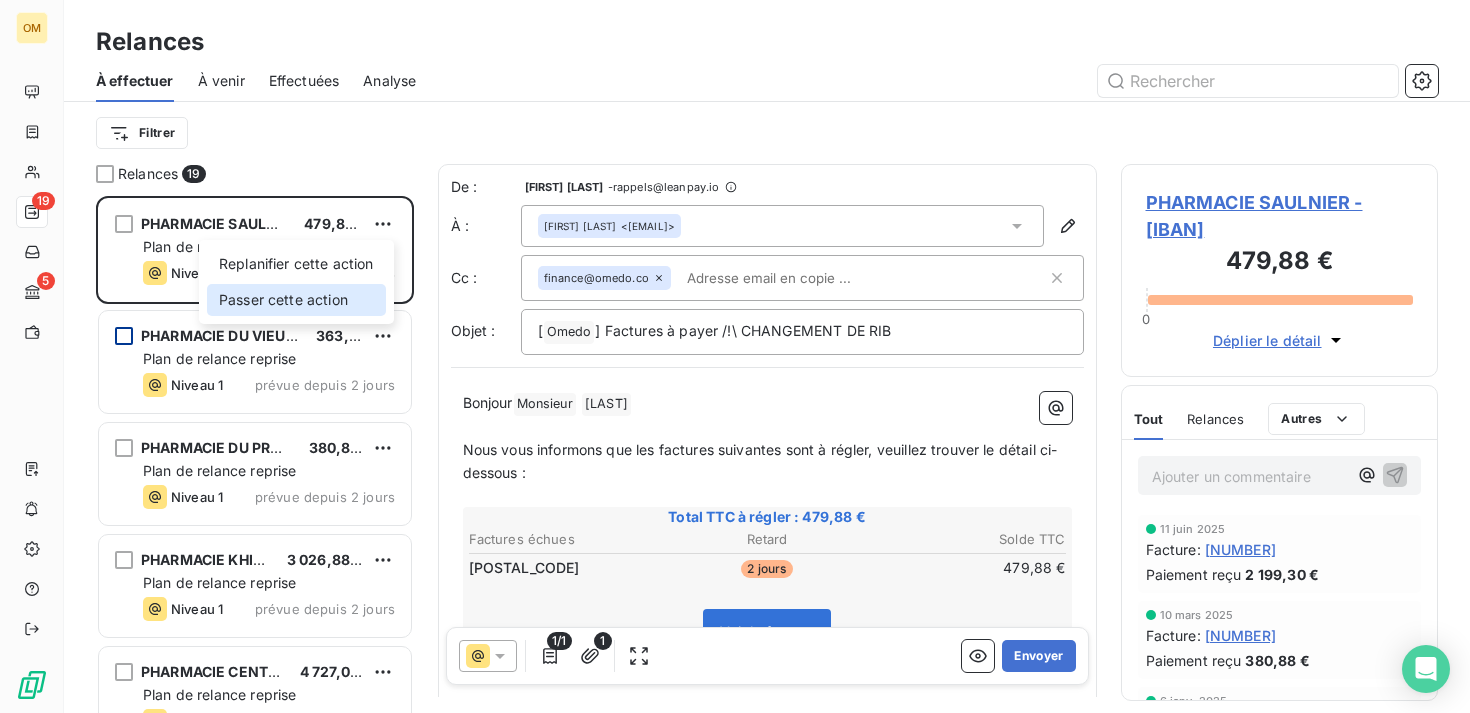 click on "Passer cette action" at bounding box center (296, 300) 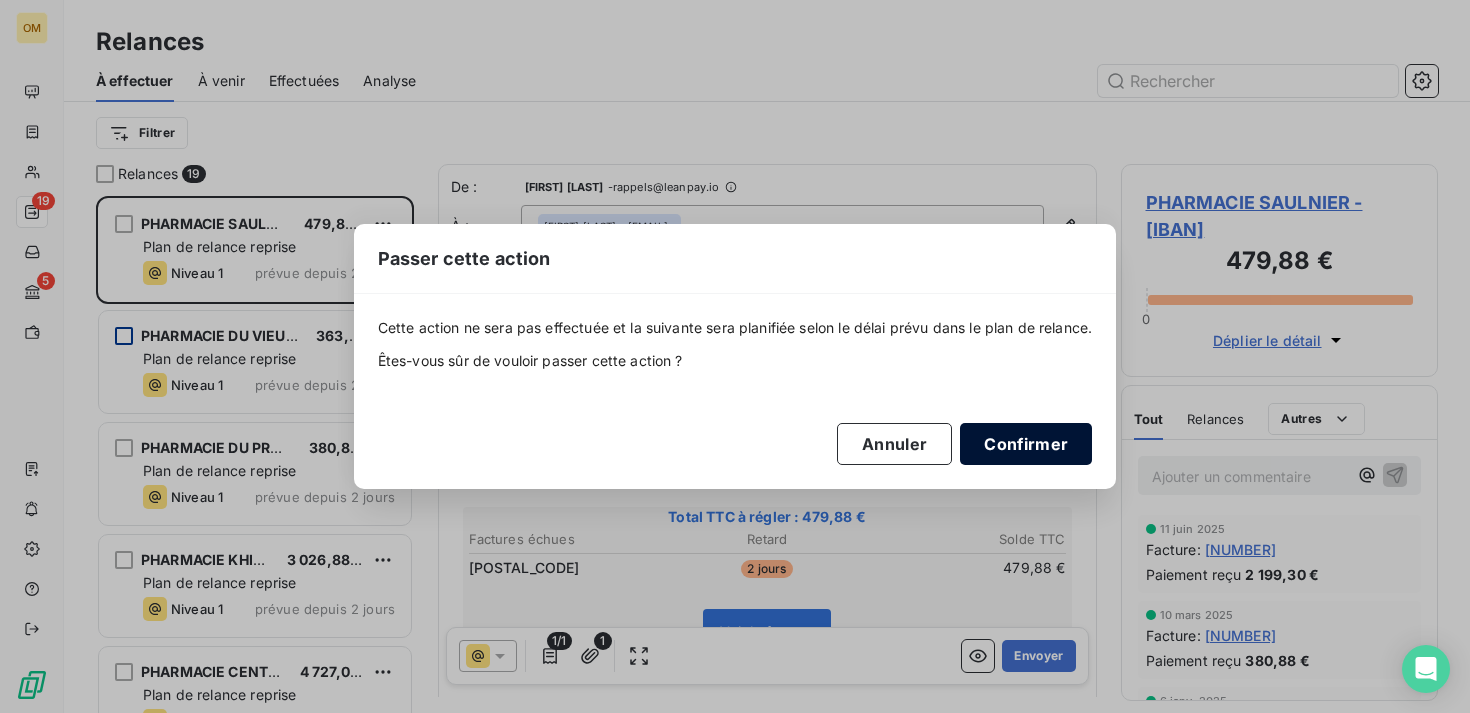 click on "Confirmer" at bounding box center (1026, 444) 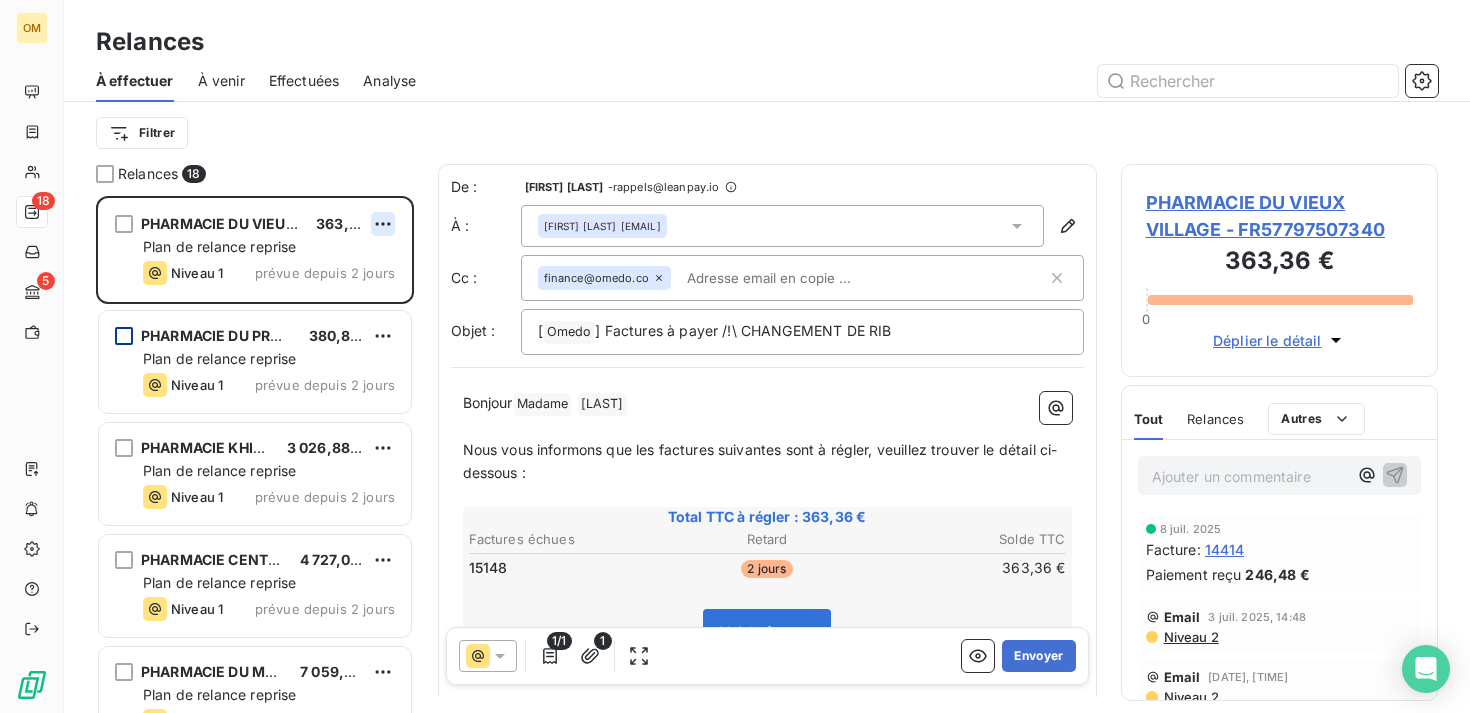 click on "OM [NUMBER] 5 Relances À effectuer À venir Effectuées Analyse Filtrer Relances [NUMBER] PHARMACIE DU VIEUX VILLAGE [PRICE] Plan de relance reprise Niveau 1 prévue depuis 2 jours PHARMACIE DU PROGRÈS [PRICE] Plan de relance reprise Niveau 1 prévue depuis 2 jours PHARMACIE KHIAT [PRICE] Plan de relance reprise Niveau 1 prévue depuis 2 jours PHARMACIE CENTRALE [PRICE] Plan de relance reprise Niveau 1 prévue depuis 2 jours PHARMACIE DU MAUPAS [PRICE] Plan de relance reprise Niveau 1 prévue depuis 2 jours PHARMACIE GIAOUI-COHEN [PRICE] Plan de relance reprise Niveau 1 prévue depuis 2 jours De : [FIRST] [LAST] - rappels@leanpay.io À : [FIRST] [LAST]   <[EMAIL]> Cc : finance@omedo.co Objet : [ Omedo ﻿ ] Factures à payer /!\ CHANGEMENT DE RIB Bonjour  Madame ﻿   [LAST] ﻿ ﻿ ﻿ Nous vous informons que les factures suivantes sont à régler, veuillez trouver le détail ci-dessous : ﻿ Total TTC à régler :   [PRICE] Retard" at bounding box center (735, 356) 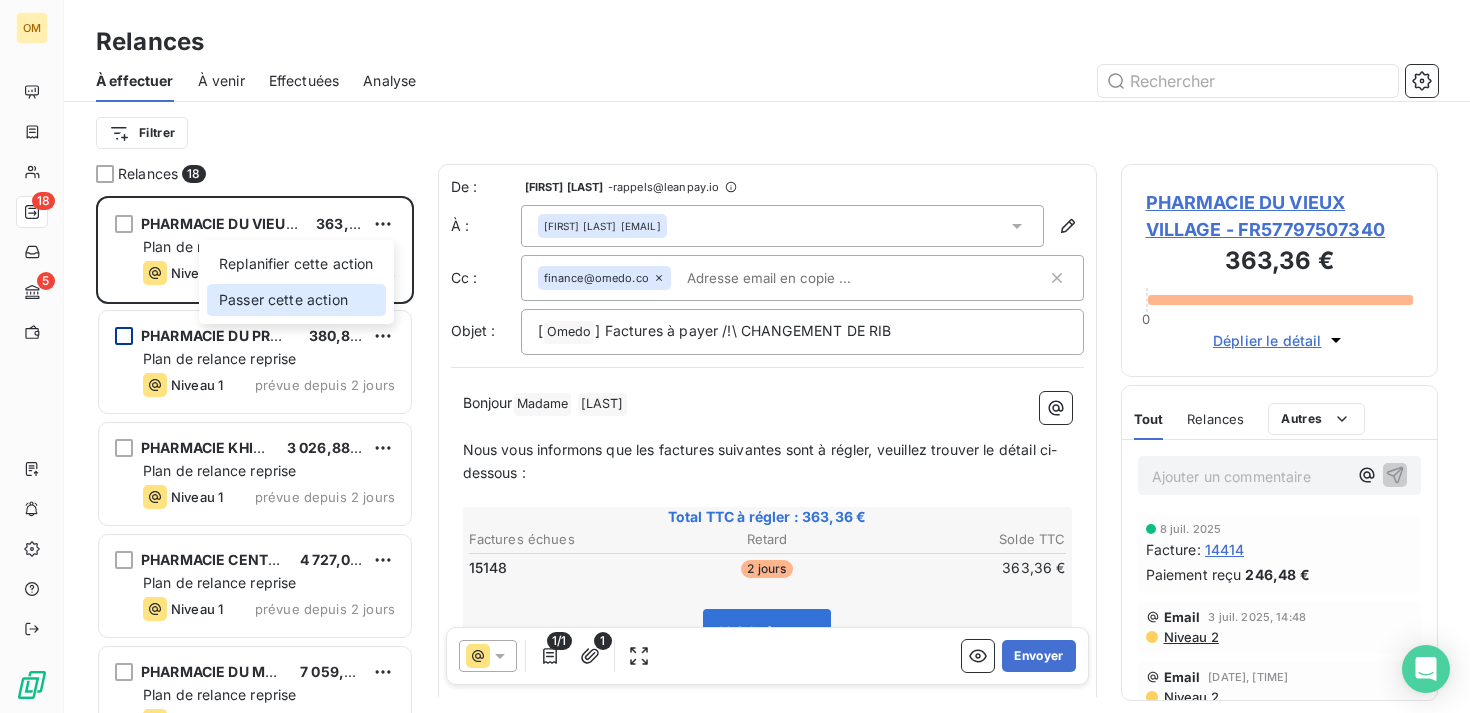 click on "Passer cette action" at bounding box center [296, 300] 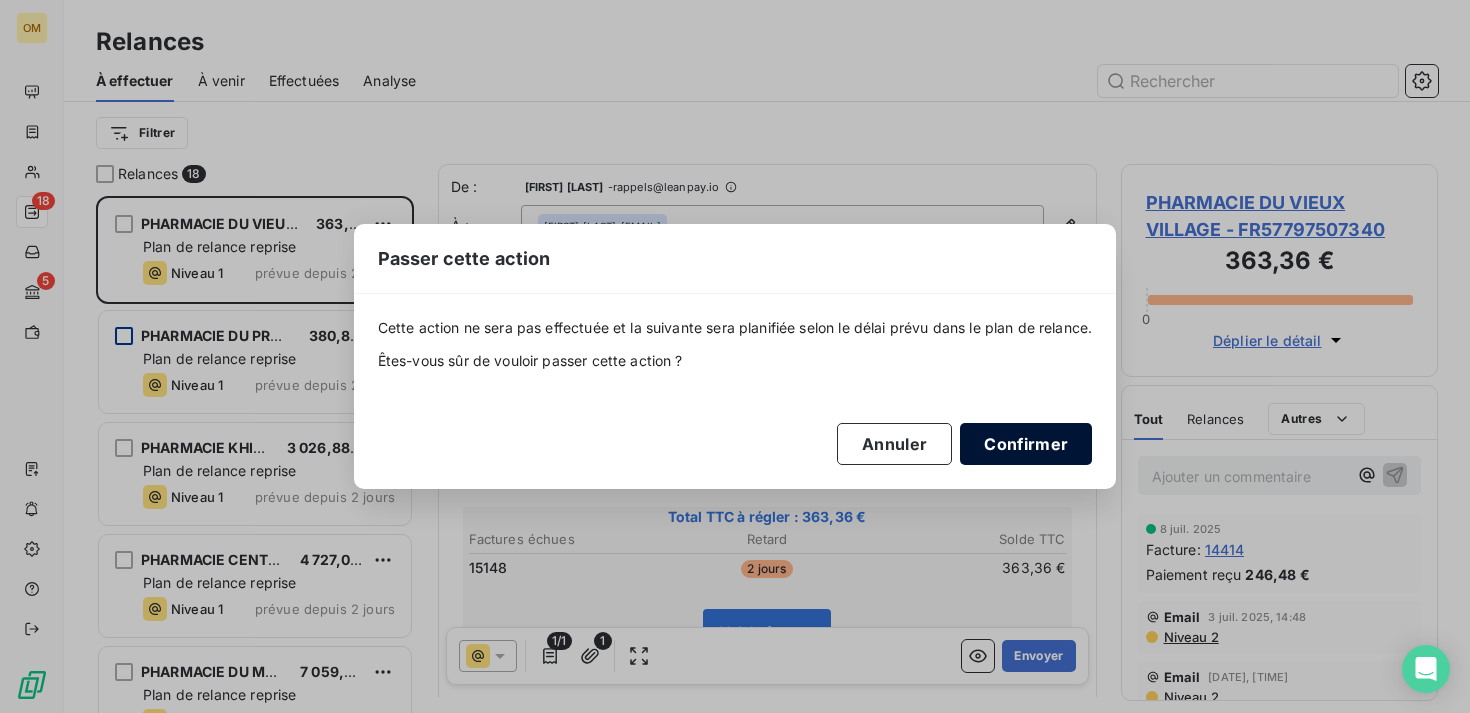click on "Confirmer" at bounding box center [1026, 444] 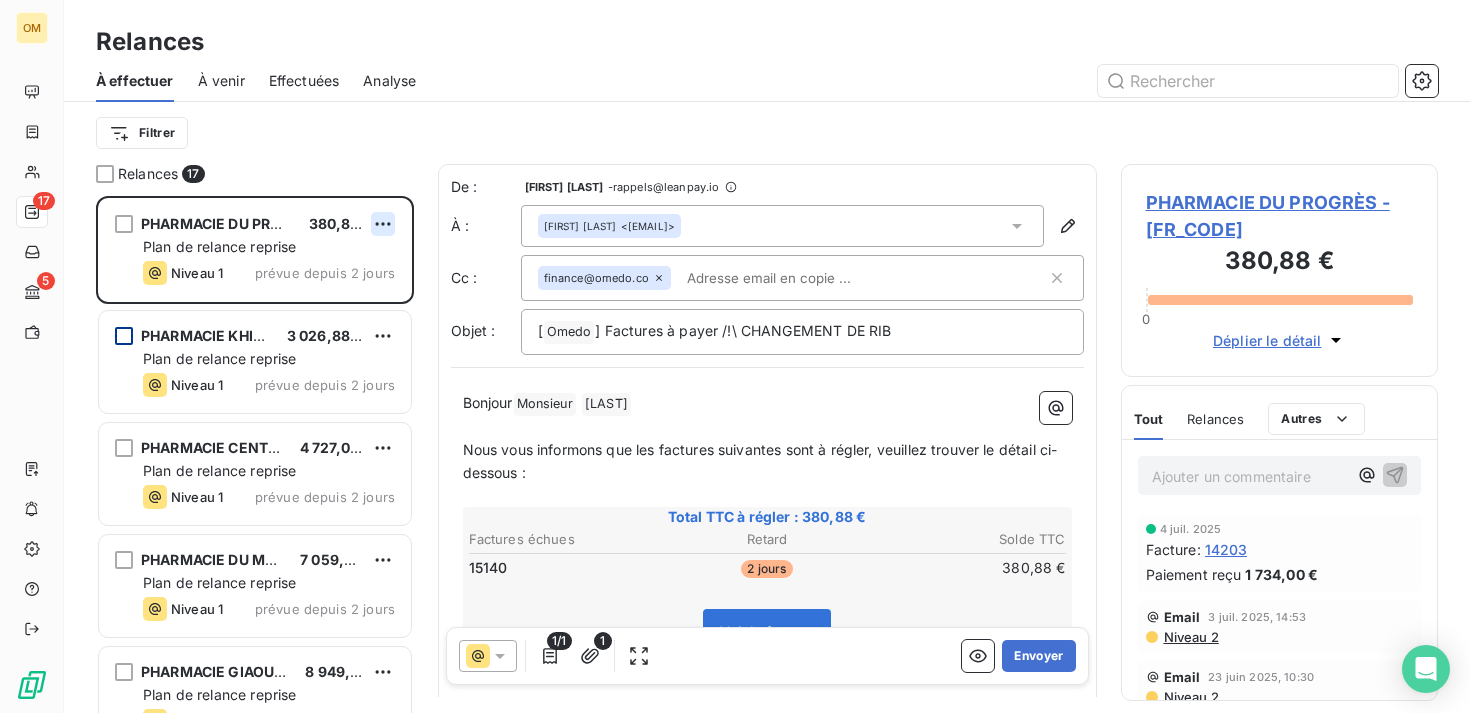 click on "OM 17 5 Relances À effectuer À venir Effectuées Analyse Filtrer Relances 17 PHARMACIE DU PROGRÈS 380,88 € Plan de relance reprise Niveau 1 prévue depuis 2 jours PHARMACIE KHIAT 3 026,88 € Plan de relance reprise Niveau 1 prévue depuis 2 jours PHARMACIE CENTRALE 4 727,04 € Plan de relance reprise Niveau 1 prévue depuis 2 jours PHARMACIE DU MAUPAS 7 059,84 € Plan de relance reprise Niveau 1 prévue depuis 2 jours PHARMACIE GIAOUI-COHEN 8 949,00 € Plan de relance reprise Niveau 1 prévue depuis 2 jours PHARMACIE BENSIMHON 454,14 € Plan de relance reprise Niveau 1 prévue depuis 2 jours De : [FIRST] [LAST] - rappels@leanpay.io À : [NAME] <[EMAIL]> Cc : finance@omedo.co Objet : [ Omedo ﻿ ] Factures à payer /!\ CHANGEMENT DE RIB Bonjour Monsieur ﻿ [LAST] ﻿ ﻿ Nous vous informons que les factures suivantes sont à régler, veuillez trouver le détail ci-dessous : ﻿ ﻿ Total TTC à régler :   380,88 € Factures échues" at bounding box center (735, 356) 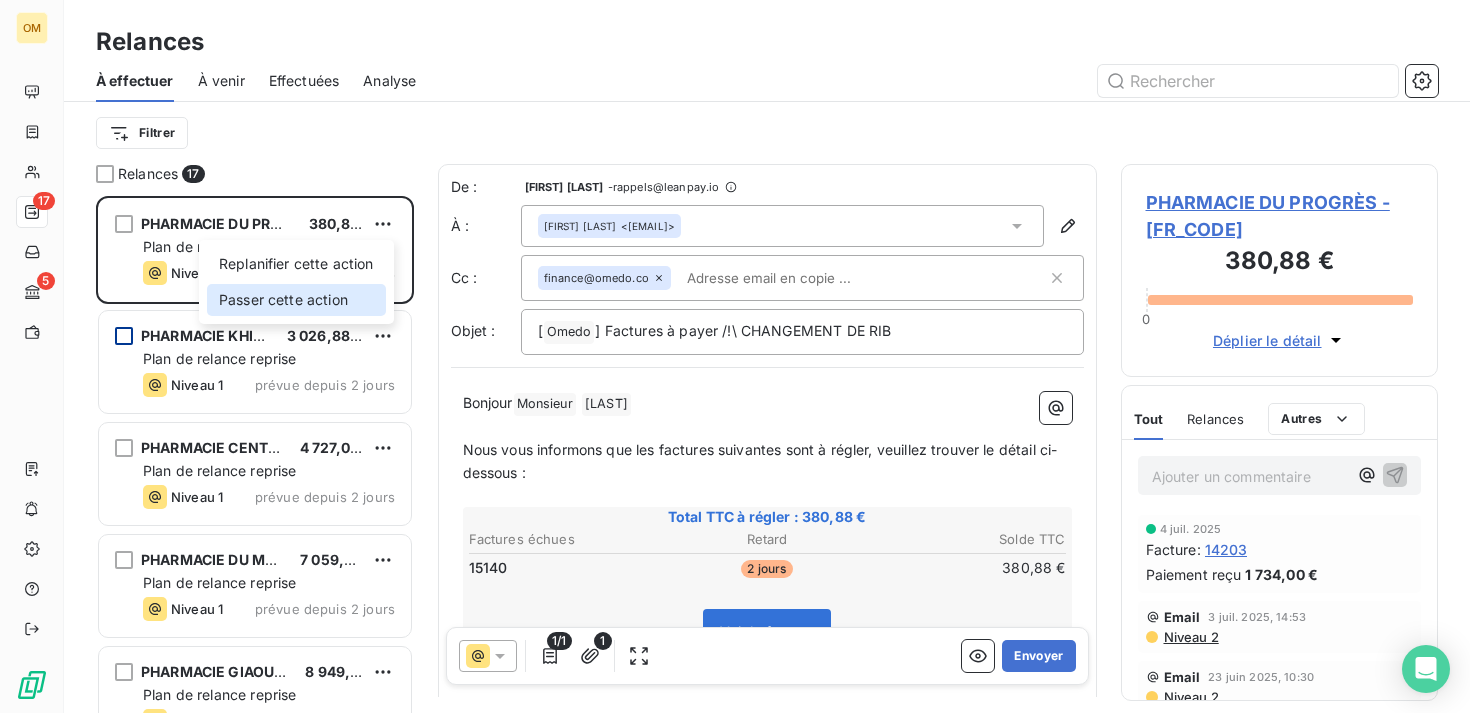 click on "Passer cette action" at bounding box center [296, 300] 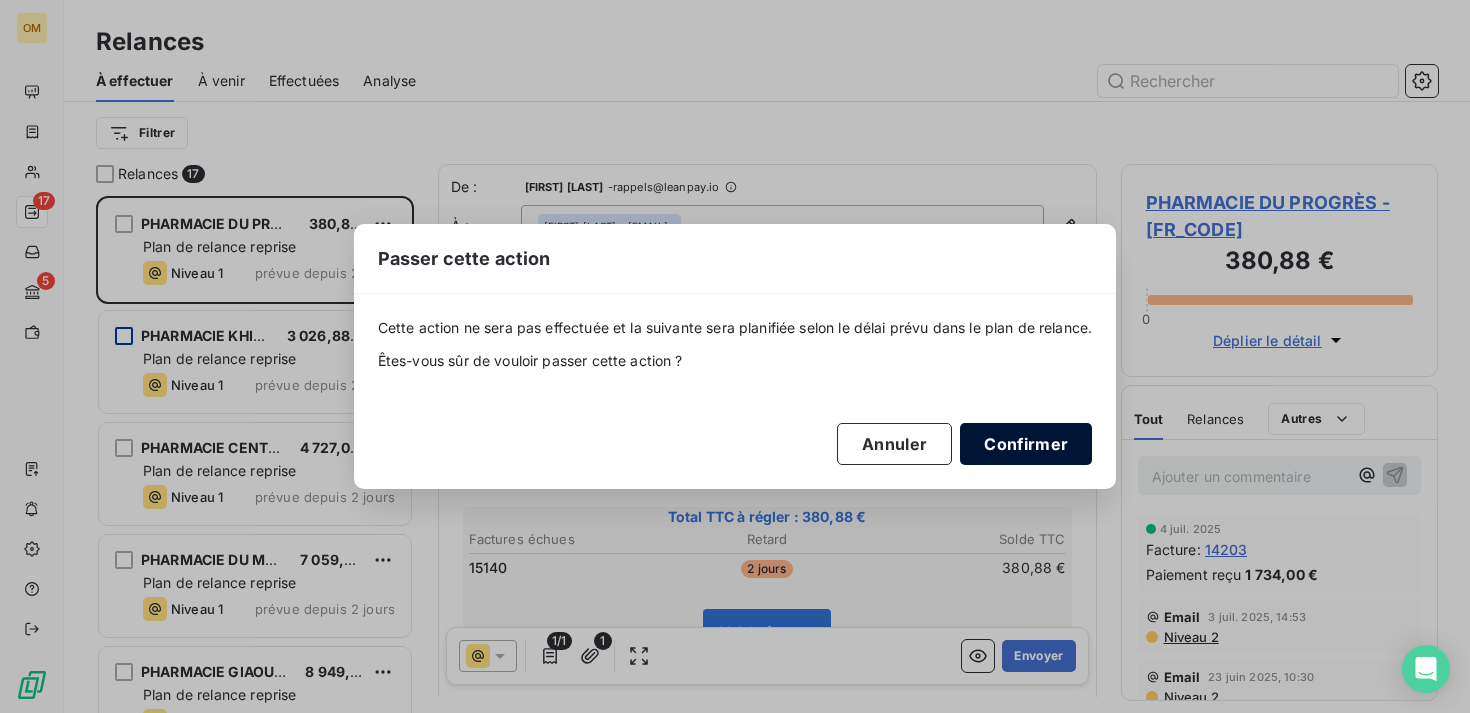 click on "Confirmer" at bounding box center [1026, 444] 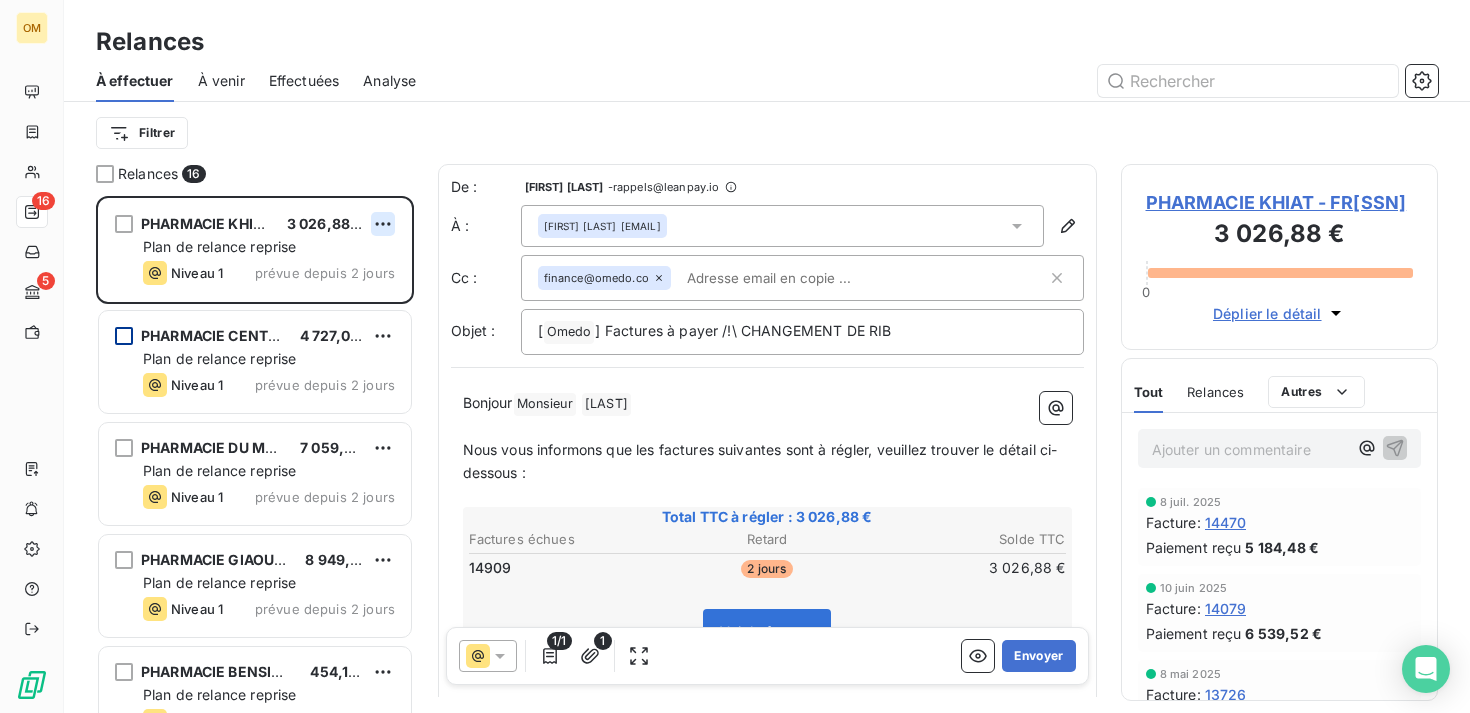 click on "OM 16 5 Relances À effectuer À venir Effectuées Analyse Filtrer Relances 16 PHARMACIE KHIAT 3 026,88 € Plan de relance reprise Niveau 1 prévue depuis 2 jours PHARMACIE CENTRALE 4 727,04 € Plan de relance reprise Niveau 1 prévue depuis 2 jours PHARMACIE DU MAUPAS 7 059,84 € Plan de relance reprise Niveau 1 prévue depuis 2 jours PHARMACIE GIAOUI-COHEN 8 949,00 € Plan de relance reprise Niveau 1 prévue depuis 2 jours PHARMACIE BENSIMHON 454,14 € Plan de relance reprise Niveau 1 prévue depuis 2 jours PHARMACIE DU 35 FONTAINE 1 008,96 € Plan de relance reprise Niveau 1 prévue depuis 2 jours De : [FIRST] [LAST] - rappels@leanpay.io À : [FIRST] [LAST] <[EMAIL]> Cc : finance@omedo.co Objet : [ Omedo ﻿ ] Factures à payer /!\ CHANGEMENT DE RIB Bonjour Monsieur   [LAST]     Nous vous informons que les factures suivantes sont à régler, veuillez trouver le détail ci-dessous :     Total TTC à régler :   3 026,88 € Factures échues" at bounding box center [735, 356] 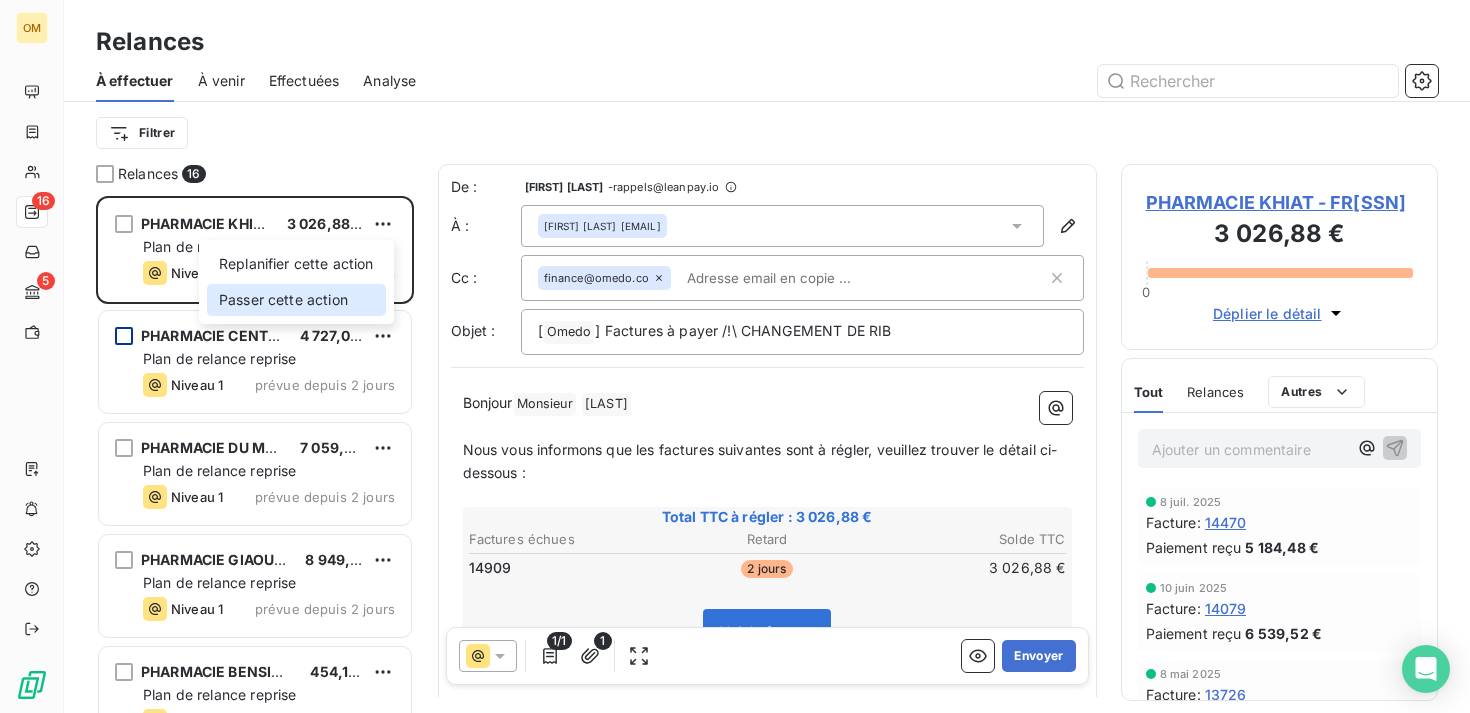 click on "Passer cette action" at bounding box center [296, 300] 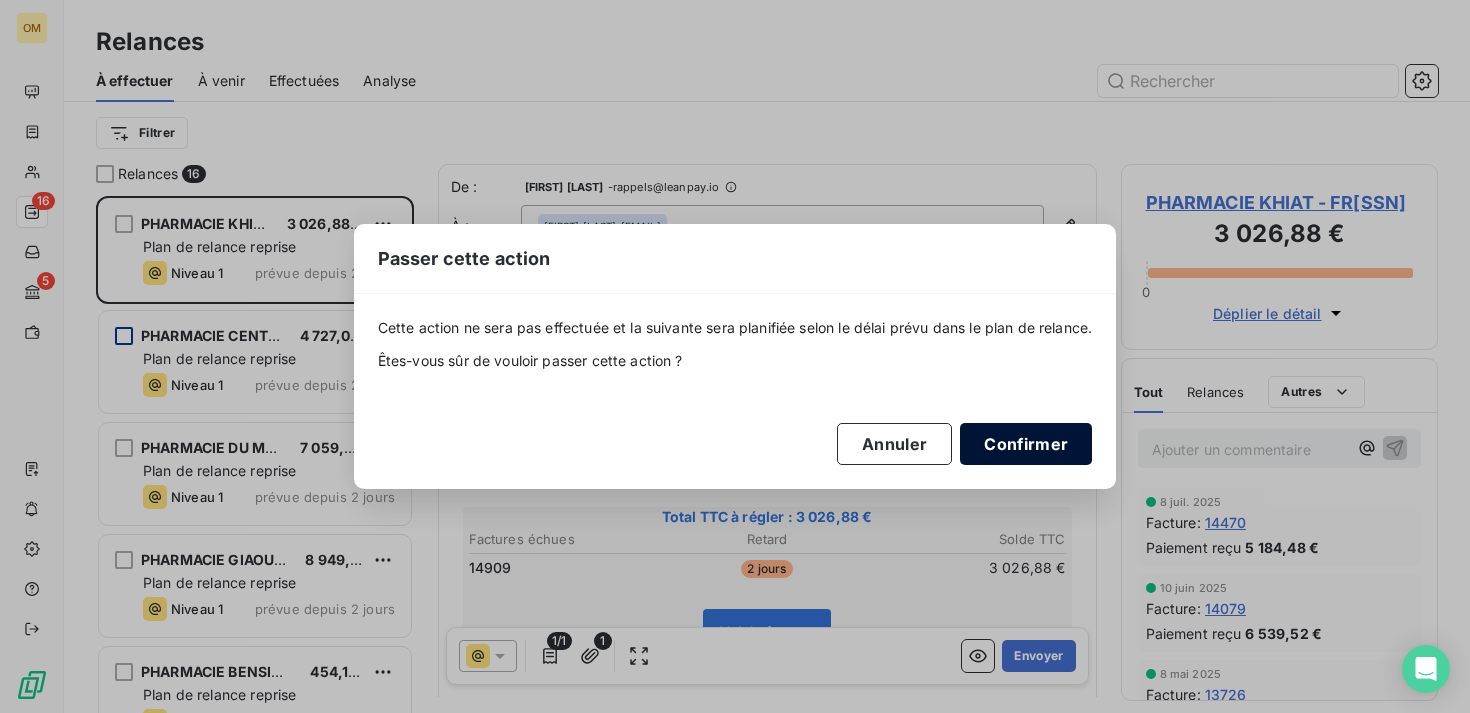 click on "Confirmer" at bounding box center [1026, 444] 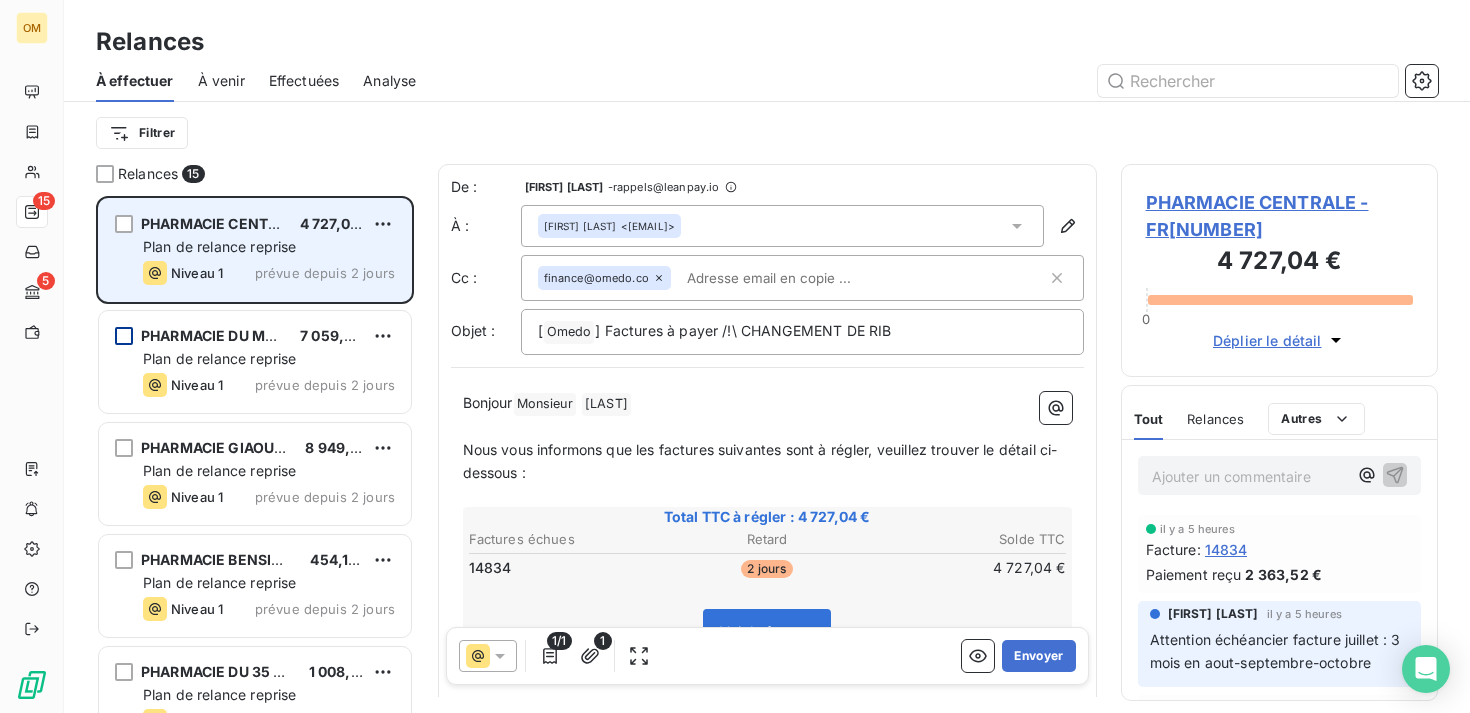 click on "PHARMACIE CENTRALE 4 727,04 € Plan de relance reprise Niveau 1 prévue depuis 2 jours" at bounding box center [255, 250] 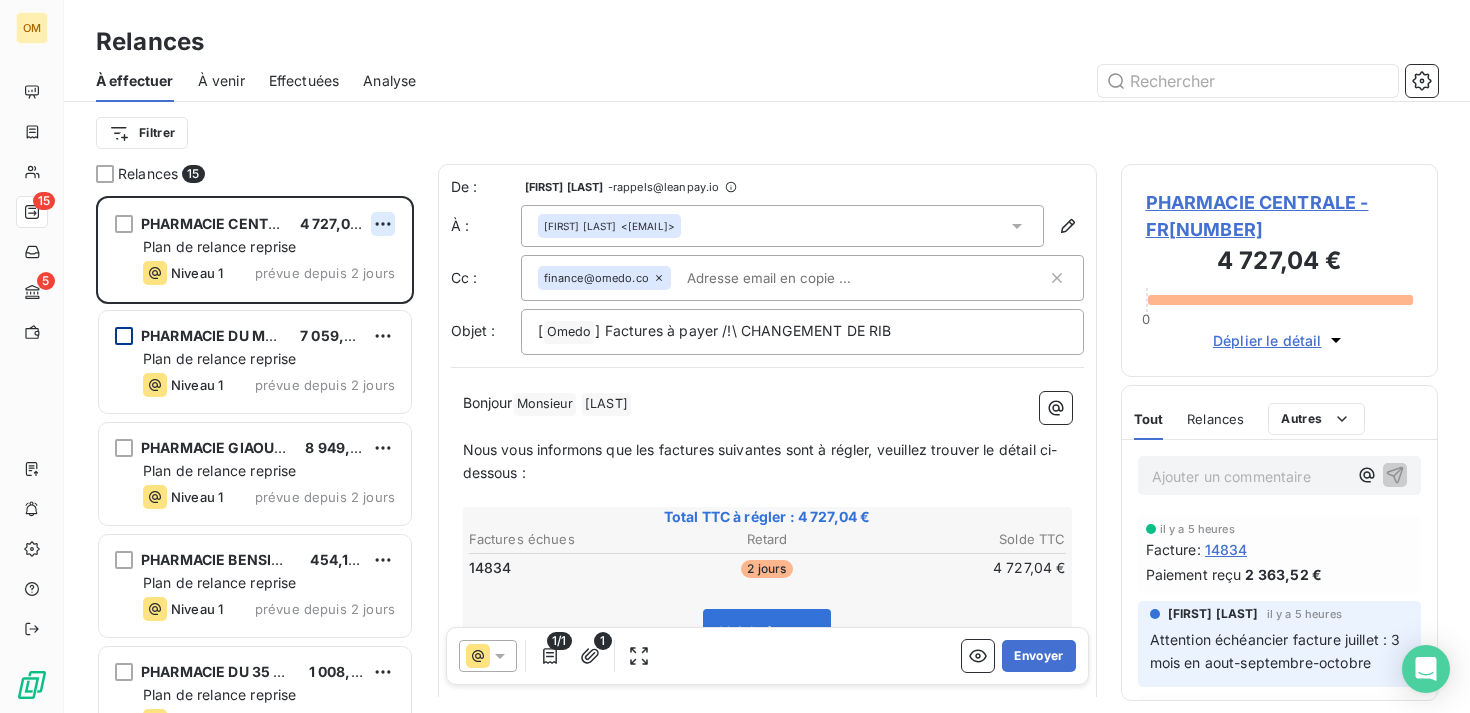 click on "OM 15 5 Relances À effectuer À venir Effectuées Analyse Filtrer Relances 15 PHARMACIE CENTRALE [AMOUNT] Plan de relance reprise Niveau 1 prévue depuis 2 jours PHARMACIE DU MAUPAS [AMOUNT] Plan de relance reprise Niveau 1 prévue depuis 2 jours PHARMACIE GIAOUI-COHEN [AMOUNT] Plan de relance reprise Niveau 1 prévue depuis 2 jours PHARMACIE BENSIMHON [AMOUNT] Plan de relance reprise Niveau 1 prévue depuis 2 jours PHARMACIE DU 35 FONTAINE [AMOUNT] Plan de relance reprise Niveau 1 prévue depuis 2 jours PHARMACIE TEMSTET MAURICE [AMOUNT] Plan de relance reprise Niveau 1 prévue depuis 2 jours De : [FIRST] [LAST] - rappels@leanpay.io À : [FIRST] [LAST]   <[EMAIL]> Cc : finance@omedo.co Objet : [ Omedo ﻿ ] Factures à payer /!\ CHANGEMENT DE RIB Bonjour  Monsieur ﻿   [LAST] ﻿ ﻿ ﻿ Nous vous informons que les factures suivantes sont à régler, veuillez trouver le détail ci-dessous : ﻿ Total TTC à régler :   [AMOUNT] Retard" at bounding box center [735, 356] 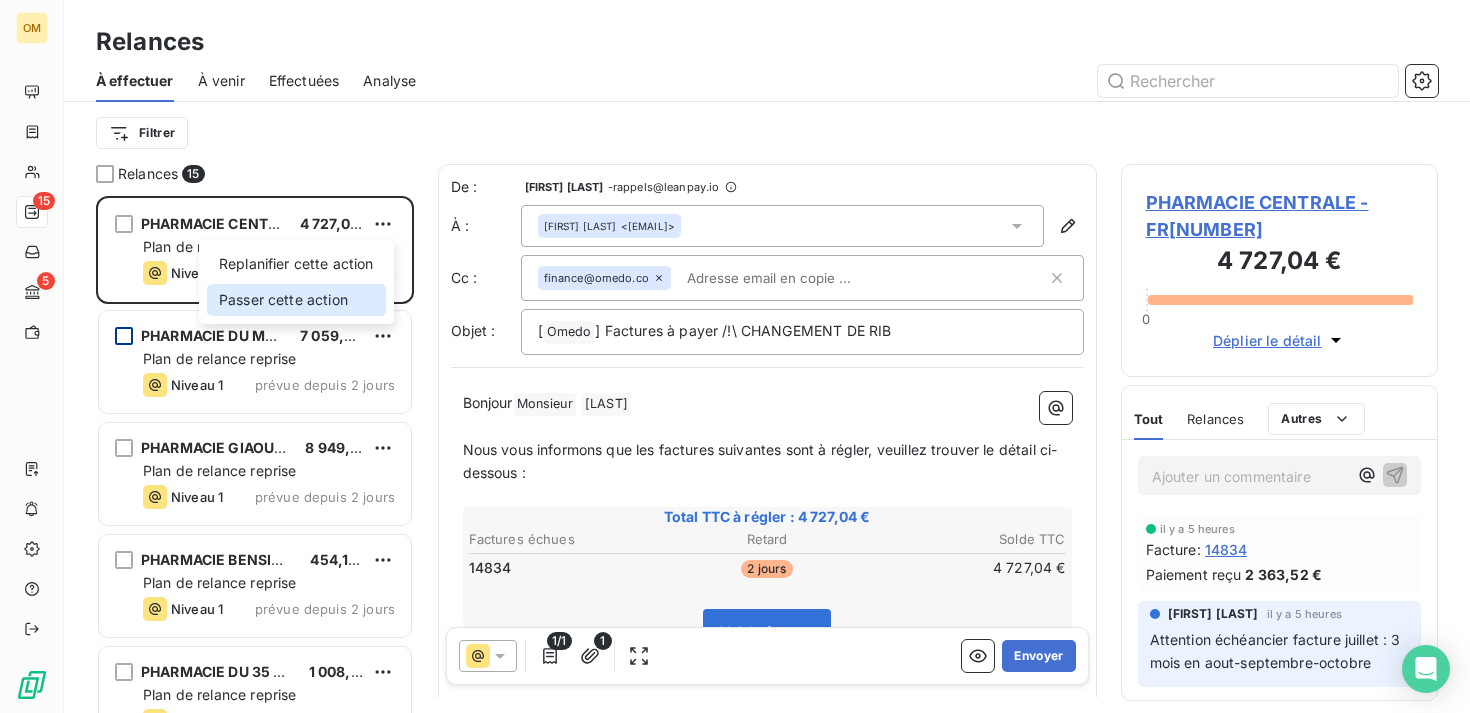 click on "Passer cette action" at bounding box center (296, 300) 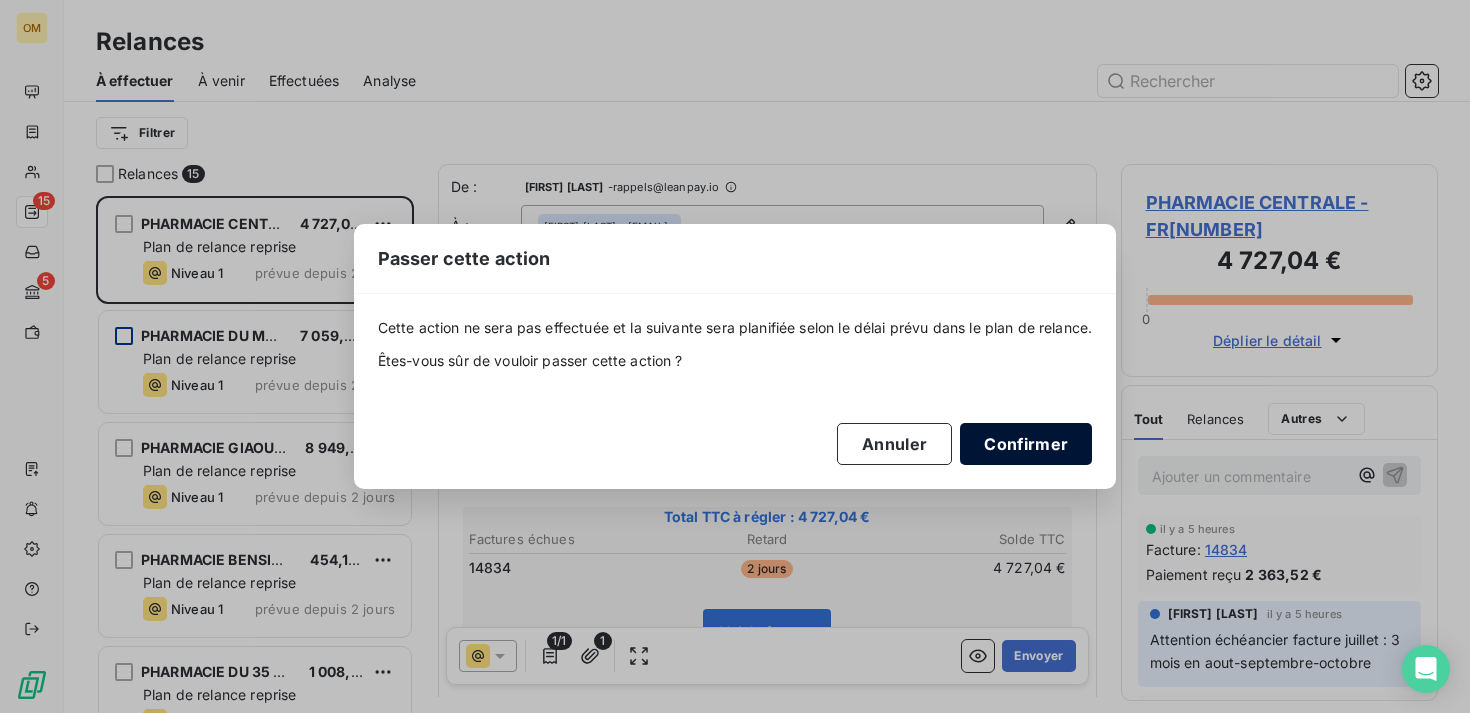 click on "Confirmer" at bounding box center [1026, 444] 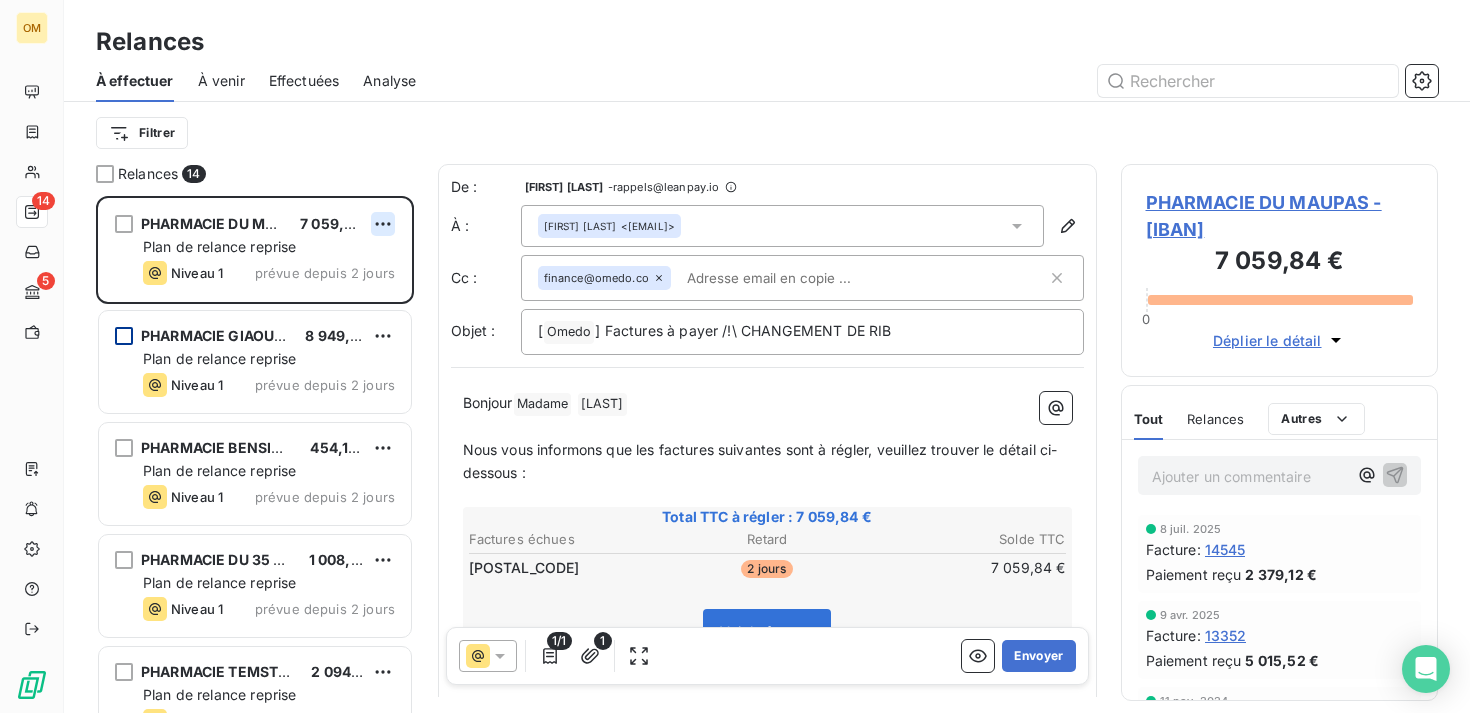 click on "OM 14 5 Relances À effectuer À venir Effectuées Analyse Filtrer Relances 14 PHARMACIE DU MAUPAS 7 059,84 € Plan de relance reprise Niveau 1 prévue depuis 2 jours PHARMACIE GIAOUI-COHEN 8 949,00 € Plan de relance reprise Niveau 1 prévue depuis 2 jours PHARMACIE BENSIMHON 454,14 € Plan de relance reprise Niveau 1 prévue depuis 2 jours PHARMACIE DU 35 FONTAINE 1 008,96 € Plan de relance reprise Niveau 1 prévue depuis 2 jours PHARMACIE TEMSTET MAURICE 2 094,72 € Plan de relance reprise Niveau 1 prévue depuis 2 jours PHARMACIE DE L'HOTEL DE VILLE 645,48 € Plan de relance reprise Niveau 1 prévue depuis 2 jours De : [FIRST] [LAST] -  rappels@leanpay.io À : [FIRST] [LAST]   [EMAIL] Cc : finance@omedo.co Objet : [ Omedo ﻿ ] Factures à payer /!\ CHANGEMENT DE RIB Bonjour  Madame ﻿   [LAST] ﻿ ﻿ ﻿ Nous vous informons que les factures suivantes sont à régler, veuillez trouver le détail ci-dessous : ﻿ Total TTC à régler :   14835" at bounding box center (735, 356) 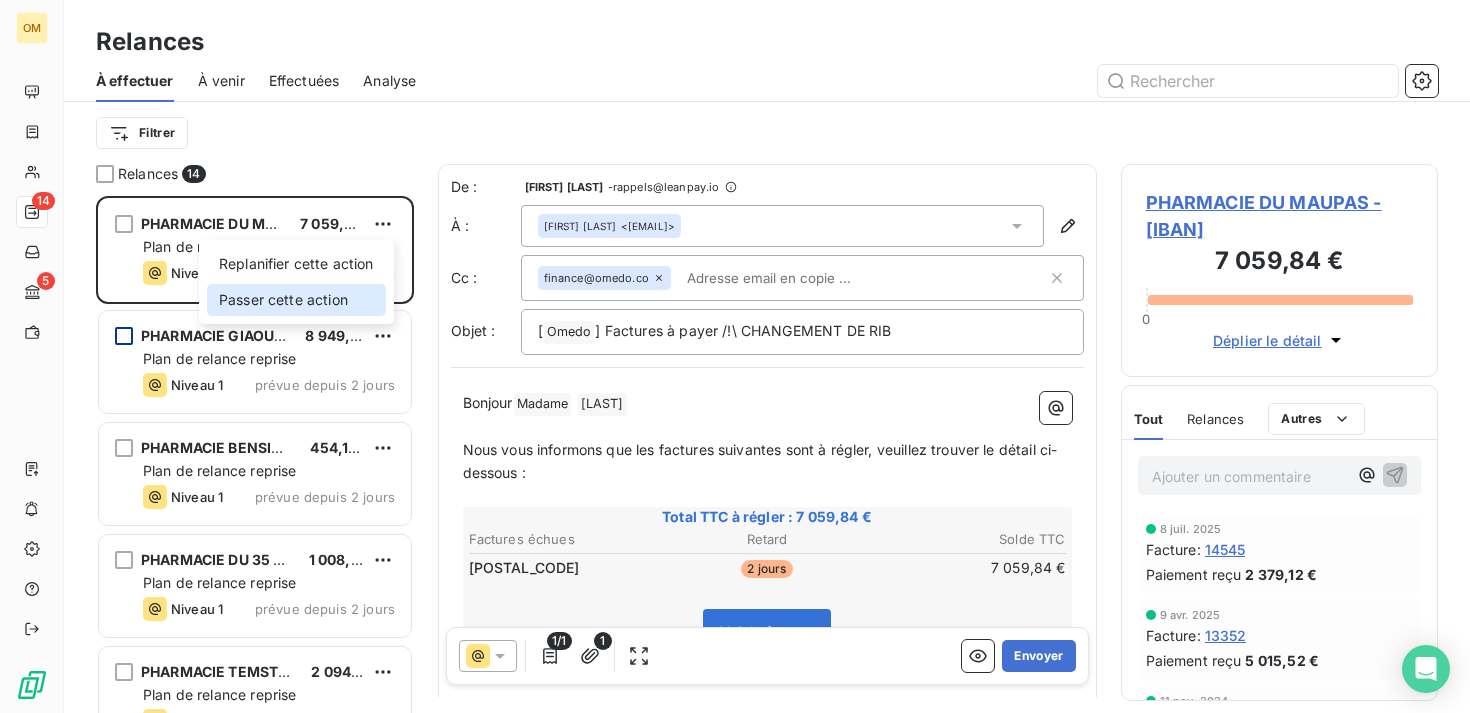 click on "Passer cette action" at bounding box center (296, 300) 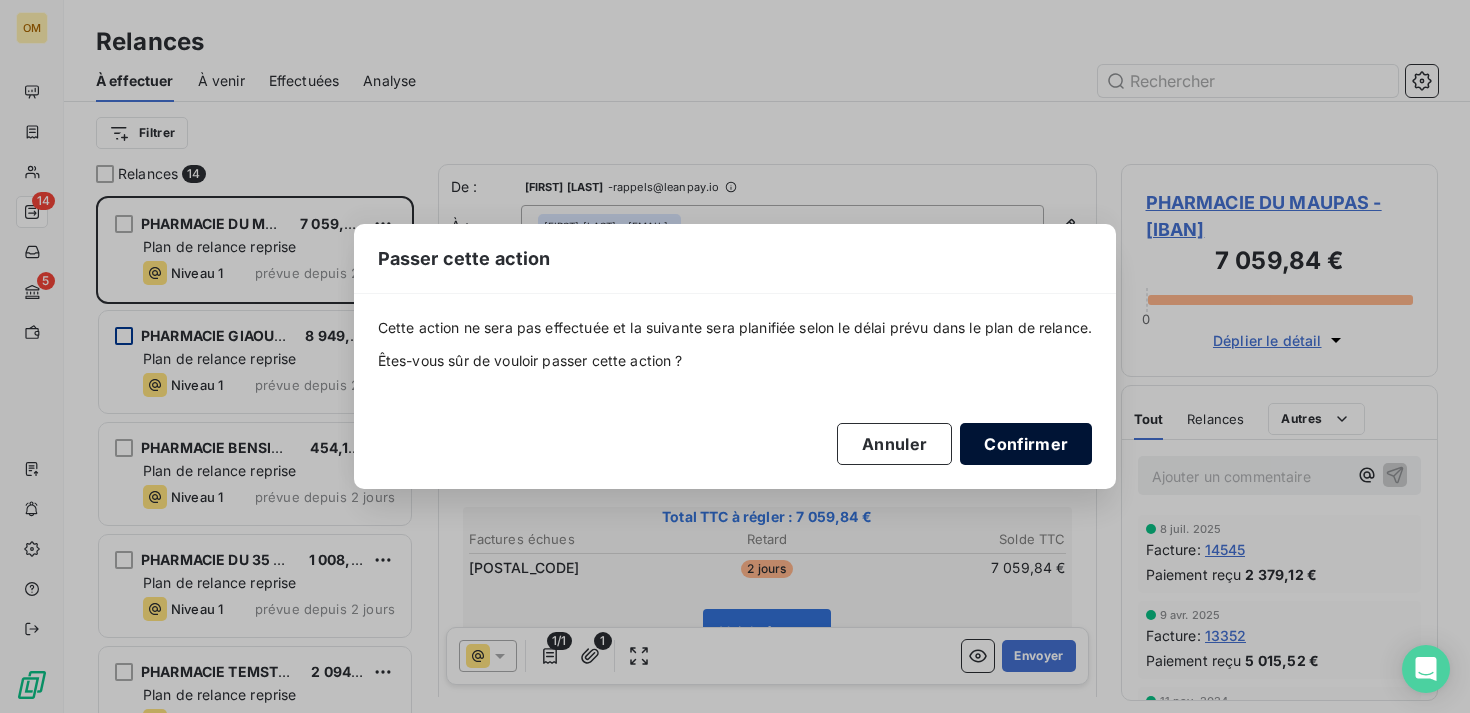 click on "Confirmer" at bounding box center (1026, 444) 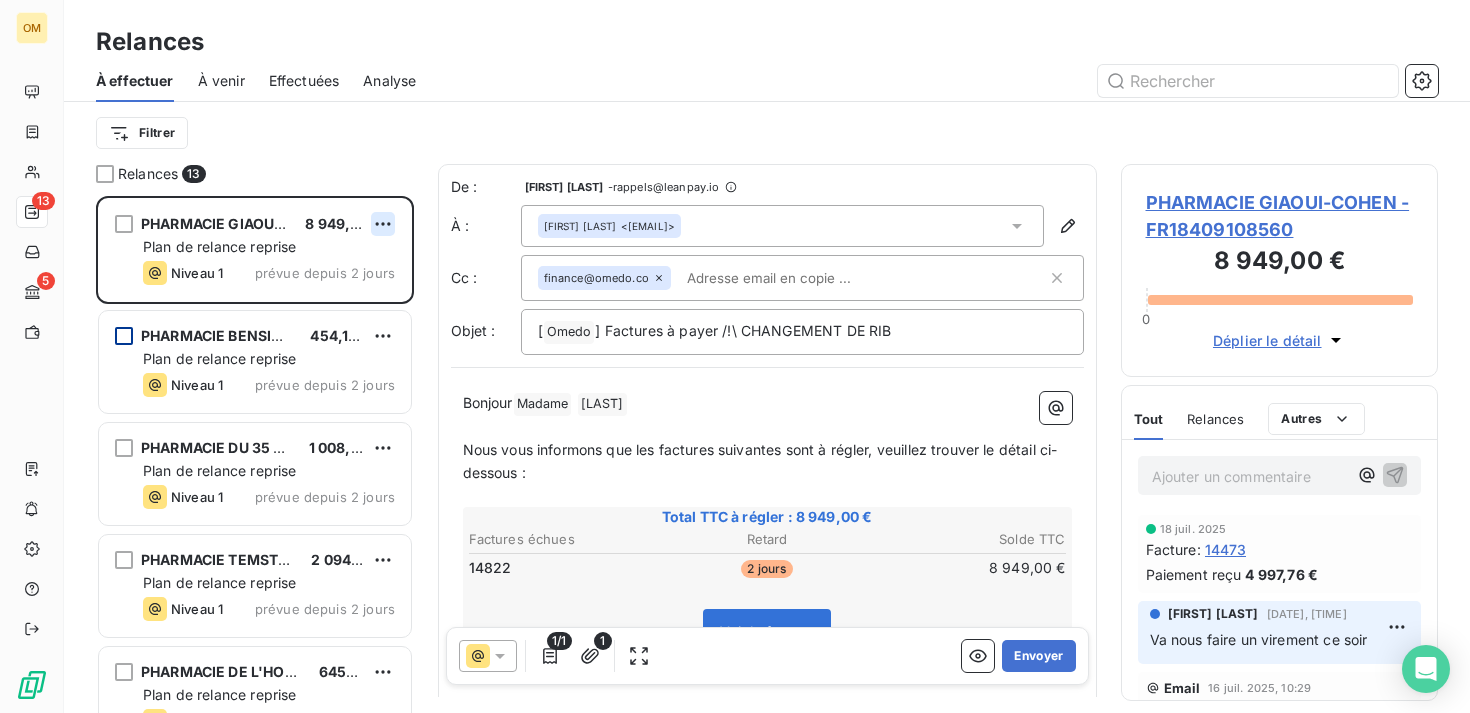 click on "OM 13 5 Relances À effectuer À venir Effectuées Analyse Filtrer Relances 13 PHARMACIE GIAOUI-COHEN 8 949,00 € Plan de relance reprise Niveau 1 prévue depuis 2 jours PHARMACIE BENSIMHON 454,14 € Plan de relance reprise Niveau 1 prévue depuis 2 jours PHARMACIE DU 35 FONTAINE 1 008,96 € Plan de relance reprise Niveau 1 prévue depuis 2 jours PHARMACIE TEMSTET MAURICE 2 094,72 € Plan de relance reprise Niveau 1 prévue depuis 2 jours PHARMACIE DE L'HOTEL DE VILLE 645,48 € Plan de relance reprise Niveau 1 prévue depuis 2 jours PHARMACIE DE LA CROIX DE MALTE 434,88 € Plan de relance reprise Niveau 1 prévue depuis 2 jours De : [FIRST] [LAST] - rappels@leanpay.io À : [NAME] <[EMAIL]> Cc : finance@omedo.co Objet : [ Omedo ﻿ ] Factures à payer /!\ CHANGEMENT DE RIB Bonjour Madame ﻿ [LAST] ﻿ ﻿ Nous vous informons que les factures suivantes sont à régler, veuillez trouver le détail ci-dessous : ﻿ ﻿ Total TTC à régler :" at bounding box center [735, 356] 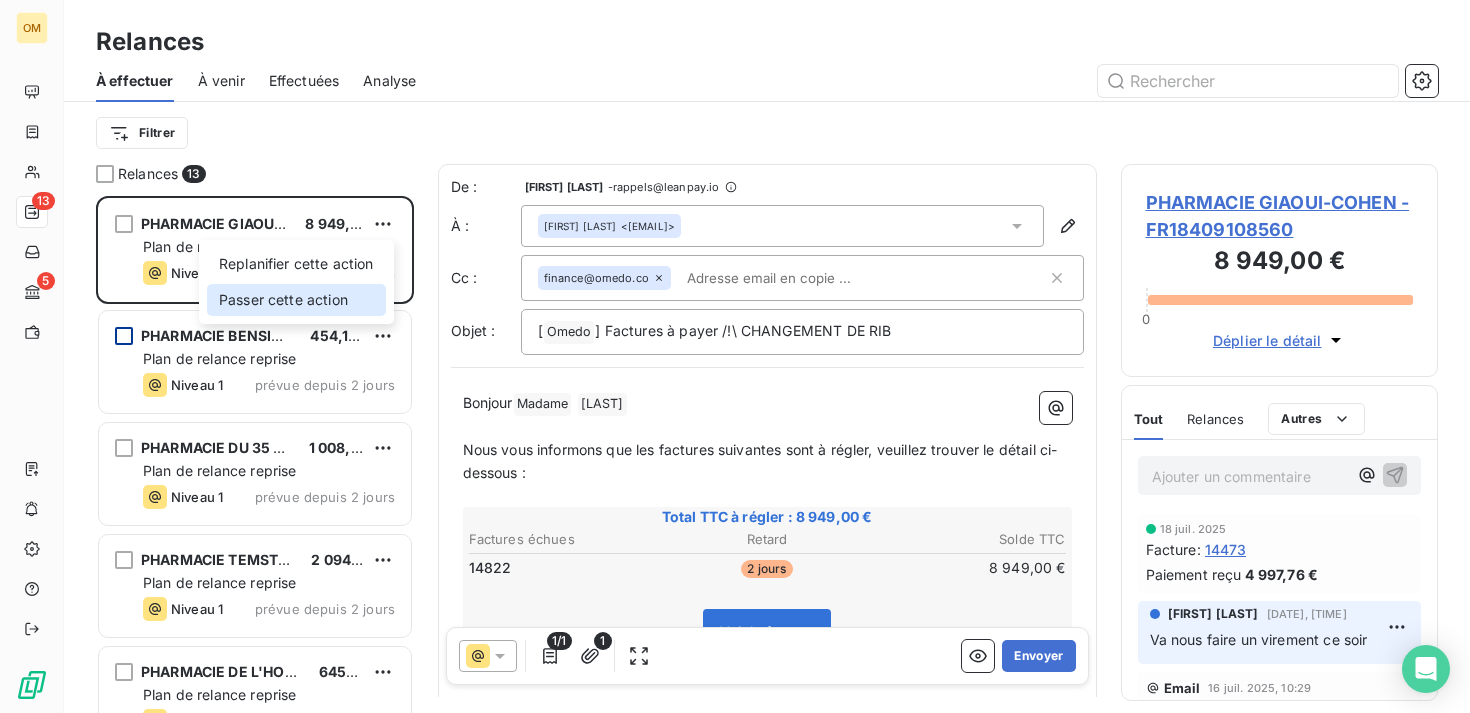 click on "Passer cette action" at bounding box center (296, 300) 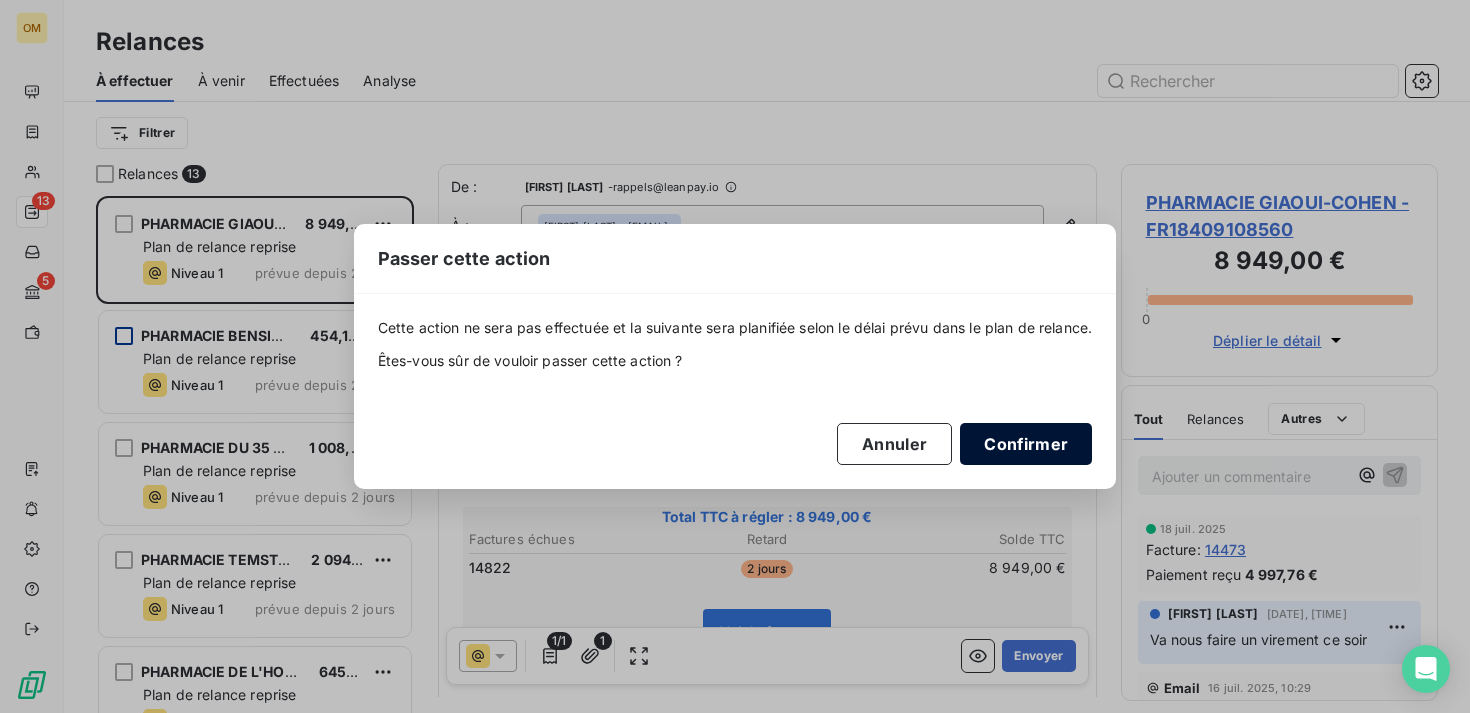 click on "Confirmer" at bounding box center [1026, 444] 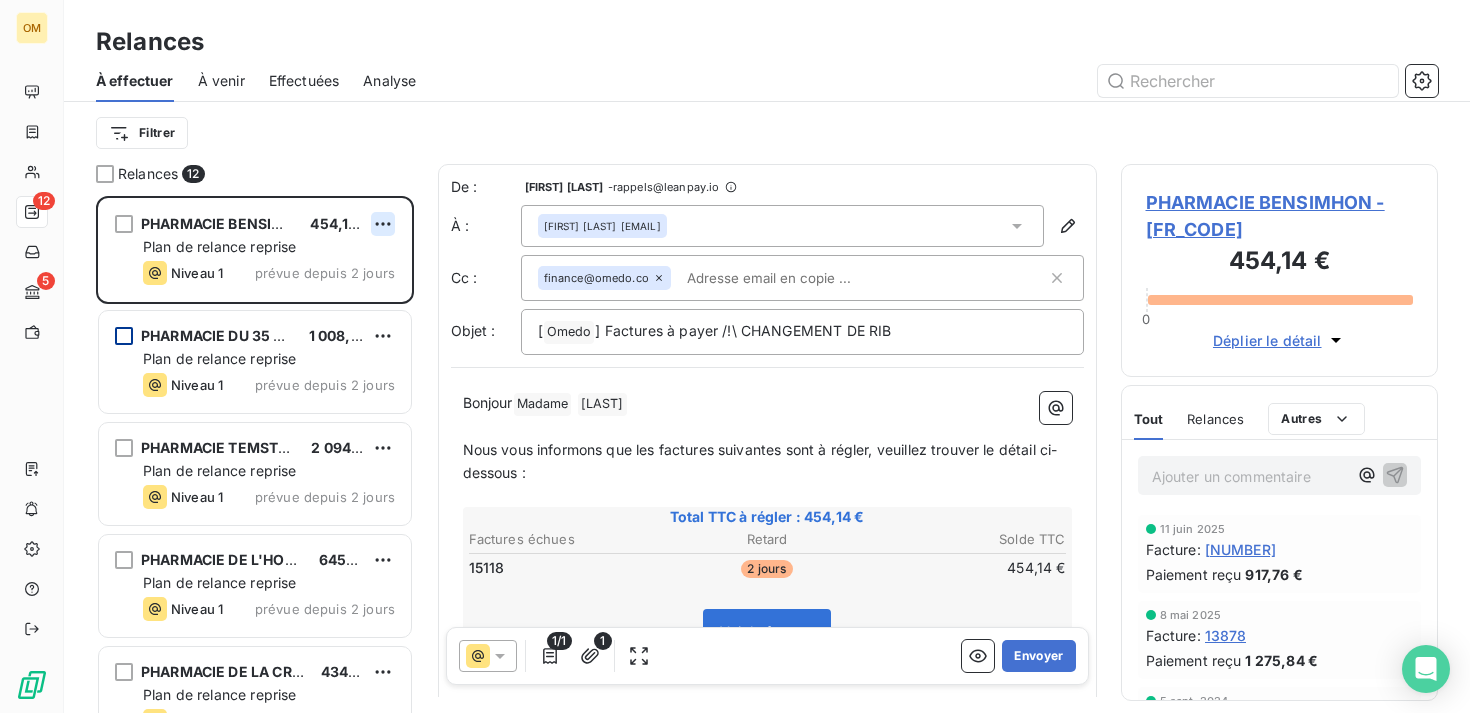 click on "OM 12 5 Relances À effectuer À venir Effectuées Analyse Filtrer Relances 12 PHARMACIE BENSIMHON [AMOUNT] Plan de relance reprise Niveau 1 prévue depuis 2 jours PHARMACIE DU 35 FONTAINE [AMOUNT] Plan de relance reprise Niveau 1 prévue depuis 2 jours PHARMACIE TEMSTET MAURICE [AMOUNT] Plan de relance reprise Niveau 1 prévue depuis 2 jours PHARMACIE DE L'HOTEL DE VILLE [AMOUNT] Plan de relance reprise Niveau 1 prévue depuis 2 jours PHARMACIE DE LA CROIX DE MALTE [AMOUNT] Plan de relance reprise Niveau 1 prévue depuis 2 jours PHARMACIE BOZEC [AMOUNT] Plan de relance reprise Niveau 1 prévue depuis 2 jours De : [FIRST] [LAST] - rappels@leanpay.io À : [FIRST] [LAST]   <[EMAIL]> Cc : finance@omedo.co Objet : [ Omedo ﻿ ] Factures à payer /!\ CHANGEMENT DE RIB Bonjour  Madame ﻿   [LAST] ﻿ ﻿ ﻿ Nous vous informons que les factures suivantes sont à régler, veuillez trouver le détail ci-dessous : ﻿ Total TTC à régler :   Retard" at bounding box center (735, 356) 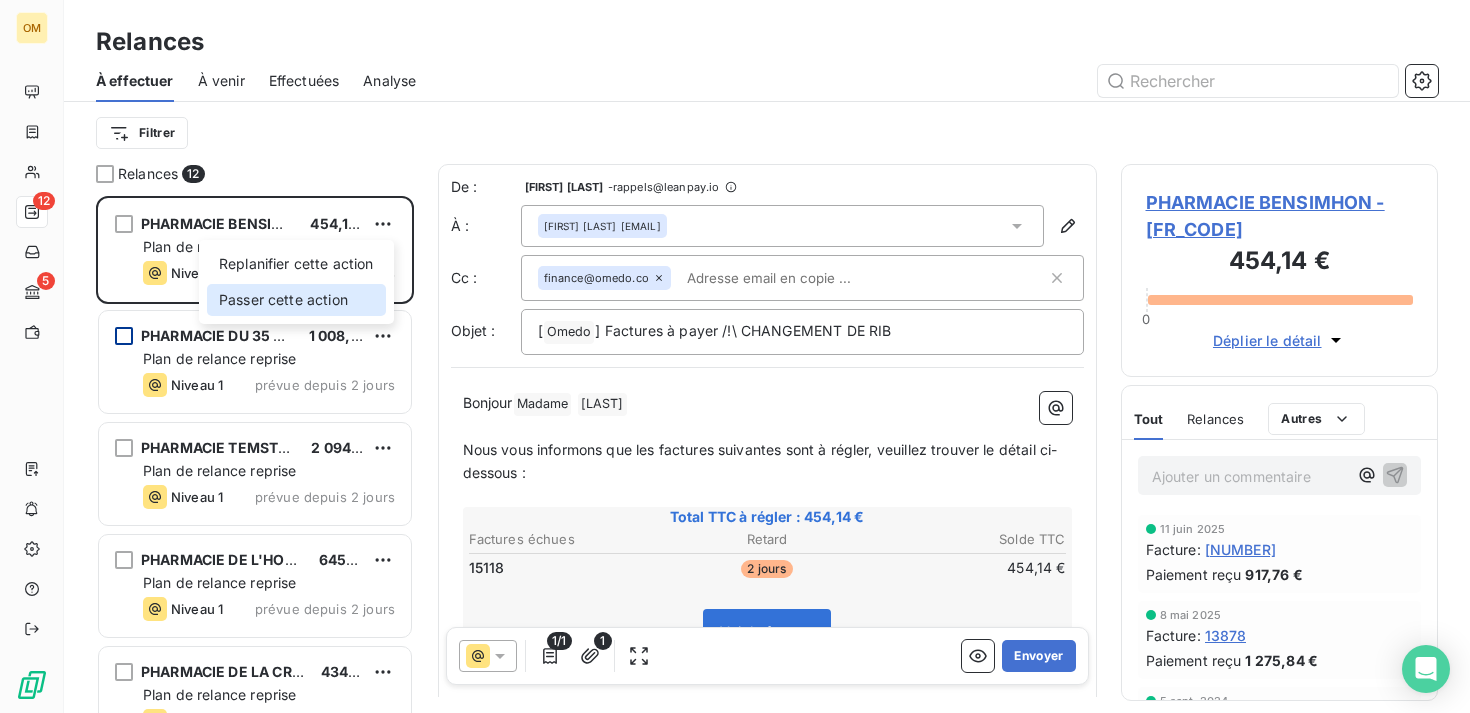 click on "Passer cette action" at bounding box center [296, 300] 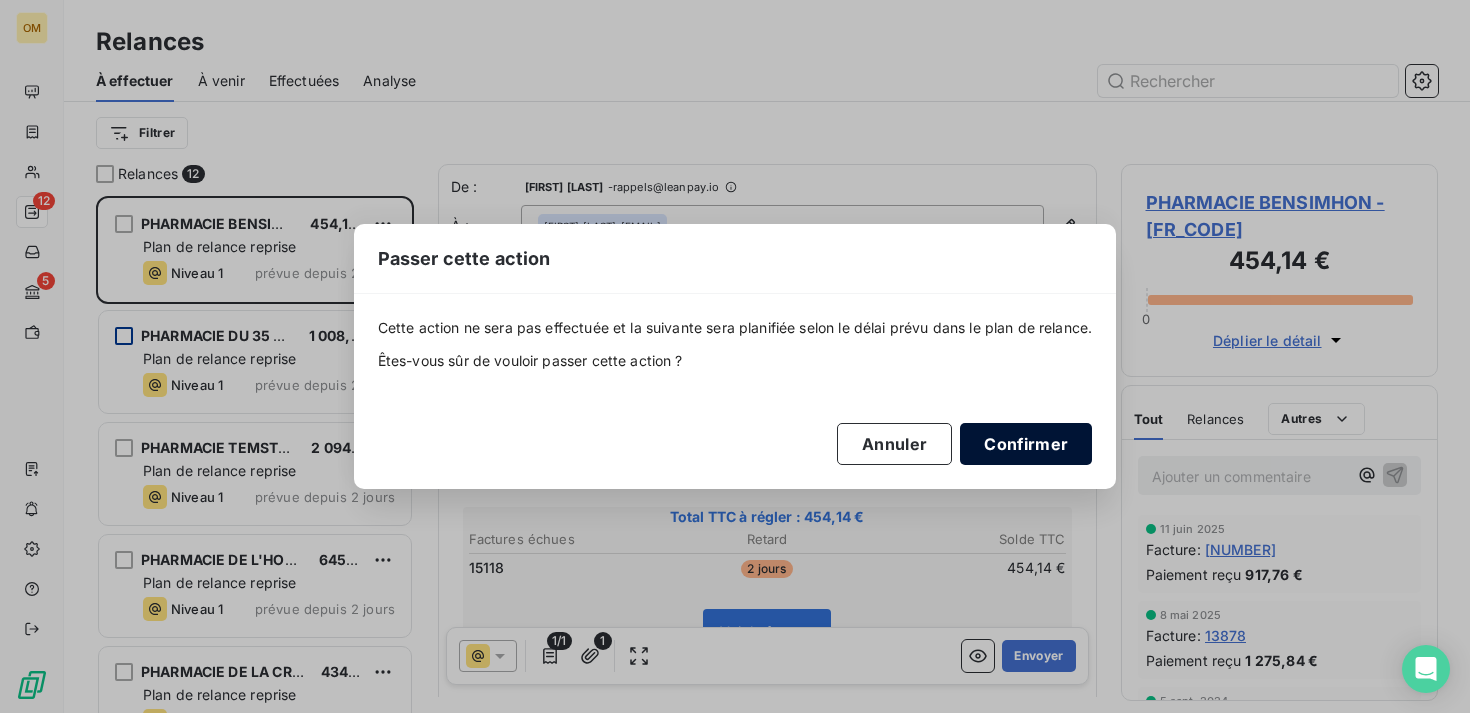 click on "Confirmer" at bounding box center (1026, 444) 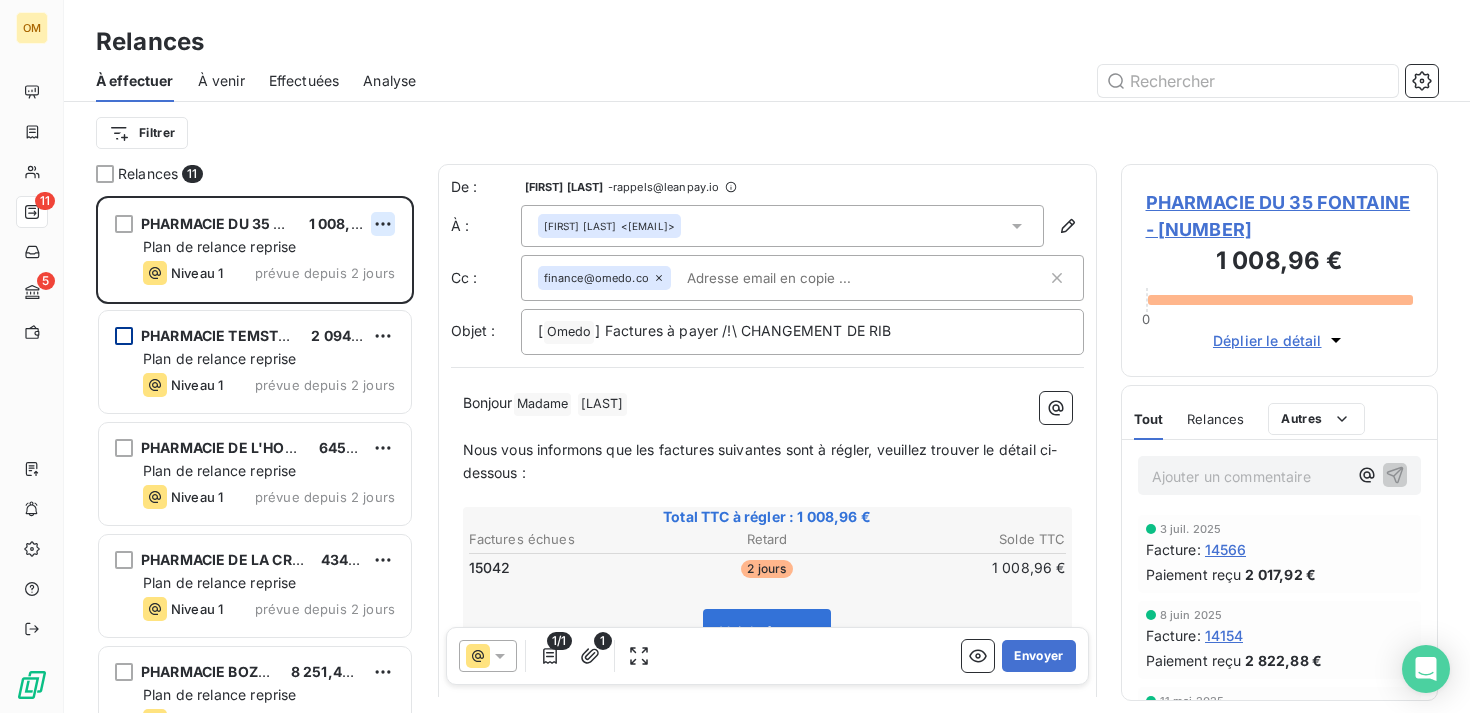 click on "OM 11 5 Relances À effectuer À venir Effectuées Analyse Filtrer Relances 11 PHARMACIE DU 35FONTAINE 1 008,96 € Plan de relance reprise Niveau 1 prévue depuis 2 jours PHARMACIE TEMSTET MAURICE 2 094,72 € Plan de relance reprise Niveau 1 prévue depuis 2 jours PHARMACIE DE L'HOTEL DE VILLE 645,48 € Plan de relance reprise Niveau 1 prévue depuis 2 jours PHARMACIE DE LA CROIX DE MALTE 434,88 € Plan de relance reprise Niveau 1 prévue depuis 2 jours PHARMACIE BOZEC 8 251,44 € Plan de relance reprise Niveau 1 prévue depuis 2 jours PHARMACIE GAUMERAIS 1 668,96 € Plan de relance reprise Niveau 1 prévue depuis 2 jours De : [FIRST] [LAST] - rappels@leanpay.io À : [NAME] <pharmacie35fontaine@gmail.com> Cc : finance@omedo.co Objet : [ Omedo ﻿ ] Factures à payer /!\ CHANGEMENT DE RIB Bonjour Madame ﻿ [LAST] ﻿ ﻿ ﻿ Nous vous informons que les factures suivantes sont à régler, veuillez trouver le détail ci-dessous : ﻿ Total TTC à régler :" at bounding box center [735, 356] 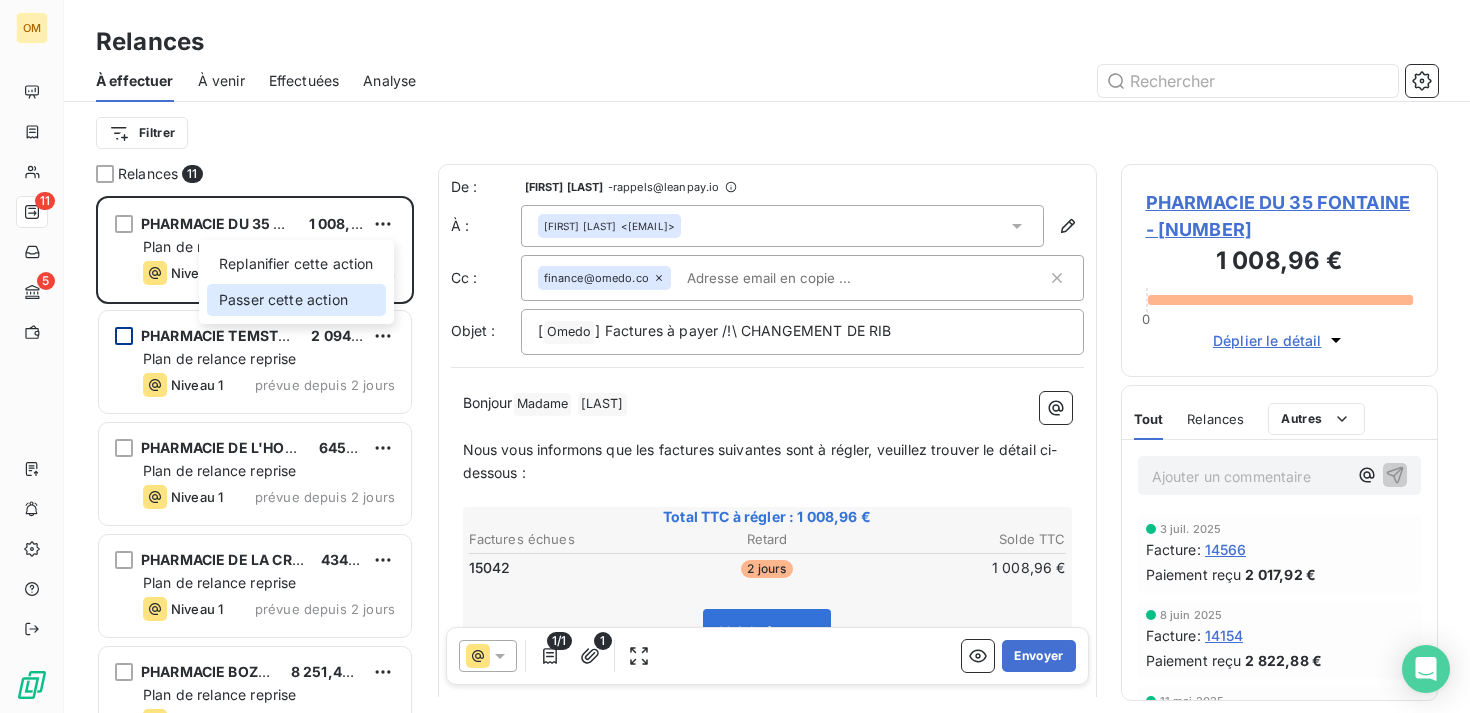 click on "Passer cette action" at bounding box center [296, 300] 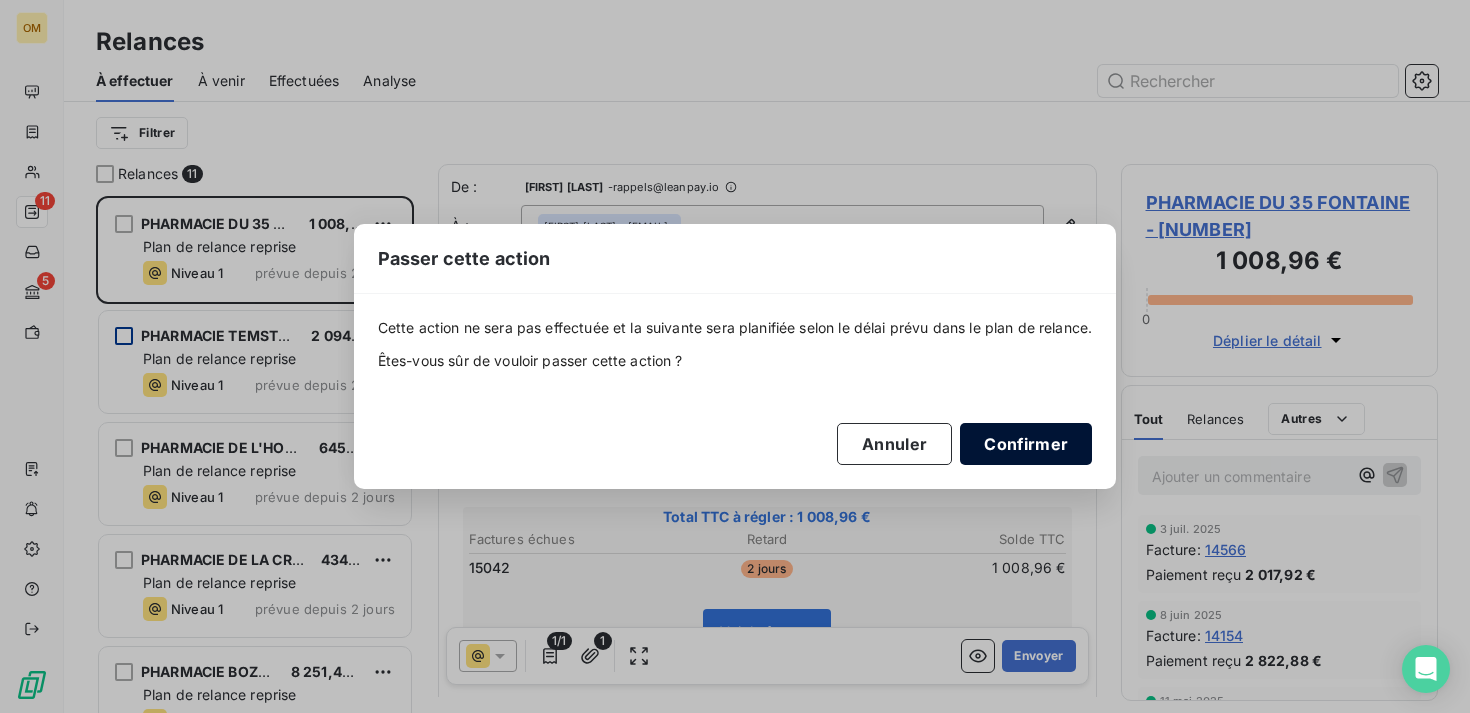 click on "Confirmer" at bounding box center (1026, 444) 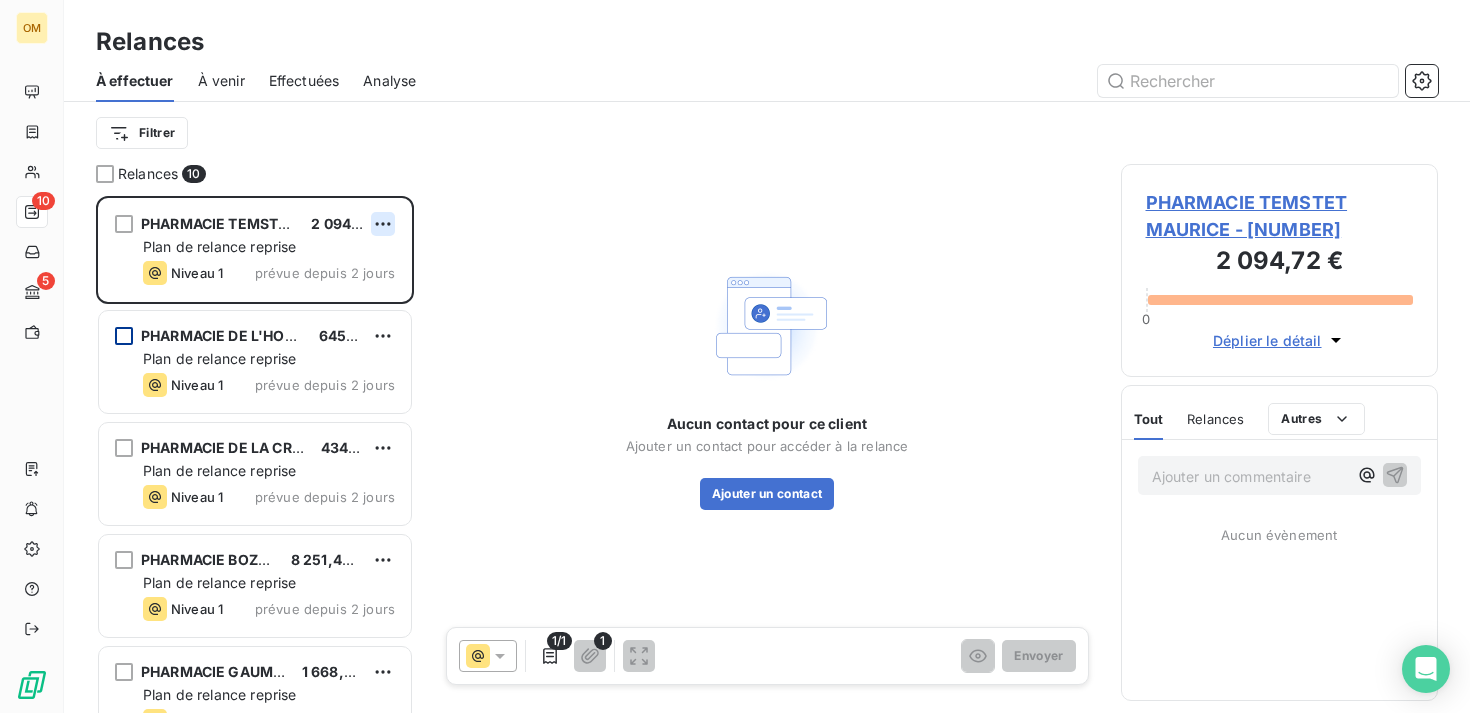 click on "OM 10 5 Relances À effectuer À venir Effectuées Analyse Filtrer Relances 10 PHARMACIE TEMSTET MAURICE 2 094,72 € Plan de relance reprise Niveau 1 prévue depuis 2 jours PHARMACIE DE L'HOTEL DE VILLE 645,48 € Plan de relance reprise Niveau 1 prévue depuis 2 jours PHARMACIE DE LA CROIX DE MALTE 434,88 € Plan de relance reprise Niveau 1 prévue depuis 2 jours PHARMACIE BOZEC 8 251,44 € Plan de relance reprise Niveau 1 prévue depuis 2 jours PHARMACIE GAUMERAIS 1 668,96 € Plan de relance reprise Niveau 1 prévue depuis 2 jours PHARMACIE MONGE 5 690,88 € Plan de relance reprise Niveau 1 prévue depuis 2 jours Aucun contact pour ce client Ajouter un contact pour accéder à la relance Ajouter un contact 1/1 1 Envoyer PHARMACIE TEMSTET MAURICE - FR[SSN] 2 094,72 € 0 Déplier le détail Tout Relances Commentaires Portail client Tout Relances Autres Ajouter un commentaire   Aucun évènement" at bounding box center (735, 356) 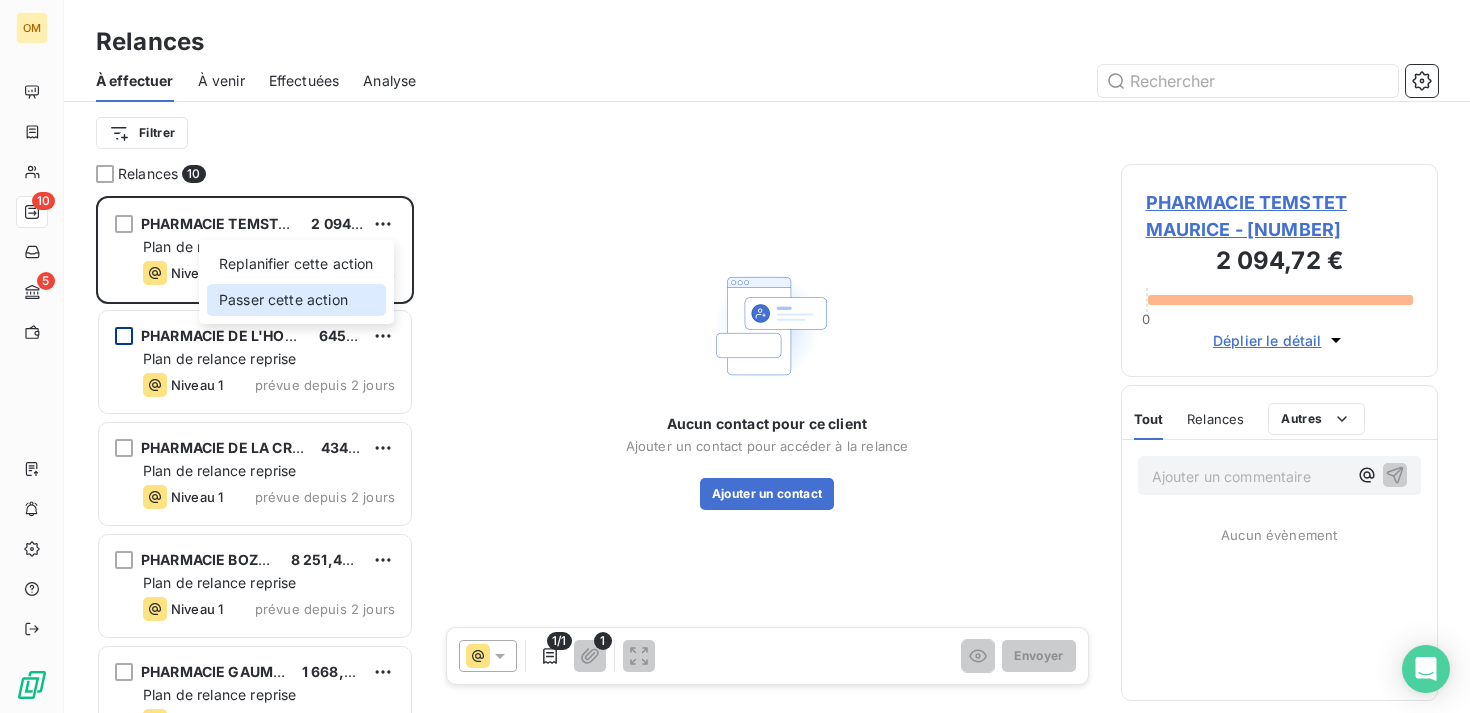 click on "Passer cette action" at bounding box center (296, 300) 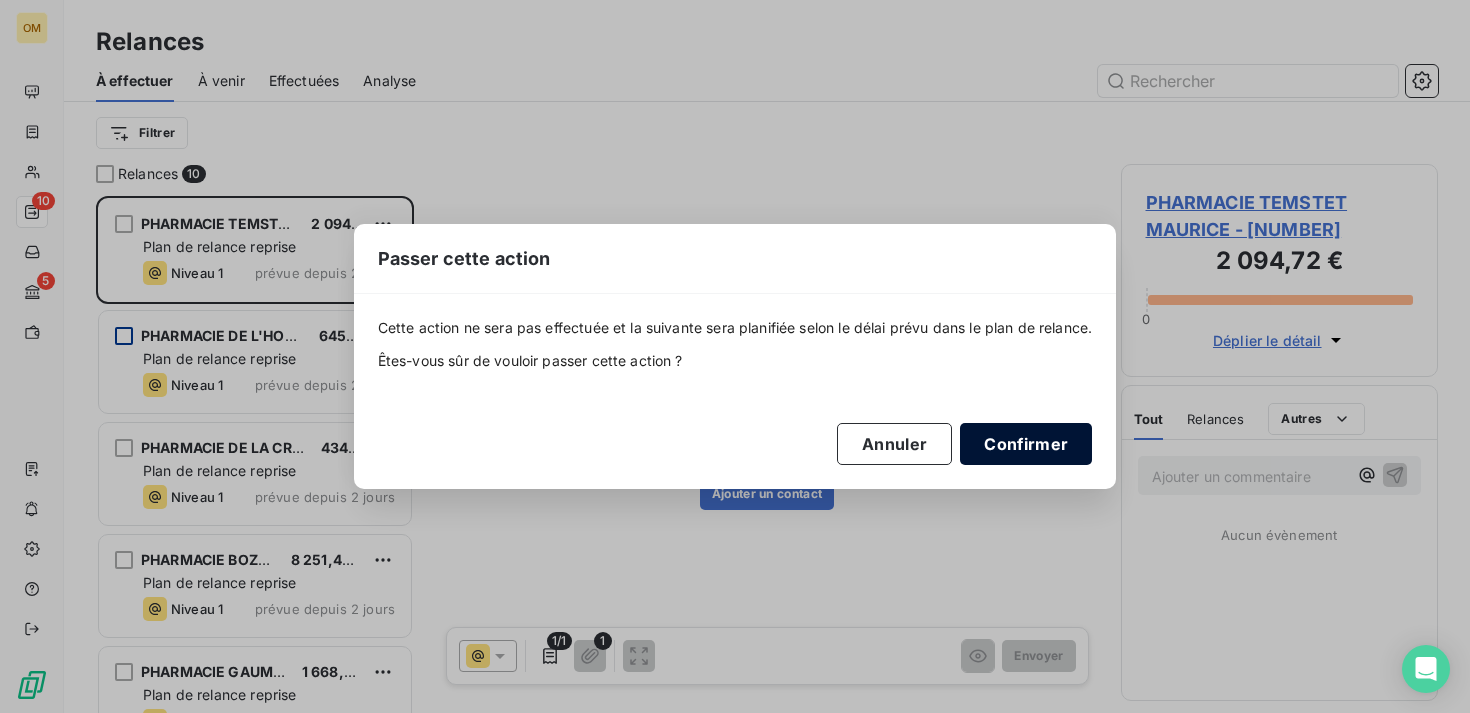 click on "Confirmer" at bounding box center (1026, 444) 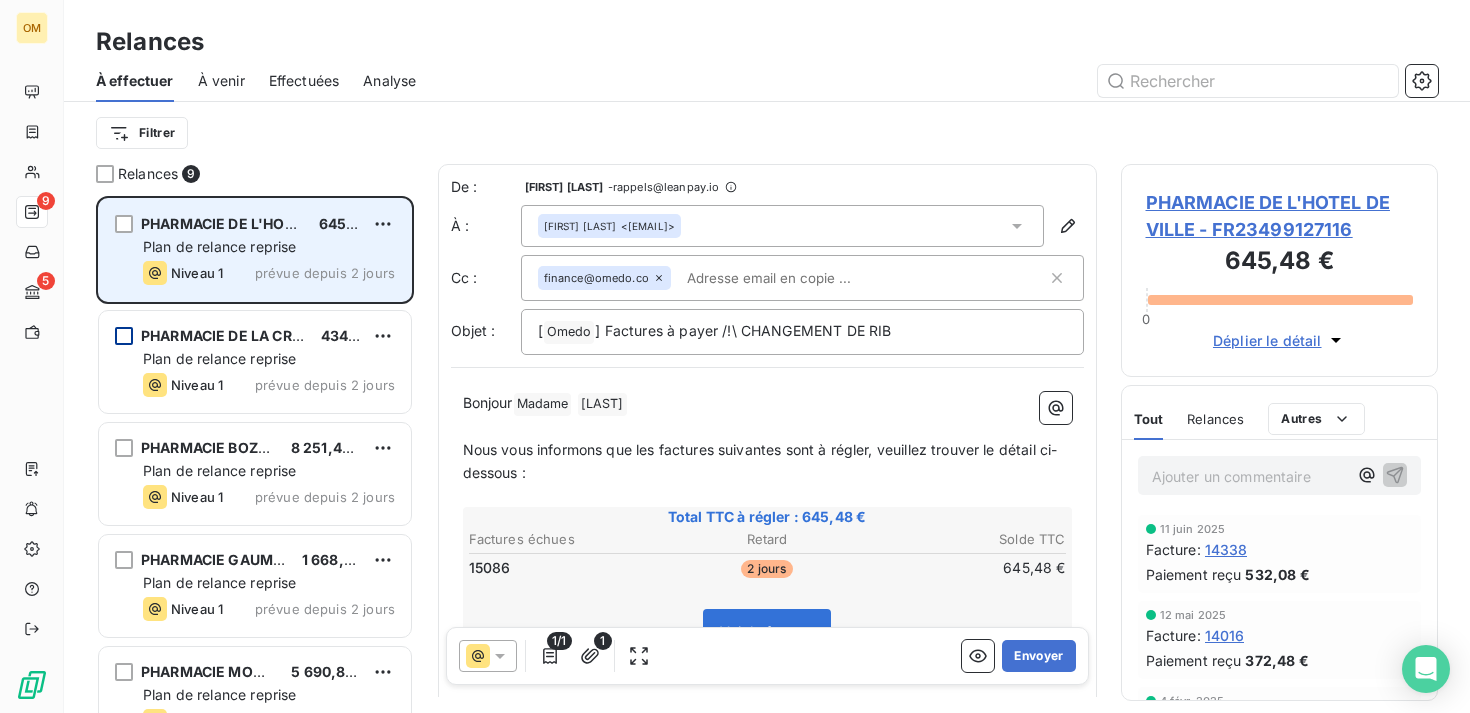 click on "PHARMACIE DE L'HOTEL DE VILLE 645,48 € Plan de relance reprise Niveau 1 prévue depuis 2 jours" at bounding box center [255, 250] 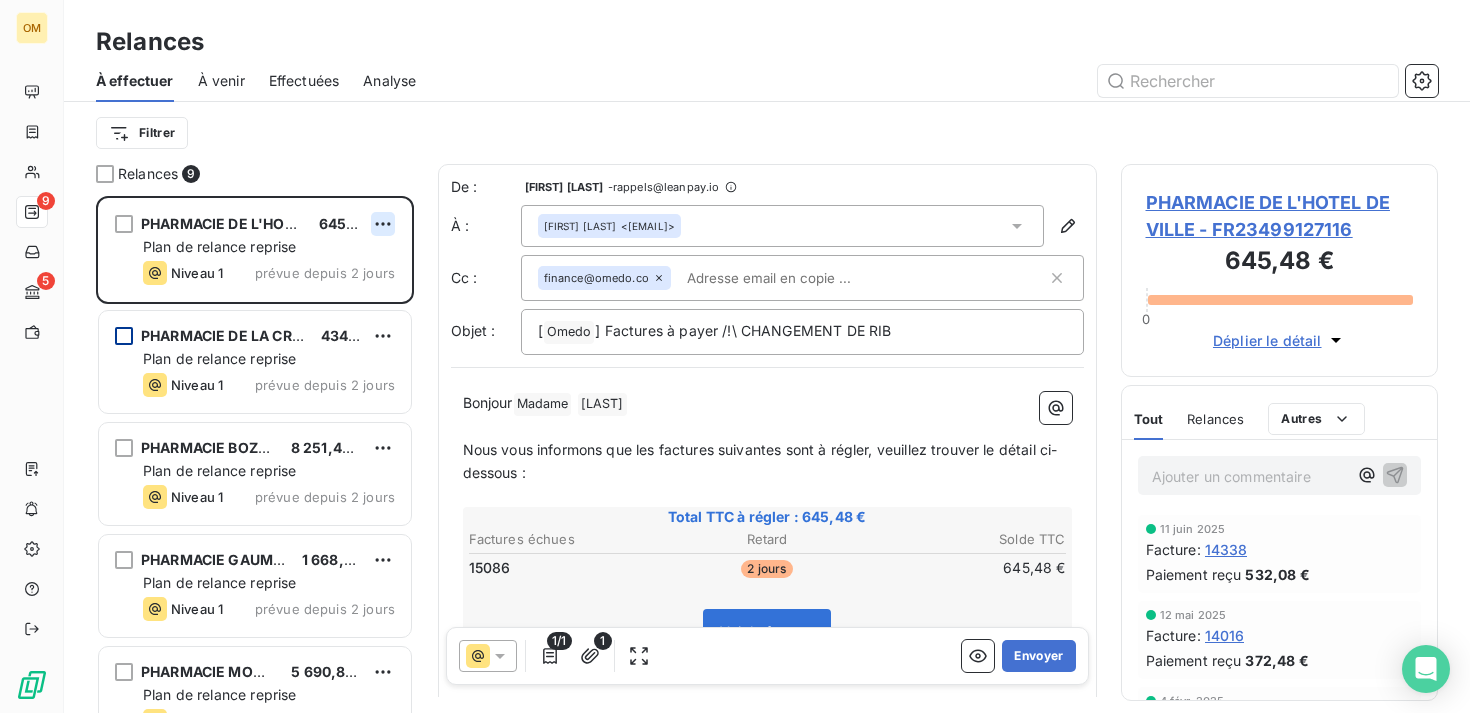 click on "OM 9 5 Relances À effectuer À venir Effectuées Analyse Filtrer Relances 9 PHARMACIE DE L'HOTEL DE VILLE 645,48 € Plan de relance reprise Niveau 1 prévue depuis 2 jours PHARMACIE DE LA CROIX DE MALTE 434,88 € Plan de relance reprise Niveau 1 prévue depuis 2 jours PHARMACIE BOZEC 8 251,44 € Plan de relance reprise Niveau 1 prévue depuis 2 jours PHARMACIE GAUMERAIS 1 668,96 € Plan de relance reprise Niveau 1 prévue depuis 2 jours PHARMACIE MONGE 5 690,88 € Plan de relance reprise Niveau 1 prévue depuis 2 jours PHARMACIE DES PRES 1 290,96 € Plan de relance reprise Niveau 1 prévue depuis 2 jours De : [FIRST] [LAST] - rappels@leanpay.io À : [EMAIL] Cc : finance@omedo.co Objet : [ Omedo  ] Factures à payer /!\ CHANGEMENT DE RIB Bonjour   Madame     Nous vous informons que les factures suivantes sont à régler, veuillez trouver le détail ci-dessous :   Total TTC à régler :   645,48 € Factures échues 15086" at bounding box center (735, 356) 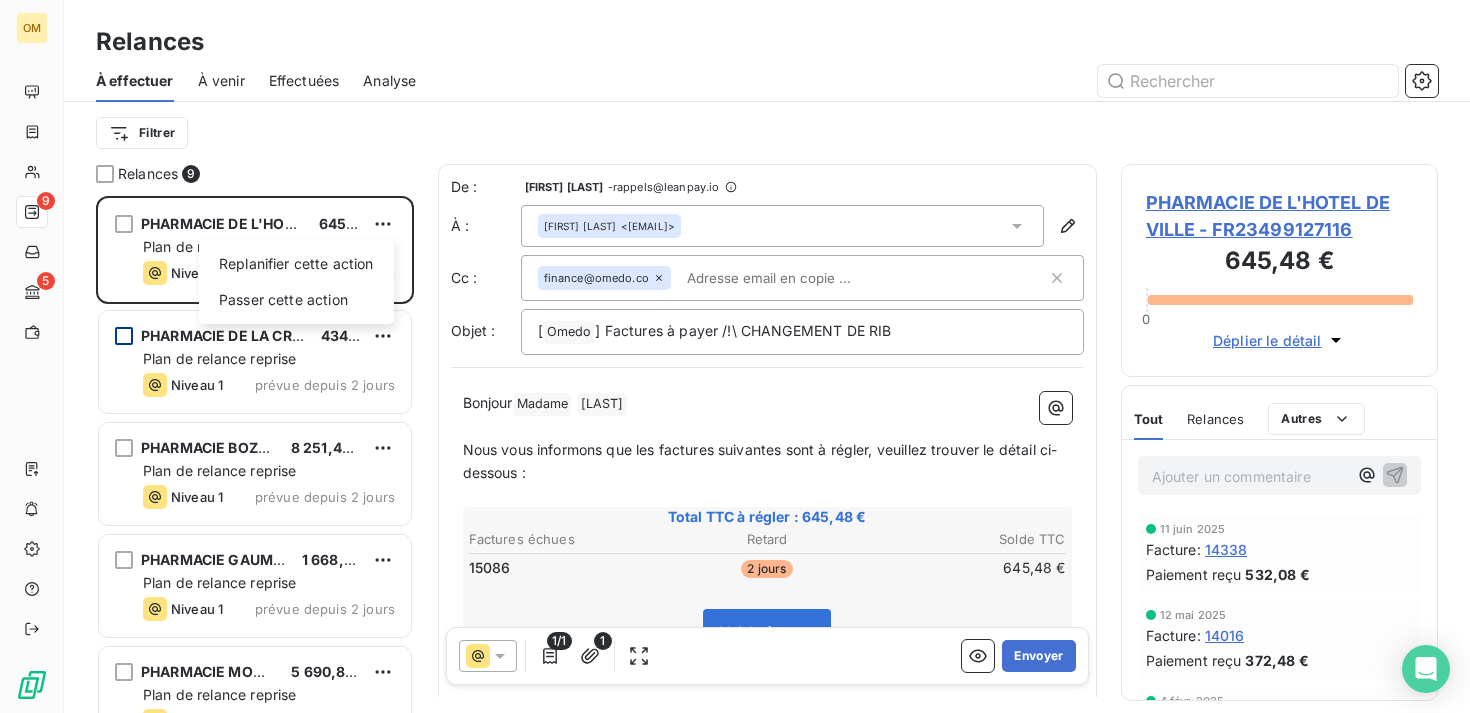 click on "Replanifier cette action Passer cette action" at bounding box center [296, 282] 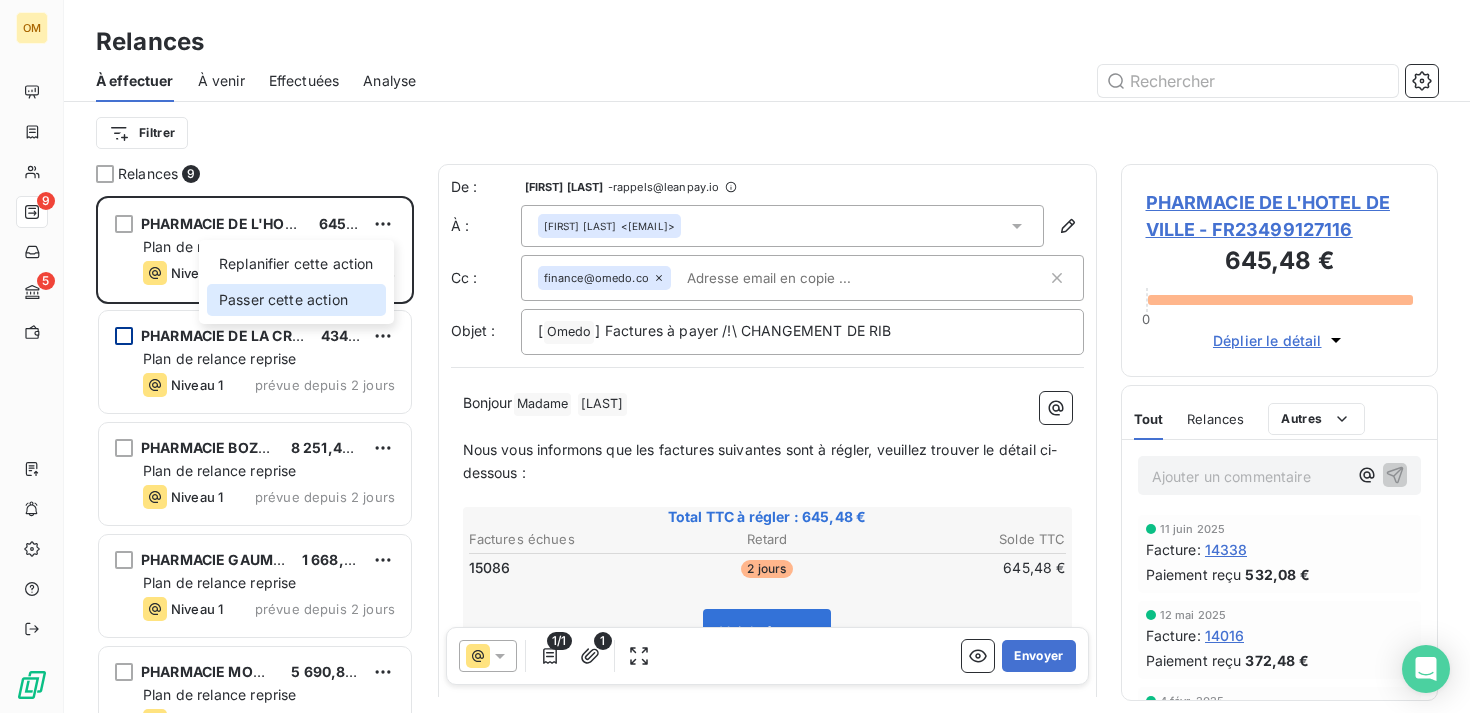 click on "Passer cette action" at bounding box center [296, 300] 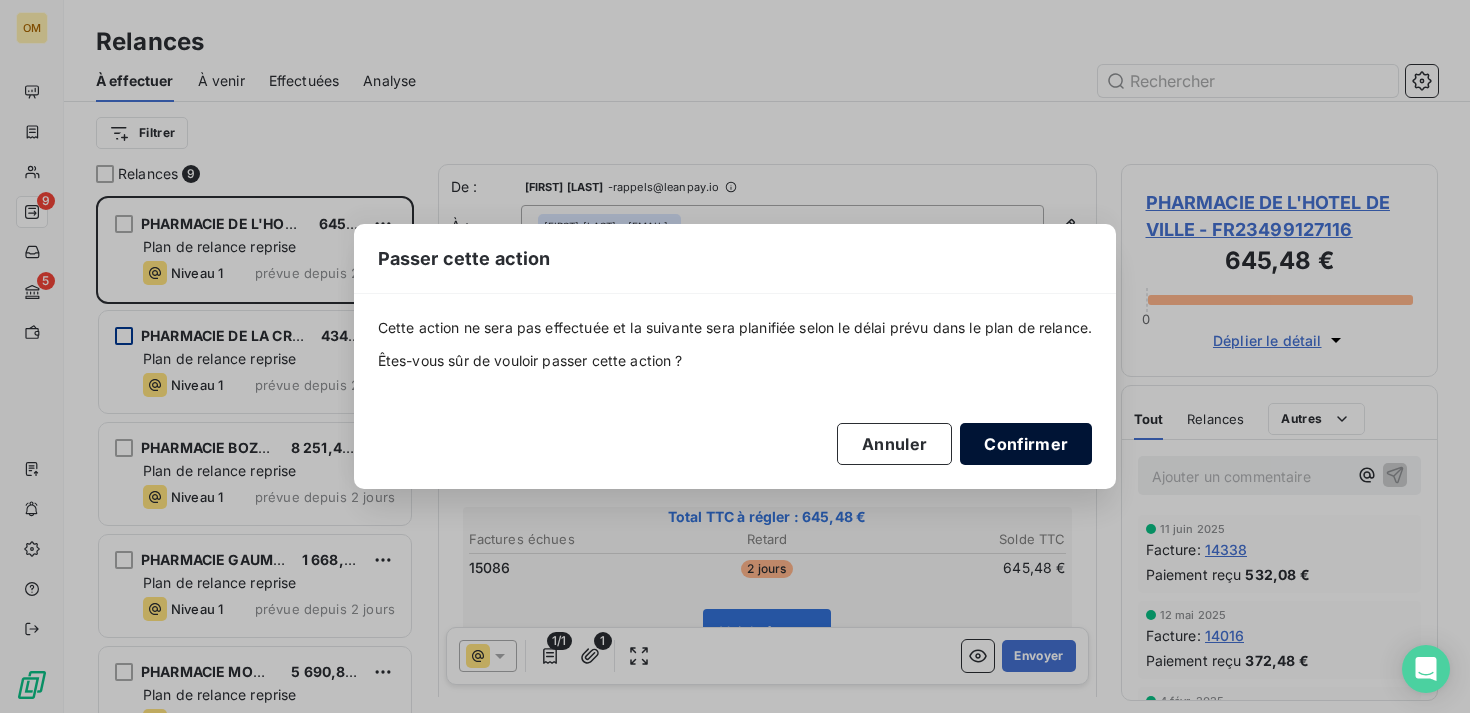 click on "Confirmer" at bounding box center [1026, 444] 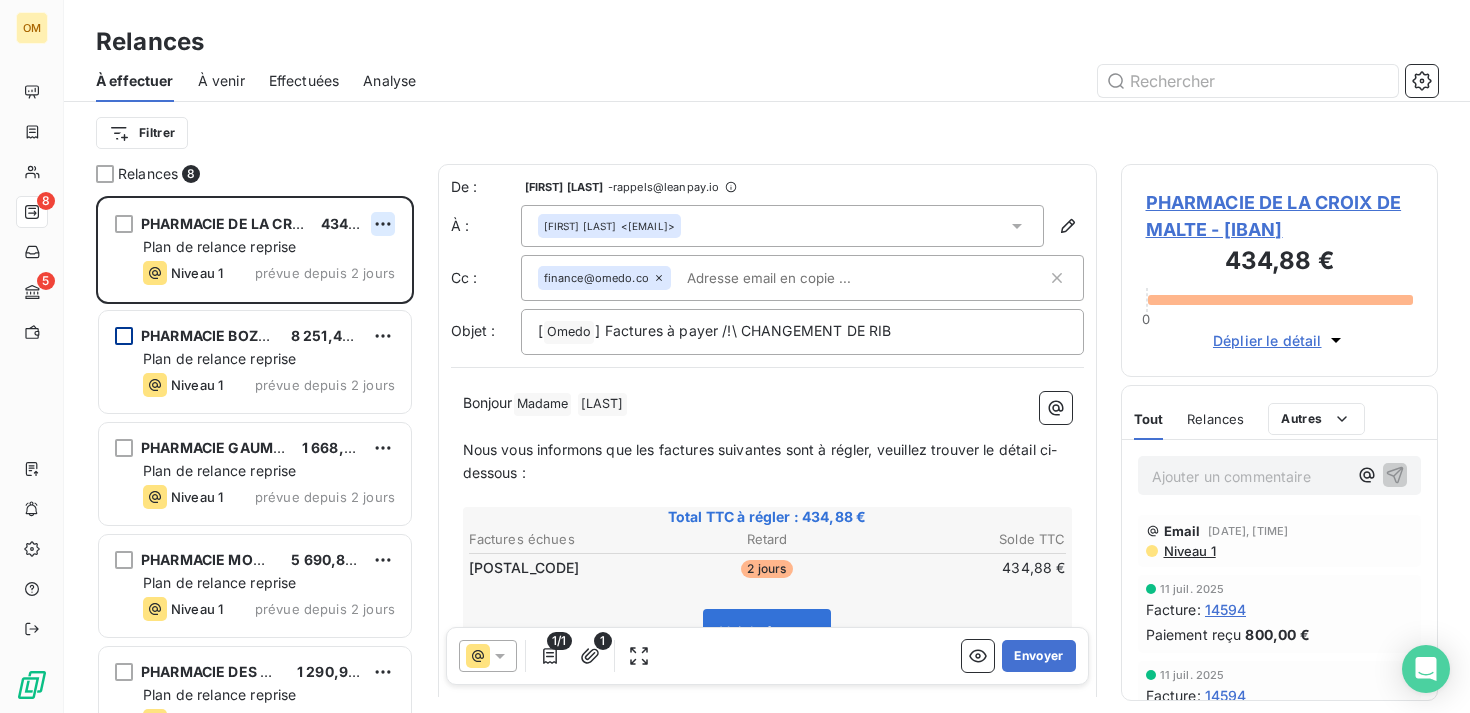 click on "OM 8 5 Relances À effectuer À venir Effectuées Analyse Filtrer Relances 8 PHARMACIE DE LA CROIX DE MALTE 434,88 € Plan de relance reprise Niveau 1 prévue depuis 2 jours PHARMACIE BOZEC 8 251,44 € Plan de relance reprise Niveau 1 prévue depuis 2 jours PHARMACIE GAUMERAIS 1 668,96 € Plan de relance reprise Niveau 1 prévue depuis 2 jours PHARMACIE MONGE 5 690,88 € Plan de relance reprise Niveau 1 prévue depuis 2 jours PHARMACIE DES PRES 1 290,96 € Plan de relance reprise Niveau 1 prévue depuis 2 jours CITYPHARMA RUE DU FOUR 35 974,58 € Plan de relance reprise Niveau 1 prévue depuis 2 jours De : [FIRST] [LAST] - rappels@leanpay.io À : [NAME] <[EMAIL]> Cc : finance@omedo.co Objet : [ Omedo ﻿ ] Factures à payer /!\ CHANGEMENT DE RIB Bonjour Madame ﻿ [LAST] ﻿ ﻿ Nous vous informons que les factures suivantes sont à régler, veuillez trouver le détail ci-dessous : ﻿ ﻿ Total TTC à régler :   434,88 € Factures échues" at bounding box center [735, 356] 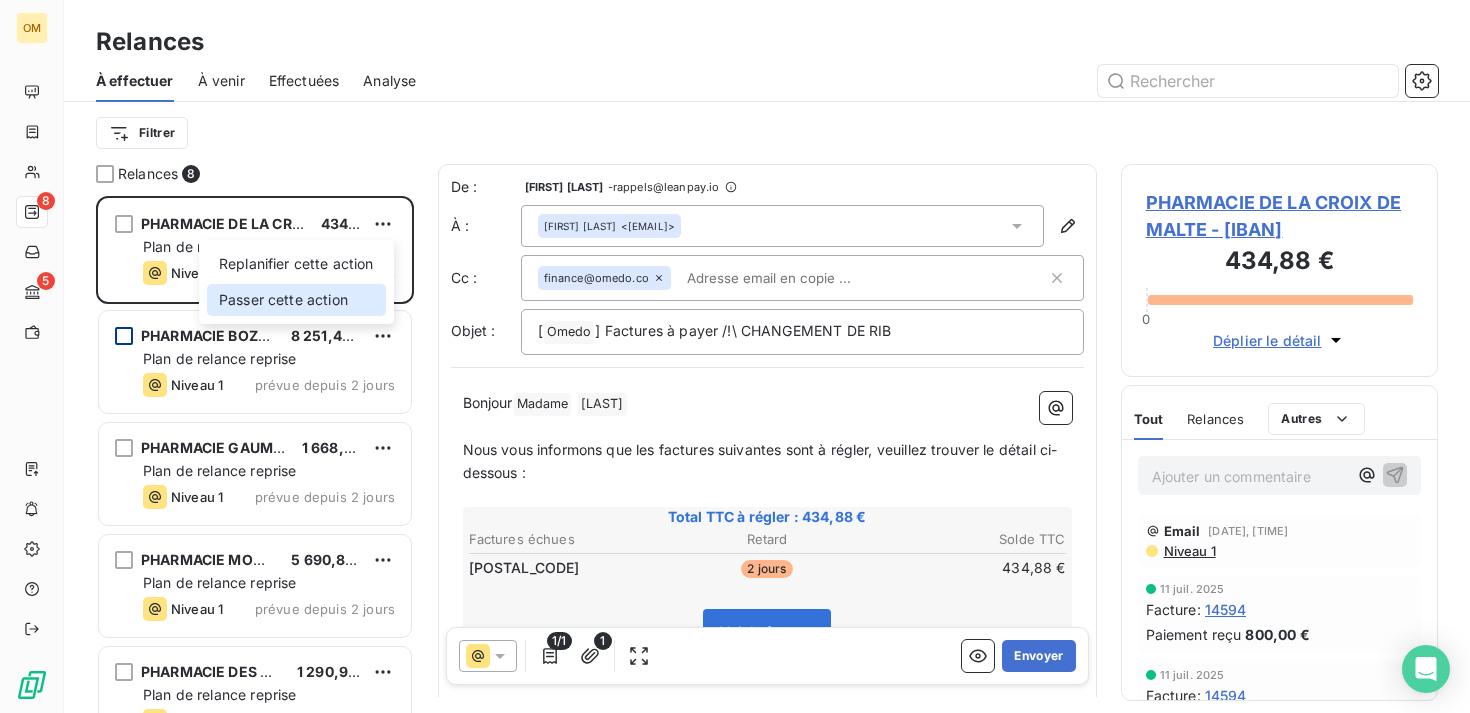 click on "Passer cette action" at bounding box center [296, 300] 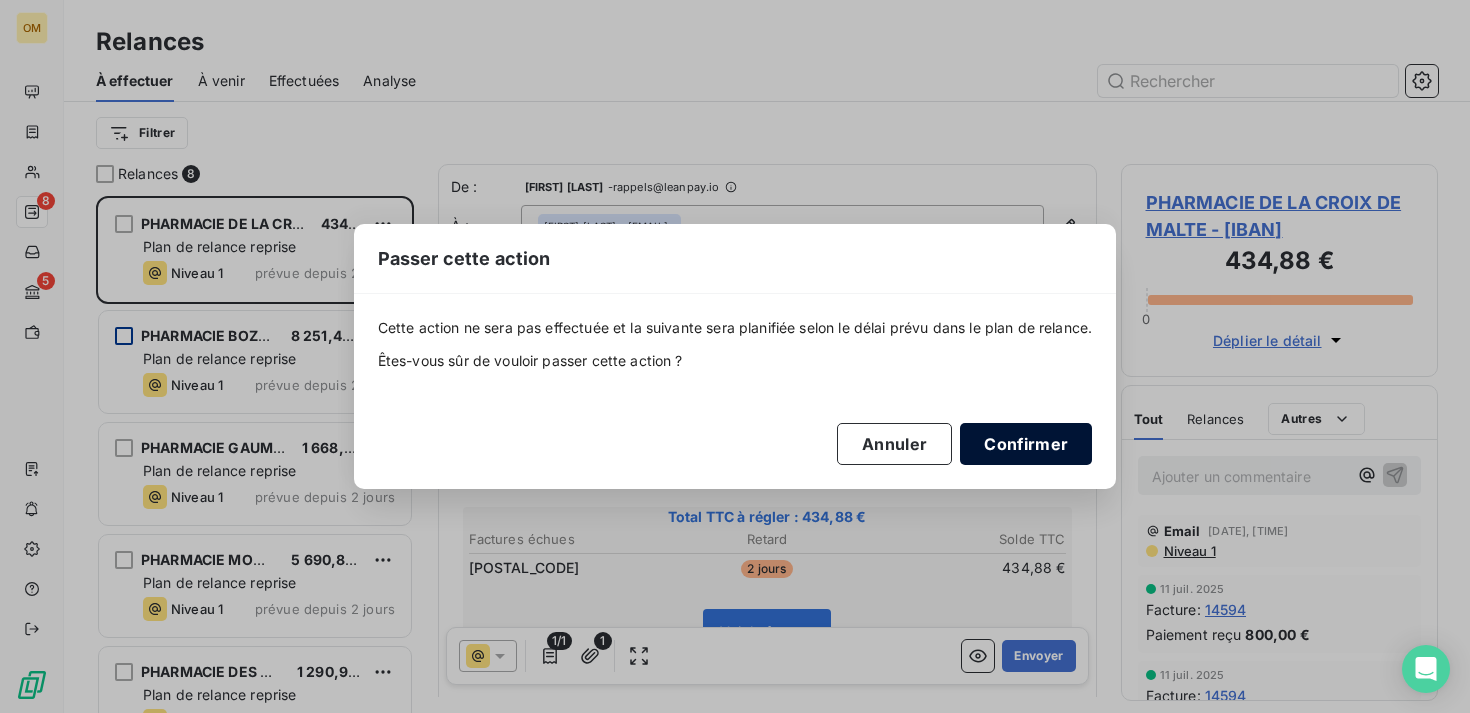 click on "Confirmer" at bounding box center [1026, 444] 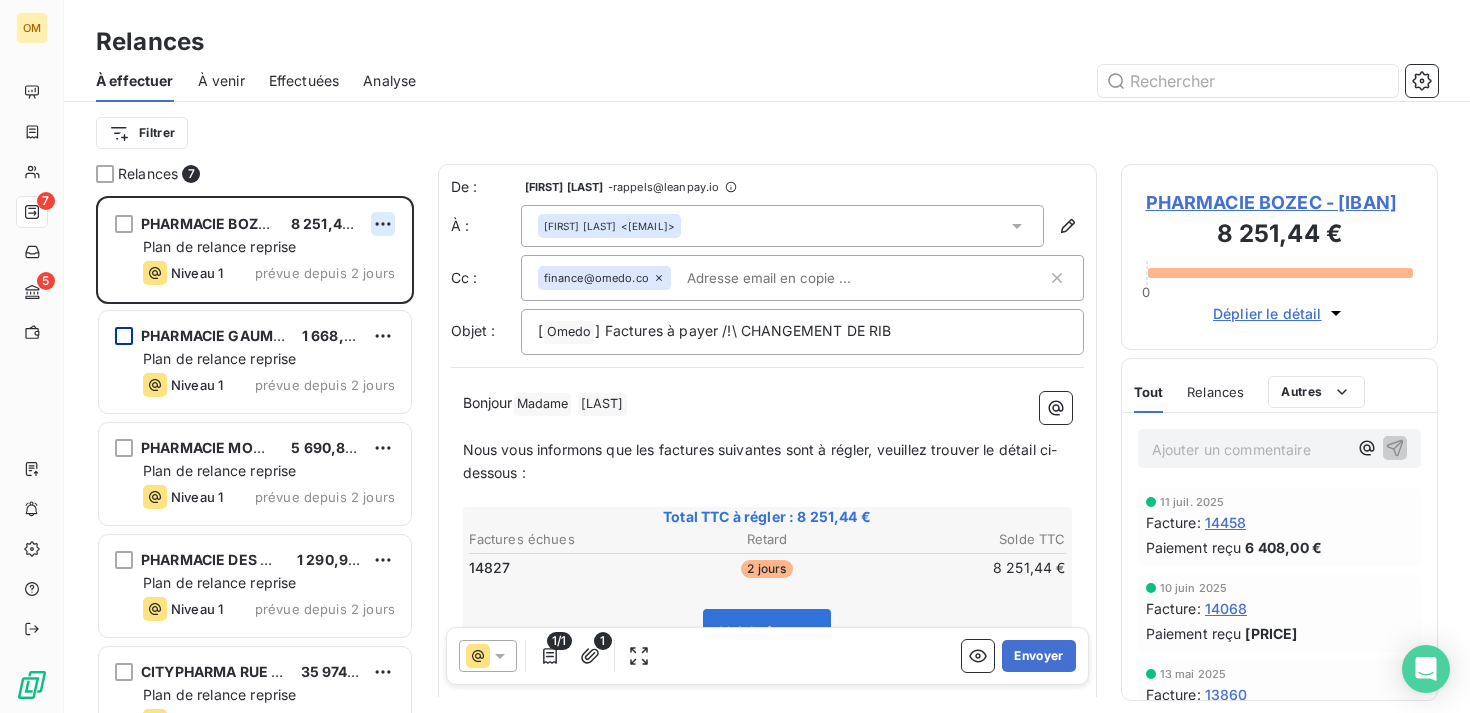 click on "OM [NUMBER] 5 Relances À effectuer À venir Effectuées Analyse Filtrer Relances [NUMBER] PHARMACIE BOZEC [PRICE] Plan de relance reprise Niveau 1 prévue depuis 2 jours PHARMACIE GAUMERAIS [PRICE] Plan de relance reprise Niveau 1 prévue depuis 2 jours PHARMACIE MONGE [PRICE] Plan de relance reprise Niveau 1 prévue depuis 2 jours PHARMACIE DES PRES [PRICE] Plan de relance reprise Niveau 1 prévue depuis 2 jours CITYPHARMA RUE DU FOUR [PRICE] Plan de relance reprise Niveau 1 prévue depuis 2 jours PHARMACIE DUPONT [PRICE] Plan de relance reprise Niveau 1 prévue depuis 2 jours De : [FIRST] [LAST] - rappels@leanpay.io À : [FIRST] [LAST]   <[EMAIL]> Cc : finance@omedo.co Objet : [ Omedo ﻿ ] Factures à payer /!\ CHANGEMENT DE RIB Bonjour  Madame ﻿   [LAST] ﻿ ﻿ ﻿ Nous vous informons que les factures suivantes sont à régler, veuillez trouver le détail ci-dessous : ﻿ Total TTC à régler :   [PRICE] Factures échues" at bounding box center [735, 356] 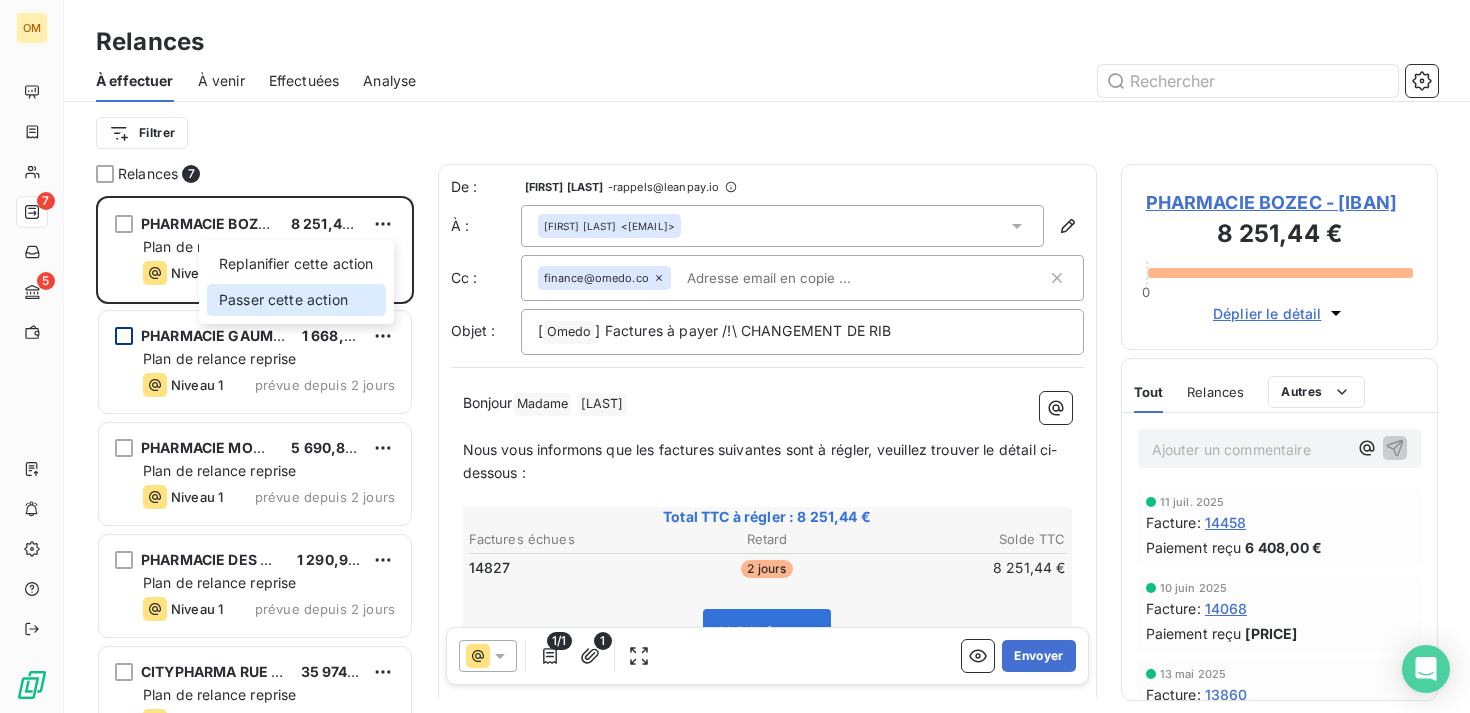 click on "Passer cette action" at bounding box center [296, 300] 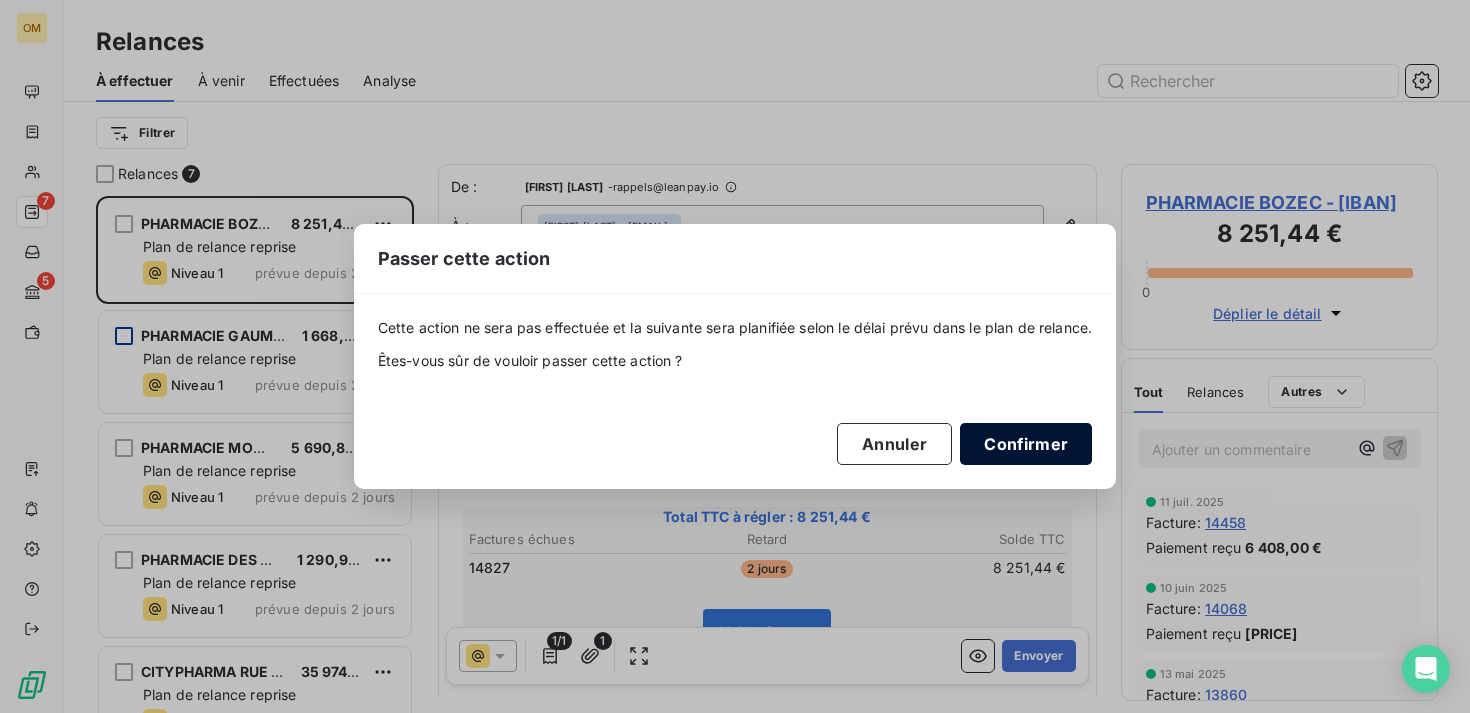 click on "Confirmer" at bounding box center (1026, 444) 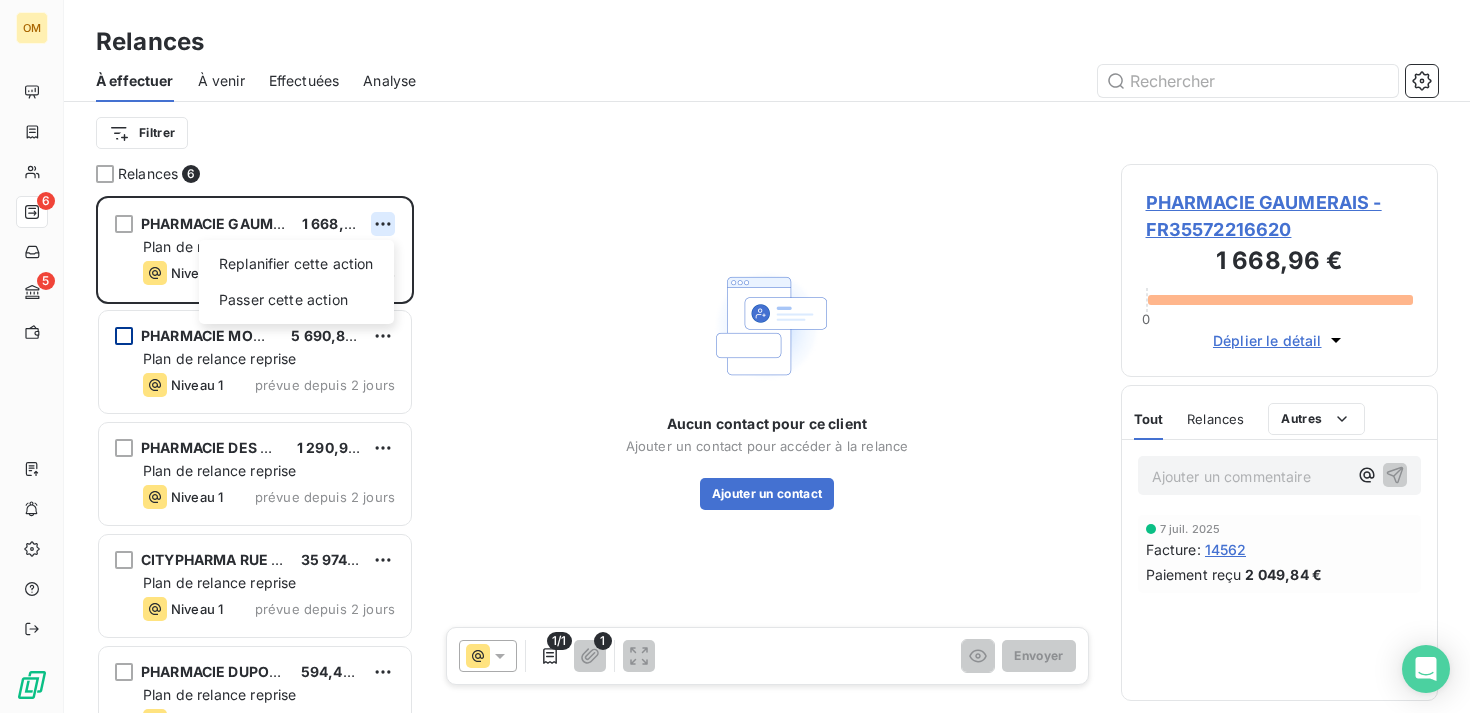 click on "OM 6 5 Relances À effectuer À venir Effectuées Analyse Filtrer Relances 6 PHARMACIE GAUMERAIS 1 668,96 € Replanifier cette action Passer cette action Plan de relance reprise Niveau 1 prévue depuis 2 jours PHARMACIE MONGE 5 690,88 € Plan de relance reprise Niveau 1 prévue depuis 2 jours PHARMACIE DES PRES 1 290,96 € Plan de relance reprise Niveau 1 prévue depuis 2 jours CITYPHARMA RUE DU FOUR 35 974,58 € Plan de relance reprise Niveau 1 prévue depuis 2 jours PHARMACIE DUPONT 594,48 € Plan de relance reprise Niveau 1 prévue depuis 2 jours PHARMACIE KANN 334,56 € Plan de relance reprise Niveau 1 prévue depuis 2 jours Aucun contact pour ce client Ajouter un contact pour accéder à la relance Ajouter un contact 1/1 1 Envoyer PHARMACIE GAUMERAIS - FR35572216620 1 668,96 € 0 Déplier le détail Tout Relances Commentaires Portail client Tout Relances Autres Ajouter un commentaire ﻿ 7 juil. 2025 Facture  : 14562 Paiement reçu 2 049,84 €" at bounding box center [735, 356] 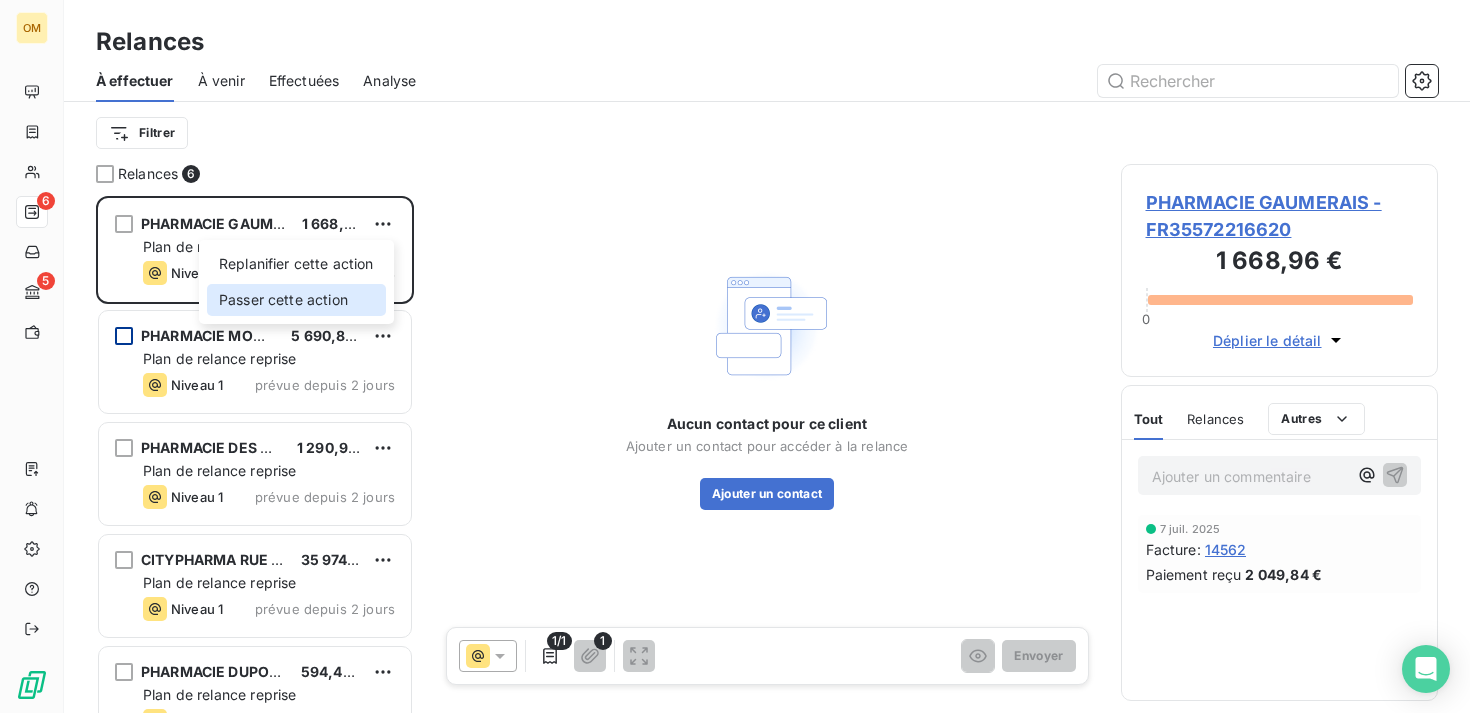 click on "Passer cette action" at bounding box center [296, 300] 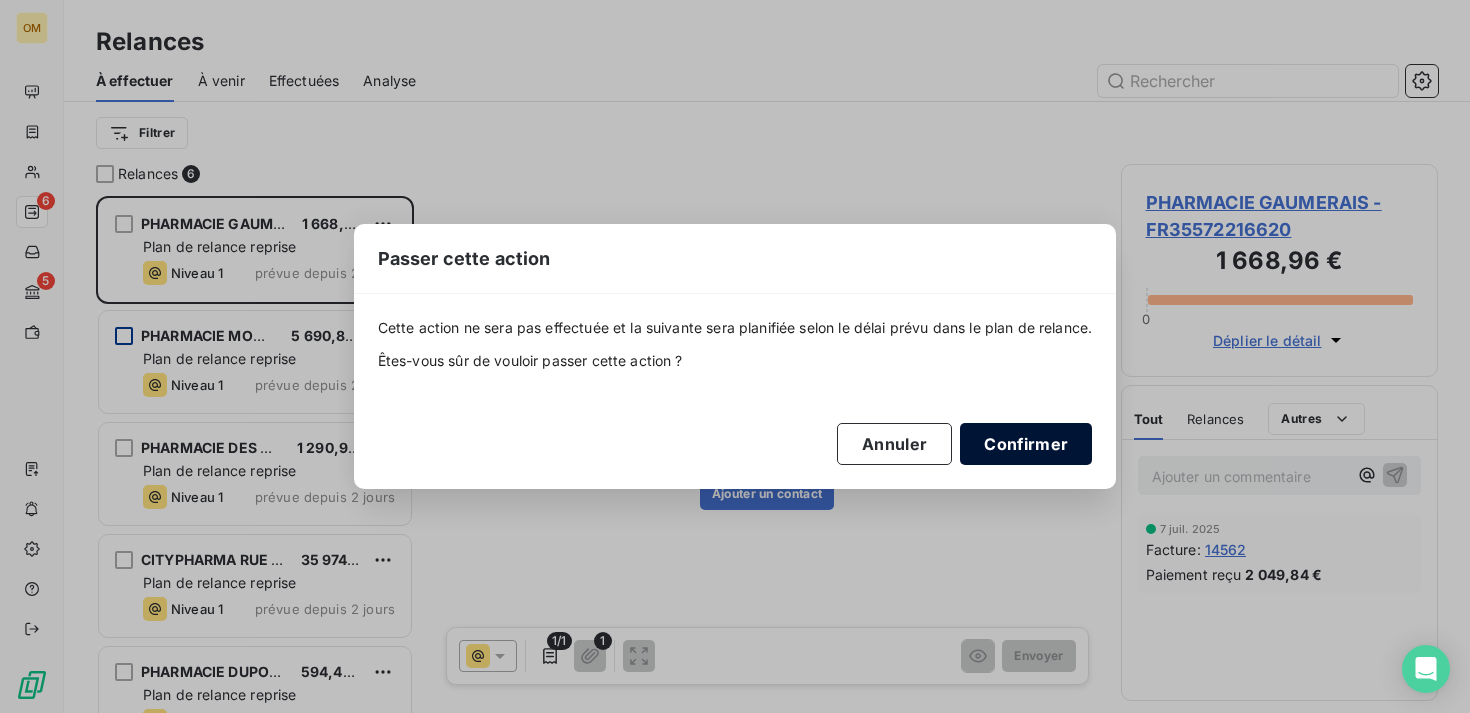 click on "Confirmer" at bounding box center [1026, 444] 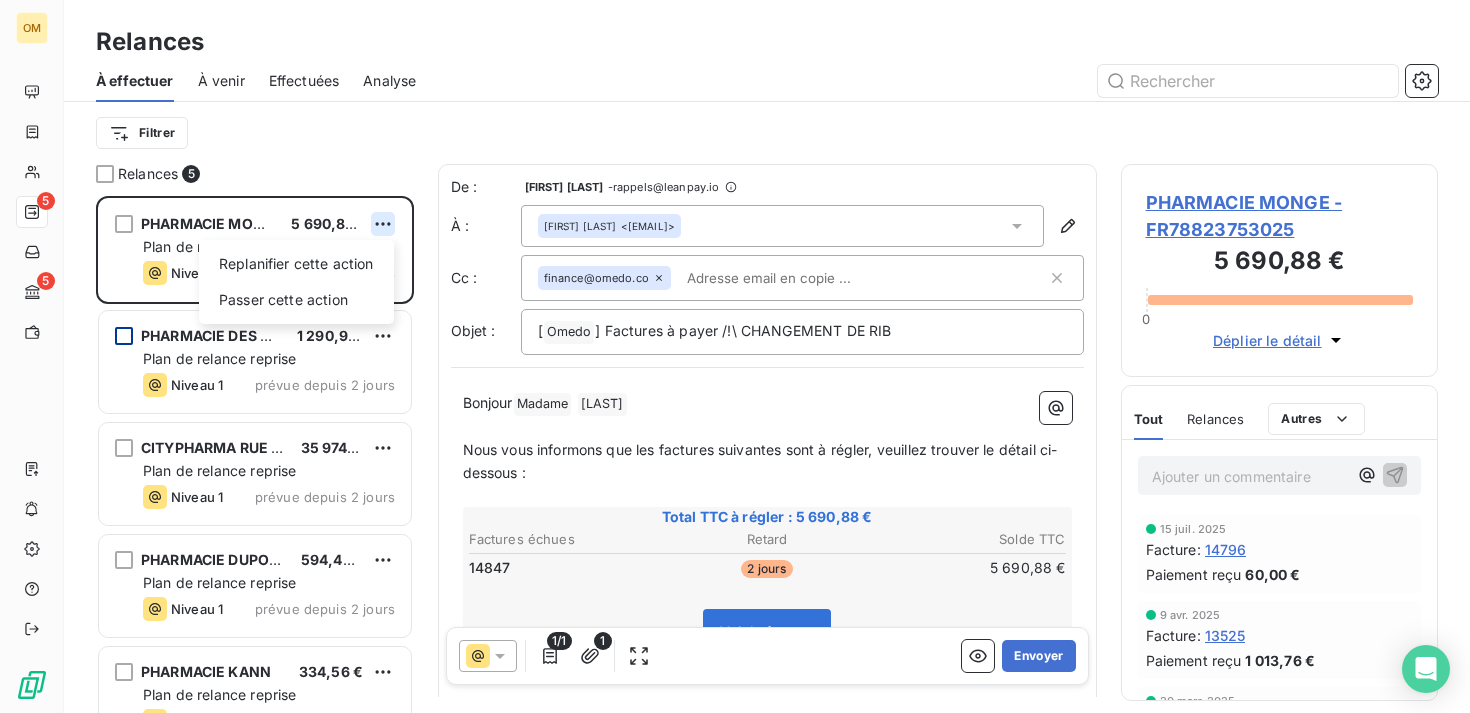 click on "OM 5 5 Relances À effectuer À venir Effectuées Analyse Filtrer Relances 5 PHARMACIE MONGE [PRICE] Replanifier cette action Passer cette action Plan de relance reprise Niveau 1 prévue depuis 2 jours PHARMACIE DES PRES [PRICE] Plan de relance reprise Niveau 1 prévue depuis 2 jours CITYPHARMA RUE DU FOUR [PRICE] Plan de relance reprise Niveau 1 prévue depuis 2 jours PHARMACIE DUPONT [PRICE] Plan de relance reprise Niveau 1 prévue depuis 2 jours PHARMACIE KANN [PRICE] Plan de relance reprise Niveau 1 prévue depuis 2 jours De : Kelly Bensimon -  rappels@leanpay.io À : Aicha Poidras   [EMAIL] Cc : finance@omedo.co Objet : [ Omedo ﻿ ] Factures à payer /!\ CHANGEMENT DE RIB Bonjour  Madame ﻿   Poidras ﻿ ﻿ ﻿ Nous vous informons que les factures suivantes sont à régler, veuillez trouver le détail ci-dessous : ﻿ Total TTC à régler :   [PRICE] Factures échues Retard Solde TTC 14847 2 jours   [PRICE]   1" at bounding box center (735, 356) 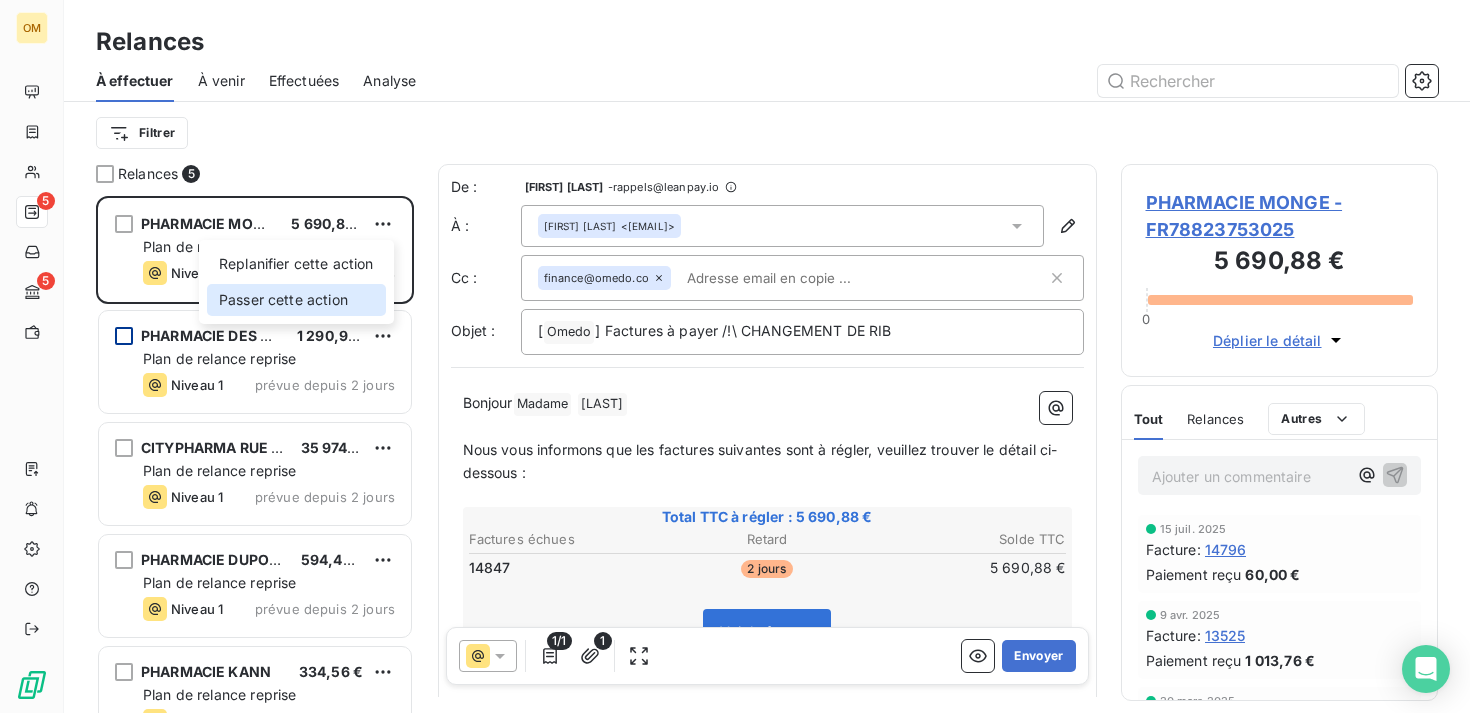 click on "Passer cette action" at bounding box center [296, 300] 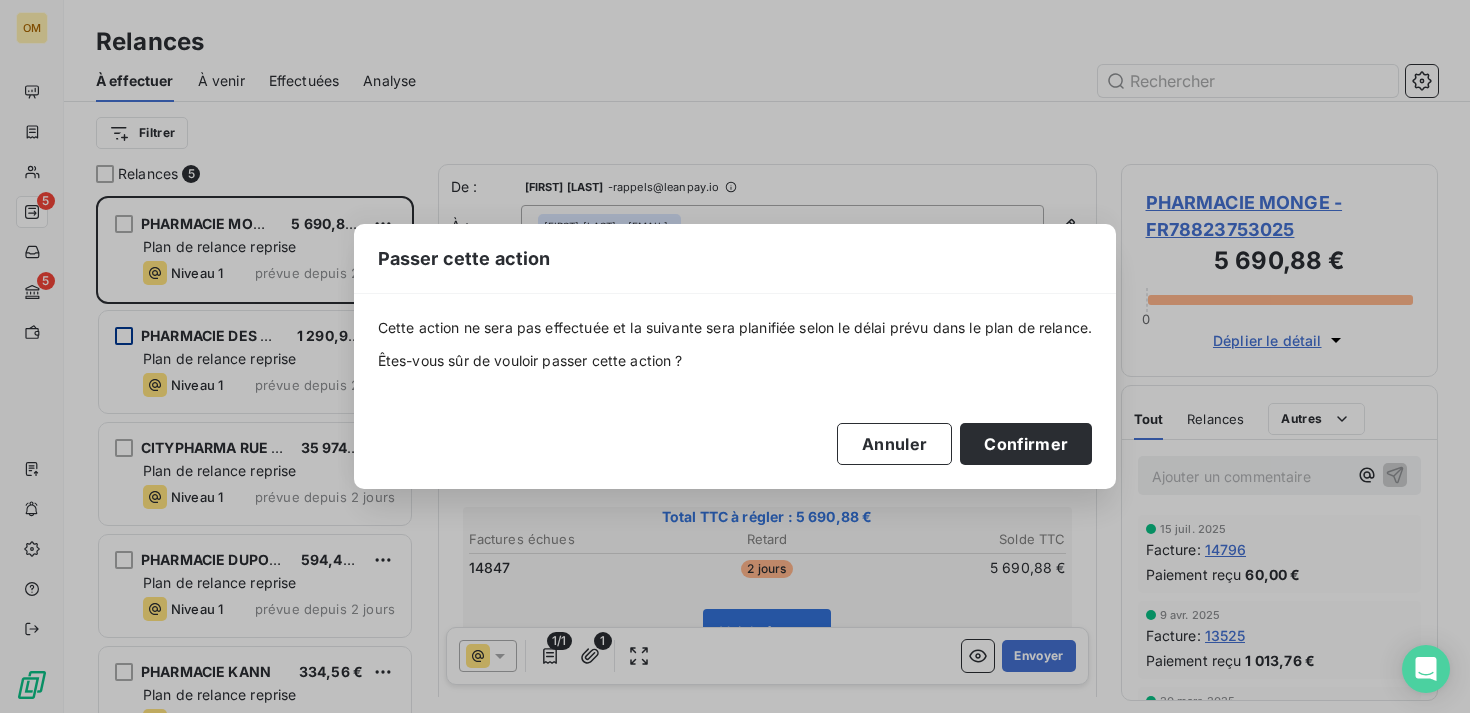 click on "Cette action ne sera pas effectuée et la suivante sera planifiée selon le délai prévu dans le plan de relance. Êtes-vous sûr de vouloir passer cette action ? Annuler Confirmer" at bounding box center (735, 391) 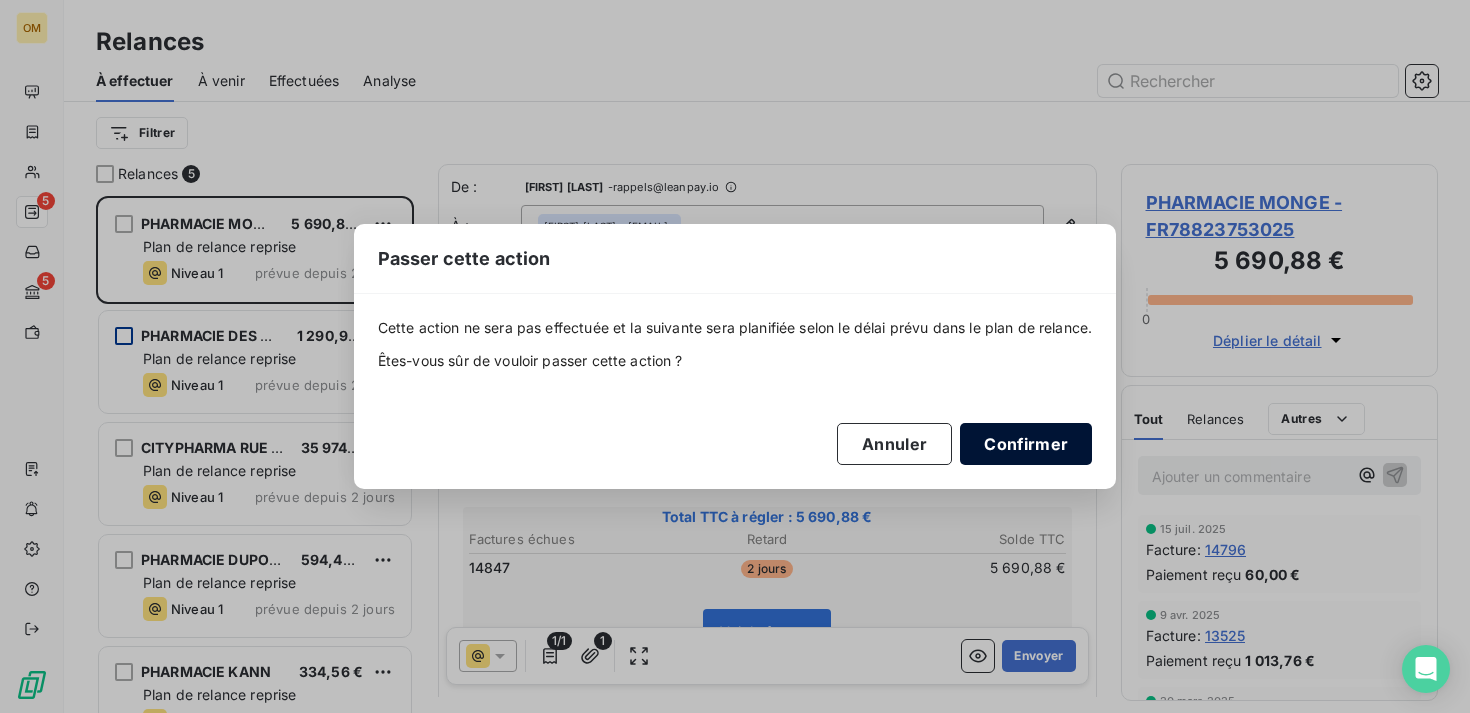 click on "Confirmer" at bounding box center (1026, 444) 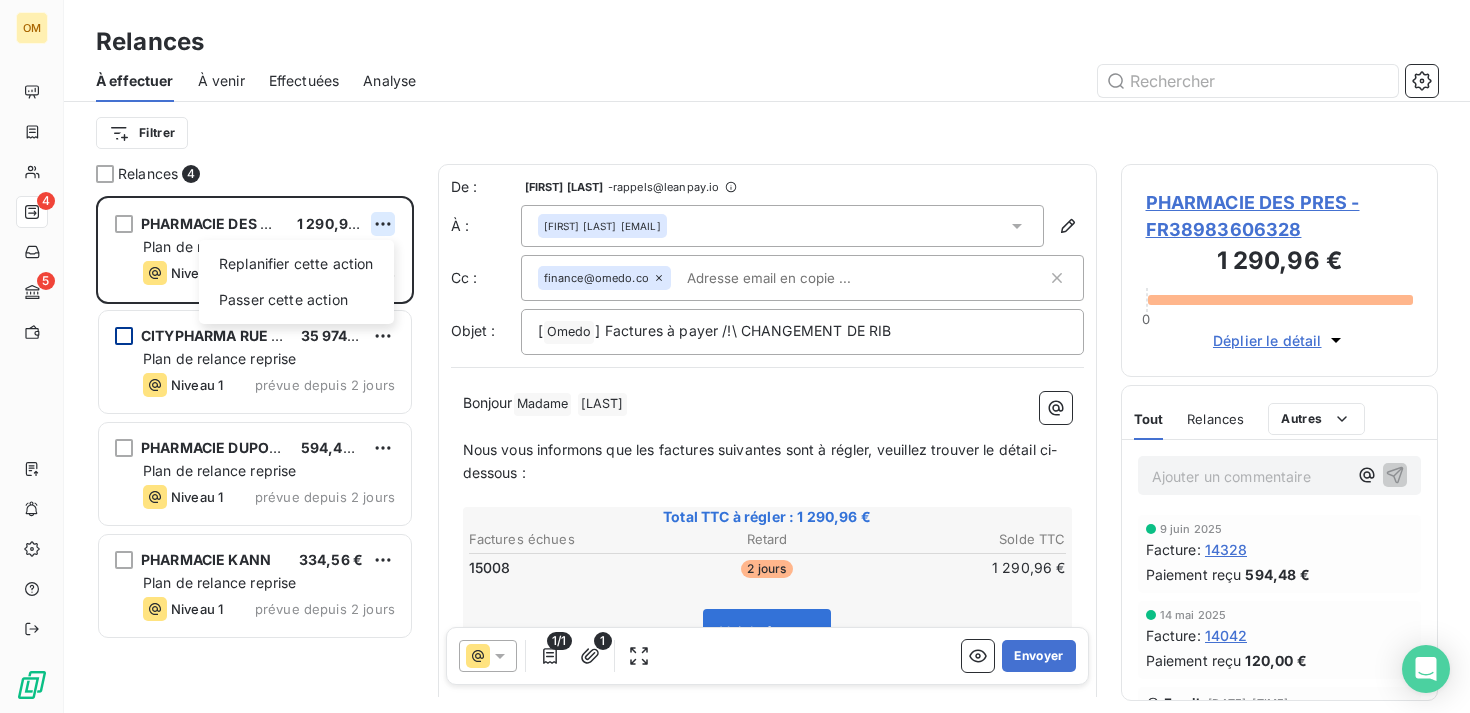 click on "OM 4 5 Relances À effectuer À venir Effectuées Analyse Filtrer Relances 4 PHARMACIE DES PRES [PRICE] Replanifier cette action Passer cette action Plan de relance reprise Niveau 1 prévue depuis 2 jours CITYPHARMA RUE DU FOUR [PRICE] Plan de relance reprise Niveau 1 prévue depuis 2 jours PHARMACIE DUPONT [PRICE] Plan de relance reprise Niveau 1 prévue depuis 2 jours PHARMACIE KANN [PRICE] Plan de relance reprise Niveau 1 prévue depuis 2 jours De : [FIRST] [LAST] -  rappels@leanpay.io À : [FIRST] [LAST]   <support@example.com> Cc : finance@omedo.co Objet : [ Omedo ﻿ ] Factures à payer /!\ CHANGEMENT DE RIB Bonjour  Madame ﻿   [LAST] ﻿ ﻿ ﻿ Nous vous informons que les factures suivantes sont à régler, veuillez trouver le détail ci-dessous : ﻿ Total TTC à régler :   [PRICE] Factures échues Retard Solde TTC 15008 2 jours   [PRICE] Voir   la facture ﻿ ﻿ Nous vous remercions d’avance pour le règlement de ces factures. 1" at bounding box center [735, 356] 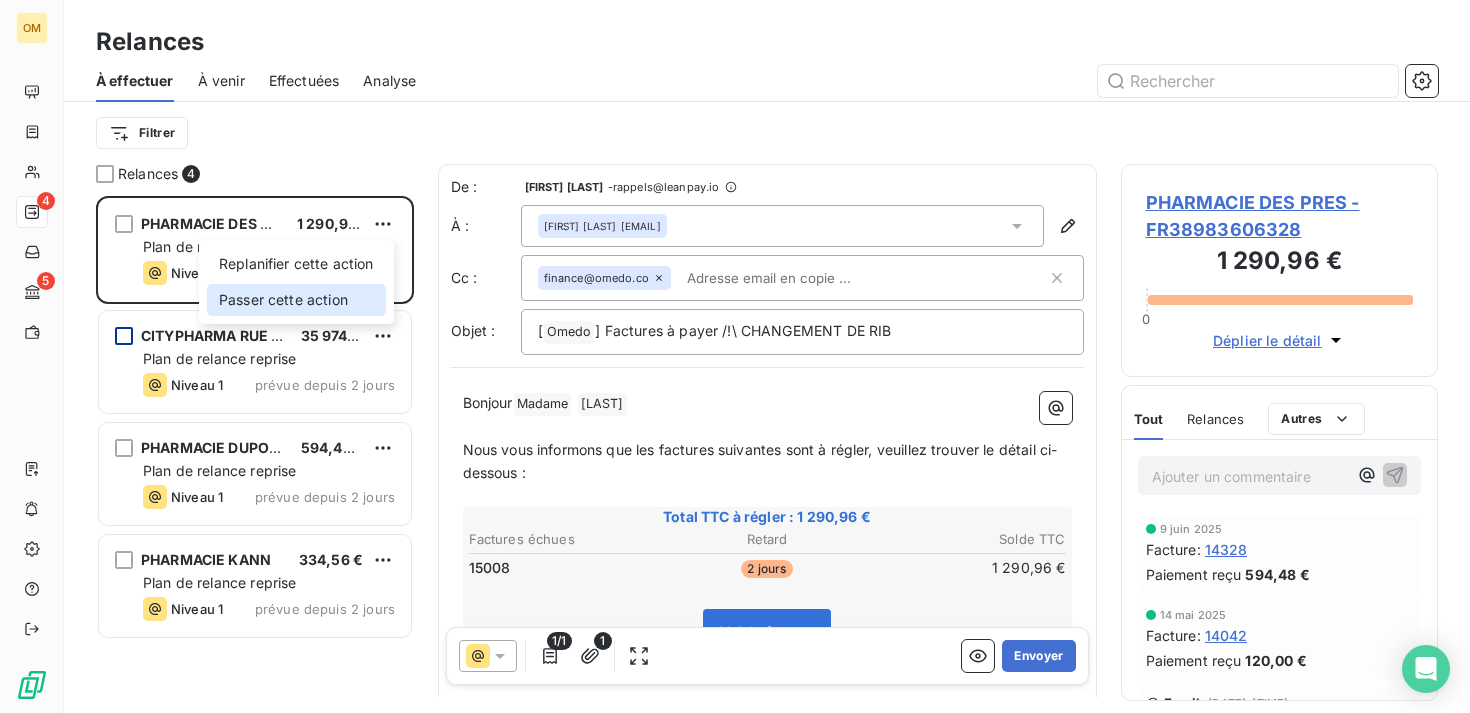 click on "Passer cette action" at bounding box center [296, 300] 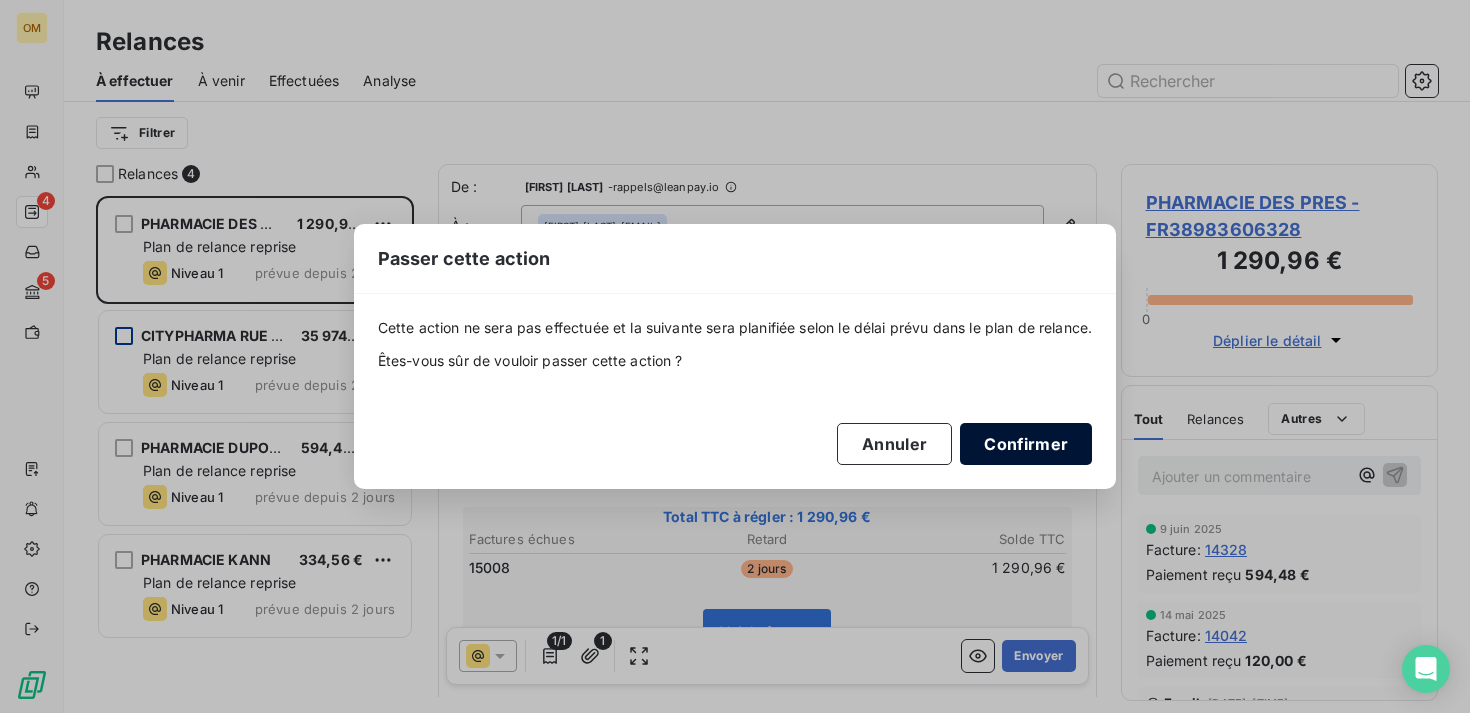 click on "Confirmer" at bounding box center (1026, 444) 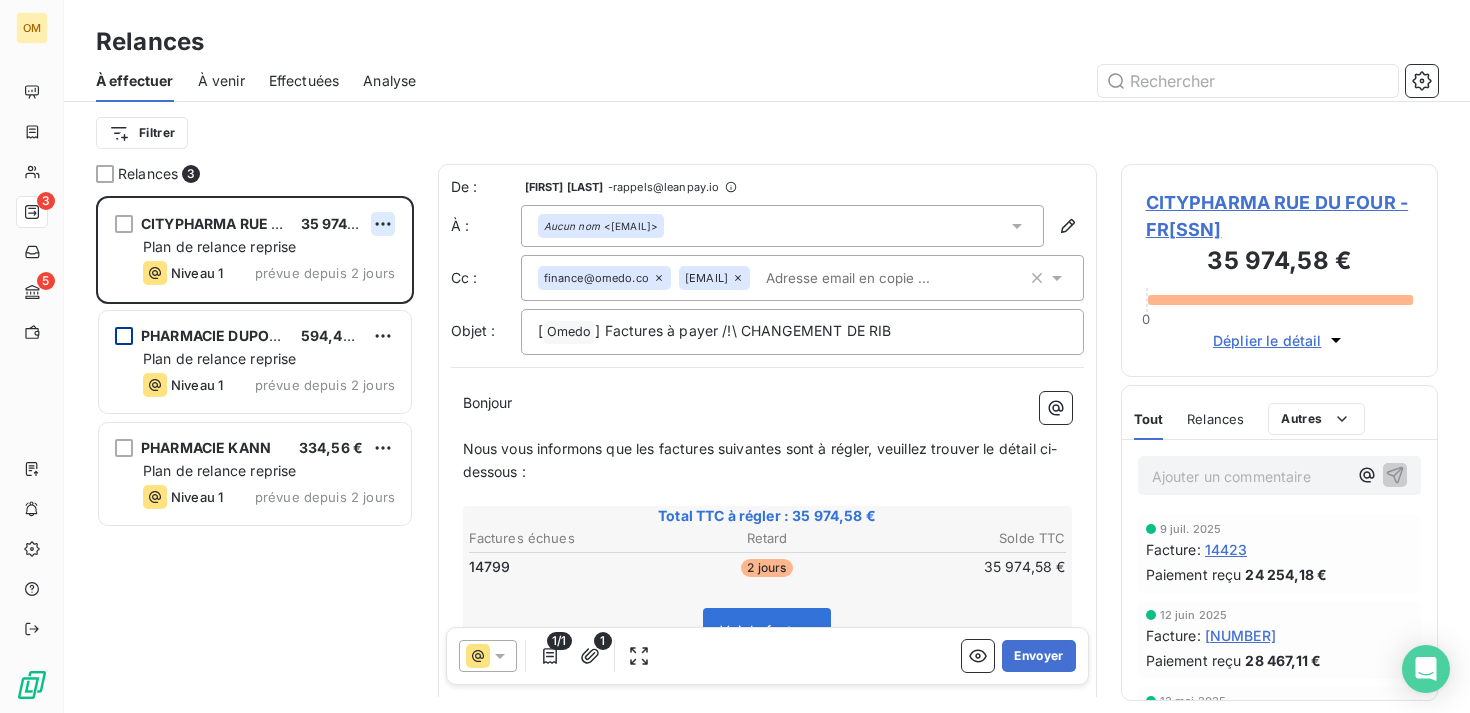 click on "OM 3 5 Relances À effectuer À venir Effectuées Analyse Filtrer Relances 3 CITYPHARMA RUE DU FOUR [PRICE] Plan de relance reprise Niveau 1 prévue depuis 2 jours PHARMACIE DUPONT [PRICE] Plan de relance reprise Niveau 1 prévue depuis 2 jours PHARMACIE KANN [PRICE] Plan de relance reprise Niveau 1 prévue depuis 2 jours De : [FIRST] [LAST] -  rappels@leanpay.io À : Aucun nom   <support@example.com> Cc : finance@omedo.co cecile@citypharma.com Objet : [ Omedo ﻿ ] Factures à payer /!\ CHANGEMENT DE RIB Bonjour  ﻿   ﻿ ﻿ ﻿ Nous vous informons que les factures suivantes sont à régler, veuillez trouver le détail ci-dessous : ﻿ Total TTC à régler :   [PRICE] Factures échues Retard Solde TTC 14799 2 jours   [PRICE] Voir   la facture ﻿ ﻿ Nous vous remercions d’avance pour le règlement de ces factures. ﻿ Vous trouverez le RIB ci-après. Merci d'indiquer le numéro de la facture en référence de votre virement. ﻿ ﻿ ﻿ ﻿ ﻿ 1" at bounding box center [735, 356] 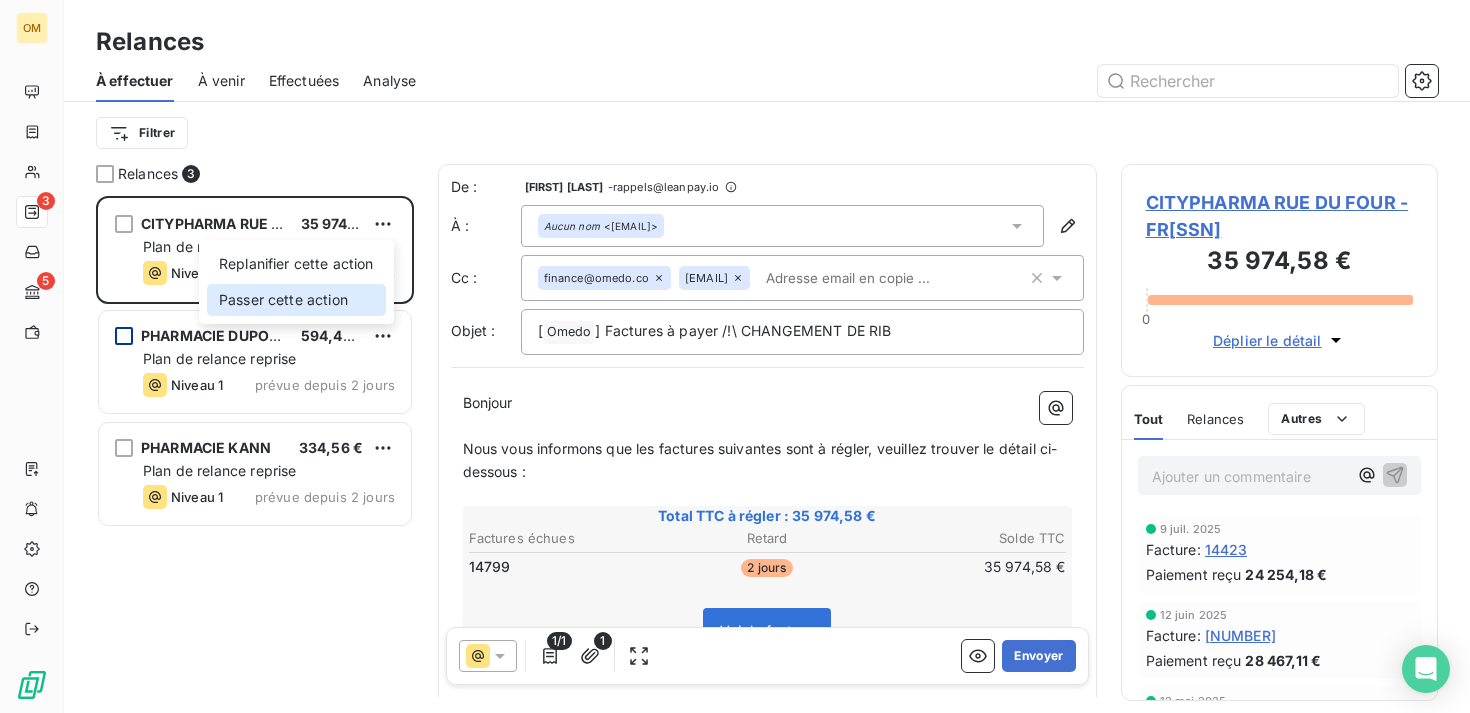 click on "Passer cette action" at bounding box center (296, 300) 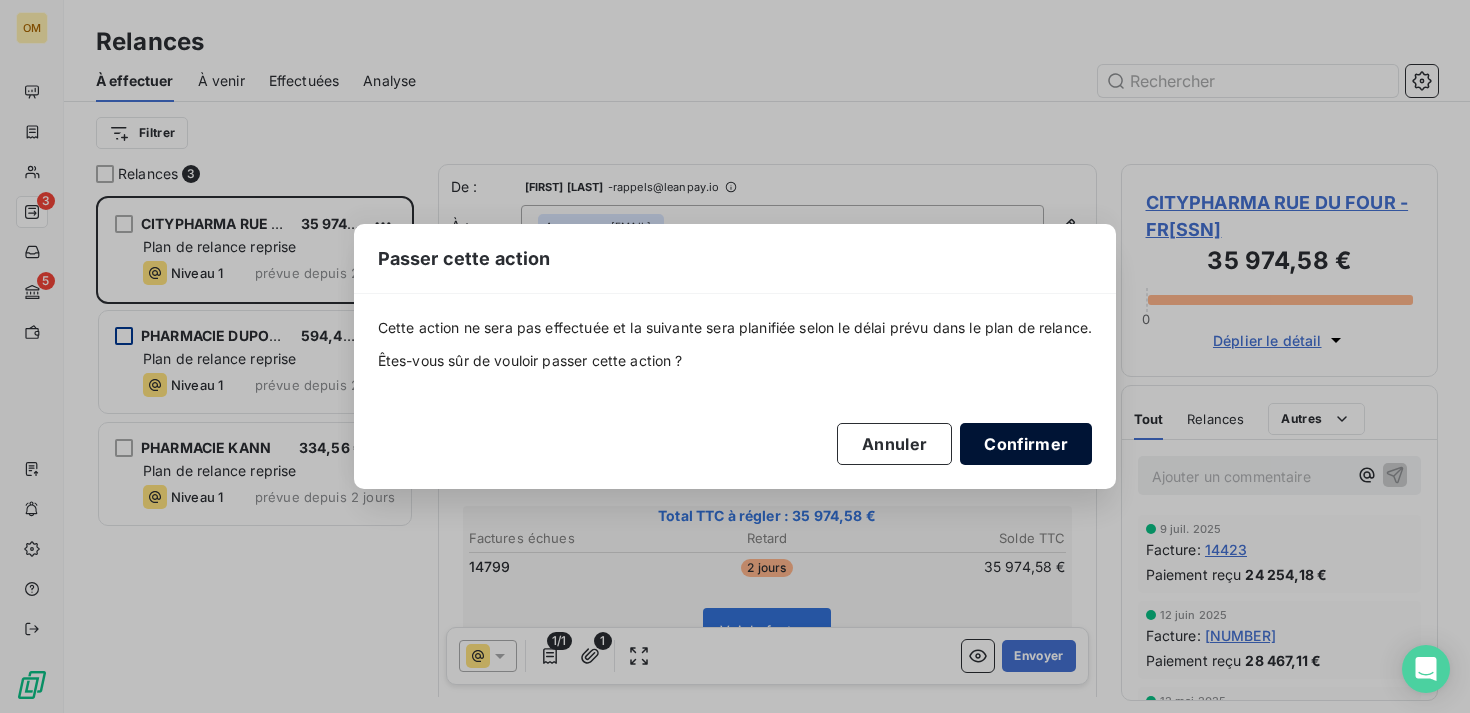click on "Confirmer" at bounding box center [1026, 444] 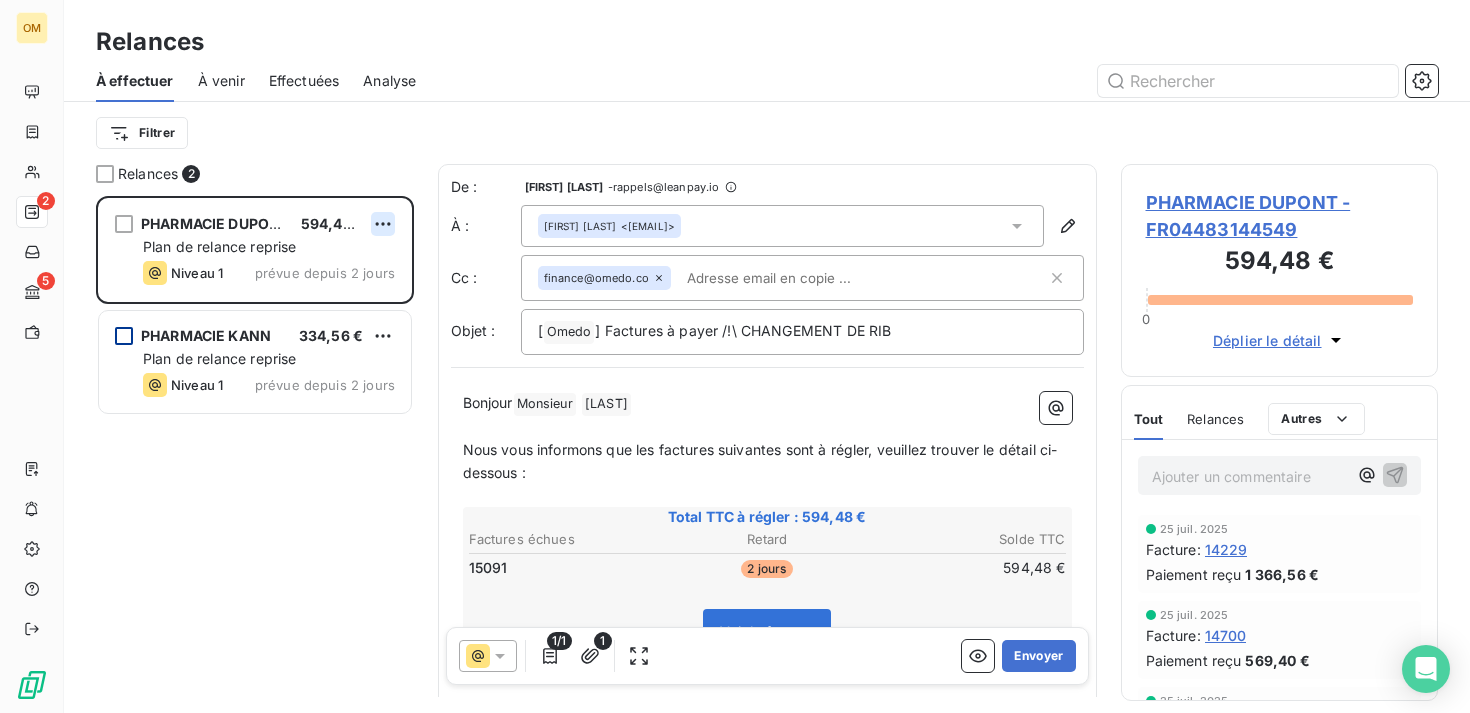 click on "OM 2 5 Relances À effectuer À venir Effectuées Analyse Filtrer Relances 2 PHARMACIE DUPONT 594,48 € Plan de relance reprise Niveau 1 prévue depuis 2 jours PHARMACIE KANN 334,56 € Plan de relance reprise Niveau 1 prévue depuis 2 jours De : Kelly Bensimon - rappels@leanpay.io À : Olivier Dupont <[EMAIL]> Cc : finance@omedo.co Objet : [ Omedo  ] Factures à payer /!\ CHANGEMENT DE RIB Bonjour   Monsieur   Dupont     Nous vous informons que les factures suivantes sont à régler, veuillez trouver le détail ci-dessous :   Total TTC à régler :   594,48 € Factures échues Retard Solde TTC 15091 2 jours   594,48 € Voir   la facture     Nous vous remercions d’avance pour le règlement de ces factures.   Vous trouverez le RIB ci-après. Merci d'indiquer le numéro de la facture en référence de votre virement.   /!\ CHANGEMENT DE RIB : [IBAN]   ----------------------------         Merci beaucoup 1" at bounding box center (735, 356) 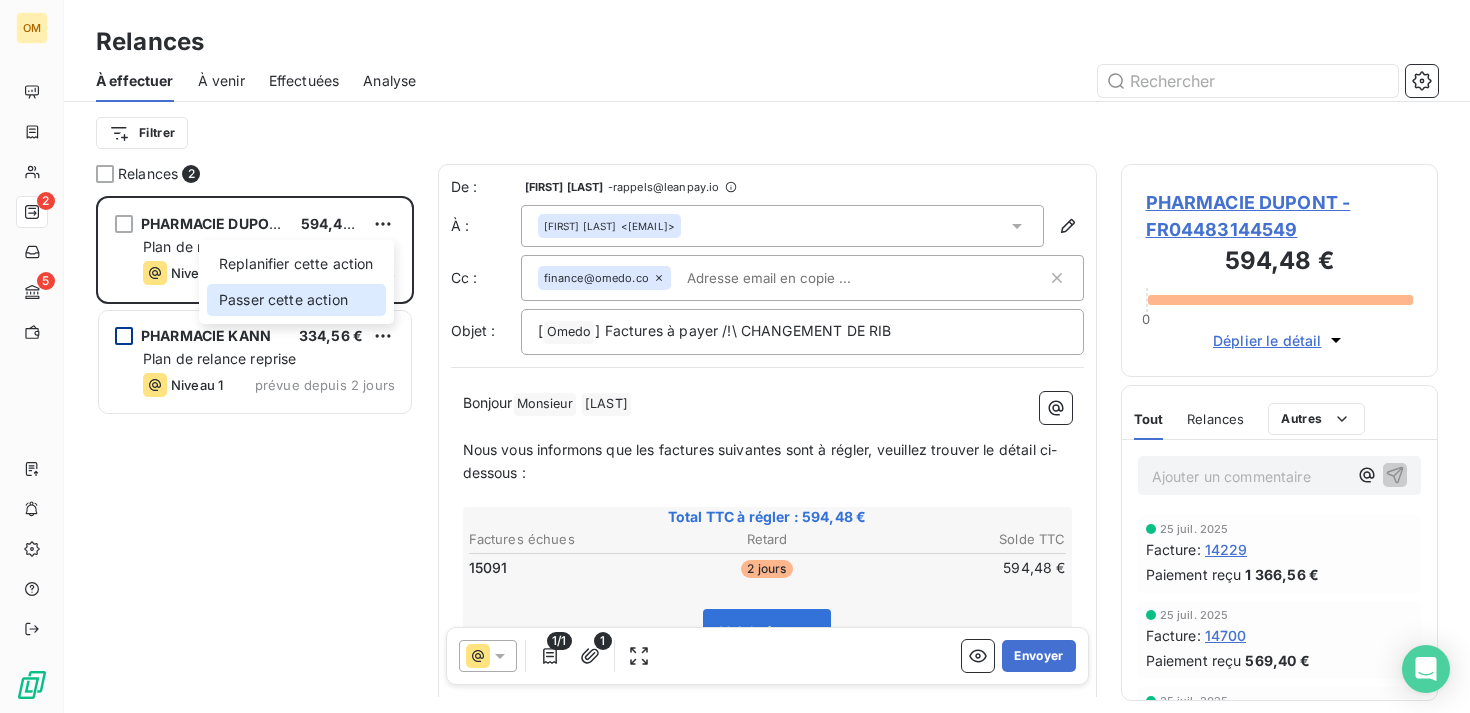 click on "Passer cette action" at bounding box center [296, 300] 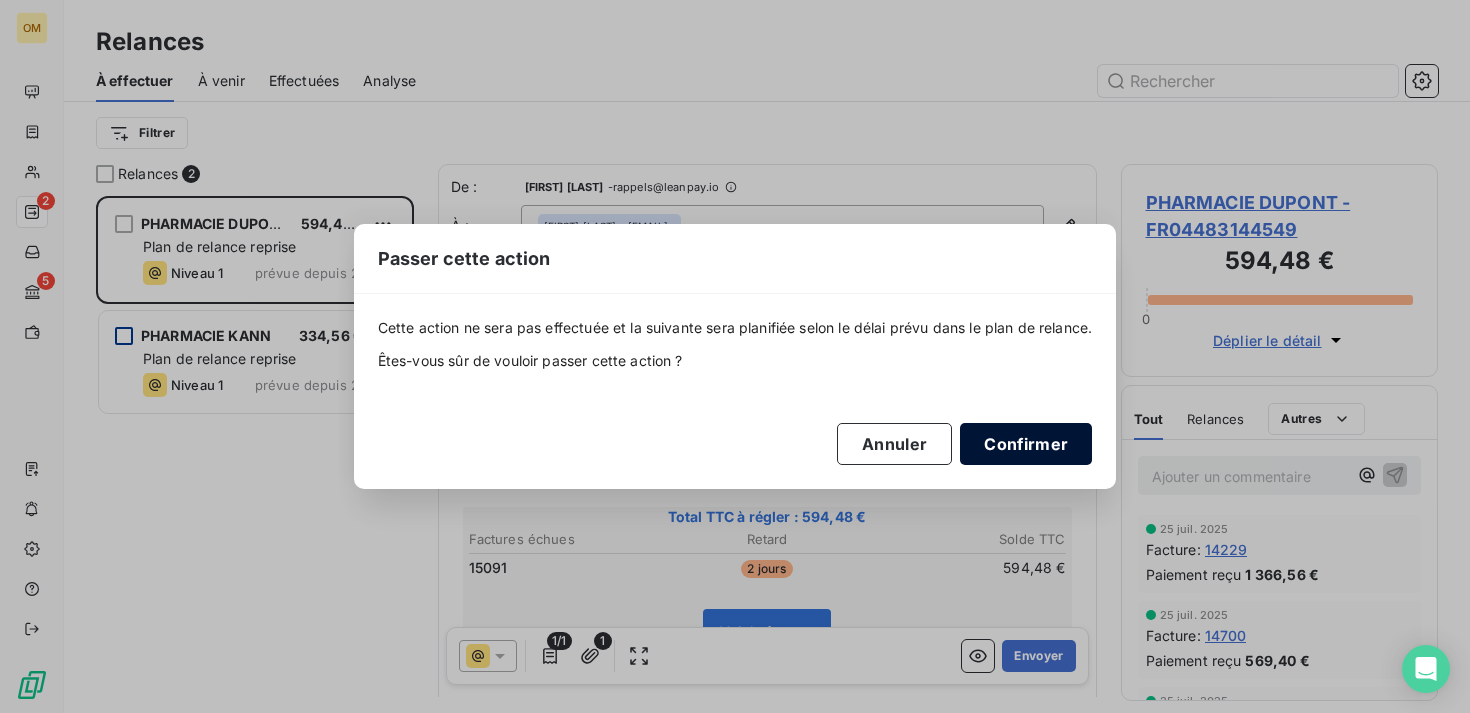 click on "Confirmer" at bounding box center (1026, 444) 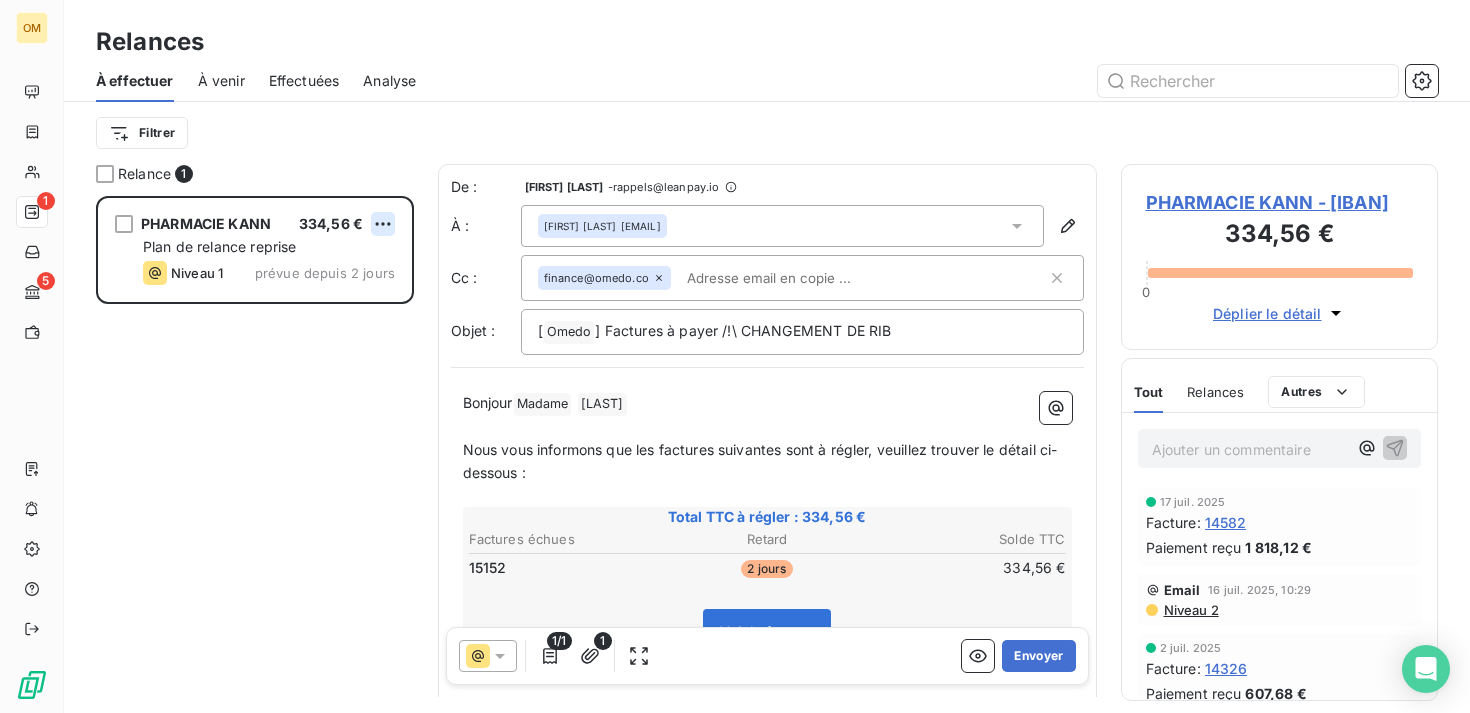 click on "OM 1 5 Relances À effectuer À venir Effectuées Analyse Filtrer Relance 1 PHARMACIE KANN 334,56 € Plan de relance reprise Niveau 1 prévue depuis 2 jours De : [FIRST] [LAST] - rappels@leanpay.io À : [NAME] <pharmaciekann@gmail.com> Cc : finance@omedo.co Objet : [ Omedo ﻿ ] Factures à payer /!\ CHANGEMENT DE RIB Bonjour Madame ﻿ [LAST] ﻿ ﻿ ﻿ Nous vous informons que les factures suivantes sont à régler, veuillez trouver le détail ci-dessous : ﻿ Total TTC à régler :   334,56 € Factures échues Retard Solde TTC 15152 2 jours   334,56 € Voir   la facture ﻿ ﻿ Nous vous remercions d’avance pour le règlement de ces factures. ﻿ ﻿ Vous trouverez le RIB ci-après. Merci d'indiquer le numéro de la facture en référence de votre virement. ﻿ /!\ CHANGEMENT DE RIB : FR7610096181000002256860170 ﻿  ---------------------------- ﻿  Le prélèvement SEPA est désormais disponible. ﻿   ﻿ https://app.omedo.co/client/billing ﻿  ---------------------------- 1" at bounding box center (735, 356) 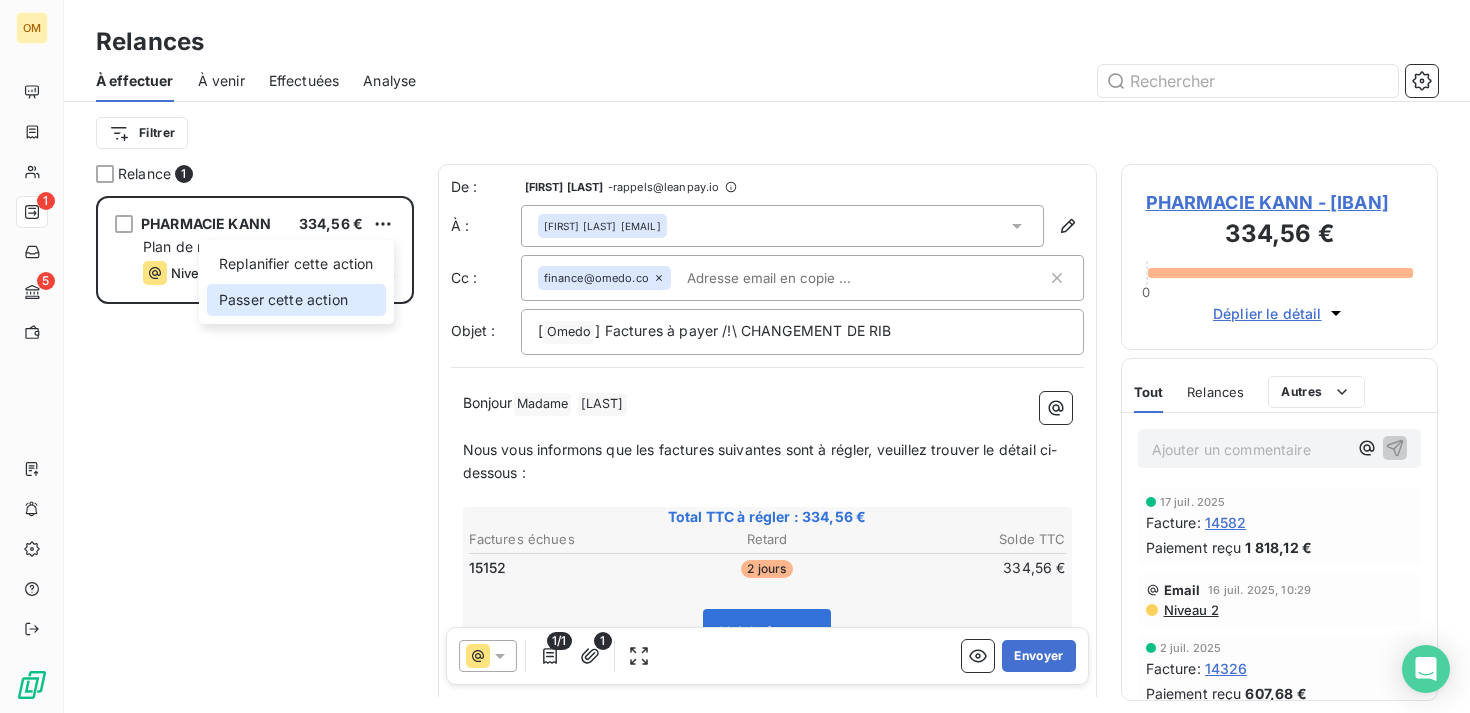 click on "Passer cette action" at bounding box center (296, 300) 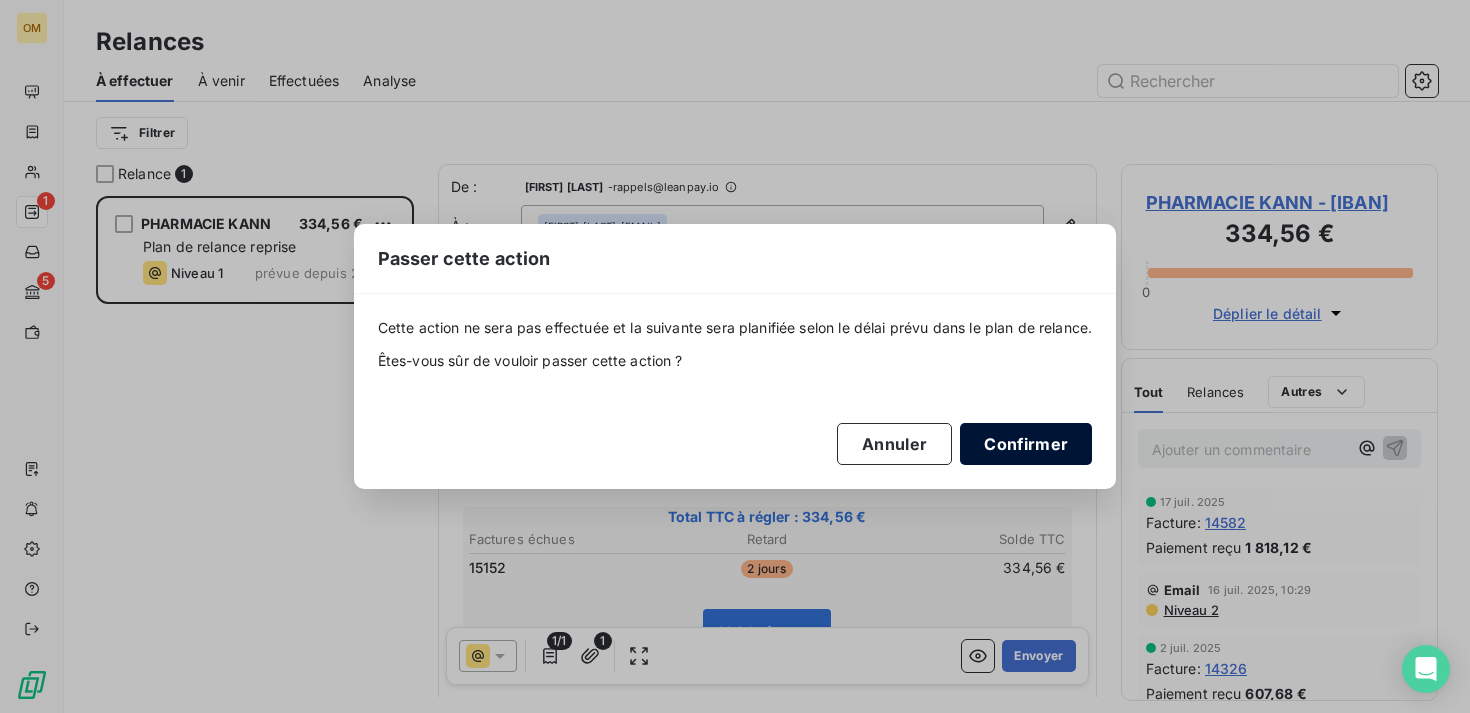 click on "Confirmer" at bounding box center (1026, 444) 